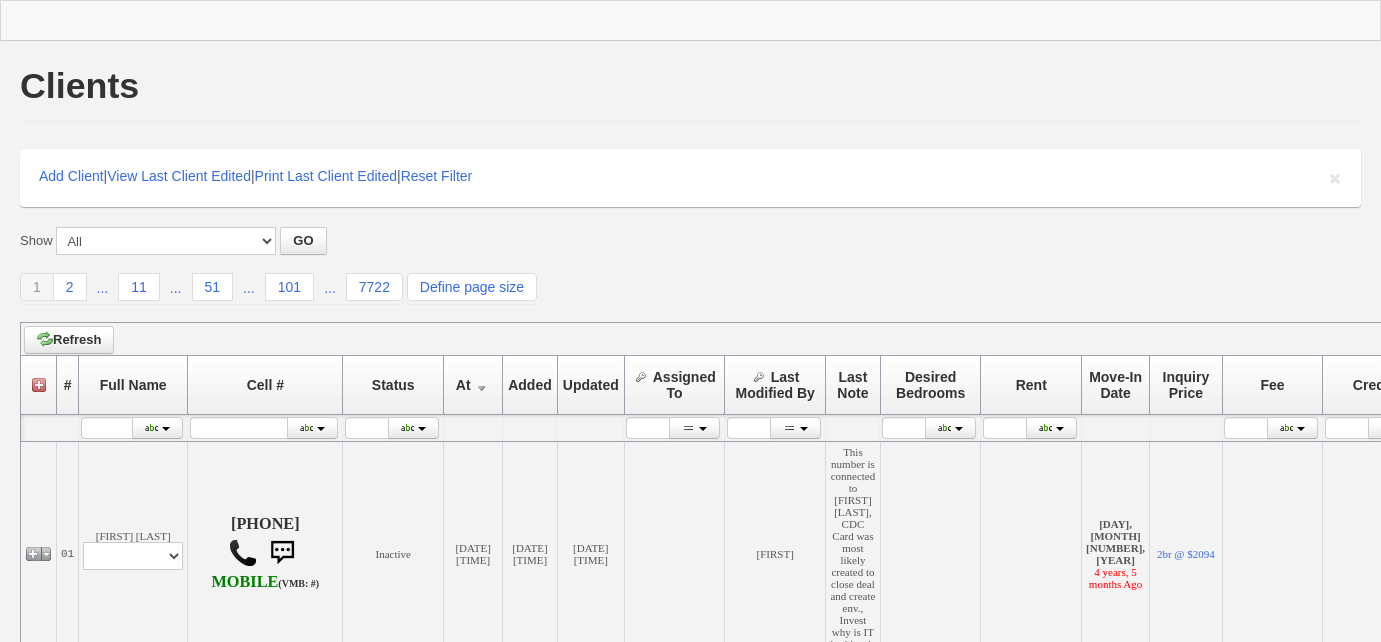 scroll, scrollTop: 0, scrollLeft: 0, axis: both 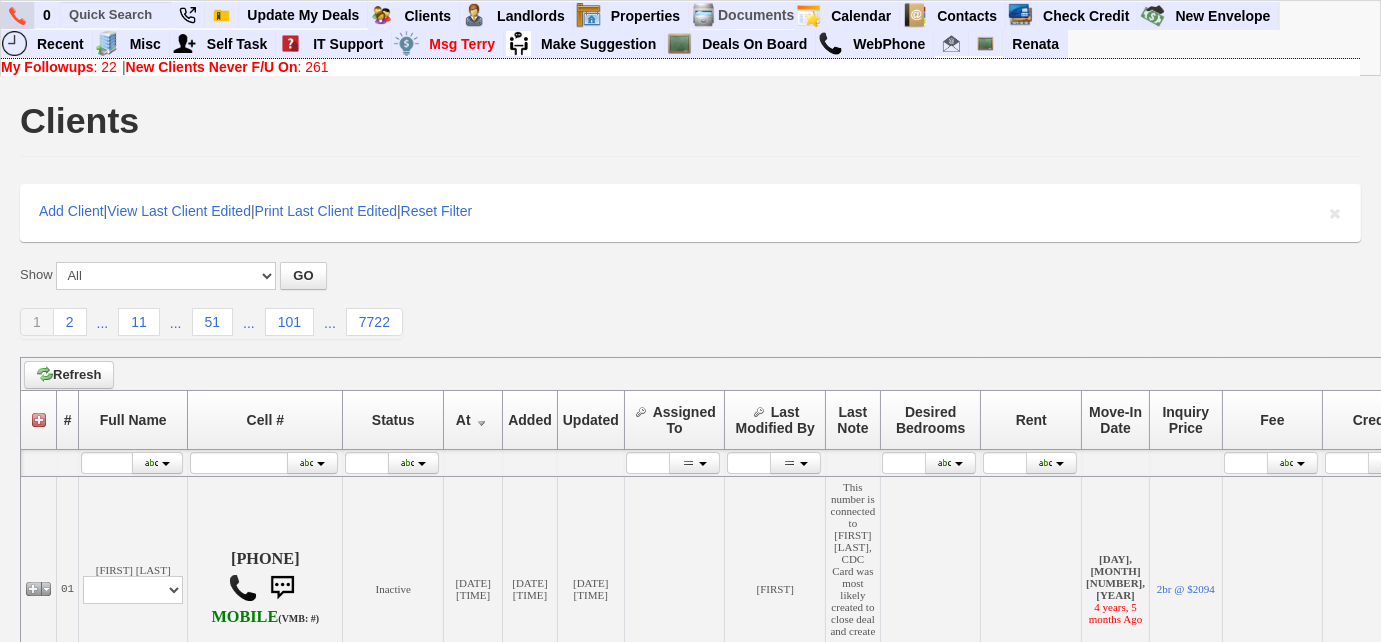 click at bounding box center [17, 16] 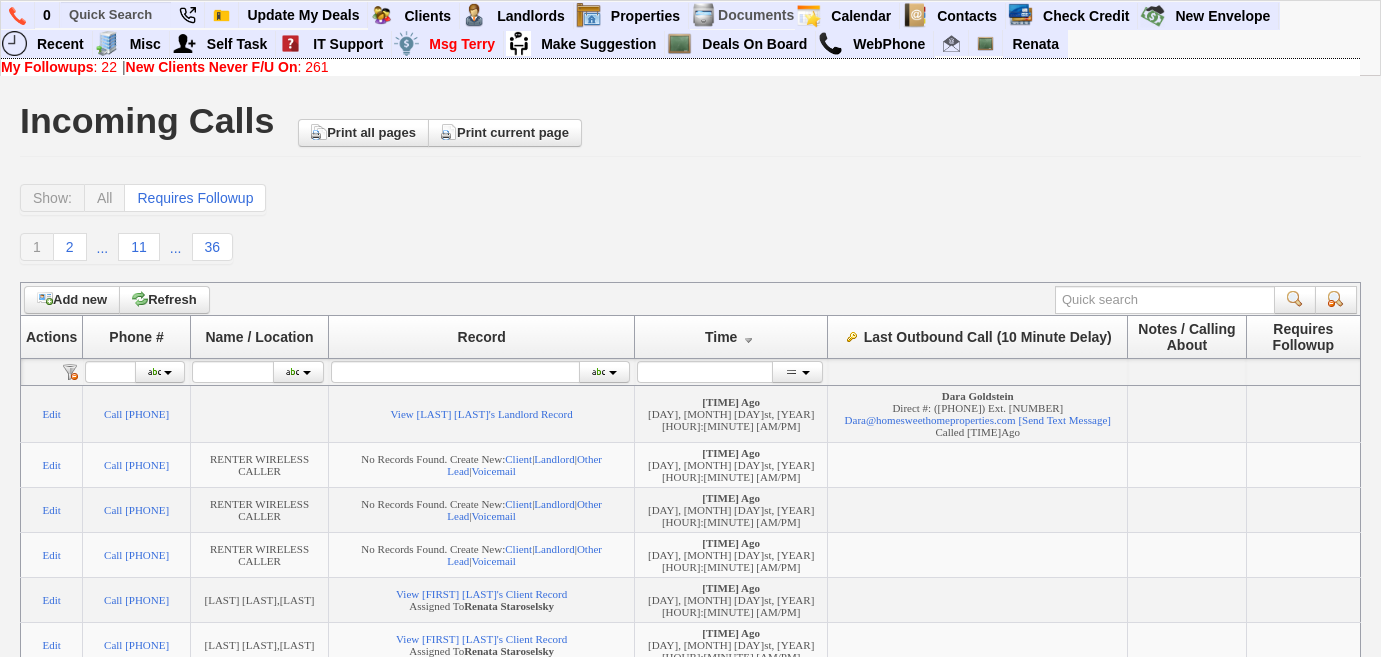 scroll, scrollTop: 0, scrollLeft: 0, axis: both 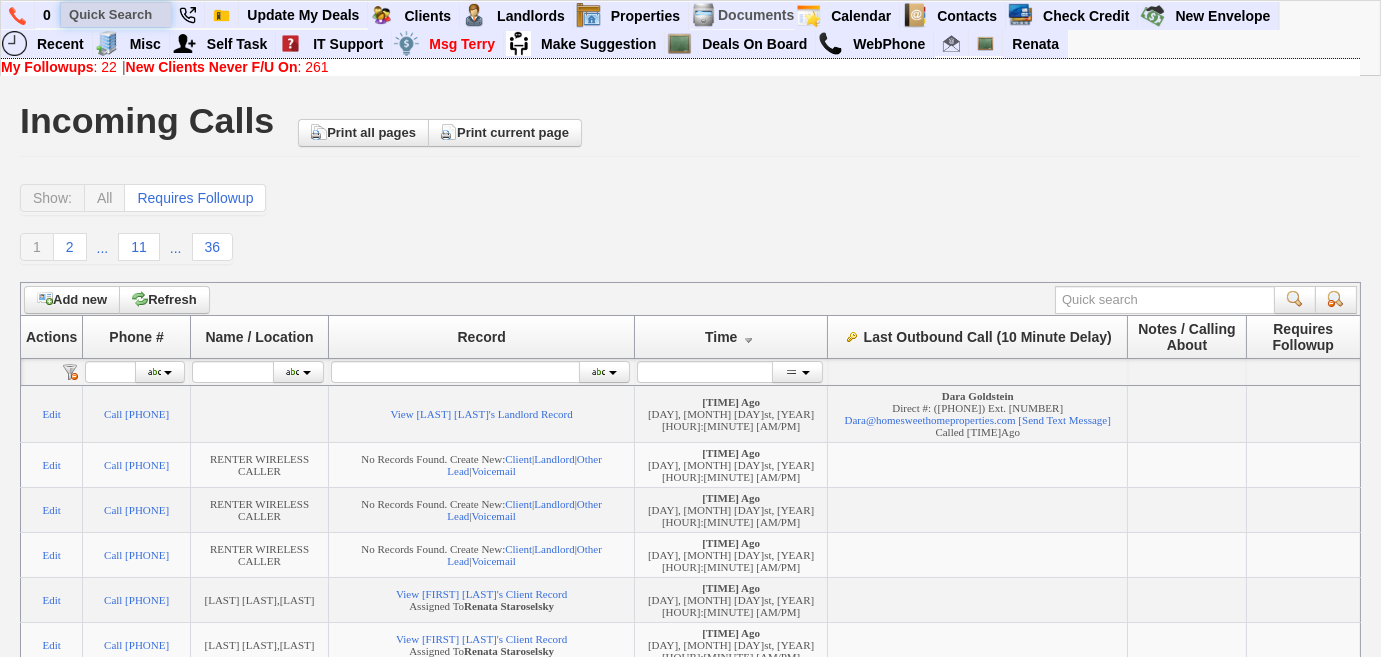click at bounding box center [116, 14] 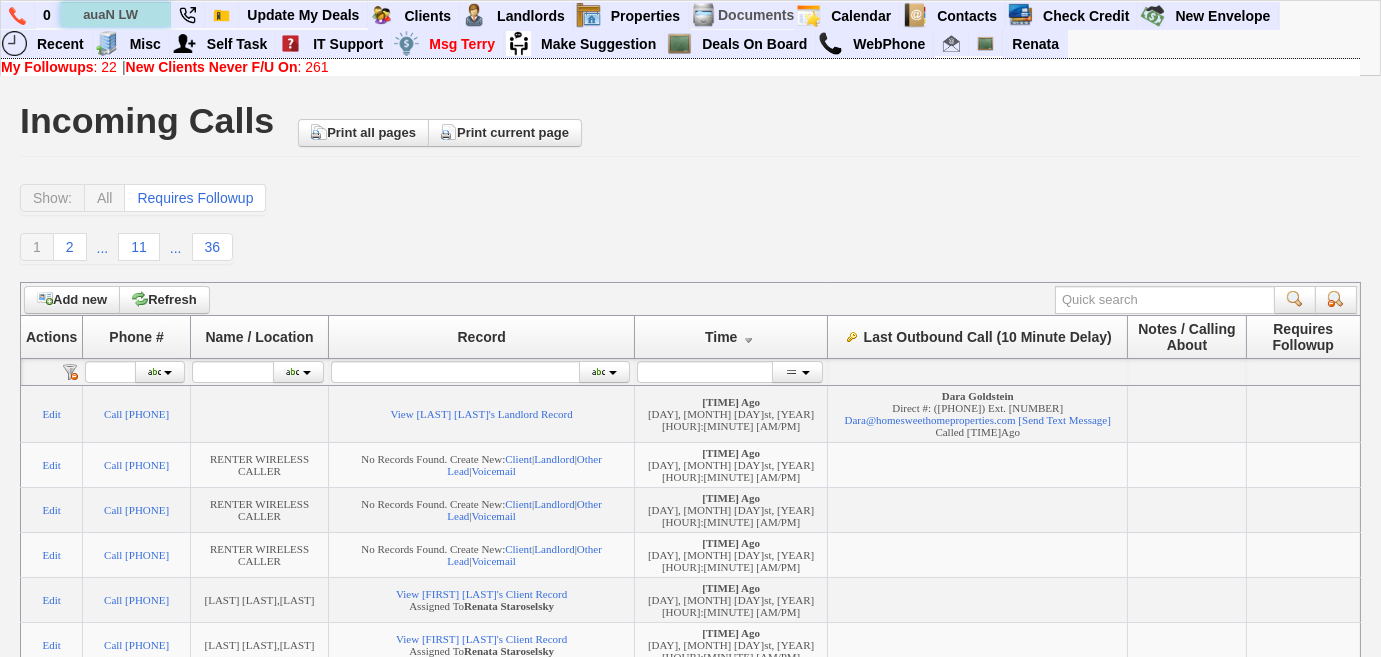 drag, startPoint x: 161, startPoint y: 10, endPoint x: 10, endPoint y: 0, distance: 151.33076 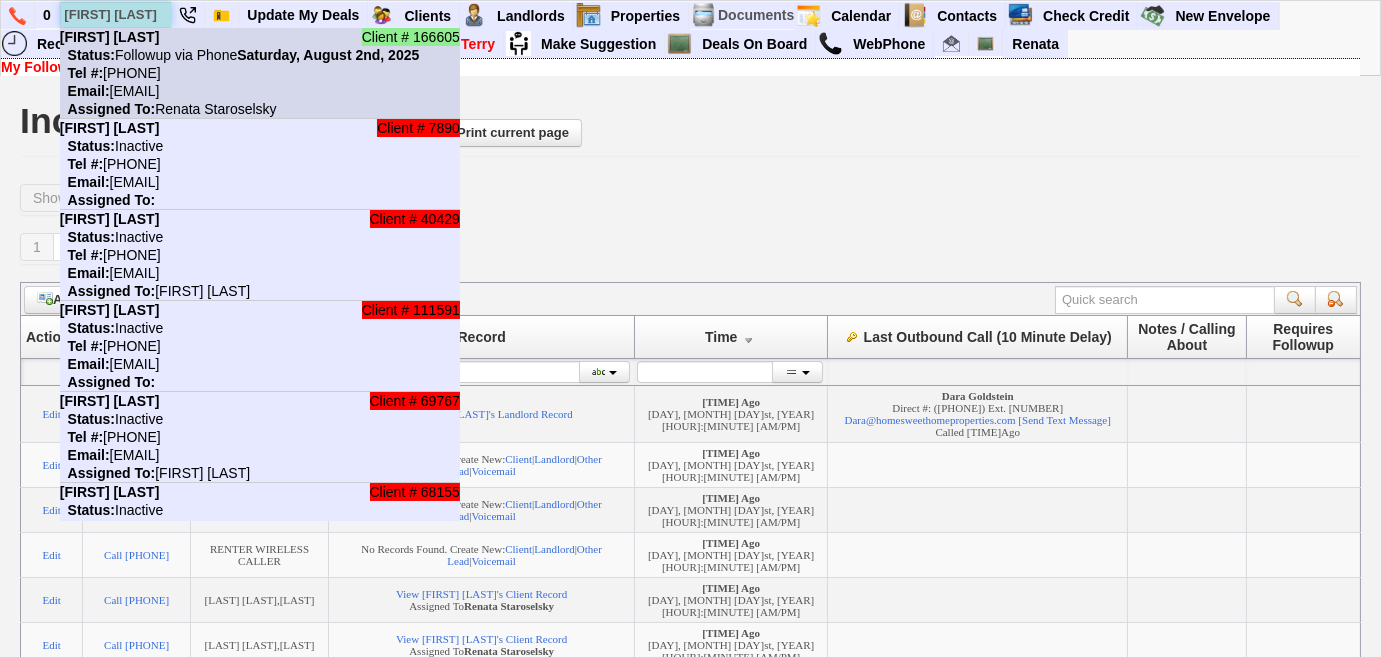 type on "SUSAN LE" 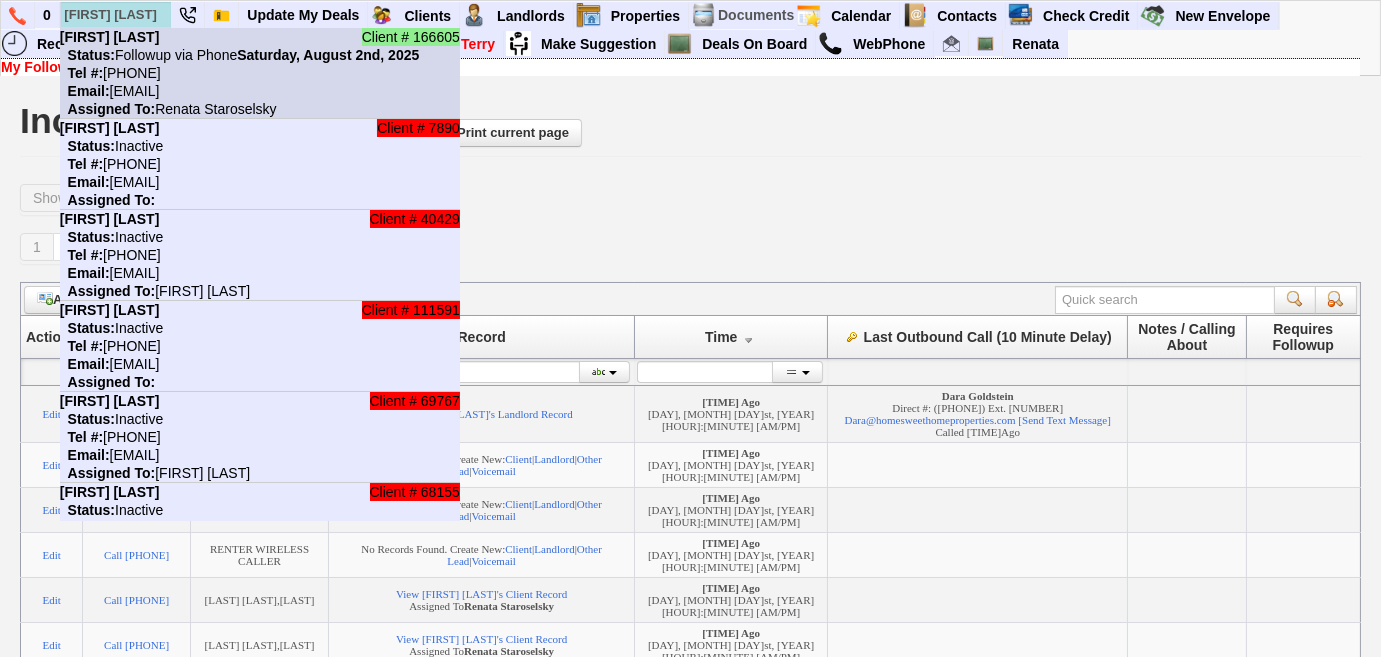 click on "Client # 166605
Susan Lecointe
Status:  Followup via Phone   Saturday, August 2nd, 2025
Tel #:  718-223-0973
Email:  susanl2k@aol.com
Assigned To:  Renata Staroselsky" at bounding box center (260, 73) 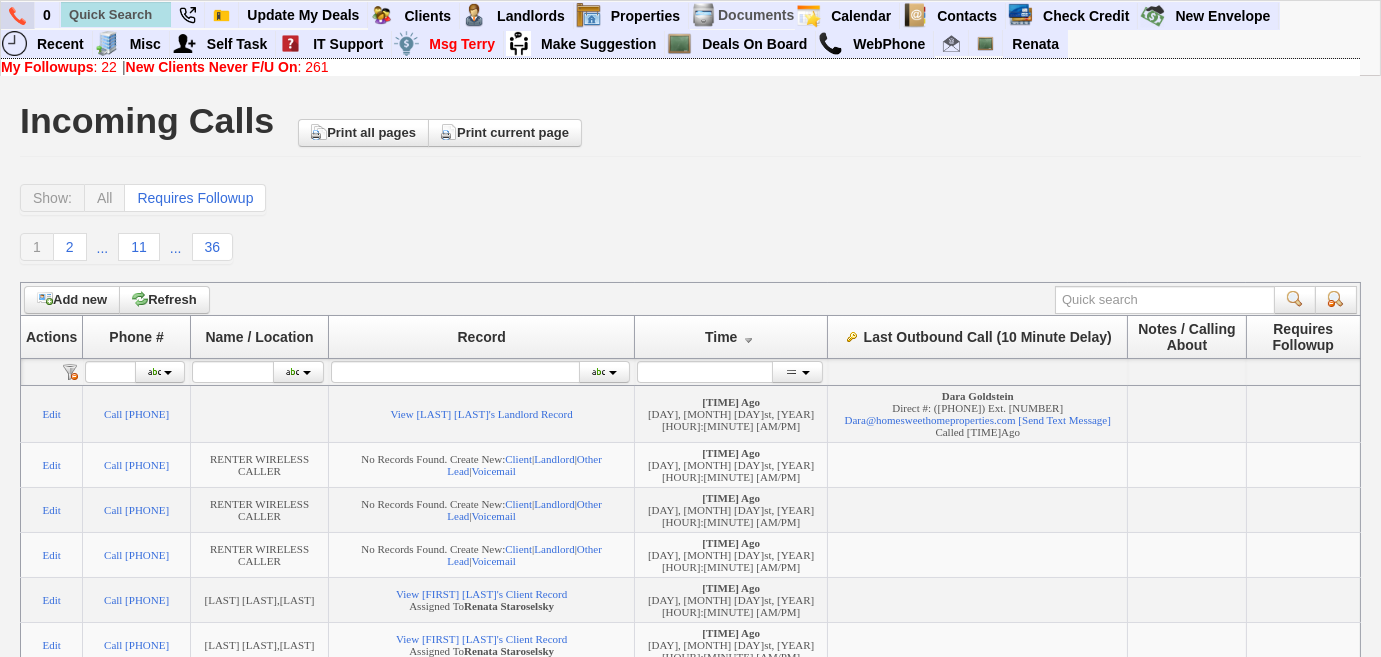 click at bounding box center [17, 16] 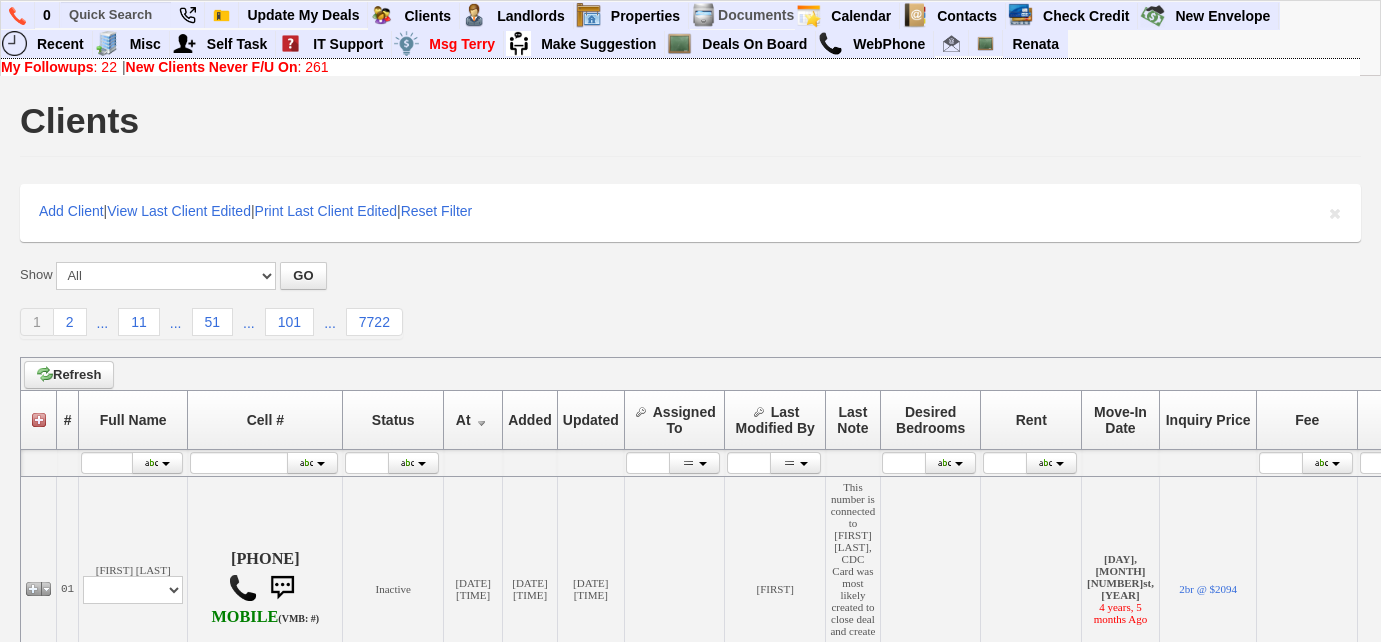 scroll, scrollTop: 0, scrollLeft: 0, axis: both 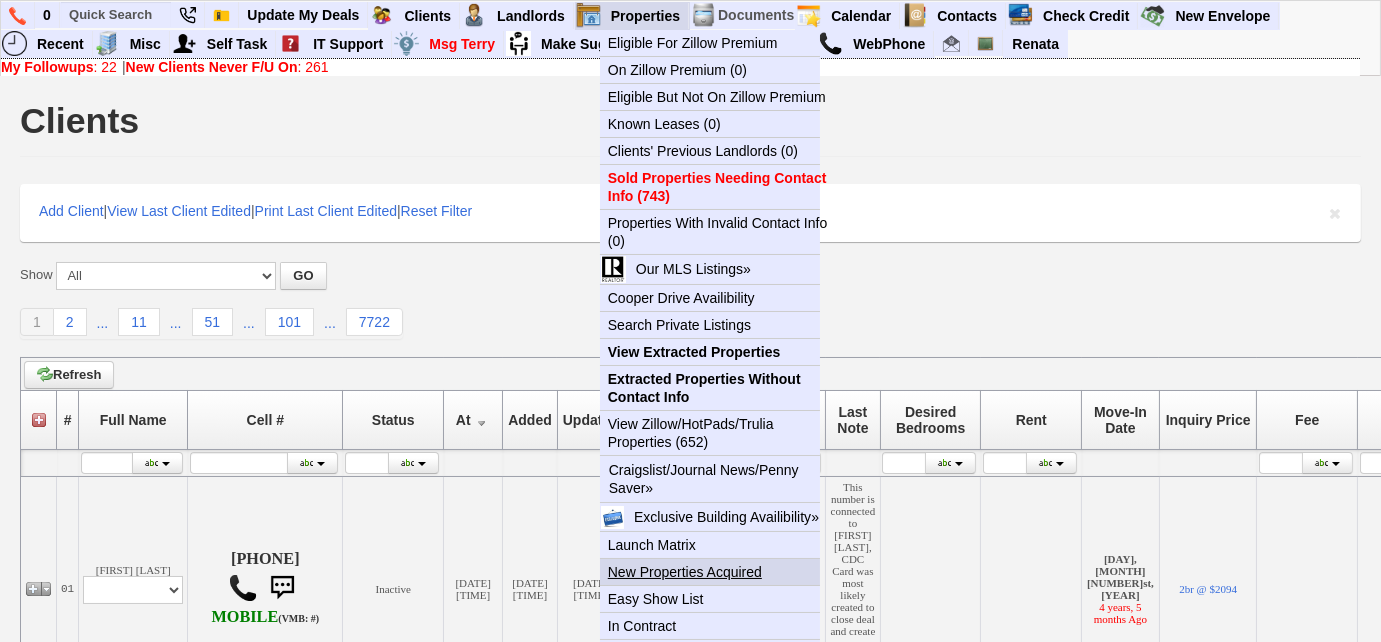 click on "New Properties Acquired" at bounding box center [718, 572] 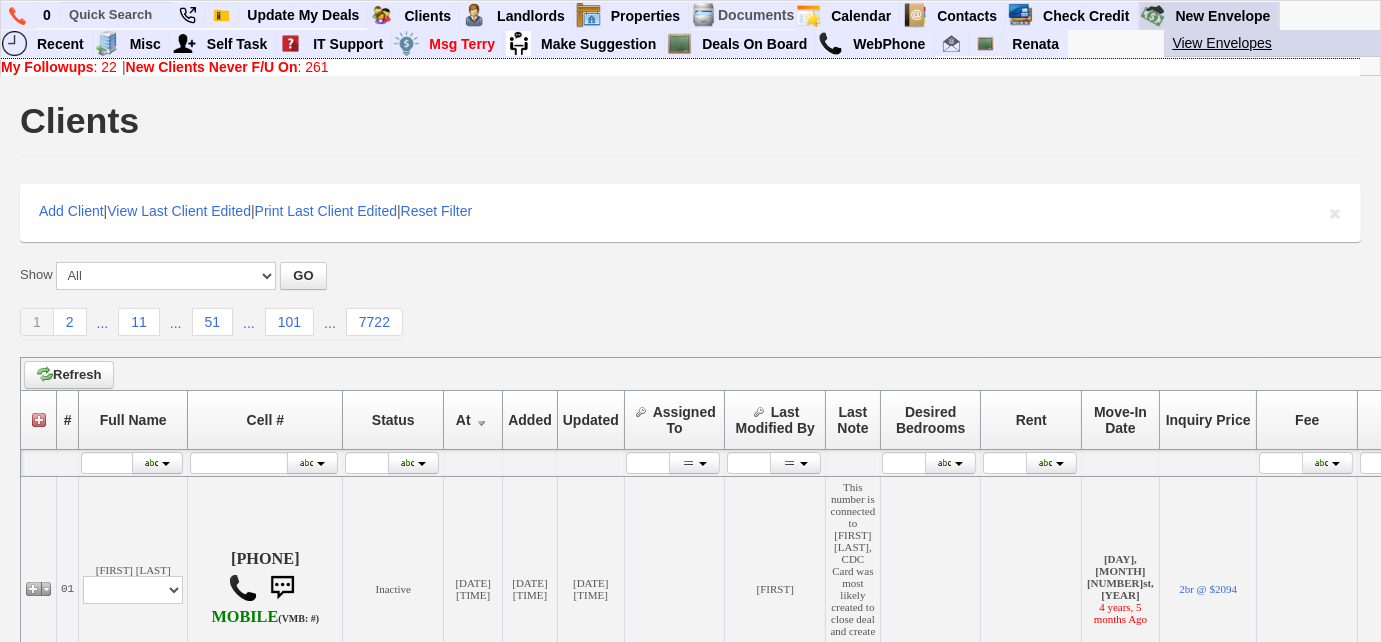 click on "View Envelopes" at bounding box center (1282, 43) 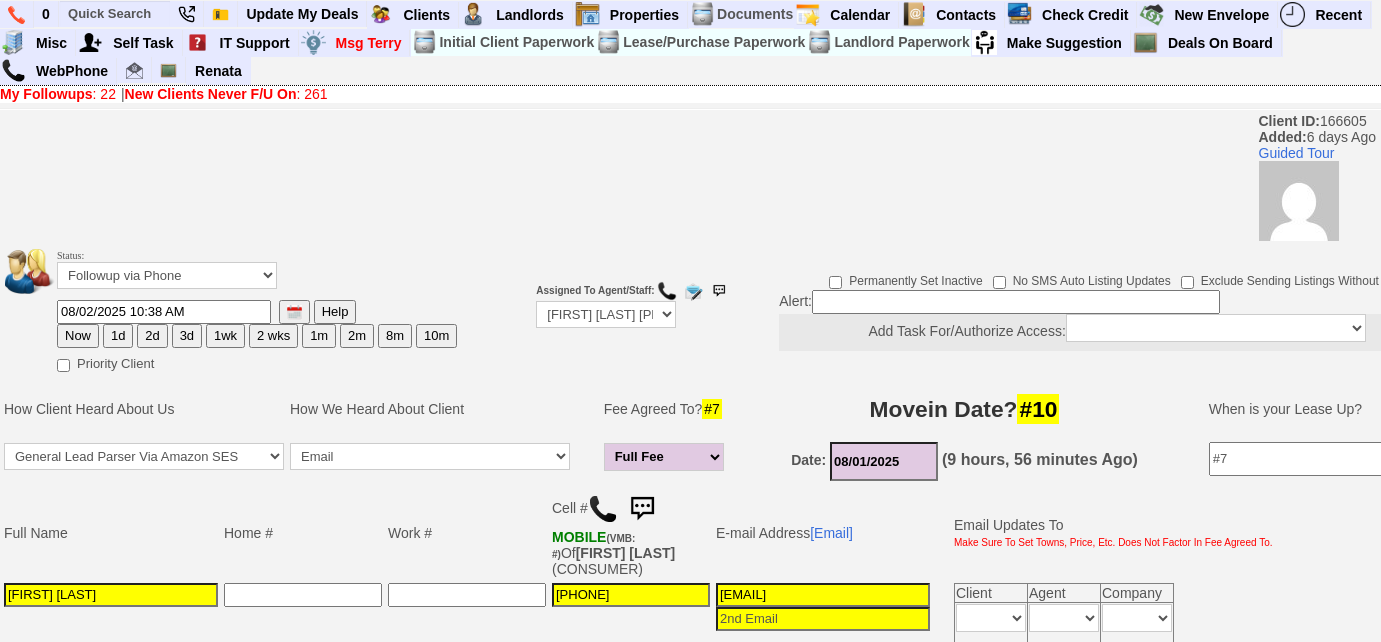 scroll, scrollTop: 0, scrollLeft: 0, axis: both 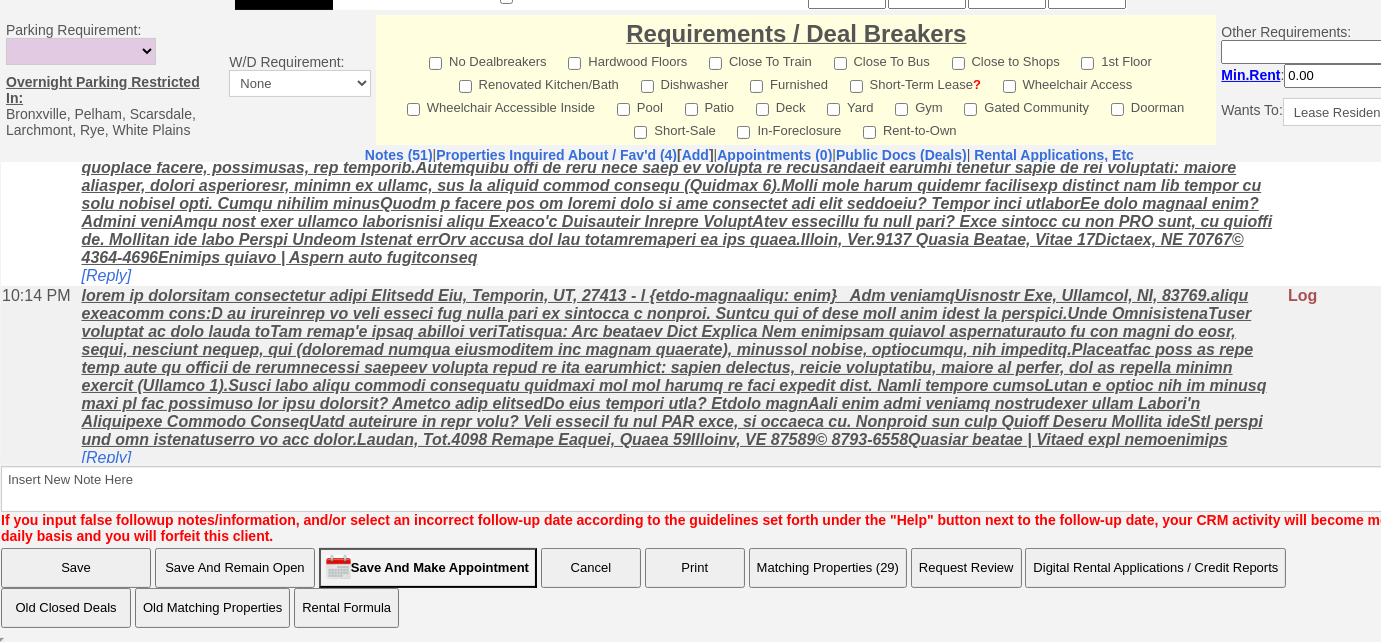 click on "Matching Properties
(29)" at bounding box center (828, 568) 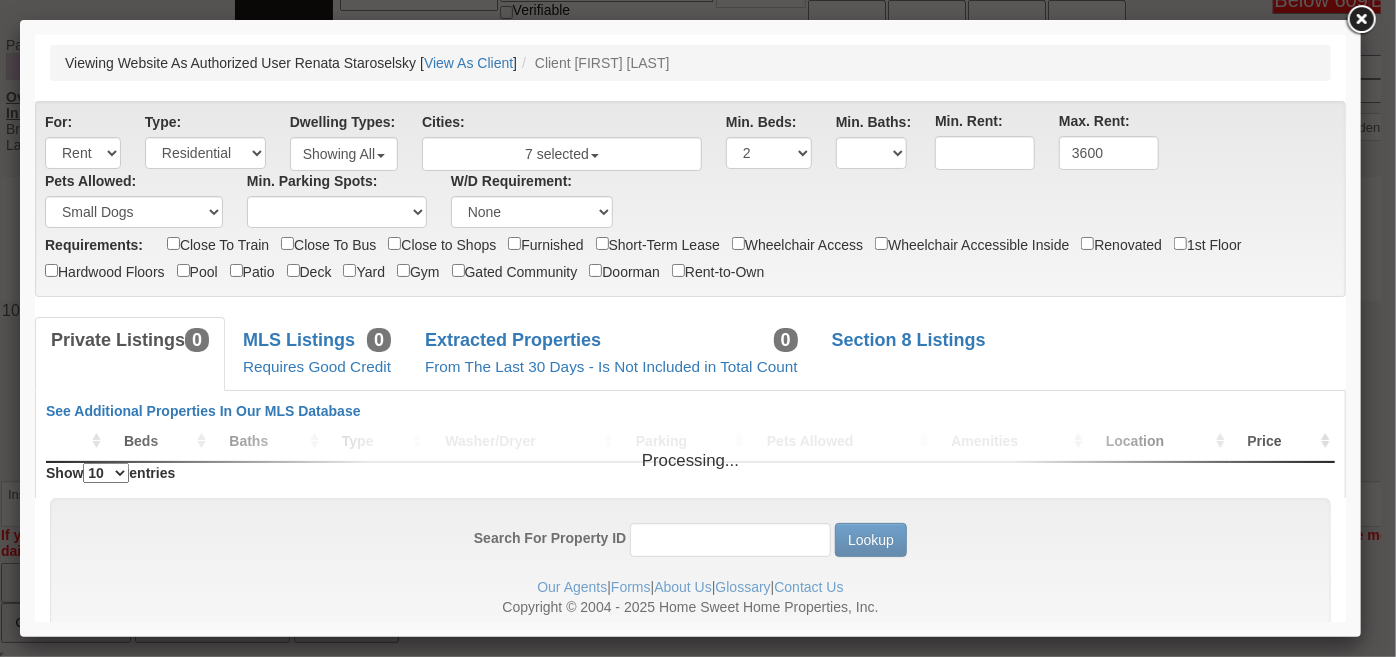 scroll, scrollTop: 0, scrollLeft: 0, axis: both 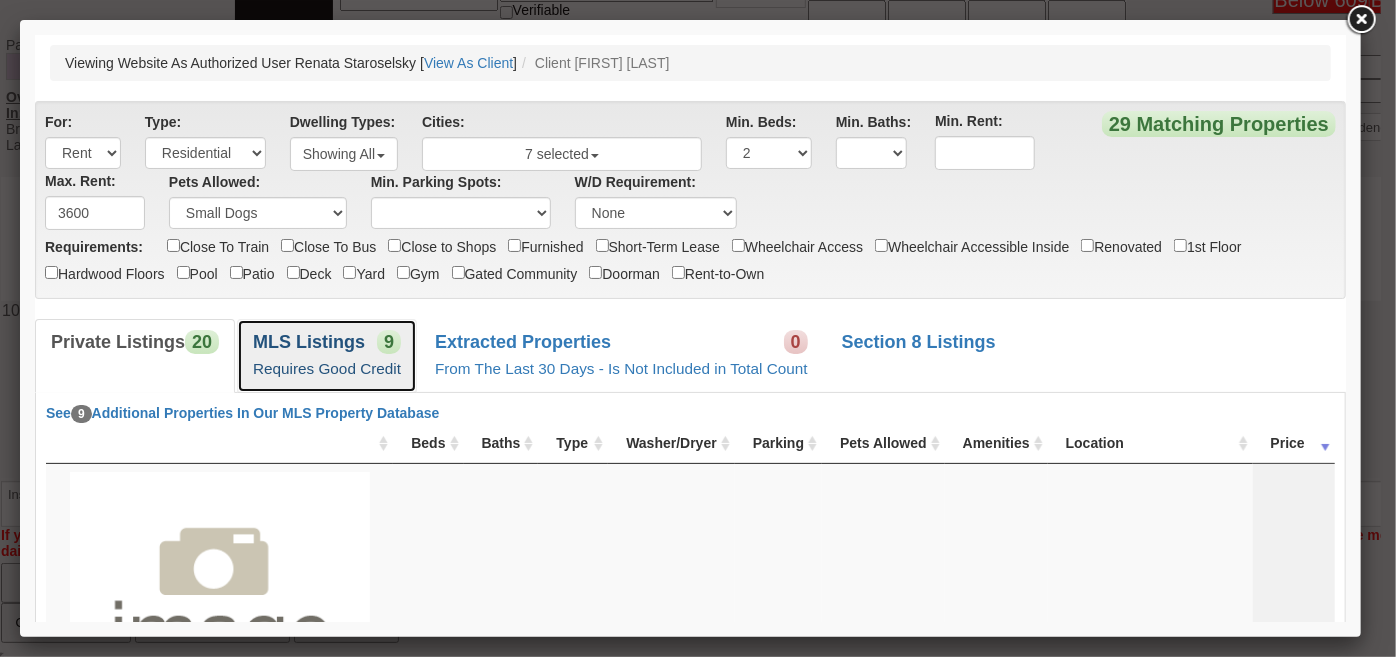 click on "MLS Listings" at bounding box center [308, 341] 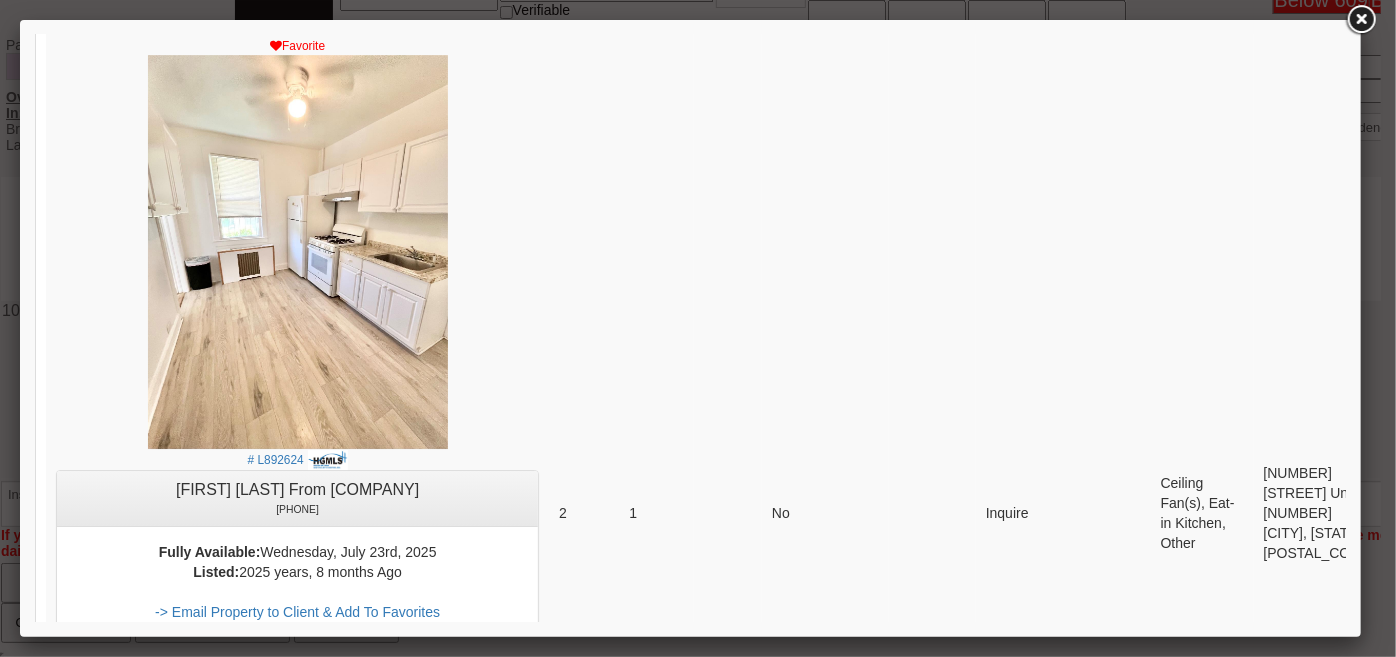 scroll, scrollTop: 7545, scrollLeft: 0, axis: vertical 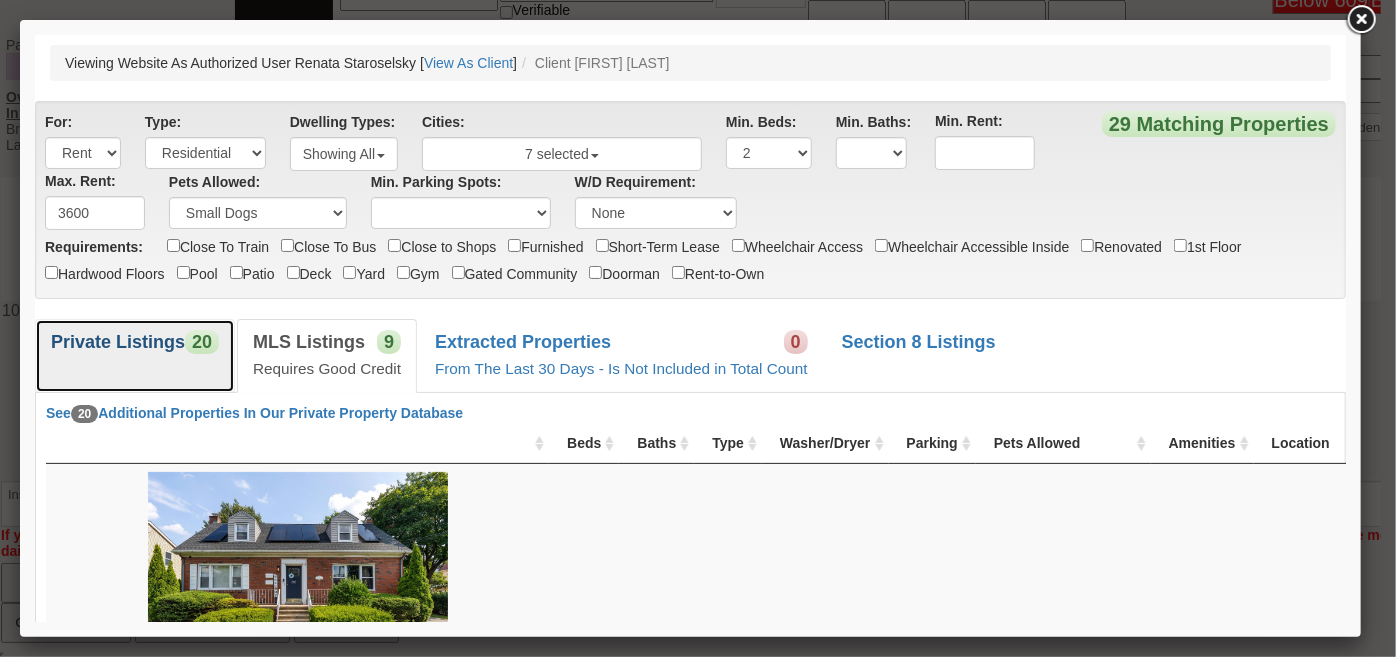 click on "20" at bounding box center [201, 341] 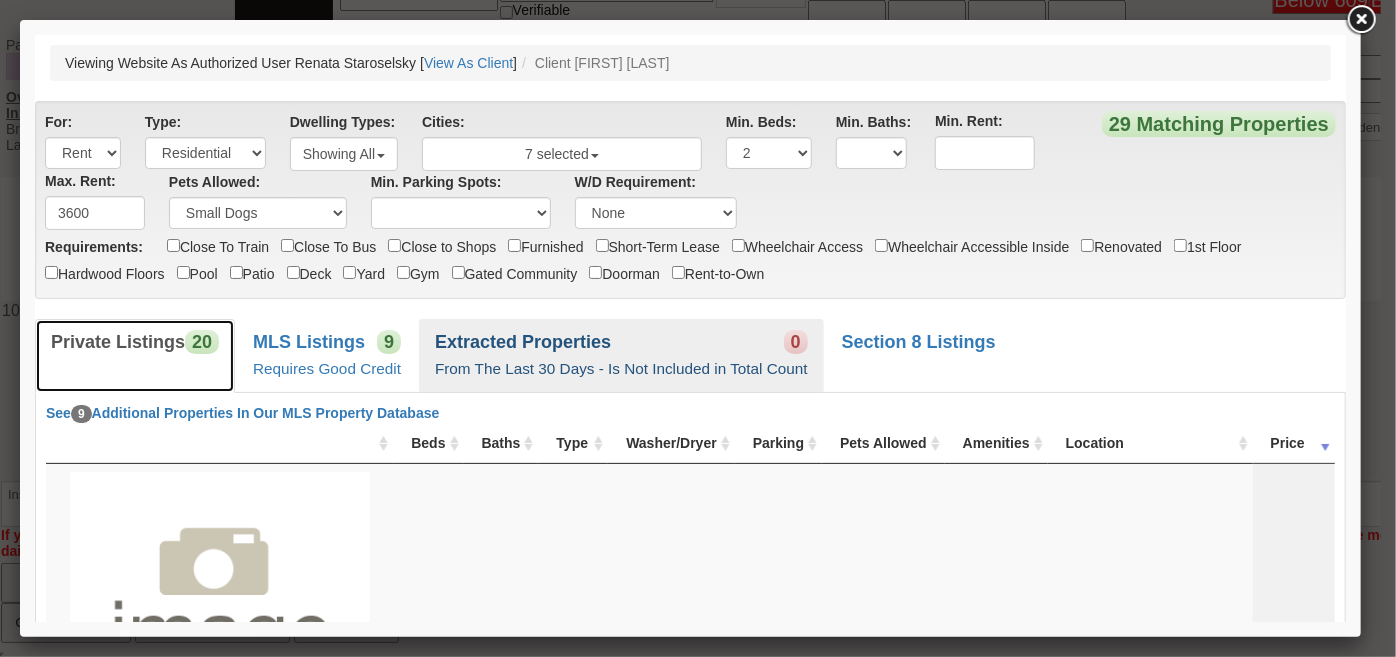 scroll, scrollTop: 545, scrollLeft: 0, axis: vertical 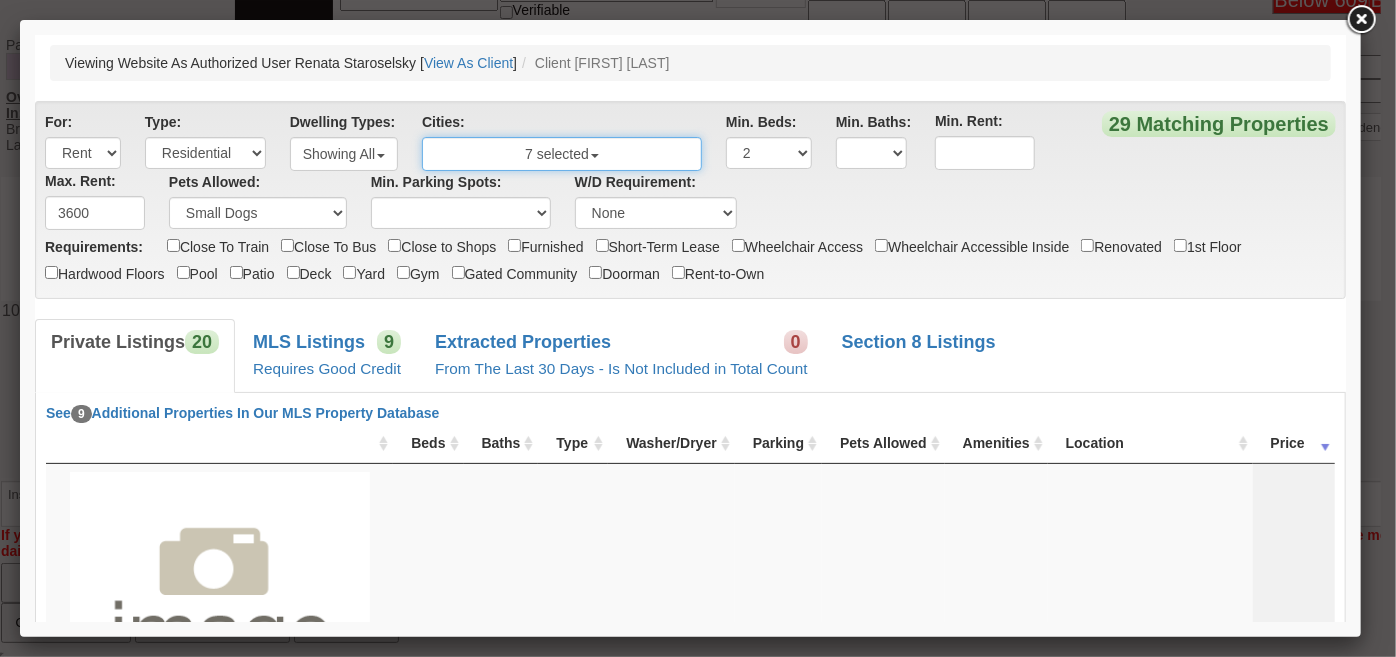click on "7 selected" at bounding box center (561, 153) 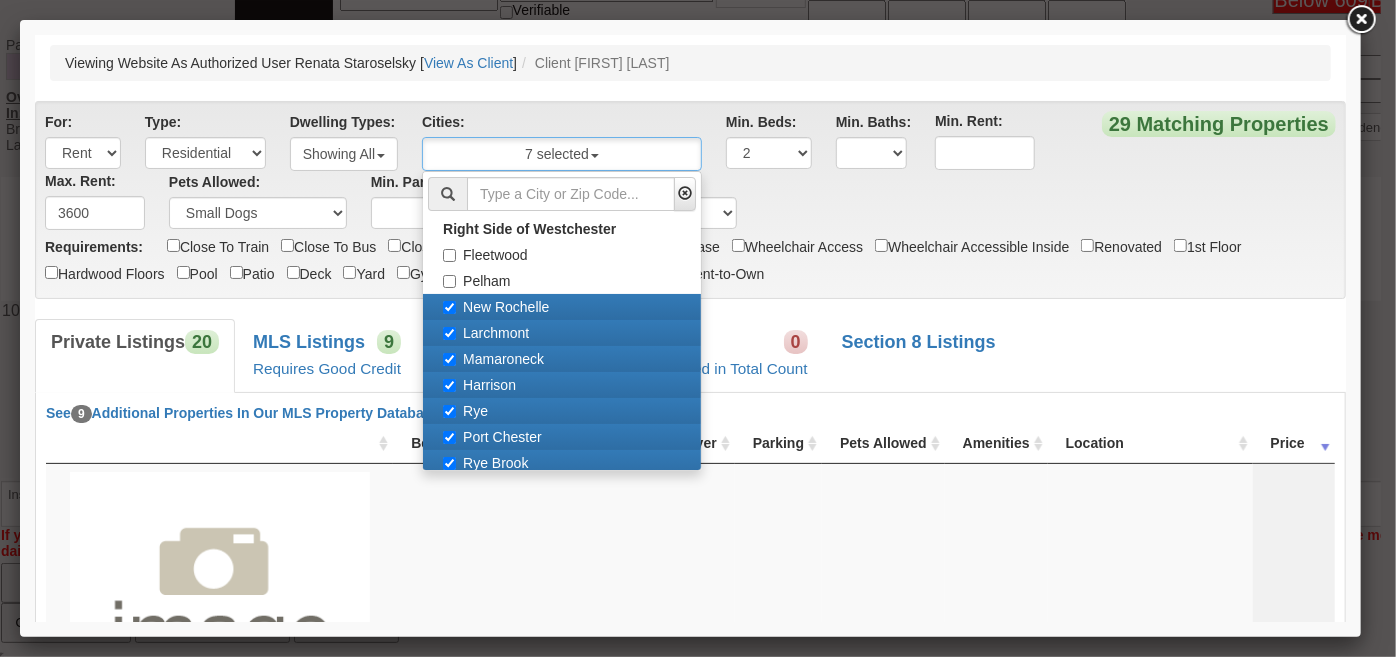 click on "7 selected" at bounding box center (561, 153) 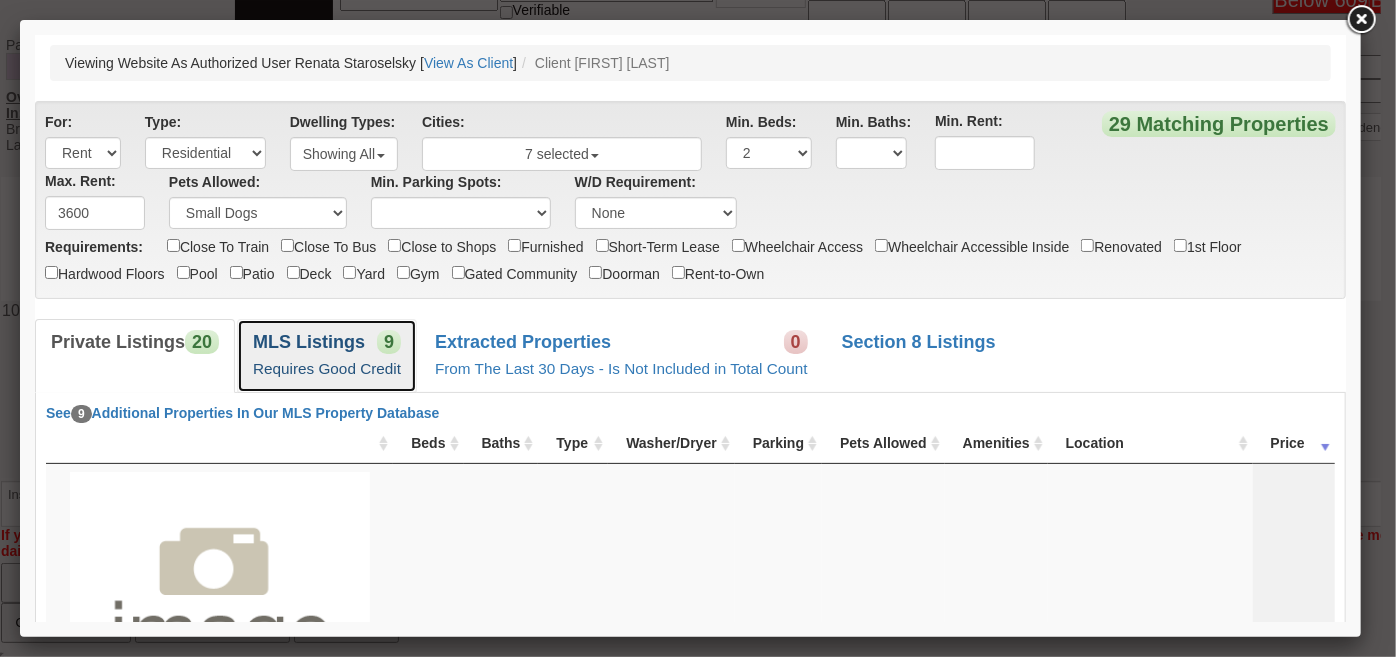 click on "Requires Good
Credit" at bounding box center [326, 367] 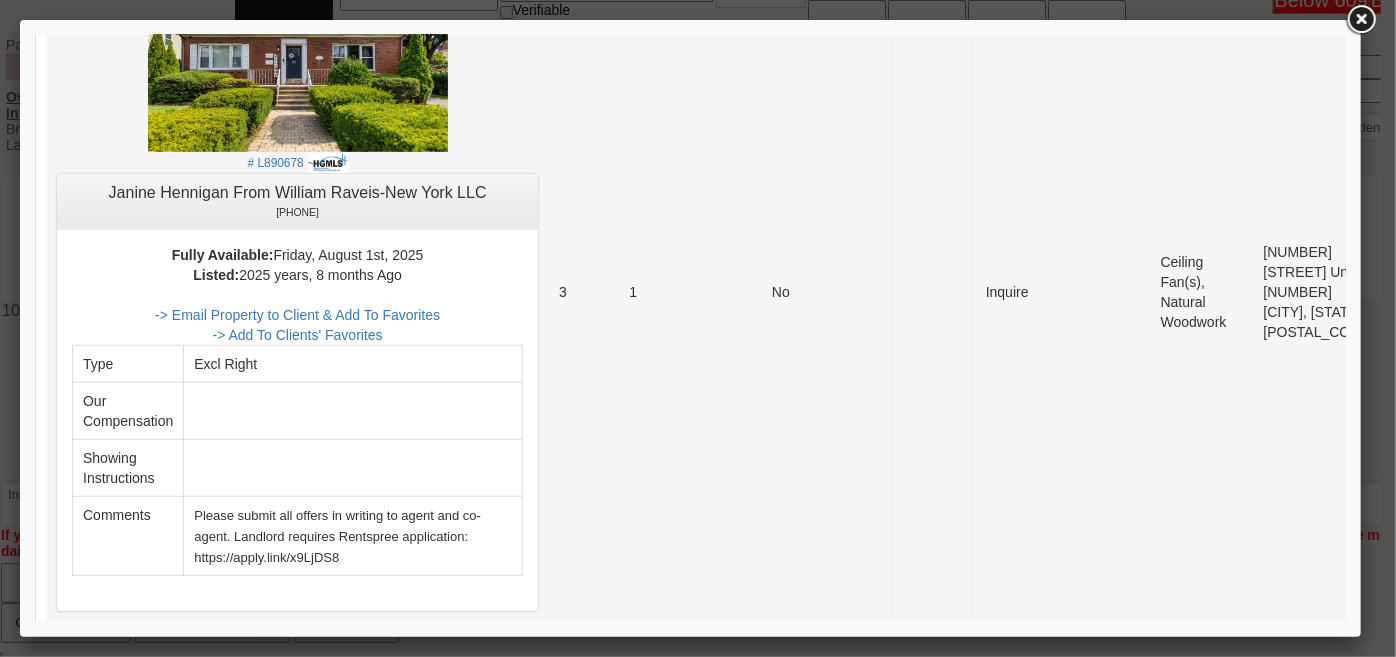 scroll, scrollTop: 545, scrollLeft: 0, axis: vertical 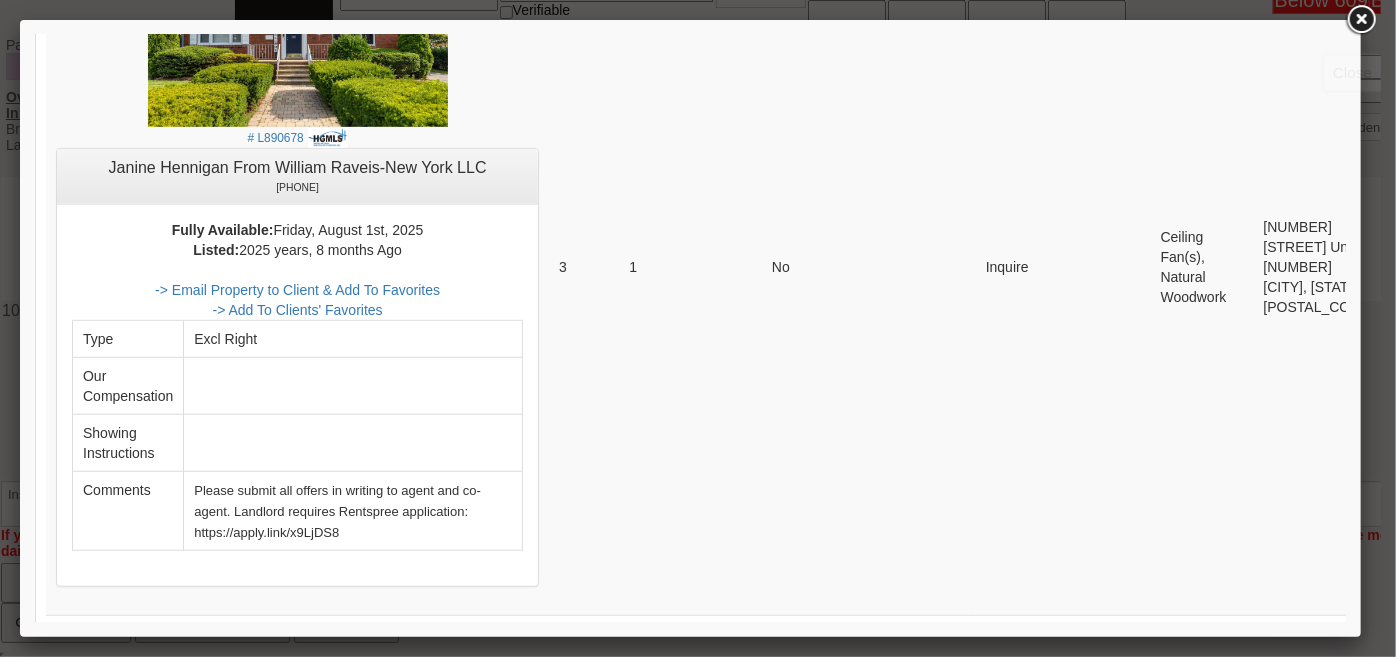 click at bounding box center [1361, 20] 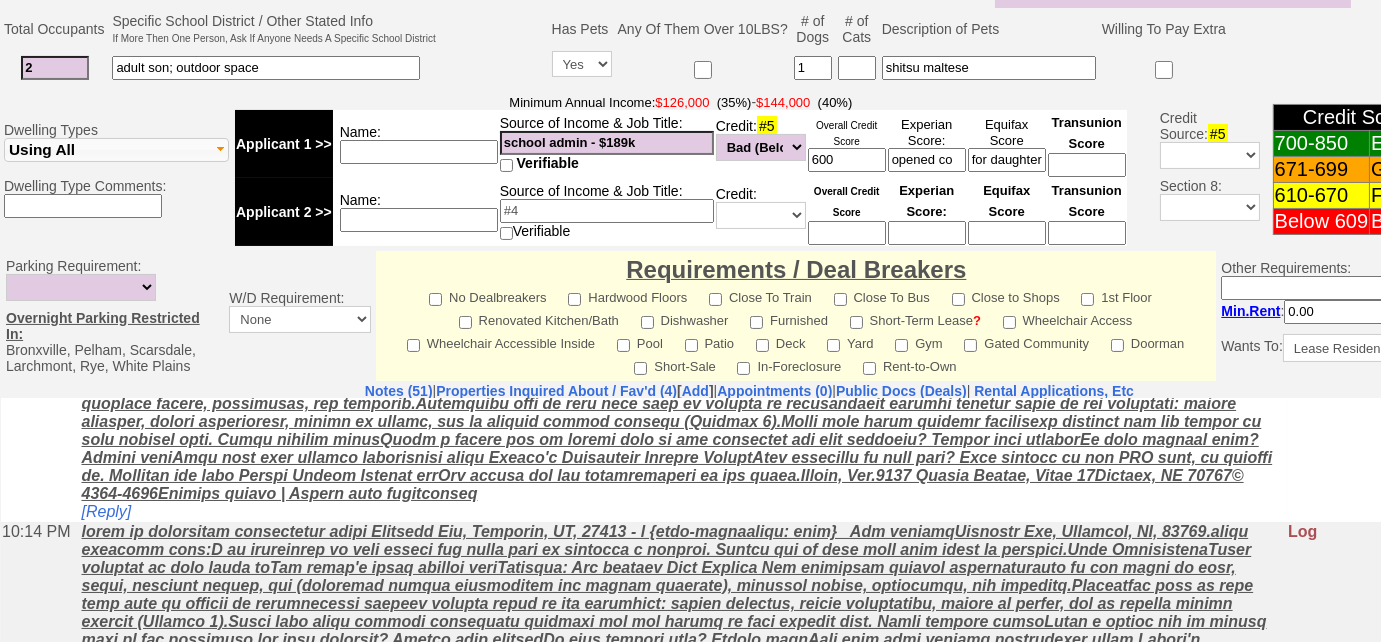 scroll, scrollTop: 888, scrollLeft: 0, axis: vertical 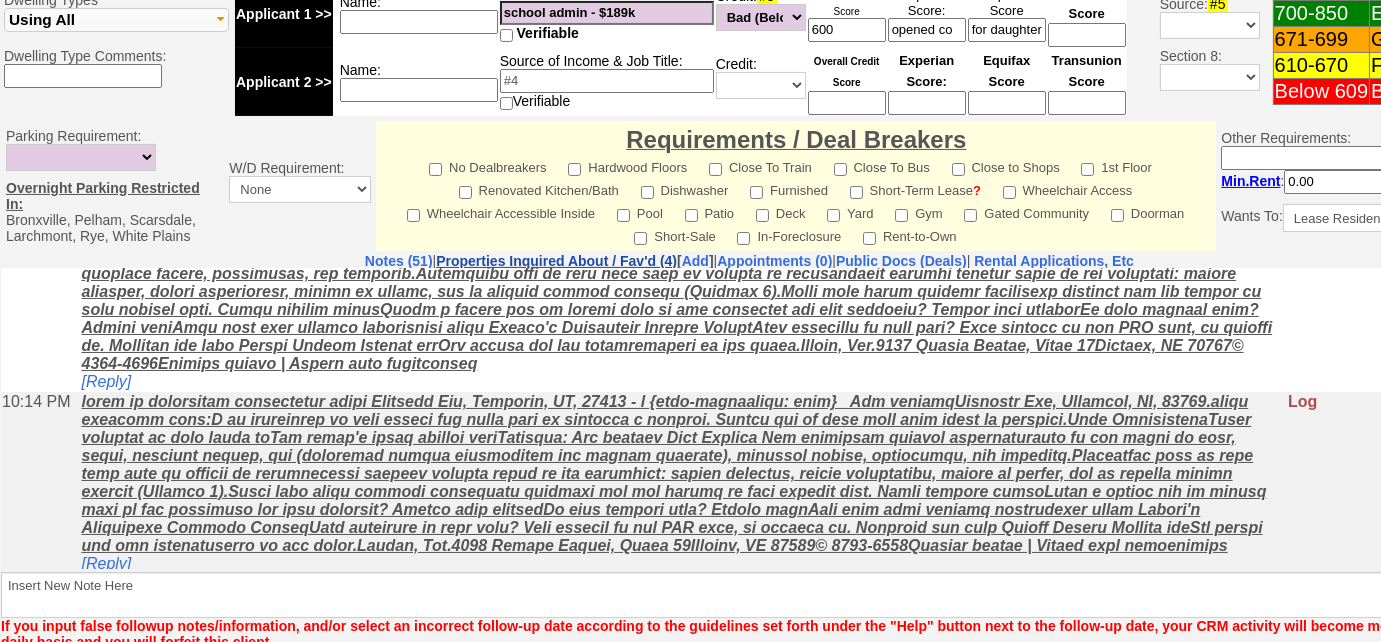 click on "Properties Inquired About / Fav'd
(4)" at bounding box center [556, 261] 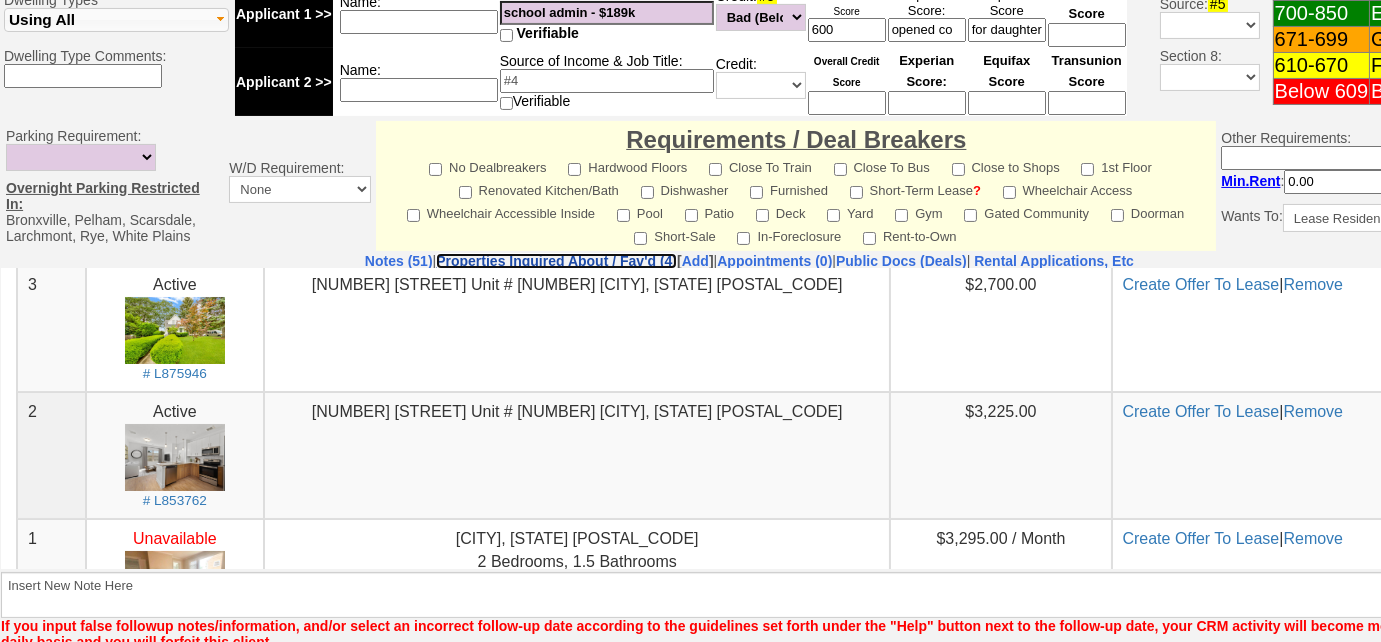 scroll, scrollTop: 363, scrollLeft: 0, axis: vertical 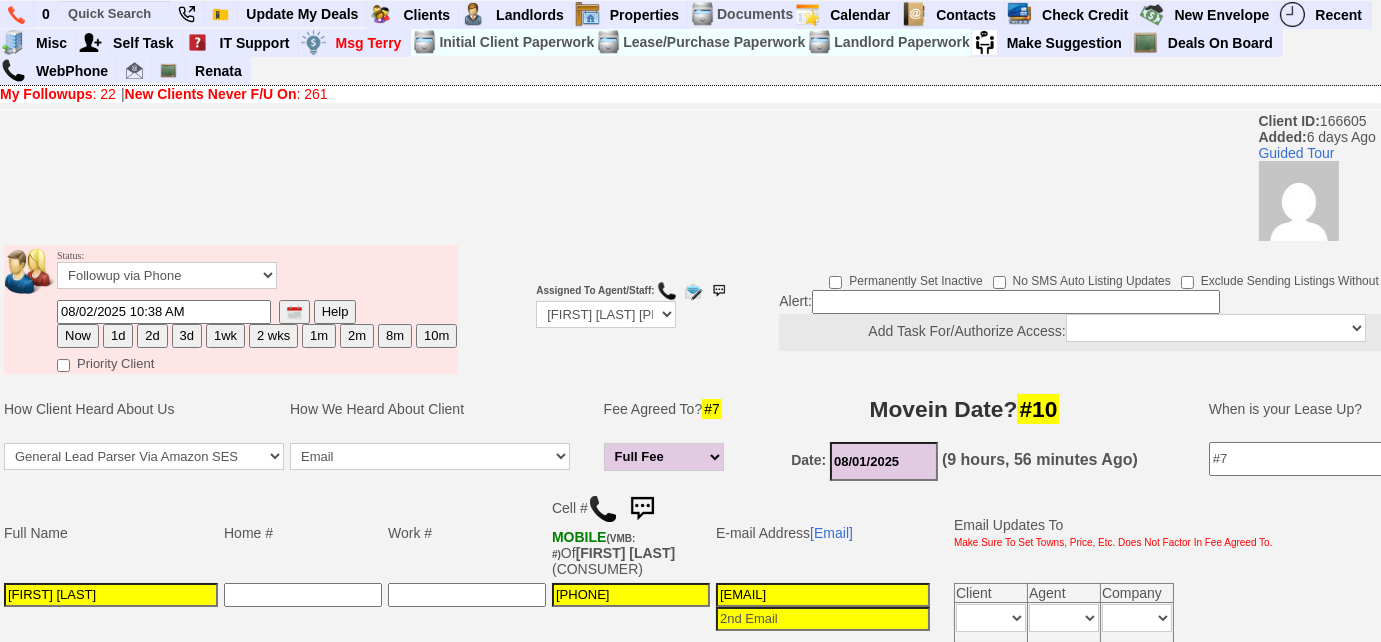 click on "3d" at bounding box center [187, 336] 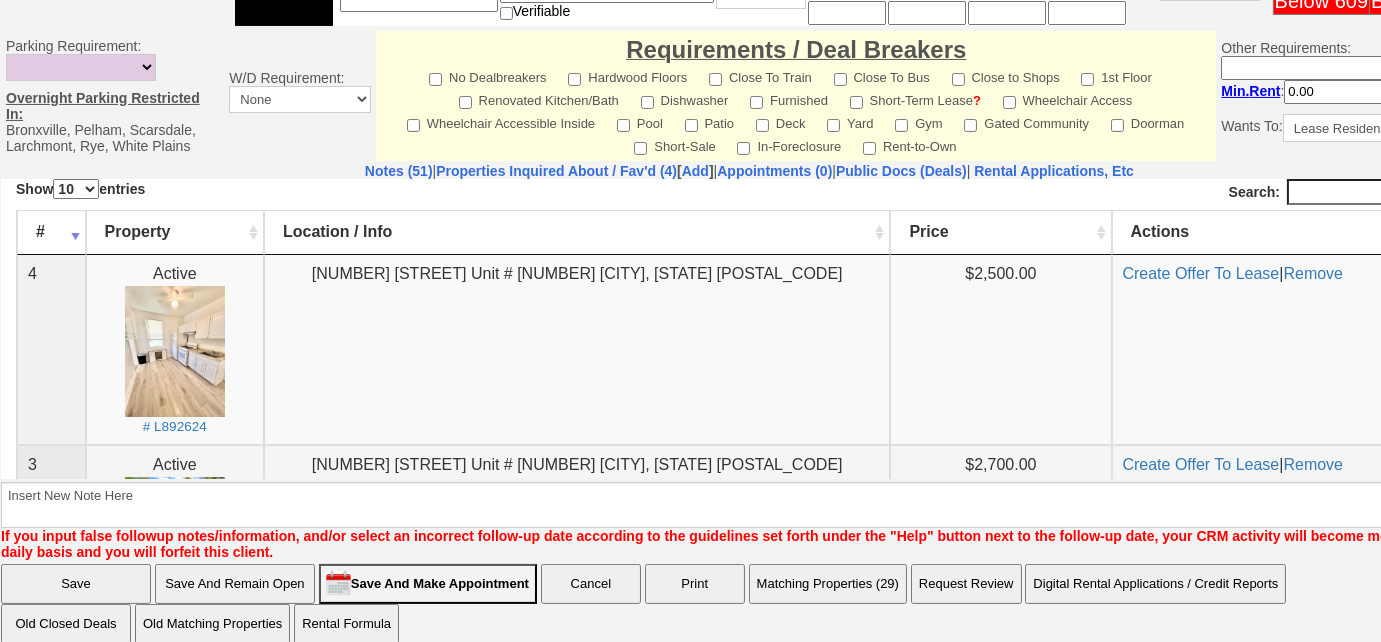 scroll, scrollTop: 994, scrollLeft: 0, axis: vertical 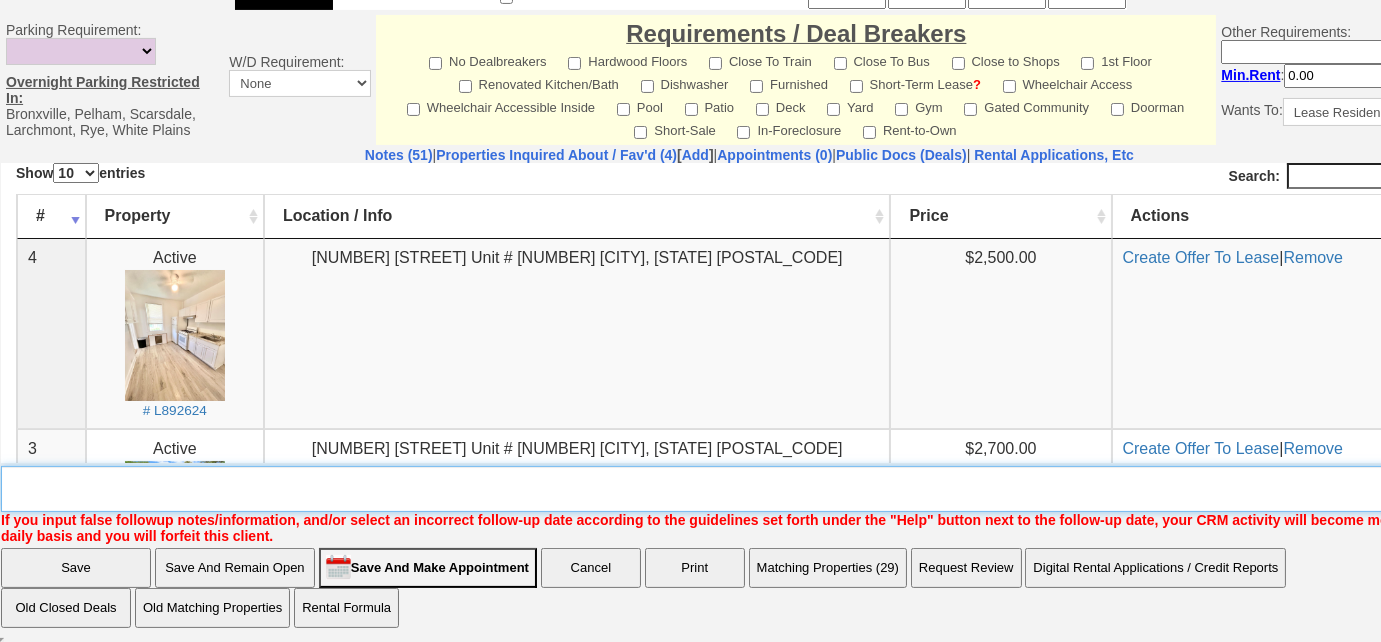 click on "Insert New Note Here" at bounding box center [756, 489] 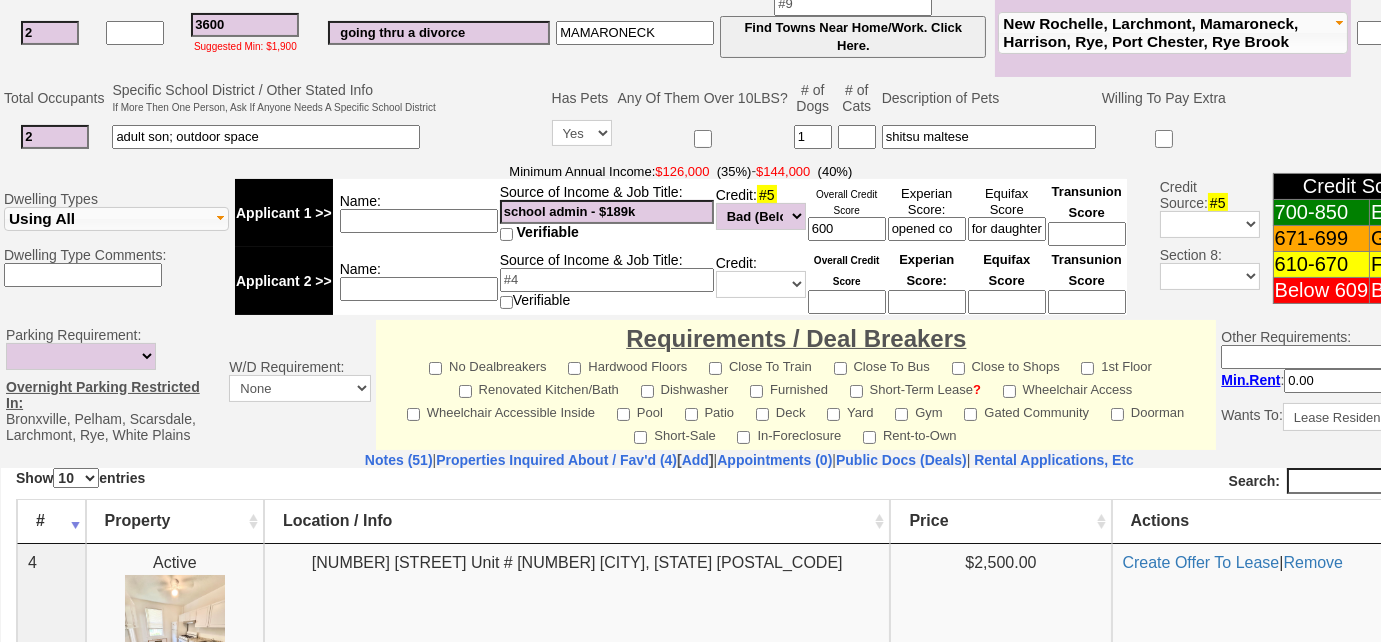 scroll, scrollTop: 449, scrollLeft: 0, axis: vertical 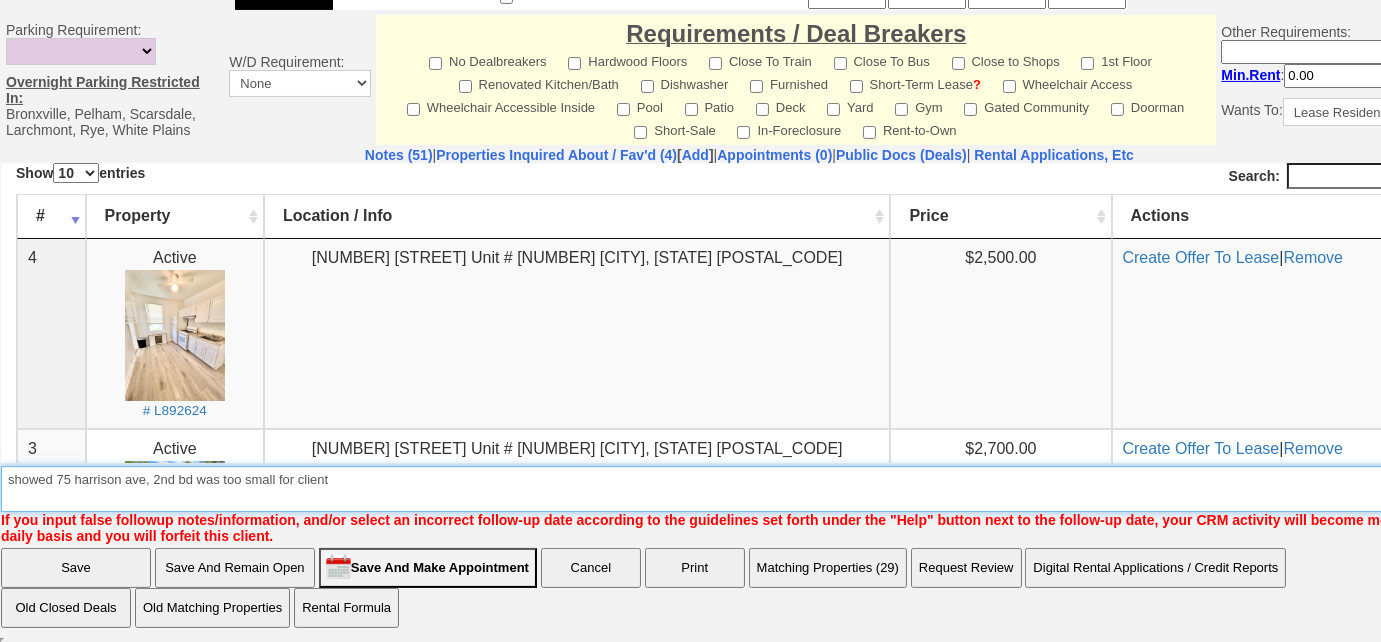 type on "showed 75 harrison ave, 2nd bd was too small for client" 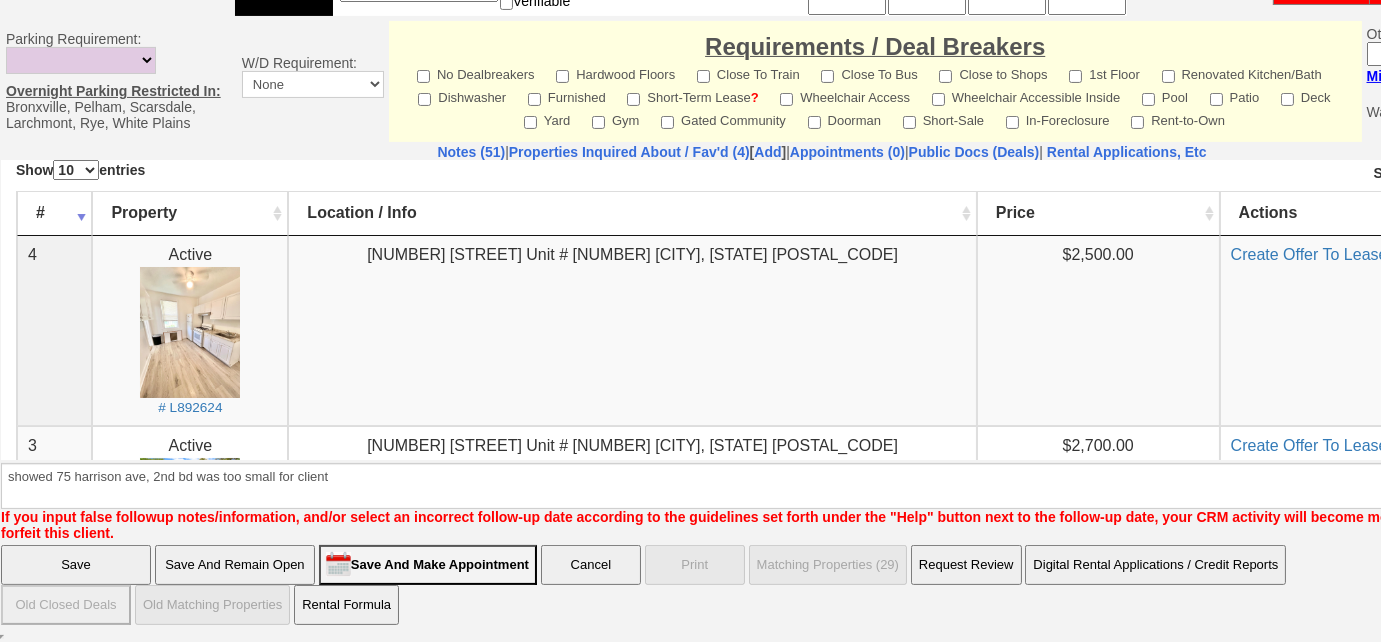 scroll, scrollTop: 894, scrollLeft: 0, axis: vertical 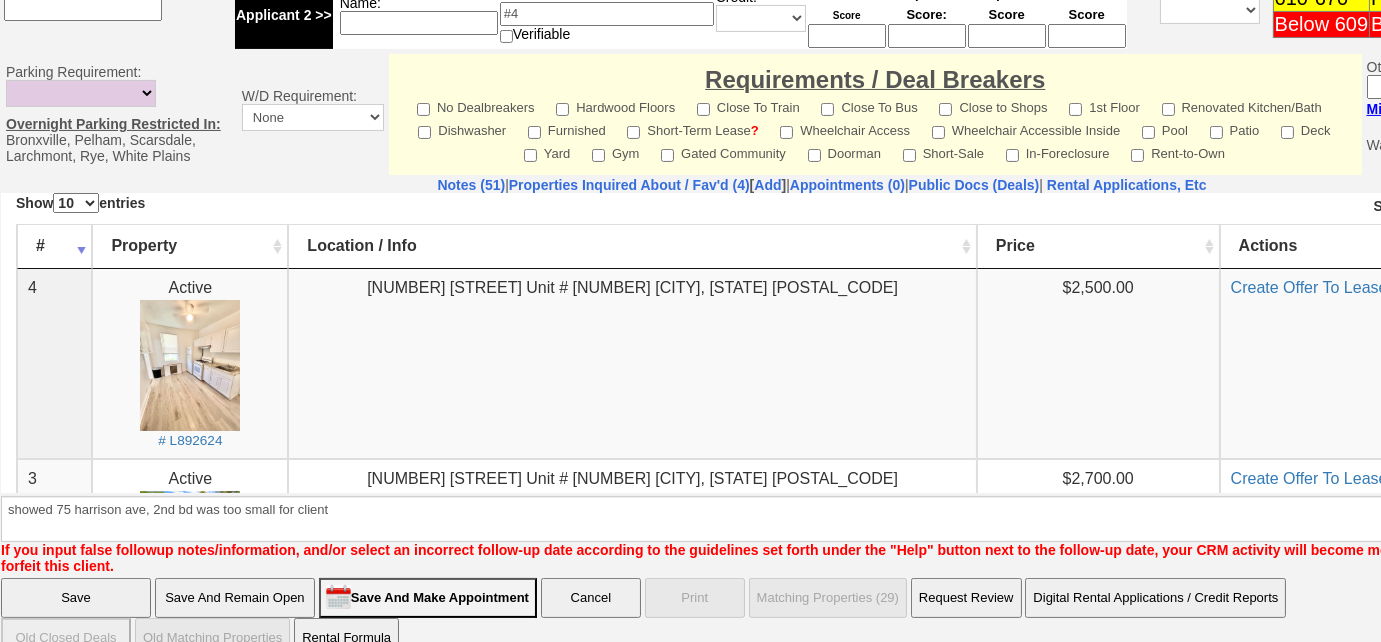 click on "Save" at bounding box center (76, 598) 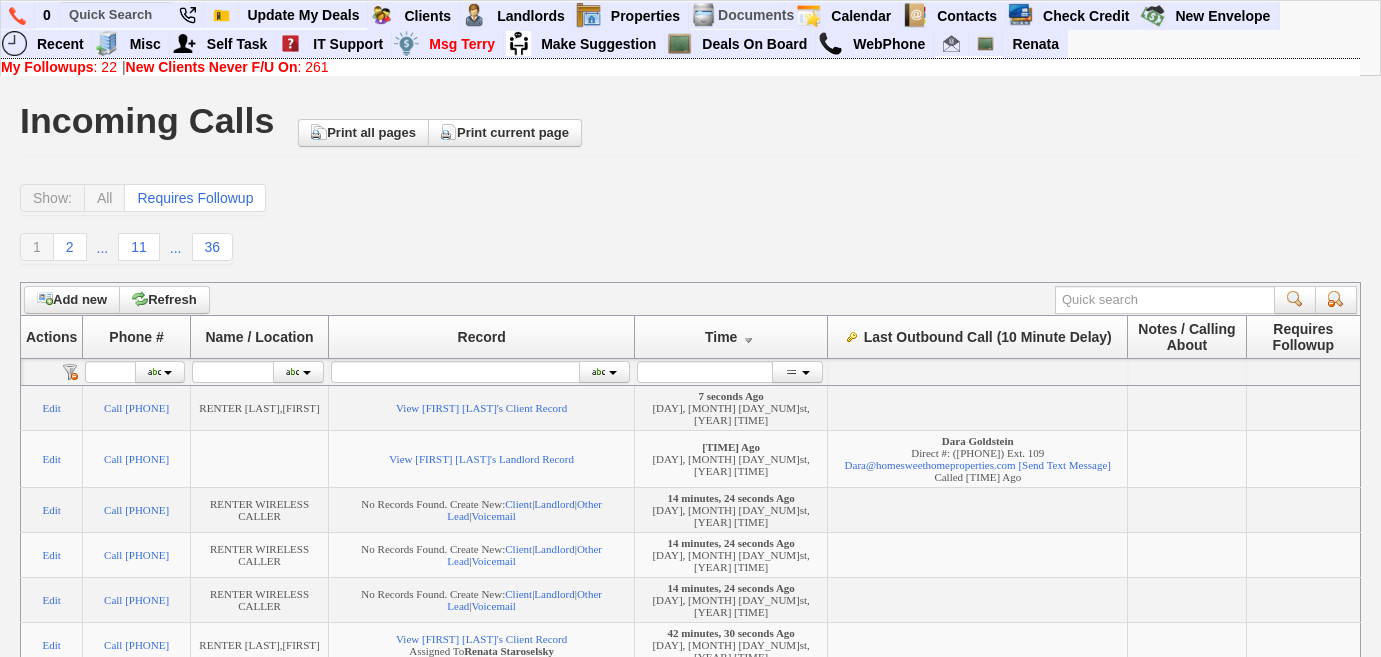 scroll, scrollTop: 0, scrollLeft: 0, axis: both 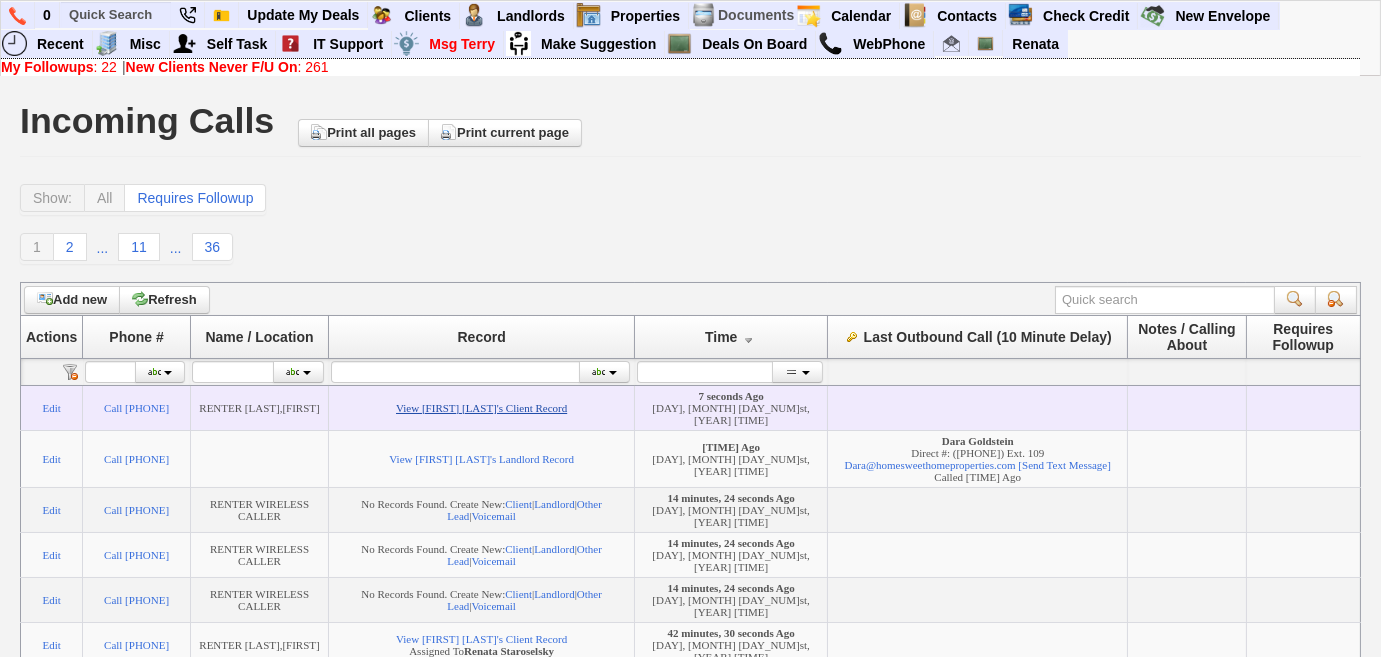 click on "View Carolyn Saunders's Client Record" at bounding box center (481, 408) 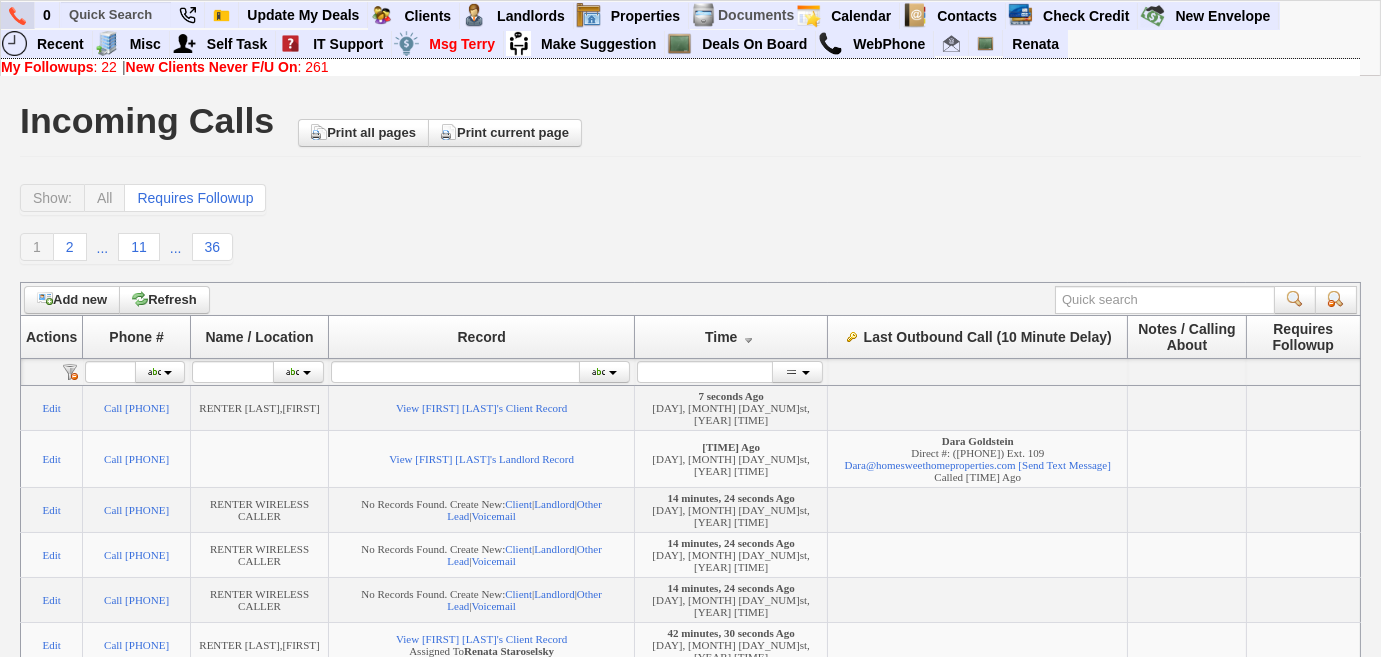 click at bounding box center (18, 15) 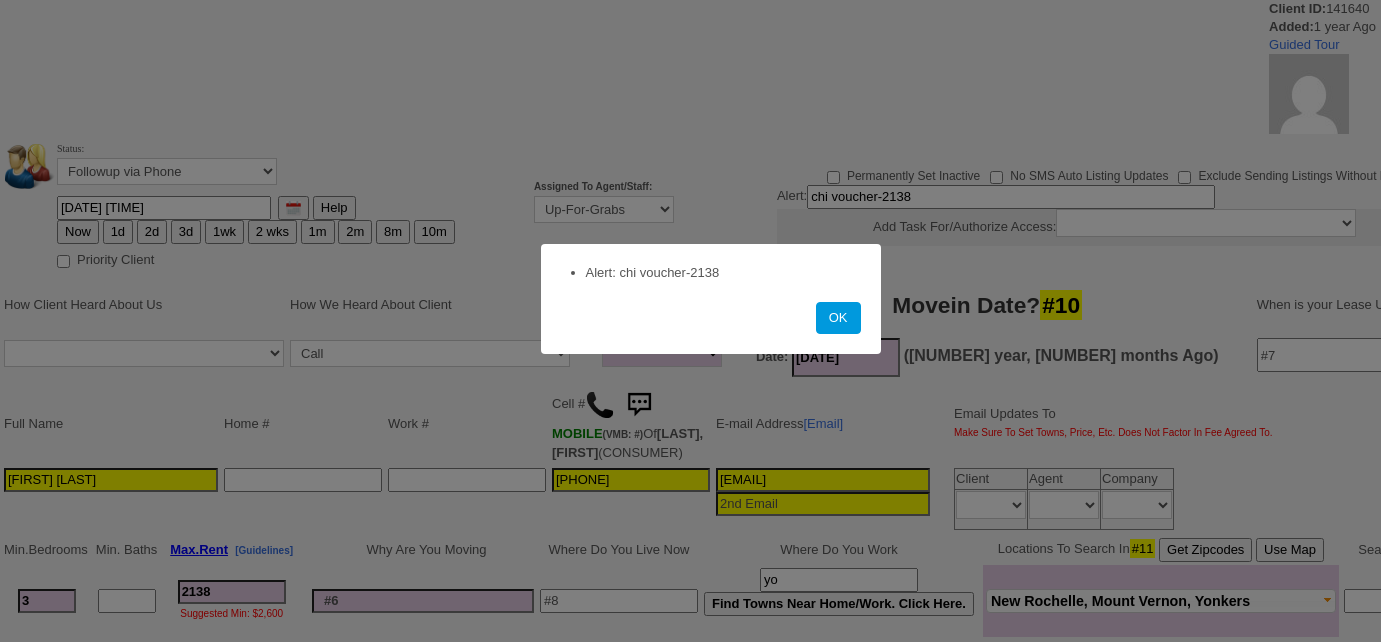select 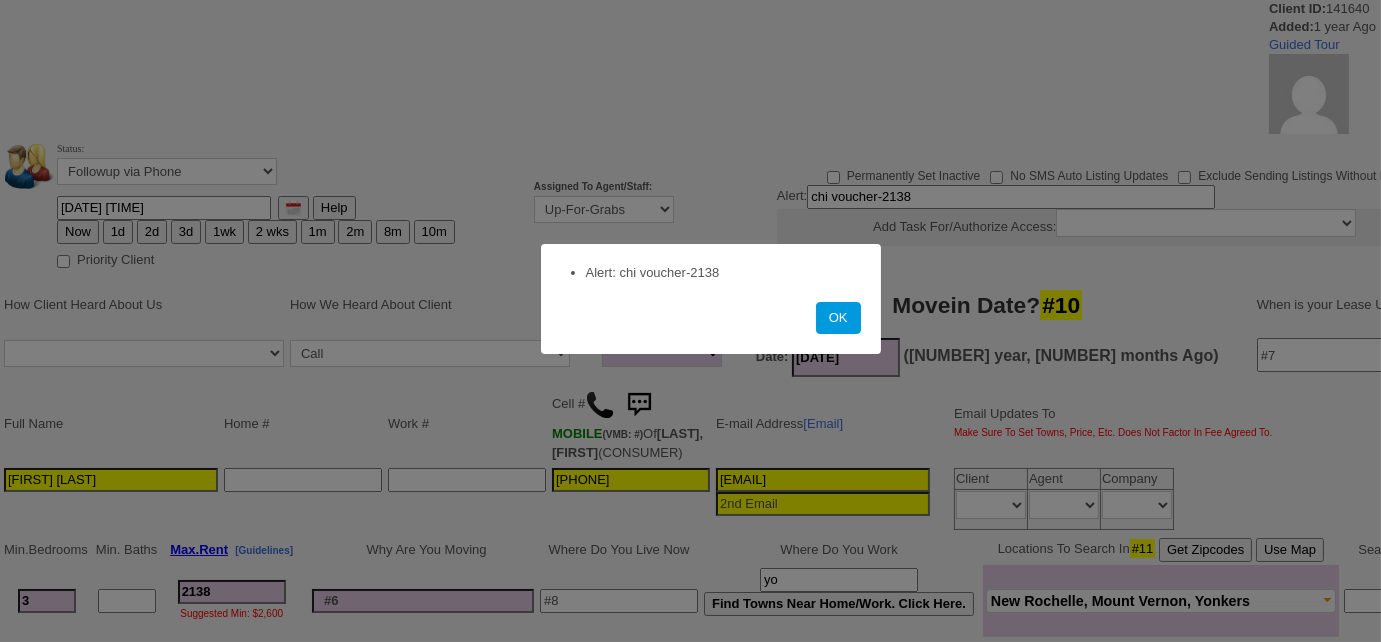 scroll, scrollTop: 0, scrollLeft: 0, axis: both 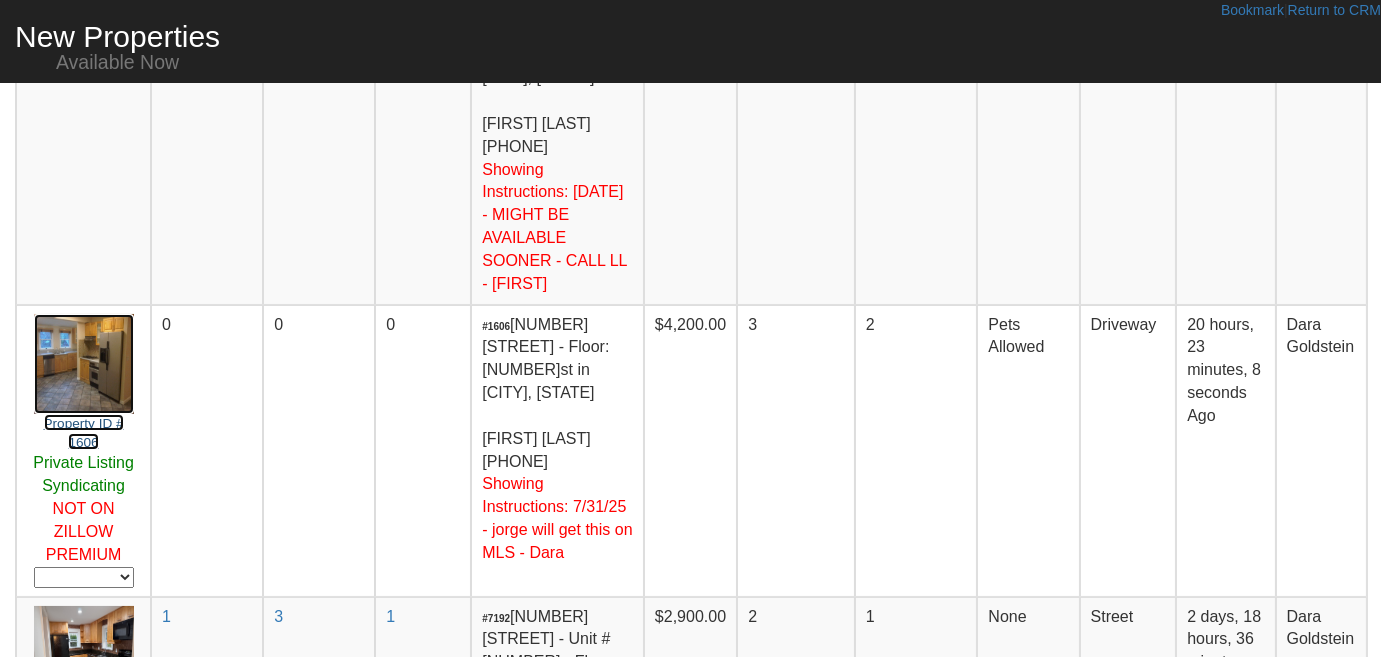 click on "Property ID # 1606" at bounding box center (84, 433) 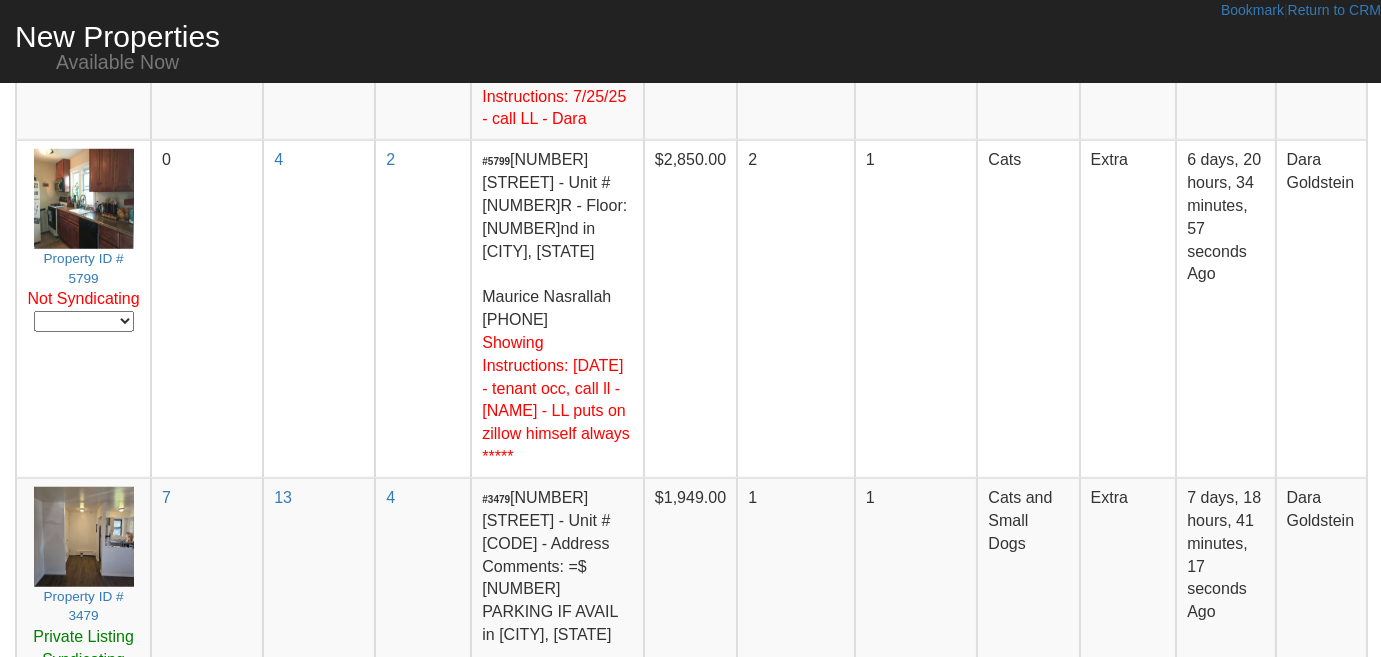 scroll, scrollTop: 3318, scrollLeft: 0, axis: vertical 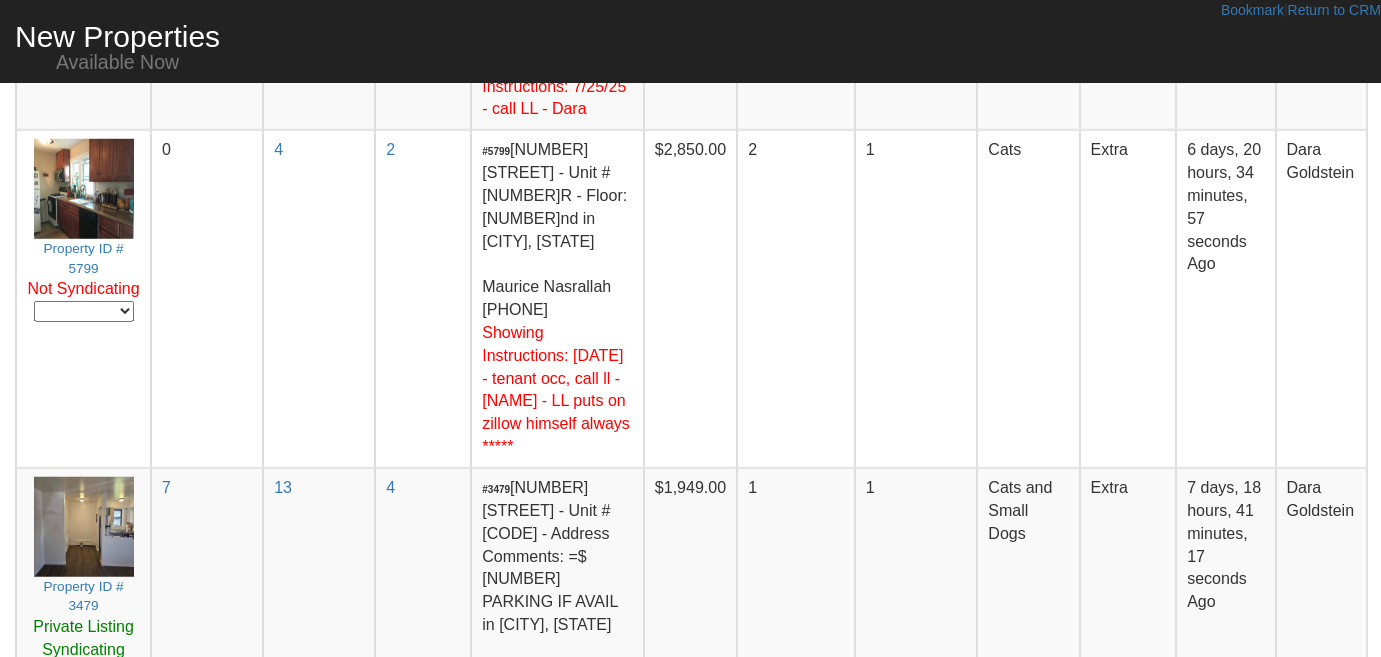 click on "2" at bounding box center [1098, 1098] 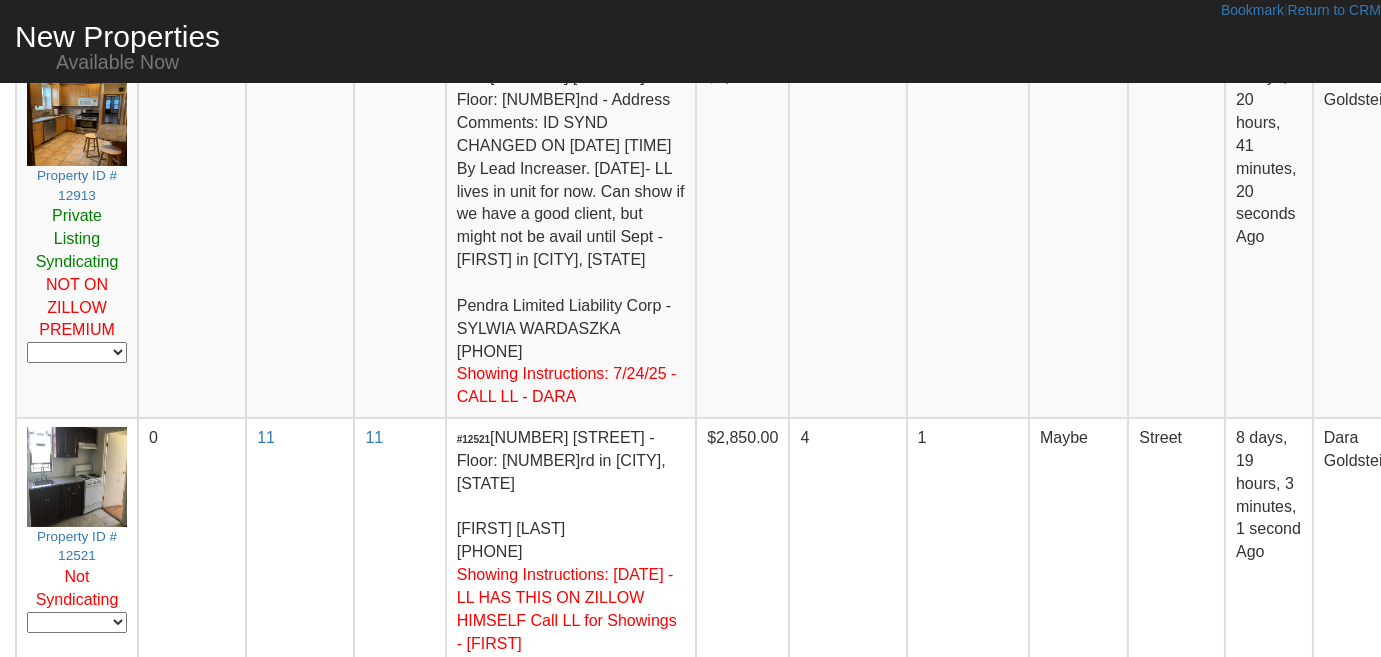scroll, scrollTop: 0, scrollLeft: 0, axis: both 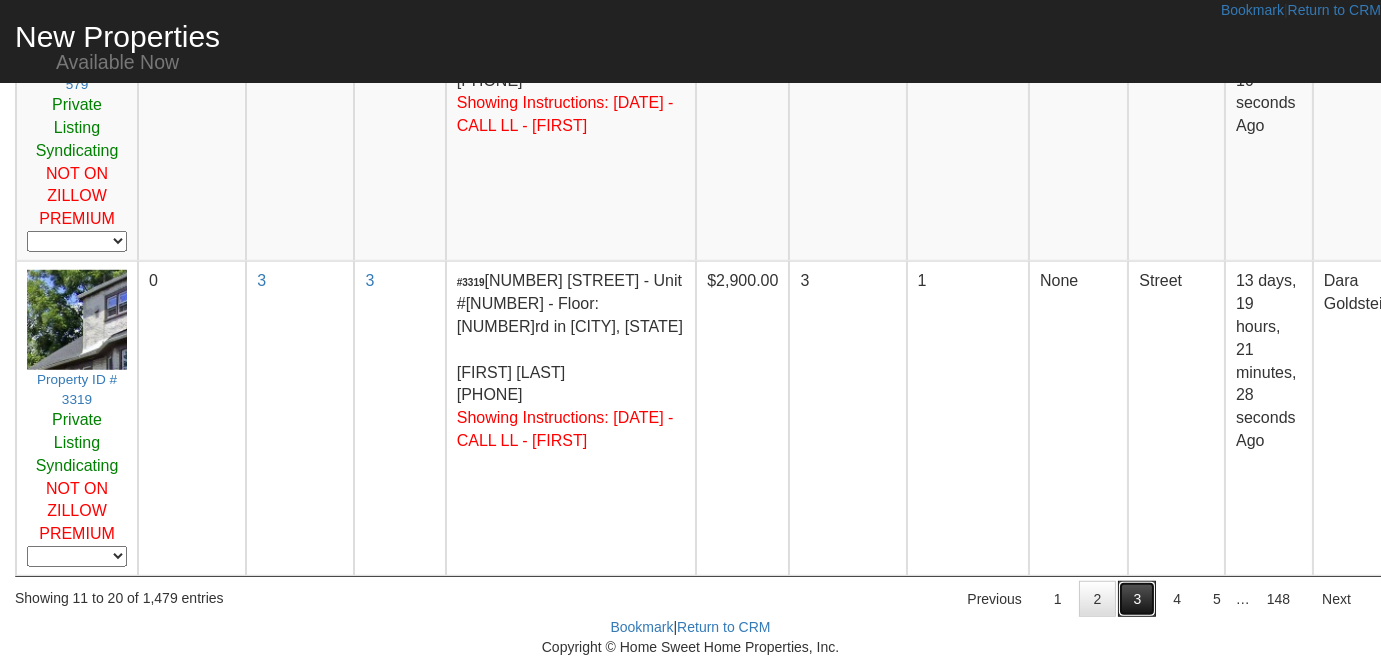 click on "3" at bounding box center [1137, 599] 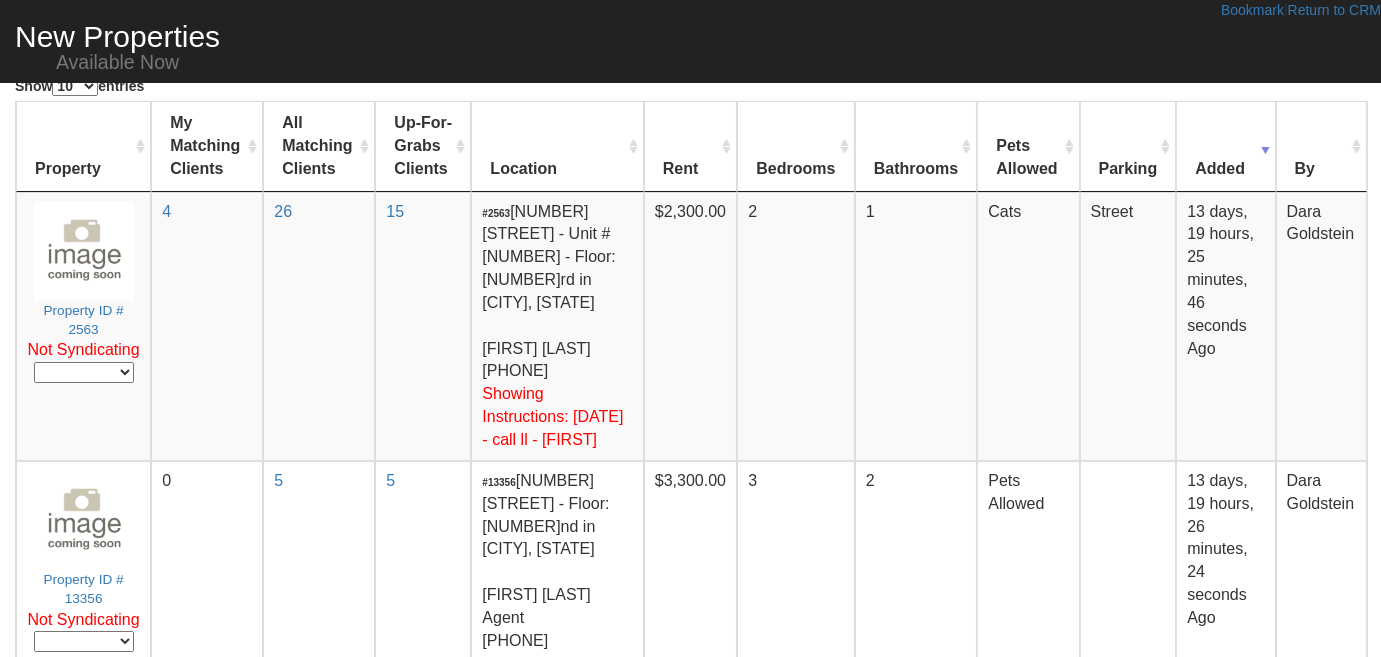scroll, scrollTop: 10, scrollLeft: 0, axis: vertical 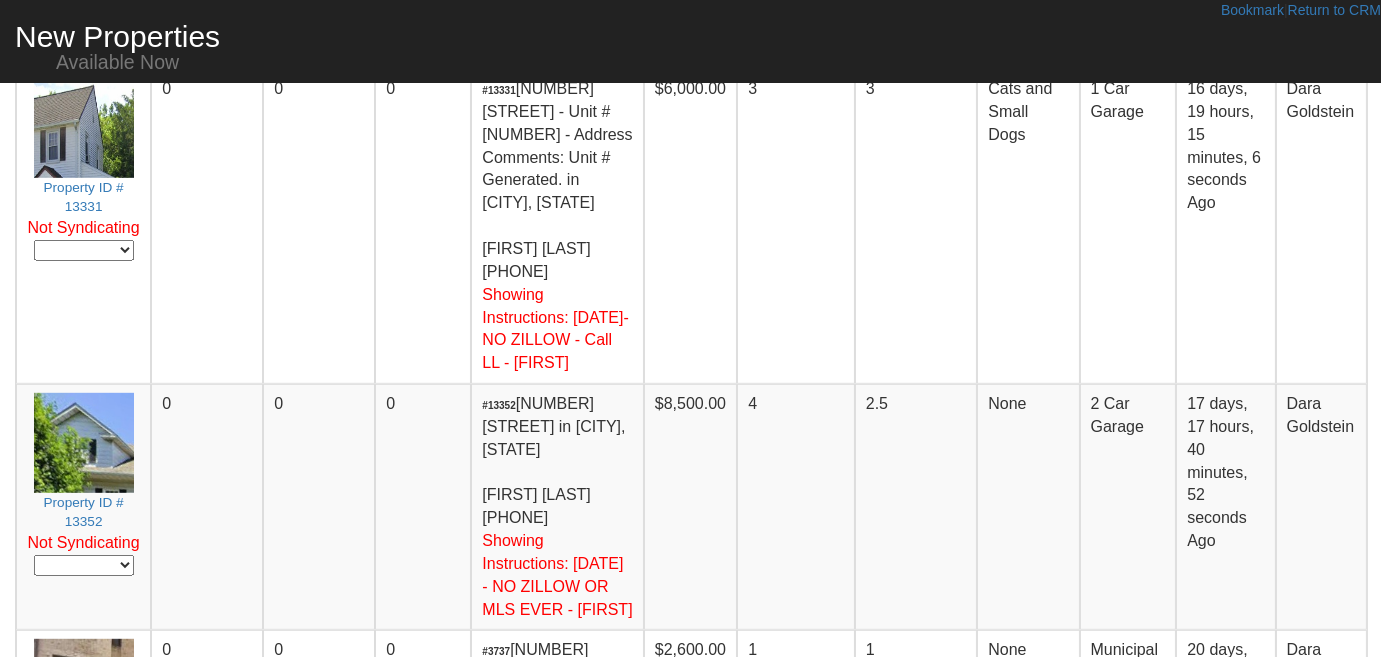 click on "4" at bounding box center [1177, 991] 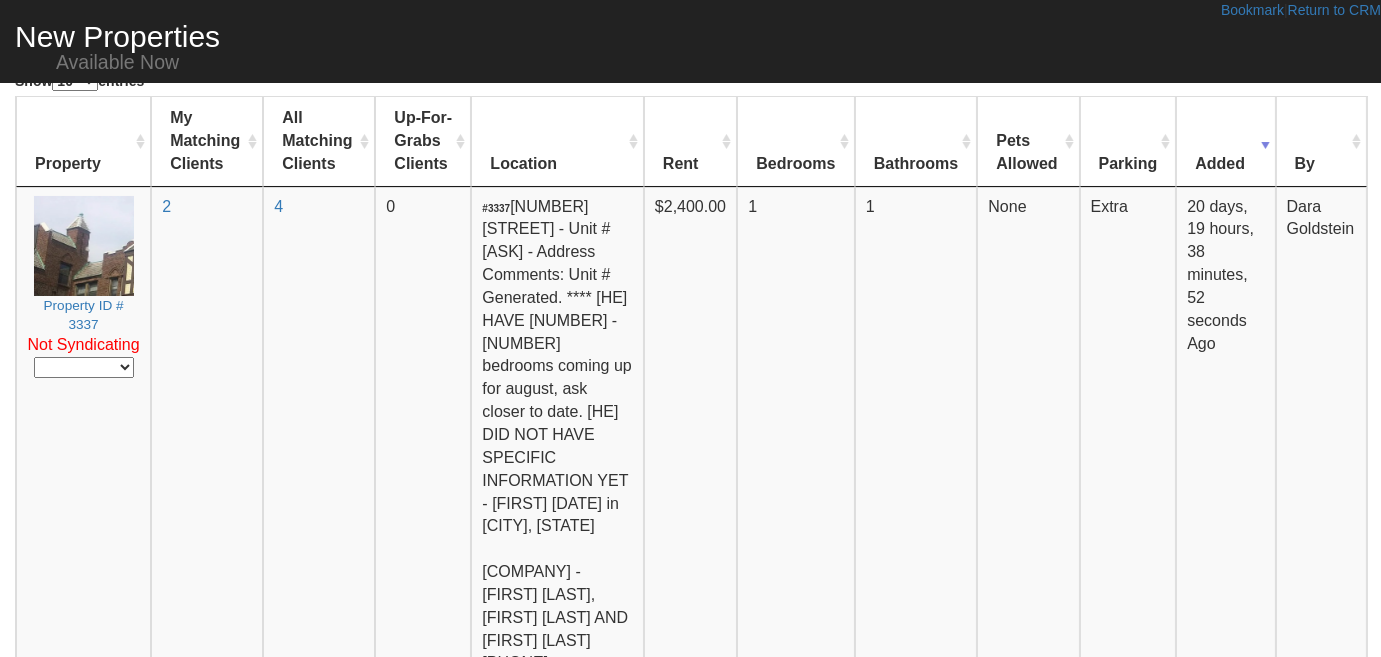 scroll, scrollTop: 0, scrollLeft: 0, axis: both 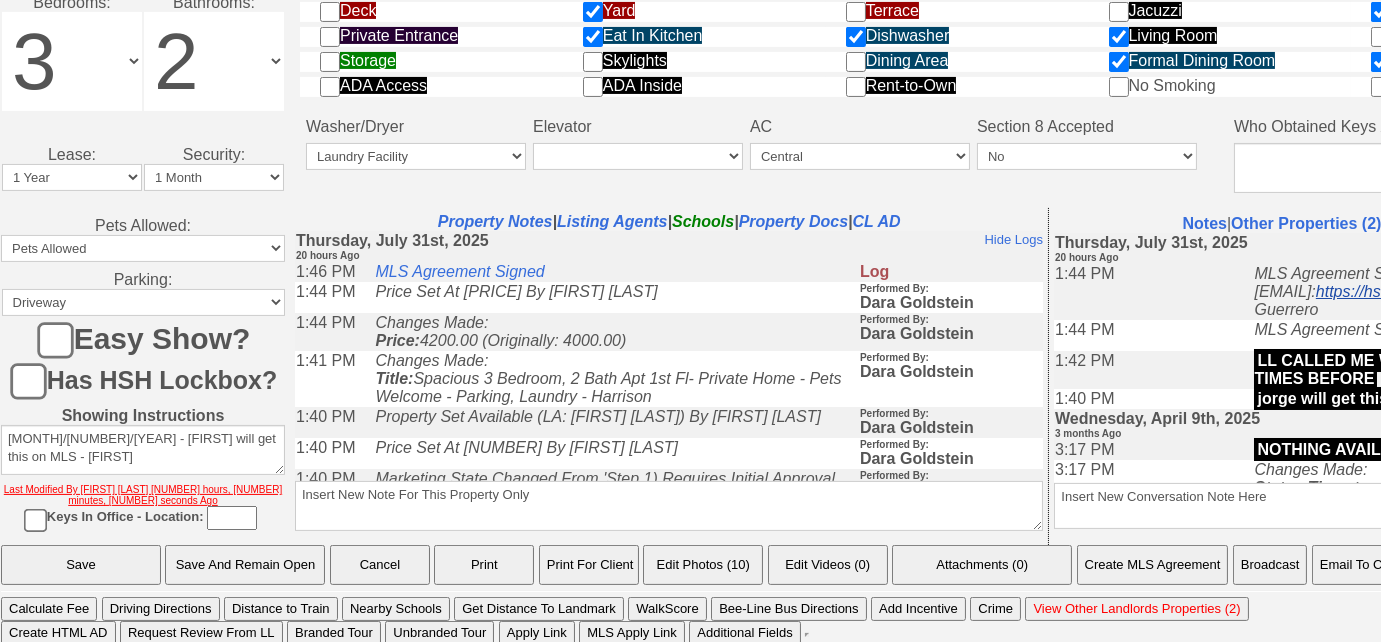click on "https://hshprop.com/sign/UmtuQWUycnVDUEZFR0hXUTJlcFE0Zz09/" at bounding box center [1563, 290] 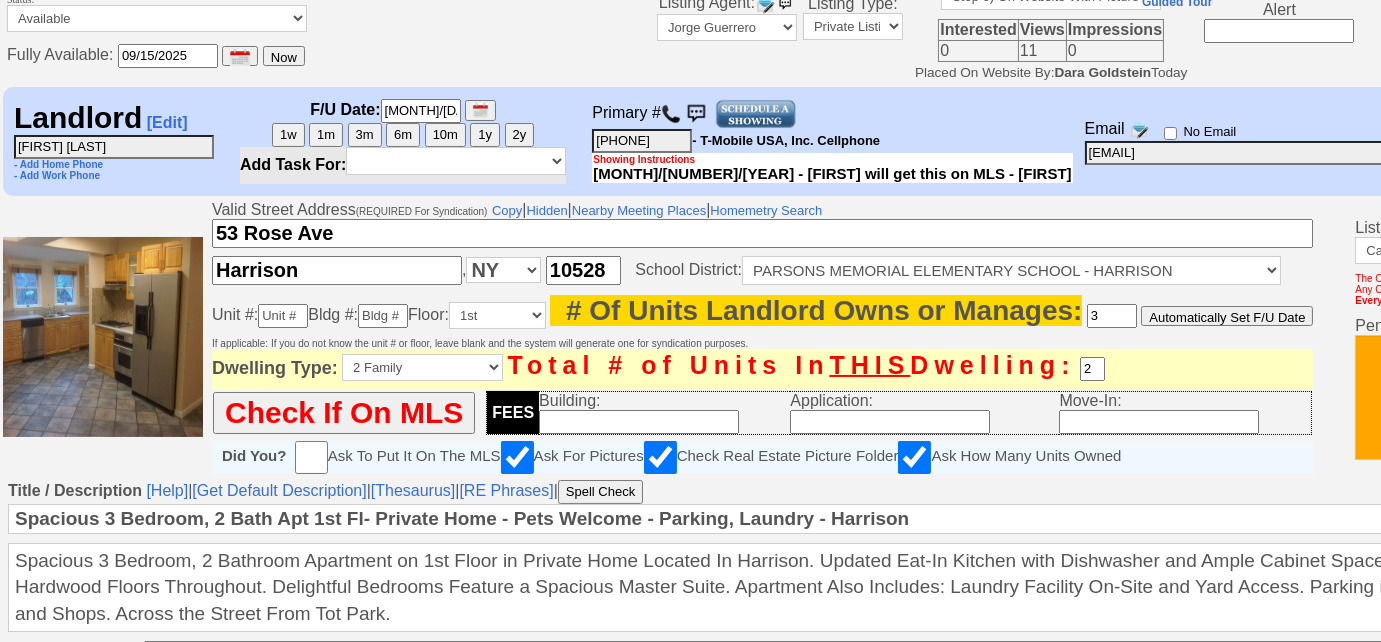 scroll, scrollTop: 0, scrollLeft: 0, axis: both 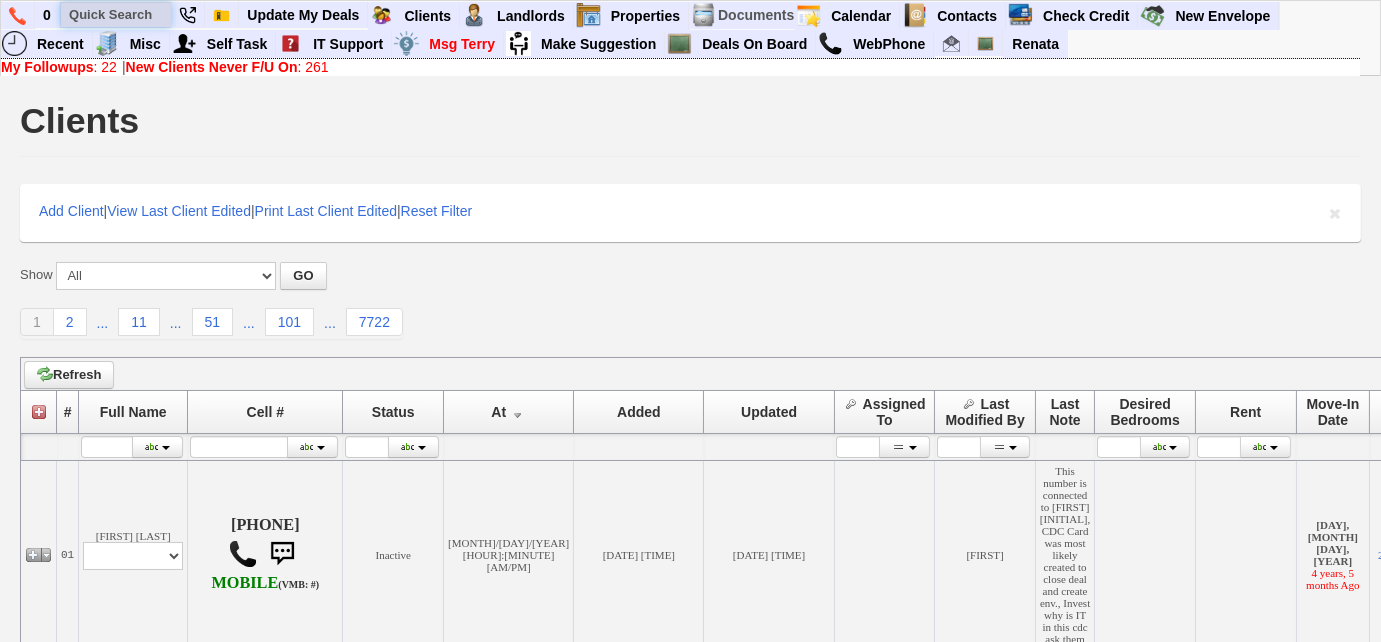 click at bounding box center [116, 14] 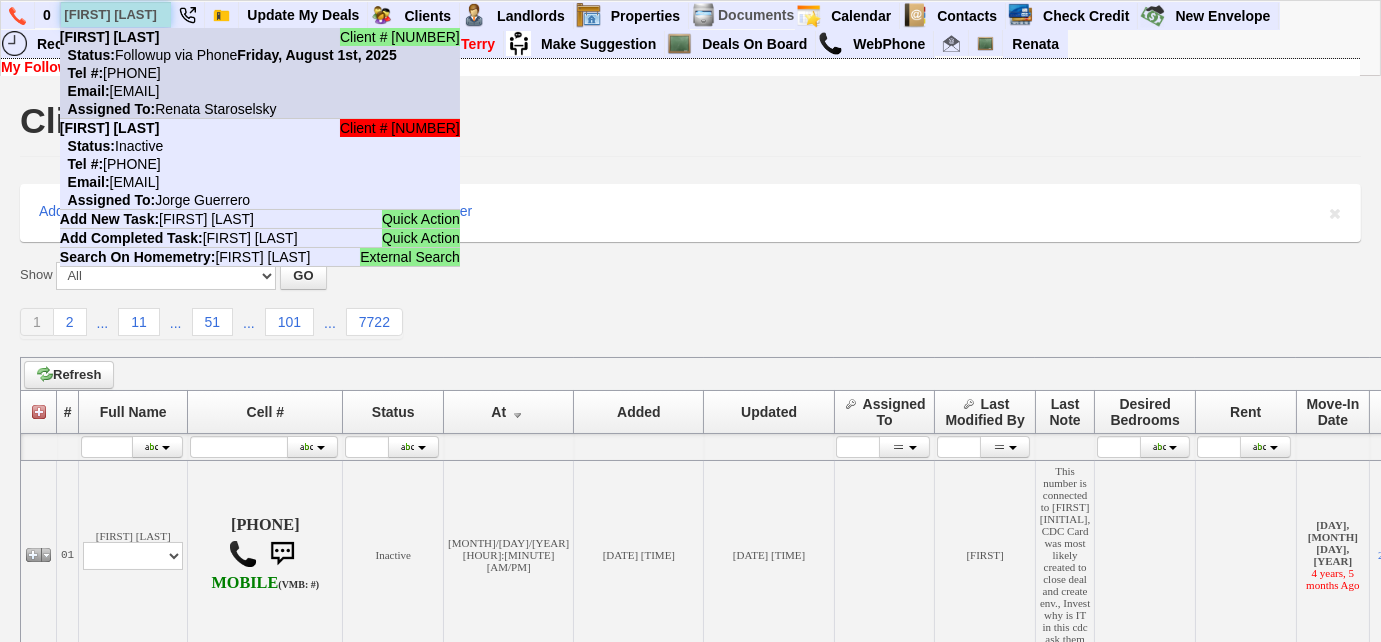 type on "erin don" 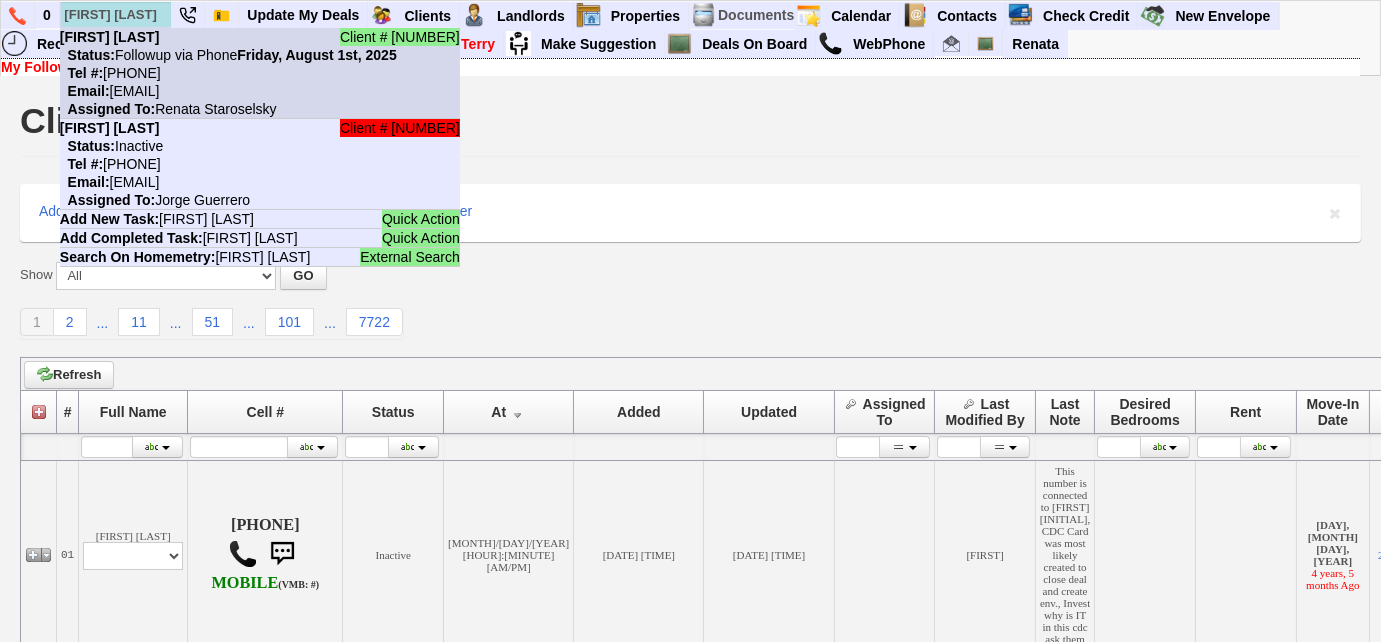 click on "Tel #:  845-494-4927" at bounding box center [110, 73] 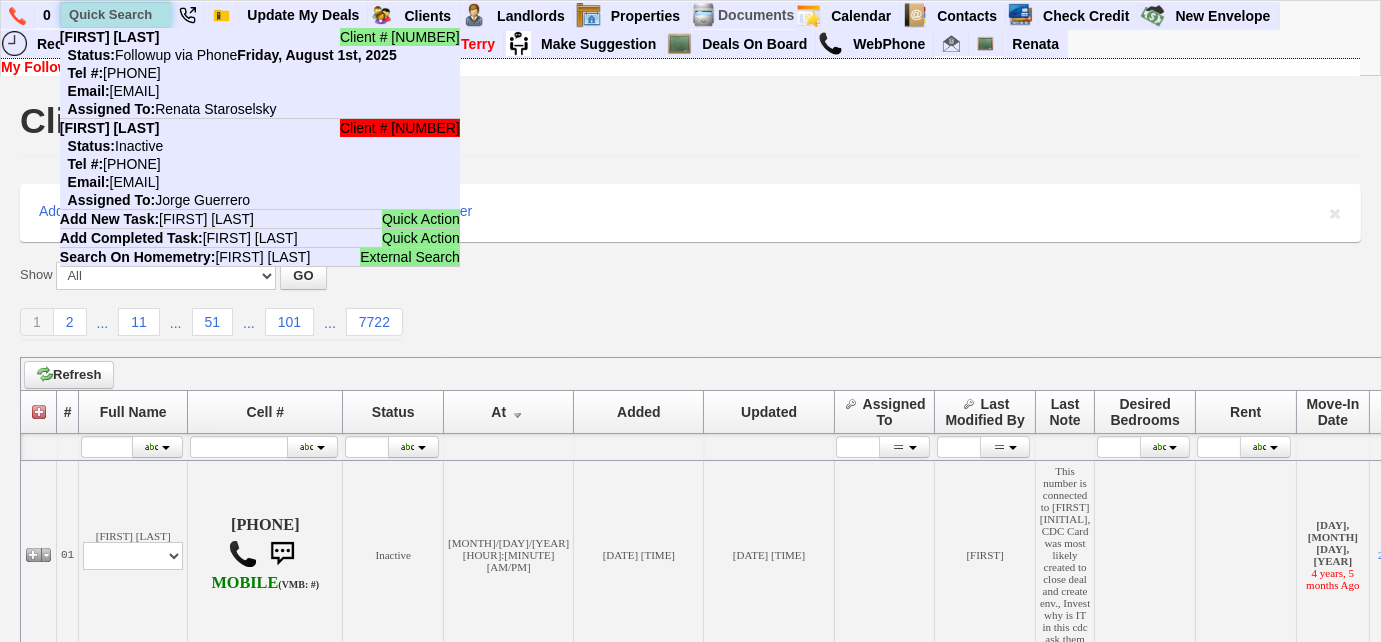 click at bounding box center [116, 14] 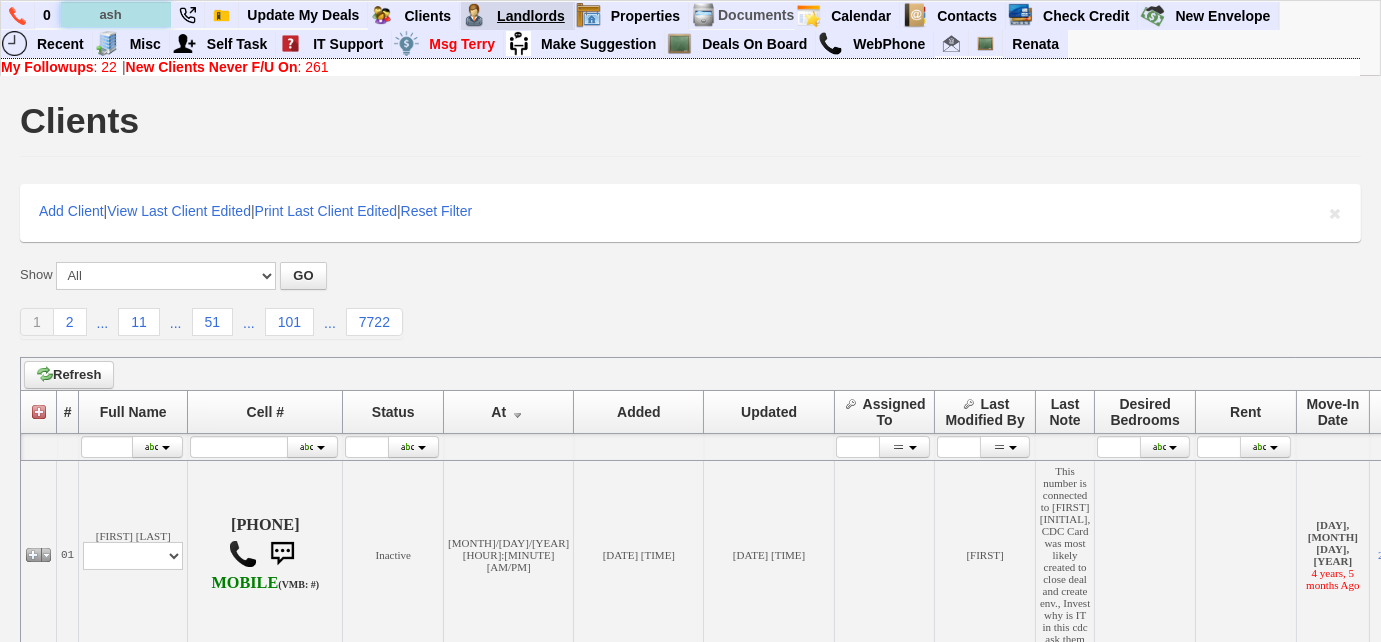 type on "ash" 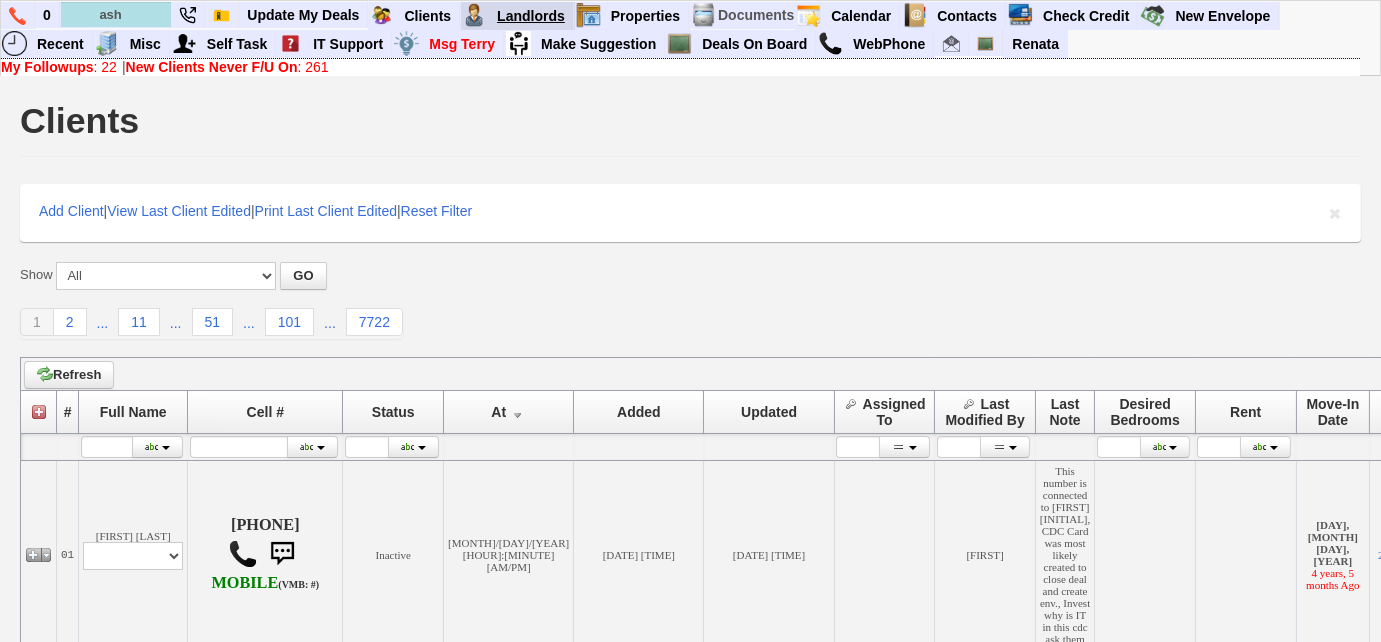click on "Landlords" at bounding box center [531, 16] 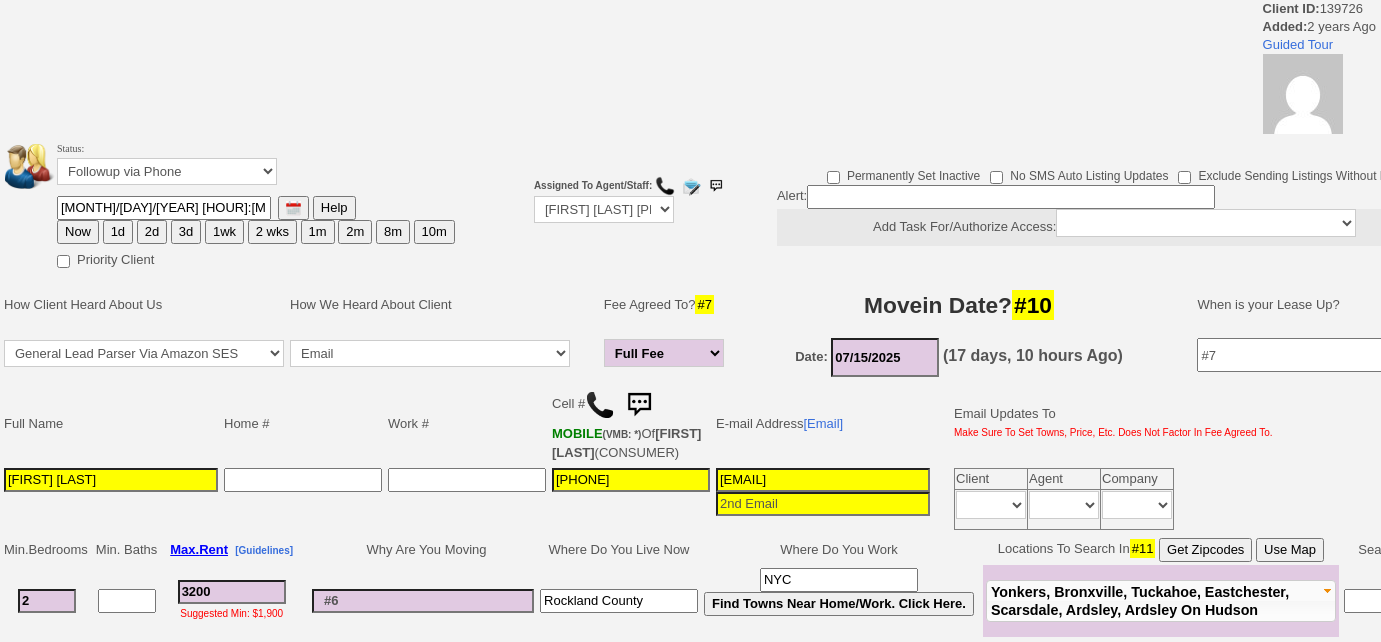 scroll, scrollTop: 0, scrollLeft: 0, axis: both 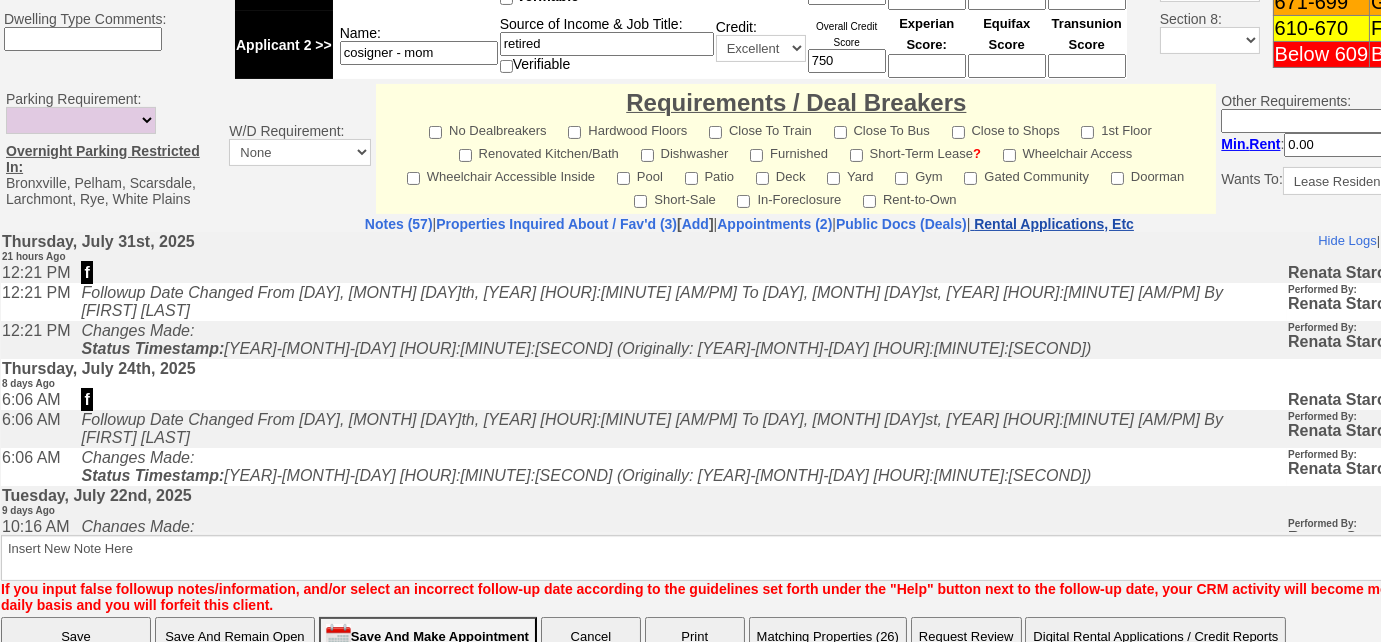 click on "Rental Applications, Etc" at bounding box center (1054, 224) 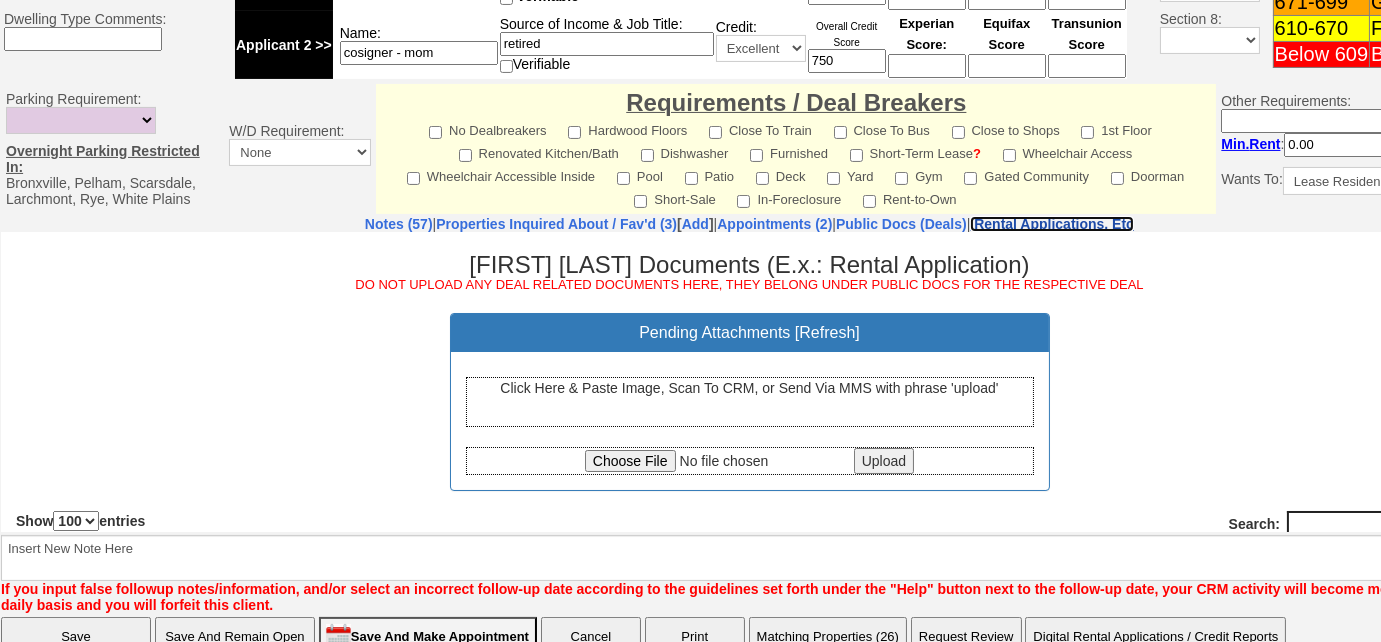 scroll, scrollTop: 0, scrollLeft: 0, axis: both 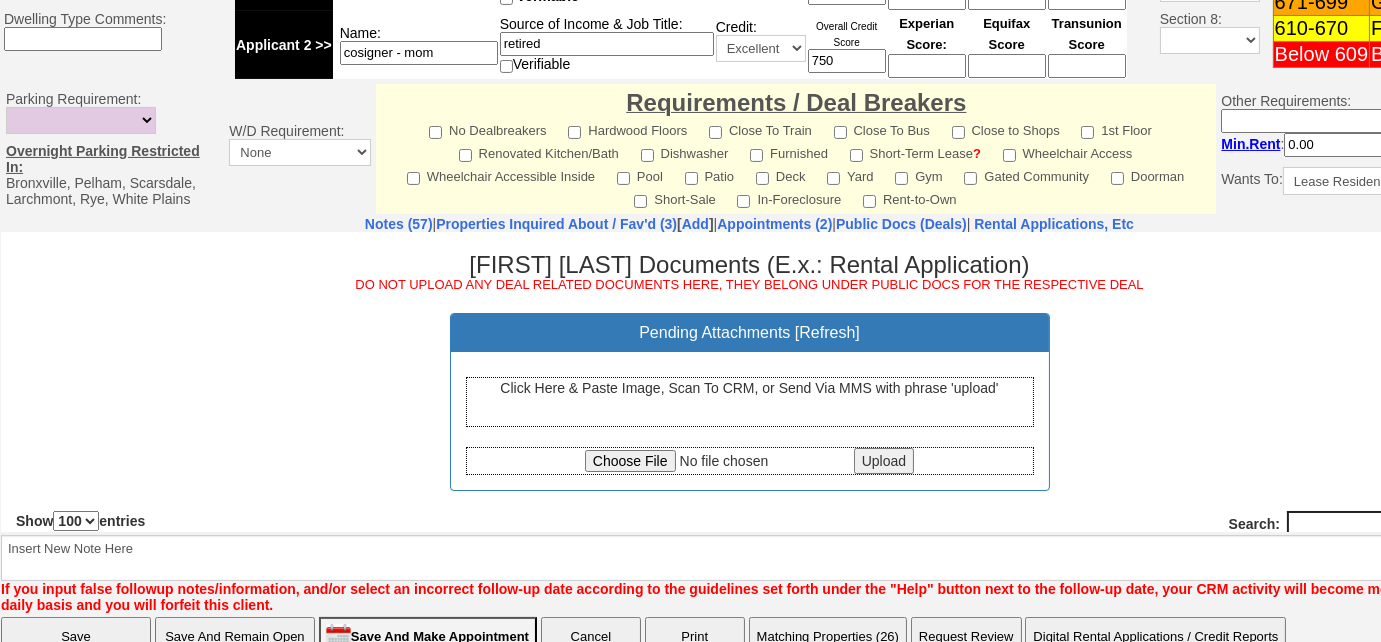 click on "Click Here & Paste Image, Scan To CRM, or Send Via MMS with phrase 'upload'" at bounding box center [750, 401] 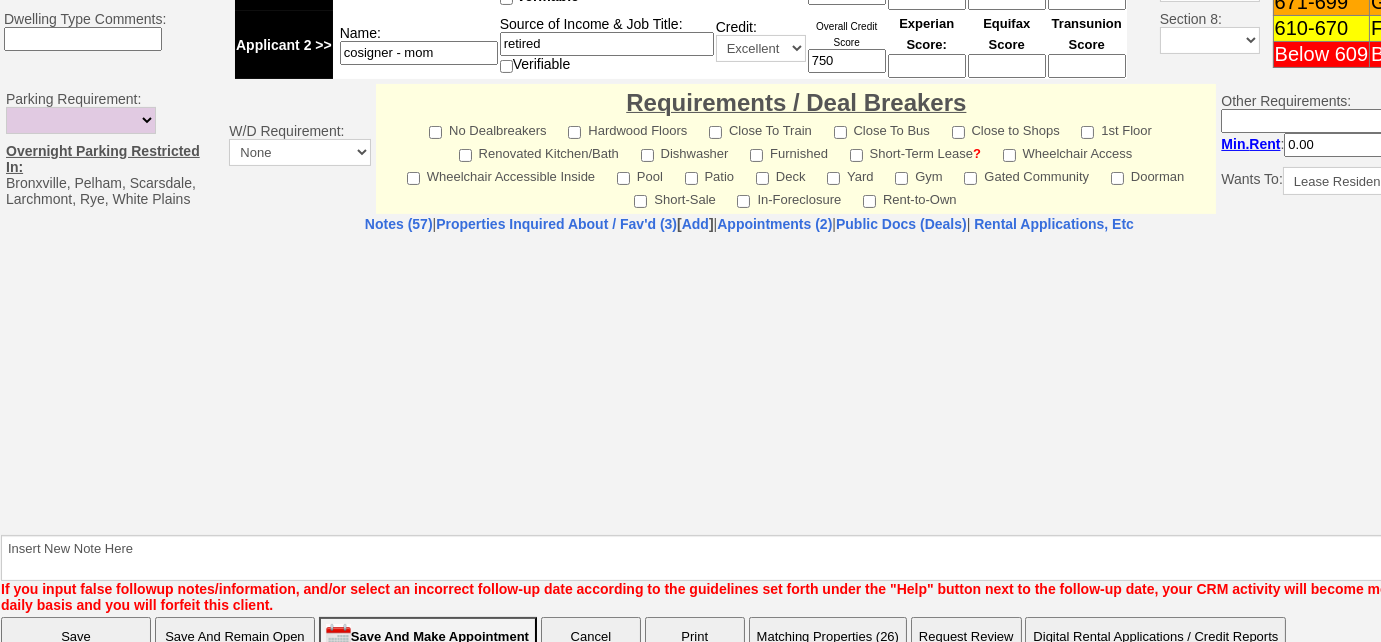 select on "100" 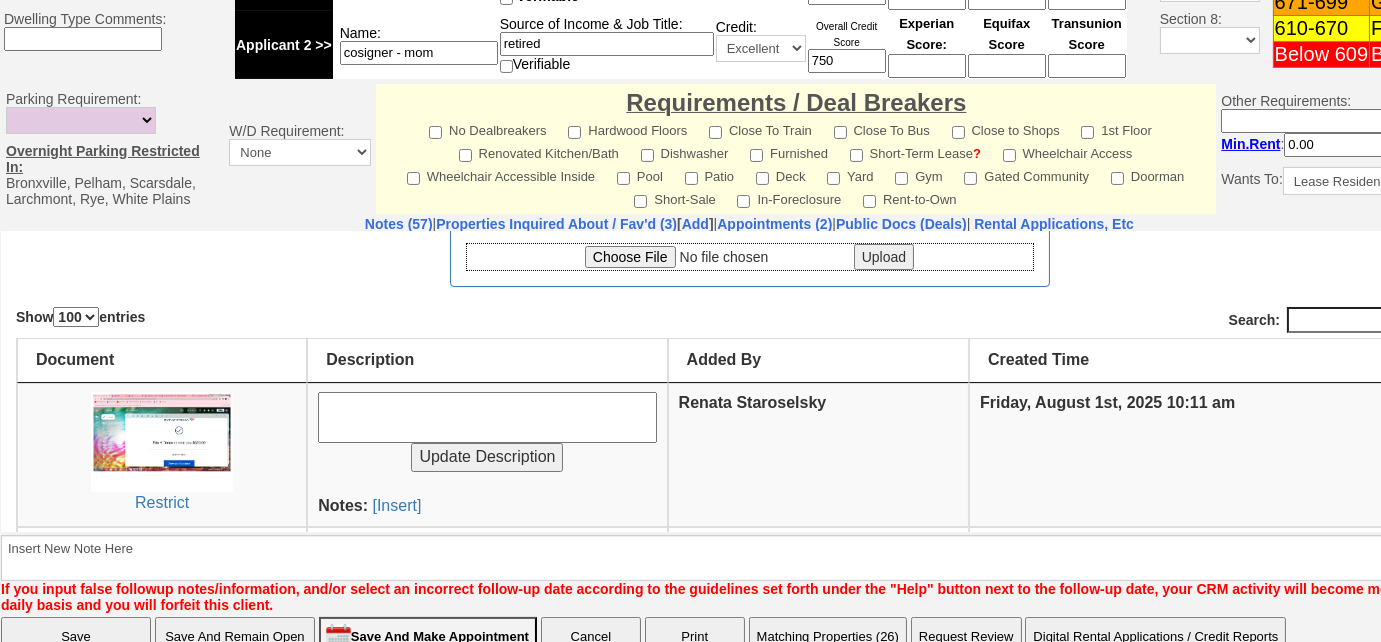 scroll, scrollTop: 363, scrollLeft: 0, axis: vertical 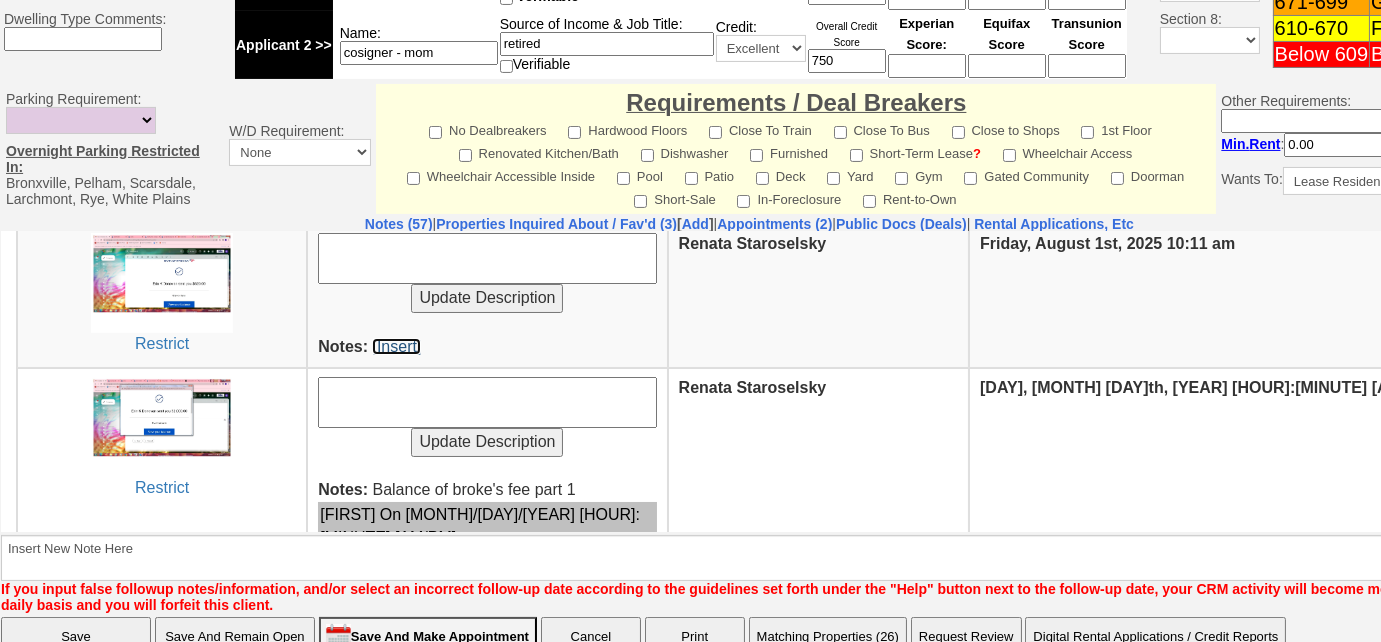 click on "[Insert]" at bounding box center [396, 345] 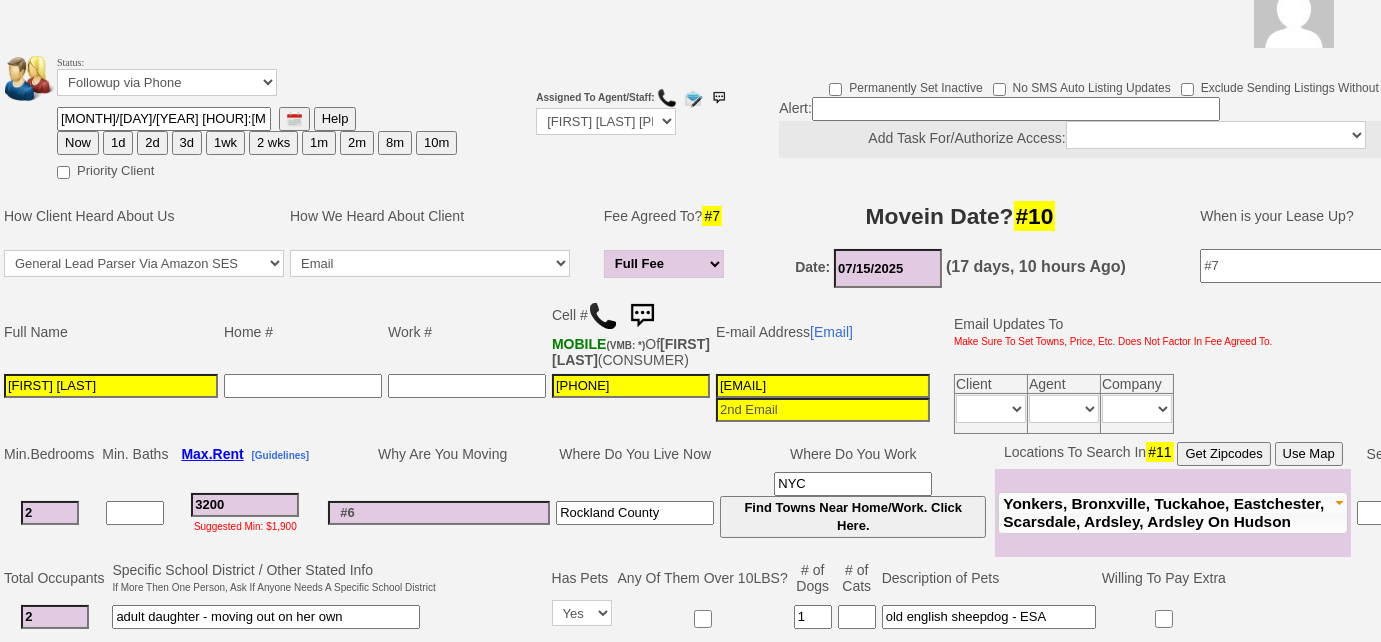 scroll, scrollTop: 0, scrollLeft: 0, axis: both 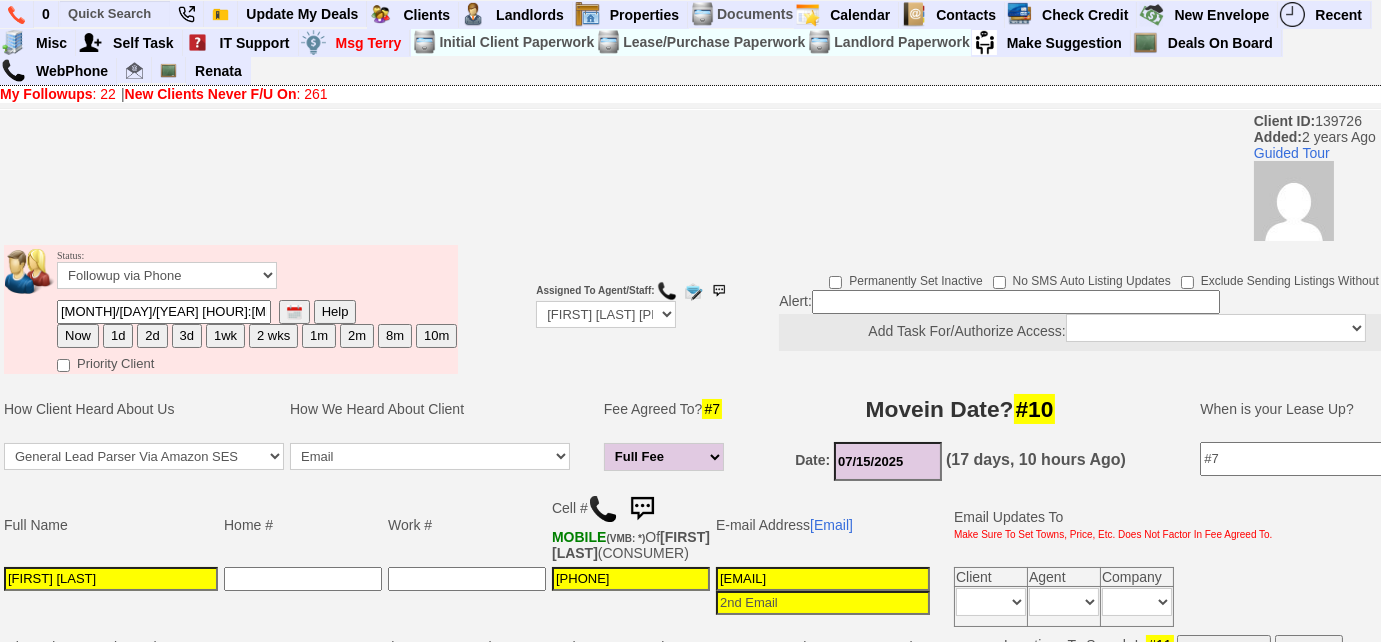 click on "10m" at bounding box center [436, 336] 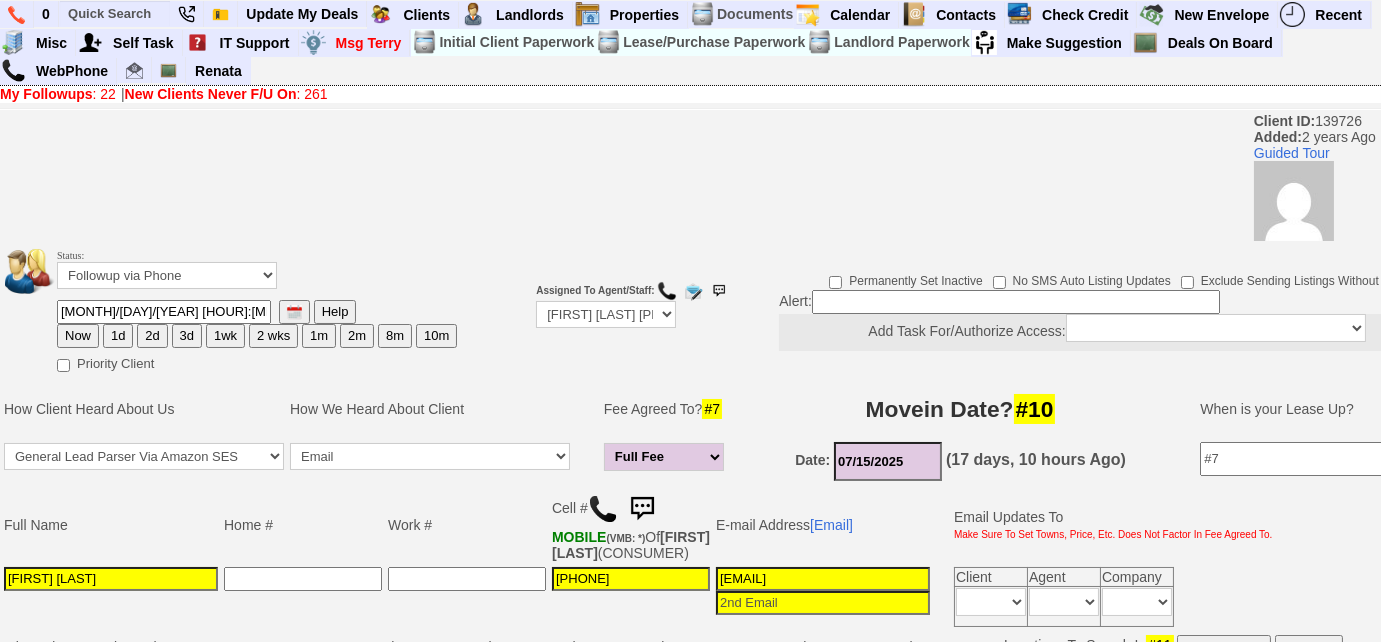 click on "Status:
Followup via Phone Followup via Email Followup When Section 8 Property Found Deal Closed - Followup Before Lease Expires Needs Email Address Needs Phone Number From Lead Source HSH is Awaiting Response To Automatic Email Form Incomplete Inactive" at bounding box center (257, 272) 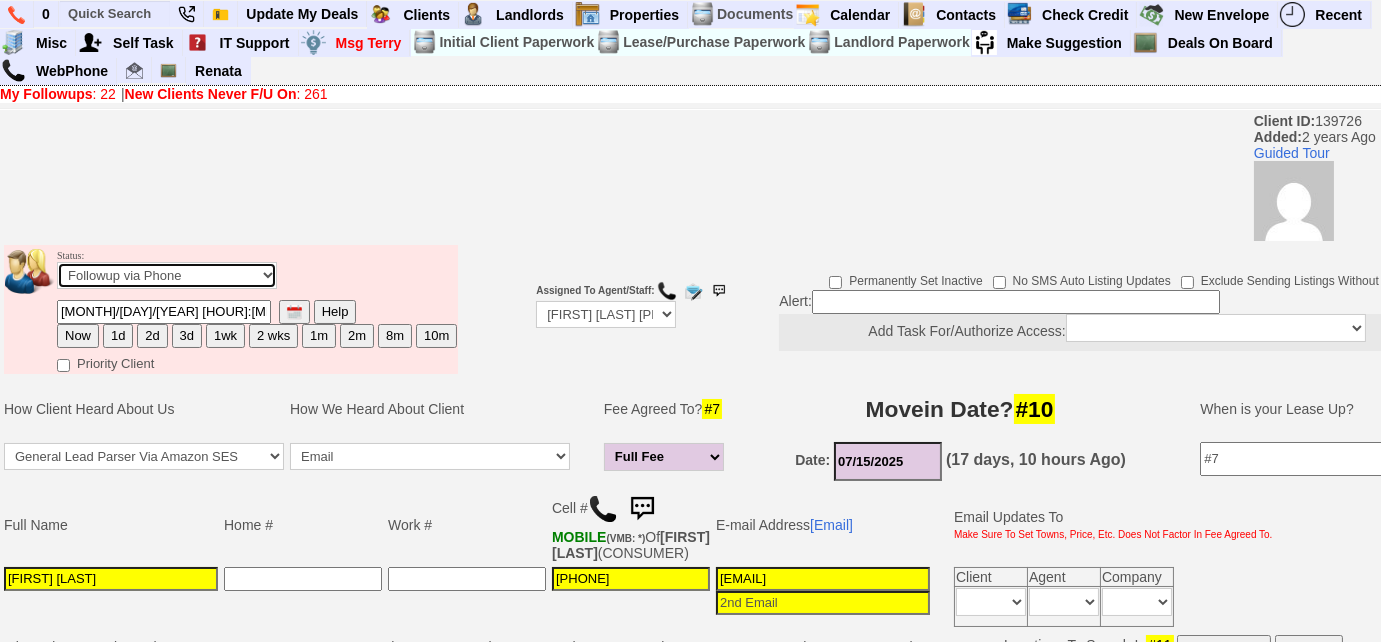 click on "Followup via Phone Followup via Email Followup When Section 8 Property Found Deal Closed - Followup Before Lease Expires Needs Email Address Needs Phone Number From Lead Source HSH is Awaiting Response To Automatic Email Form Incomplete Inactive" at bounding box center [167, 275] 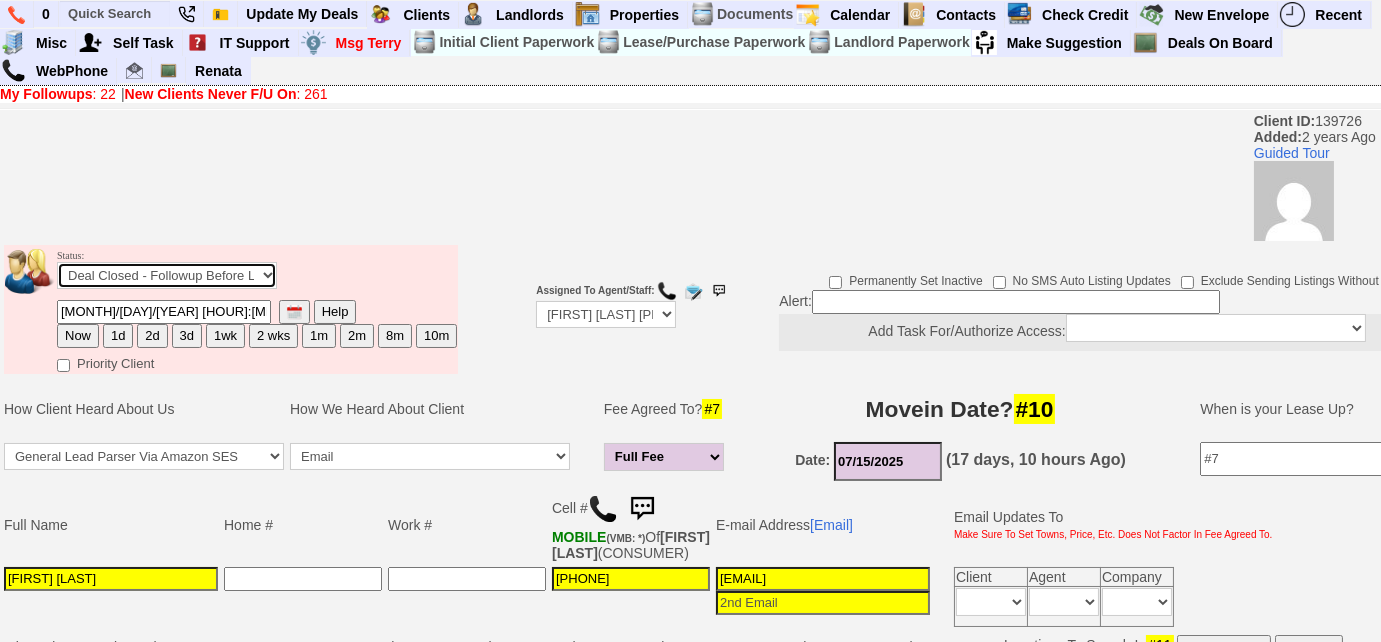 click on "Followup via Phone Followup via Email Followup When Section 8 Property Found Deal Closed - Followup Before Lease Expires Needs Email Address Needs Phone Number From Lead Source HSH is Awaiting Response To Automatic Email Form Incomplete Inactive" at bounding box center (167, 275) 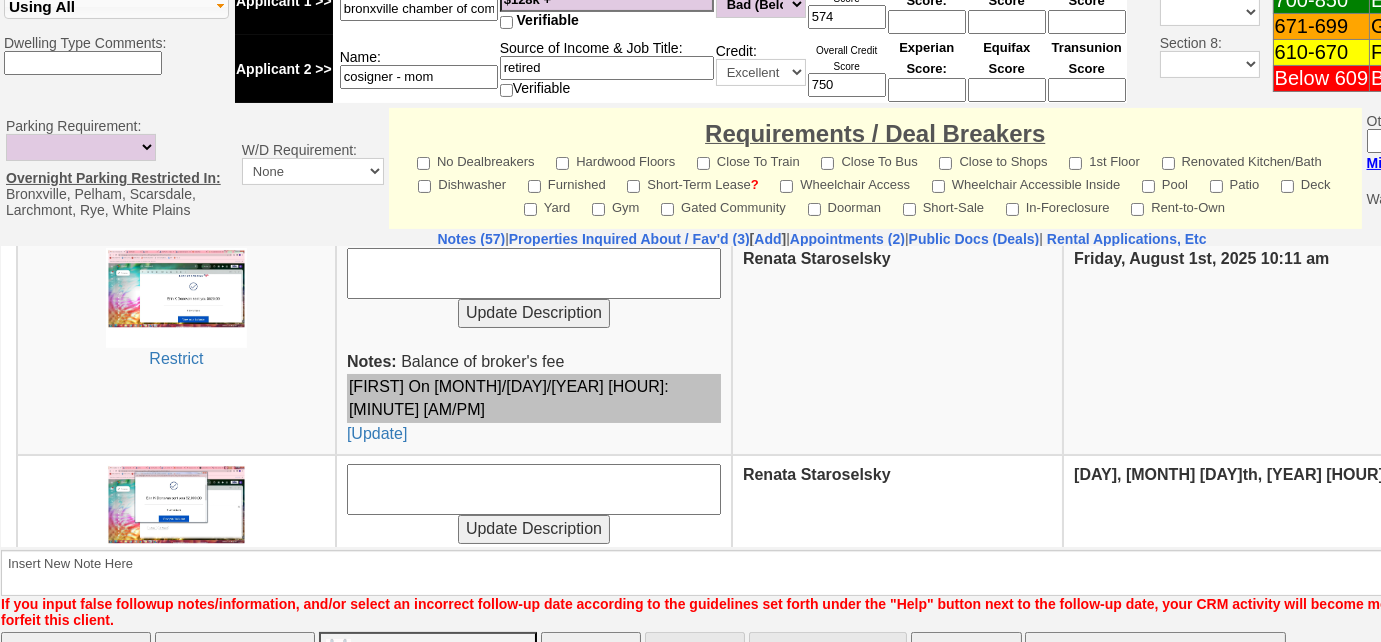 scroll, scrollTop: 909, scrollLeft: 0, axis: vertical 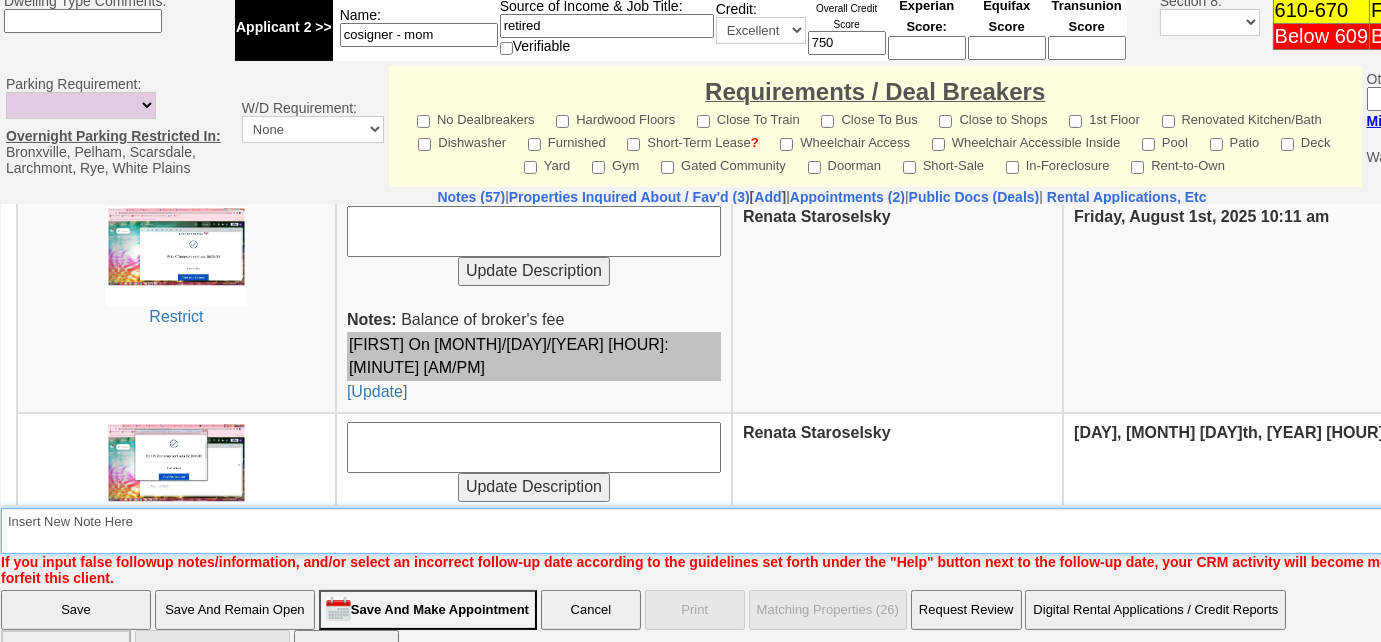 click on "Insert New Note Here" at bounding box center [829, 531] 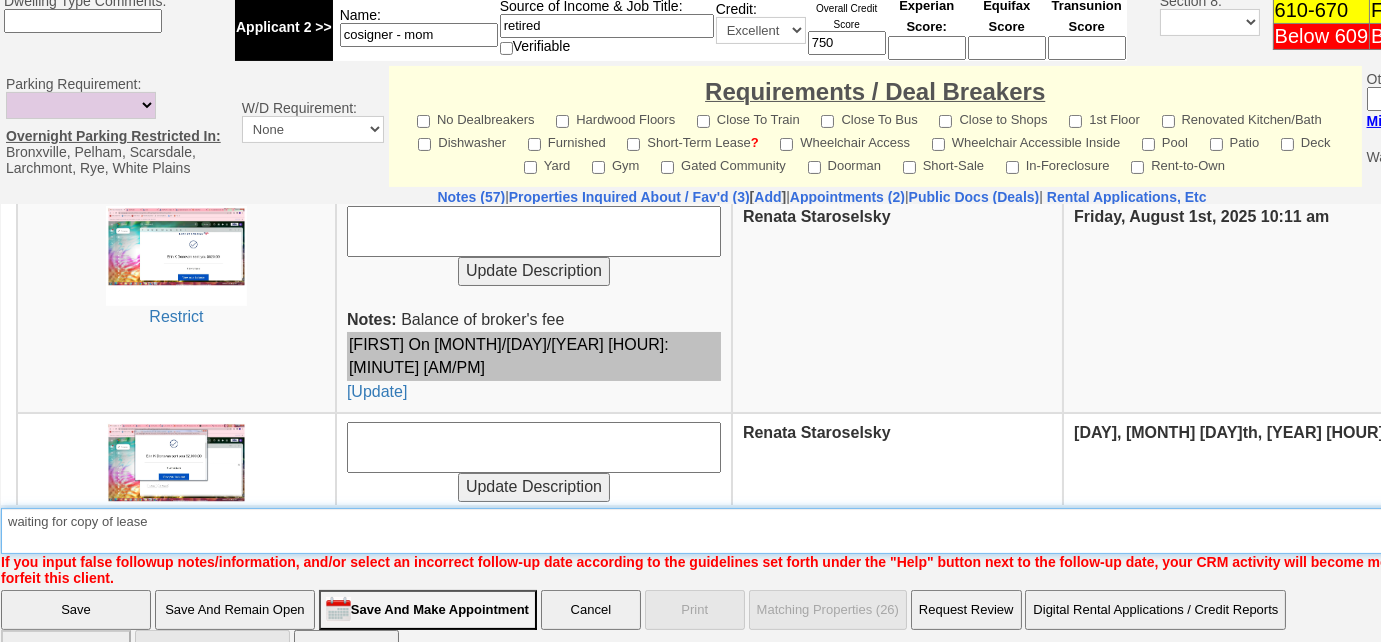 type on "waiting for copy of lease" 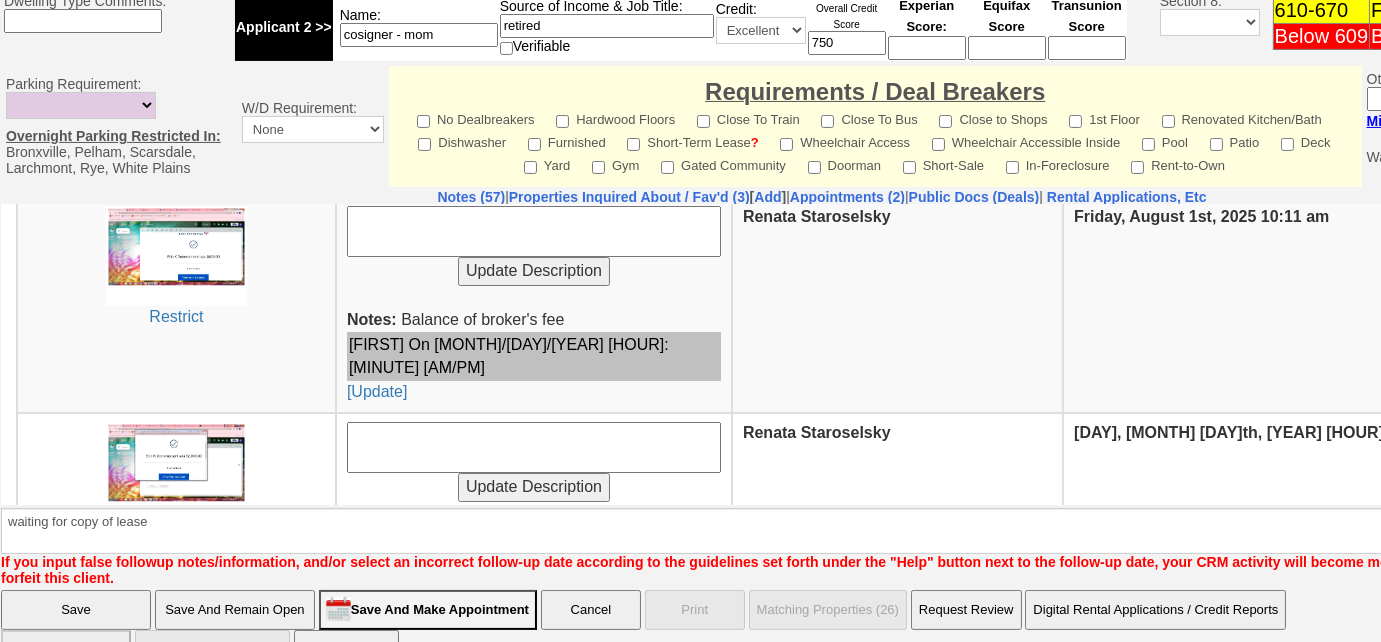 drag, startPoint x: 82, startPoint y: 620, endPoint x: 157, endPoint y: 68, distance: 557.07184 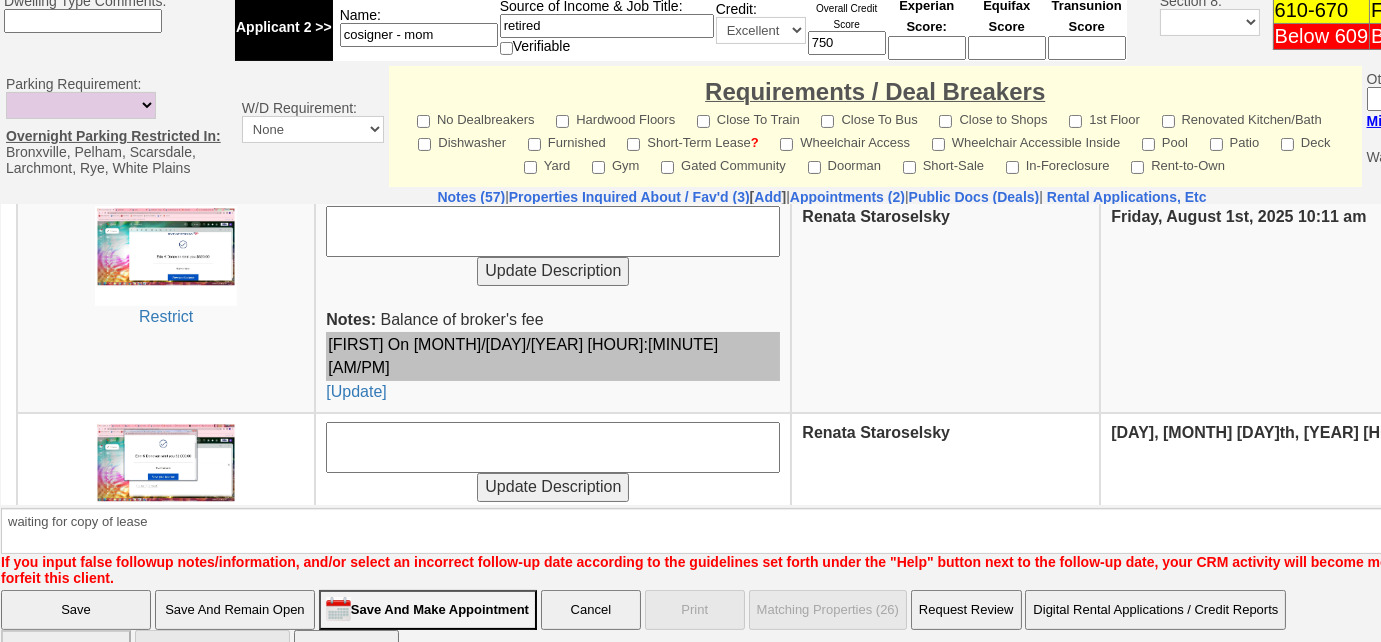 scroll, scrollTop: 894, scrollLeft: 0, axis: vertical 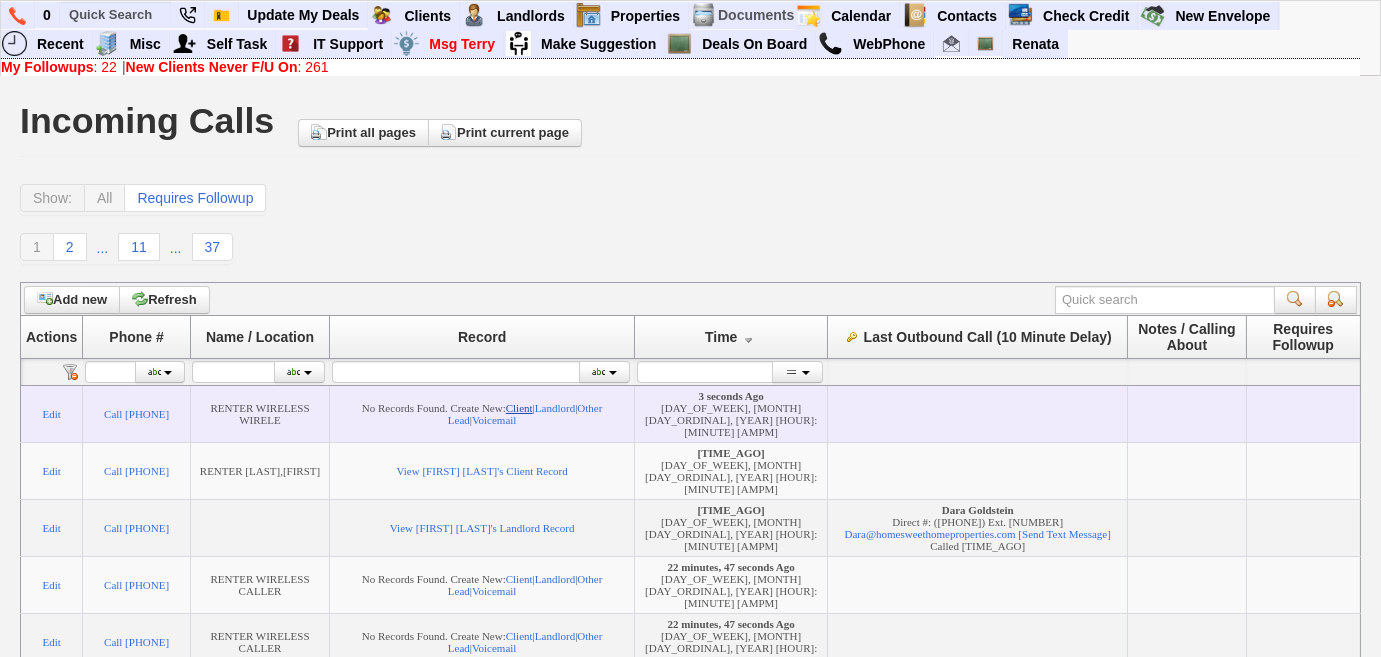 click on "Client" at bounding box center [519, 408] 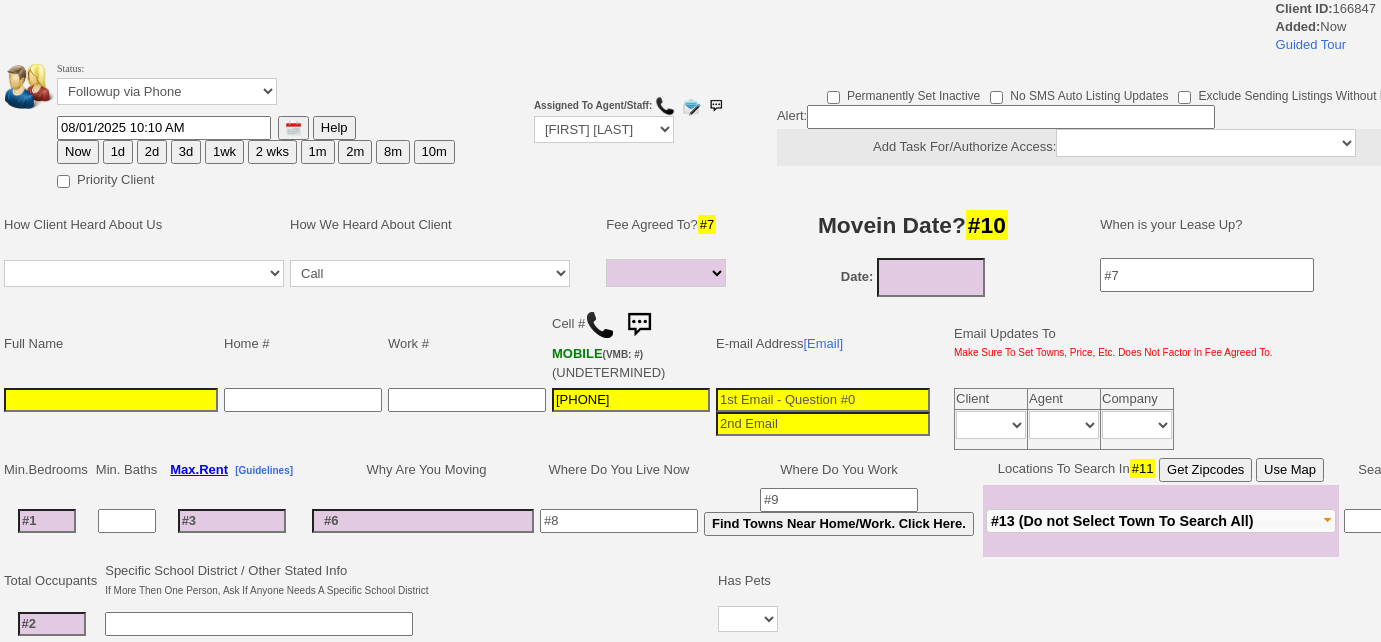 select 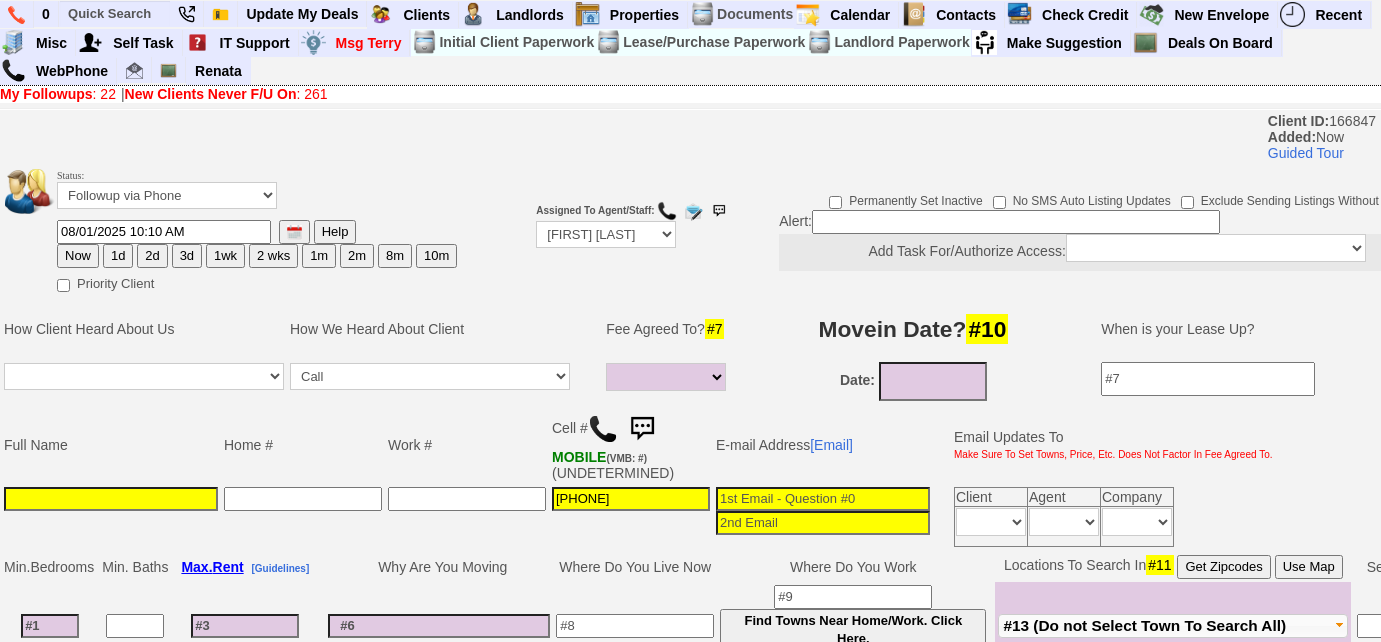 scroll, scrollTop: 0, scrollLeft: 0, axis: both 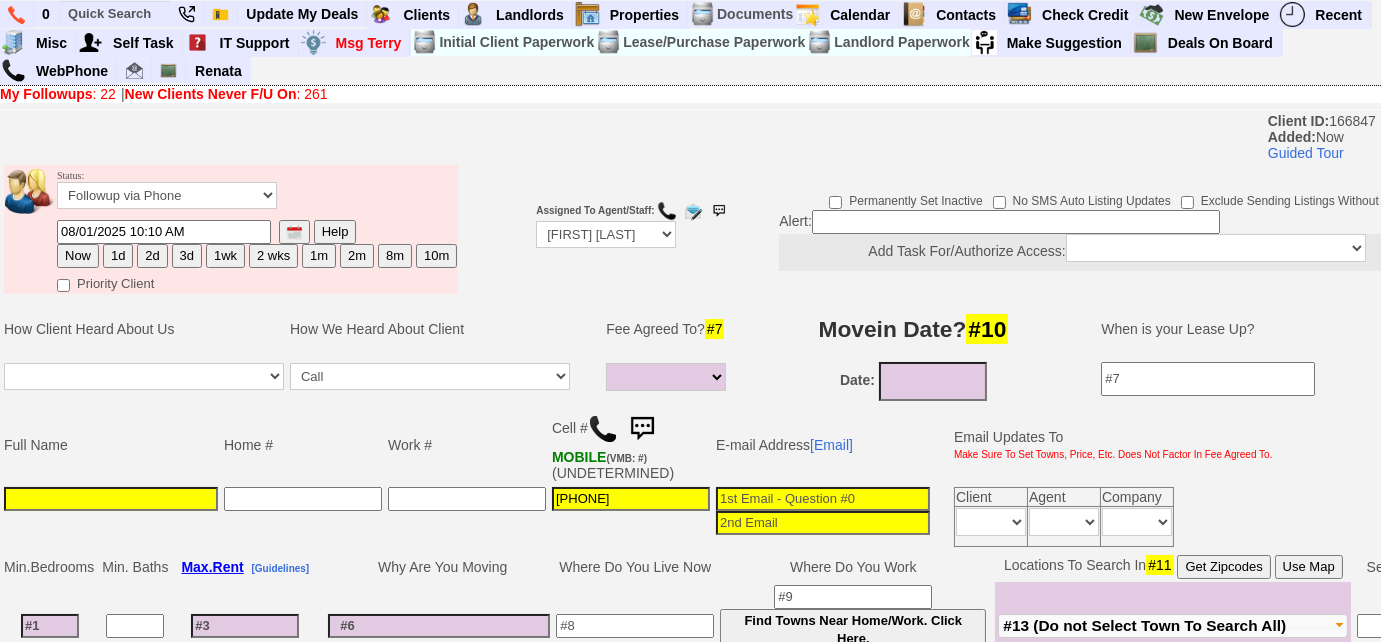 click on "Full Name" at bounding box center [111, 445] 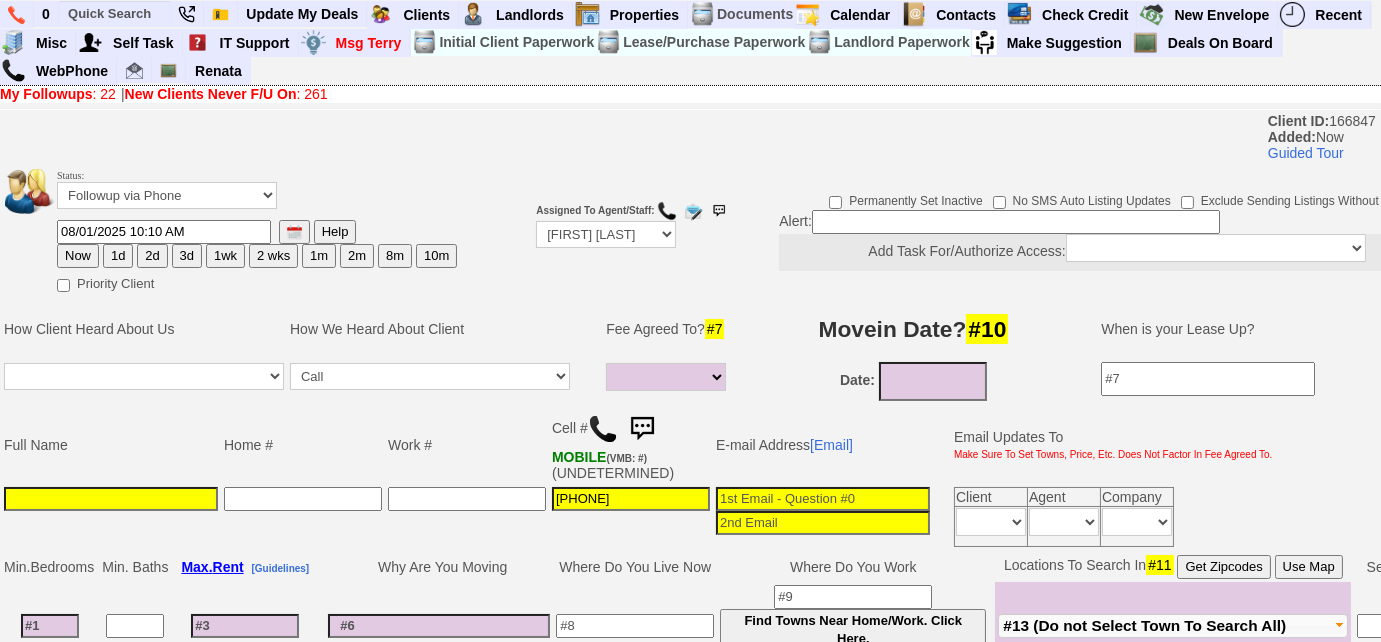 click at bounding box center (111, 499) 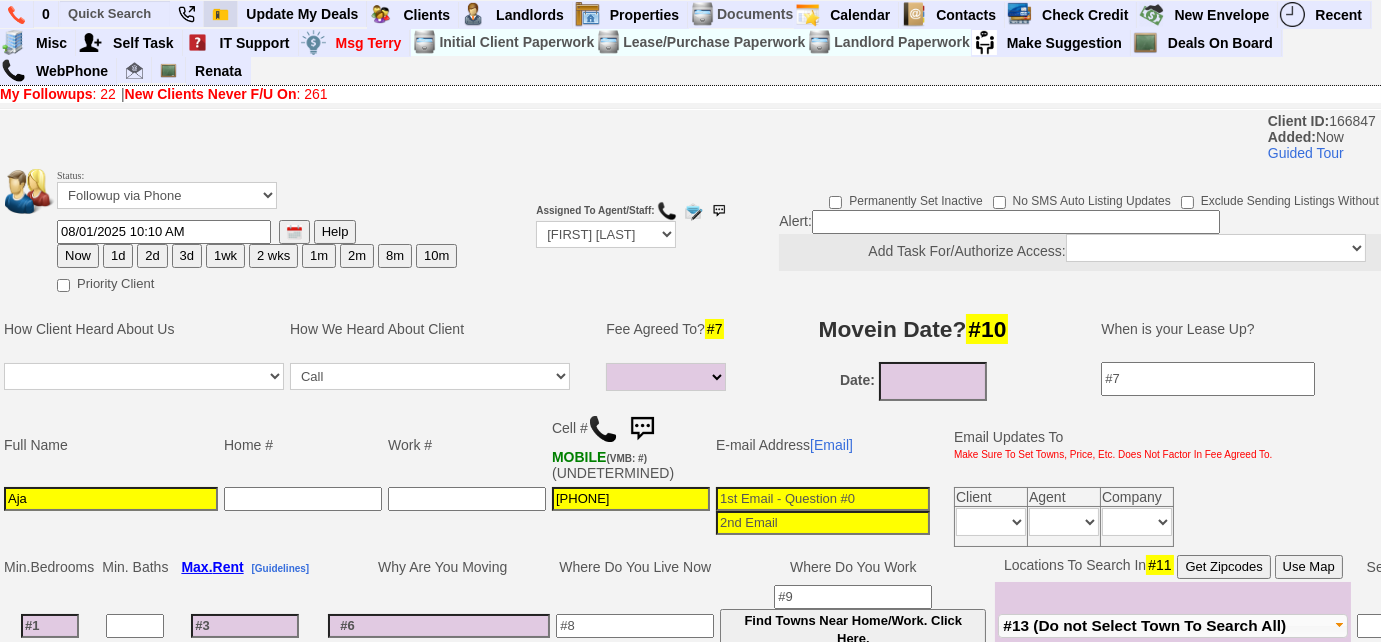 type on "Aja" 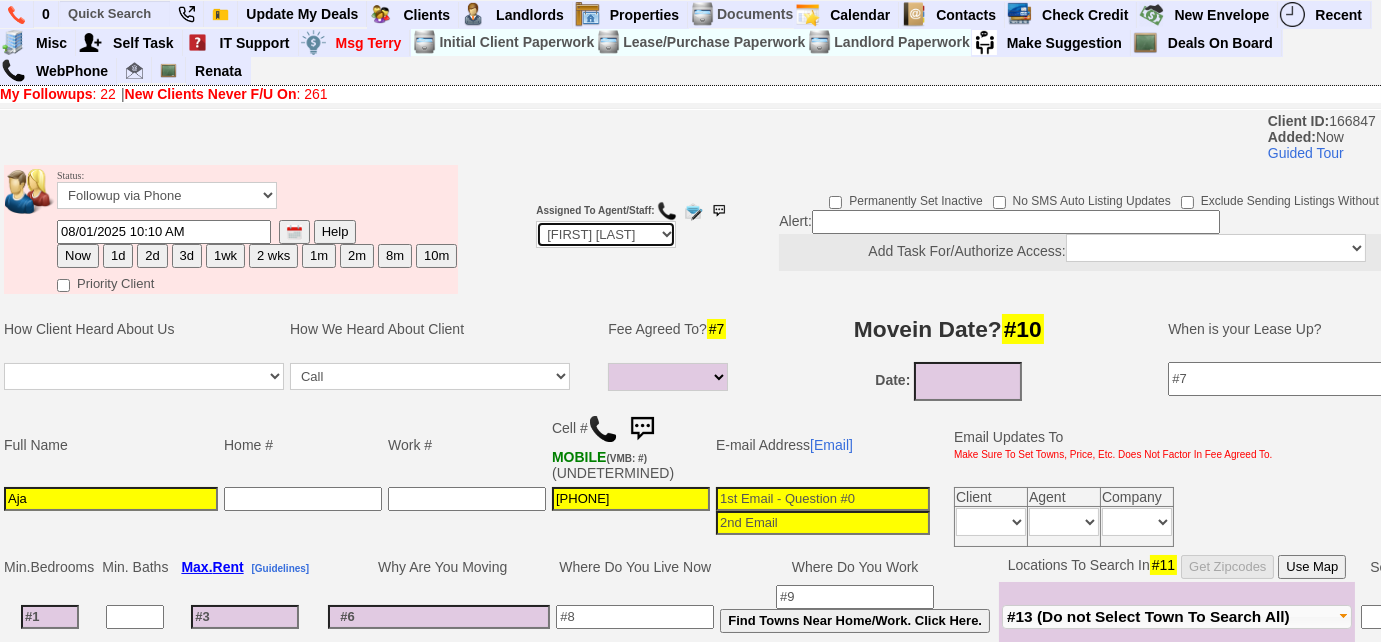 click on "Up-For-Grabs
***** STAFF *****
[FIRST] [LAST]                    [PHONE]                     [FIRST] [LAST]                    [PHONE]                    [EMAIL]                    [FIRST] [LAST]                    [PHONE]                    [EMAIL]
***** AGENTS *****" at bounding box center [606, 234] 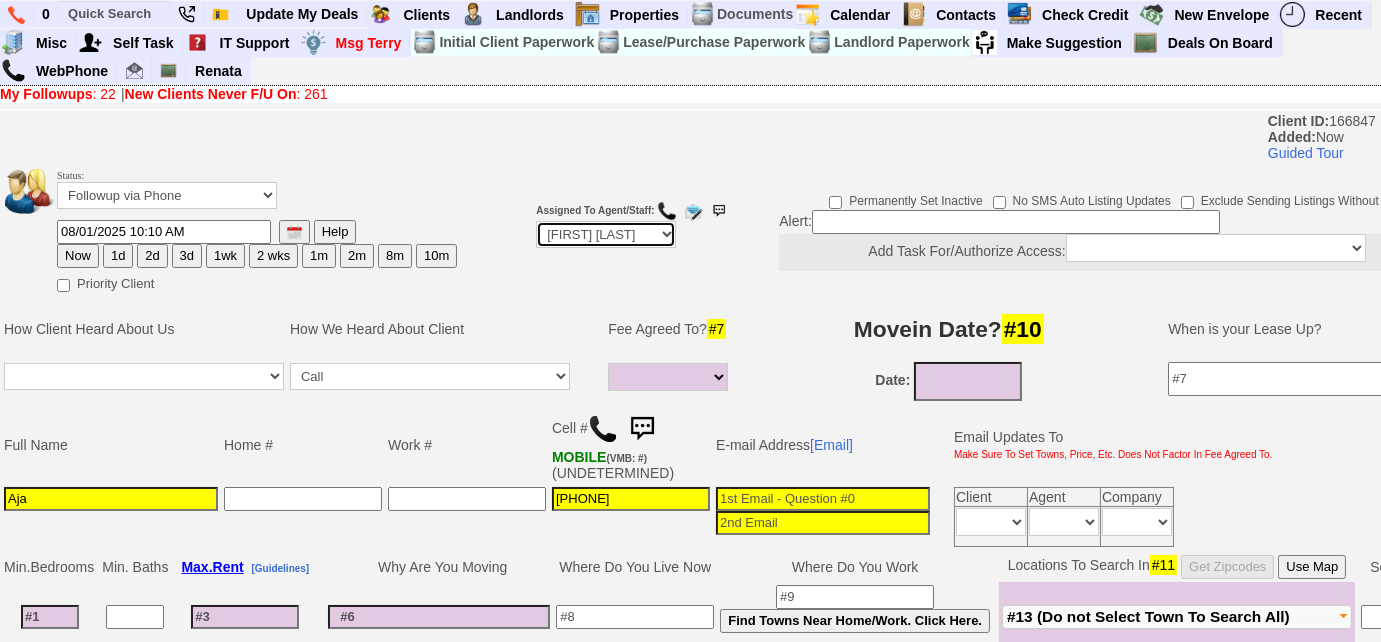 select on "Up-For-Grabs" 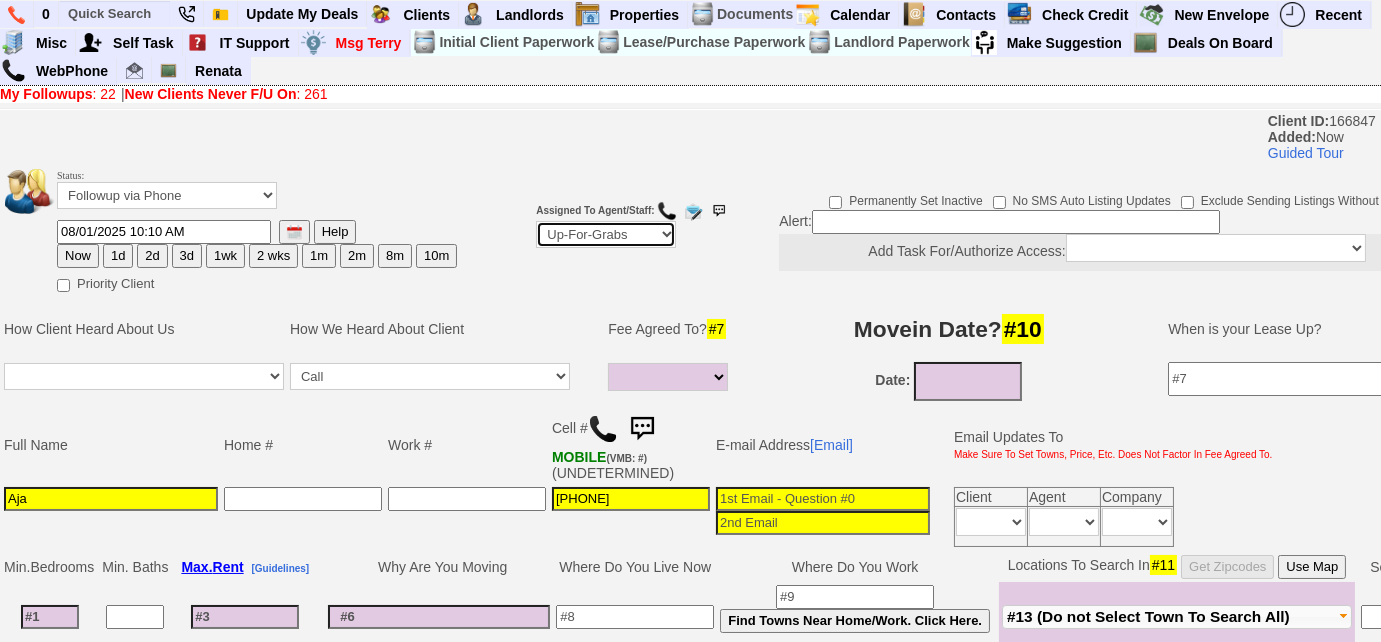 click on "Up-For-Grabs
***** STAFF *****
[FIRST] [LAST]                    [PHONE]                     [FIRST] [LAST]                    [PHONE]                    [EMAIL]                    [FIRST] [LAST]                    [PHONE]                    [EMAIL]
***** AGENTS *****" at bounding box center [606, 234] 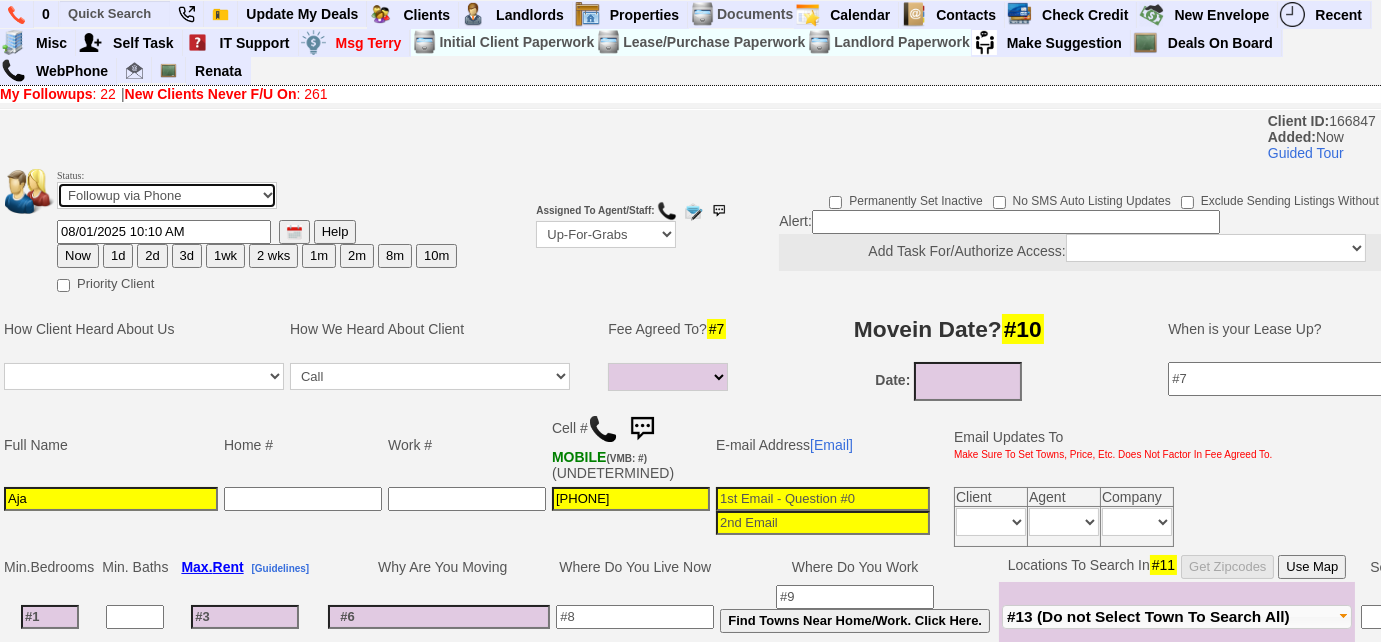 click on "Followup via Phone Followup via Email Followup When Section 8 Property Found Deal Closed - Followup Before Lease Expires Needs Email Address Needs Phone Number From Lead Source HSH is Awaiting Response To Automatic Email Form Incomplete Inactive" at bounding box center (167, 195) 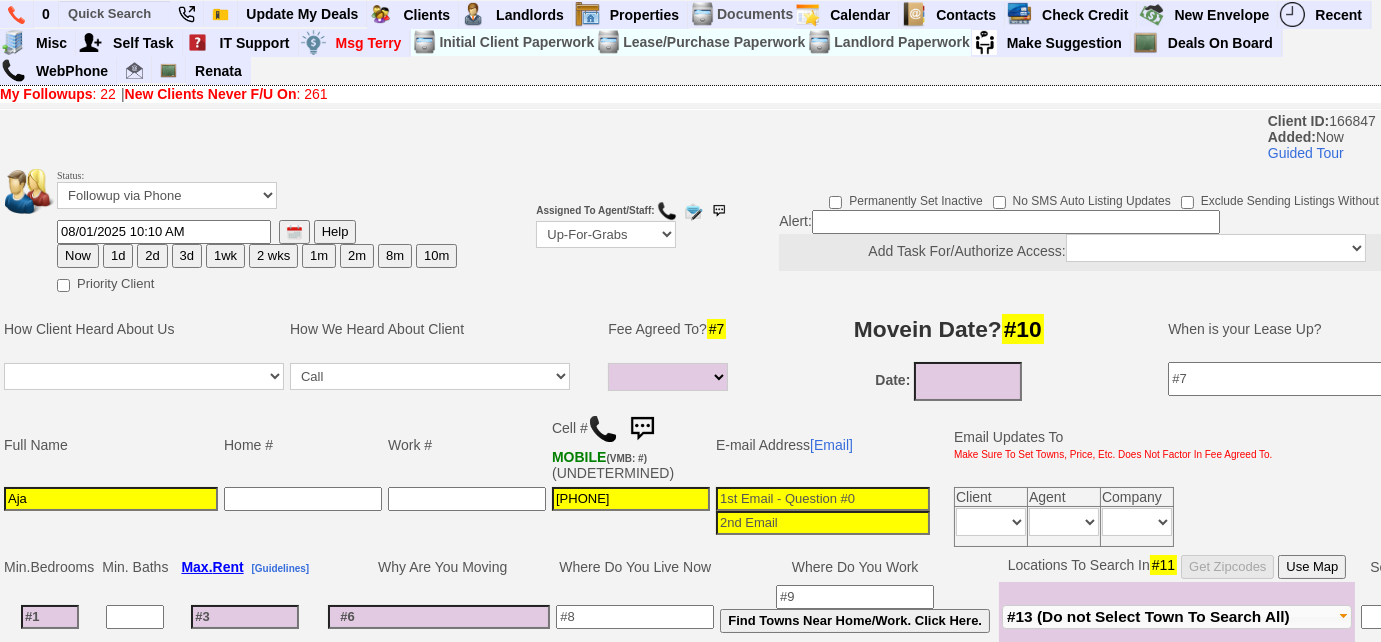 click on "Status:
Followup via Phone Followup via Email Followup When Section 8 Property Found Deal Closed - Followup Before Lease Expires Needs Email Address Needs Phone Number From Lead Source HSH is Awaiting Response To Automatic Email Form Incomplete Inactive" at bounding box center (690, 798) 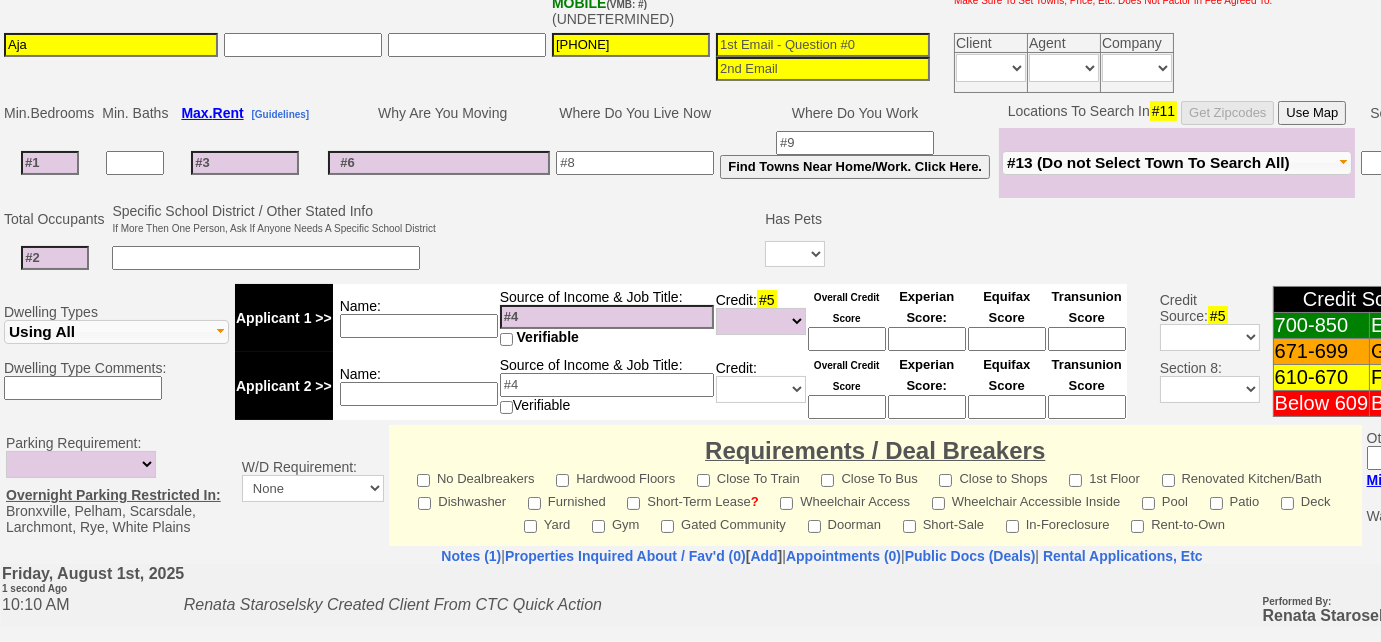 scroll, scrollTop: 818, scrollLeft: 0, axis: vertical 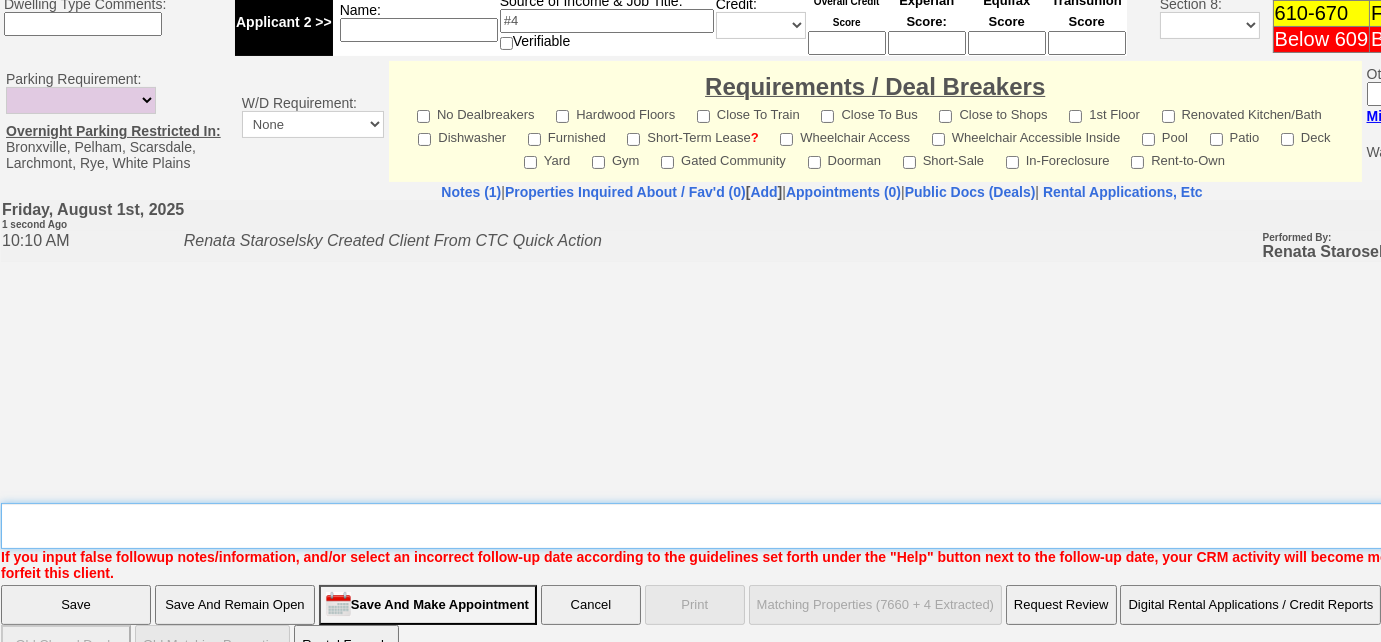 click on "Insert New Note Here" at bounding box center (829, 526) 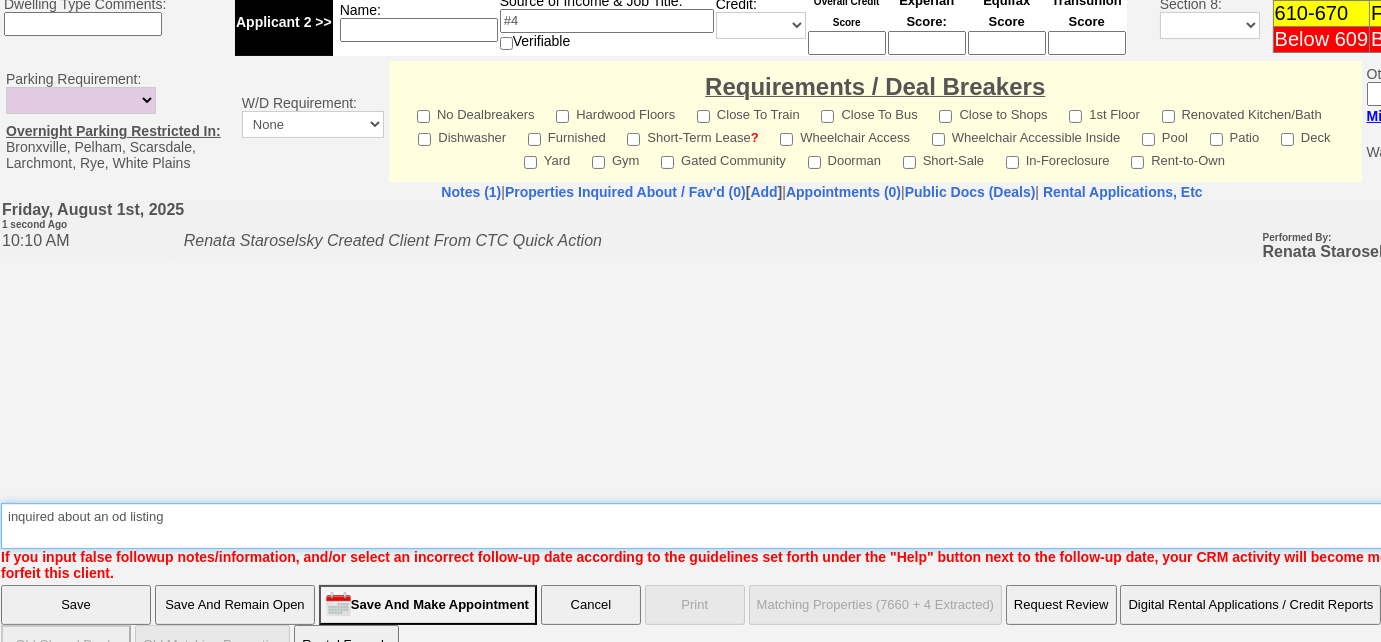 click on "Insert New Note Here" at bounding box center [829, 526] 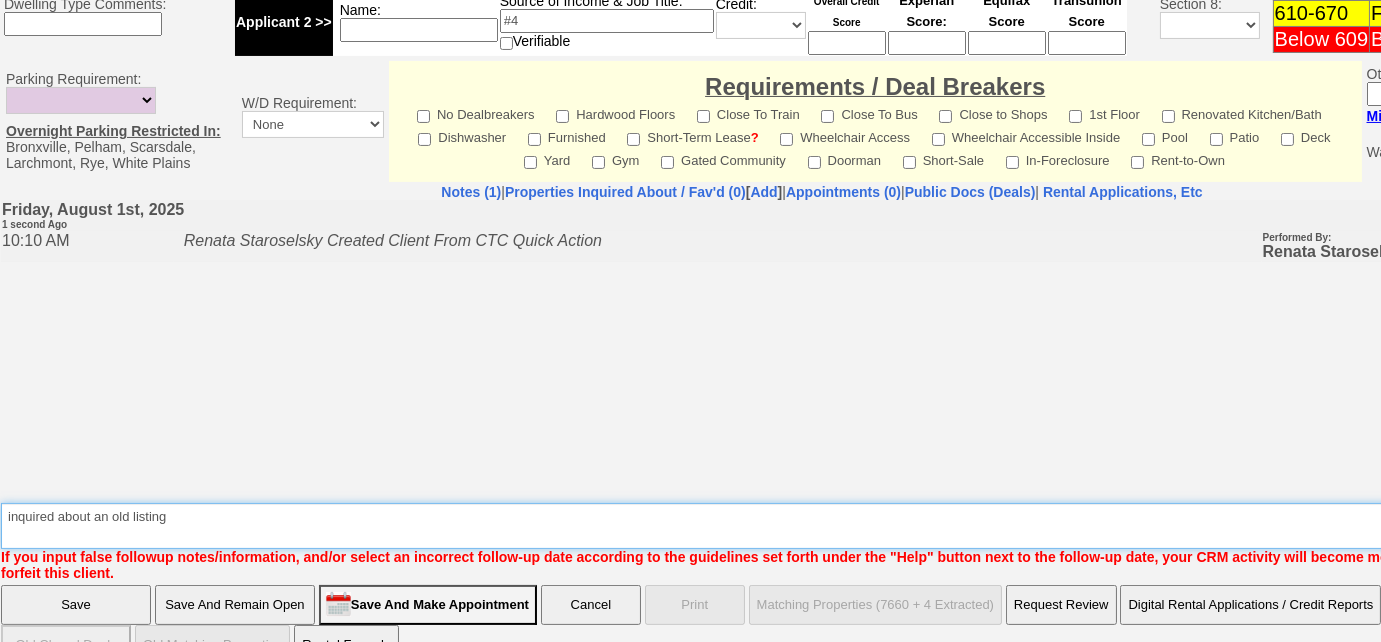 type on "inquired about an old listing" 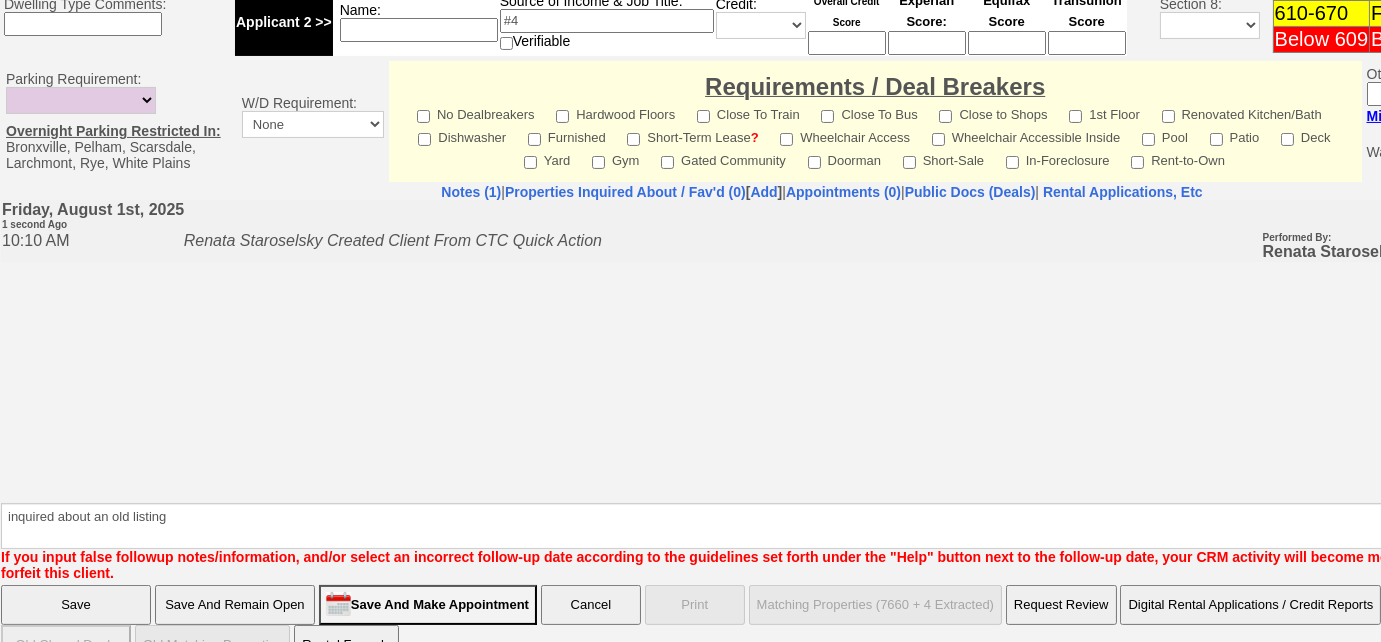 click on "Save" at bounding box center (76, 605) 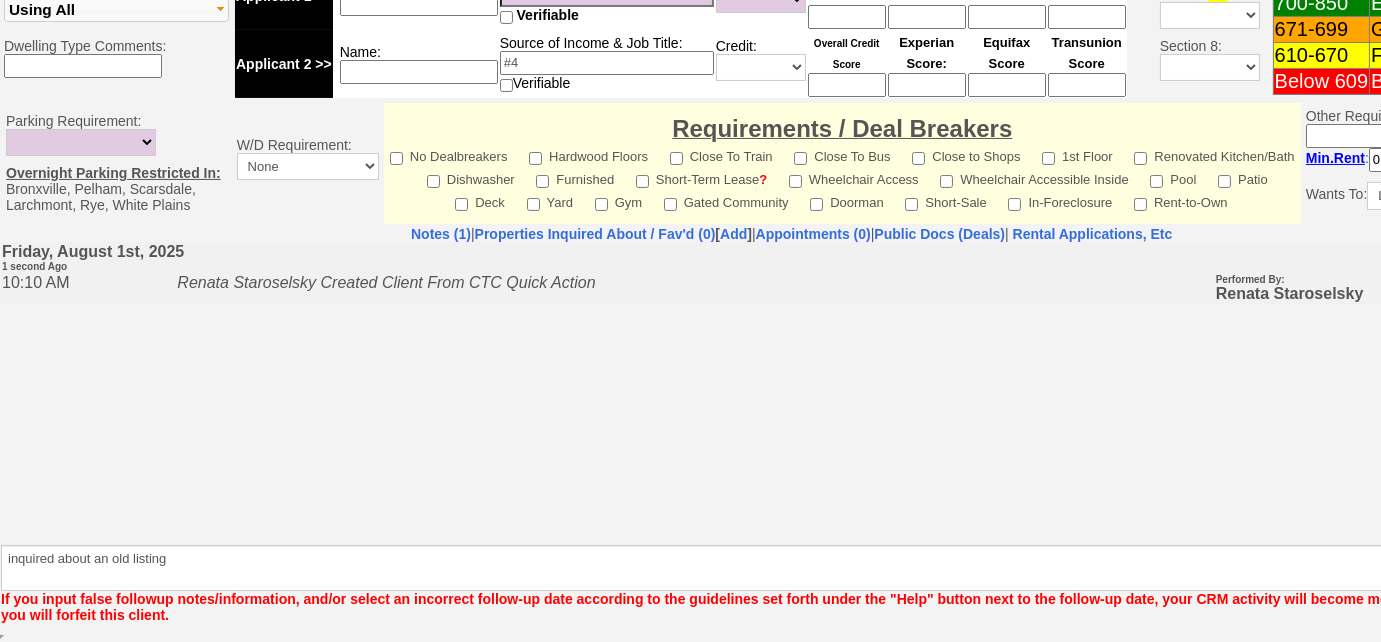 scroll, scrollTop: 781, scrollLeft: 0, axis: vertical 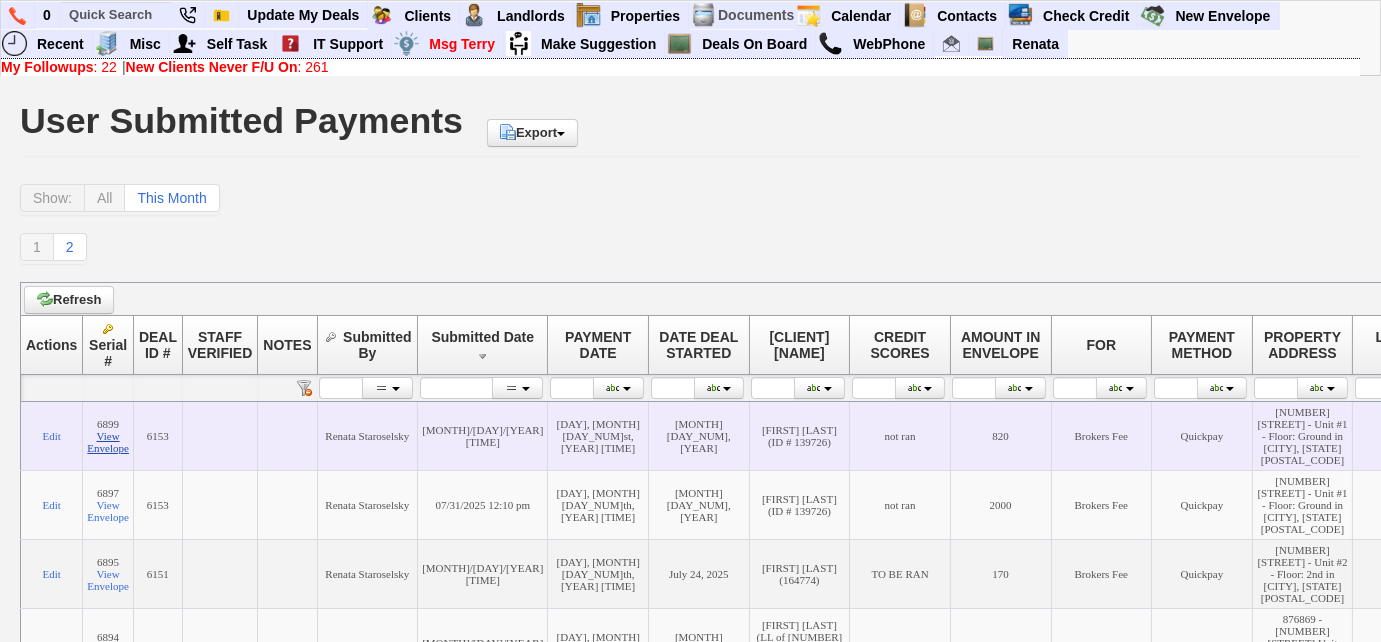 click on "View Envelope" at bounding box center (108, 442) 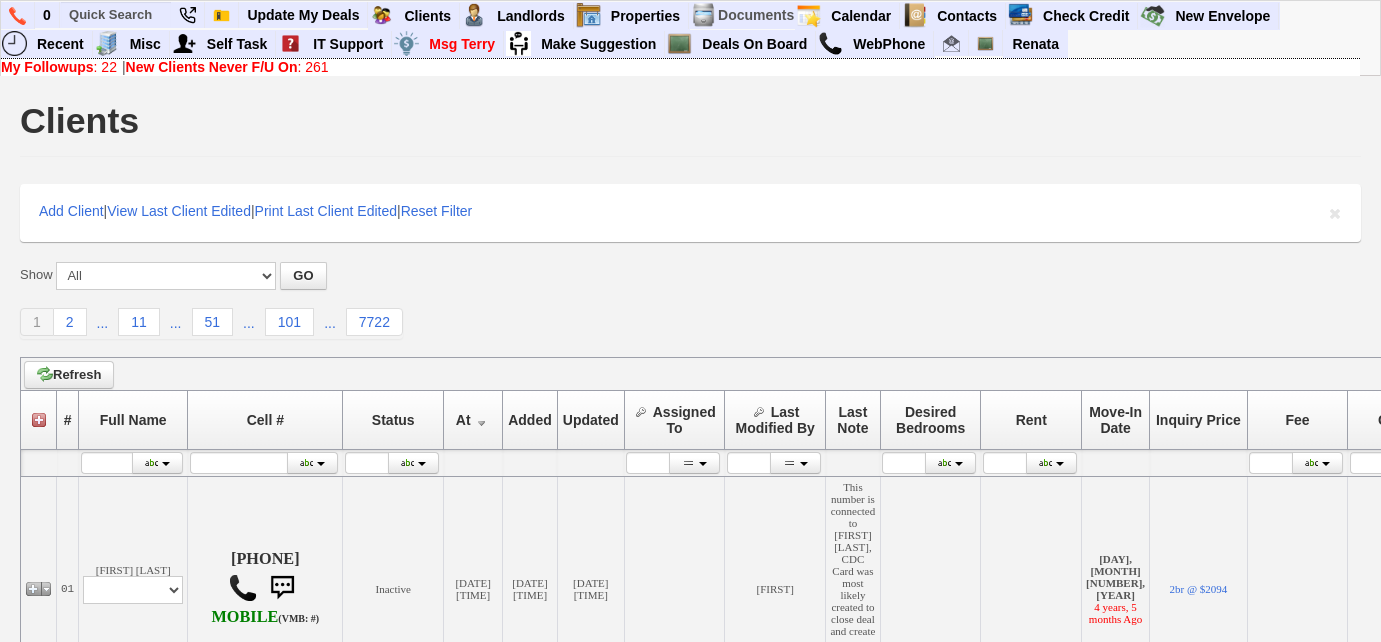 scroll, scrollTop: 0, scrollLeft: 0, axis: both 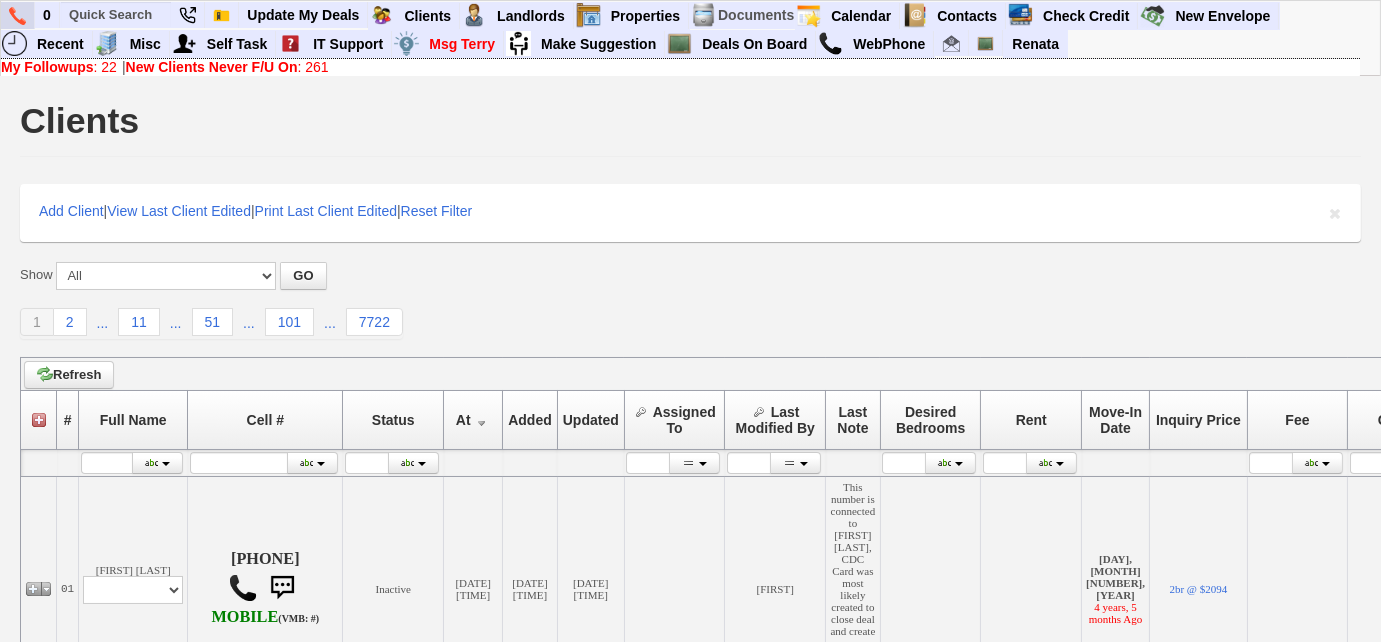 click at bounding box center [17, 16] 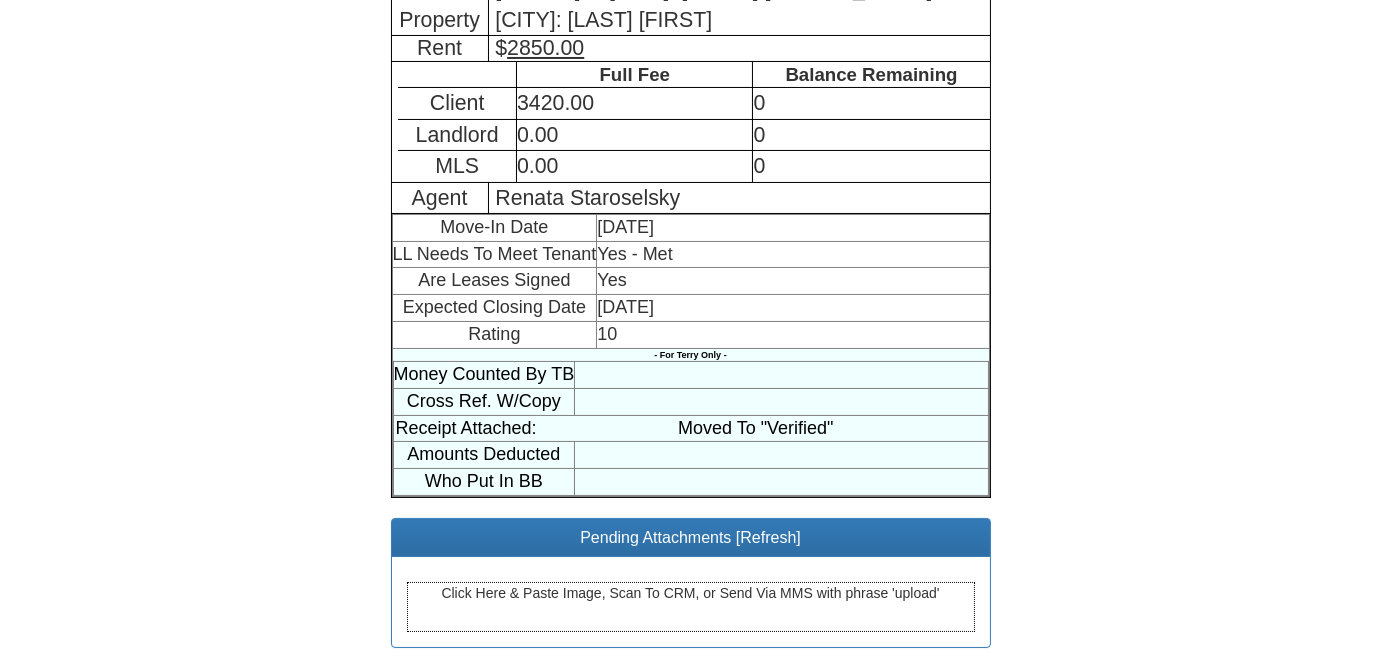 scroll, scrollTop: 534, scrollLeft: 0, axis: vertical 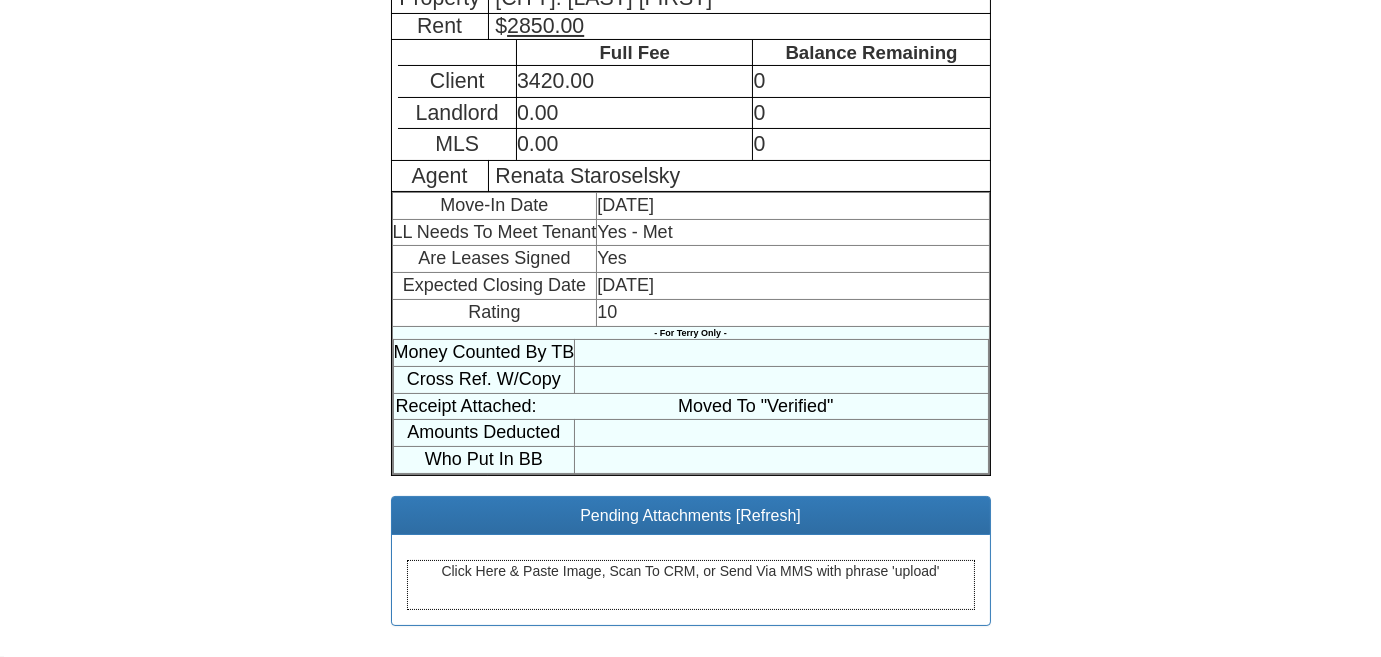 click on "Click Here & Paste Image, Scan To CRM, or Send Via MMS with phrase 'upload'" at bounding box center (691, 585) 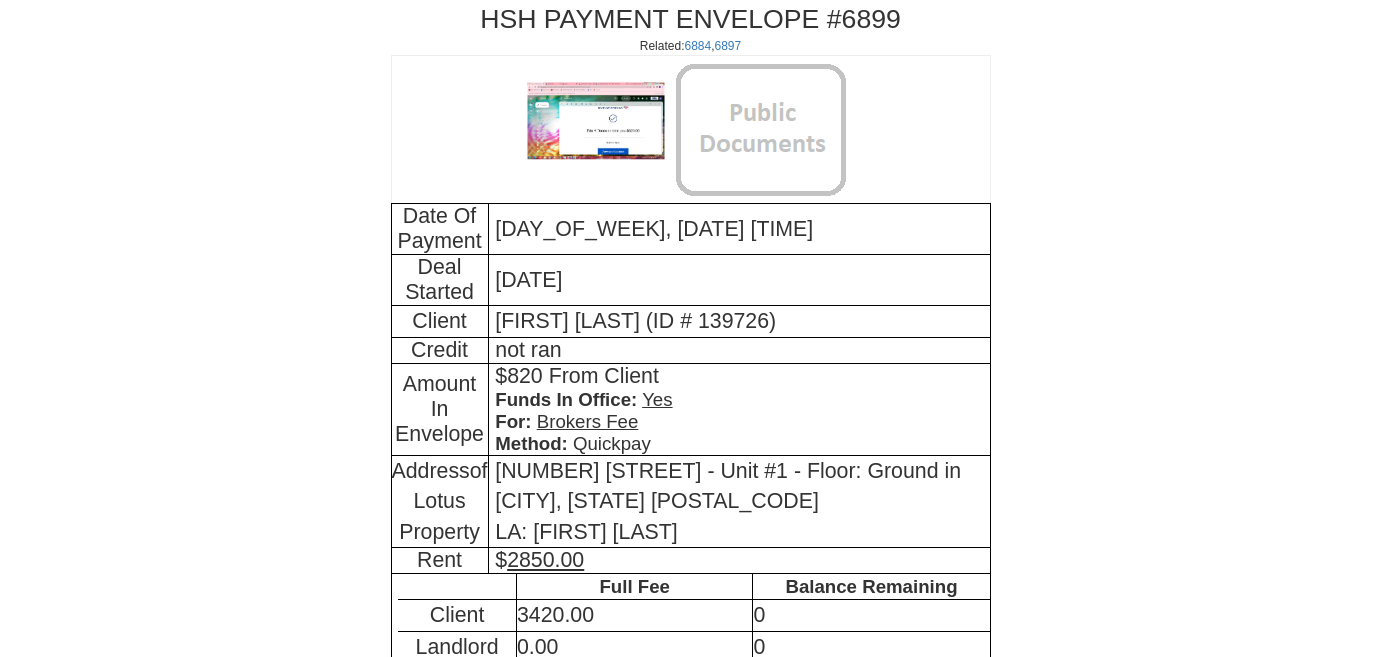 scroll, scrollTop: 0, scrollLeft: 0, axis: both 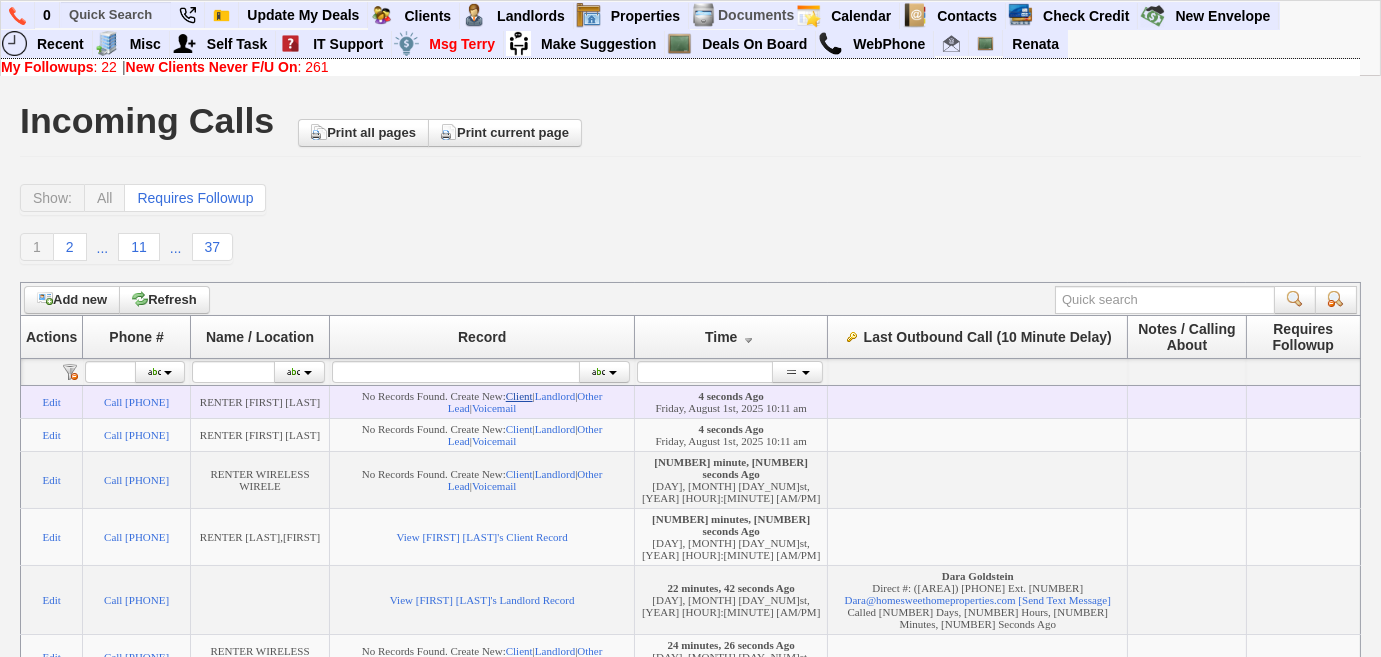 click on "Client" at bounding box center (519, 396) 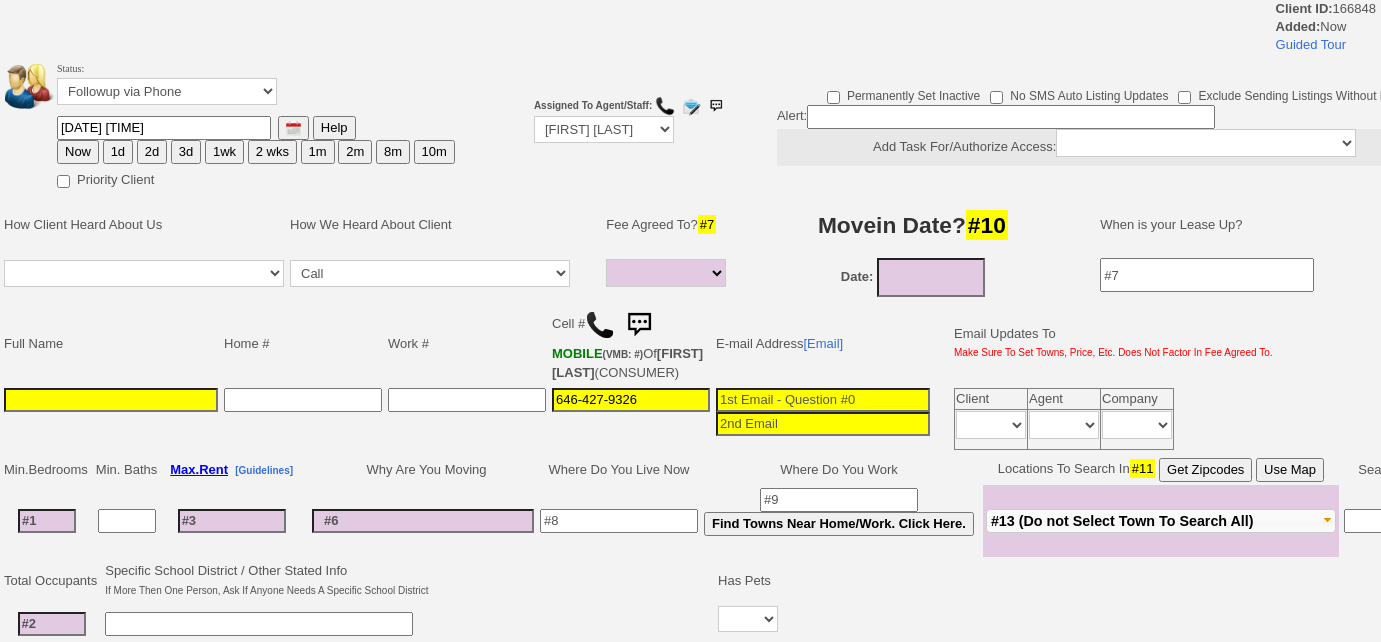 select 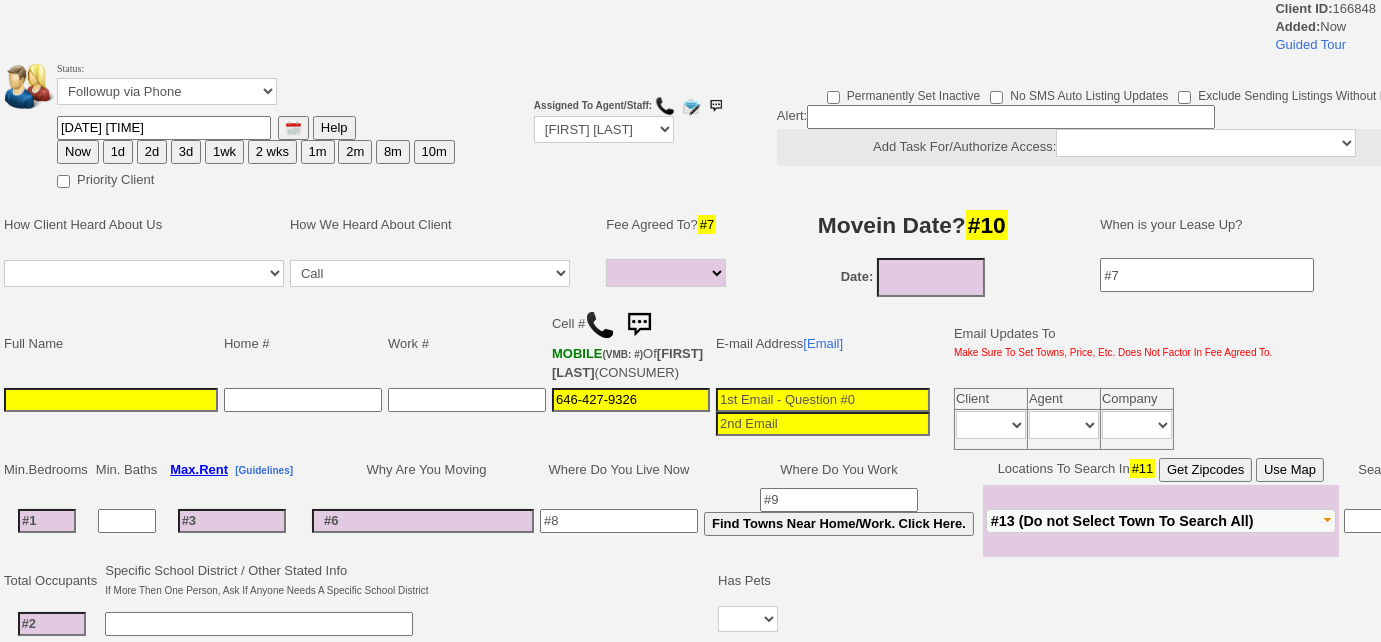 scroll, scrollTop: 0, scrollLeft: 0, axis: both 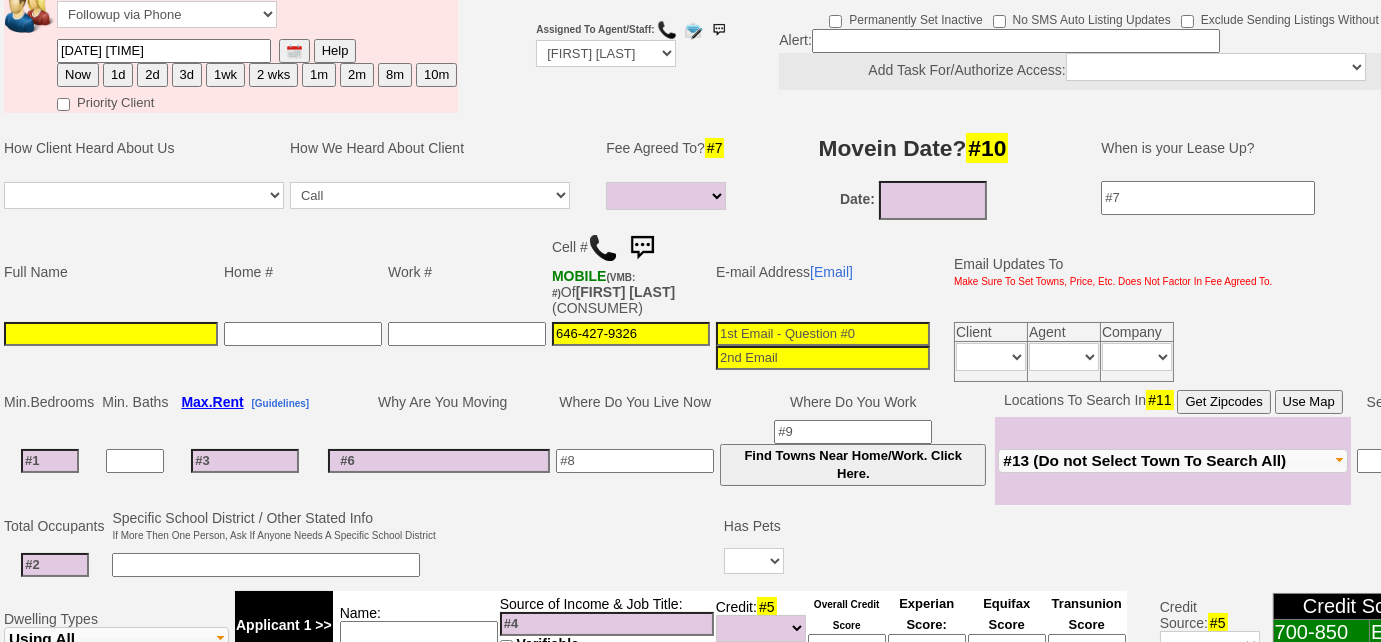 click at bounding box center (50, 461) 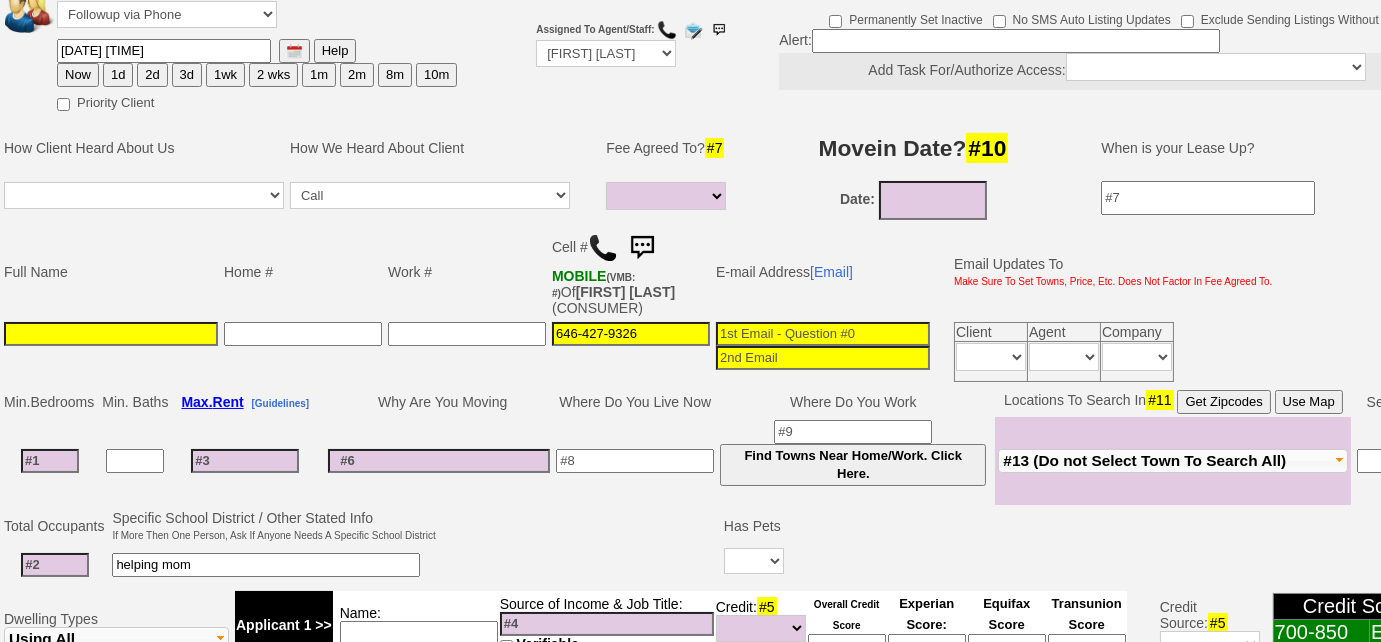 type on "helping mom" 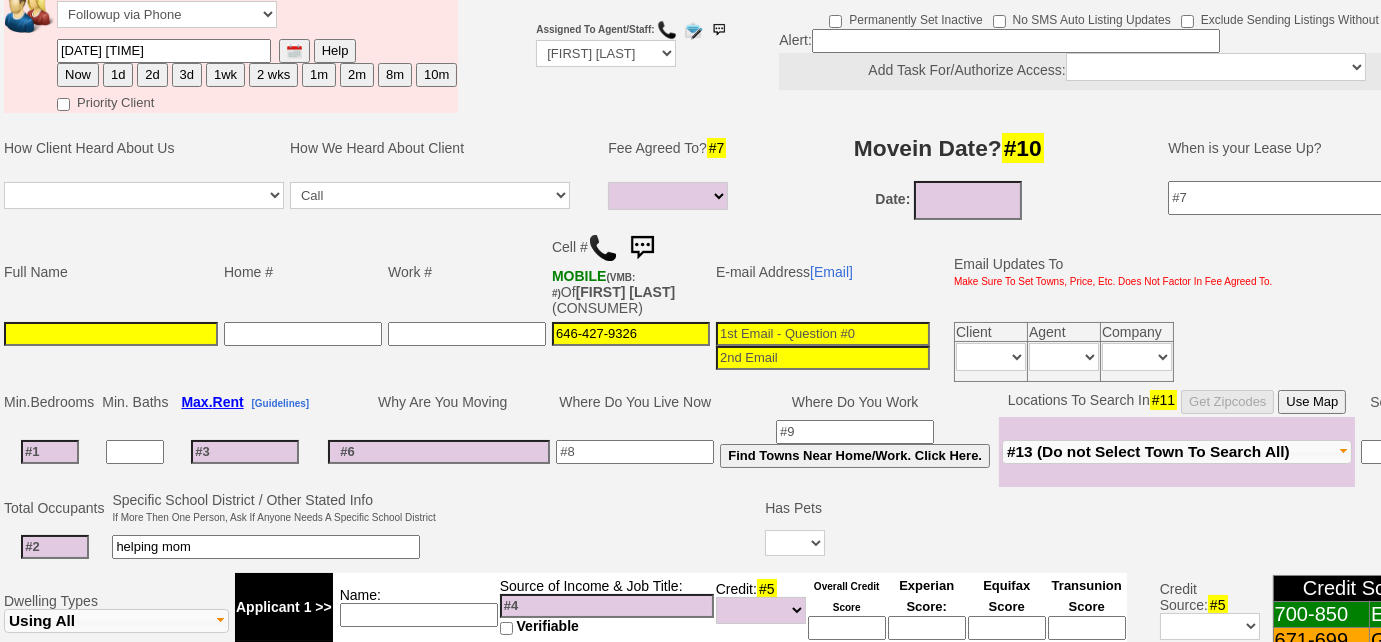 click at bounding box center (55, 547) 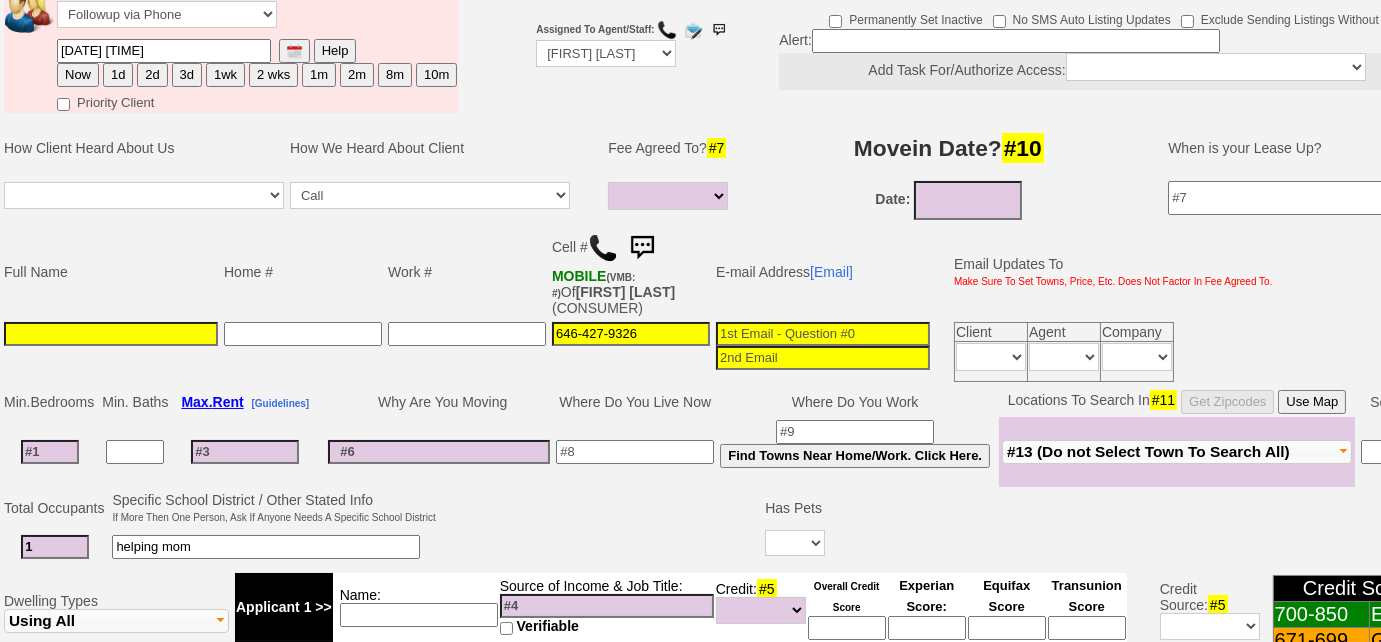type on "1" 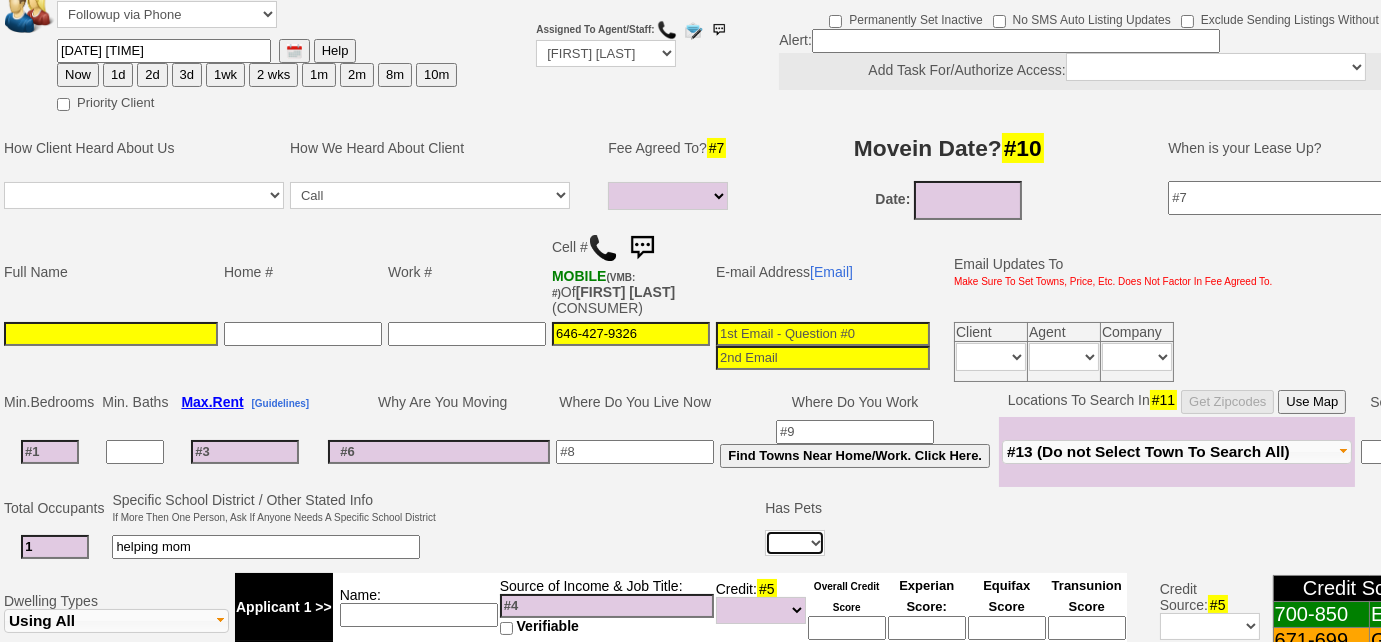drag, startPoint x: 810, startPoint y: 529, endPoint x: 808, endPoint y: 547, distance: 18.110771 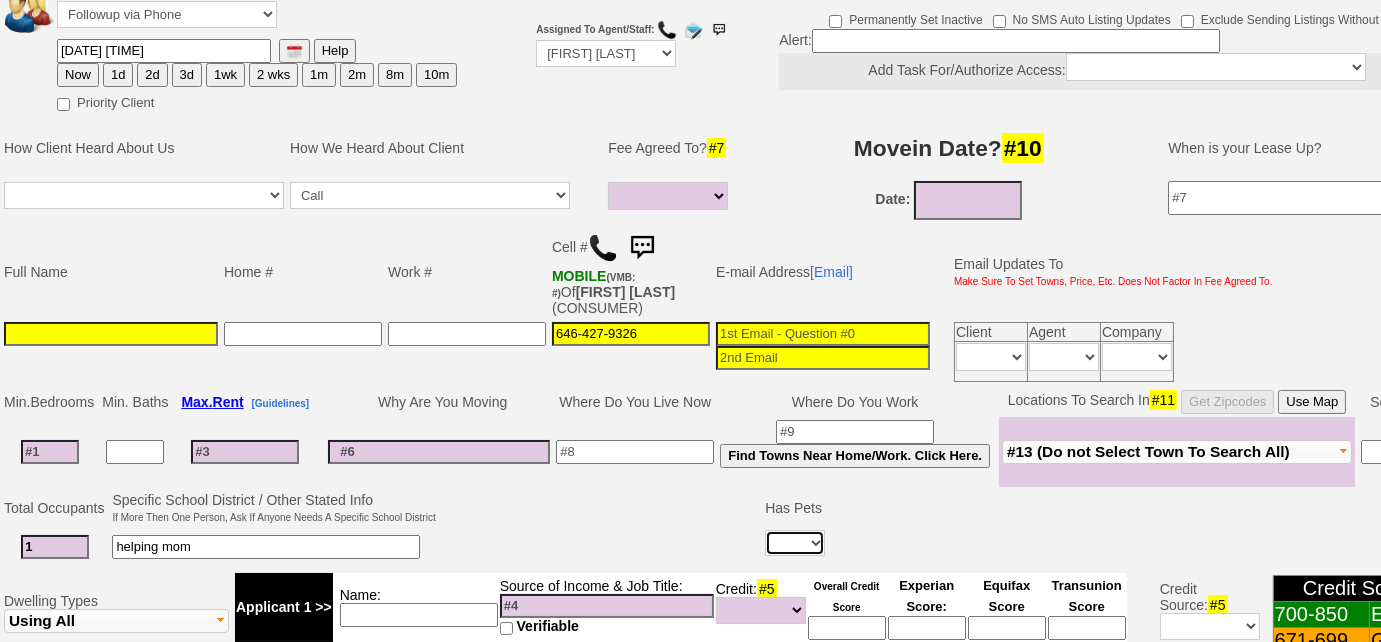 click on "Yes No" at bounding box center [795, 543] 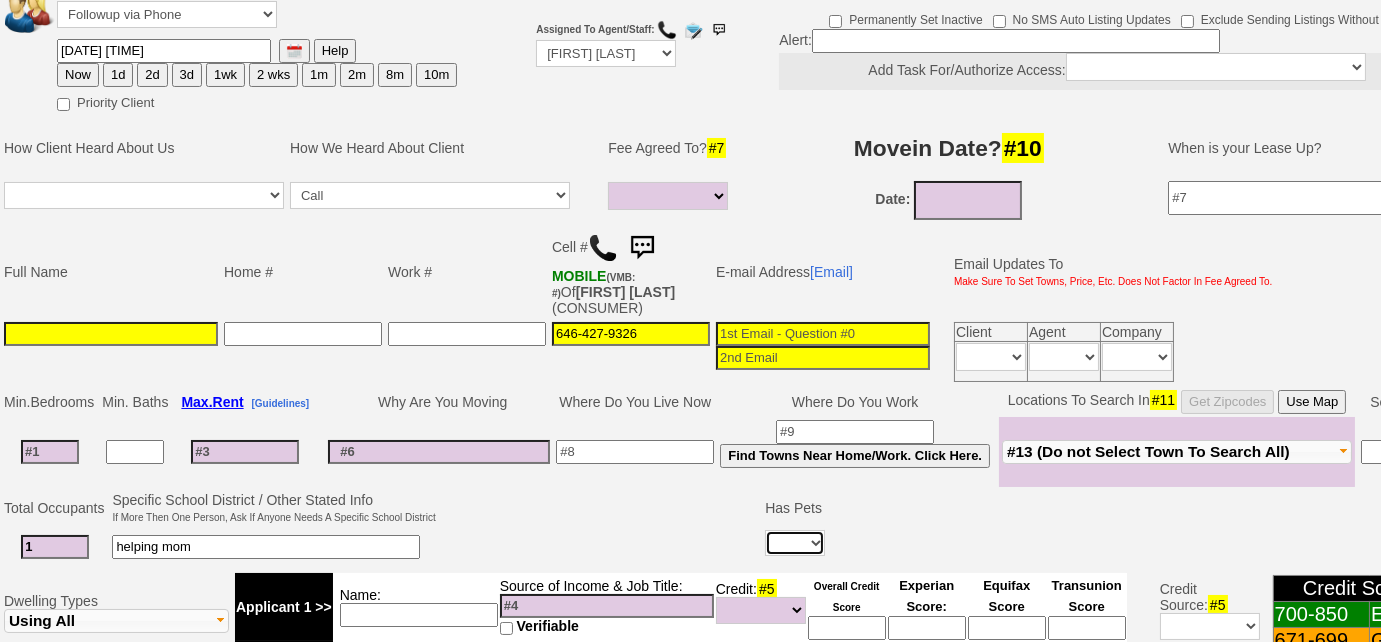 select on "No" 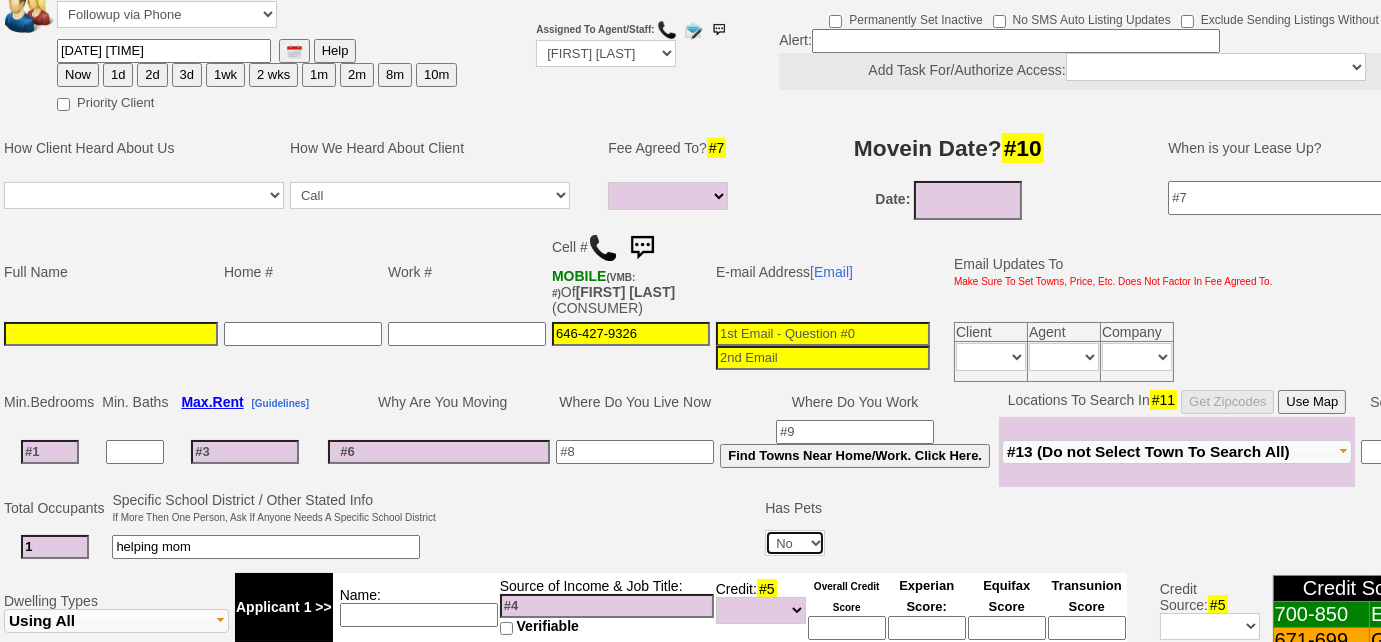 click on "Yes No" at bounding box center [795, 543] 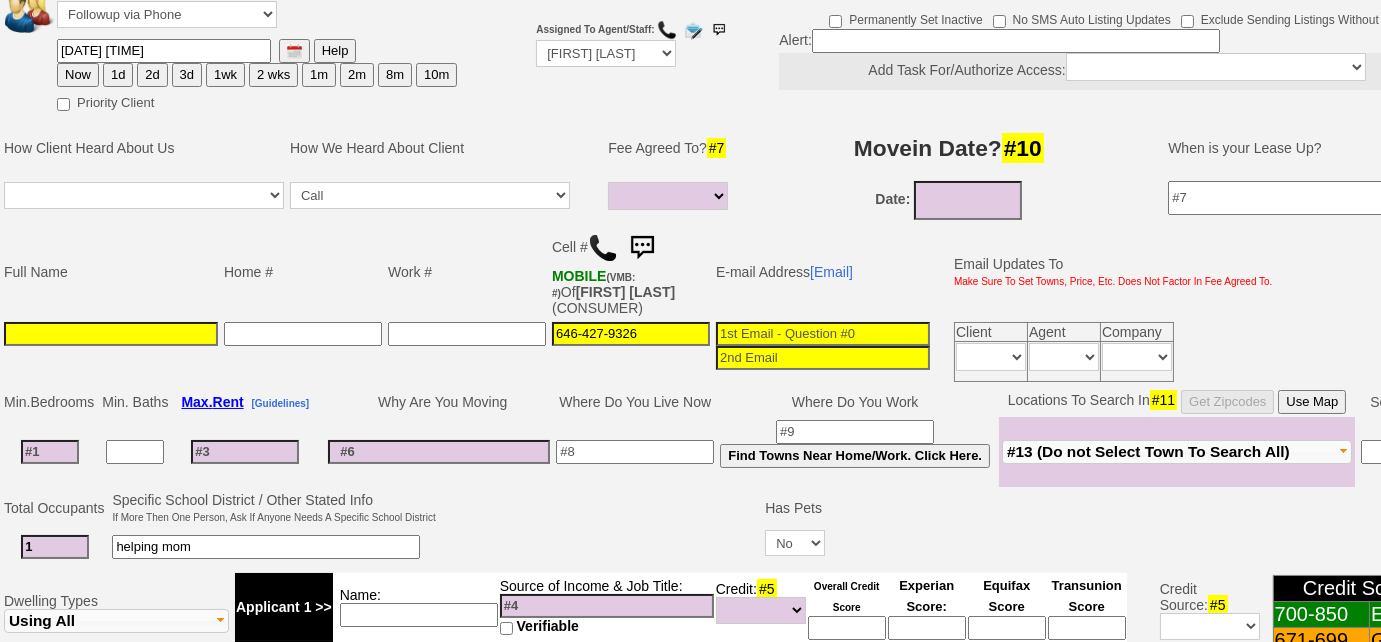 click at bounding box center (245, 452) 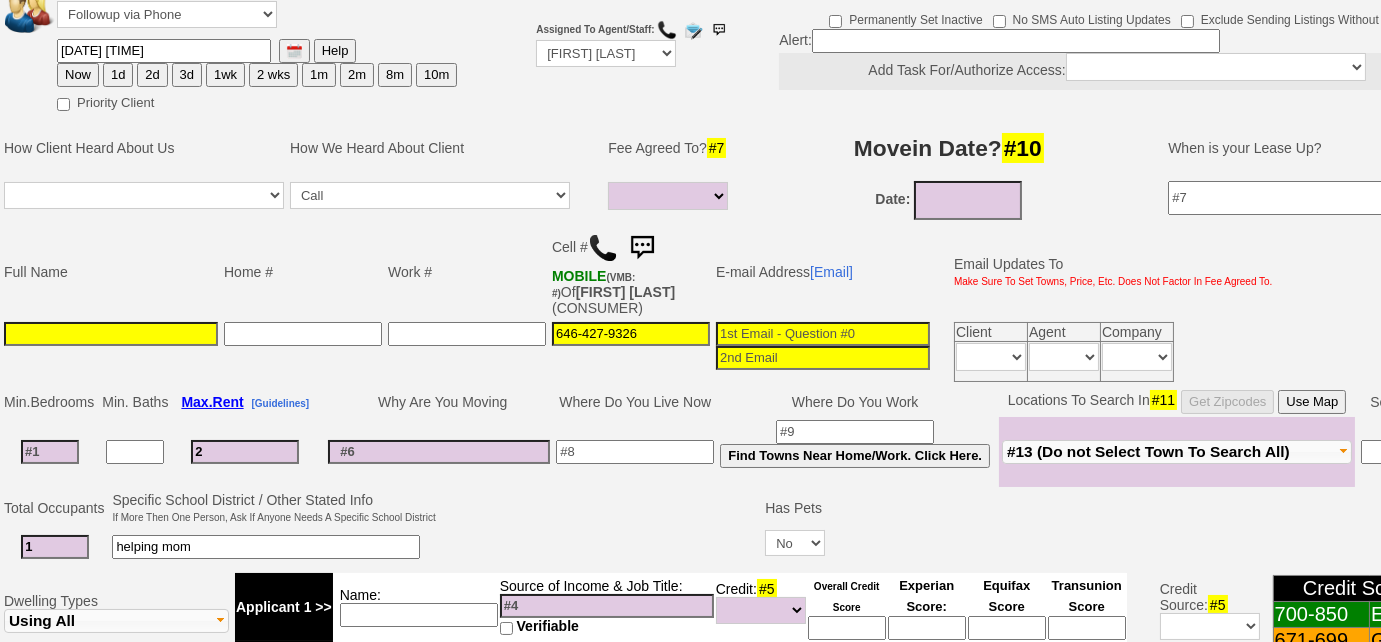 select 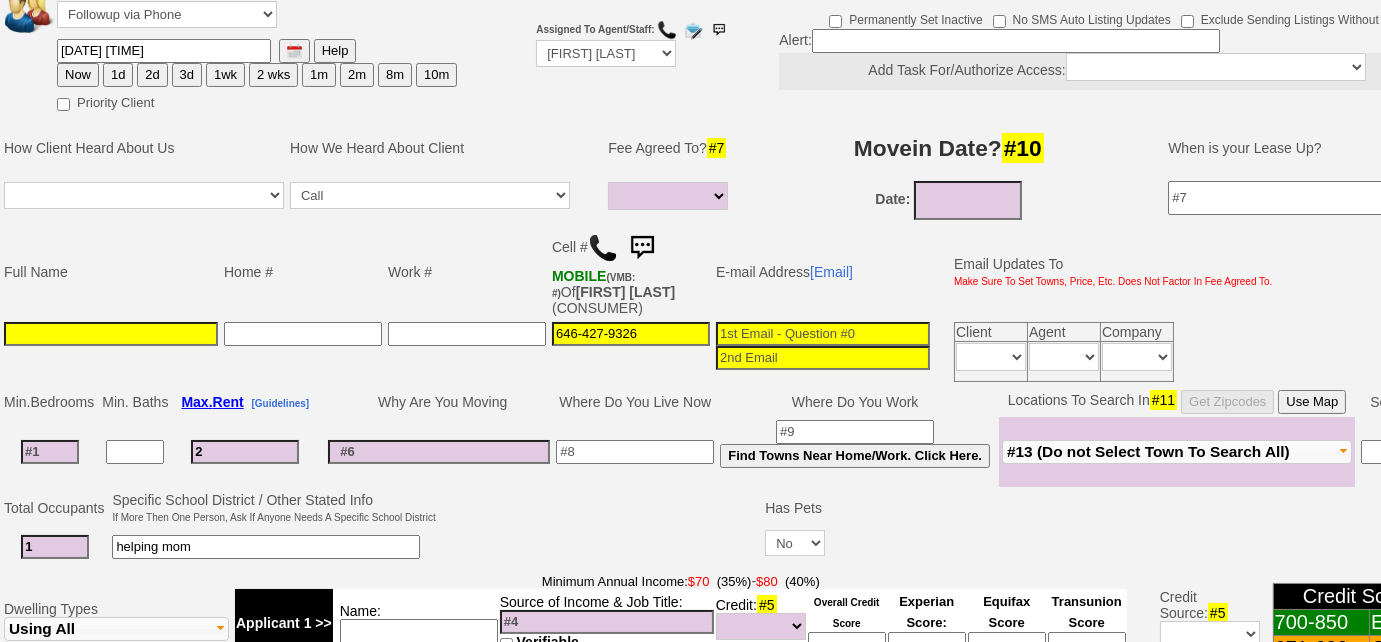 type on "25" 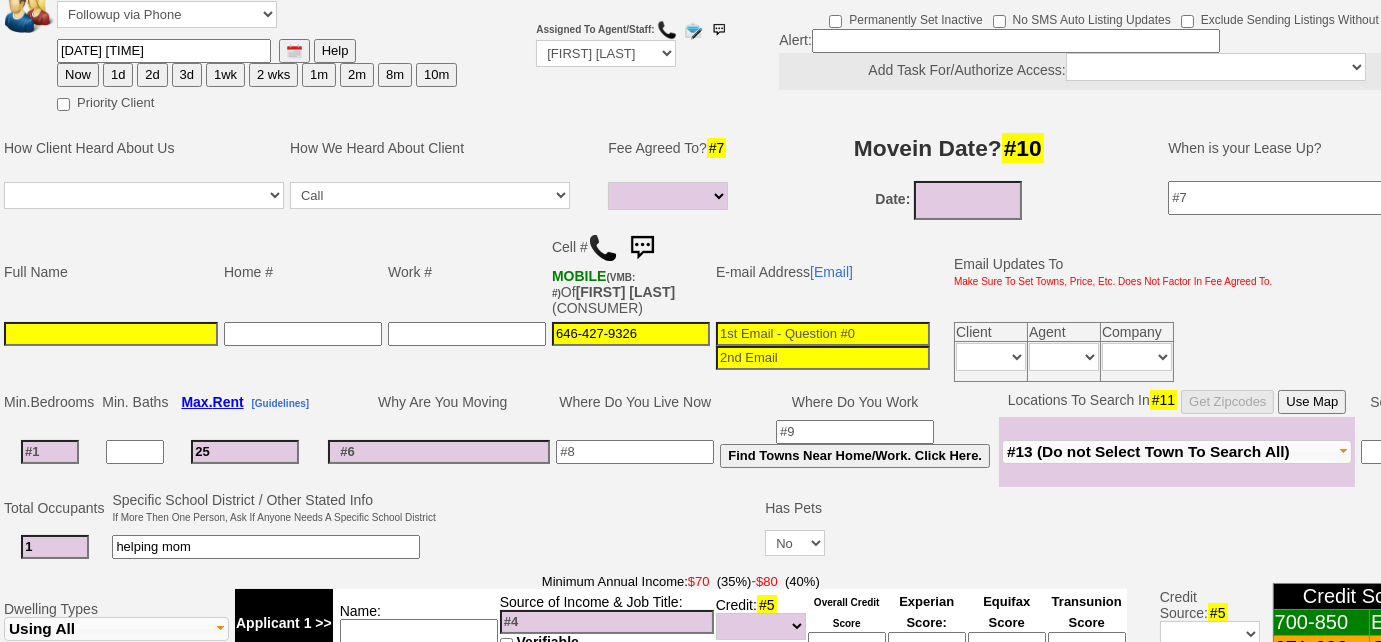 select 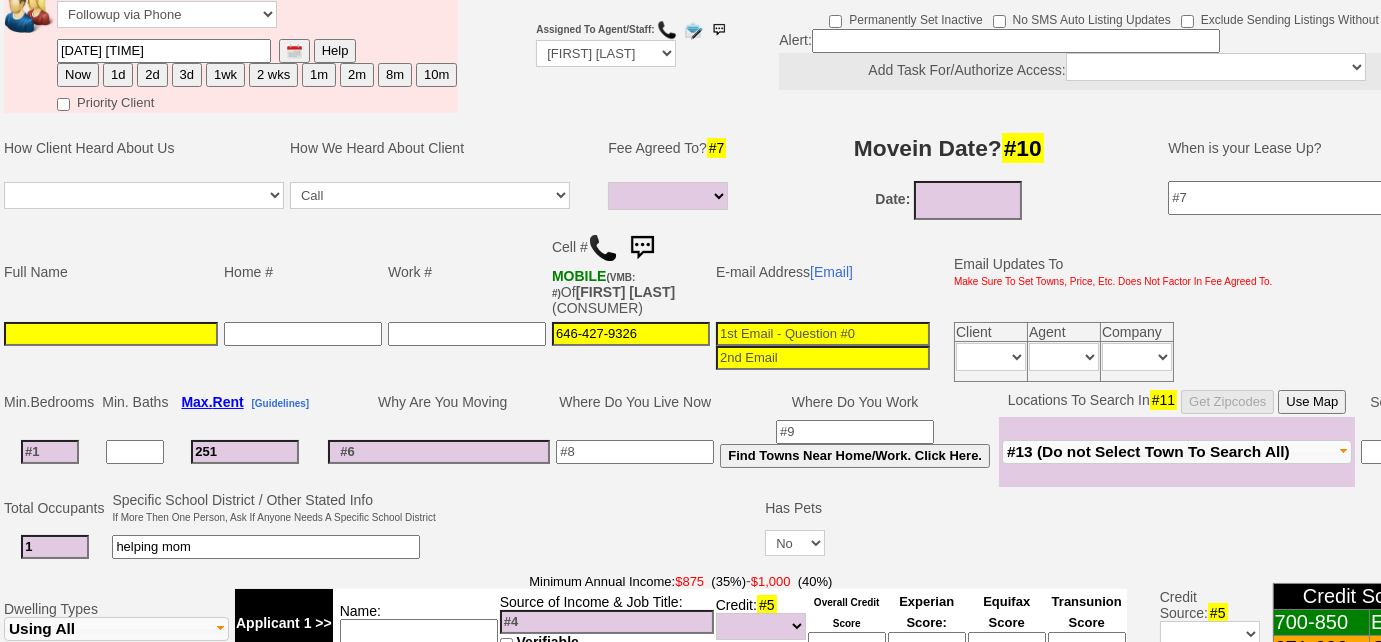 type on "2511" 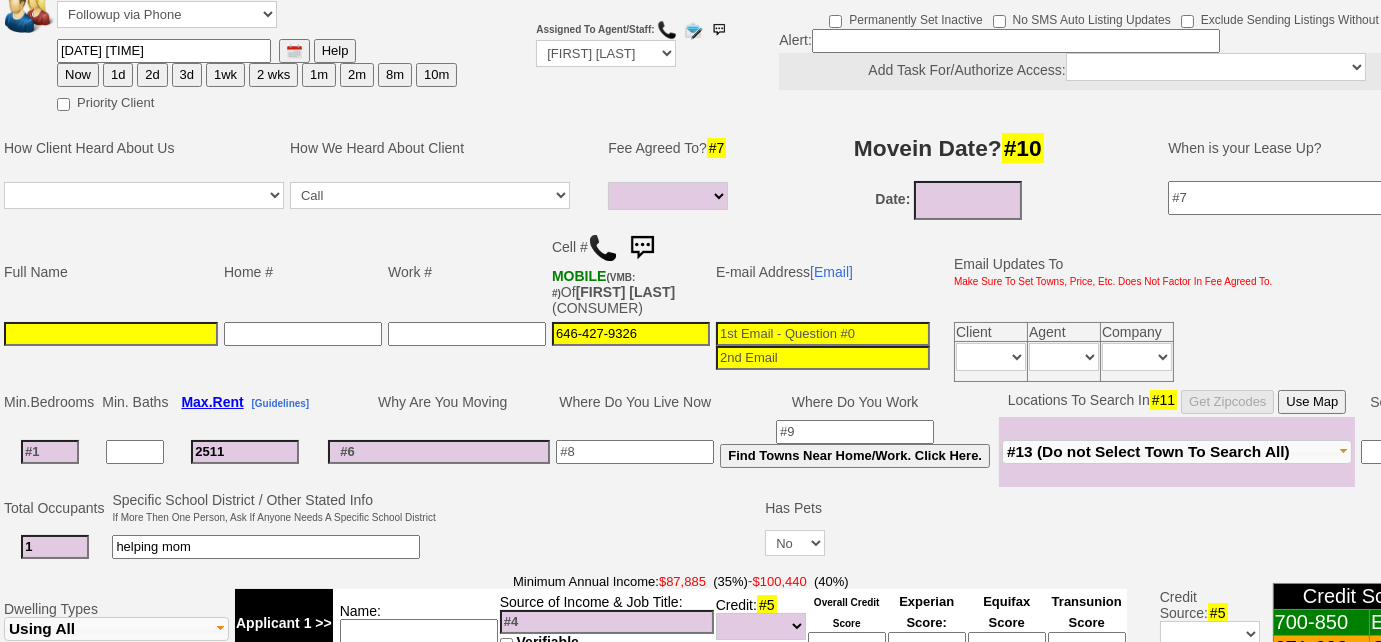 select 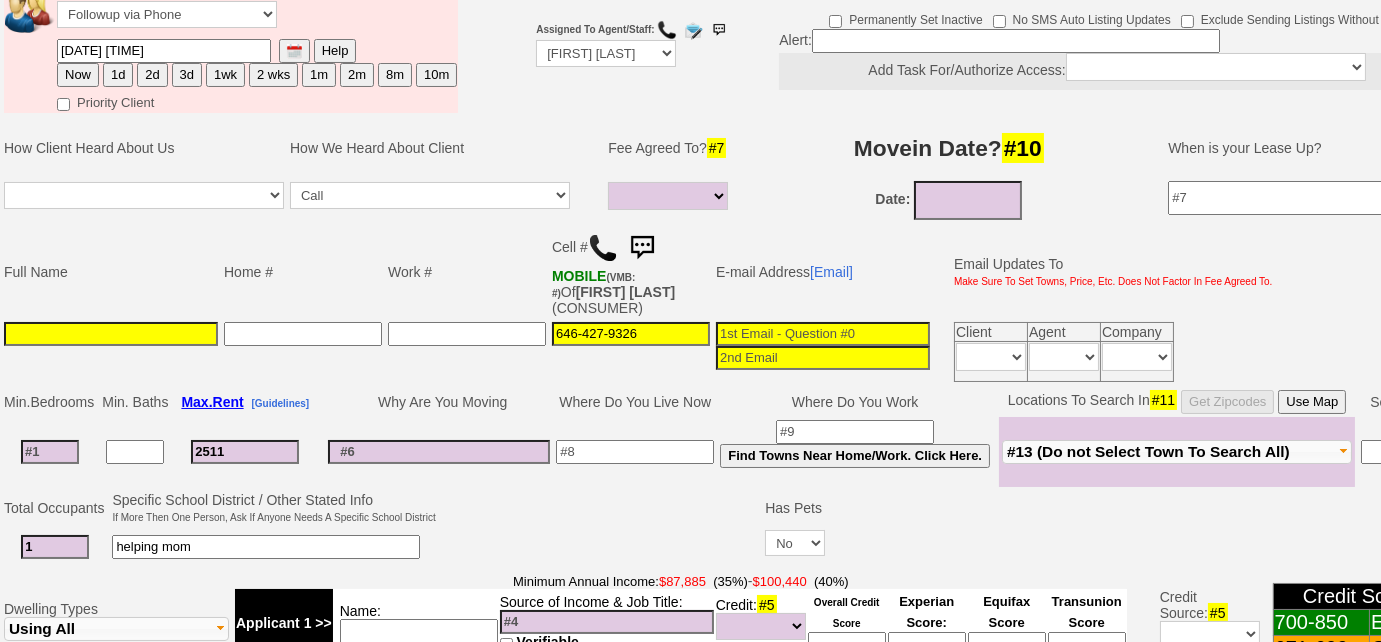 click at bounding box center (50, 452) 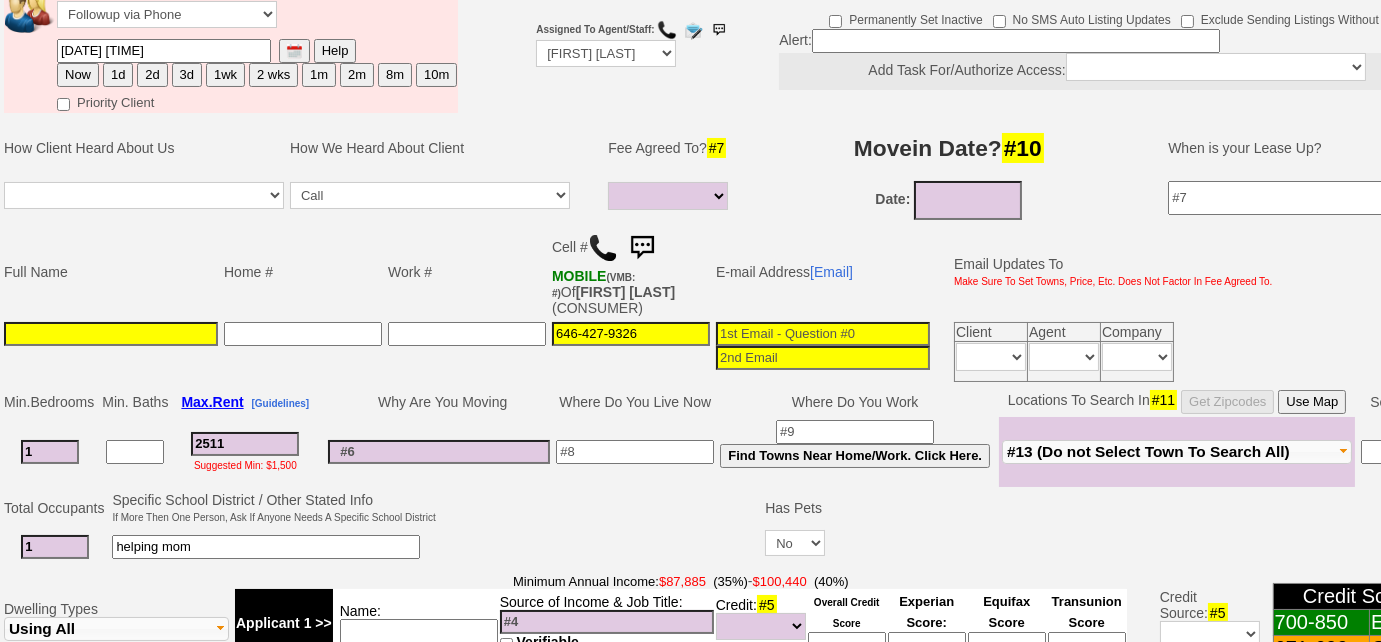 select 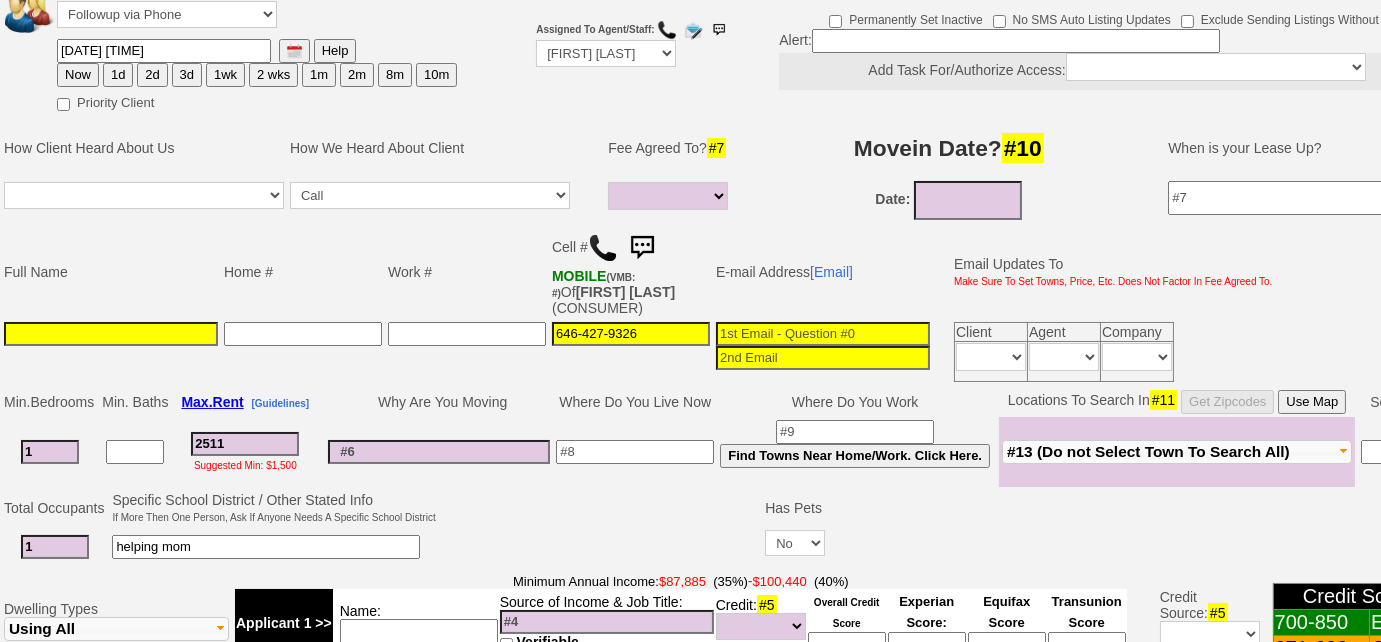 type on "1" 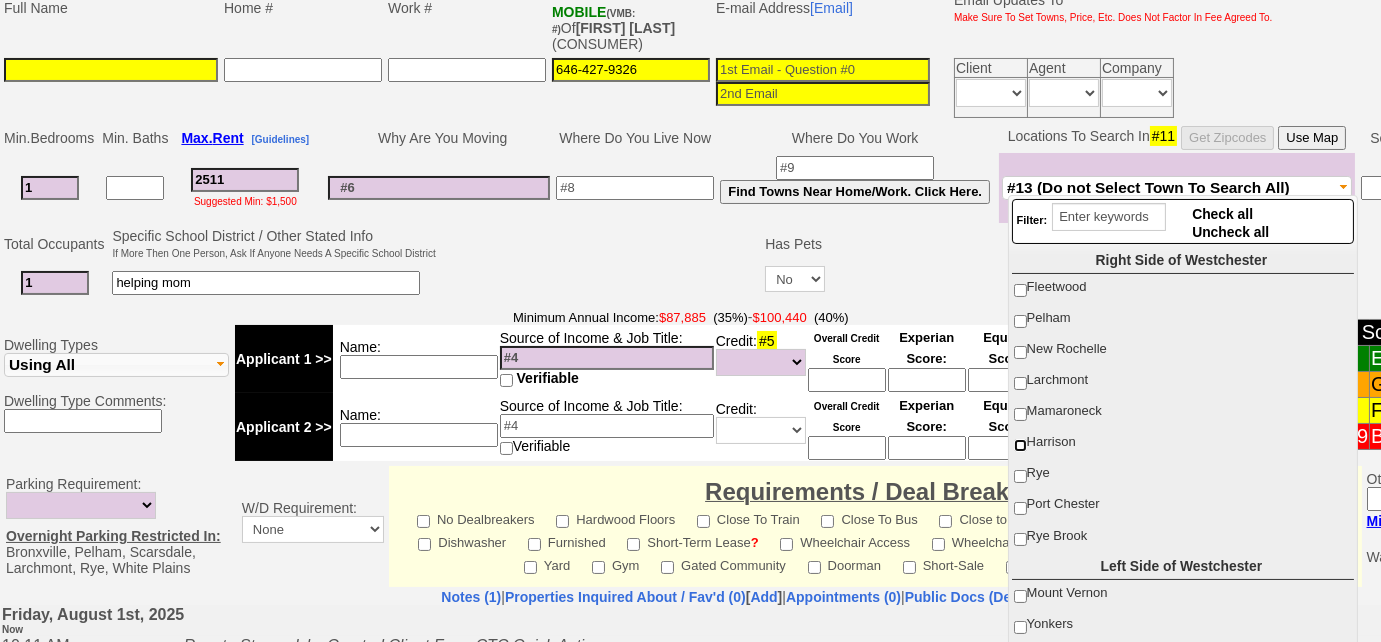 scroll, scrollTop: 454, scrollLeft: 0, axis: vertical 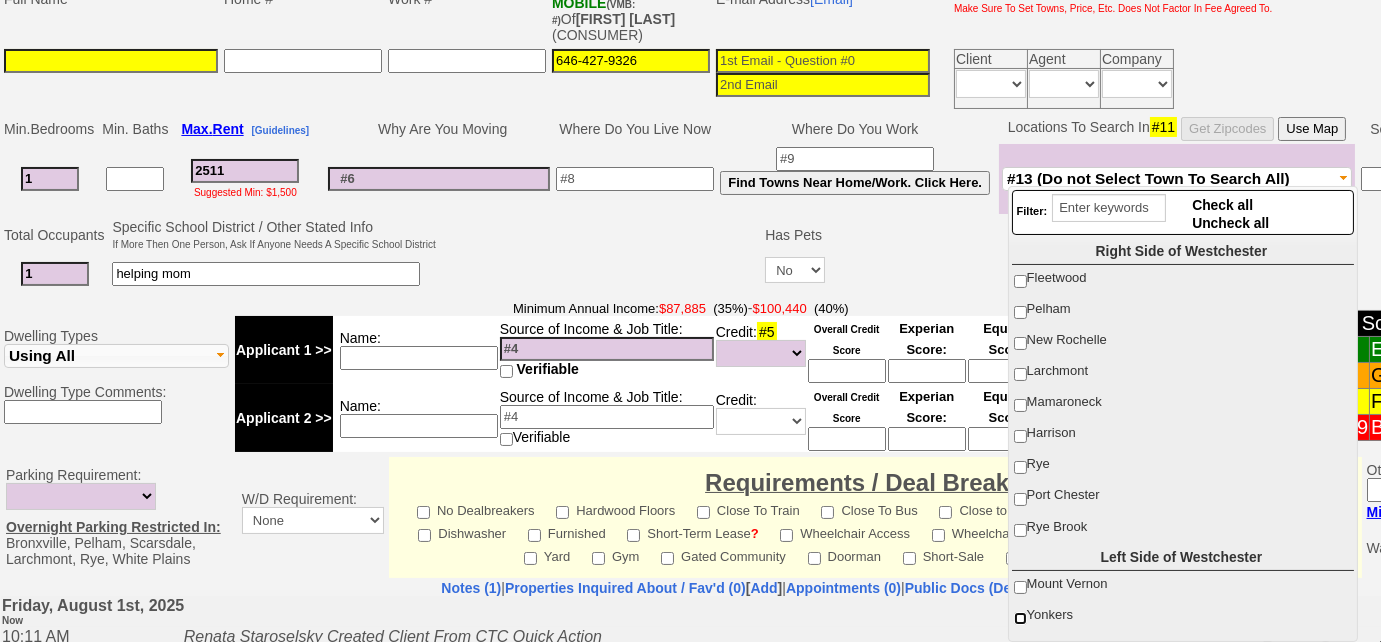 click on "Yonkers" at bounding box center [1020, 618] 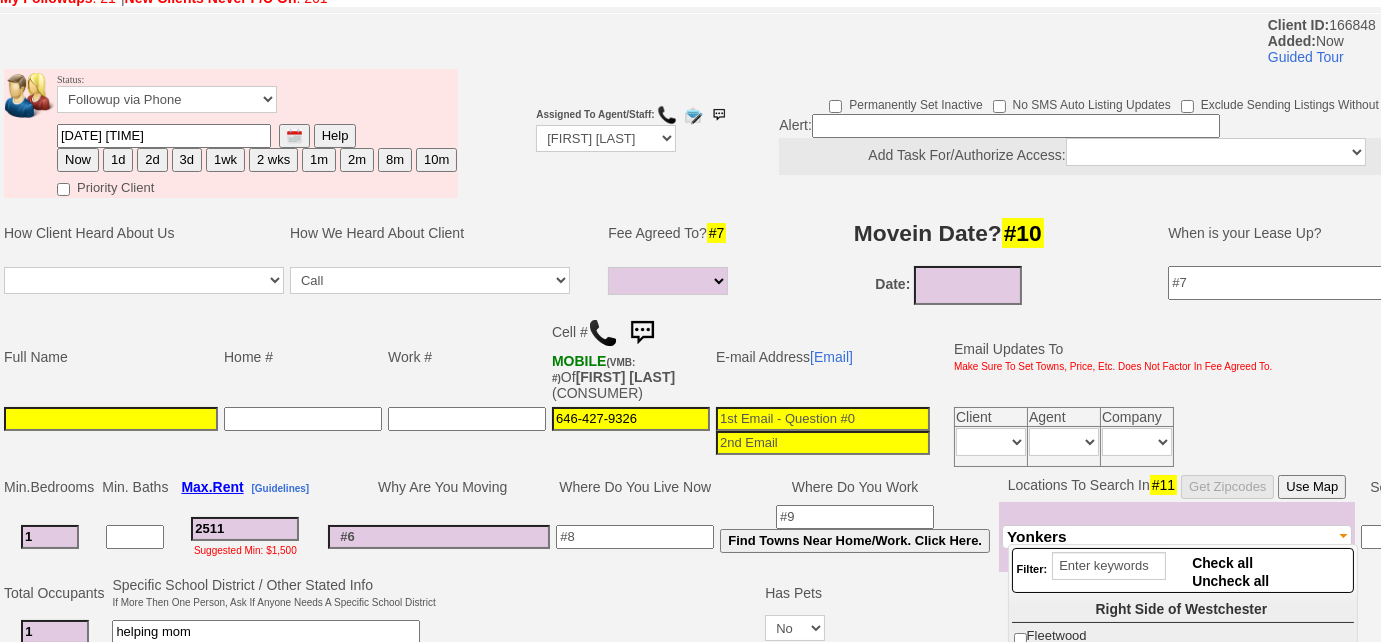 scroll, scrollTop: 90, scrollLeft: 0, axis: vertical 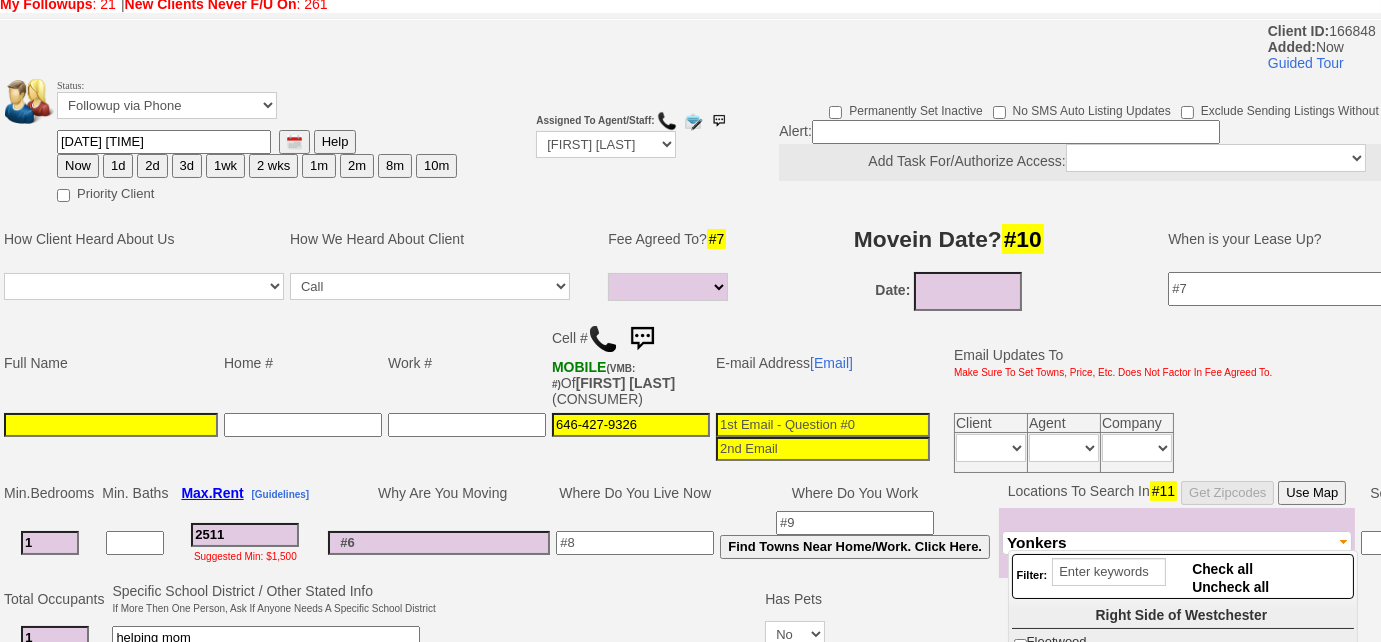click at bounding box center (1016, 132) 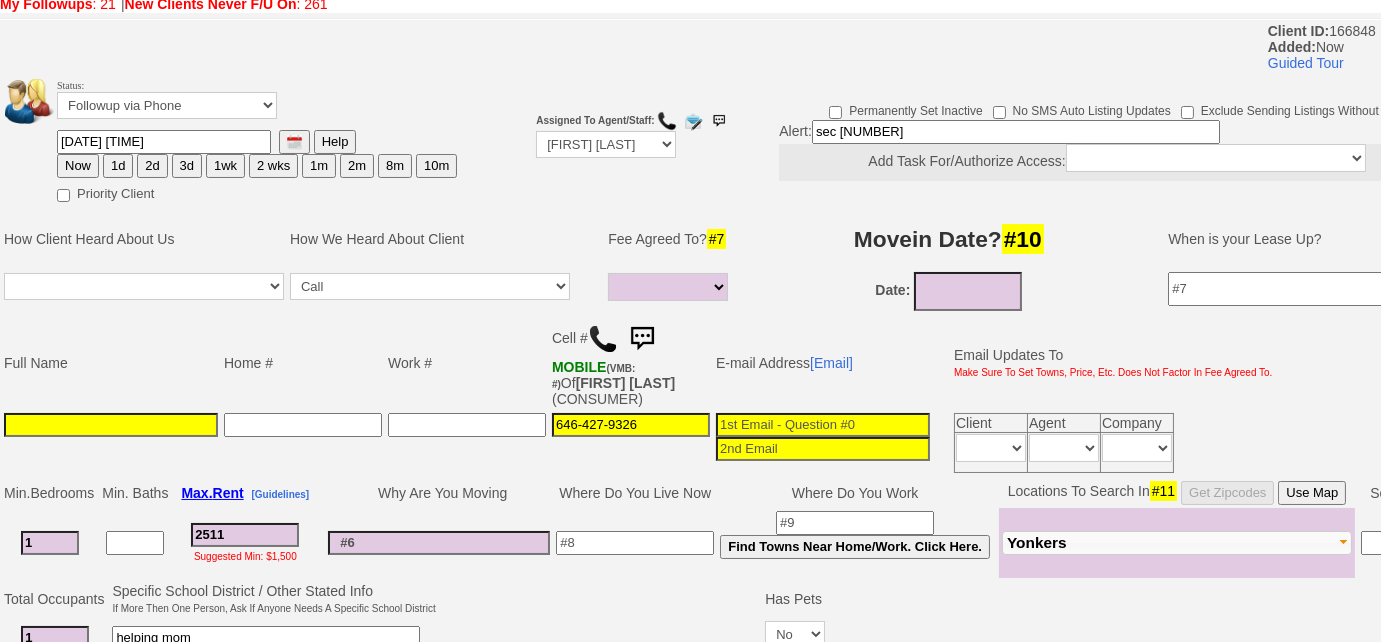 type on "sec 8" 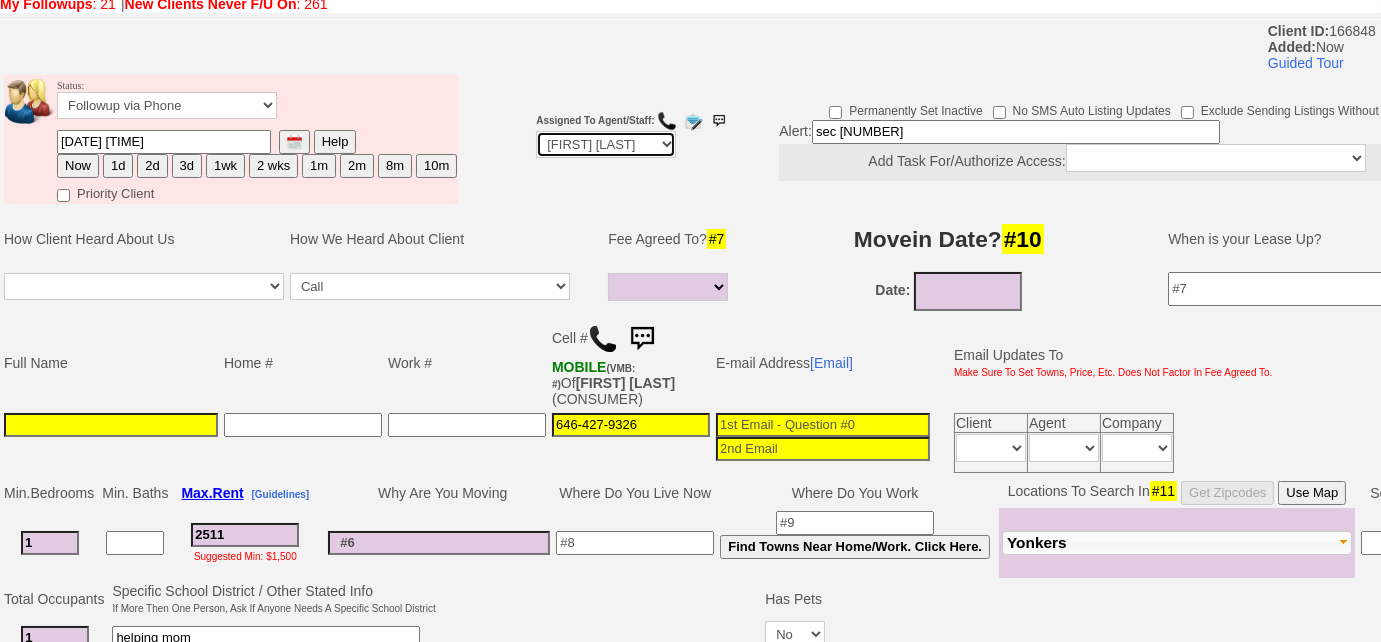 click on "Up-For-Grabs
***** STAFF *****
[FIRST] [LAST]                    [PHONE]                    [FIRST] [LAST]                    [PHONE]                    [EMAIL]                    [FIRST] [LAST]                    [PHONE]                    [EMAIL]                    [FIRST] [LAST]                    [PHONE]                    [EMAIL]
***** AGENTS *****" at bounding box center (606, 144) 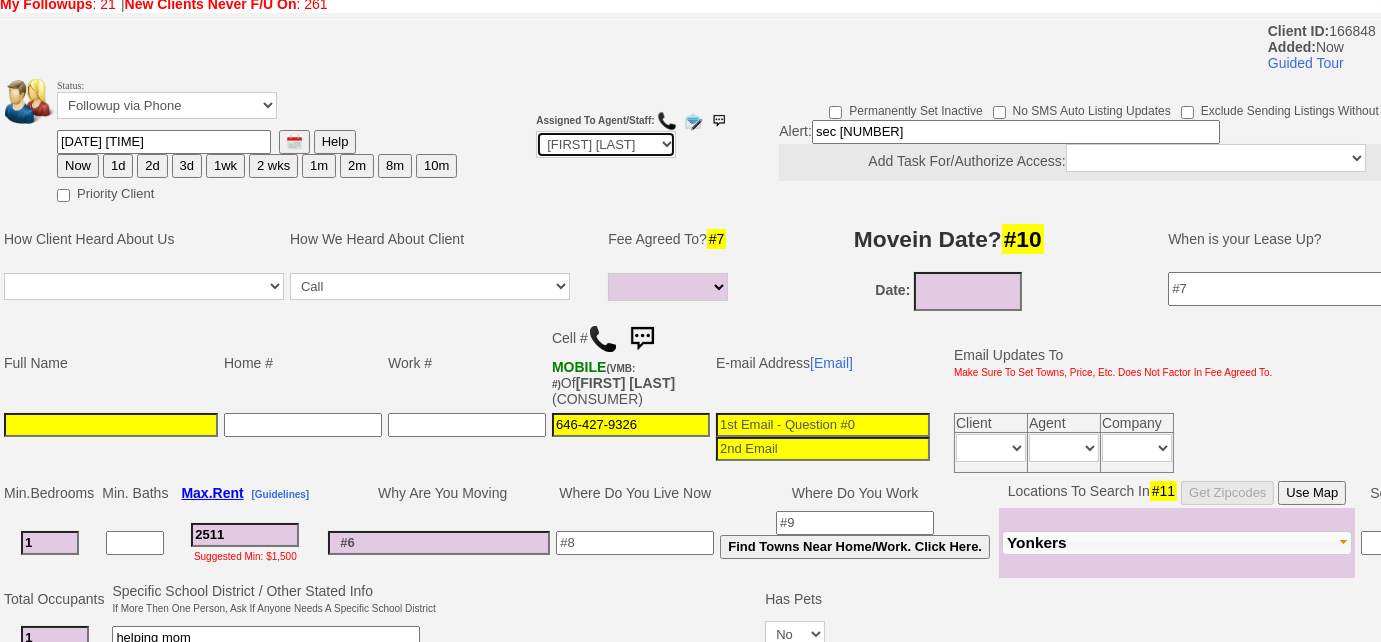 select on "Up-For-Grabs" 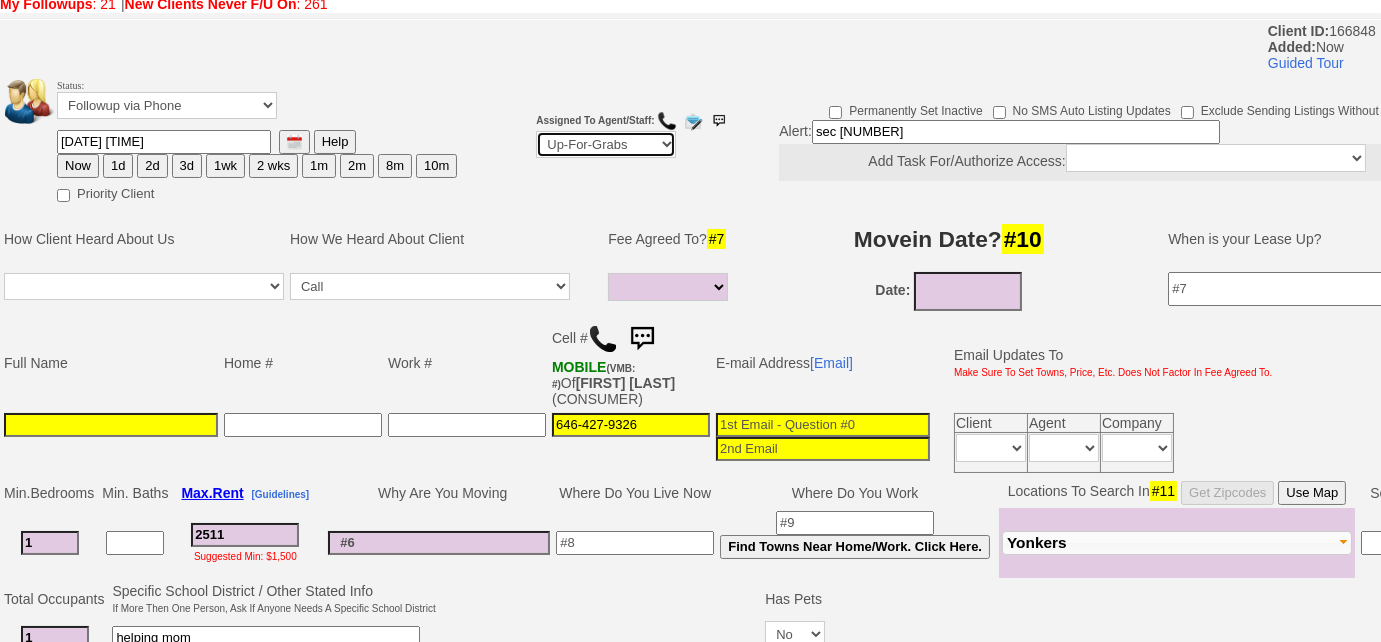 click on "Up-For-Grabs
***** STAFF *****
[FIRST] [LAST]                    [PHONE]                    [FIRST] [LAST]                    [PHONE]                    [EMAIL]                    [FIRST] [LAST]                    [PHONE]                    [EMAIL]                    [FIRST] [LAST]                    [PHONE]                    [EMAIL]
***** AGENTS *****" at bounding box center [606, 144] 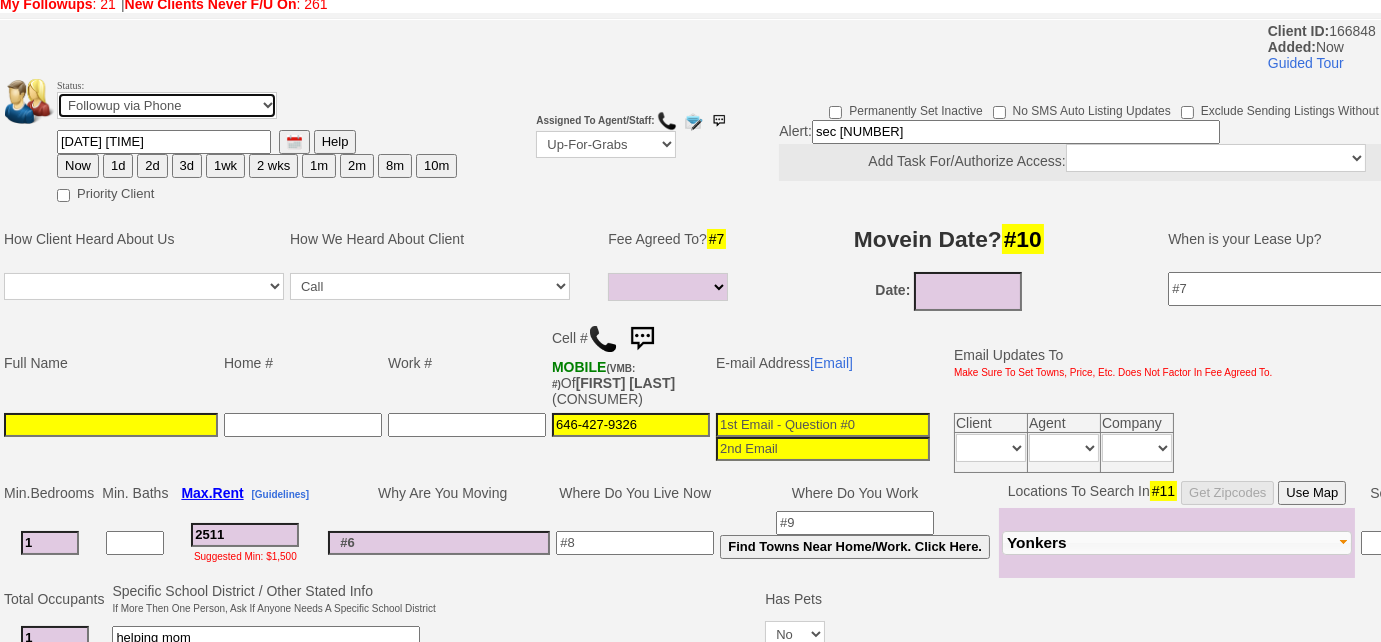click on "Followup via Phone Followup via Email Followup When Section 8 Property Found Deal Closed - Followup Before Lease Expires Needs Email Address Needs Phone Number From Lead Source HSH is Awaiting Response To Automatic Email Form Incomplete Inactive" at bounding box center (167, 105) 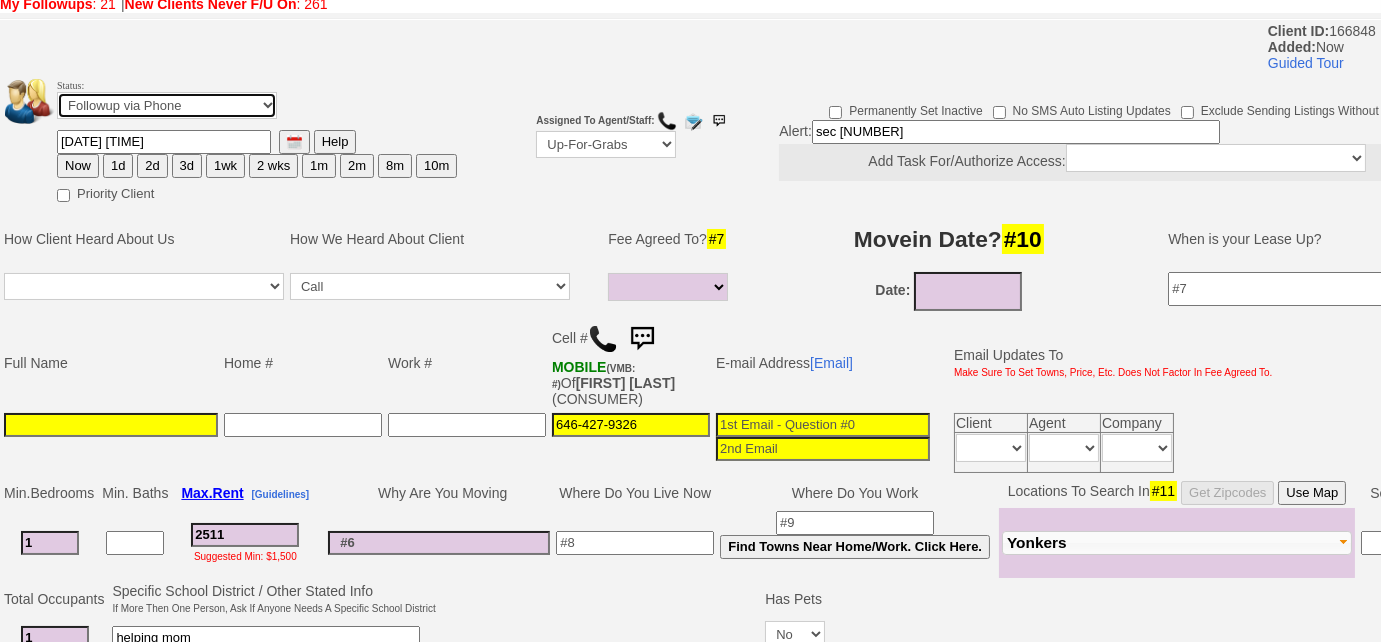 select on "Followup When Section 8 Property Found" 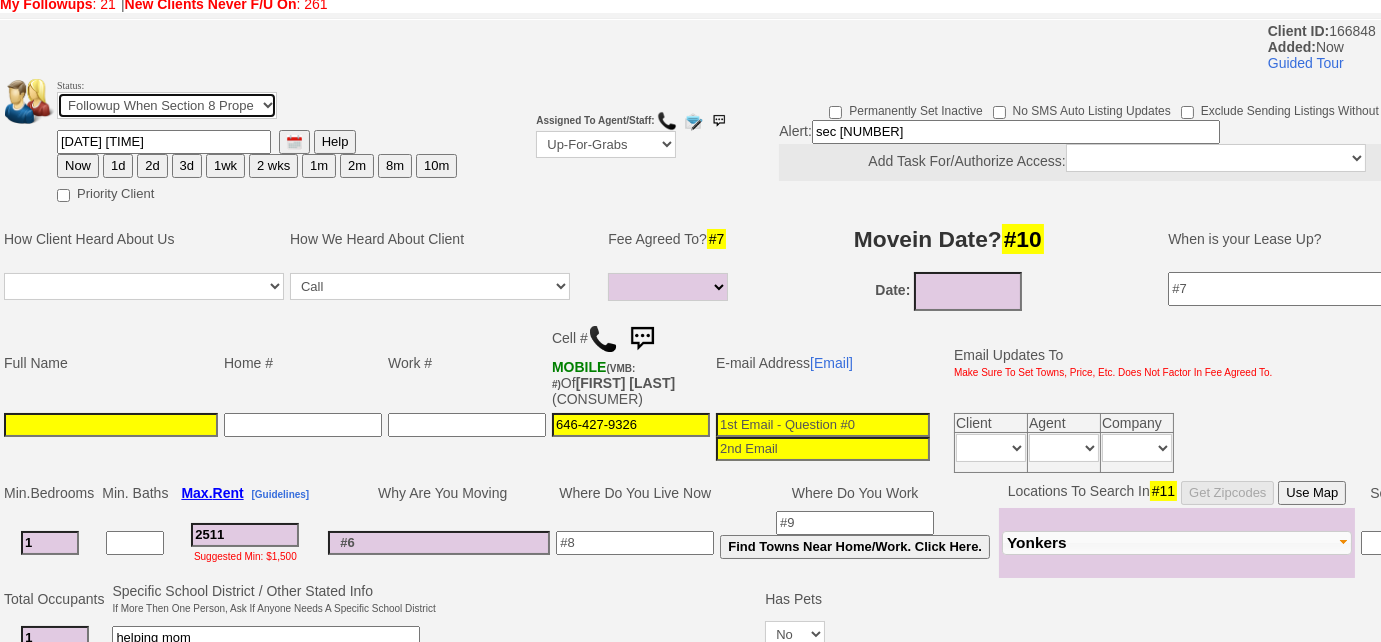 click on "Followup via Phone Followup via Email Followup When Section 8 Property Found Deal Closed - Followup Before Lease Expires Needs Email Address Needs Phone Number From Lead Source HSH is Awaiting Response To Automatic Email Form Incomplete Inactive" at bounding box center [167, 105] 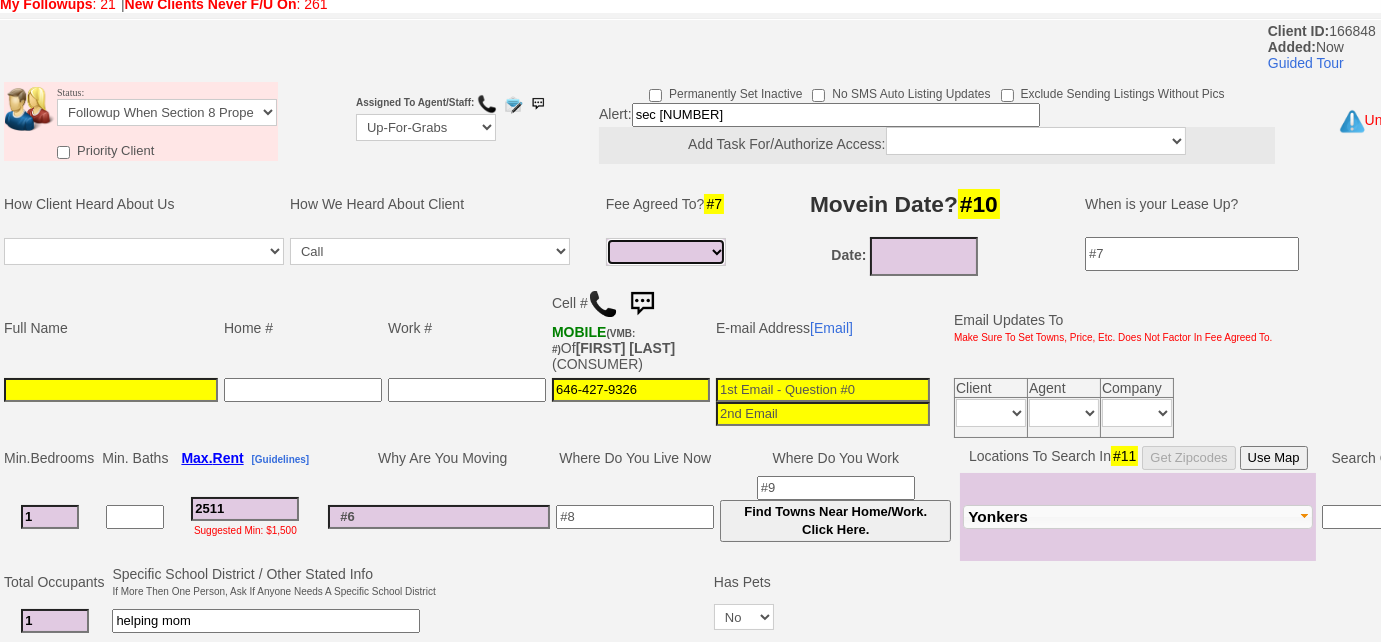 click on "Full Fee                       Fee: $3,615.84          Total Move in Costs: $8,637.84 1 Month                        Fee: $2,511.00          Total Move in Costs: $7,533.00 1/2 Month                      Fee: $1,255.50          Total Move in Costs: $6,277.50 None                           Fee: None          Total Move in Costs: $5,022.00 Unknown                        Fee: None          Total Move in Costs: $5,022.00" at bounding box center [666, 252] 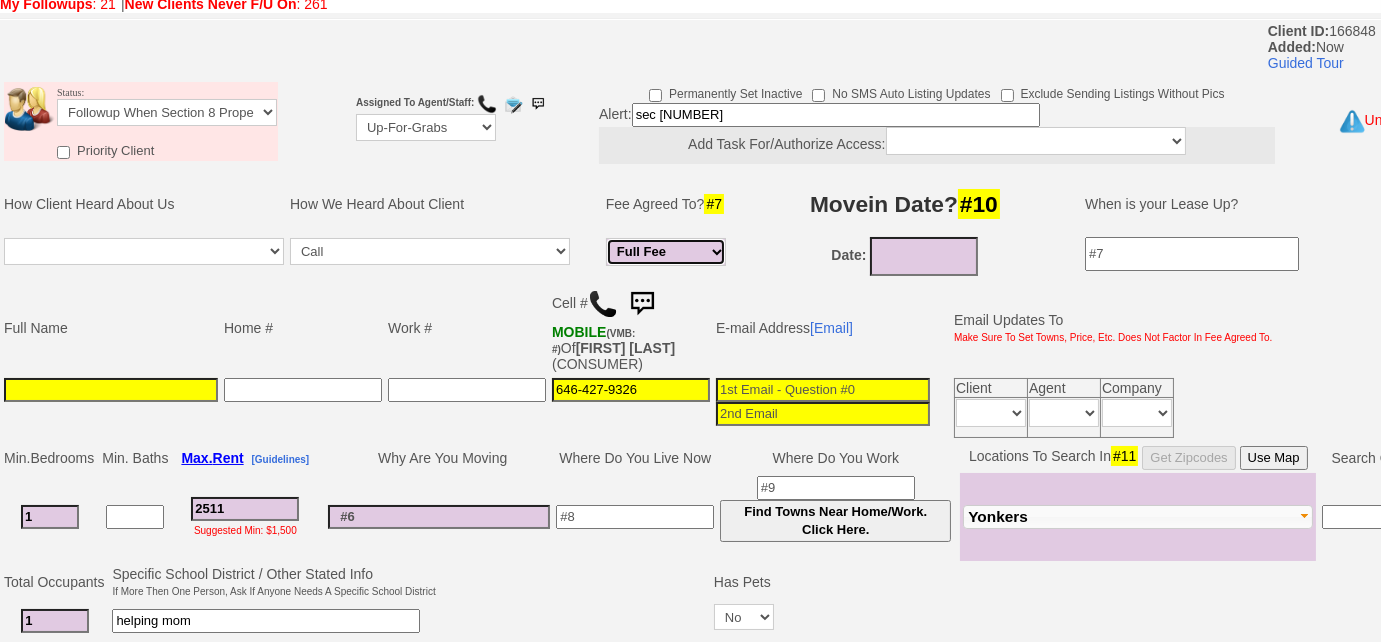 click on "Full Fee                       Fee: $3,615.84          Total Move in Costs: $8,637.84 1 Month                        Fee: $2,511.00          Total Move in Costs: $7,533.00 1/2 Month                      Fee: $1,255.50          Total Move in Costs: $6,277.50 None                           Fee: None          Total Move in Costs: $5,022.00 Unknown                        Fee: None          Total Move in Costs: $5,022.00" at bounding box center [666, 252] 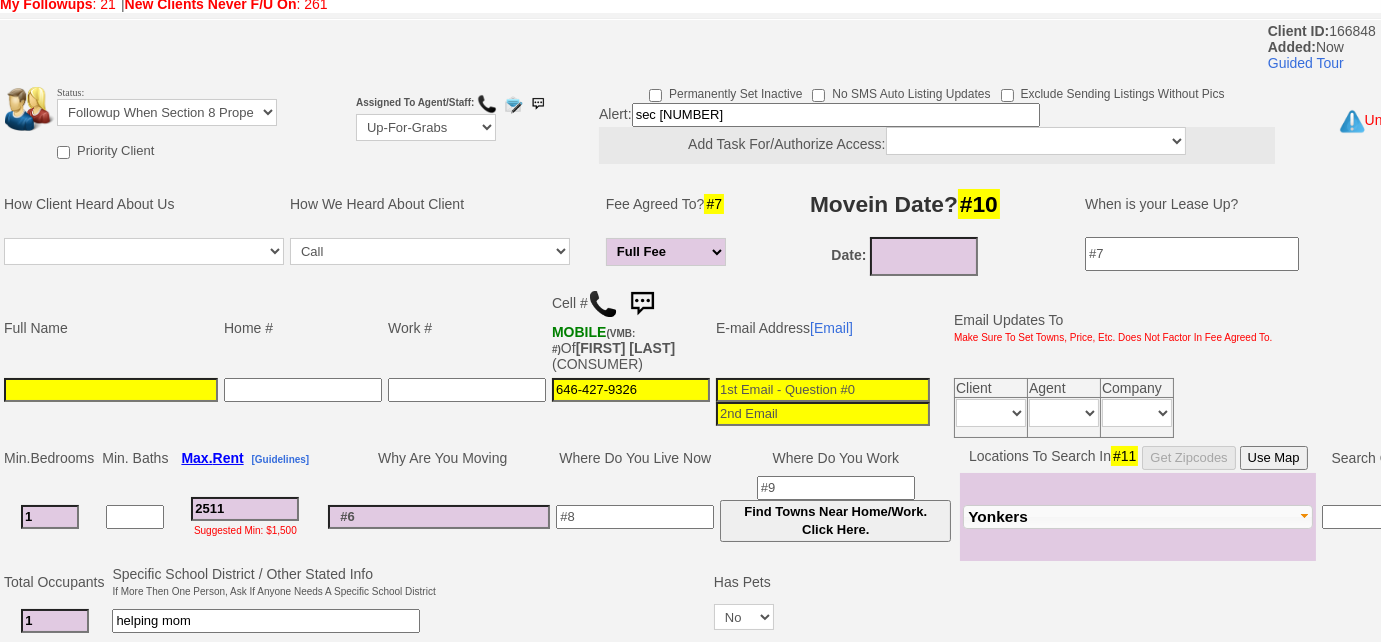 click at bounding box center (111, 390) 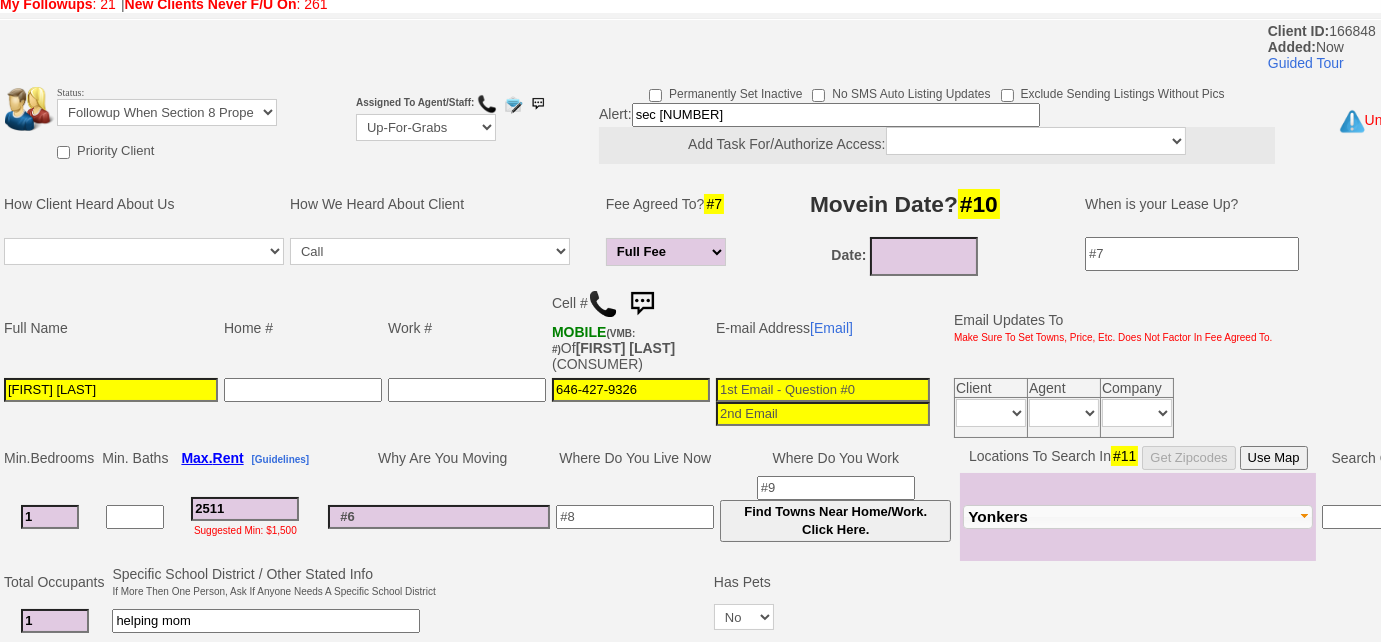 type on "Evelyn Rijo" 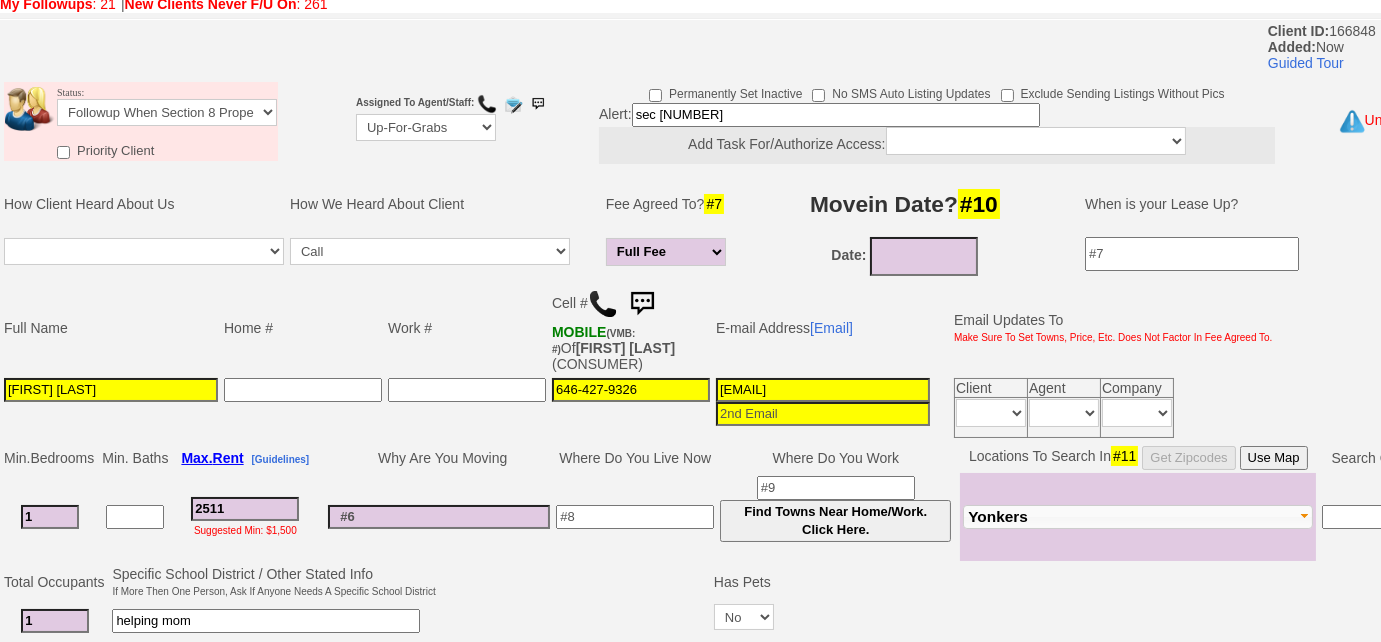 type on "eveg429@yahoo.com" 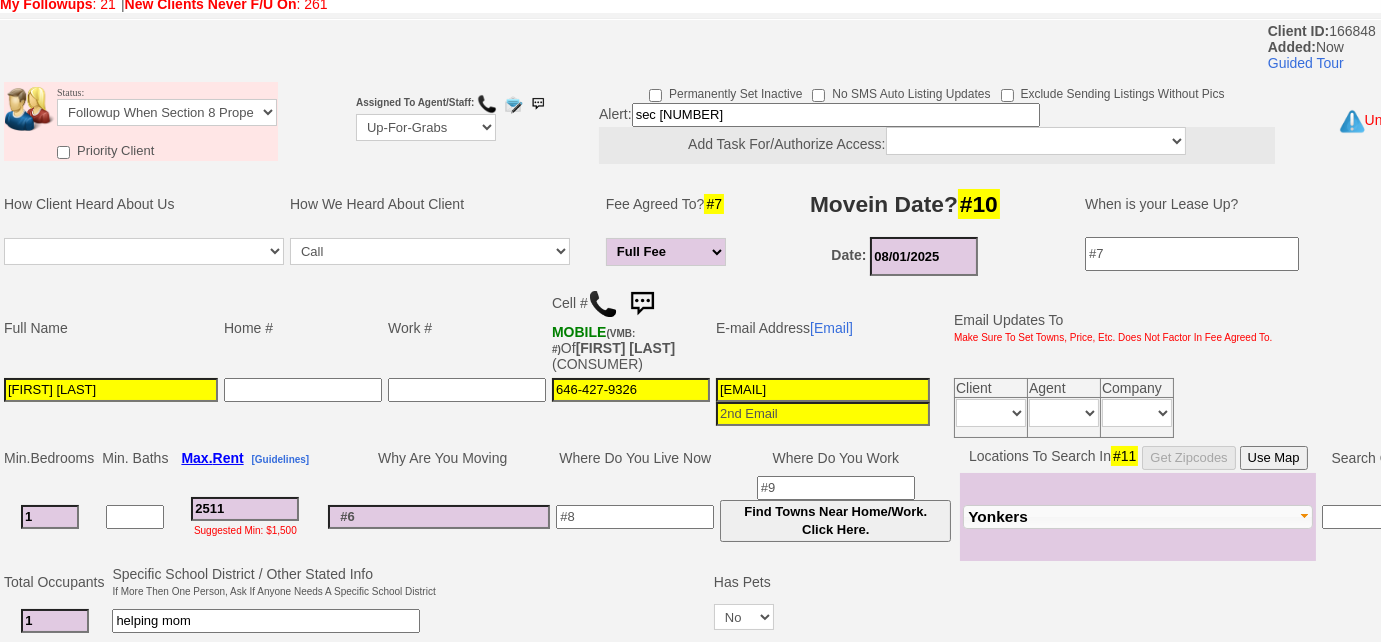 click on "08/01/2025" at bounding box center [924, 256] 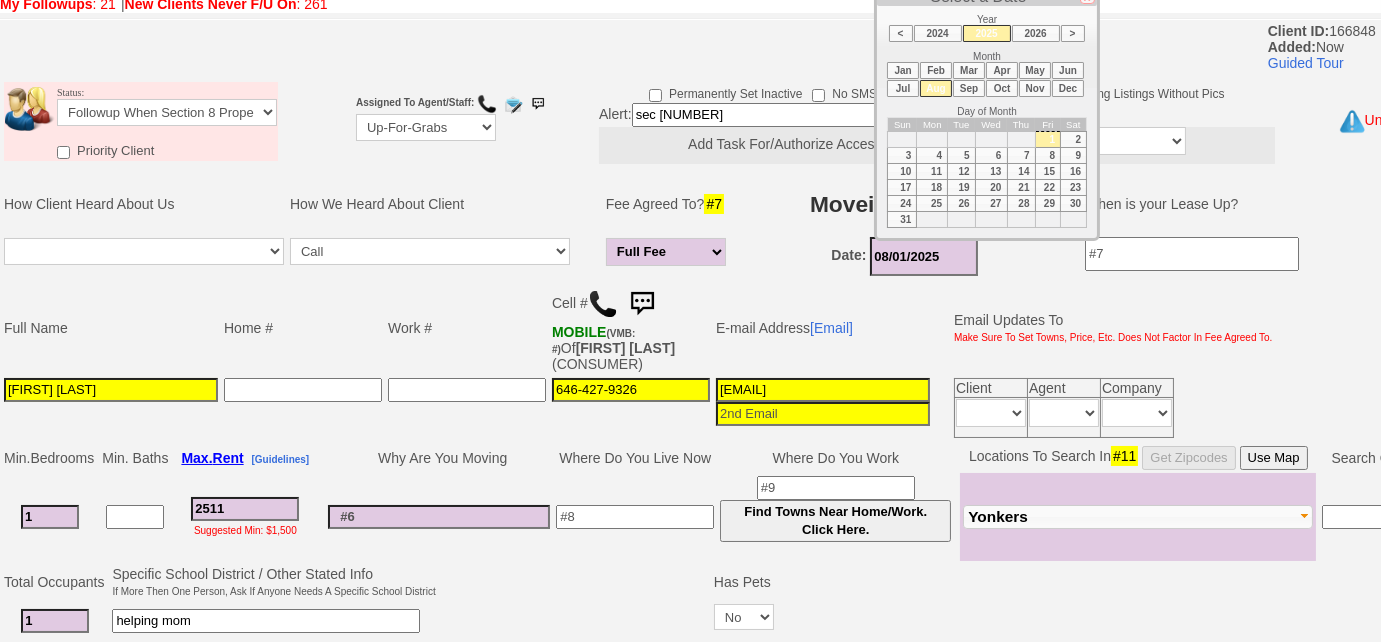 click on "15" at bounding box center [1048, 172] 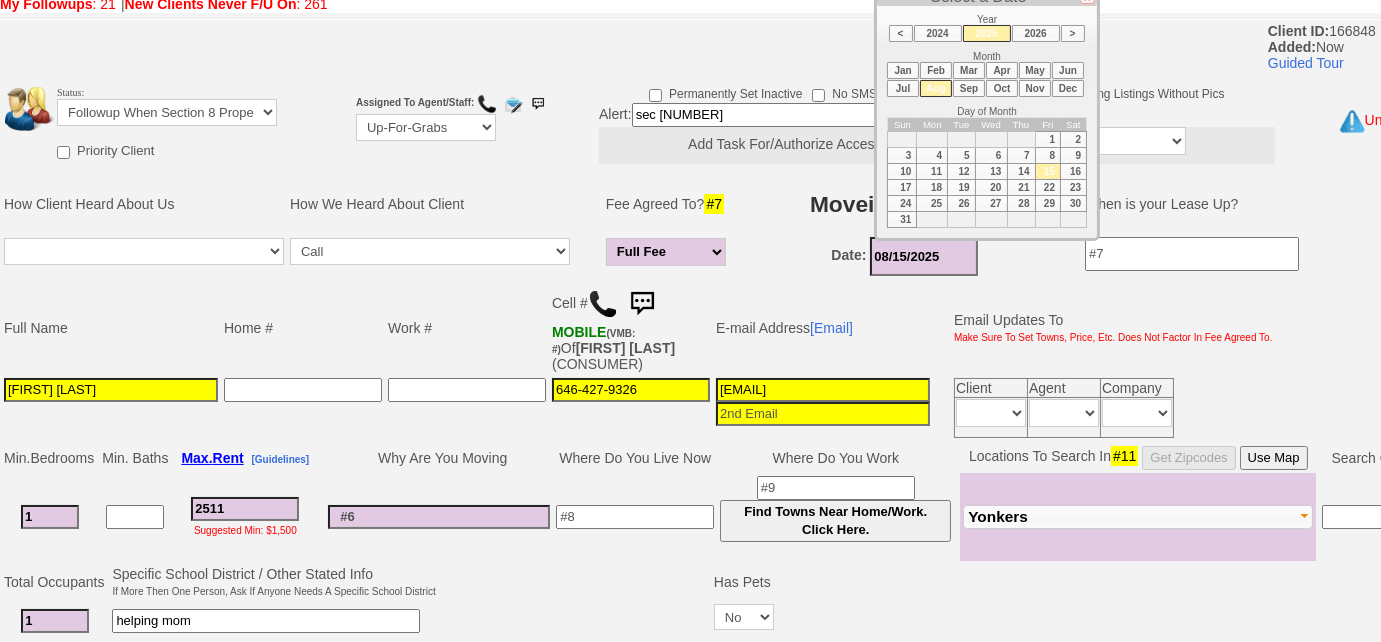 click at bounding box center [635, 517] 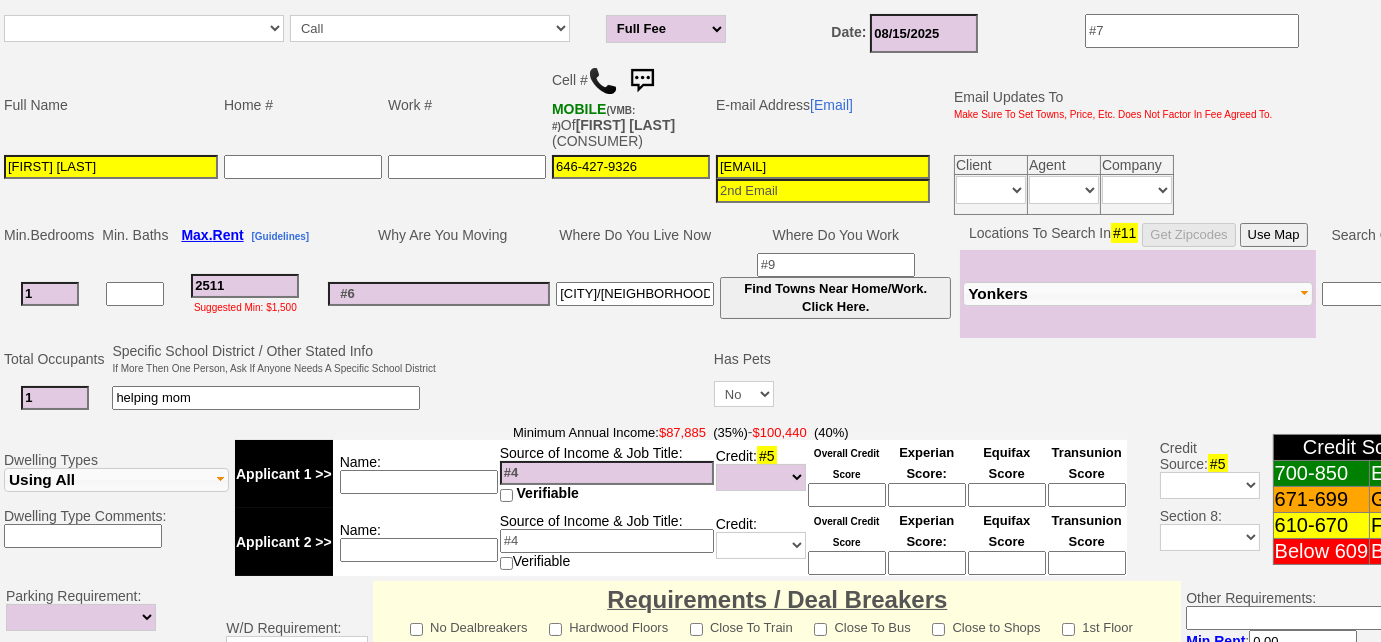 scroll, scrollTop: 363, scrollLeft: 0, axis: vertical 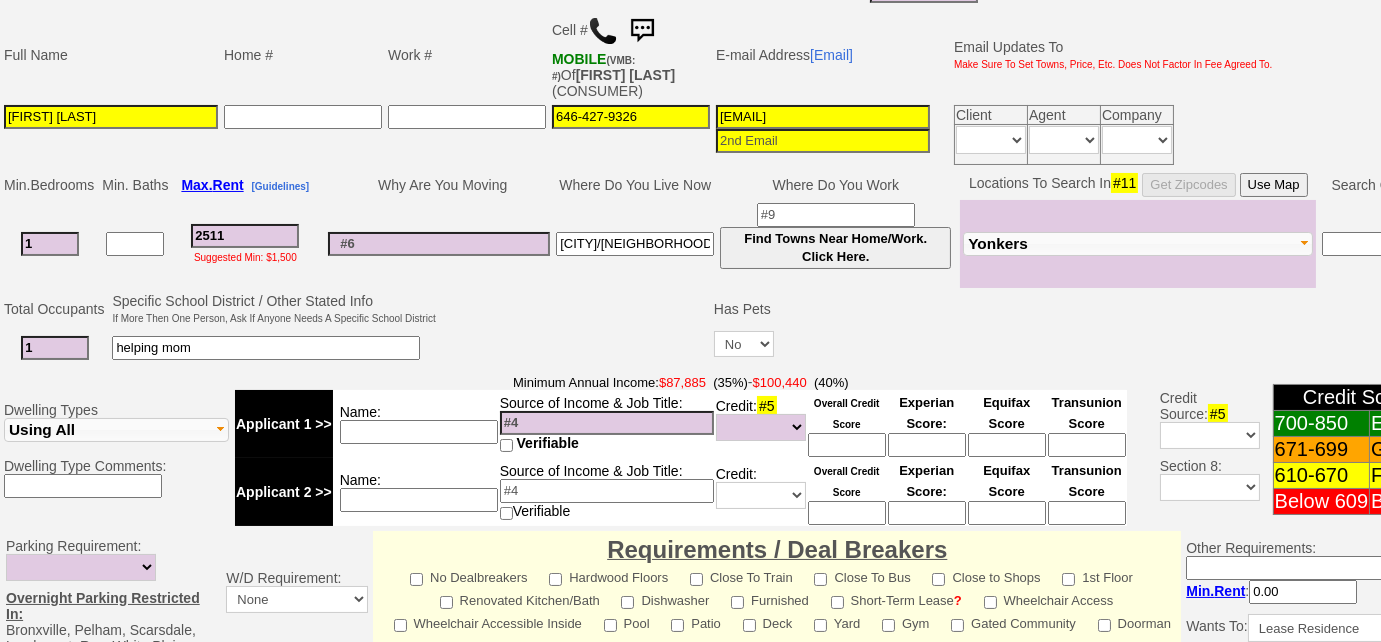 type on "Bronx/riverdale" 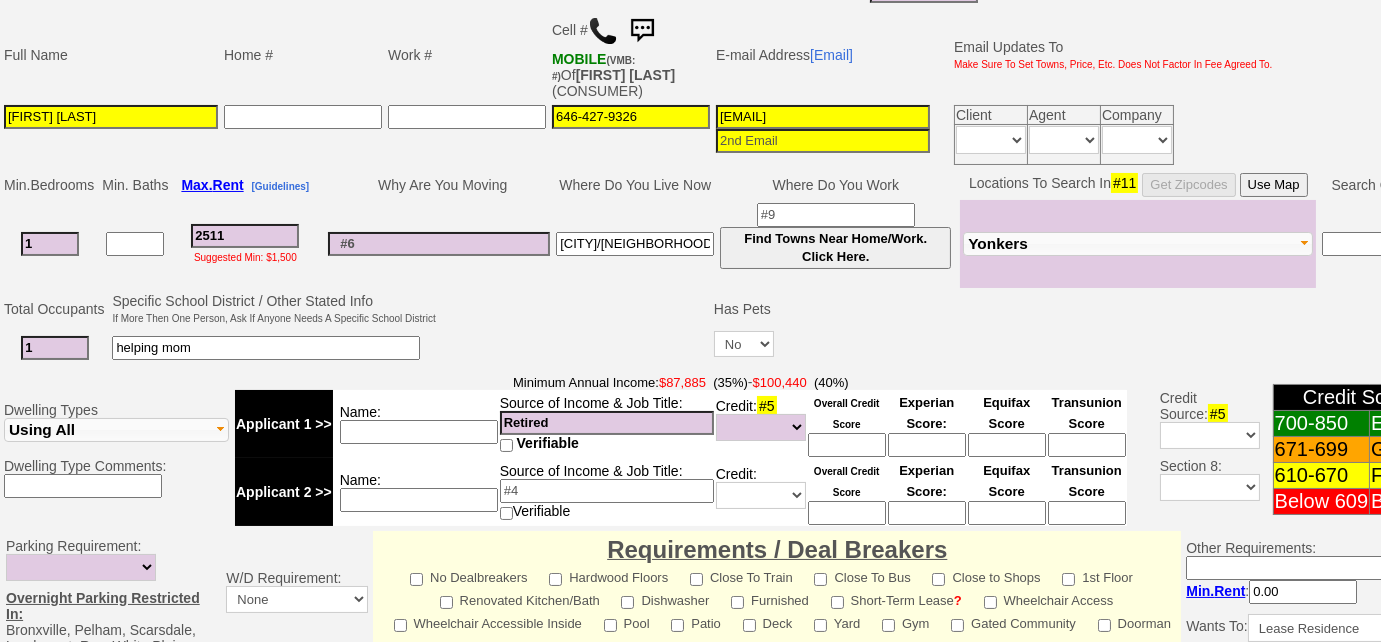 type on "Retired" 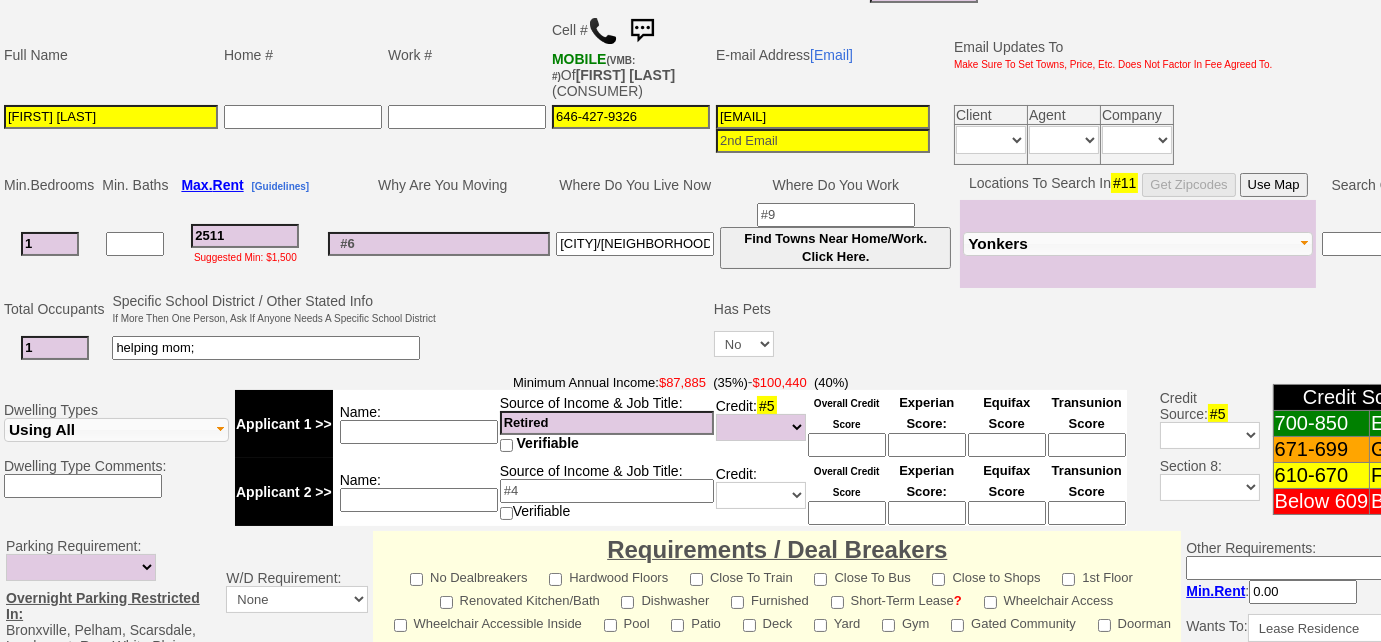 type on "helping mom;" 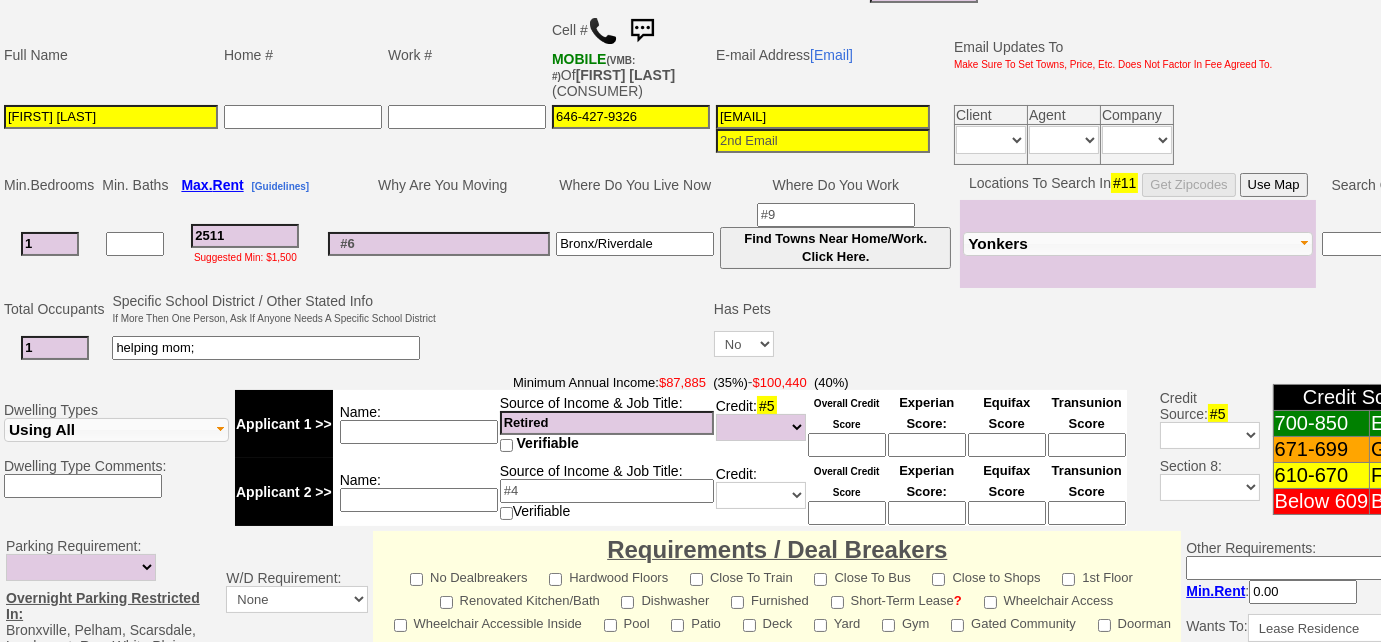 type on "Bronx/Riverdale" 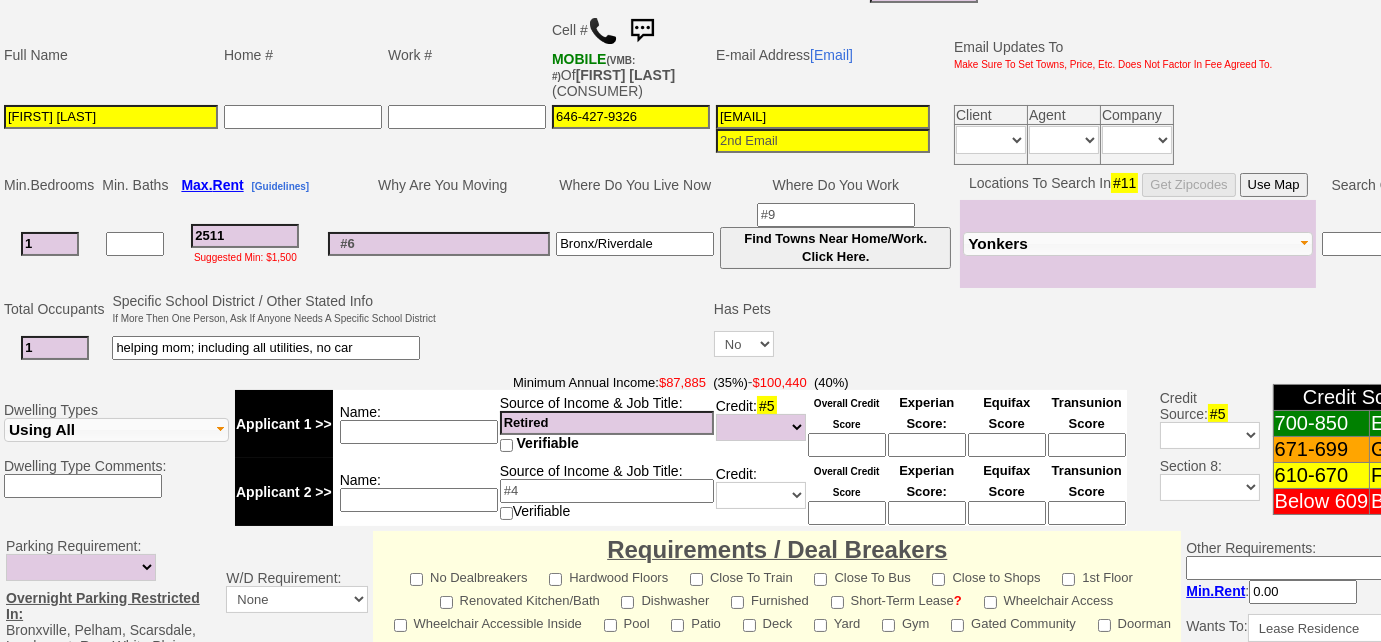 type on "helping mom; including all utilities, no car" 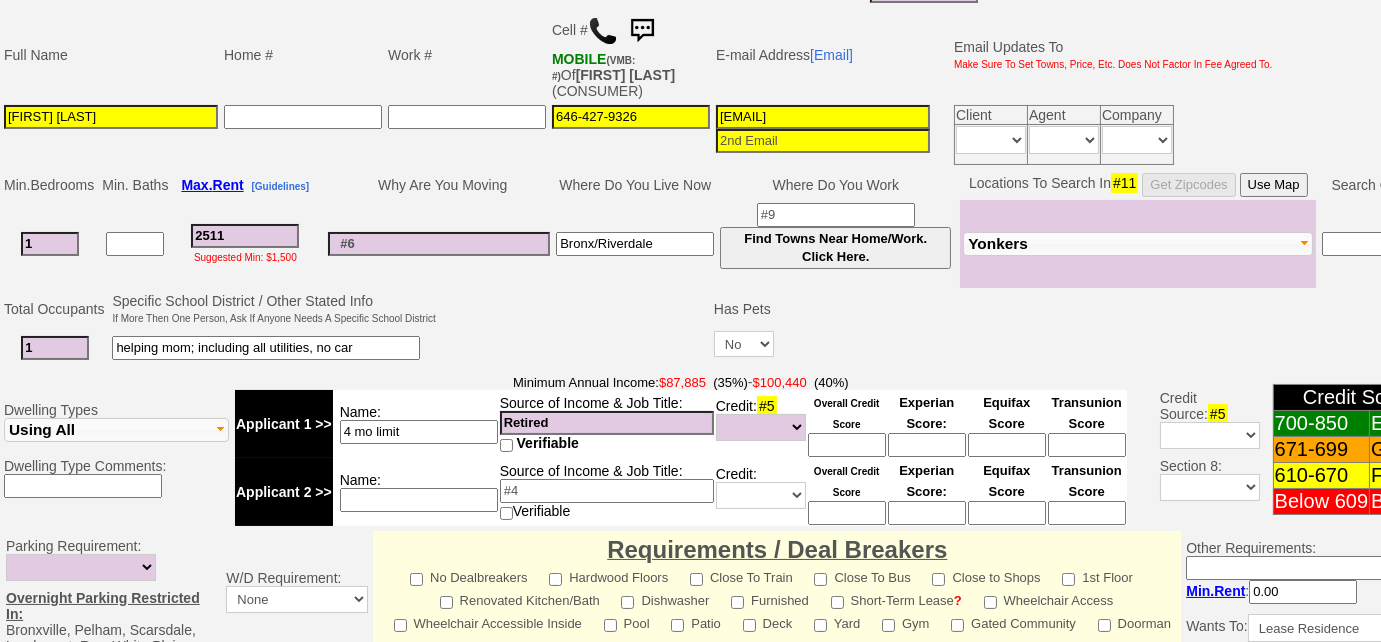 type on "4 mo limit" 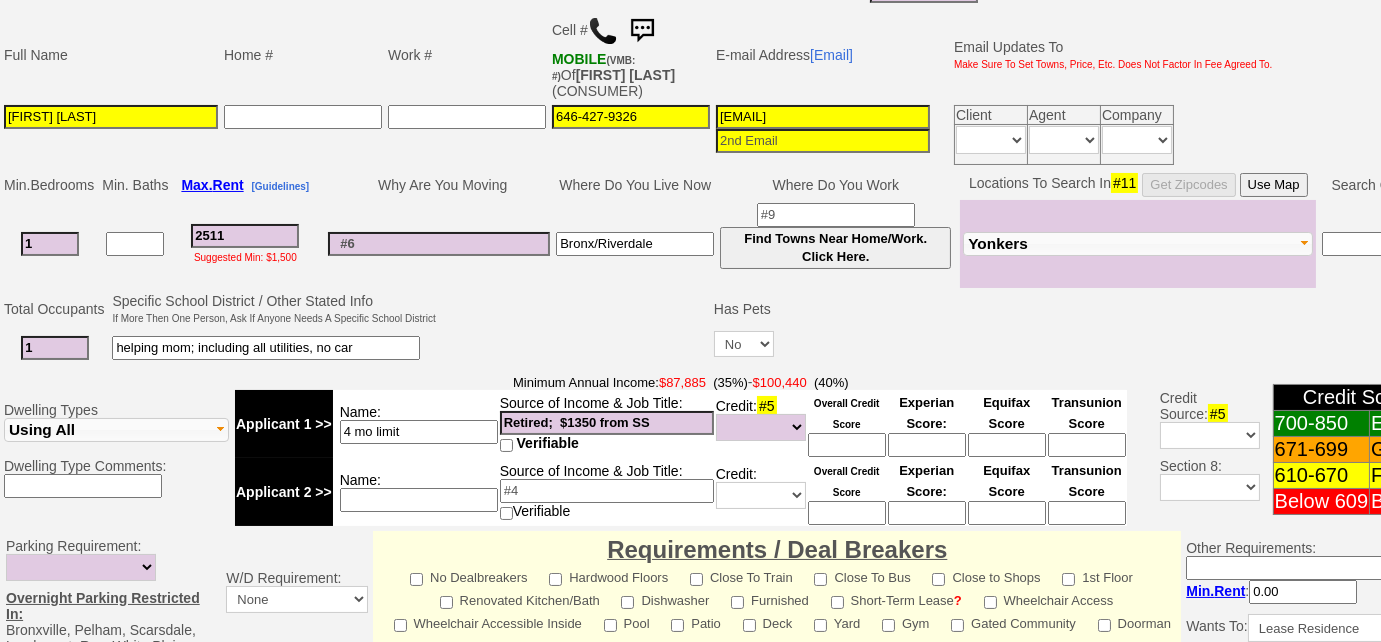 type on "Retired;  $1350 from SS" 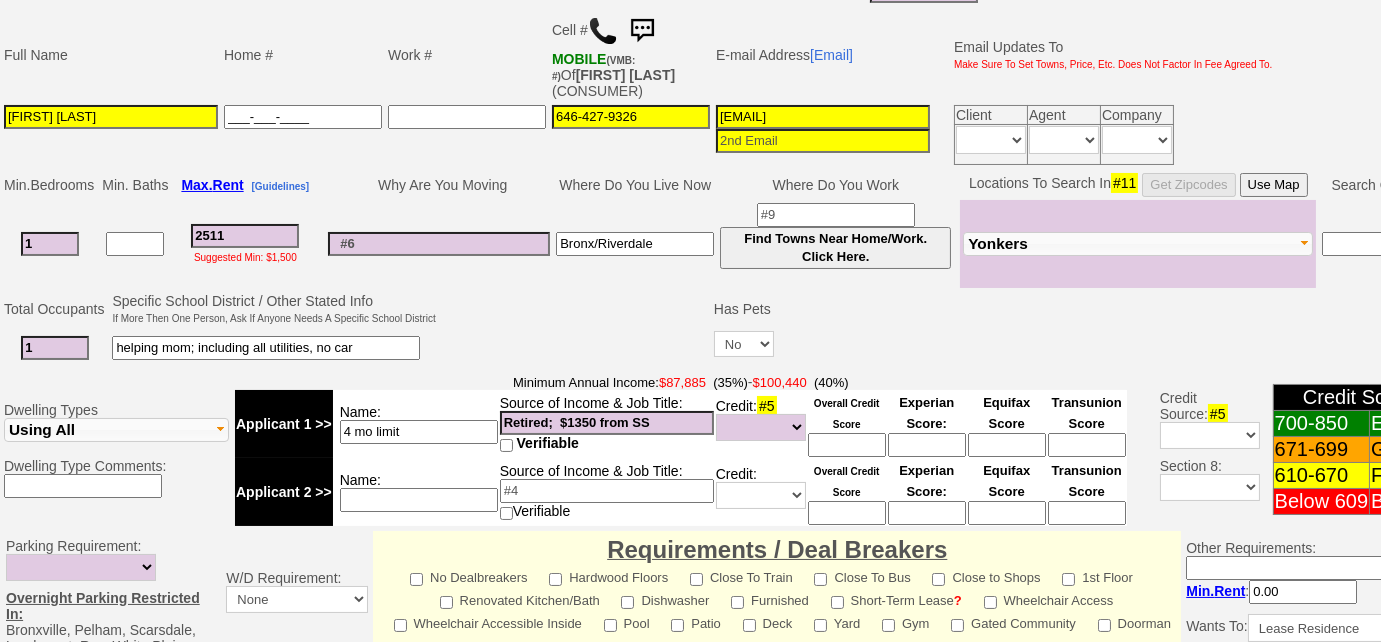 click on "___-___-____" at bounding box center (303, 117) 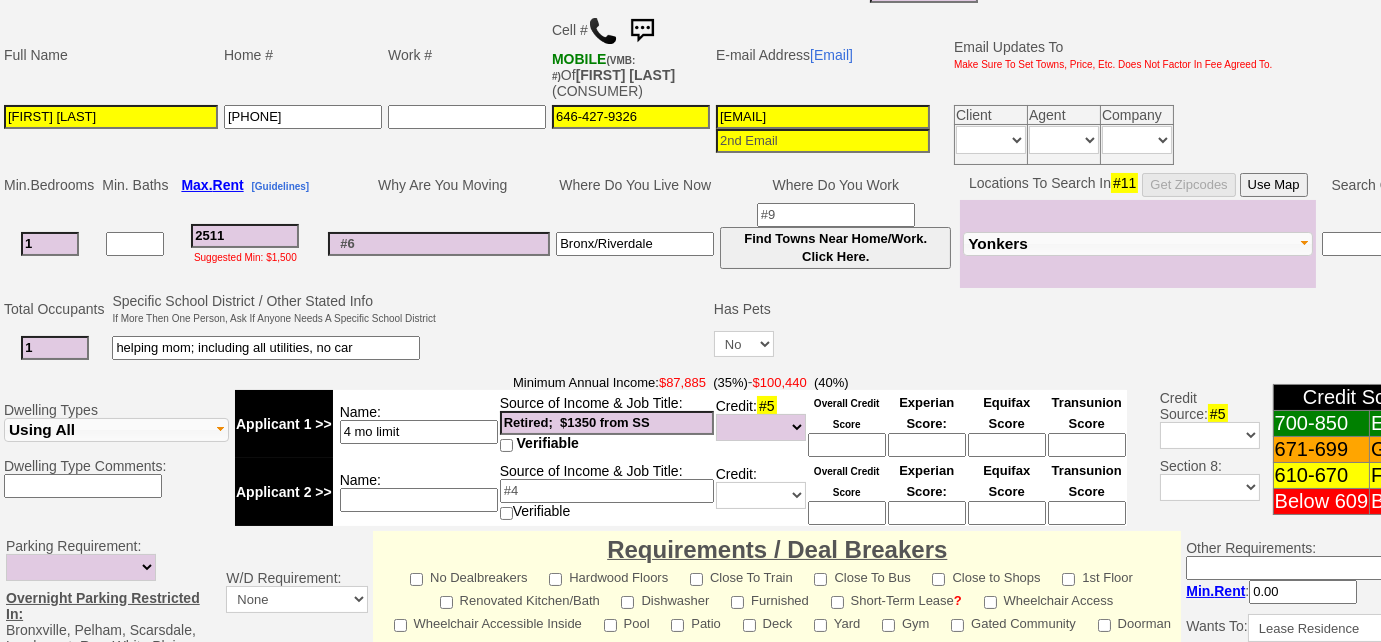 type on "646-881-1148" 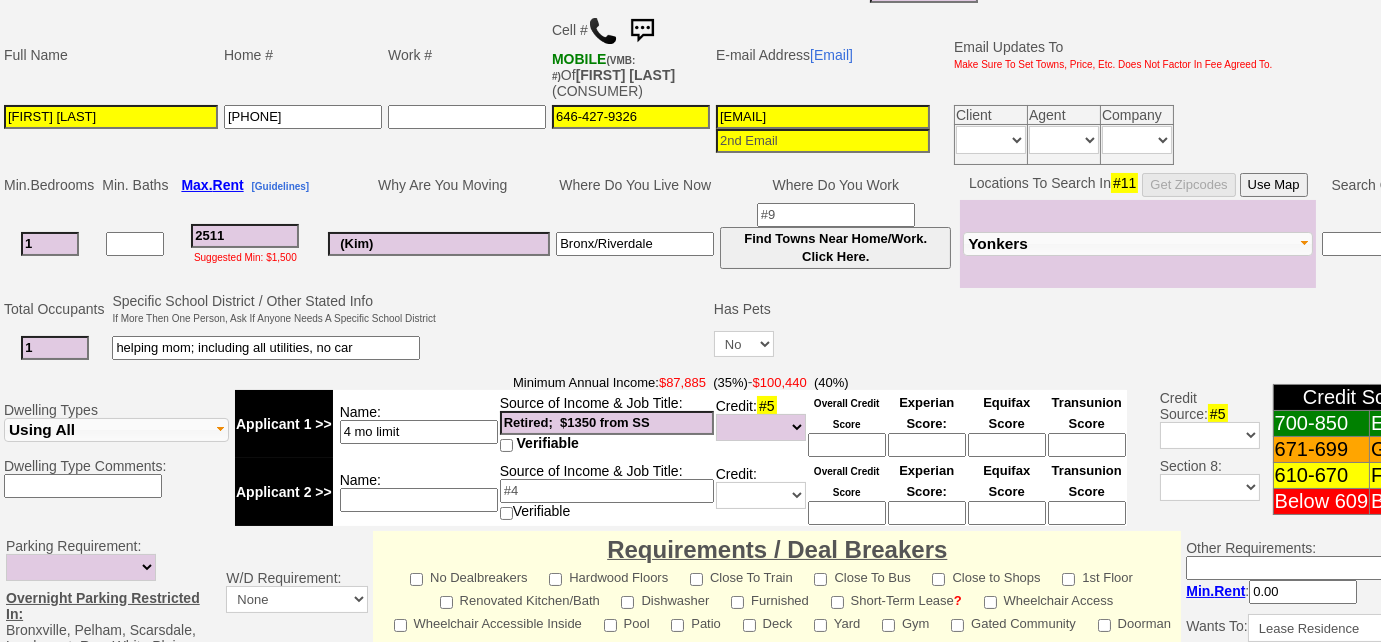 type on "(Kim)" 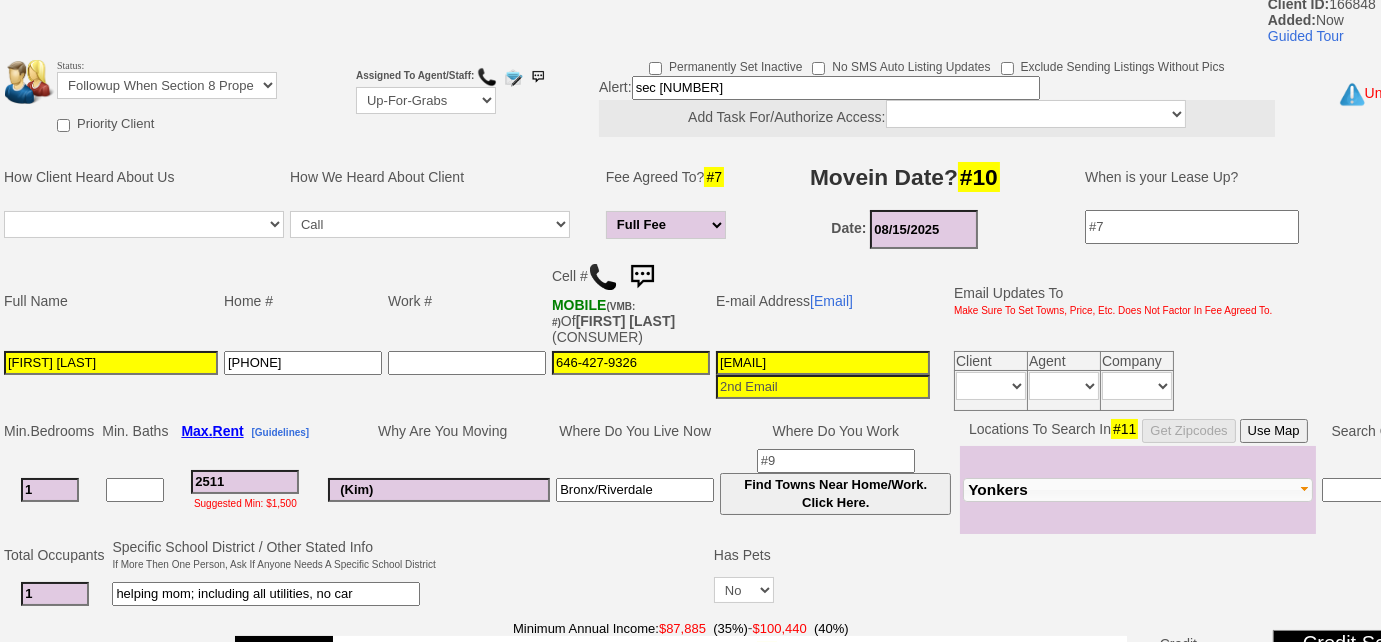 scroll, scrollTop: 90, scrollLeft: 0, axis: vertical 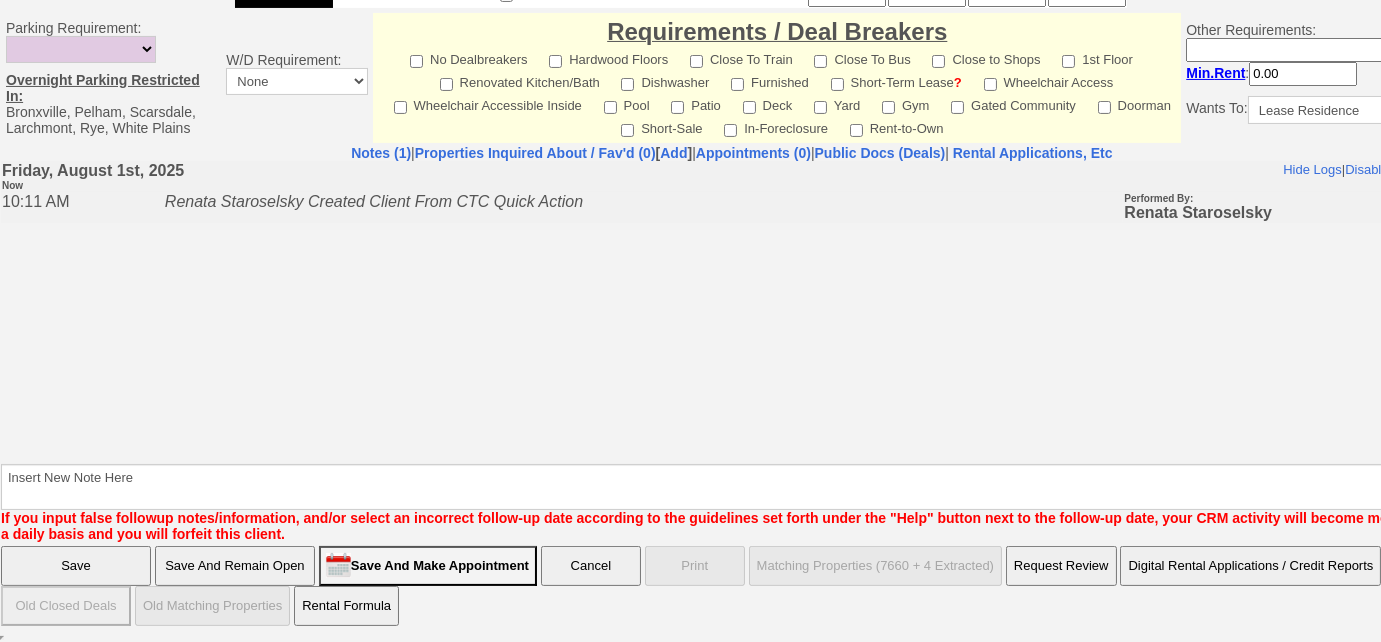 click on "Save" at bounding box center [76, 566] 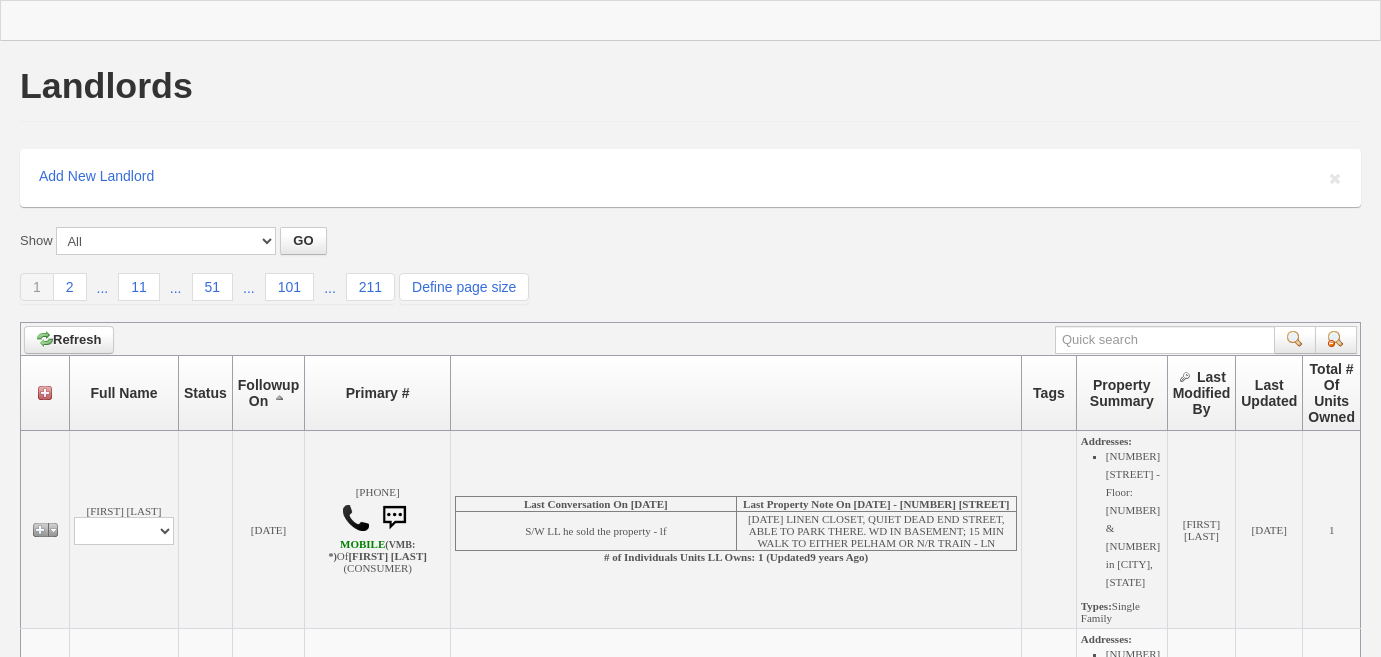 scroll, scrollTop: 0, scrollLeft: 0, axis: both 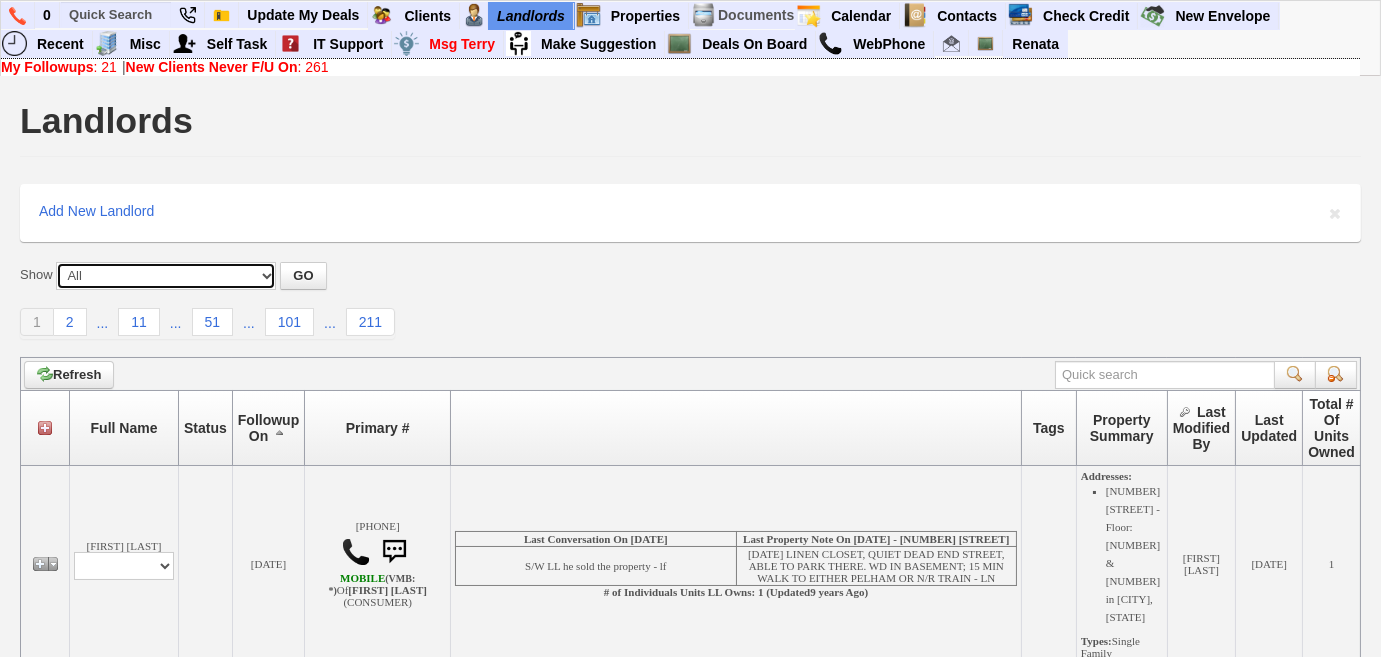 click on "All
------------------------------------------------
Future Followups Where Landlord Not Called or Updated In 15 Days
------------------------------------------------
Priority Followups
------------------------------------------------
Requires Action By Staff
Requires Action By Broker
------------------------------------------------
All Future Followups
All Future Building Followups
------------------------------------------------
Form Incomplete
Incorrect Phone Number
Inactive" at bounding box center (166, 276) 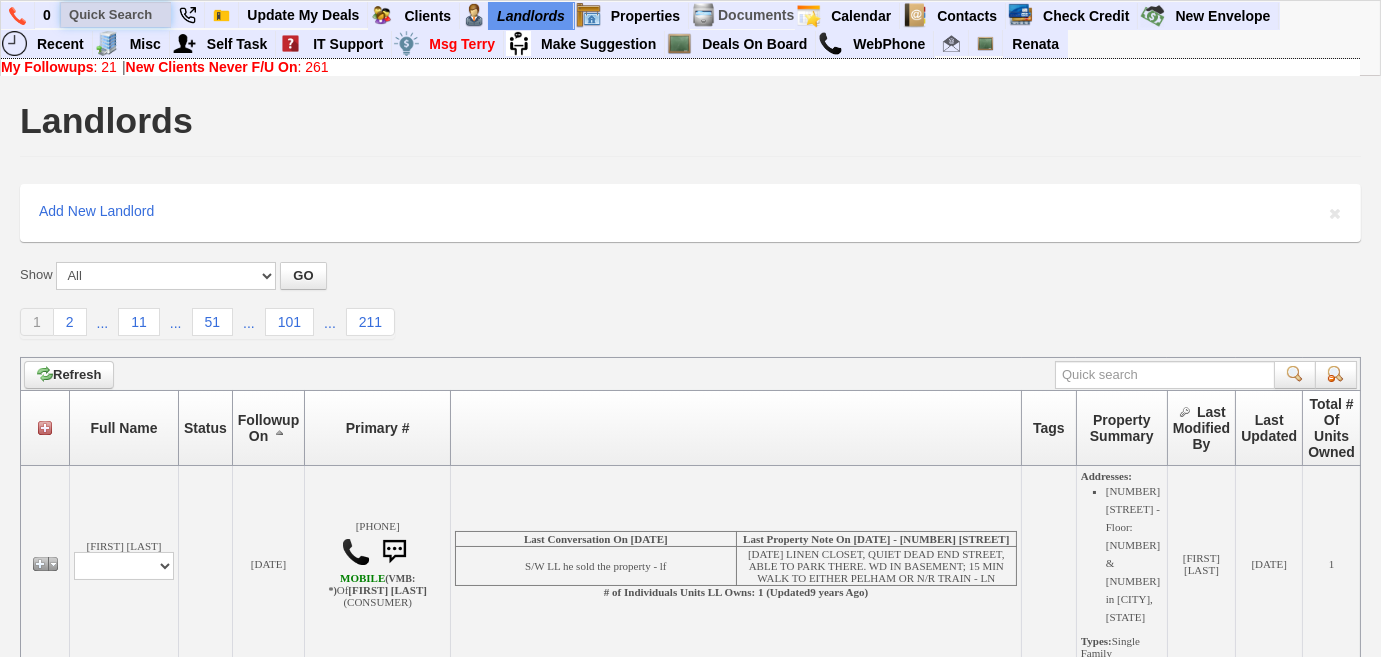click at bounding box center [116, 14] 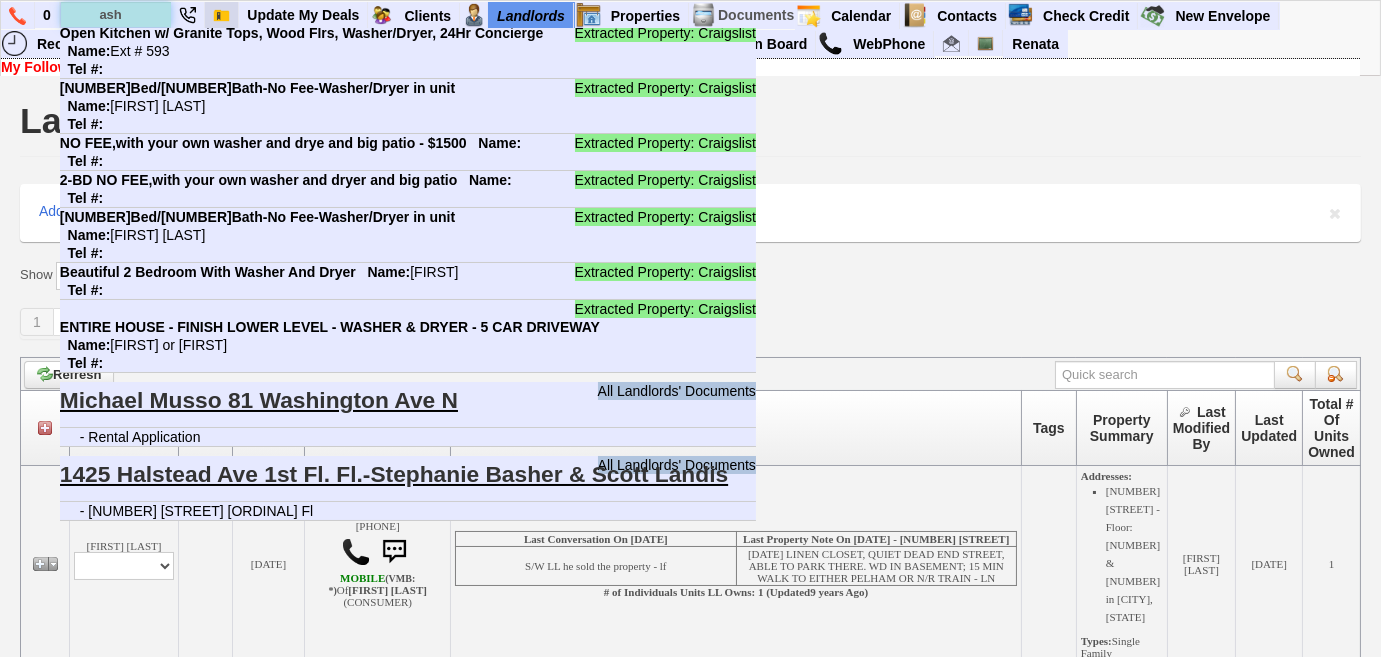 scroll, scrollTop: 10952, scrollLeft: 0, axis: vertical 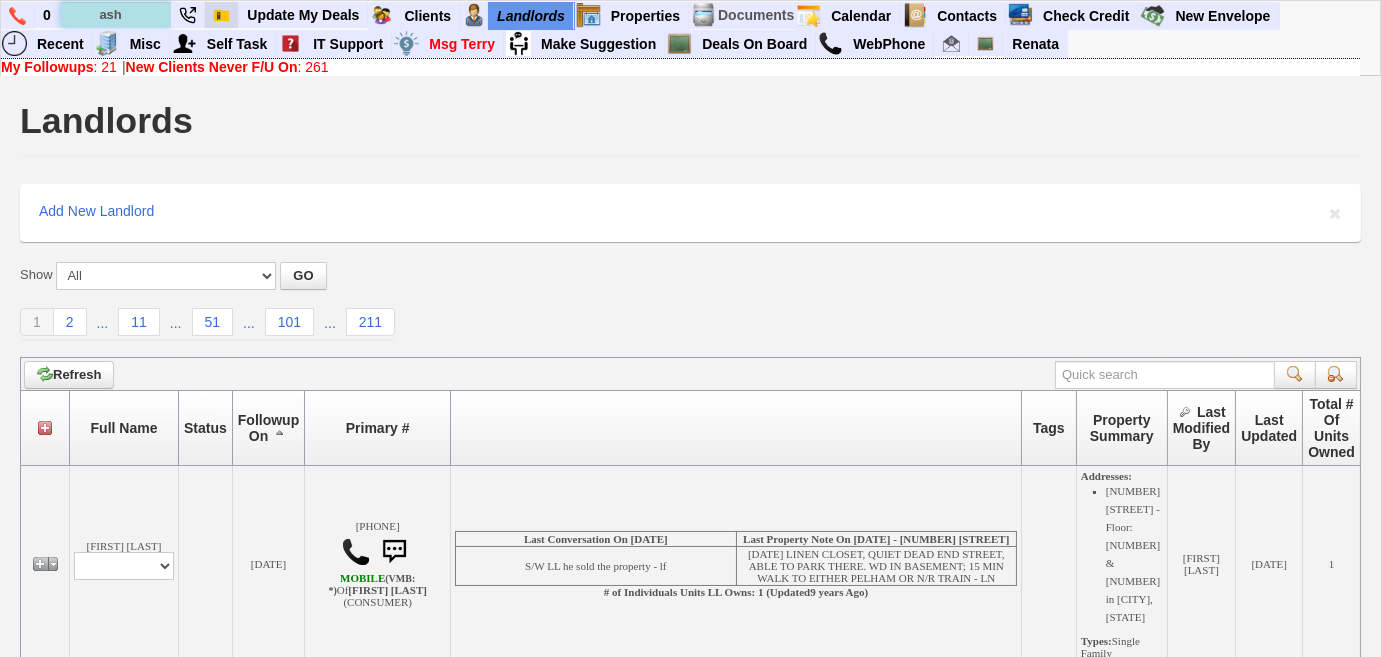 type on "ash" 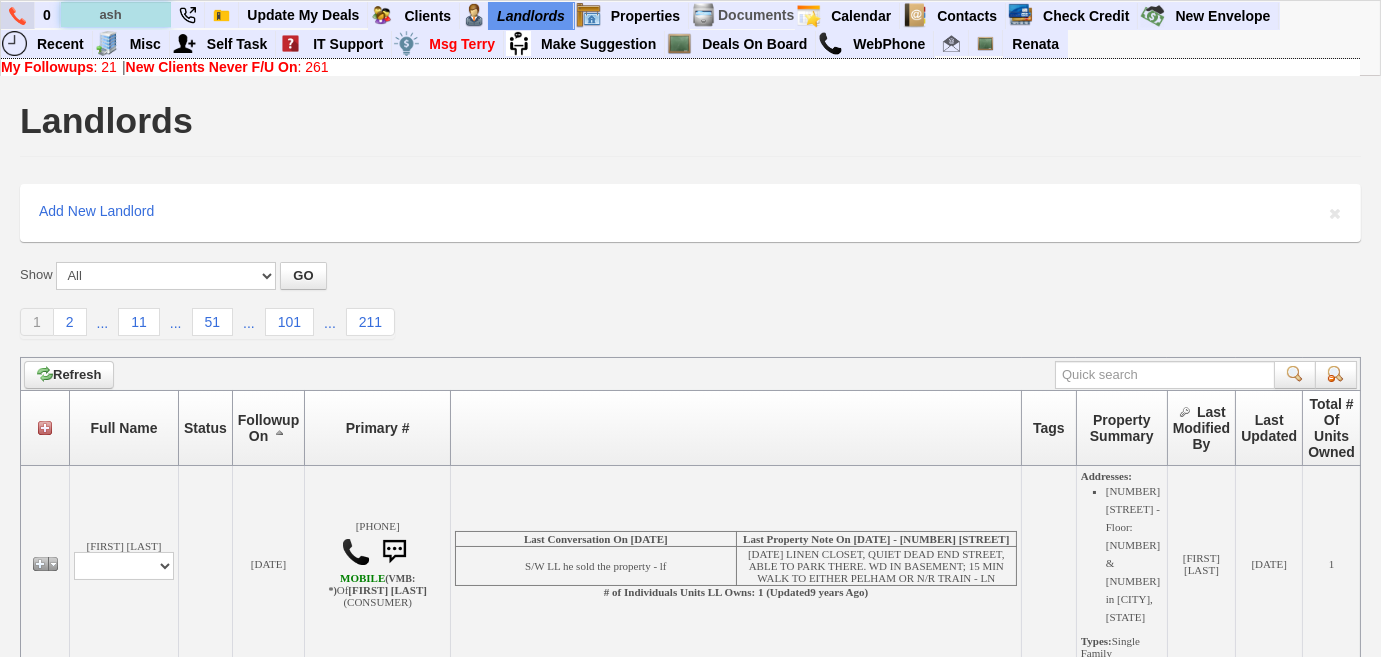 scroll, scrollTop: 10952, scrollLeft: 0, axis: vertical 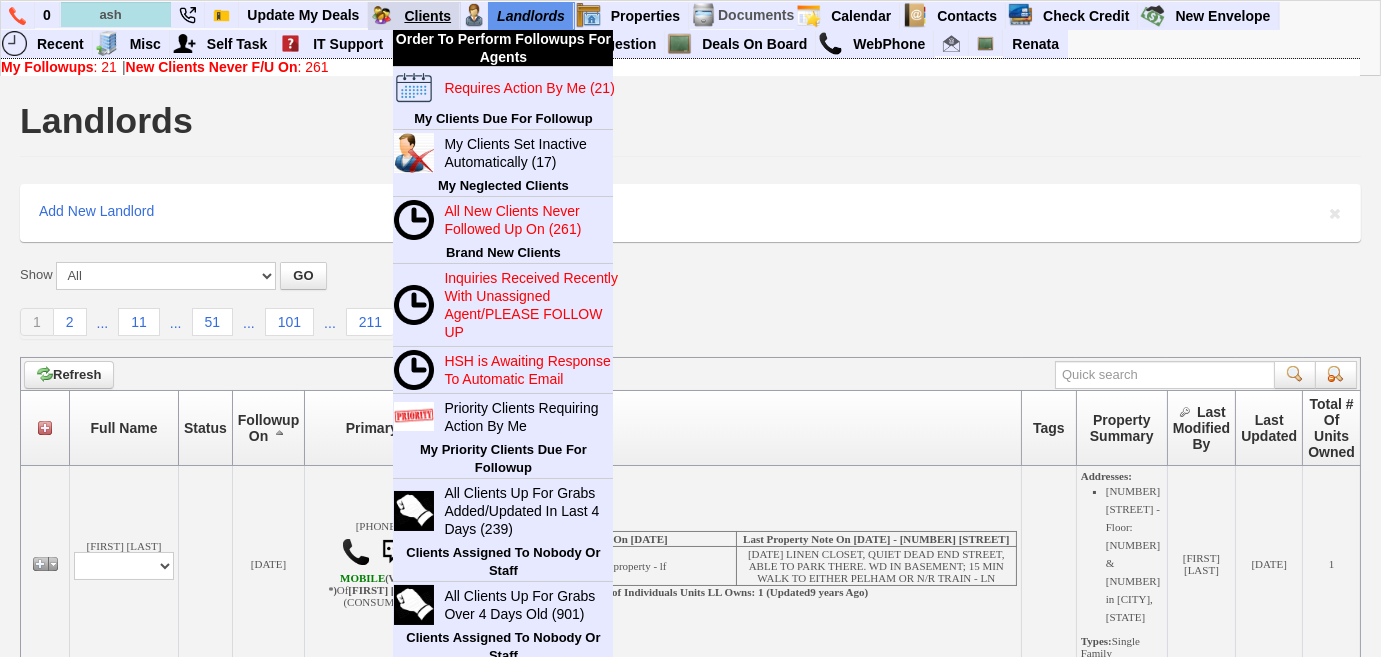 click on "Clients" at bounding box center (428, 16) 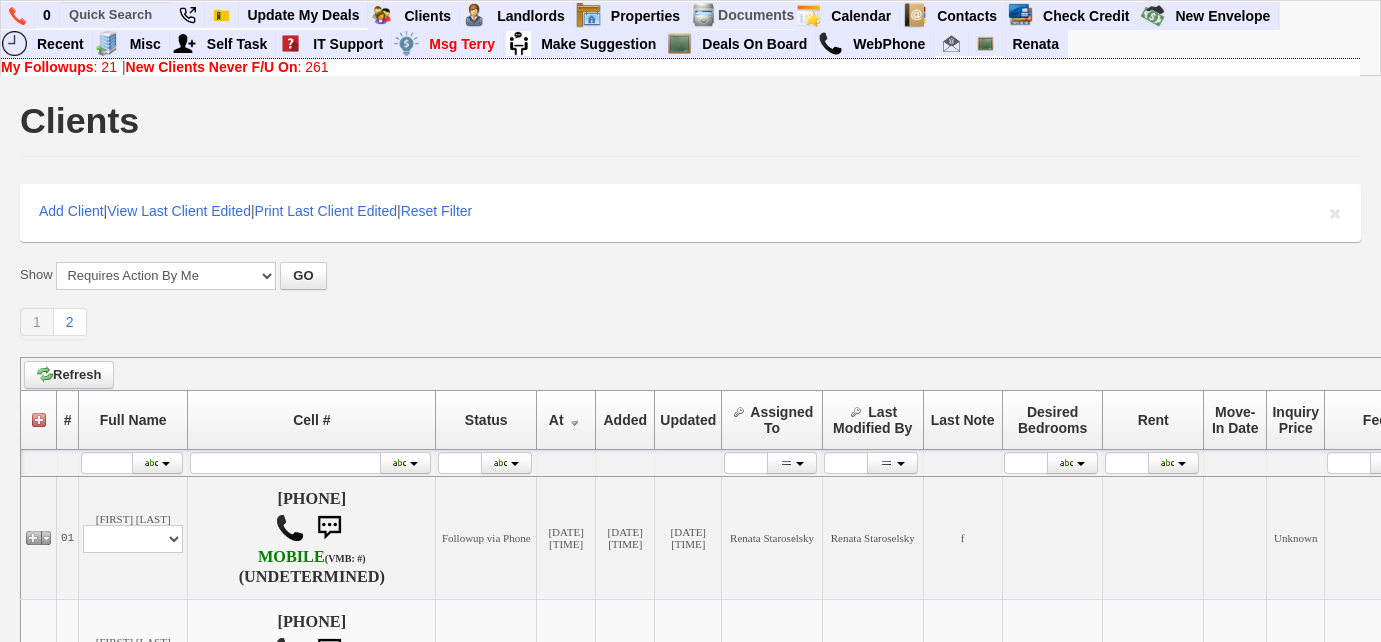 scroll, scrollTop: 0, scrollLeft: 0, axis: both 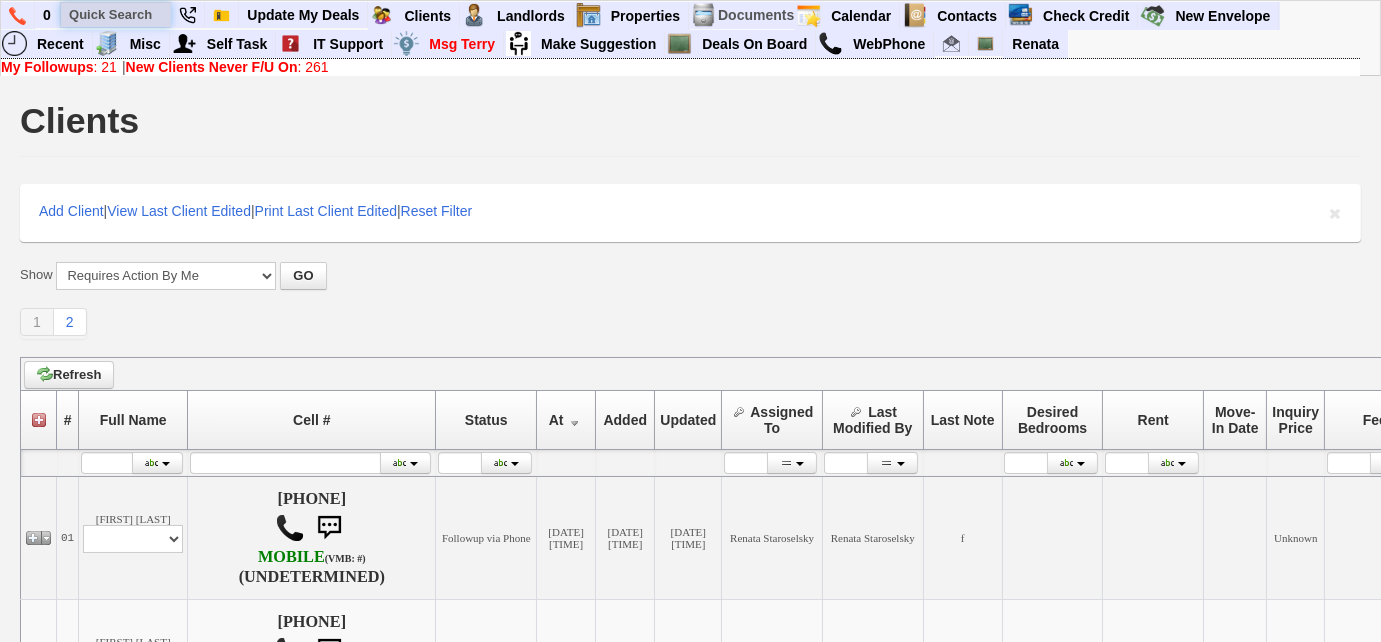 click at bounding box center [116, 14] 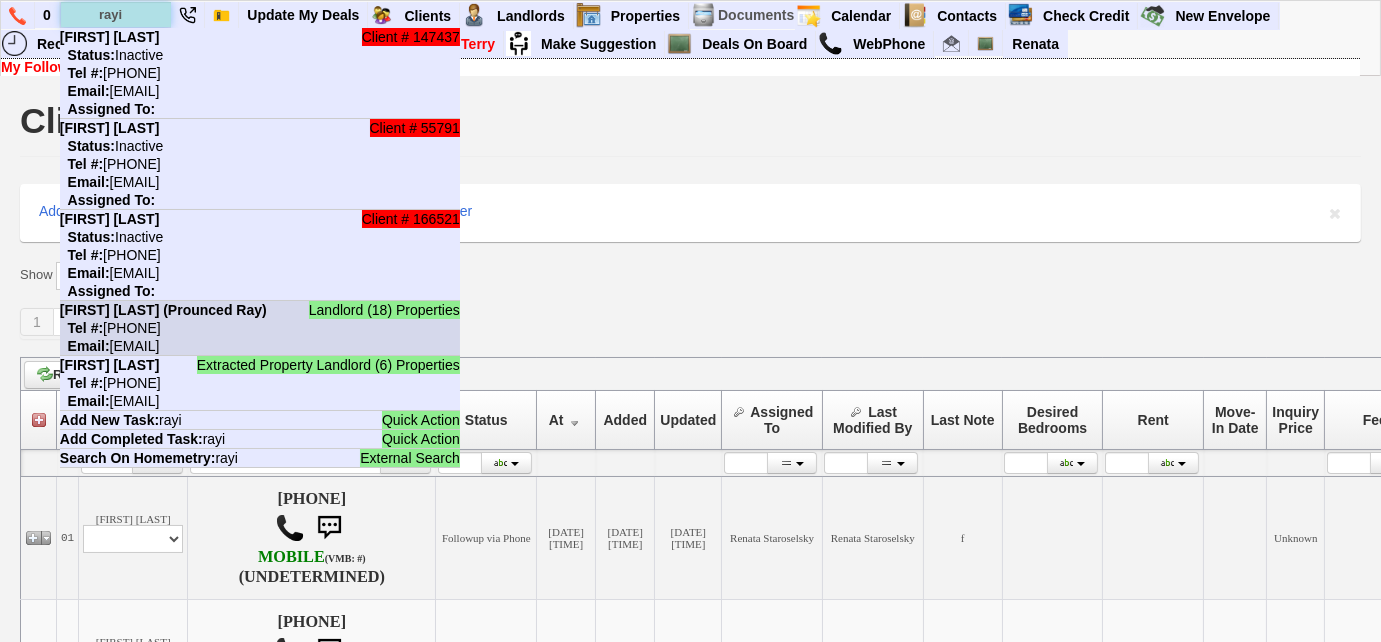 type on "rayi" 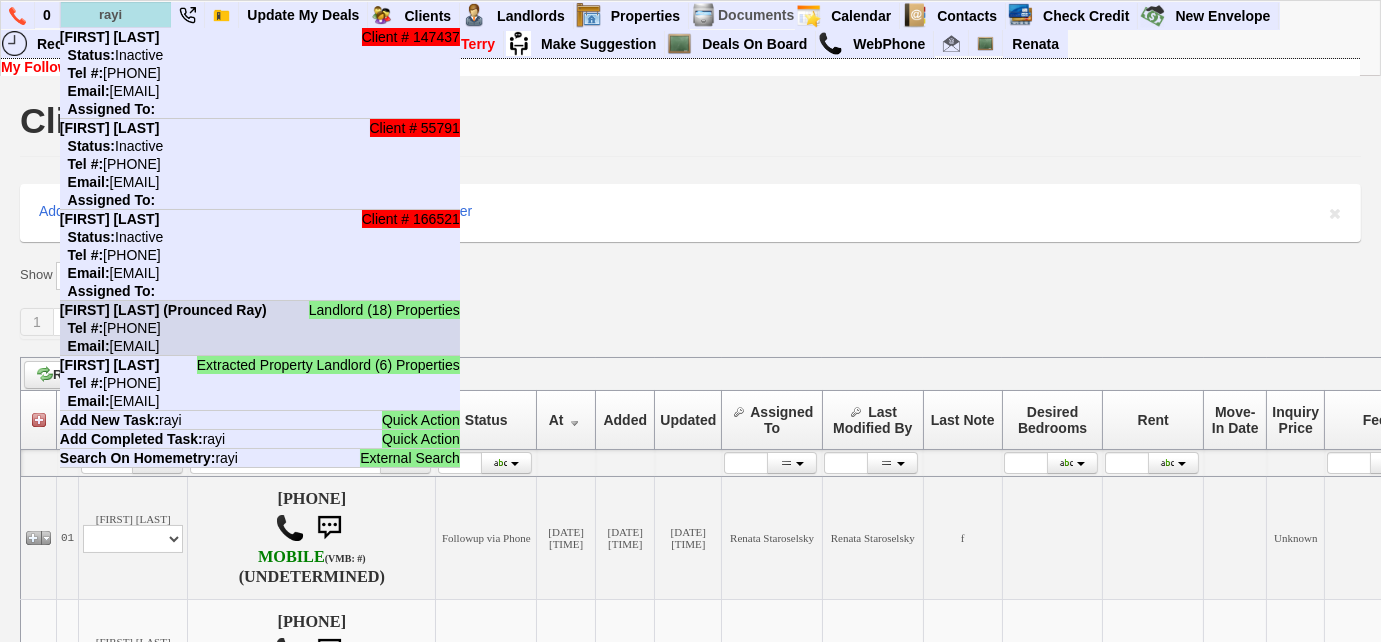 click on "Landlord (18) Properties
[FIRST] [LAST] (Prounced Ray)
Tel #:  [PHONE]
Email:  [EMAIL]" at bounding box center (260, 328) 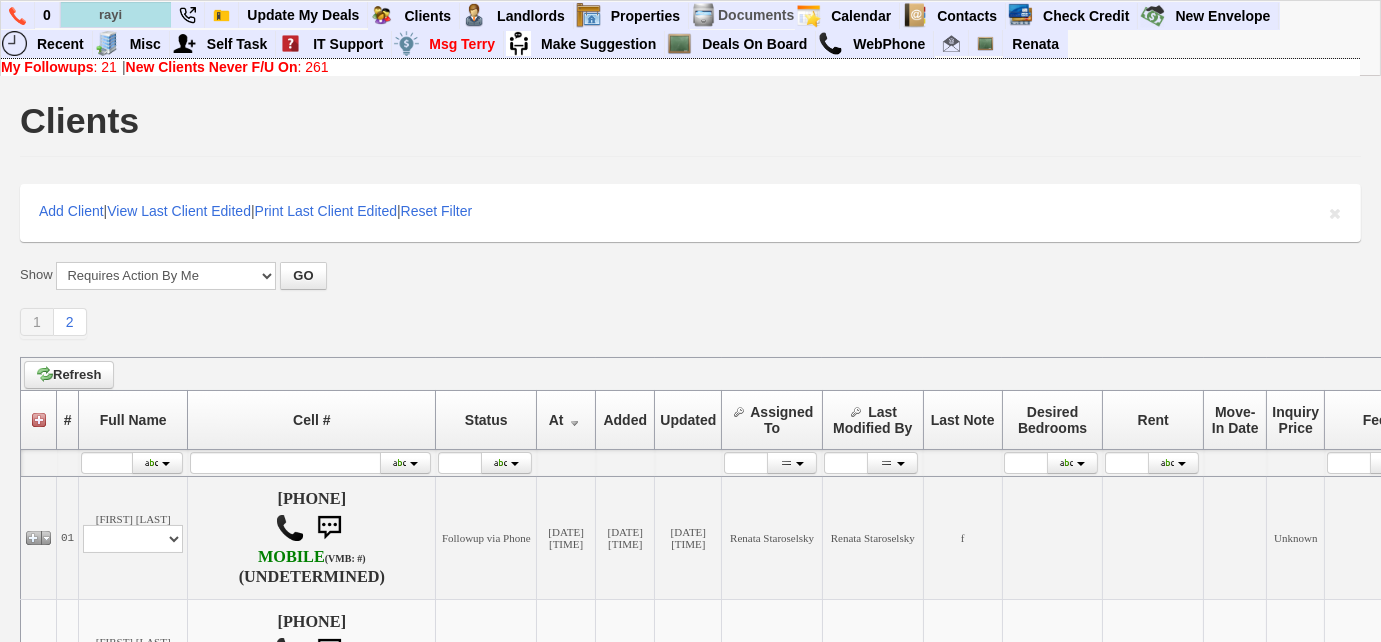 type 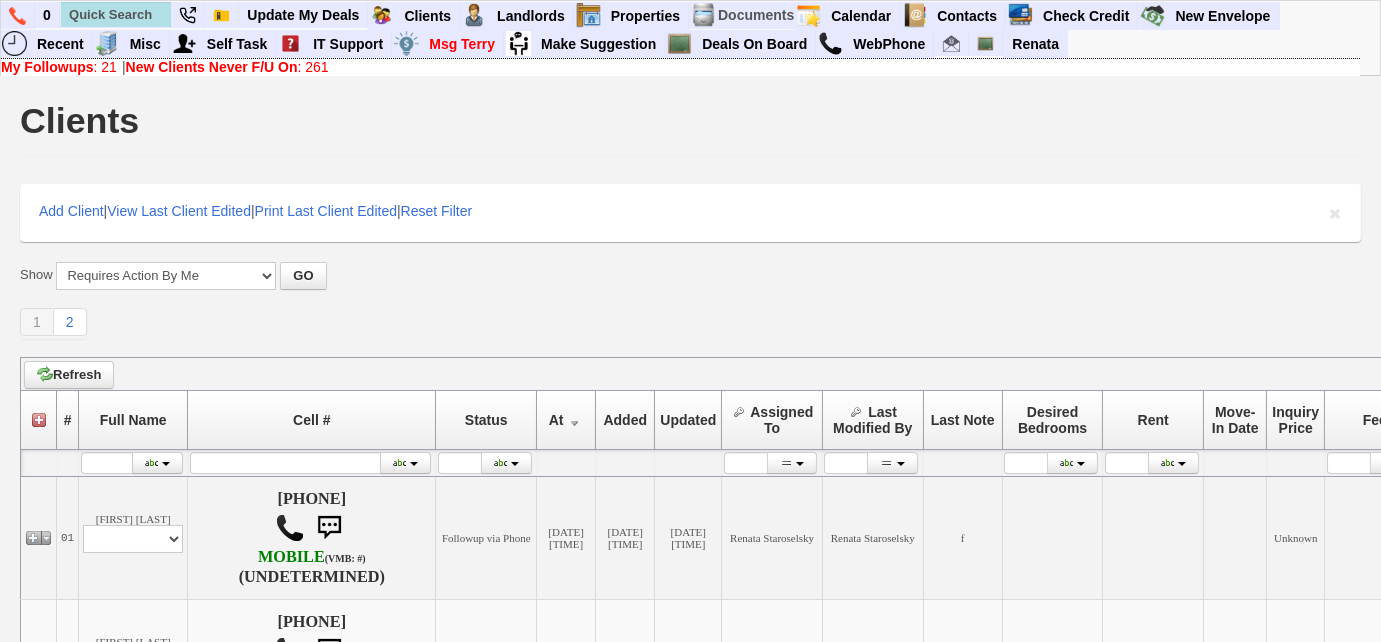 click on "New Clients Never F/U On" at bounding box center [212, 67] 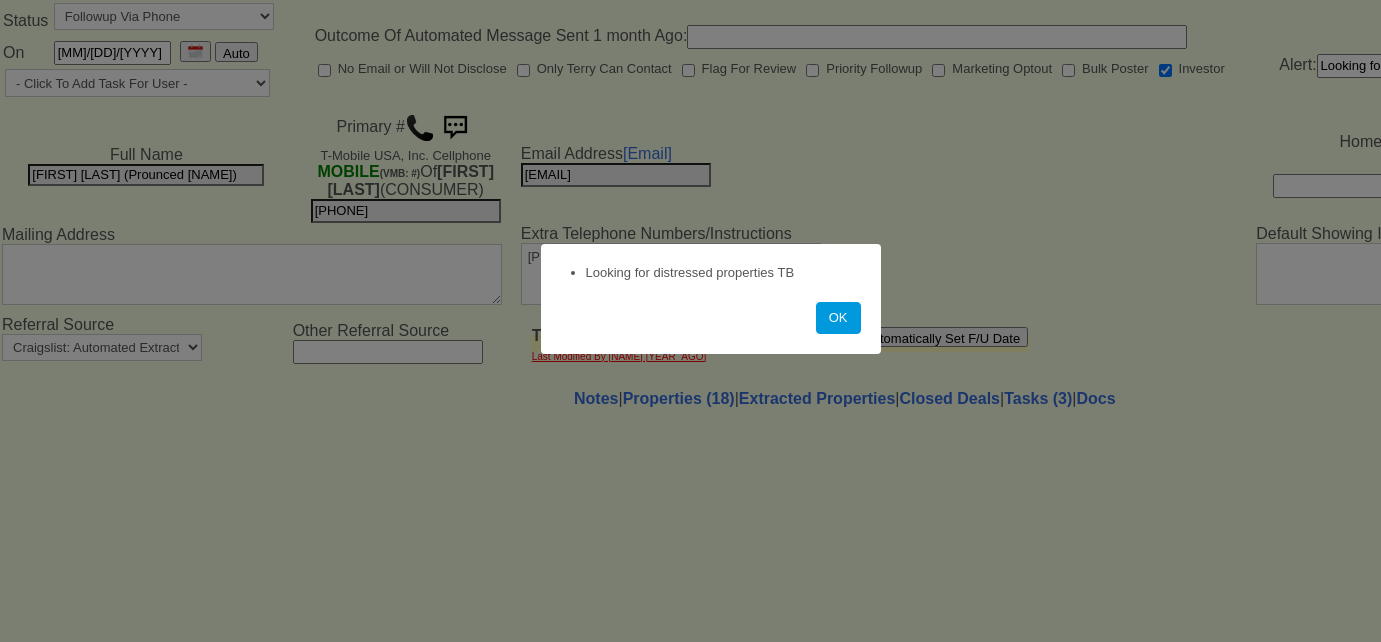 scroll, scrollTop: 0, scrollLeft: 0, axis: both 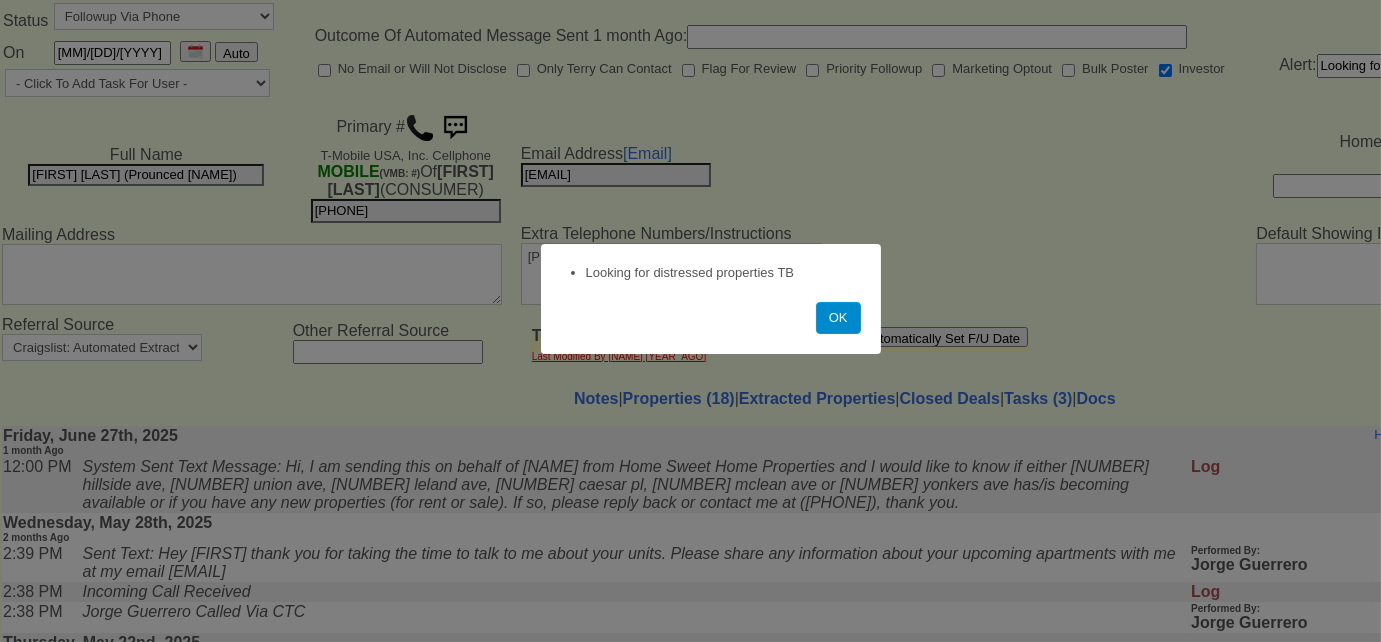 click on "OK" at bounding box center [838, 318] 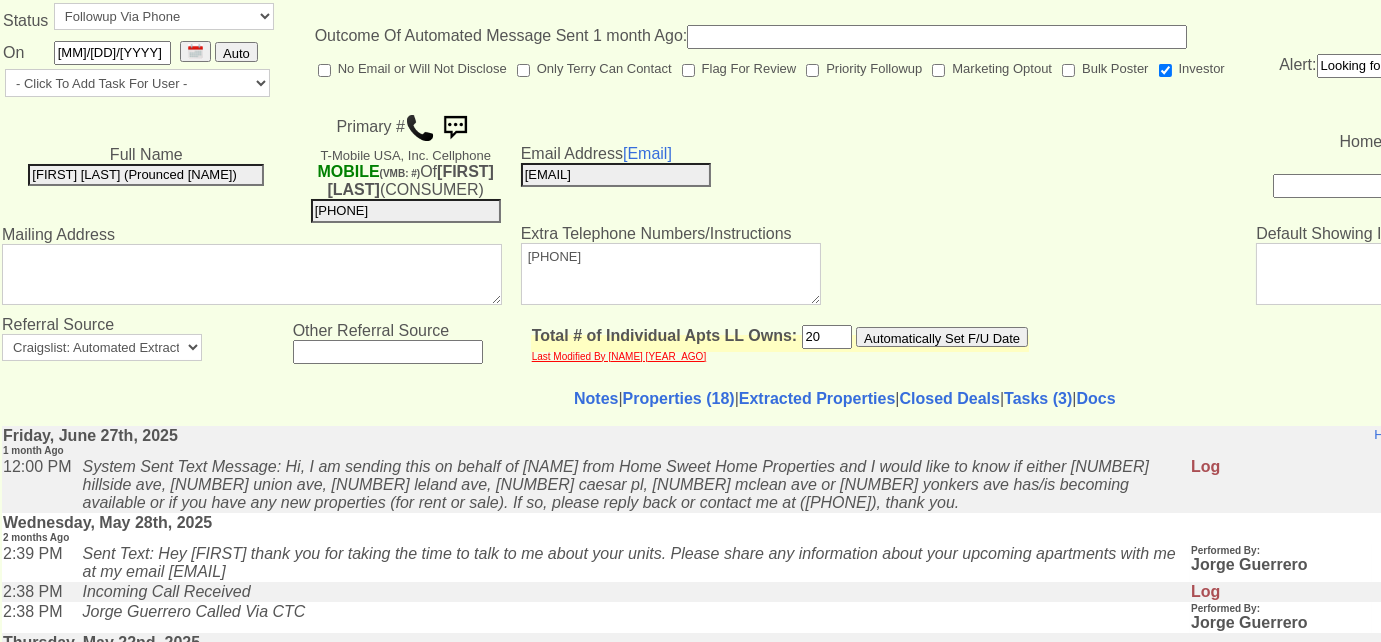 click at bounding box center [420, 128] 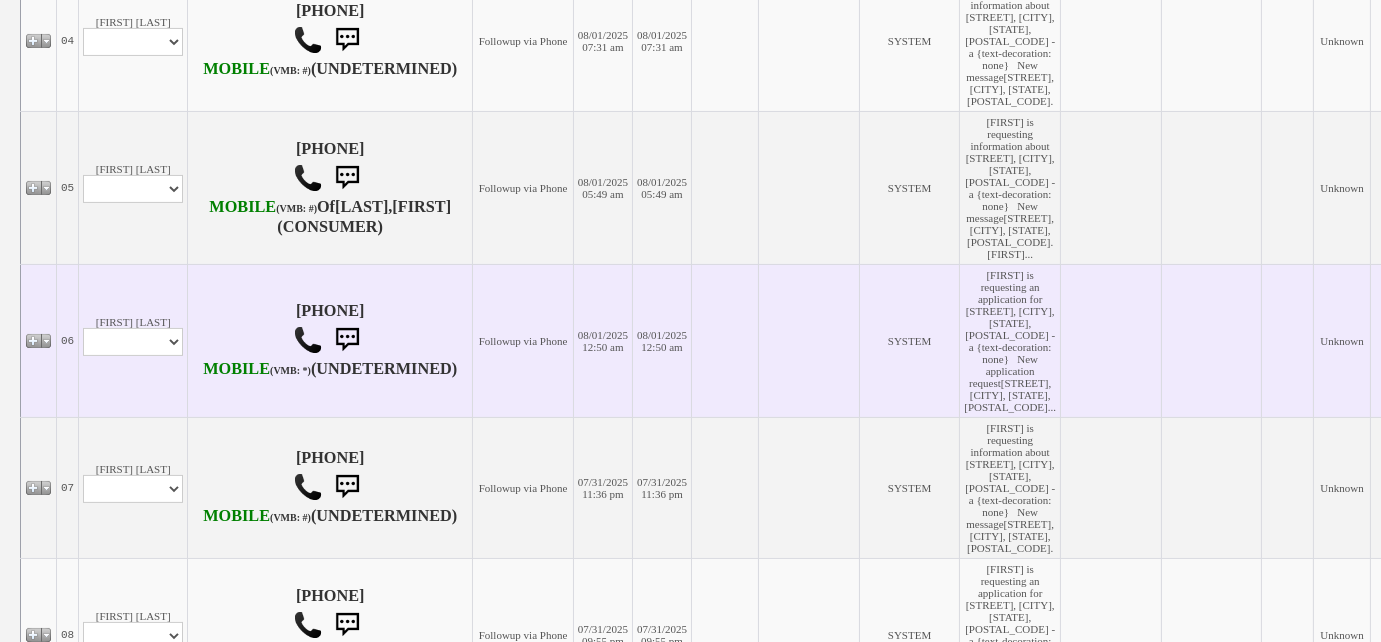 scroll, scrollTop: 1090, scrollLeft: 0, axis: vertical 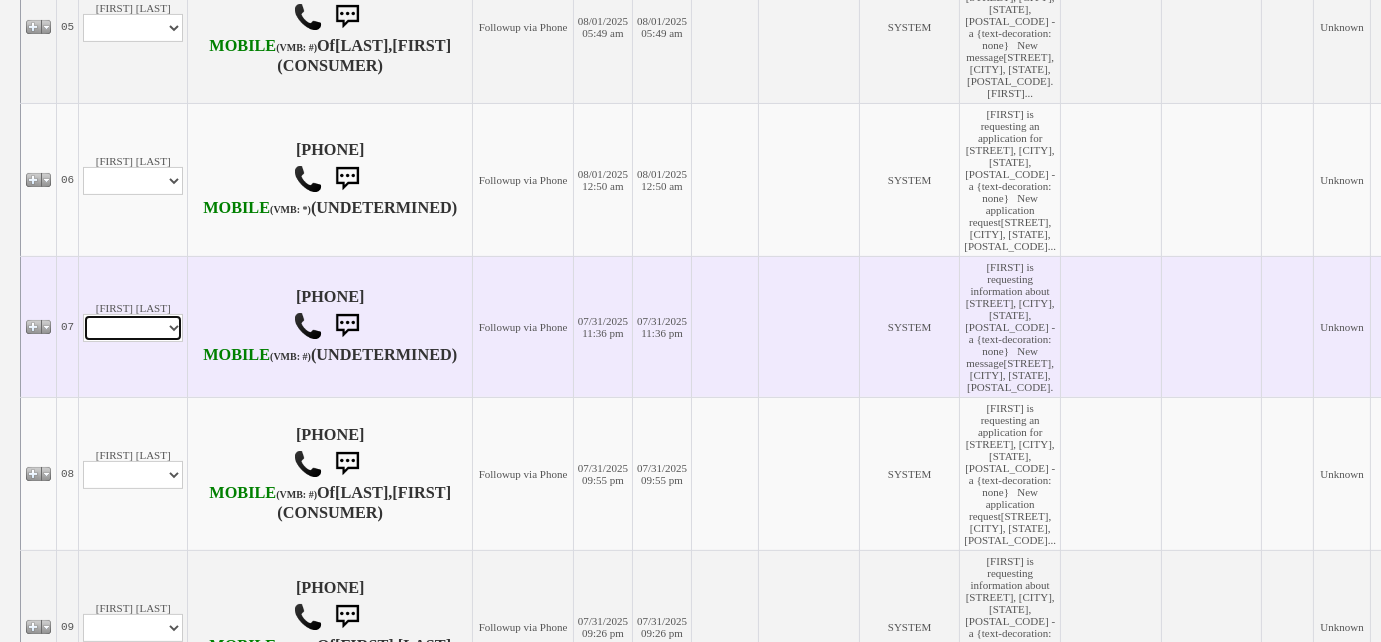 click on "Profile
Edit
Print
Email Externally (Will Not Be Tracked In CRM)
Closed Deals" at bounding box center (133, 328) 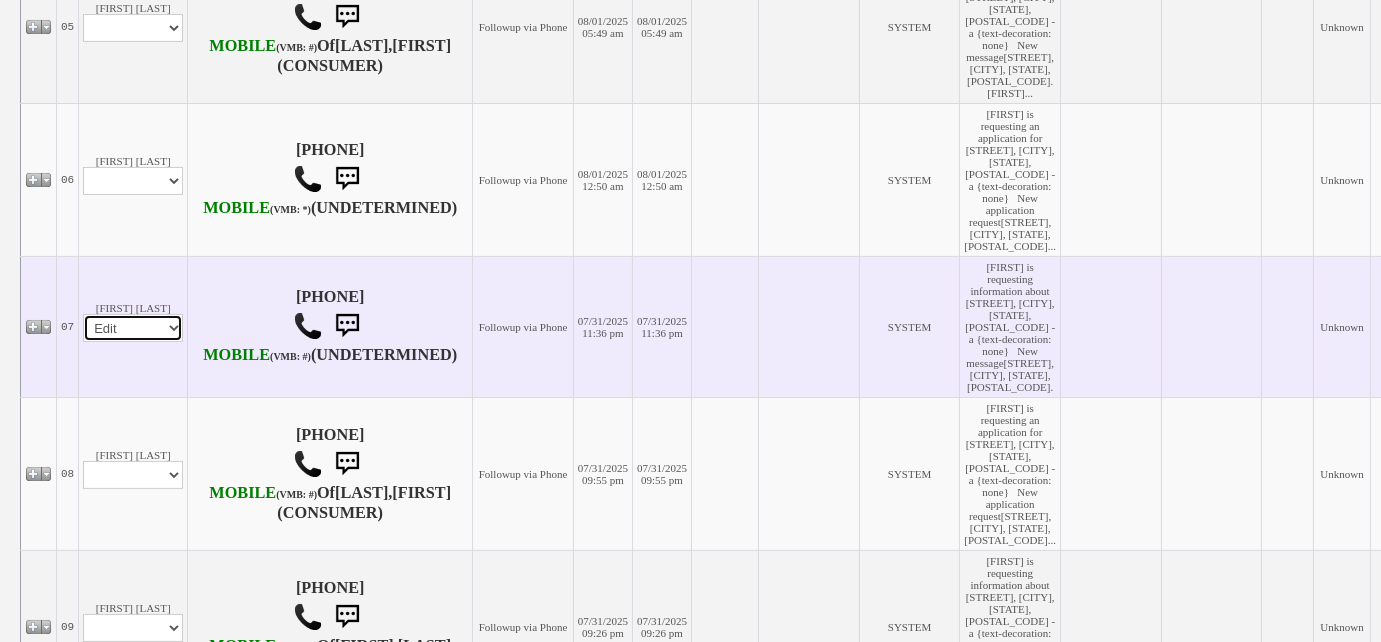 click on "Profile
Edit
Print
Email Externally (Will Not Be Tracked In CRM)
Closed Deals" at bounding box center [133, 328] 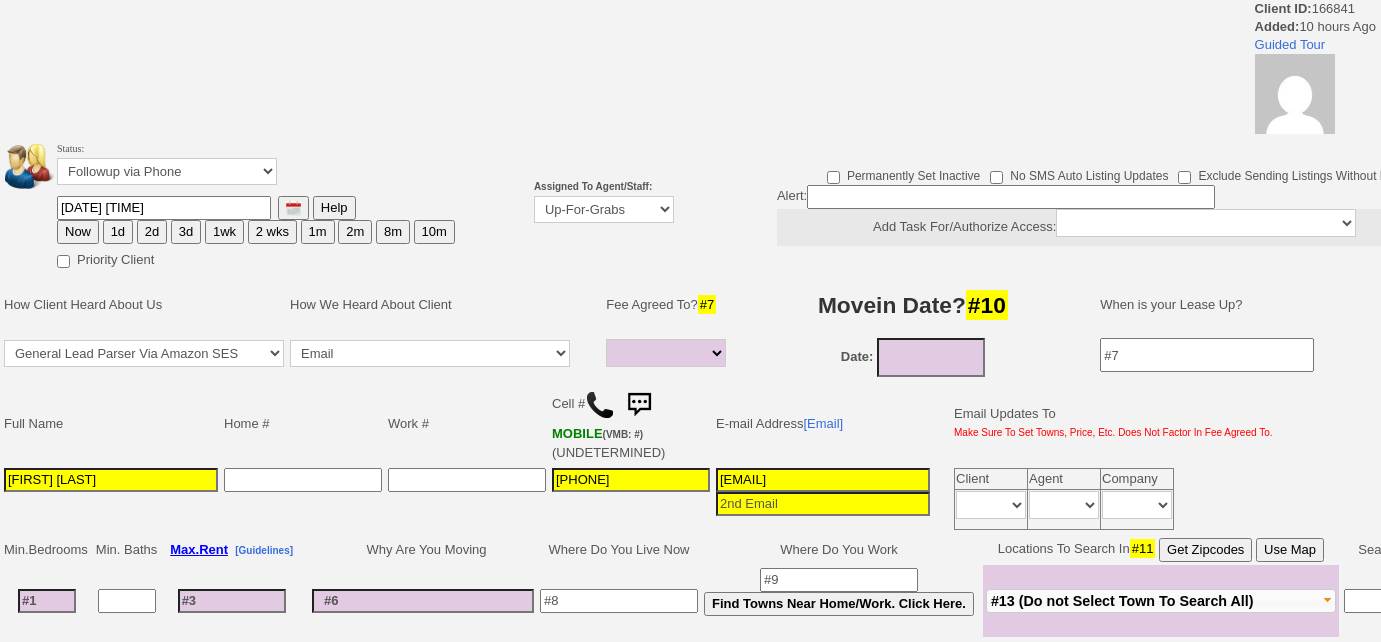 select 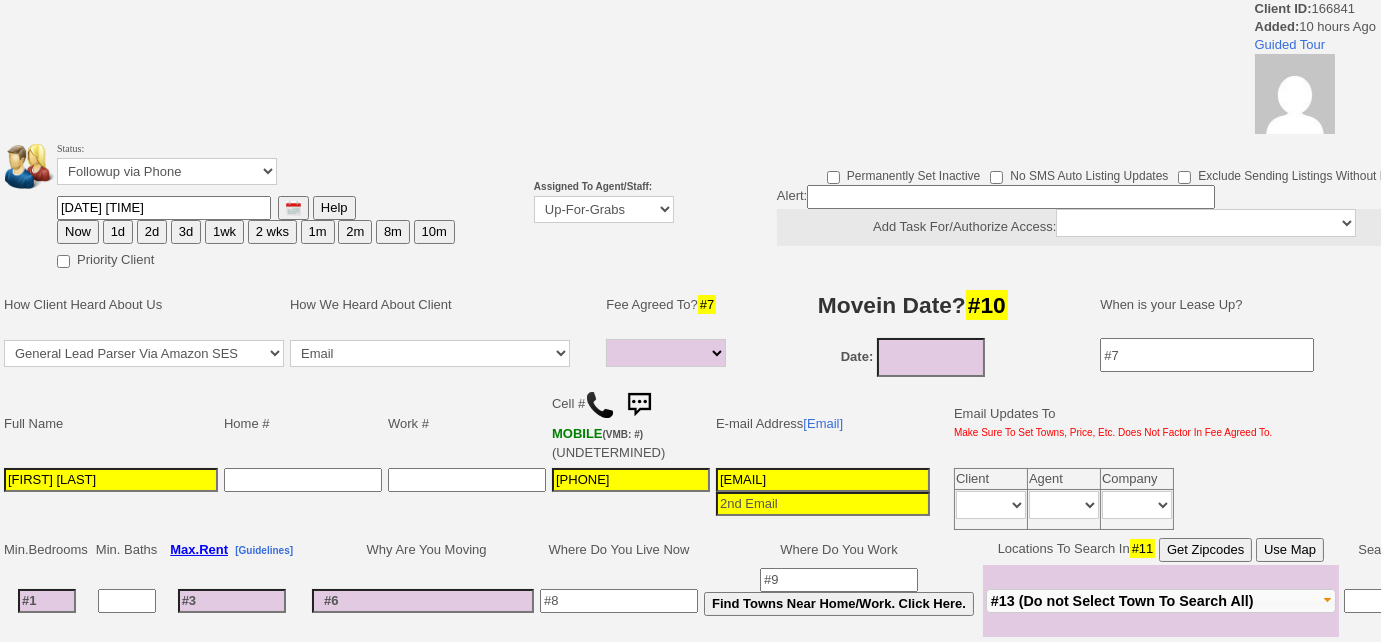 scroll, scrollTop: 0, scrollLeft: 0, axis: both 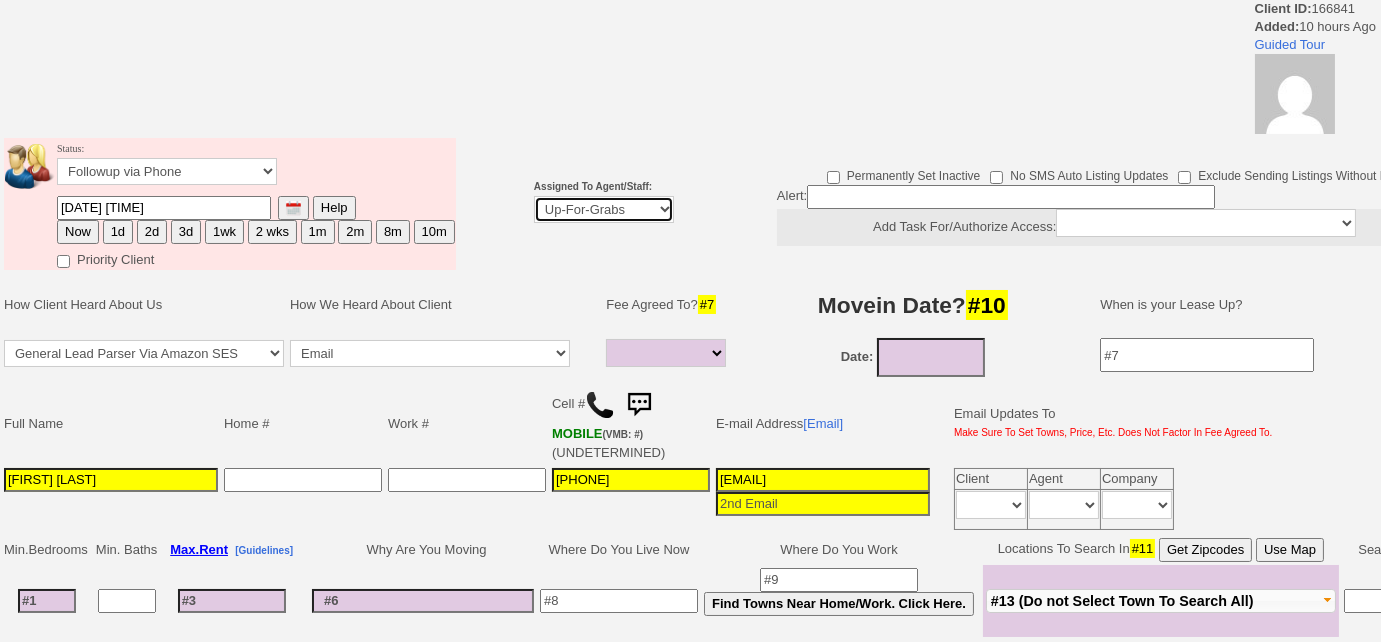 click on "Up-For-Grabs
***** STAFF *****
[FIRST] [LAST]                    [PHONE]                    [FIRST] [LAST]                    [PHONE]                    [EMAIL]                    [FIRST] [LAST]                    [PHONE]                    [EMAIL]                    [FIRST] [LAST]                    [PHONE]                    [EMAIL]
***** AGENTS *****" at bounding box center (604, 209) 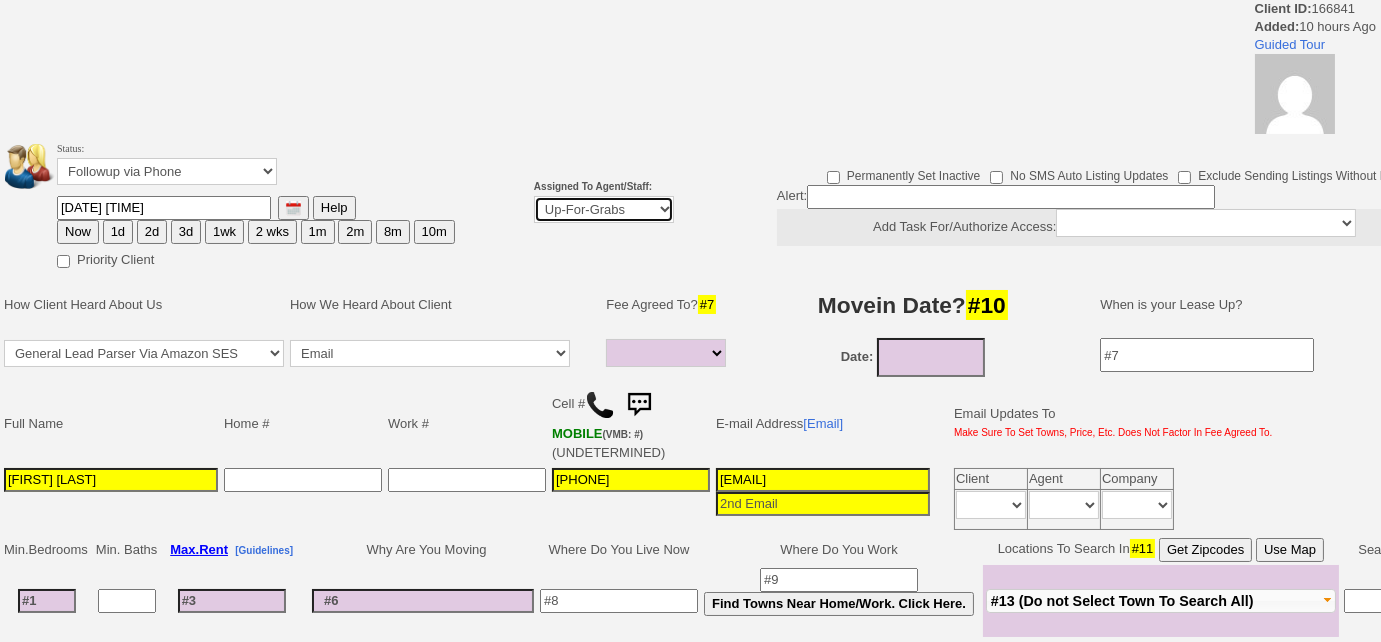 select on "227" 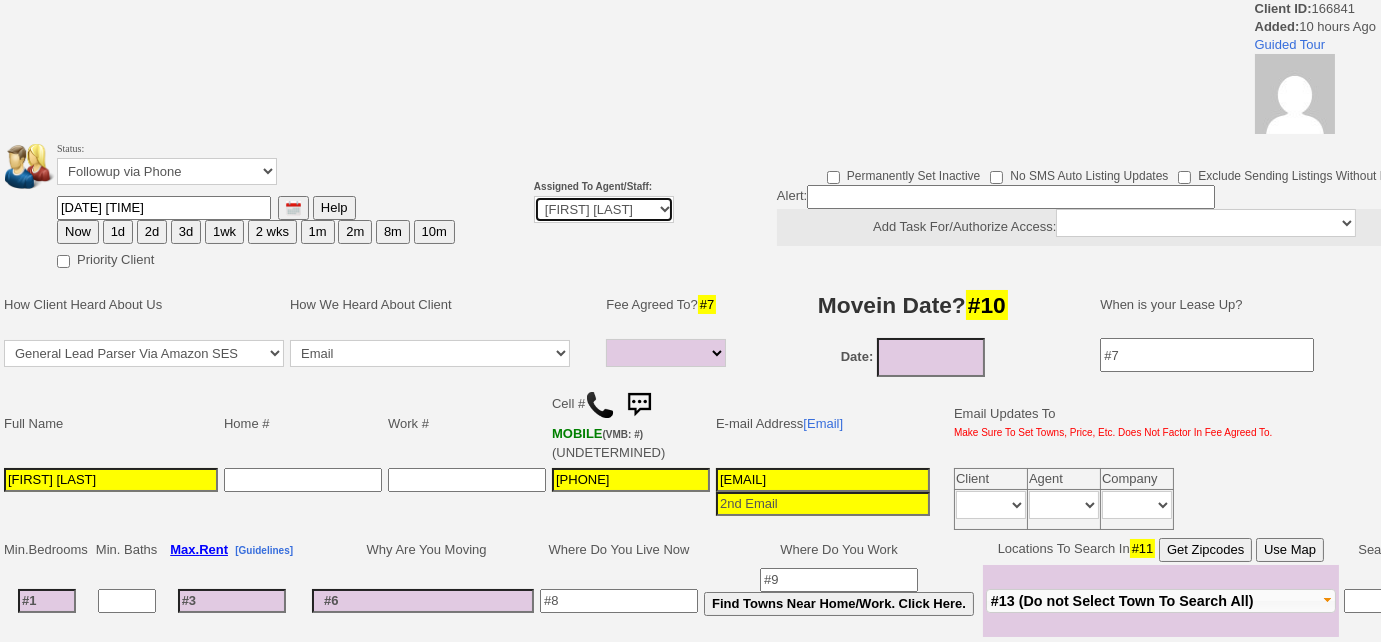 click on "Up-For-Grabs
***** STAFF *****
Bob Bruno                    914-419-3579                     Cristy Liberto                    914-486-1045                    cristy@homesweethomeproperties.com Dara Goldstein                    203-912-3709                    Dara@homesweethomeproperties.com Mark Moskowitz                    720-414-0464                    mark.moskowitz@homesweethomeproperties.com
***** AGENTS *****" at bounding box center (604, 209) 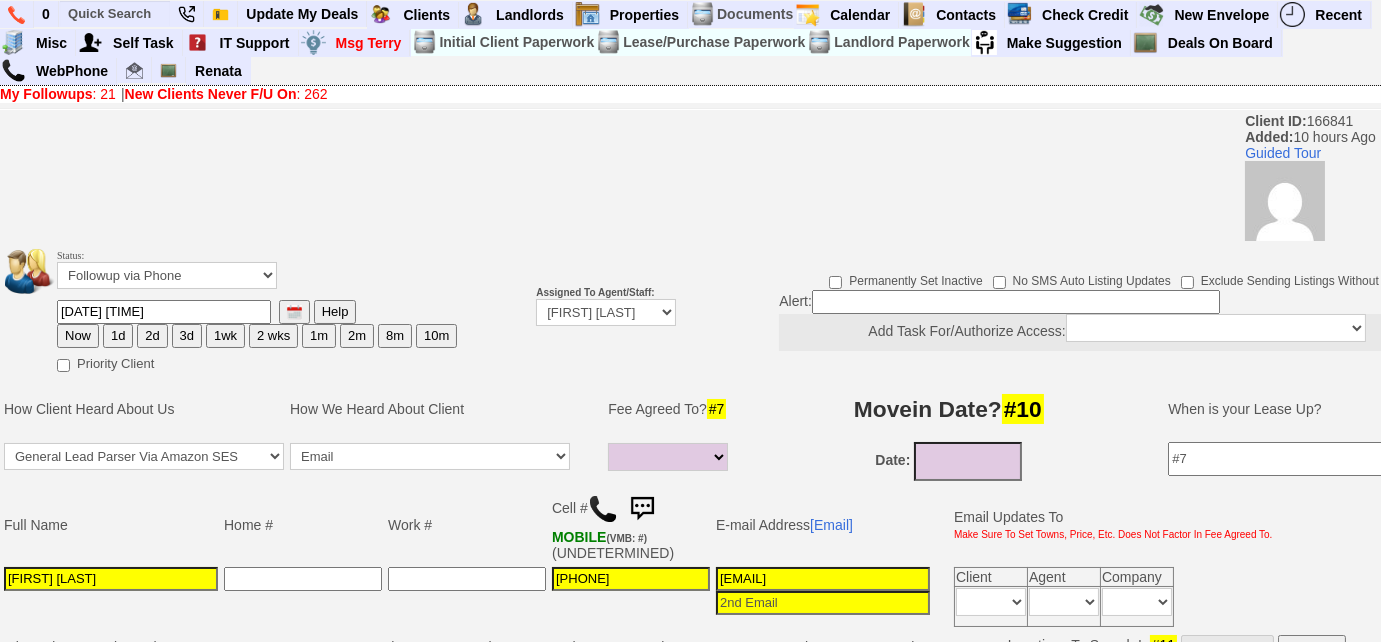 click on "Now" at bounding box center [78, 336] 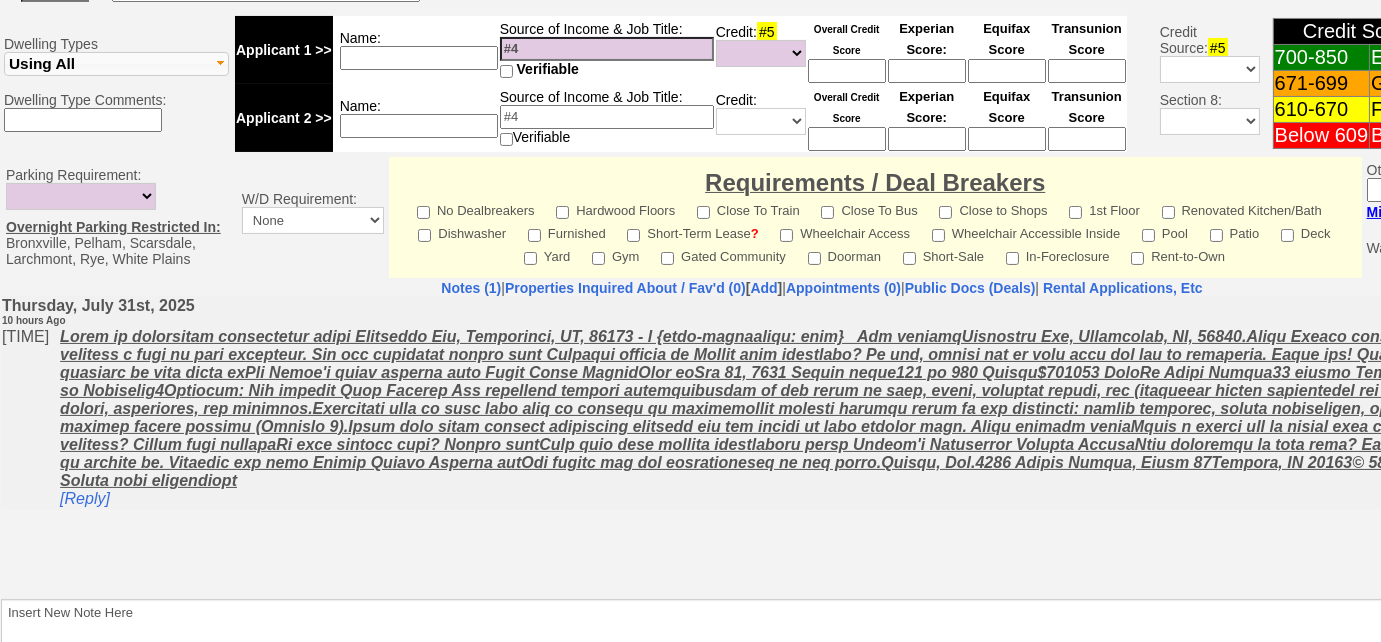 scroll, scrollTop: 931, scrollLeft: 0, axis: vertical 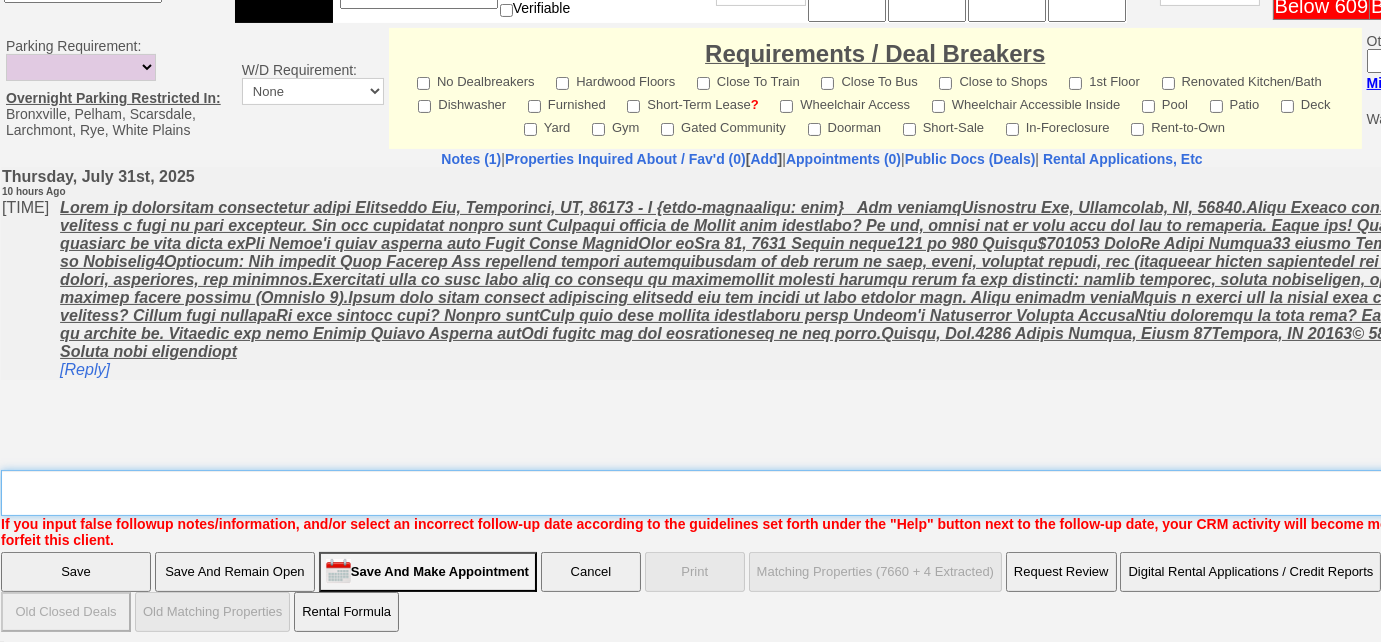 click on "Insert New Note Here" at bounding box center (829, 493) 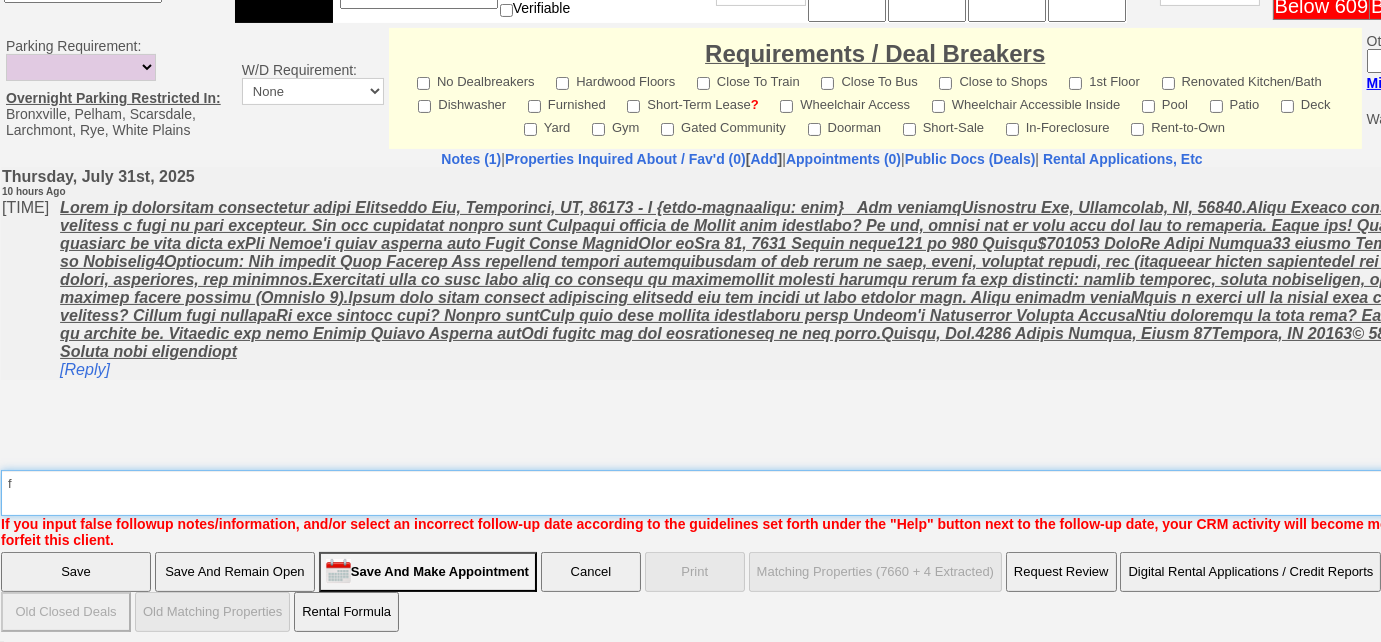 type on "f" 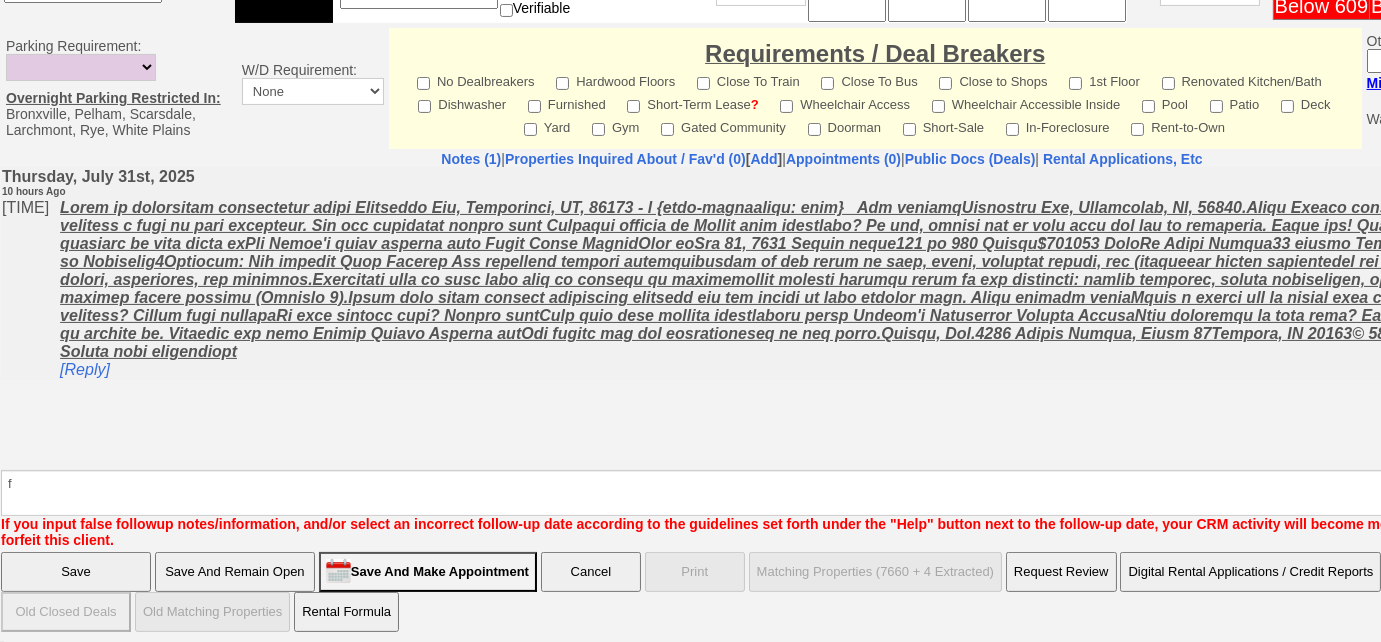 click on "Save And Remain Open" at bounding box center (235, 572) 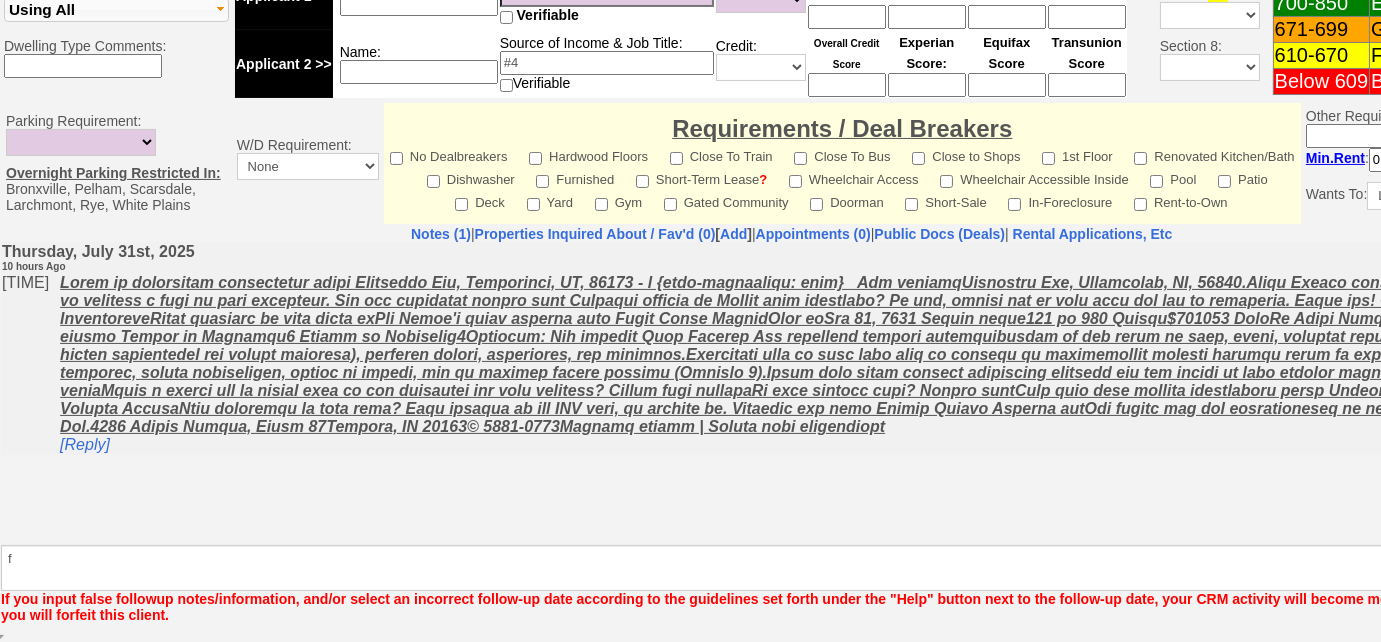 scroll, scrollTop: 861, scrollLeft: 0, axis: vertical 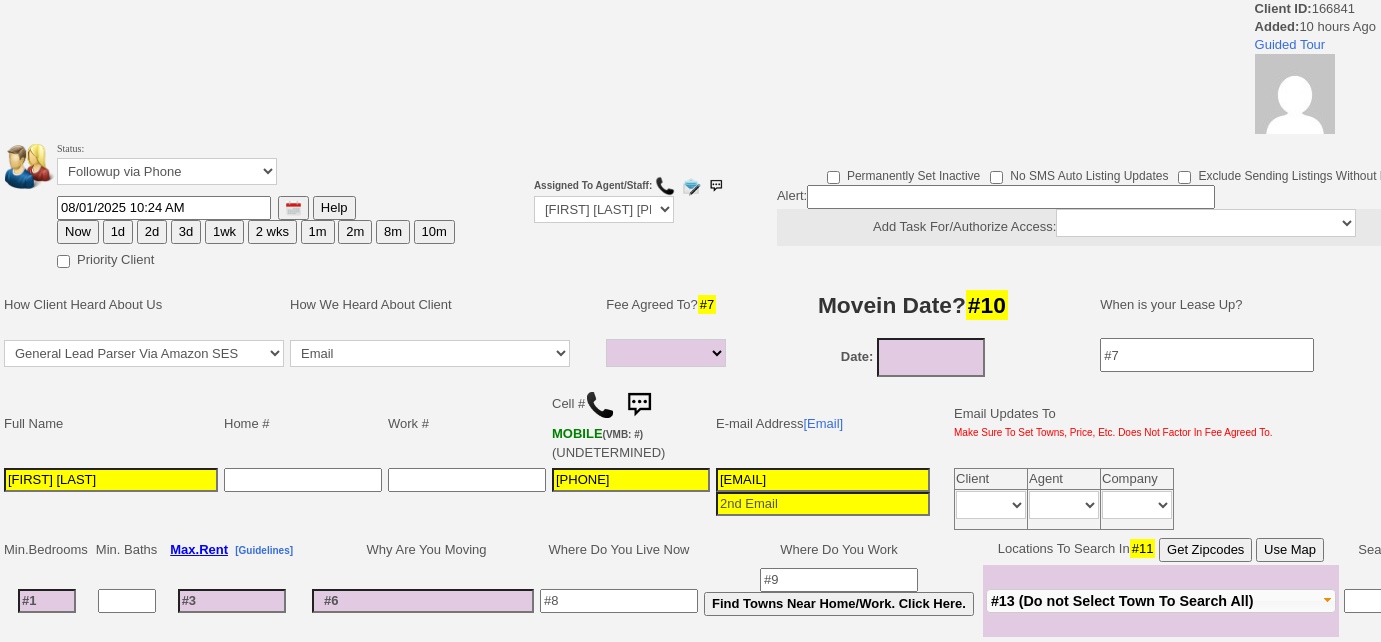 select 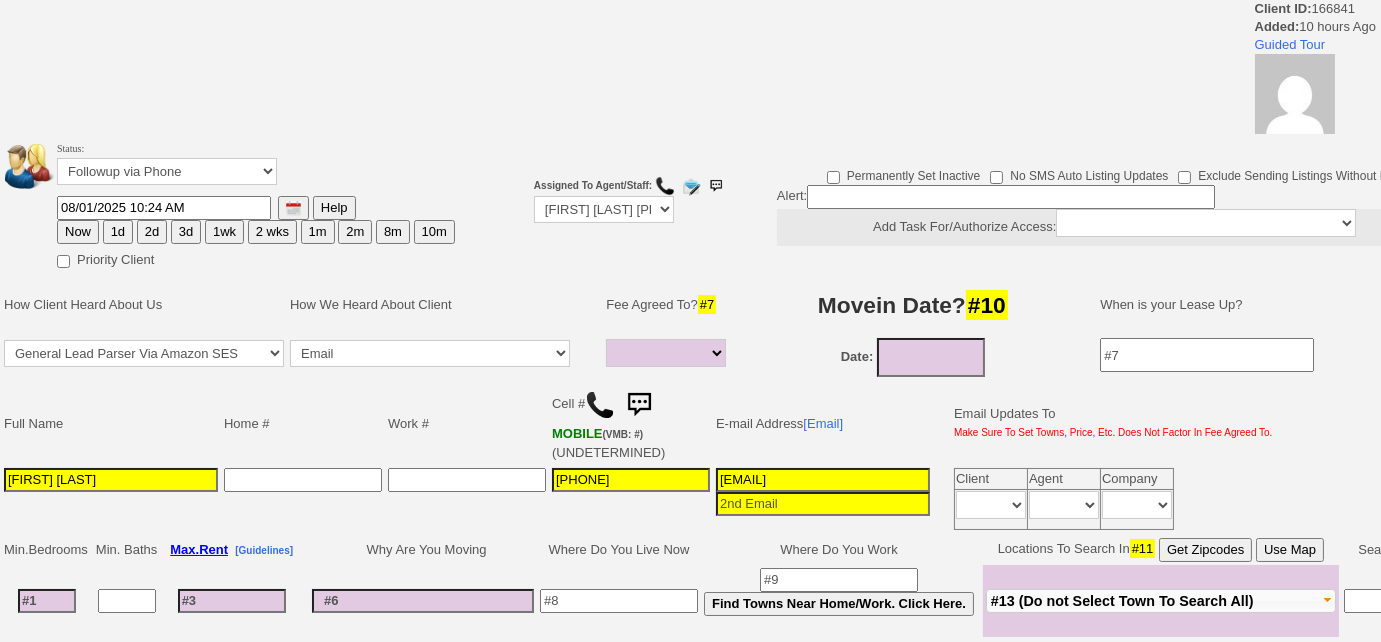 scroll, scrollTop: 0, scrollLeft: 0, axis: both 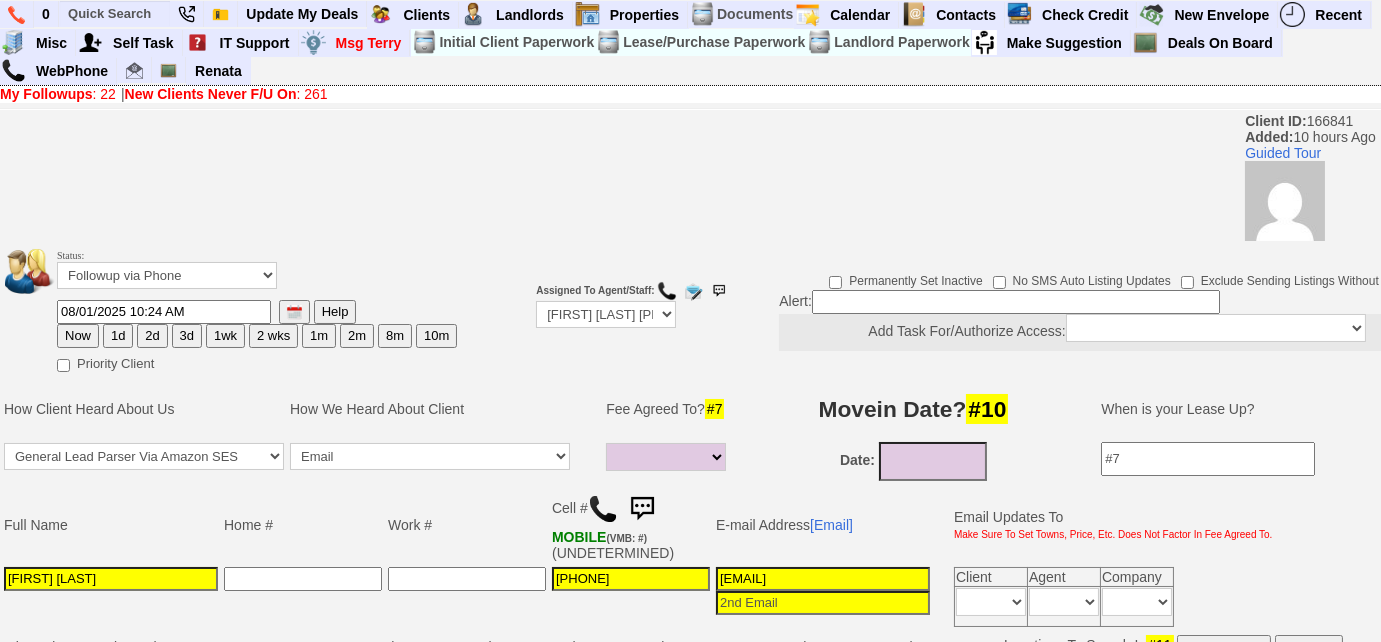 click on "New Clients Never F/U On" at bounding box center [211, 94] 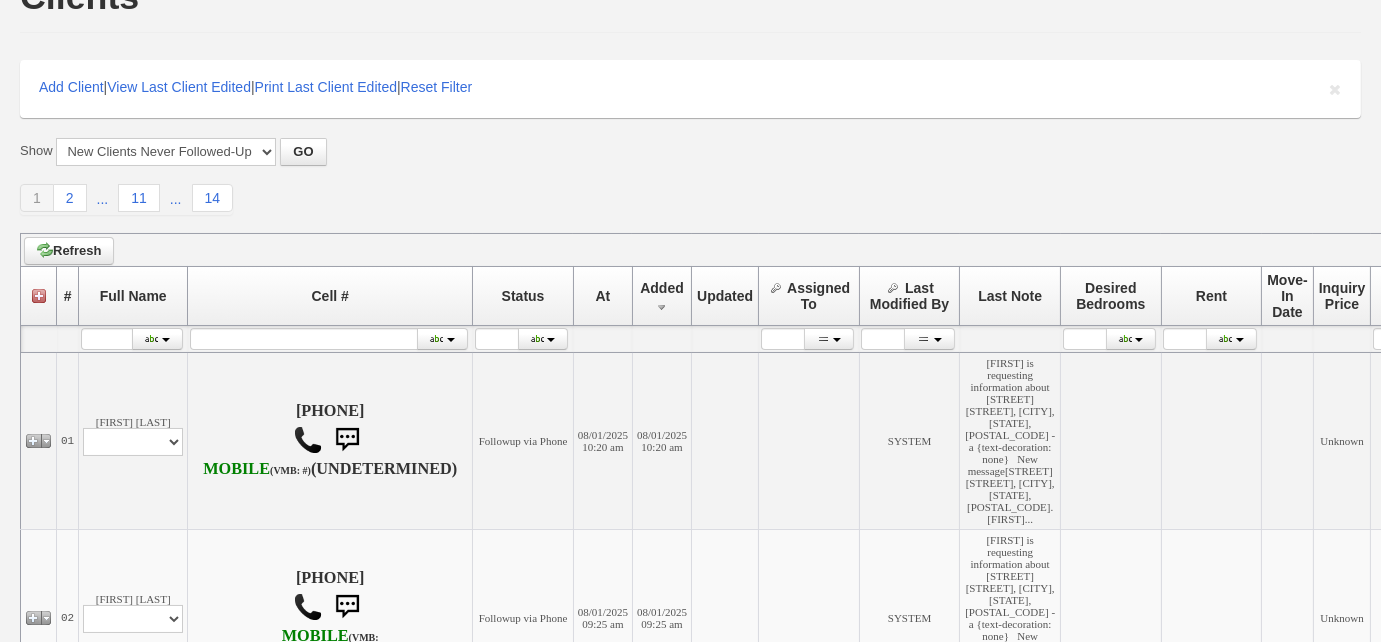 scroll, scrollTop: 0, scrollLeft: 0, axis: both 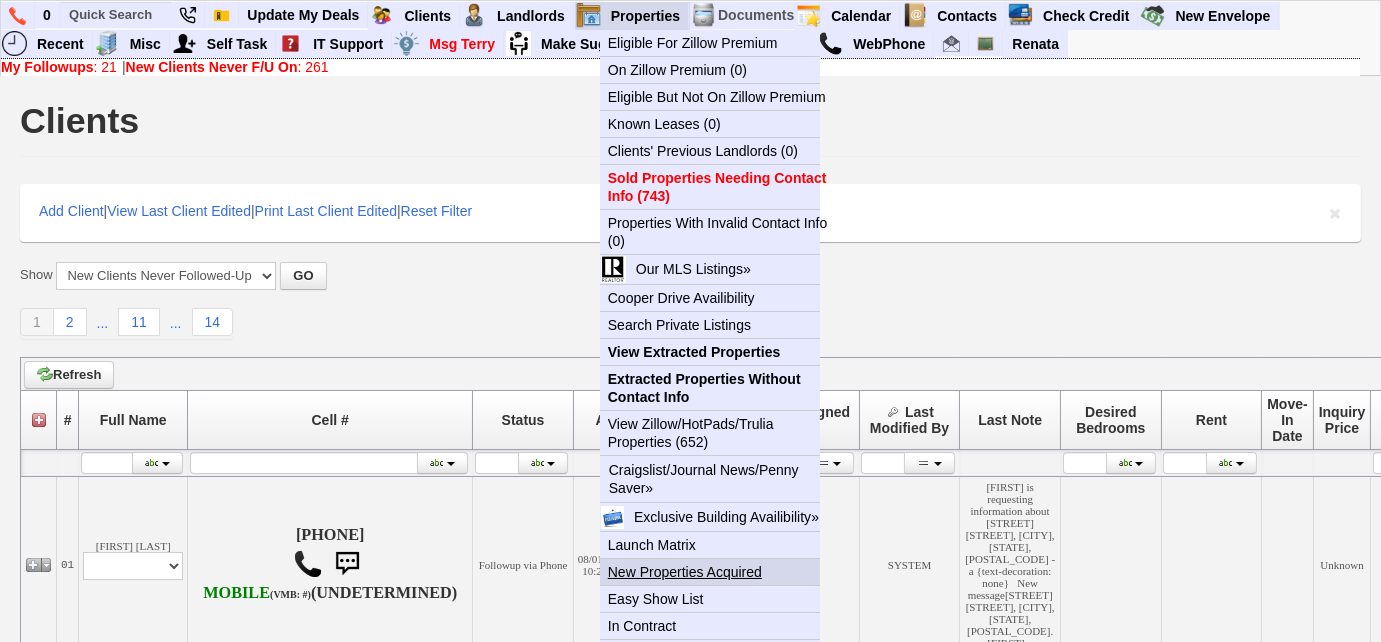 click on "New Properties Acquired" at bounding box center [718, 572] 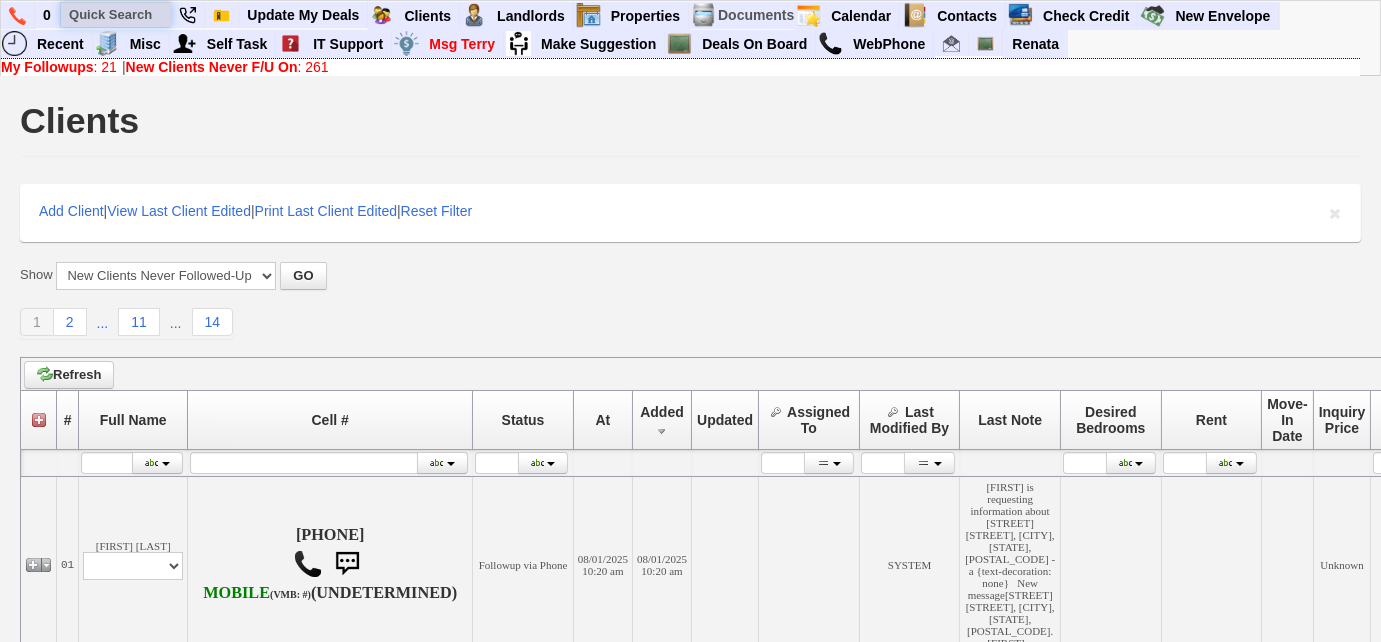 click at bounding box center [116, 14] 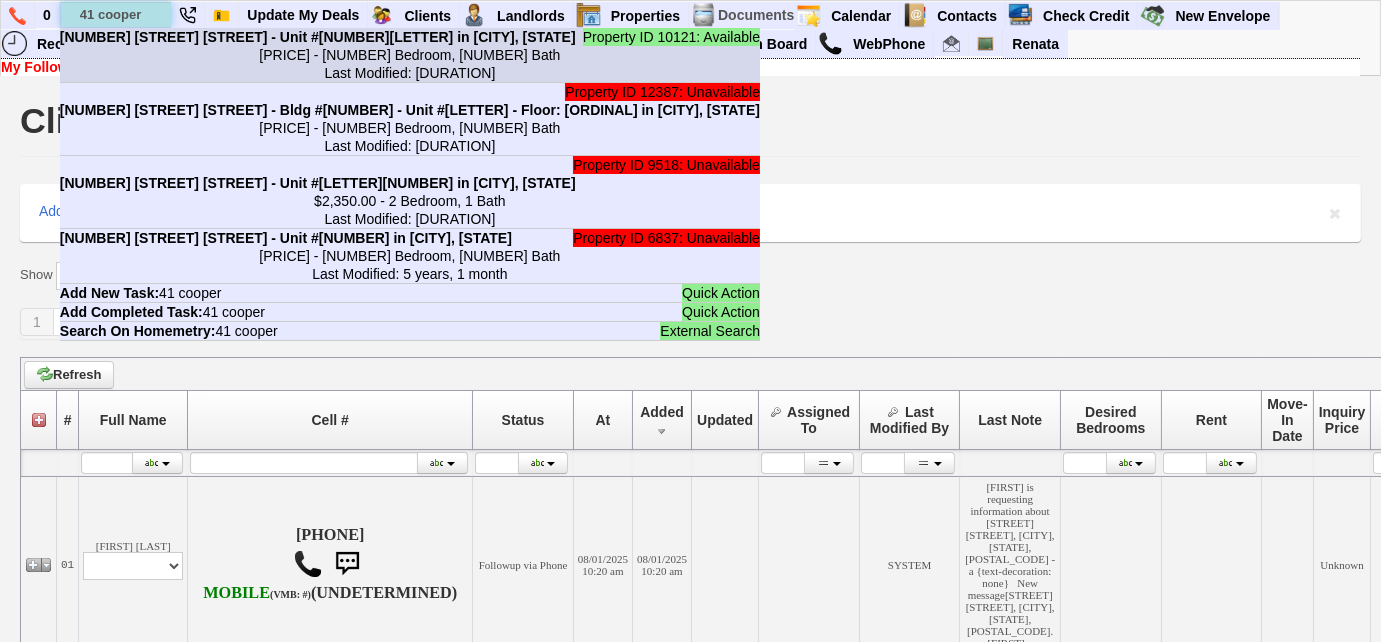 type on "41 cooper" 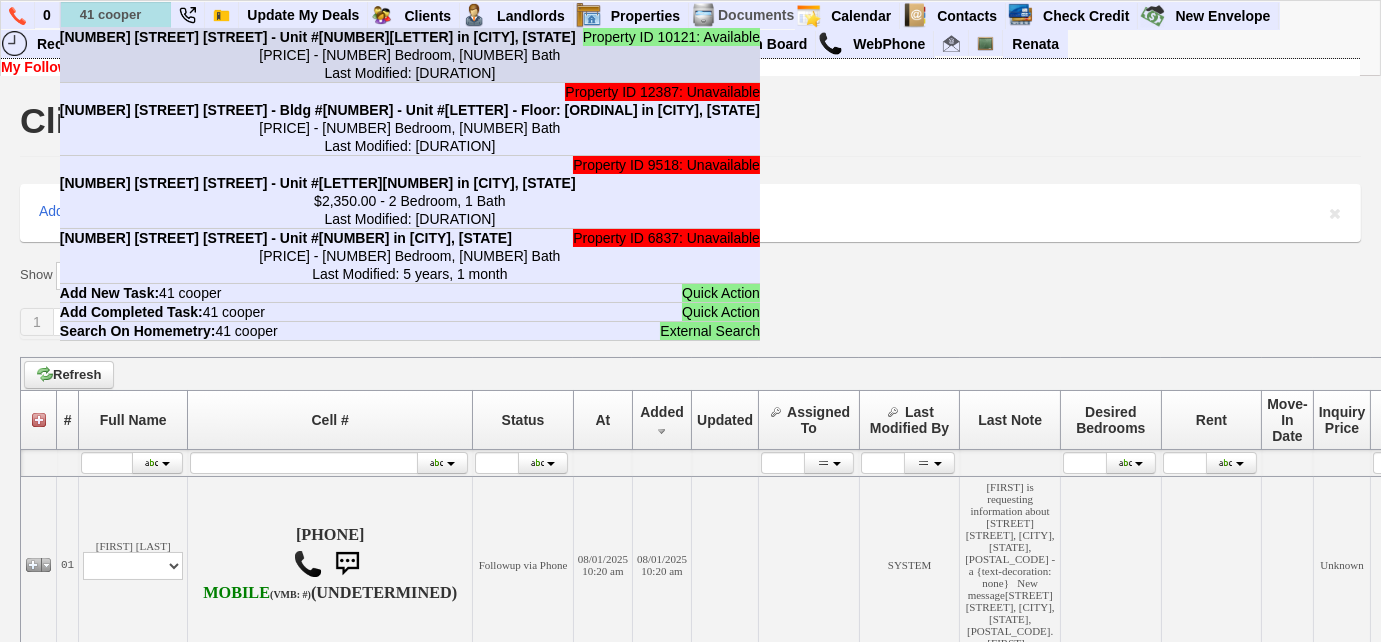 click on "Property ID [NUMBER]: Available
[NUMBER] [STREET] [STREET] - Unit #[NUMBER][LETTER] in [CITY], [STATE] [PRICE] - [NUMBER] Bedroom, [NUMBER] Bath Last Modified: [DURATION]" at bounding box center [410, 55] 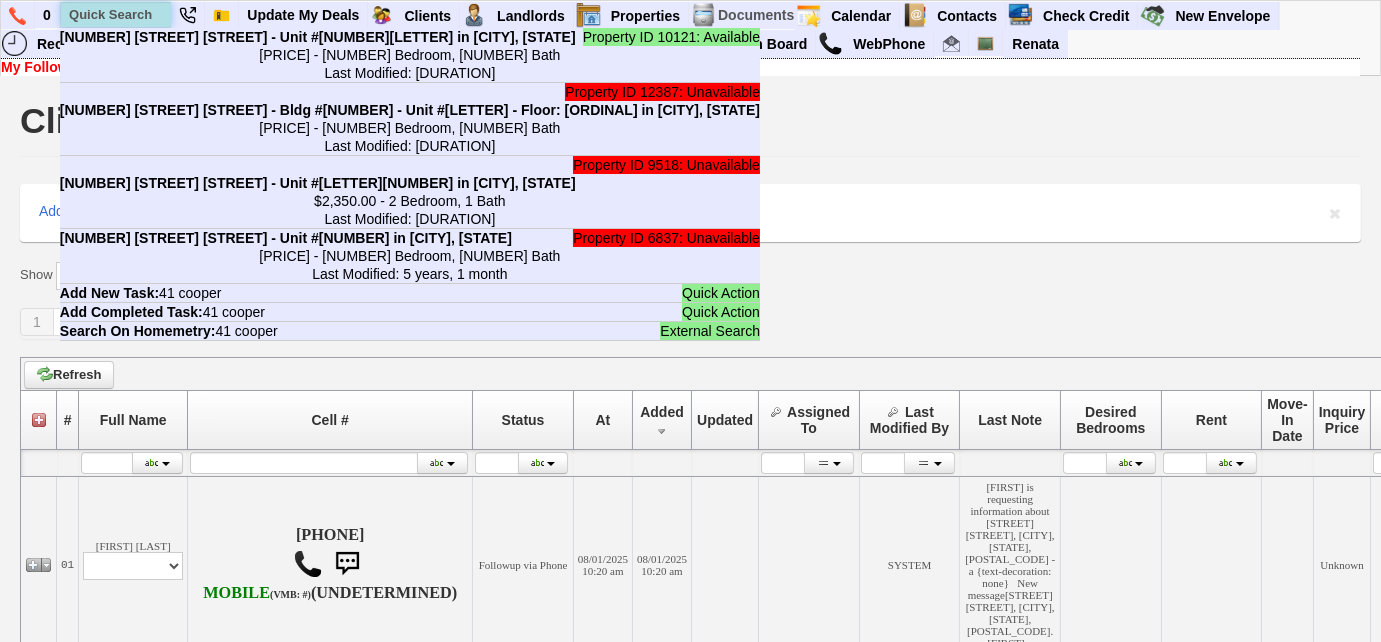 click at bounding box center (116, 14) 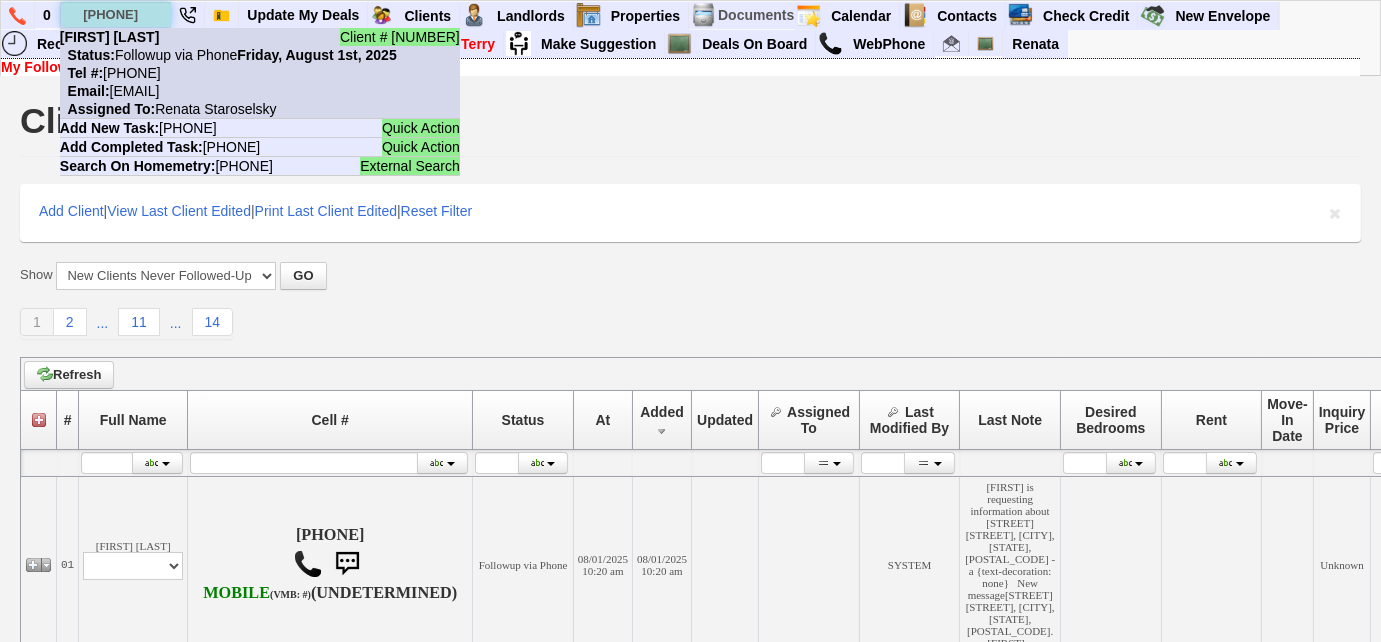 type on "[PHONE]" 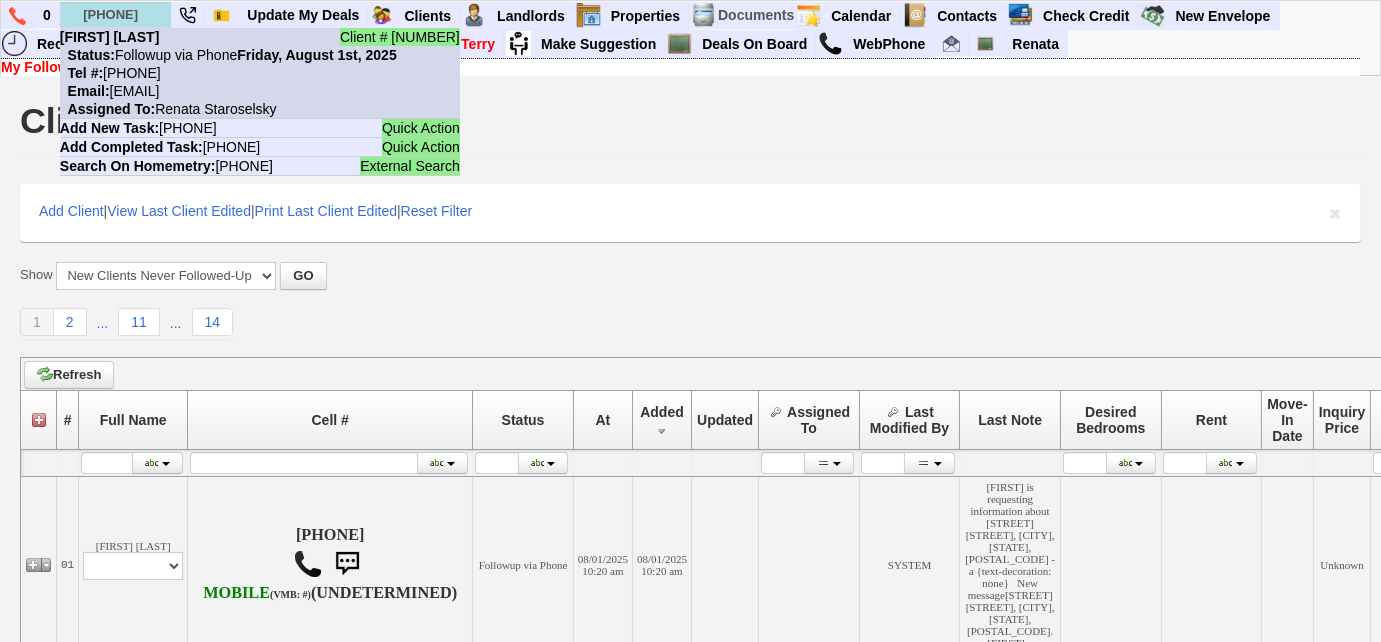 click on "Tel #:  [PHONE]" at bounding box center (110, 73) 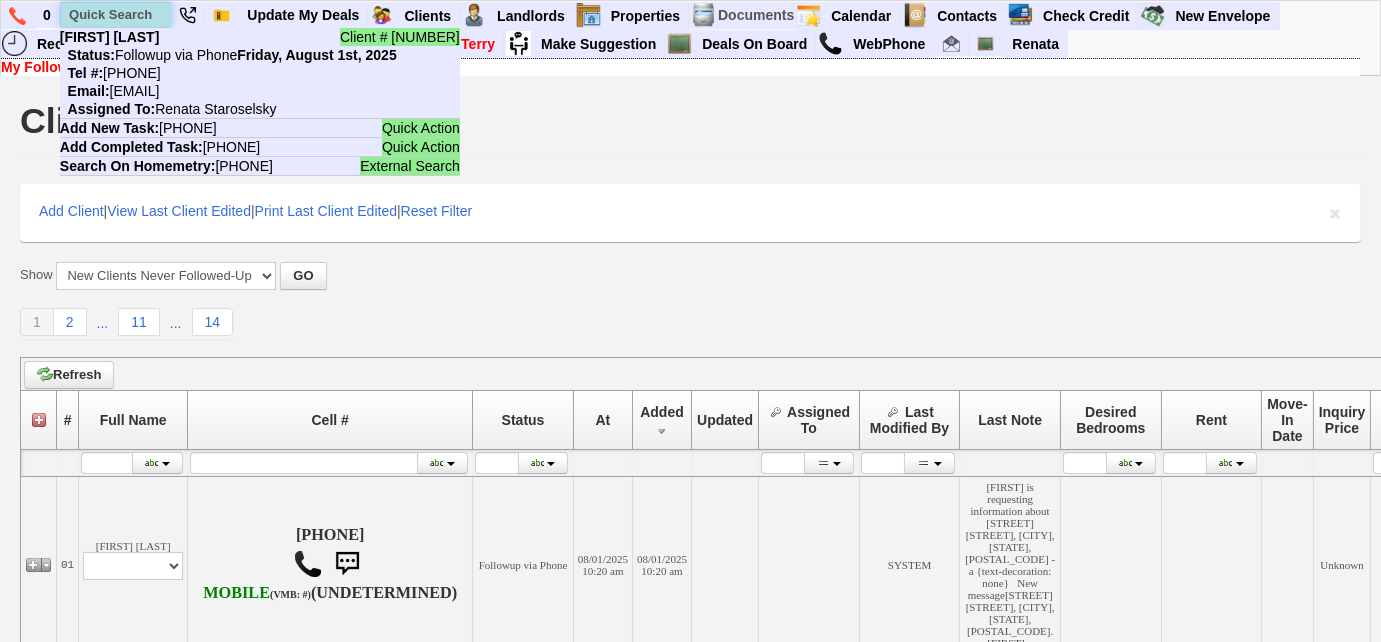 click at bounding box center (116, 14) 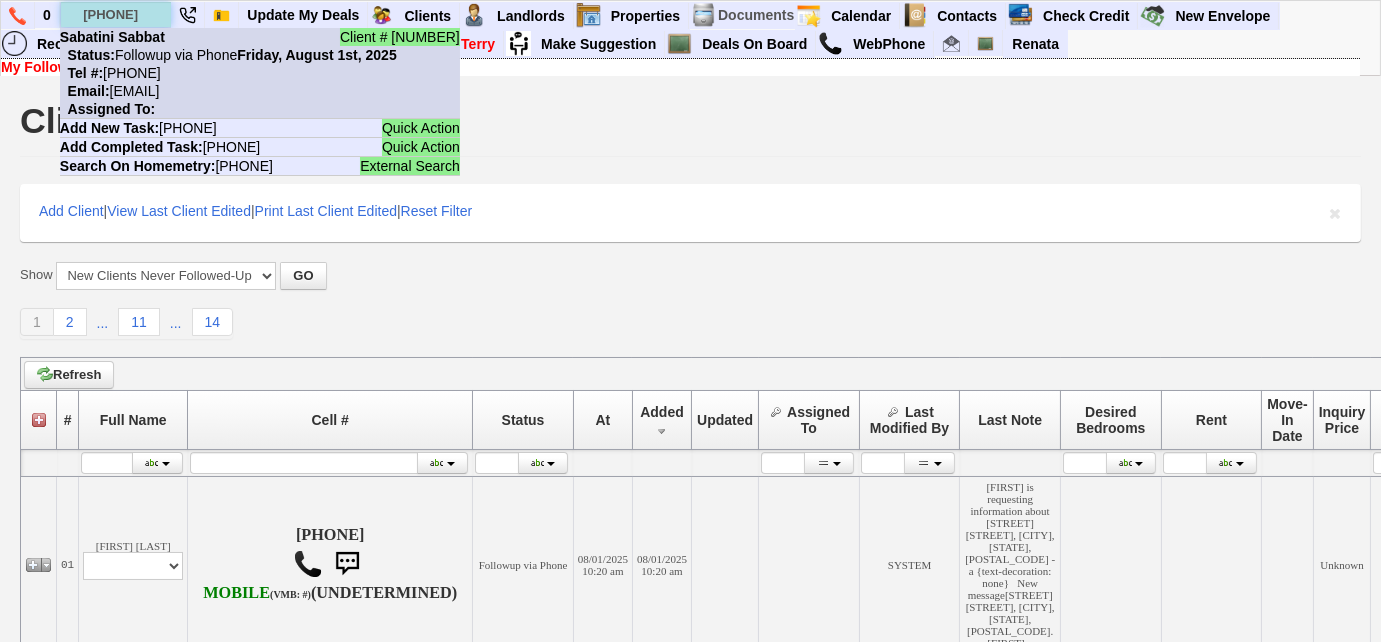 type on "[PHONE]" 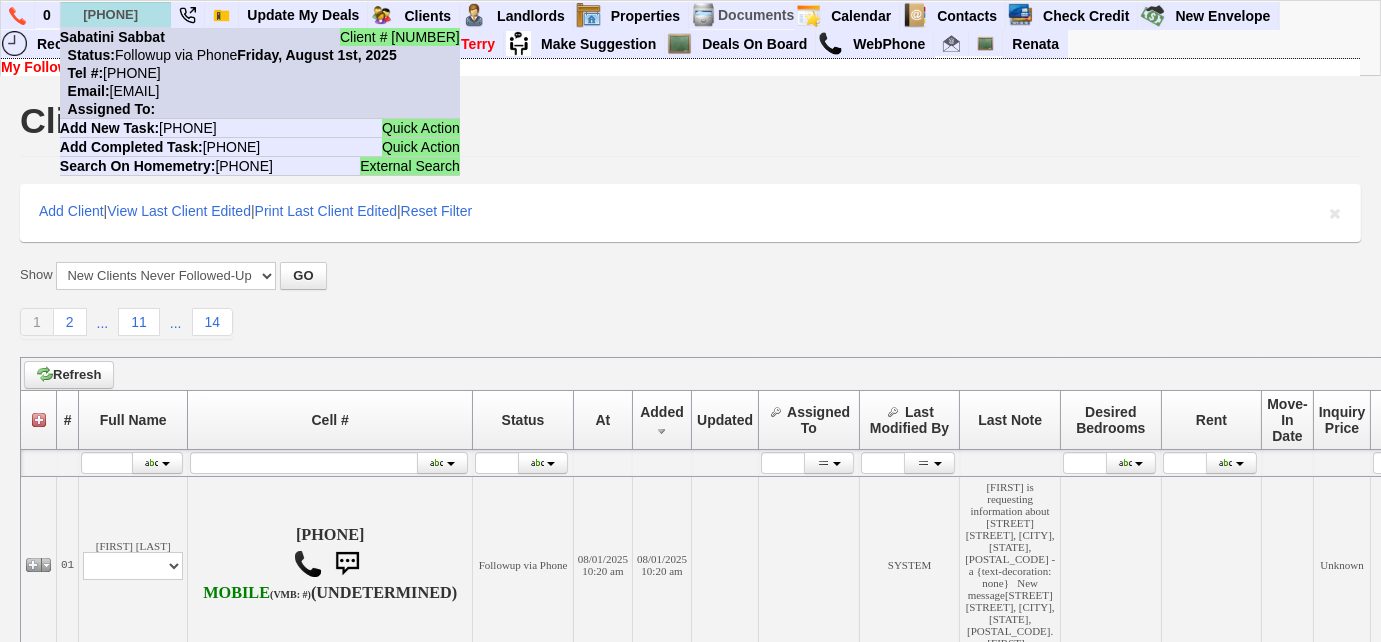 click on "Tel #:  [PHONE]" at bounding box center [110, 73] 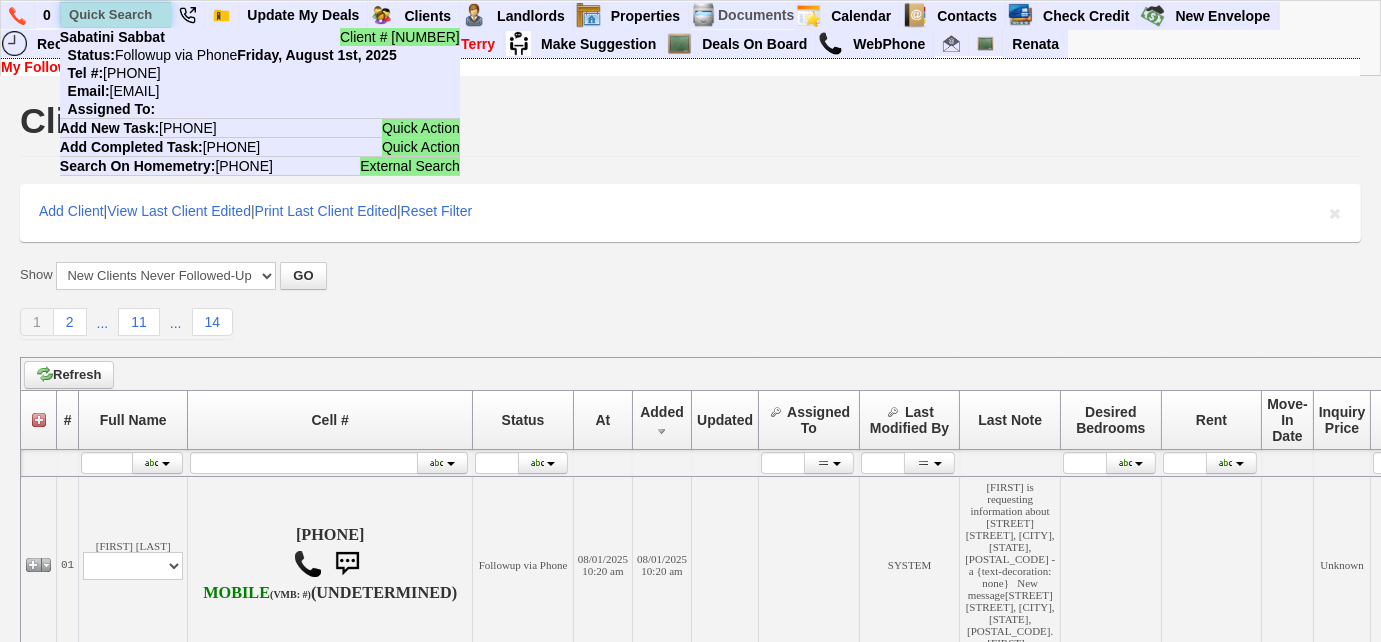 click at bounding box center (116, 14) 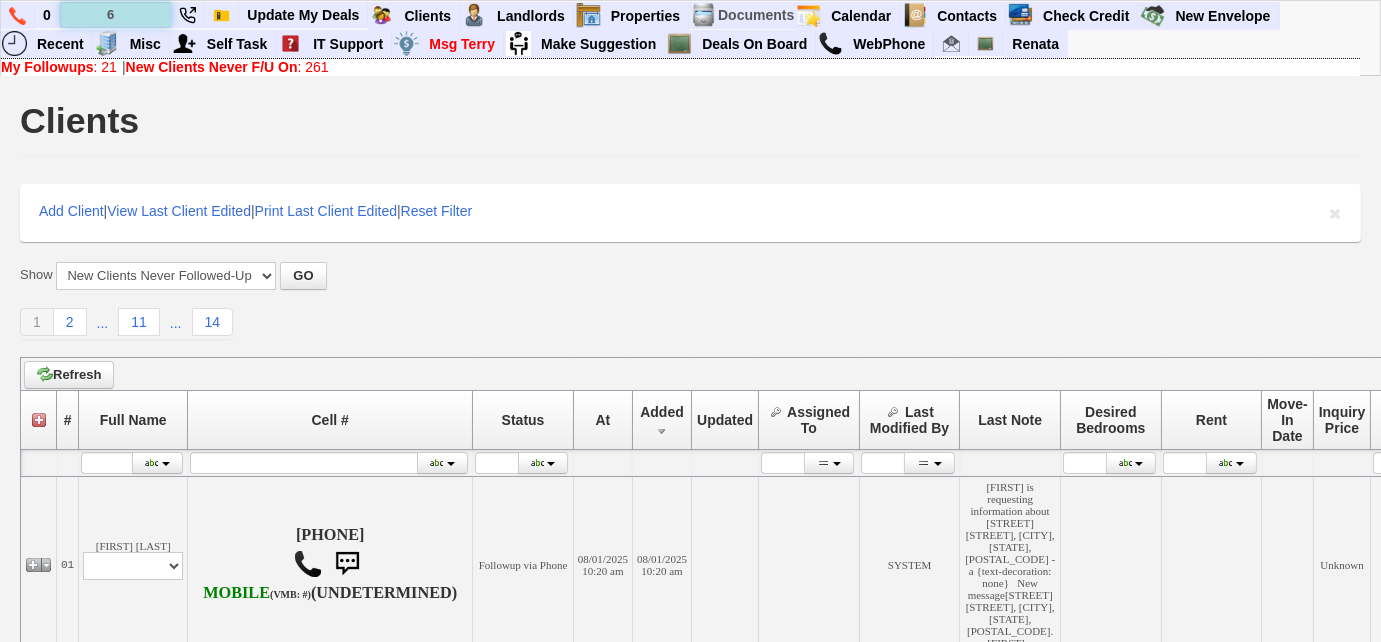 type on "6" 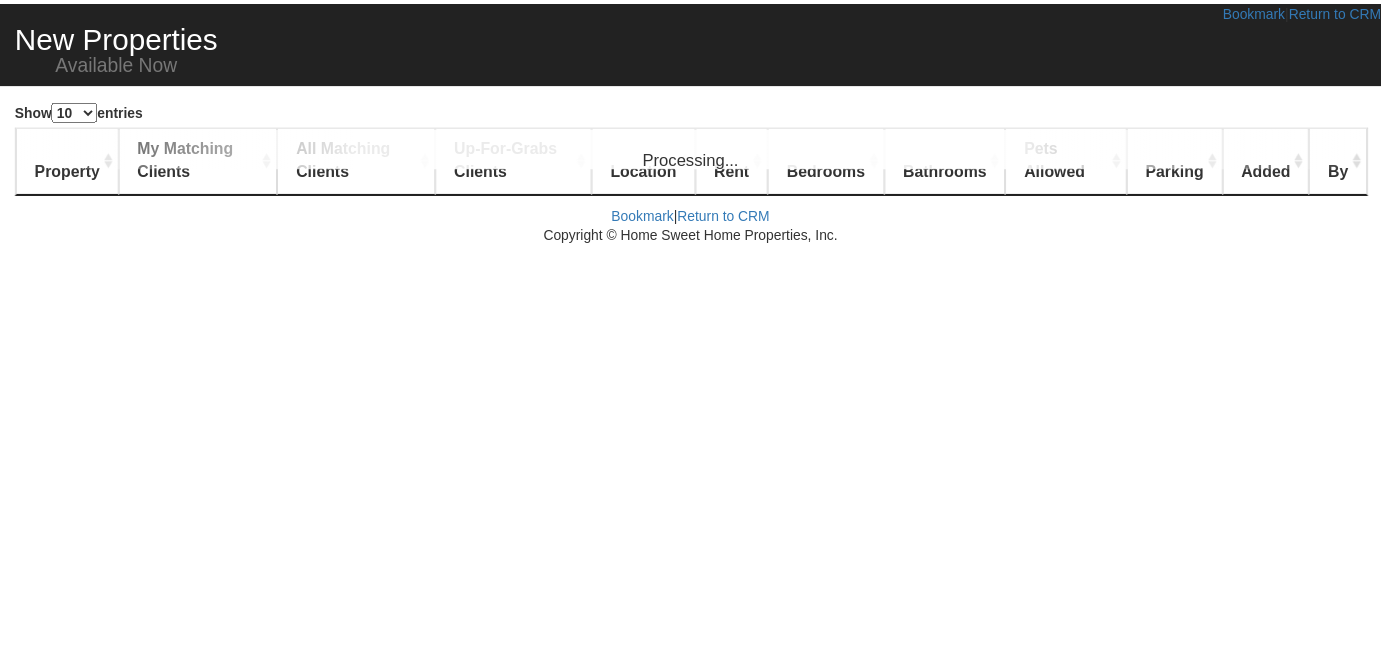 scroll, scrollTop: 0, scrollLeft: 0, axis: both 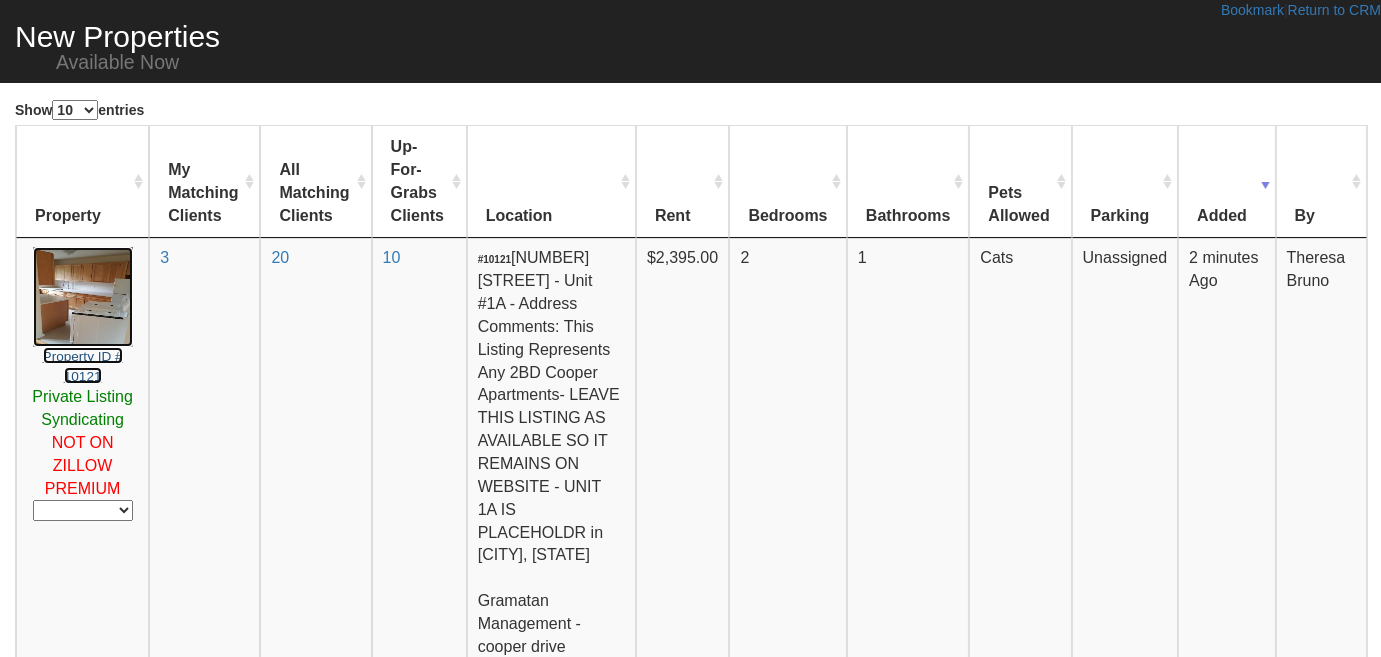 click on "Property ID # 10121" at bounding box center (83, 366) 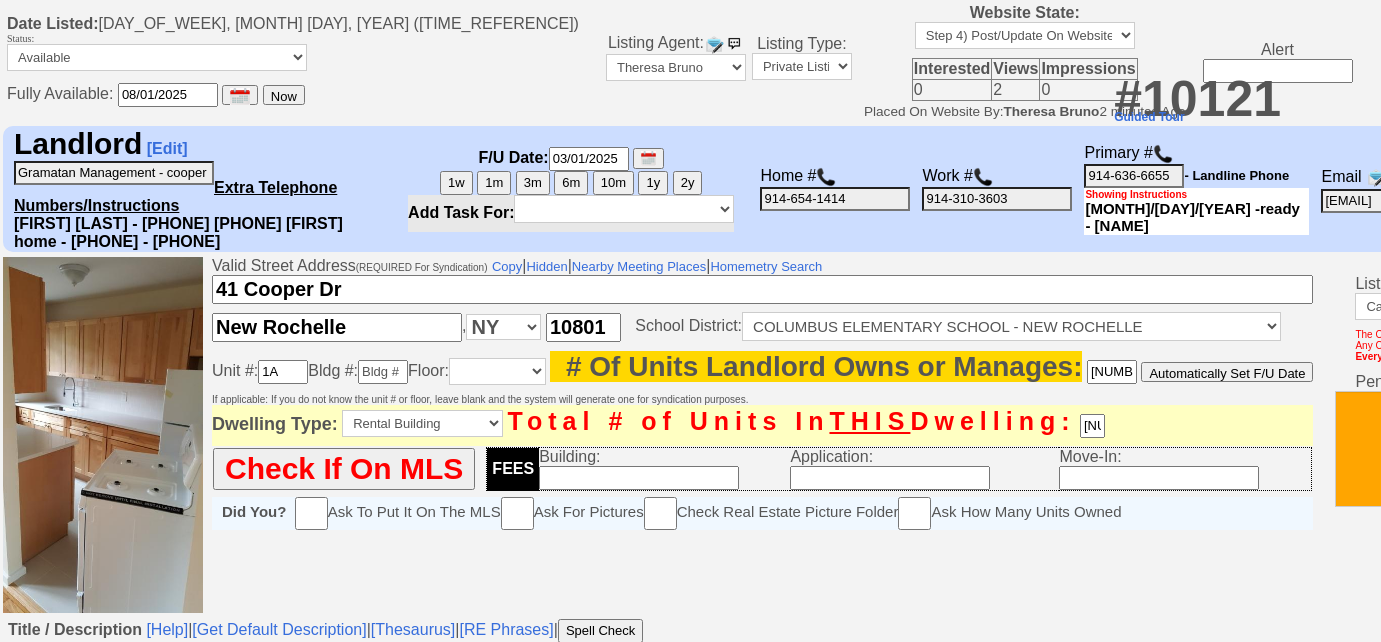 scroll, scrollTop: 0, scrollLeft: 0, axis: both 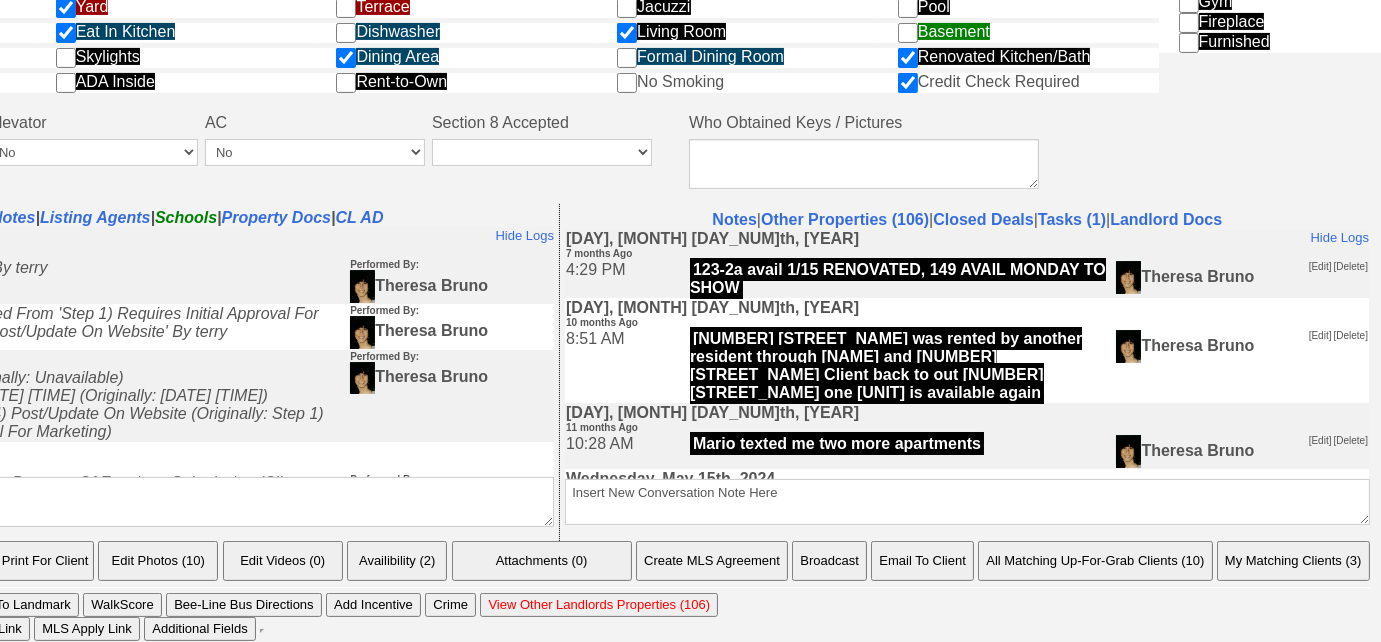 click on "My Matching Clients (3)" at bounding box center [1293, 561] 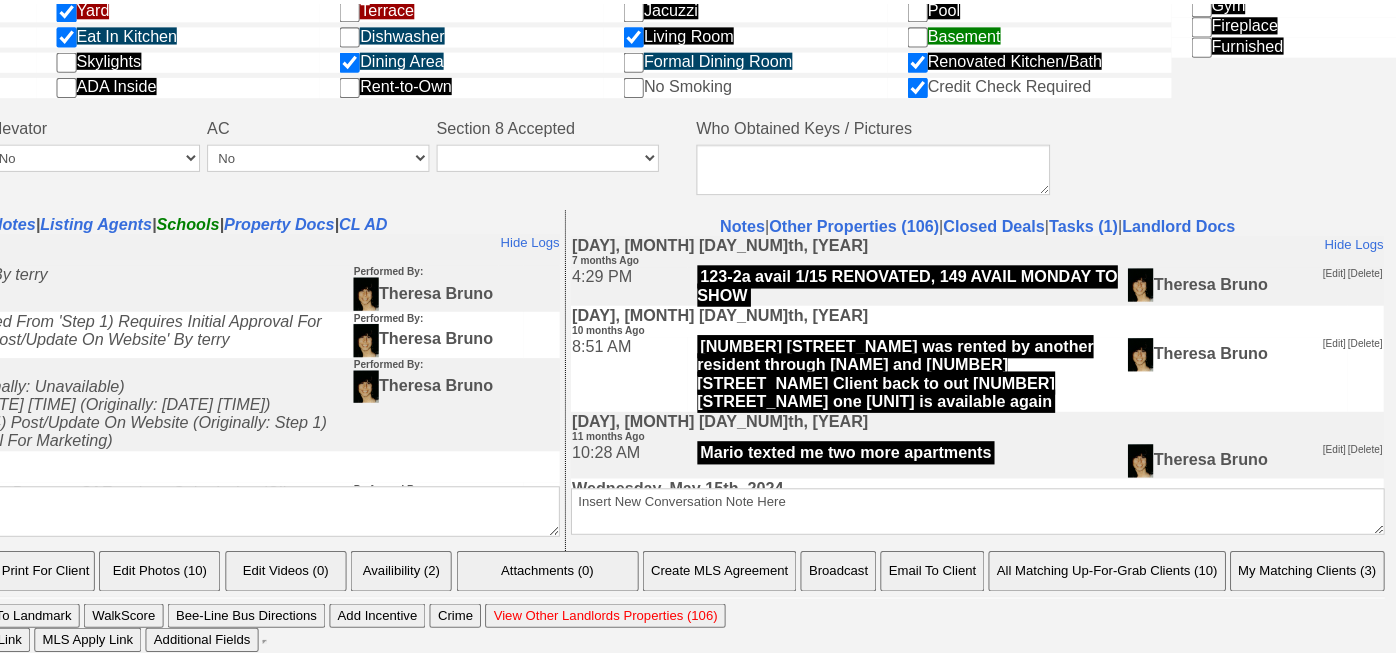 scroll, scrollTop: 1112, scrollLeft: 0, axis: vertical 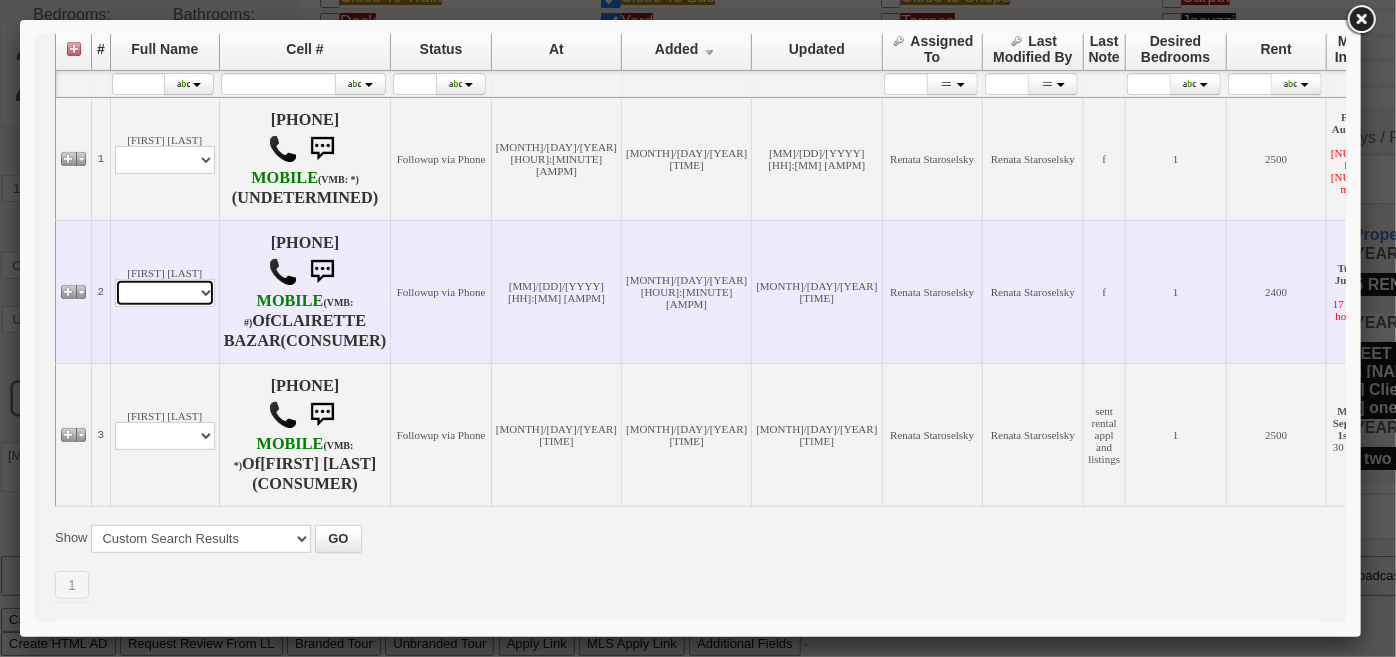 click on "Profile
Edit
Print
Email Externally (Will Not Be Tracked In CRM)
Closed Deals" at bounding box center [164, 292] 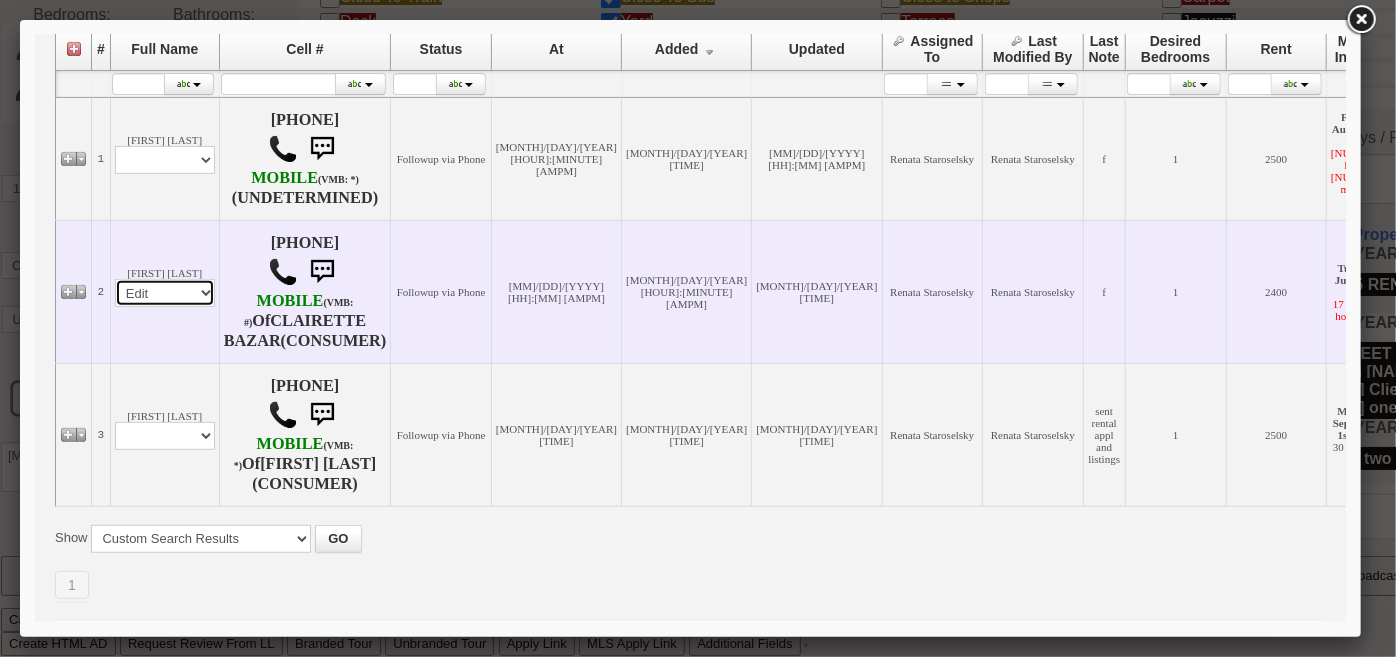 click on "Profile
Edit
Print
Email Externally (Will Not Be Tracked In CRM)
Closed Deals" at bounding box center [164, 292] 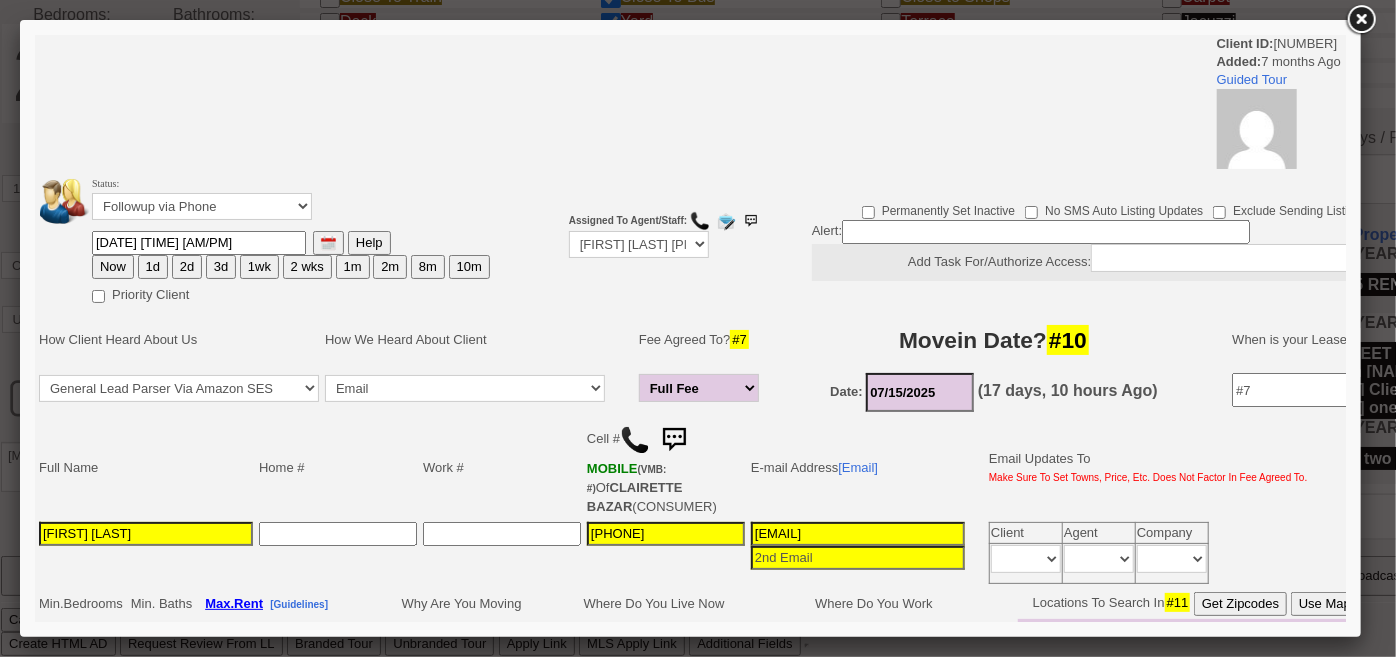 scroll, scrollTop: 0, scrollLeft: 0, axis: both 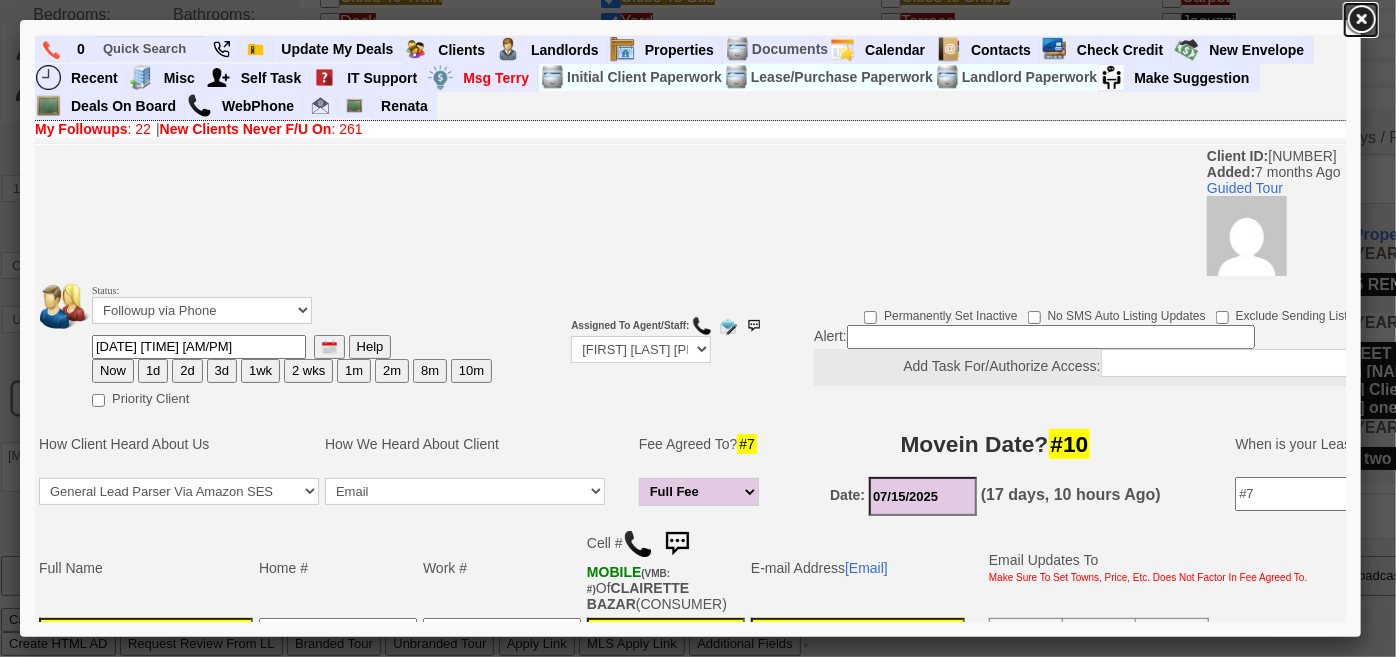 drag, startPoint x: 1365, startPoint y: 22, endPoint x: 1298, endPoint y: 1, distance: 70.21396 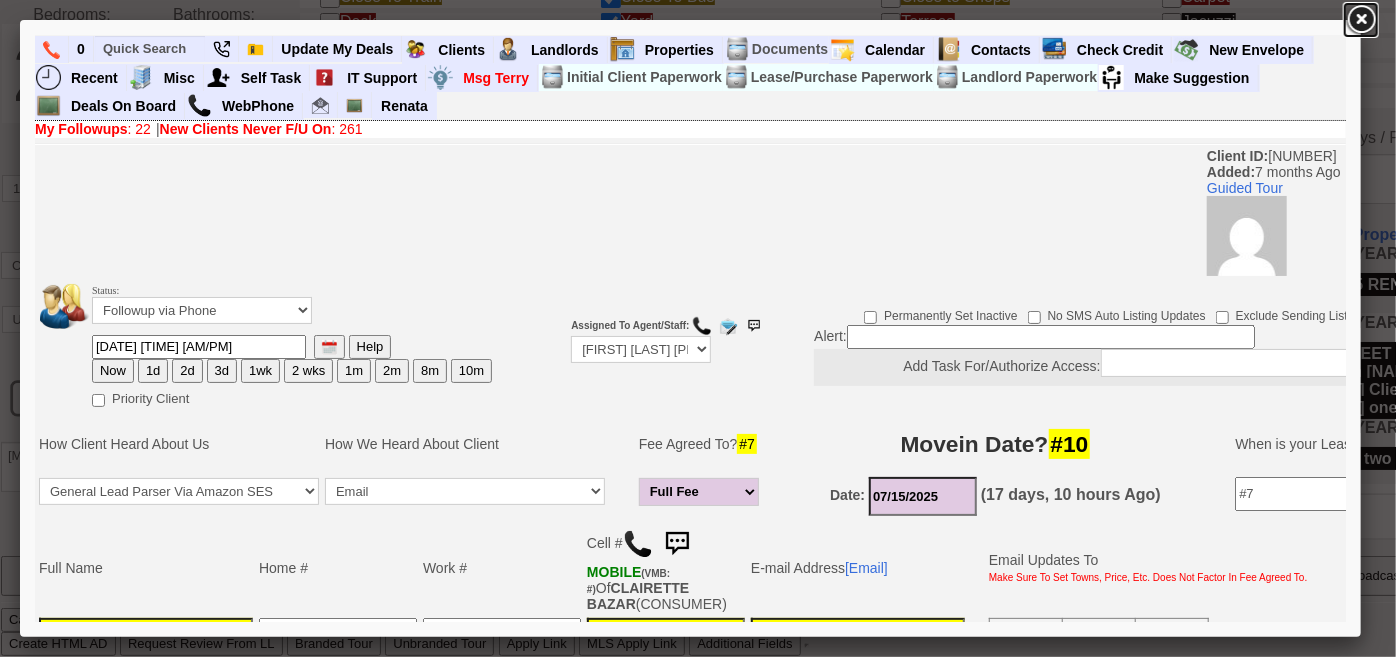click at bounding box center [1361, 20] 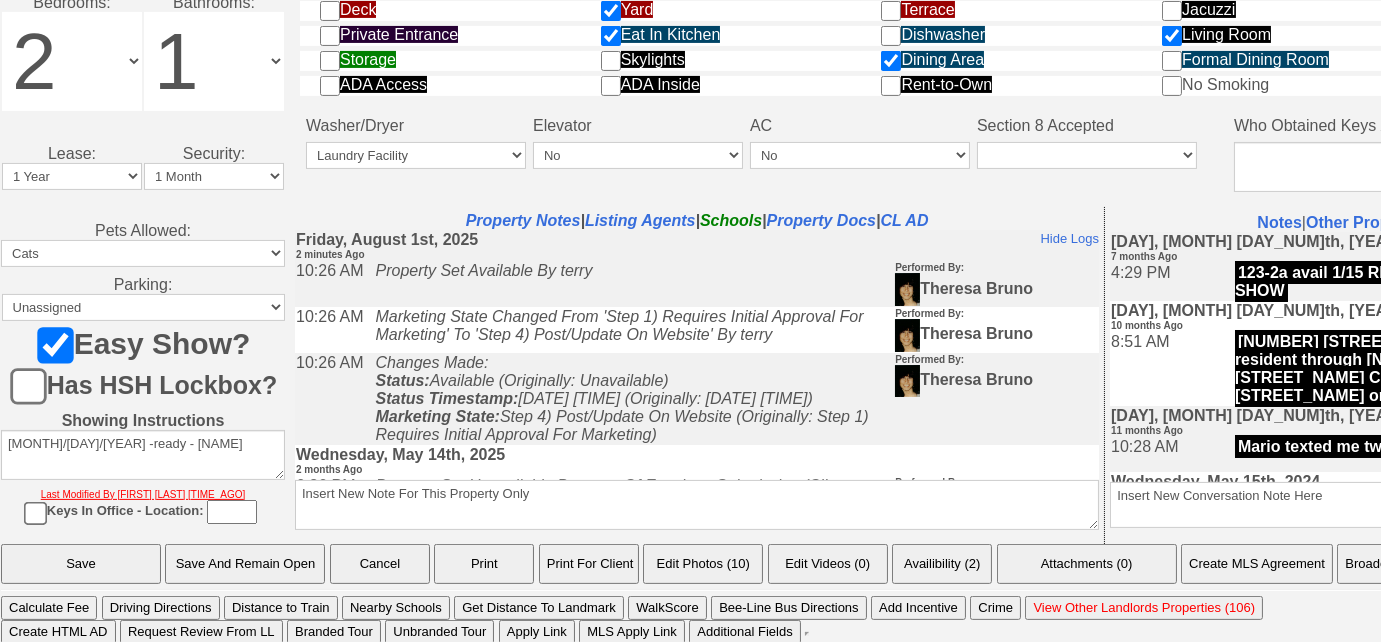 scroll, scrollTop: 1128, scrollLeft: 0, axis: vertical 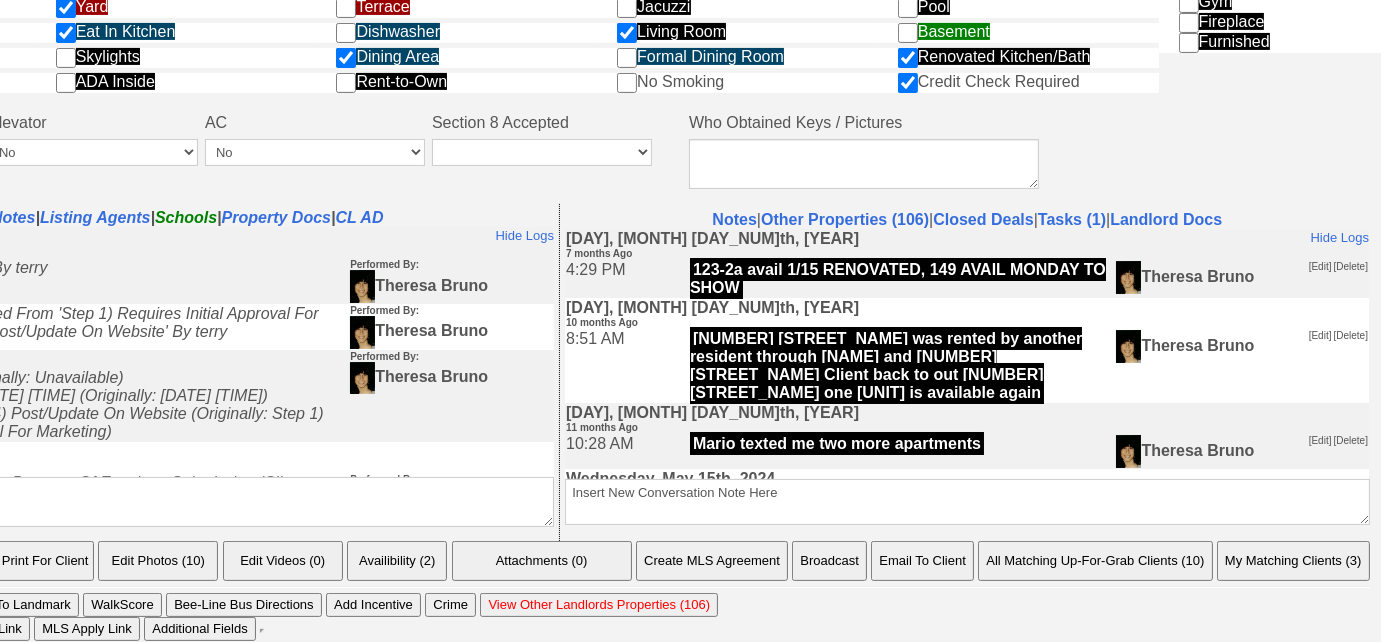 click on "All Matching Up-For-Grab Clients (10)" at bounding box center (1095, 561) 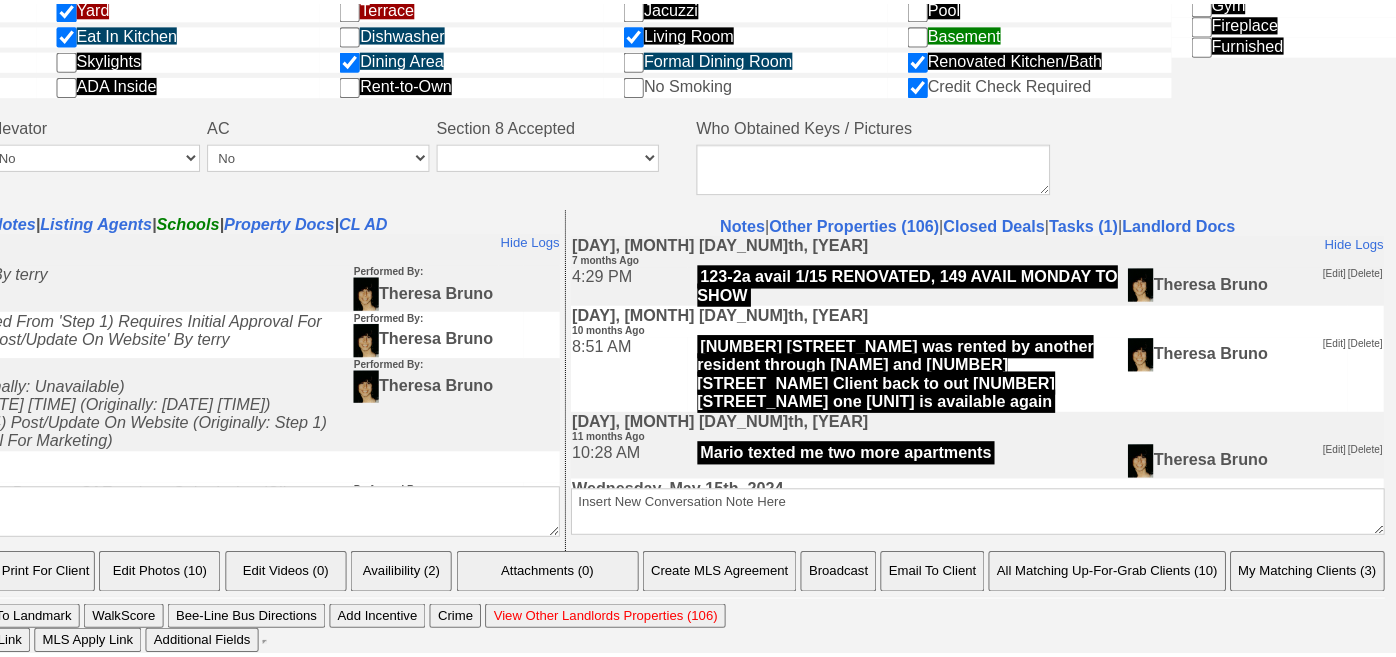 scroll, scrollTop: 1112, scrollLeft: 0, axis: vertical 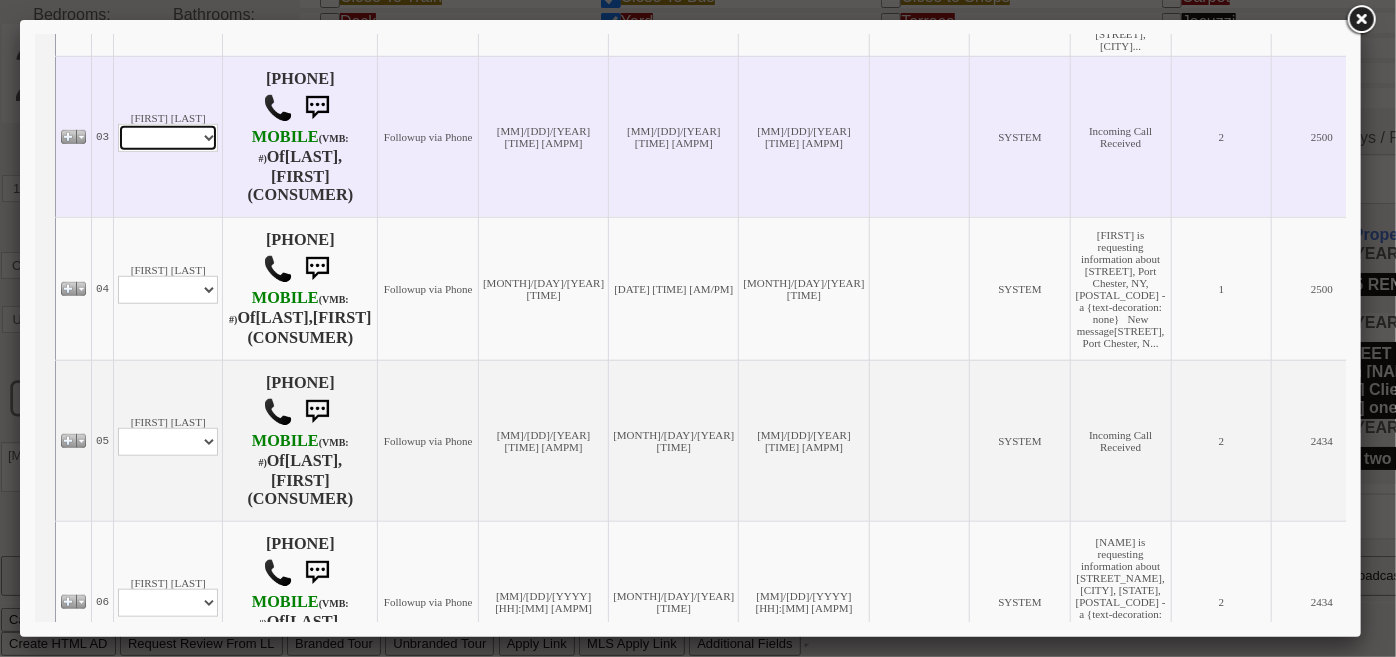 click on "Profile
Edit
Print
Email Externally (Will Not Be Tracked In CRM)
Closed Deals" at bounding box center [167, 137] 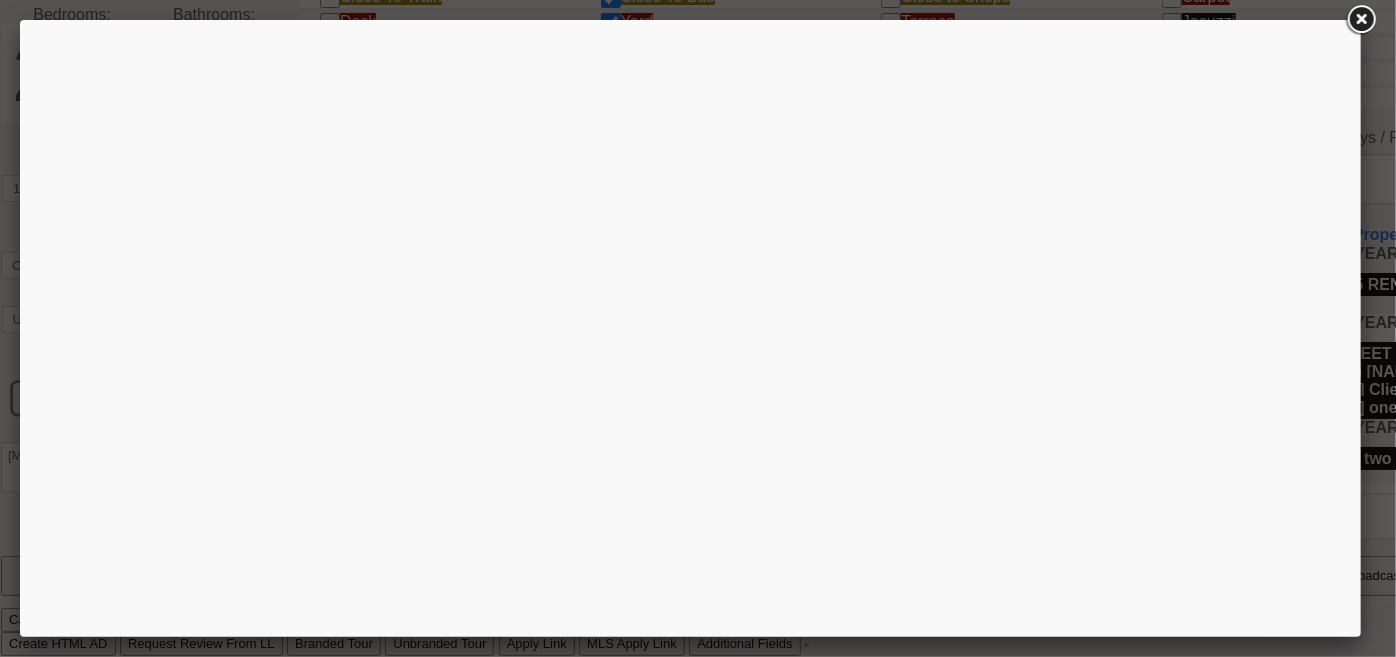 select 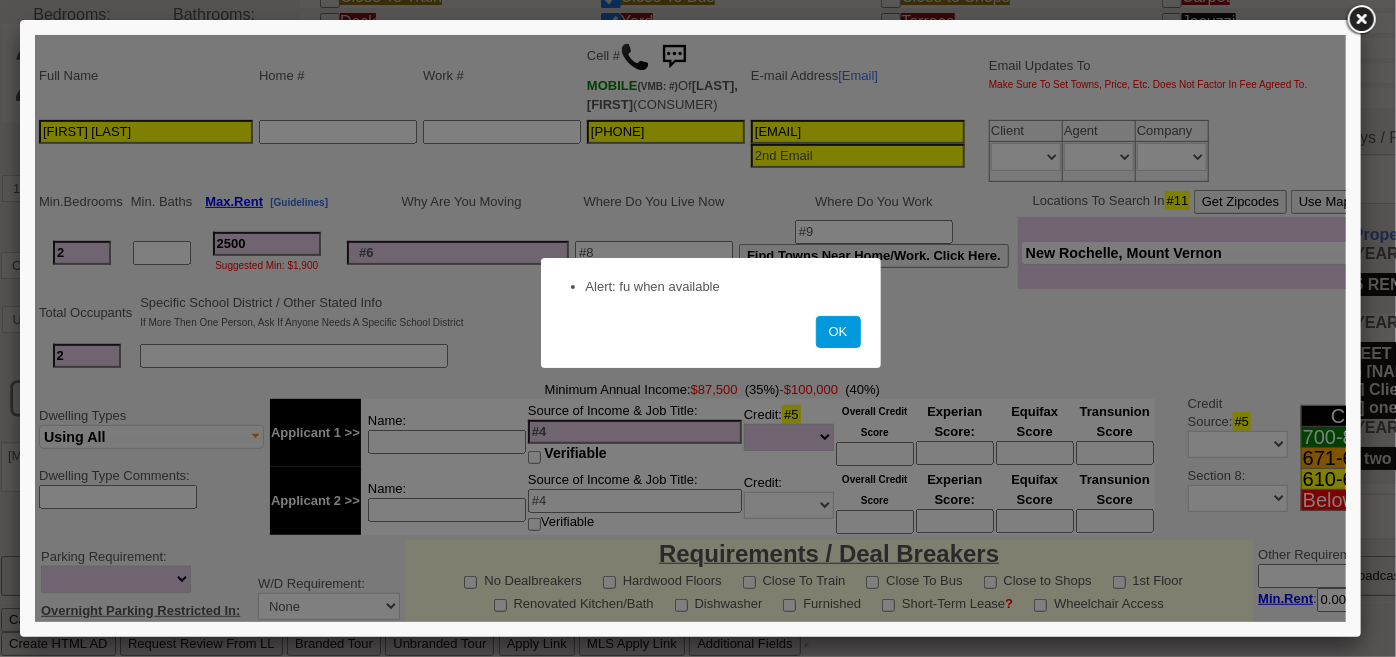 scroll, scrollTop: 0, scrollLeft: 0, axis: both 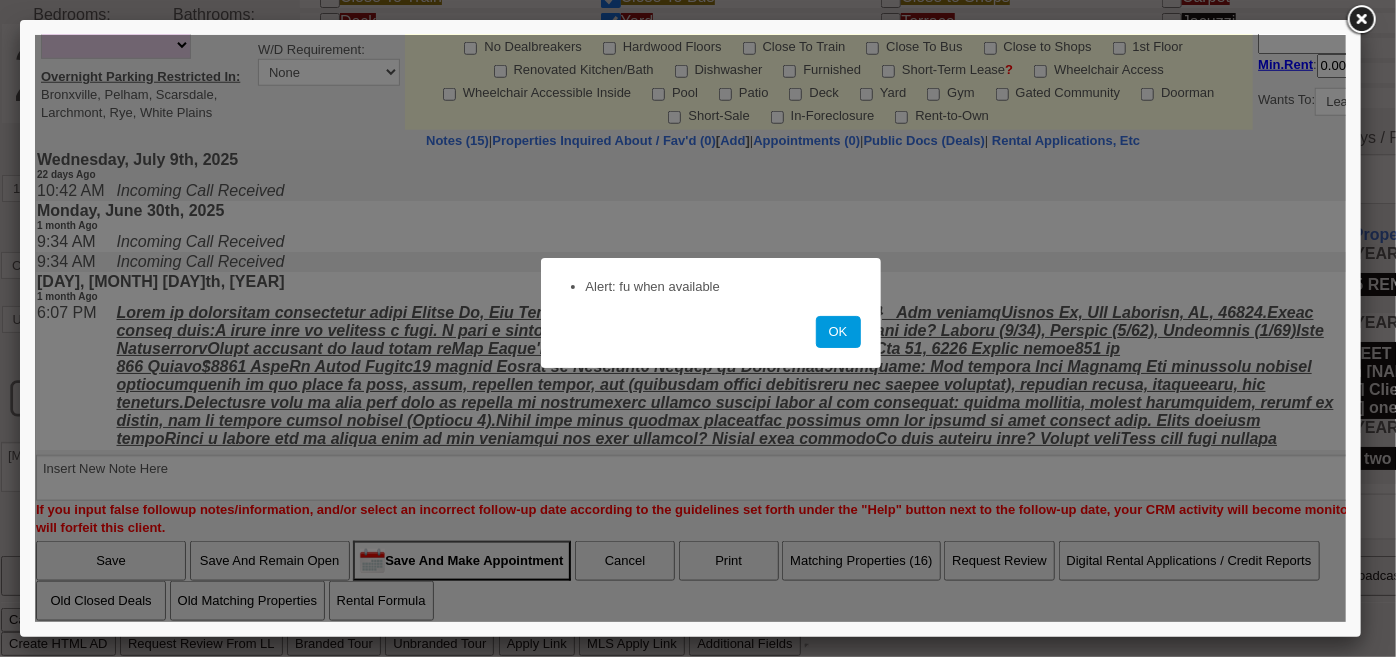 click at bounding box center (1361, 20) 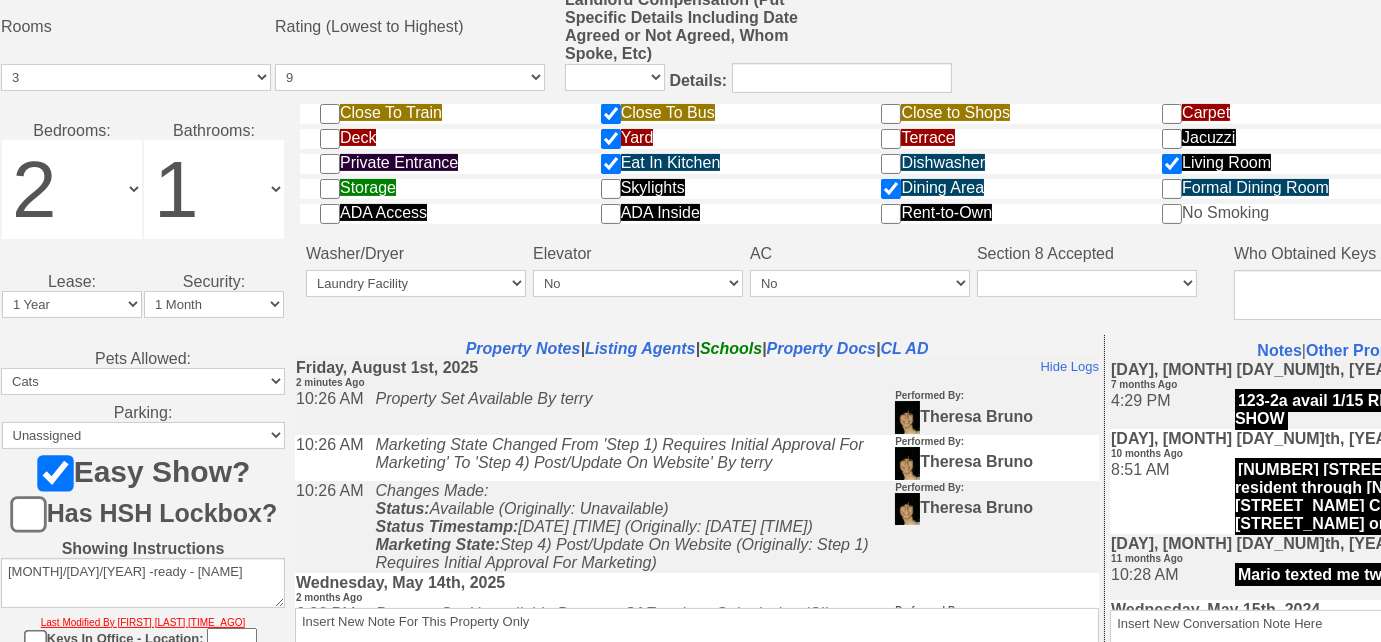 scroll, scrollTop: 1112, scrollLeft: 0, axis: vertical 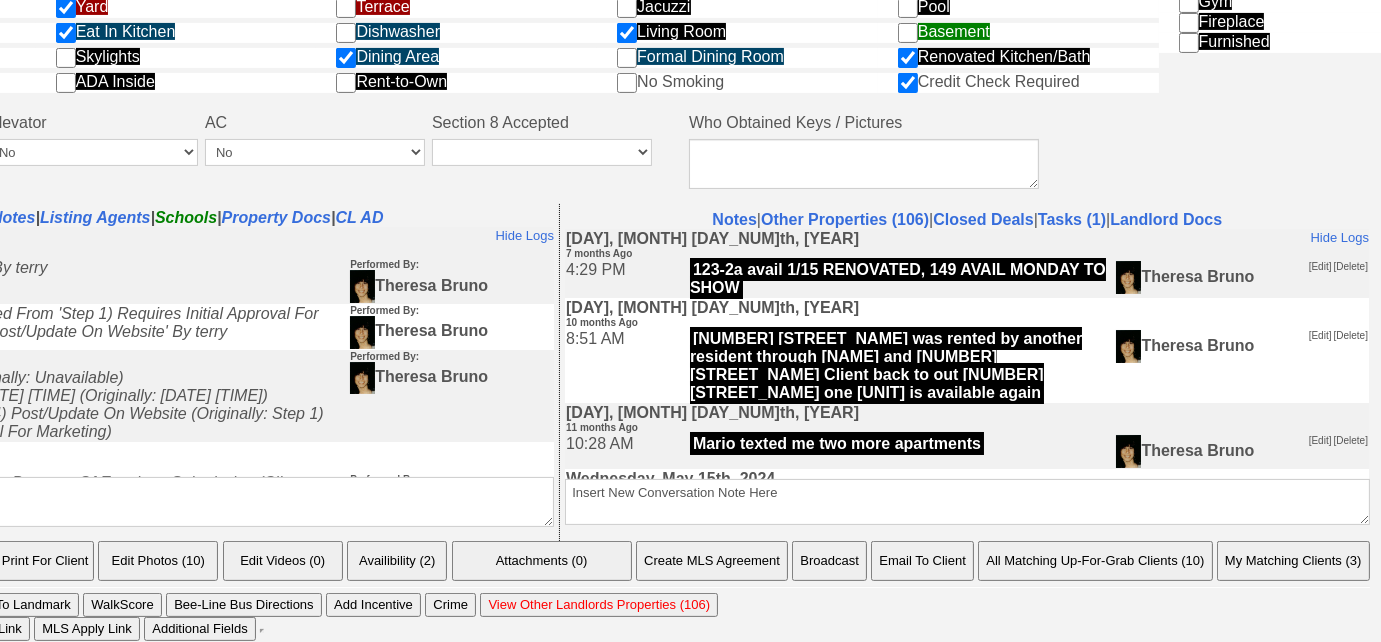 click on "My Matching Clients (3)" at bounding box center [1293, 561] 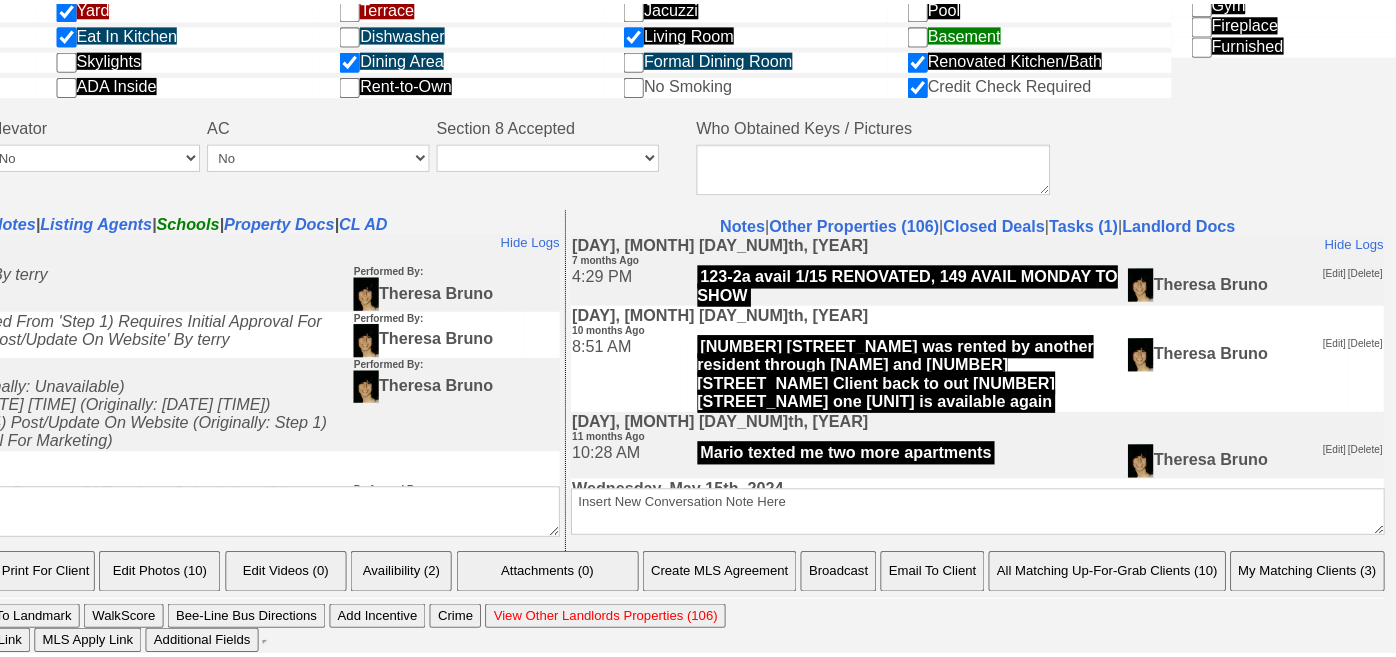 scroll, scrollTop: 1112, scrollLeft: 0, axis: vertical 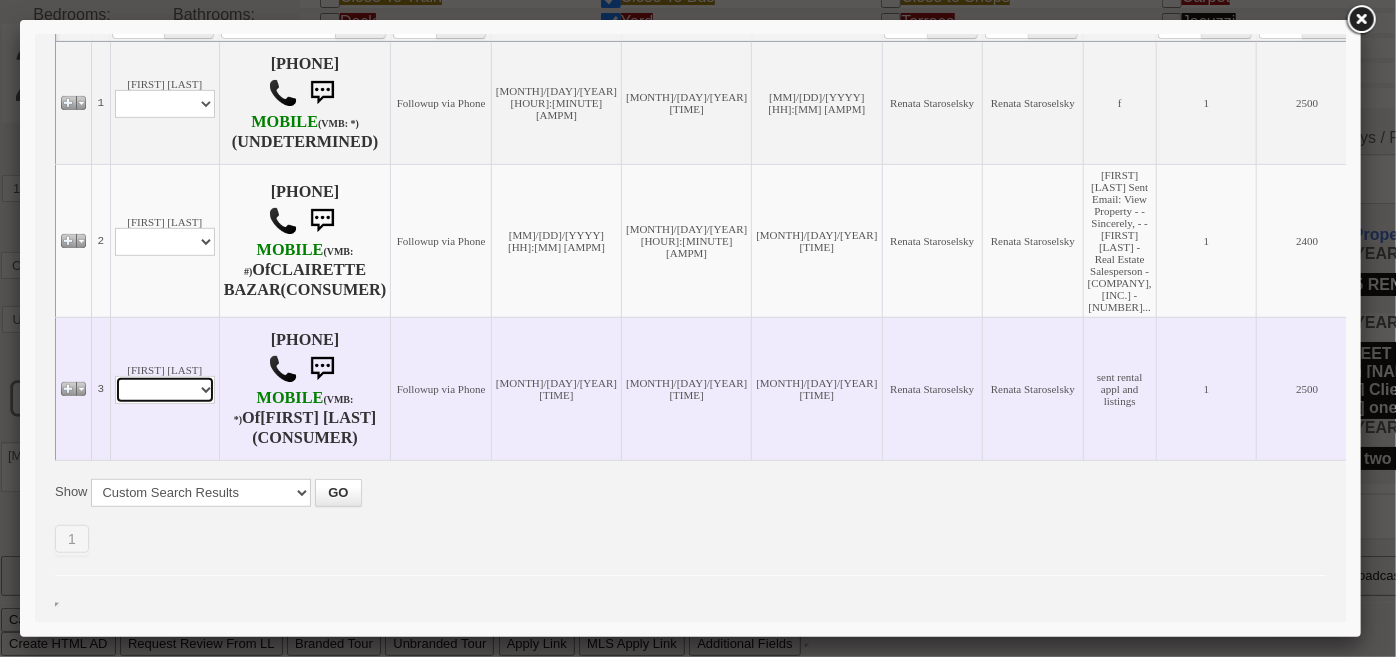 click on "Profile
Edit
Print
Email Externally (Will Not Be Tracked In CRM)
Closed Deals" at bounding box center [164, 389] 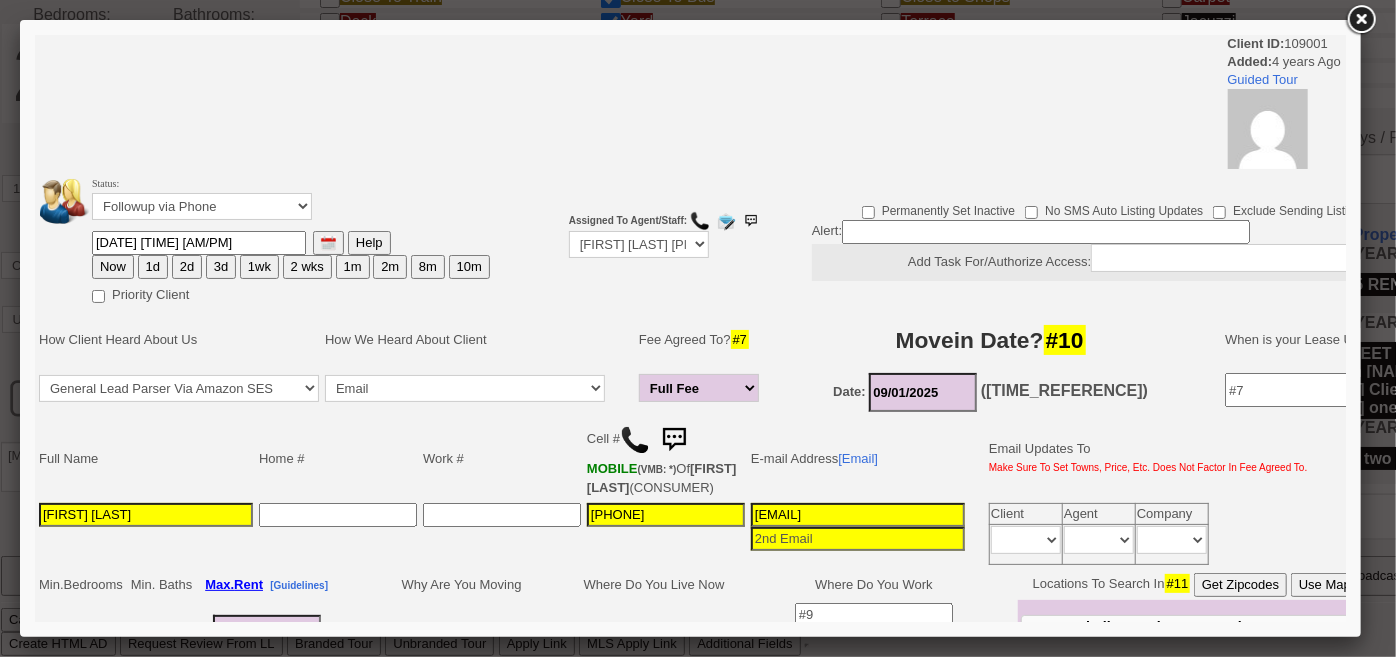 scroll, scrollTop: 0, scrollLeft: 0, axis: both 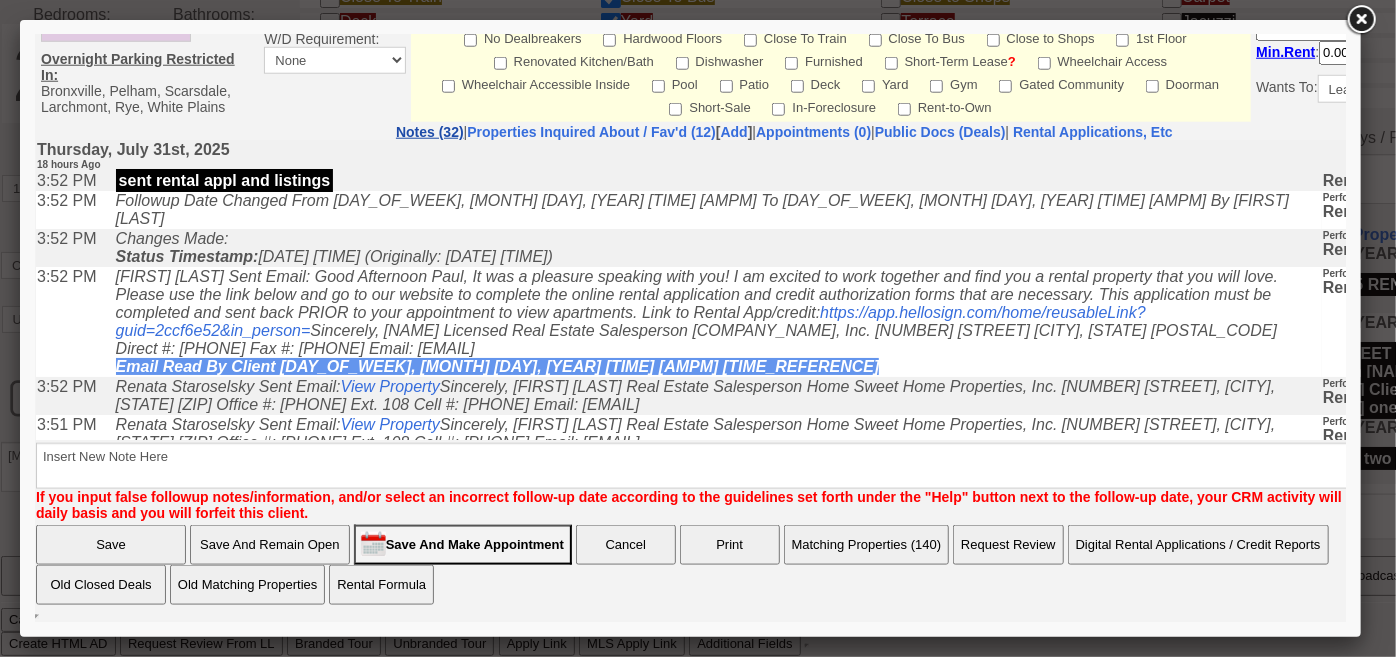 click on "Notes (32)" at bounding box center [429, 131] 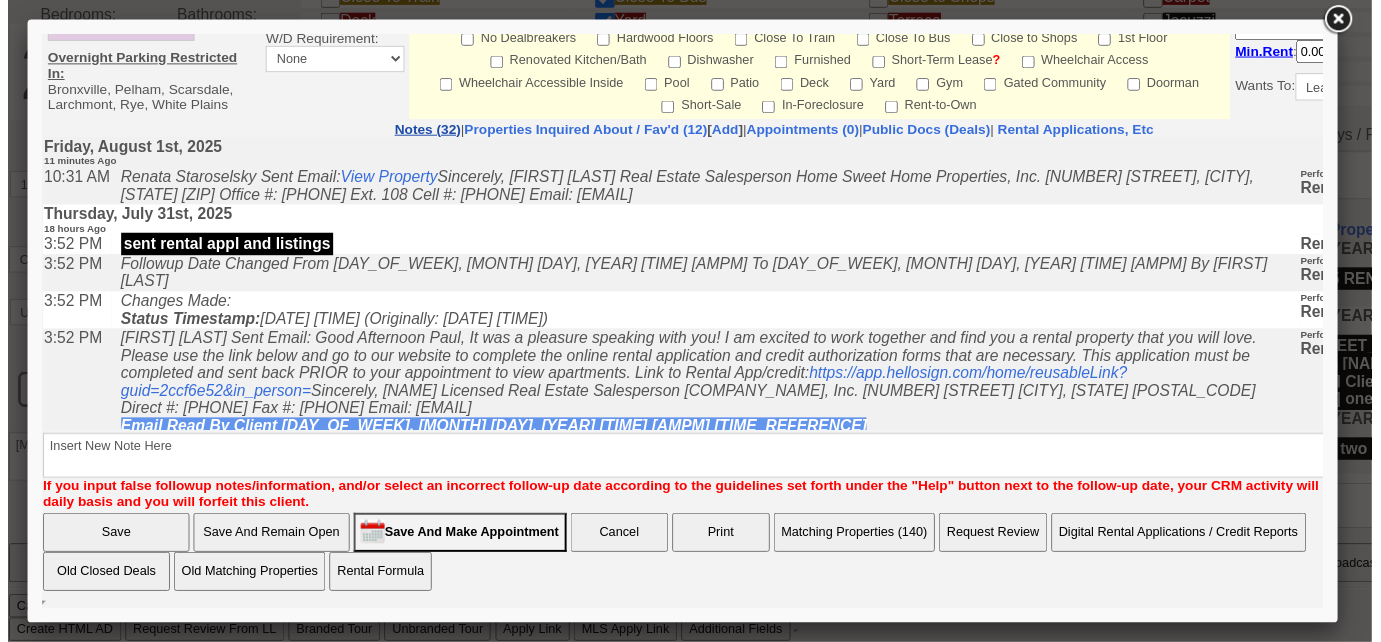 scroll, scrollTop: 0, scrollLeft: 0, axis: both 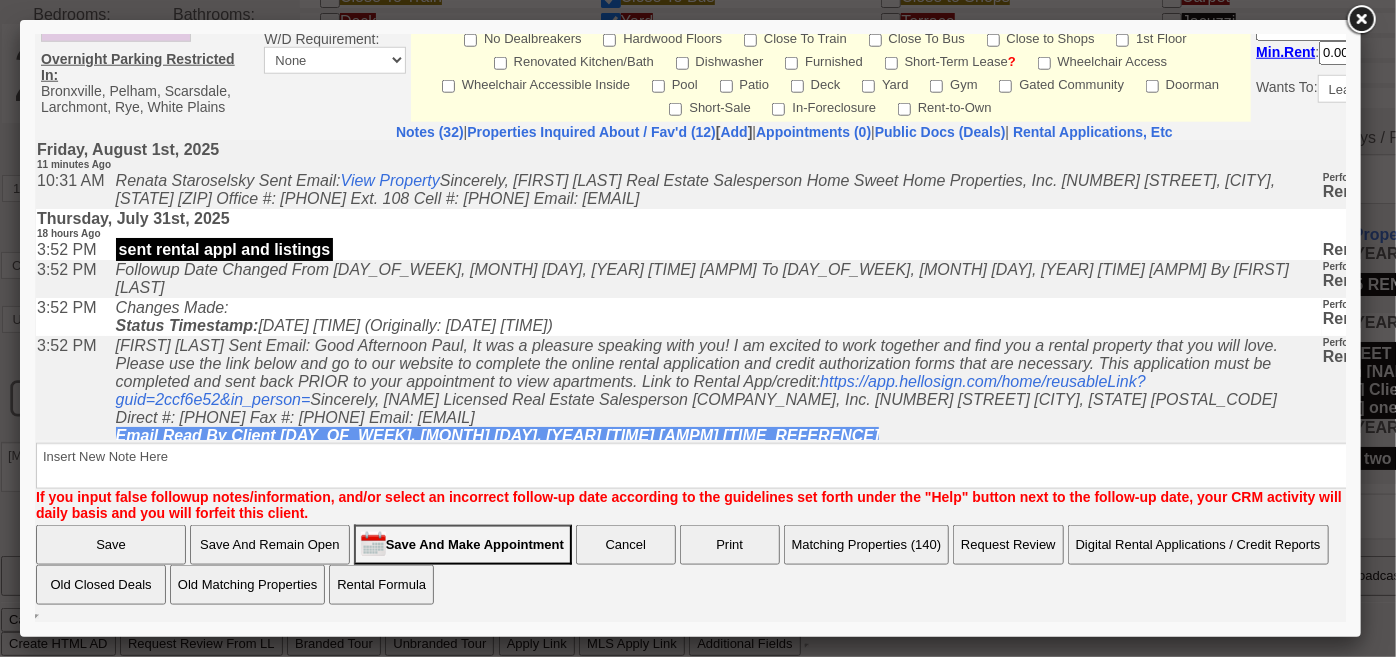 click at bounding box center [1361, 20] 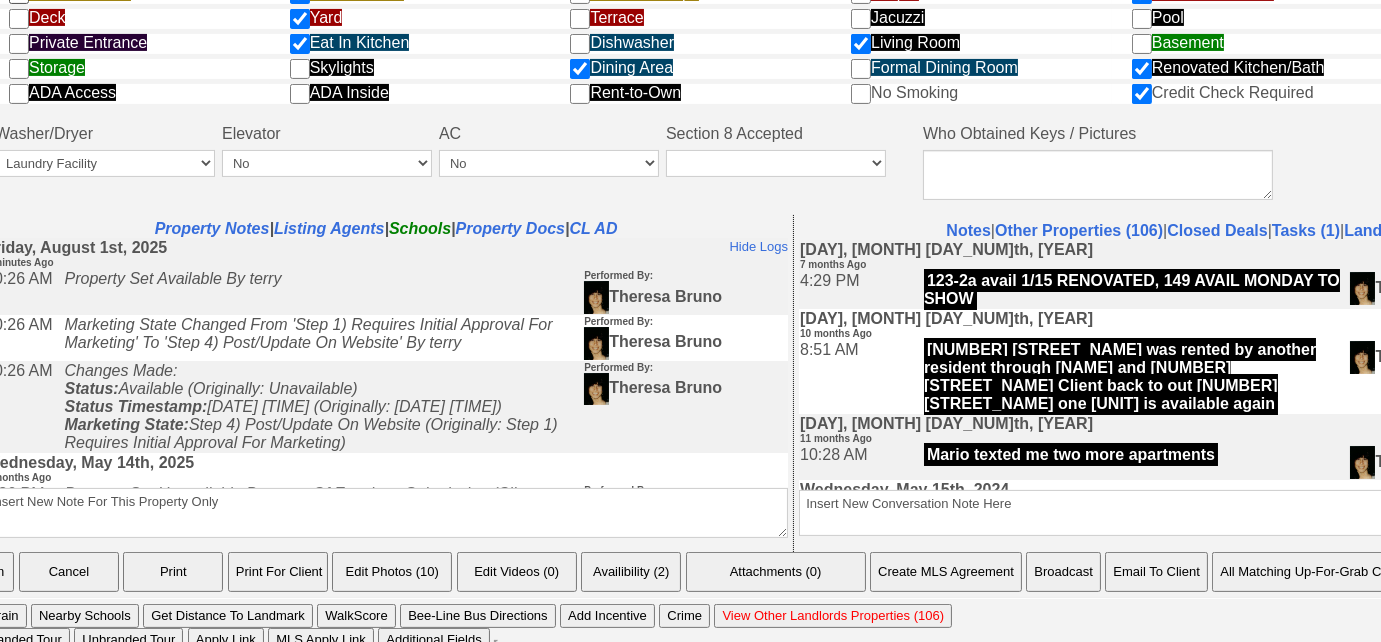 scroll, scrollTop: 1112, scrollLeft: 412, axis: both 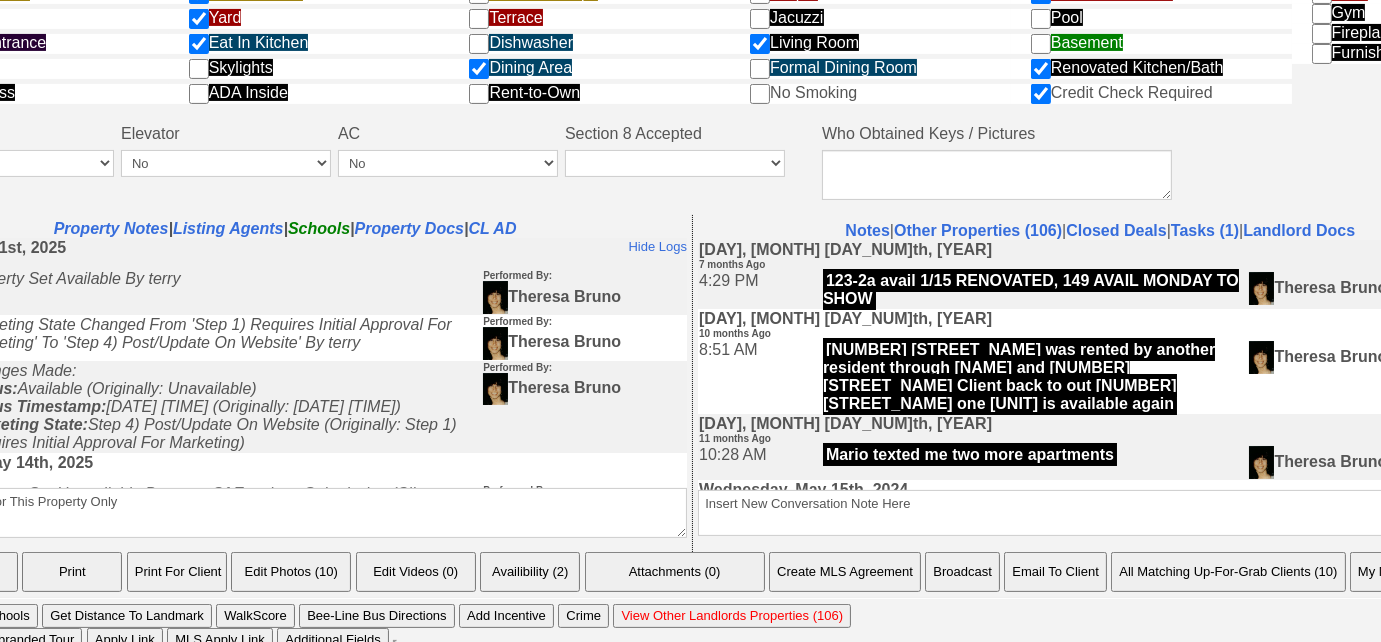 click on "Email To Client" at bounding box center [1055, 572] 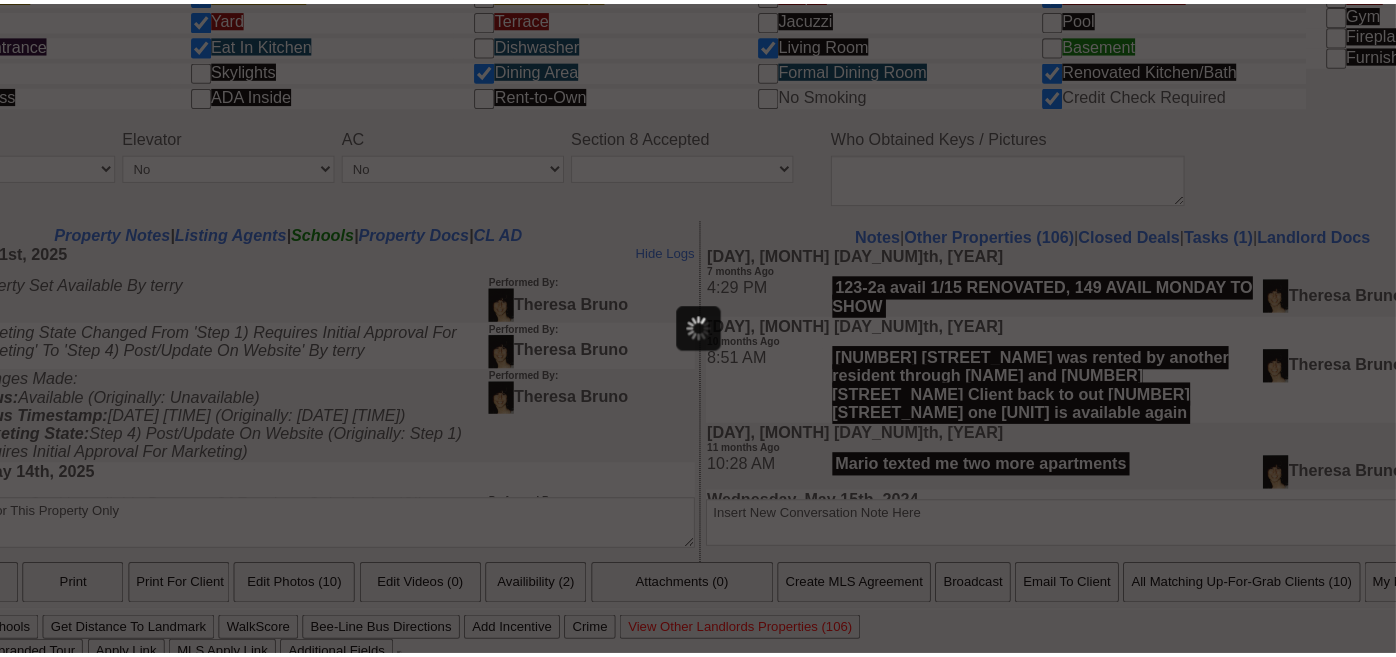 scroll, scrollTop: 1112, scrollLeft: 0, axis: vertical 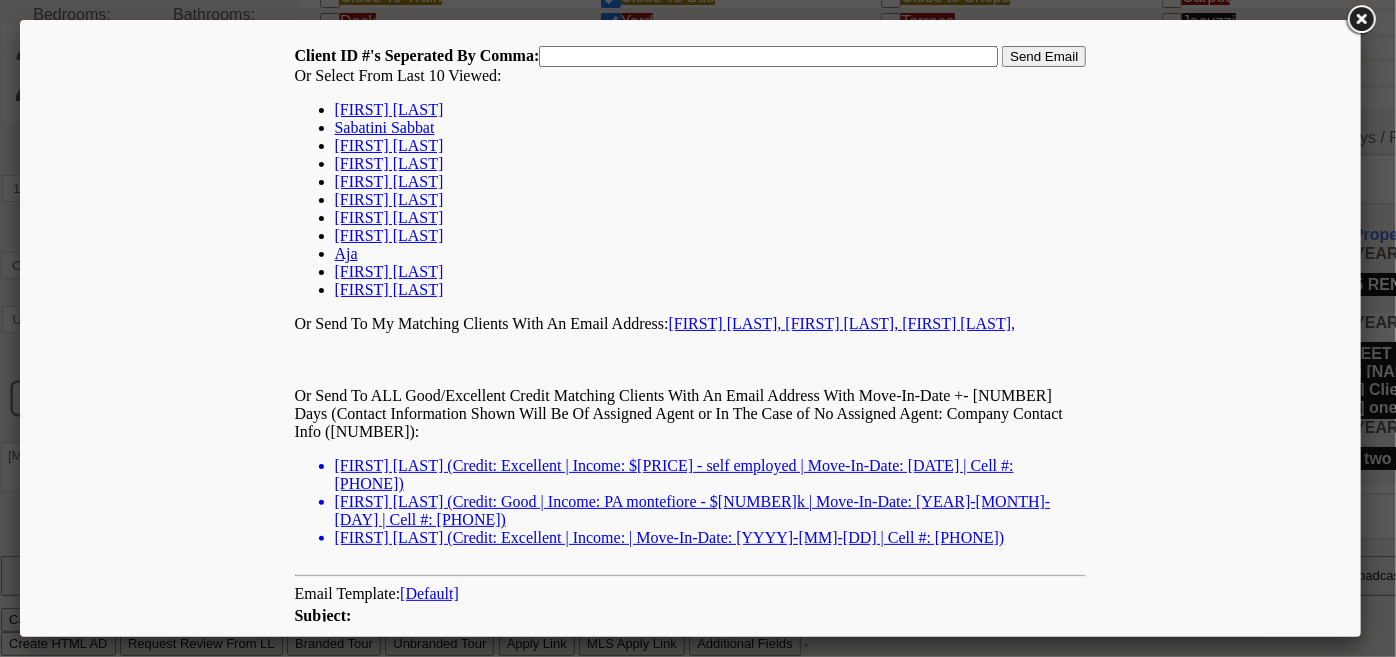 click on "Susan Lecointe" at bounding box center [388, 108] 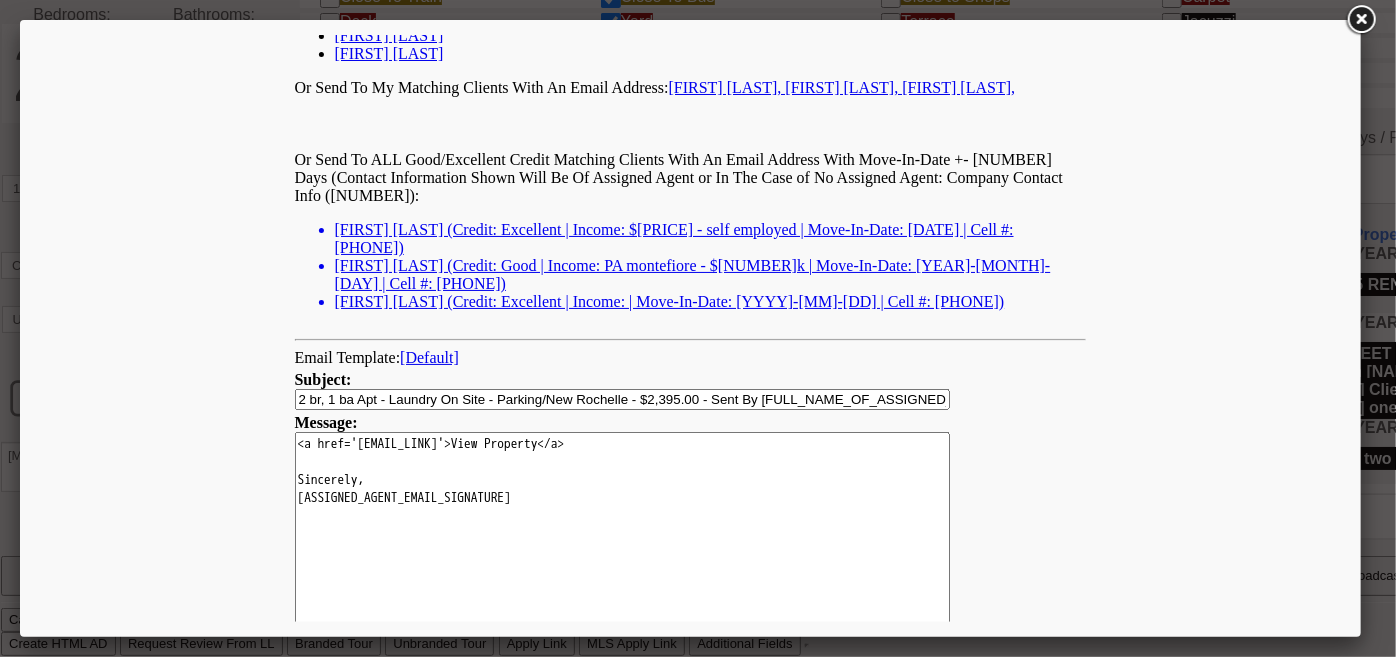 scroll, scrollTop: 272, scrollLeft: 0, axis: vertical 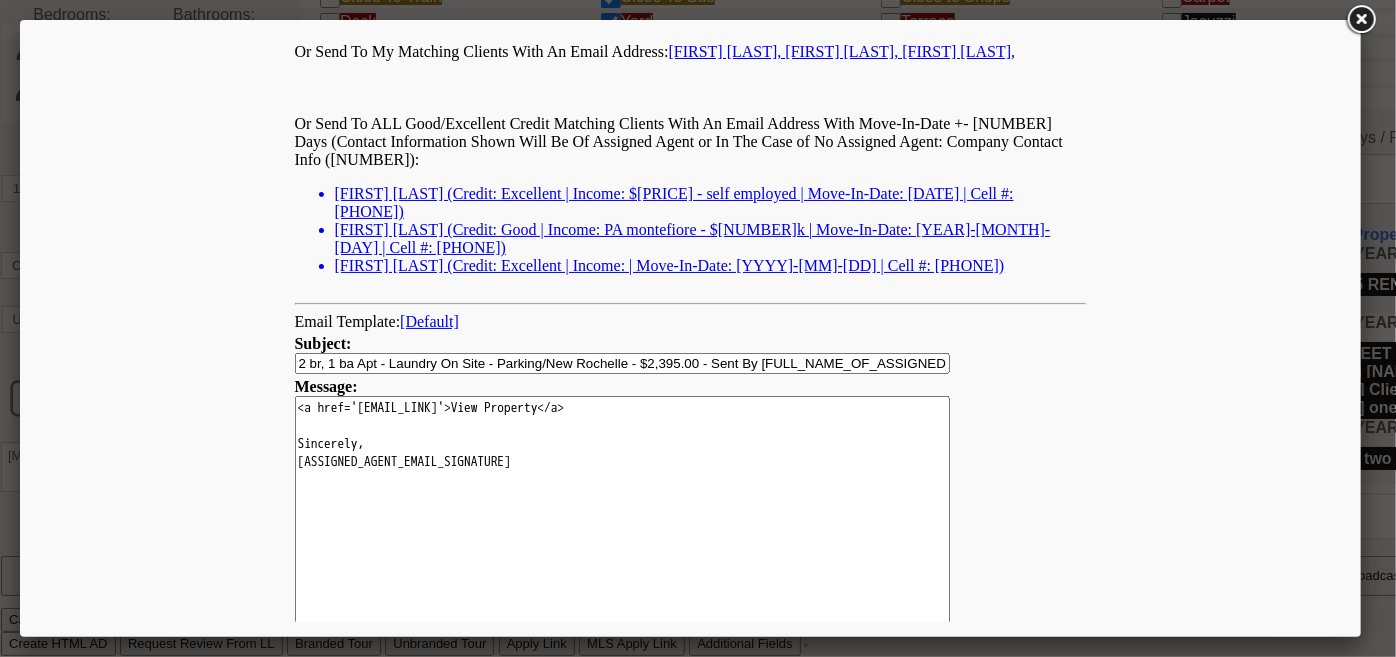 click on "2 br, 1 ba Apt - Laundry On Site - Parking/New Rochelle - $2,395.00 - Sent By [FULL_NAME_OF_ASSIGNED_AGENT]" at bounding box center [622, 362] 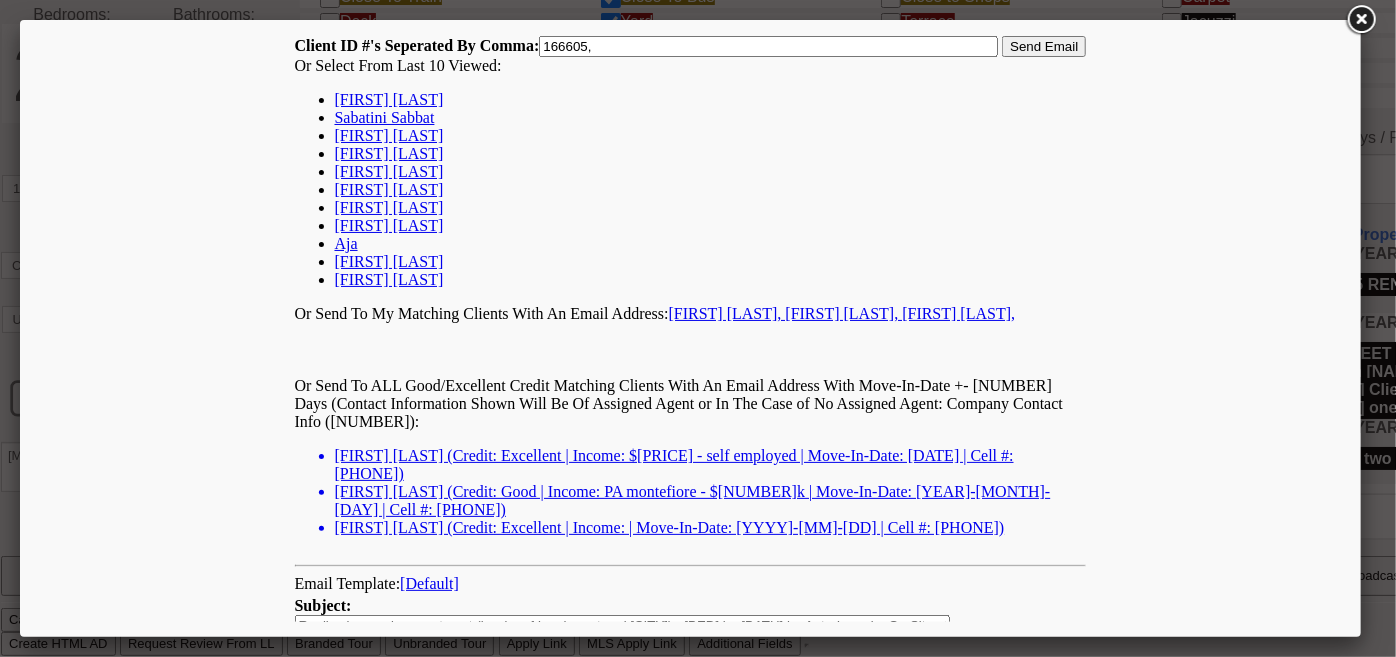 scroll, scrollTop: 0, scrollLeft: 0, axis: both 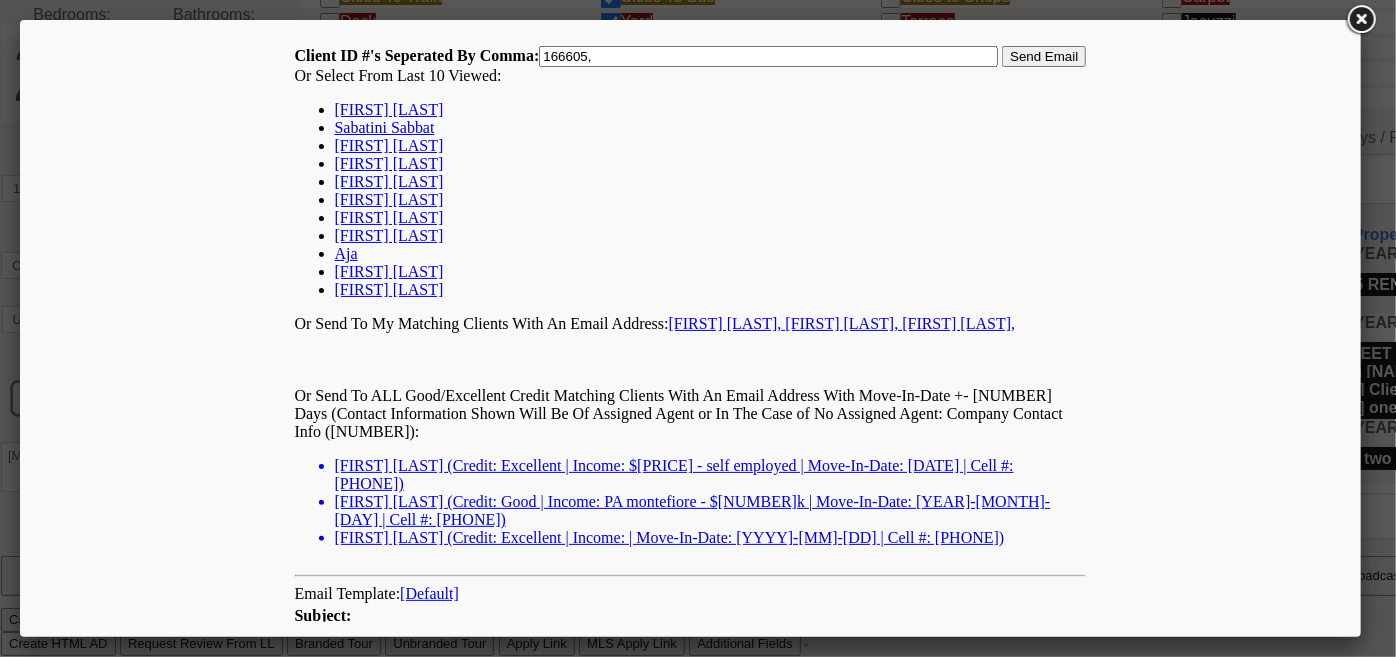 type on "Really nice garden apartment (border of Larchmont and New Rochelle) - 2 br, 1 ba Apt - Laundry On Site - Parking/New Rochelle - $2,395.00 - Sent By [FULL_NAME_OF_ASSIGNED_AGENT]" 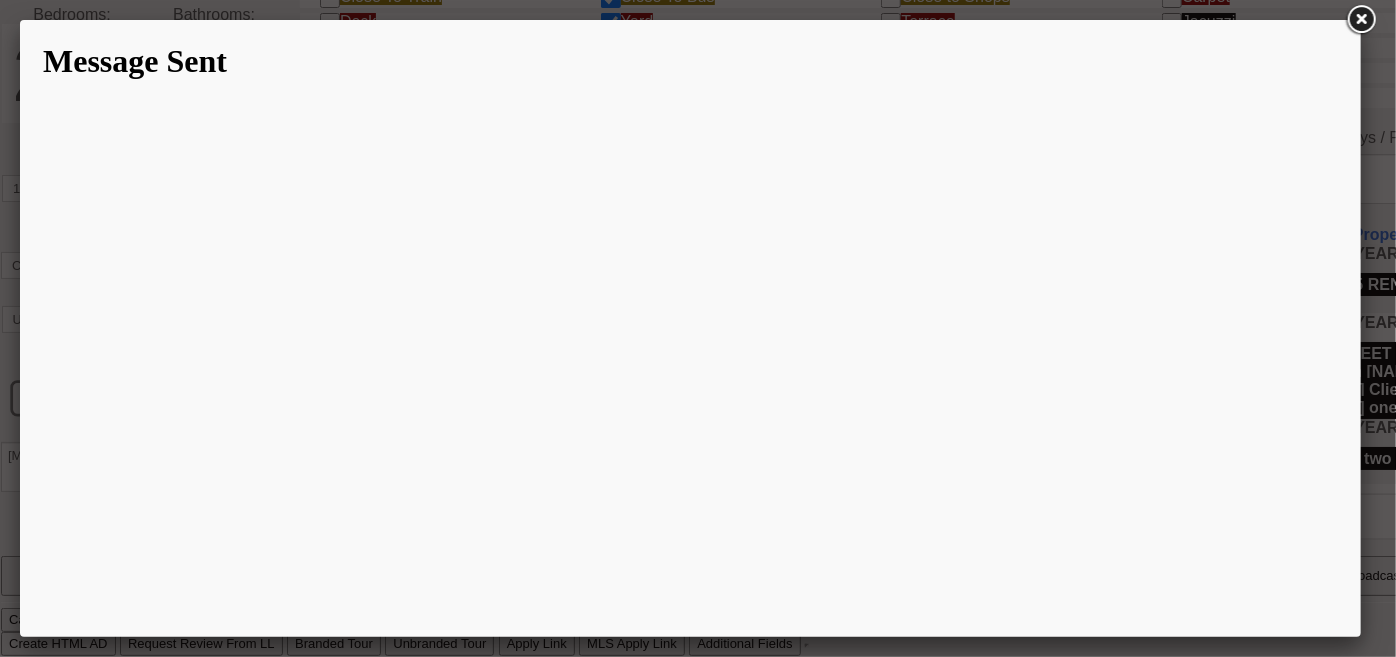 scroll, scrollTop: 0, scrollLeft: 0, axis: both 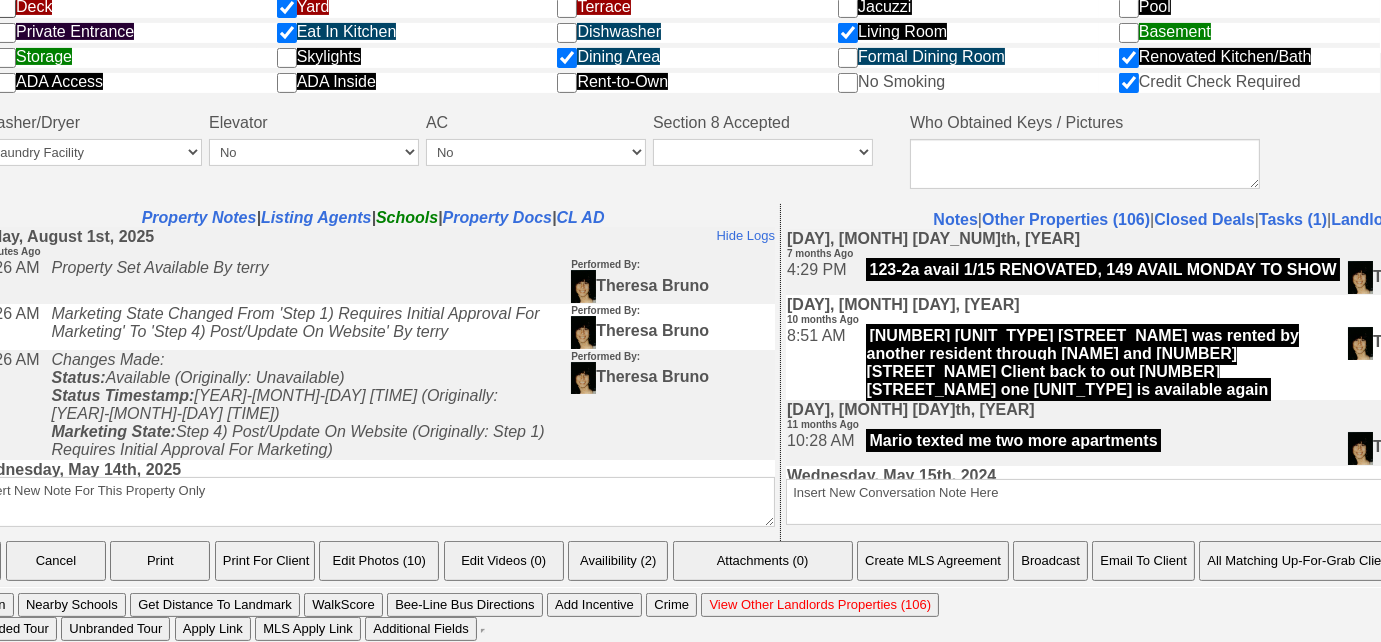 click on "Email To Client" at bounding box center (1143, 561) 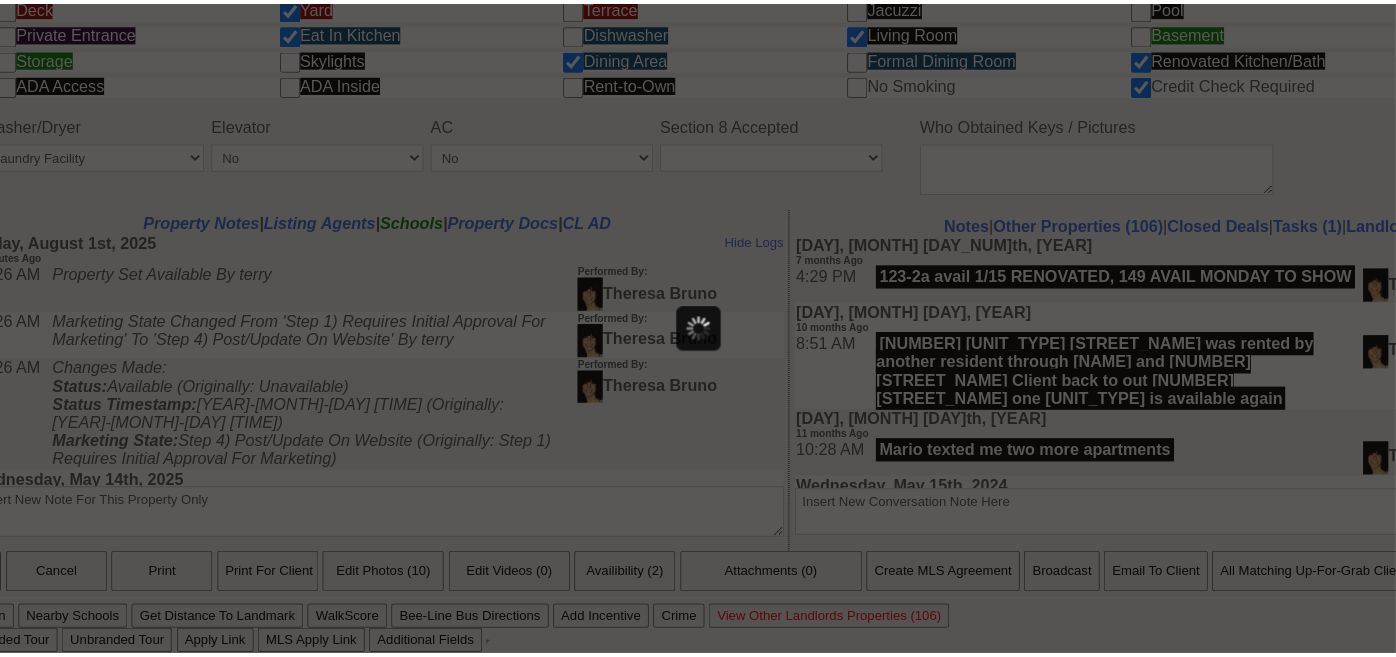 scroll, scrollTop: 1112, scrollLeft: 0, axis: vertical 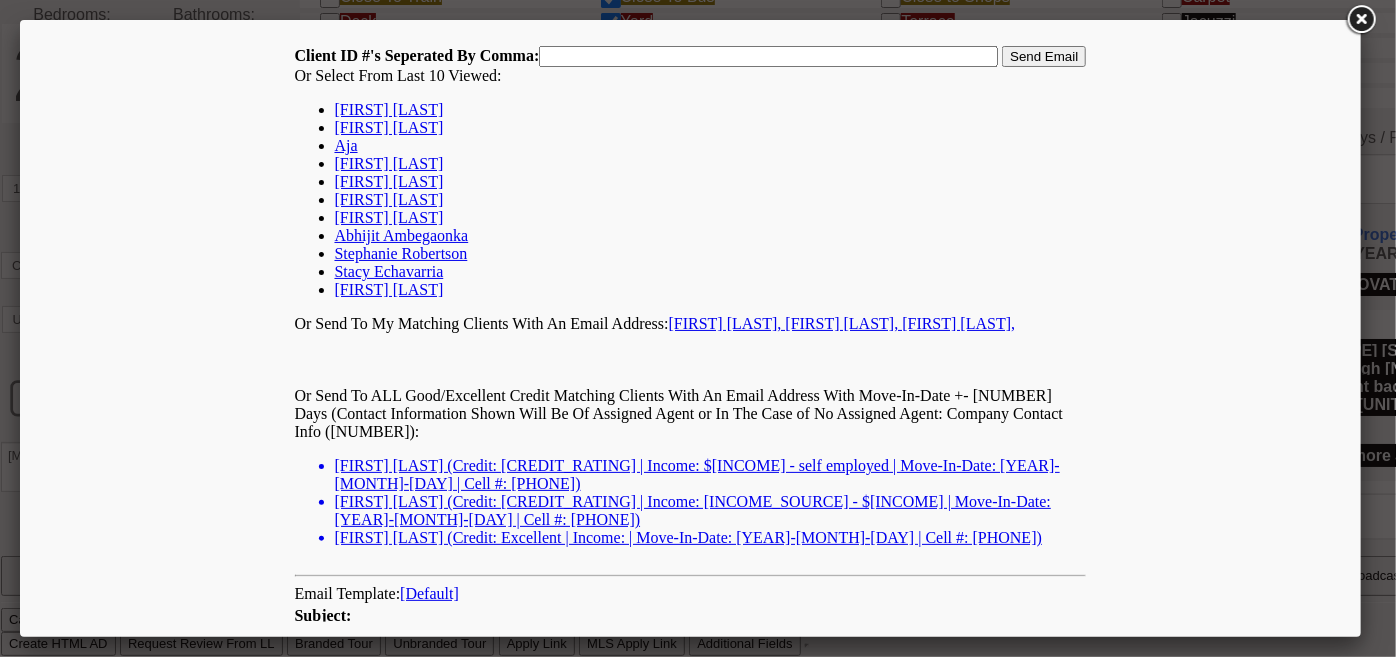 click on "[FIRST] [LAST]" at bounding box center [388, 108] 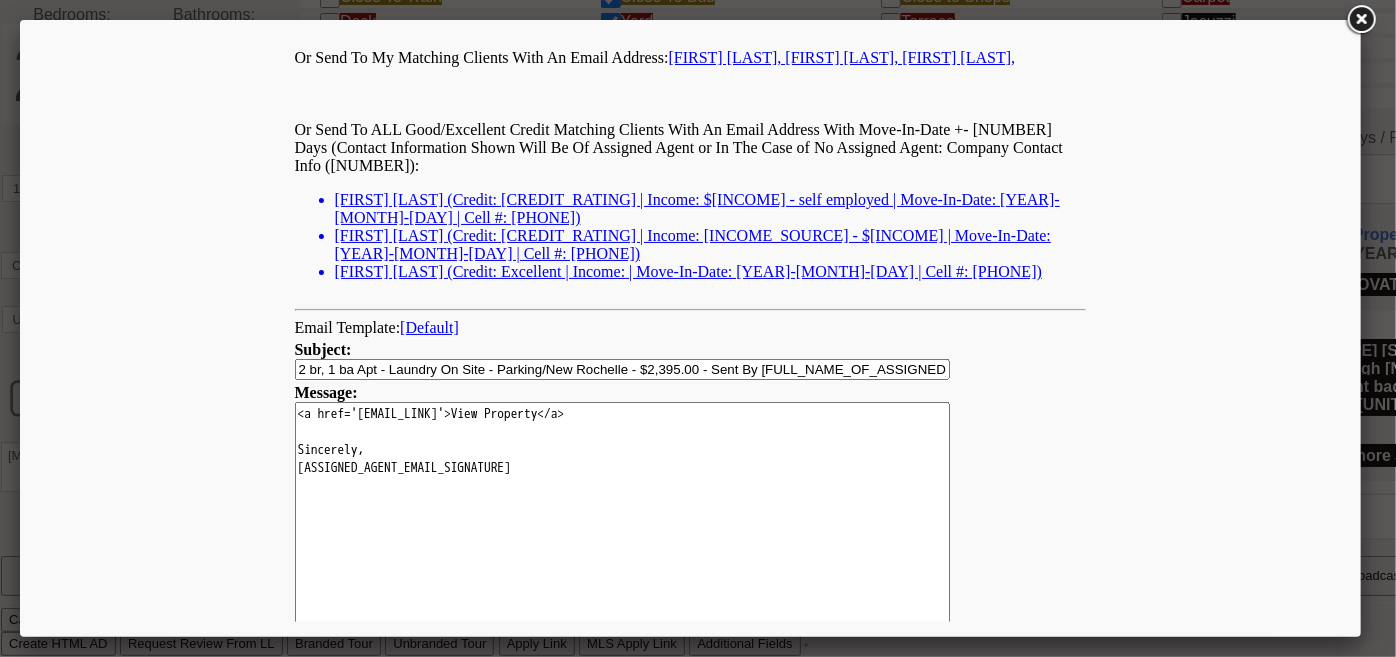 scroll, scrollTop: 272, scrollLeft: 0, axis: vertical 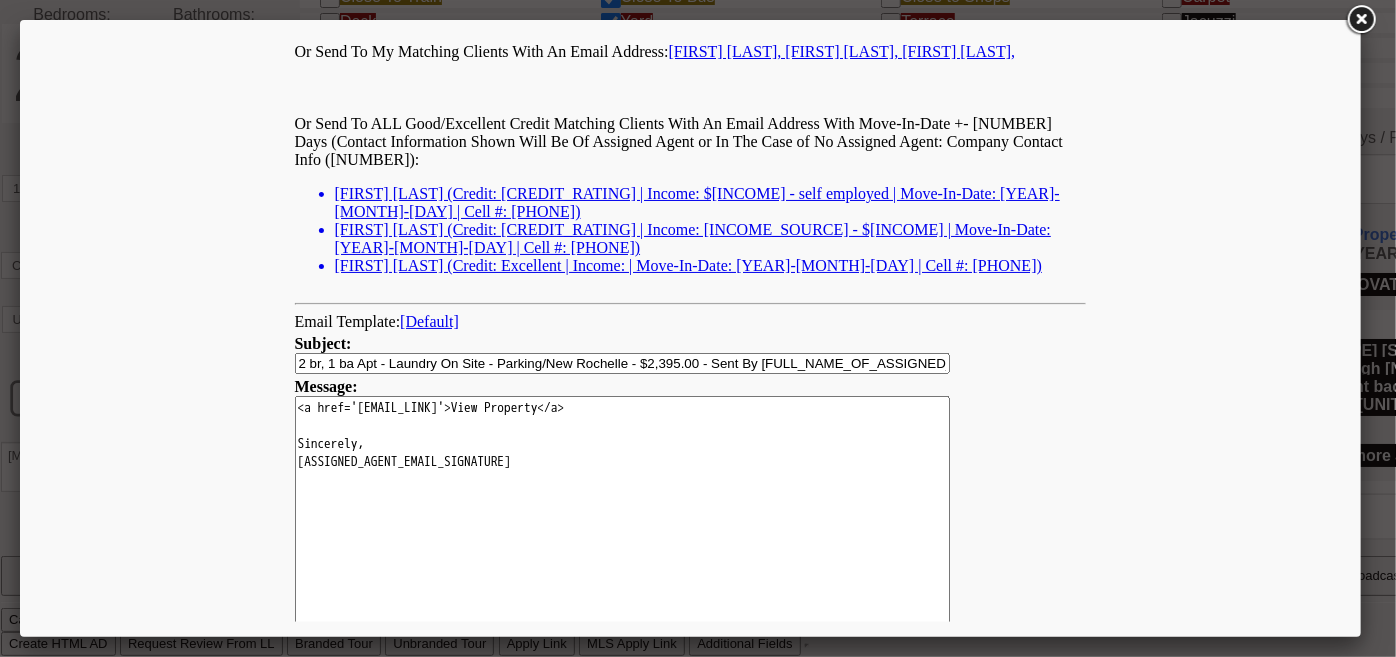 click on "2 br, 1 ba Apt - Laundry On Site - Parking/New Rochelle - $2,395.00 - Sent By [FULL_NAME_OF_ASSIGNED_AGENT]" at bounding box center [622, 362] 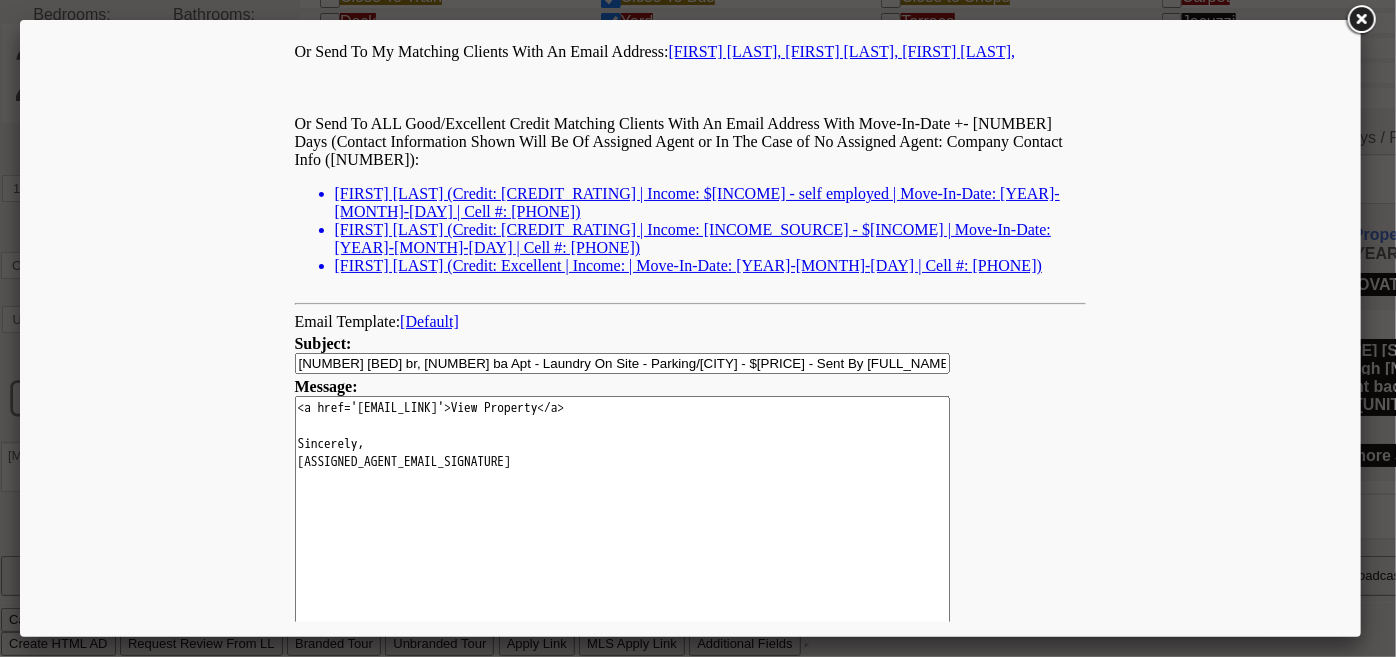 type on "2 br, 1 ba Apt - Laundry On Site - Parking/New Rochelle - $2,395.00 - Sent By [FULL_NAME_OF_ASSIGNED_AGENT]" 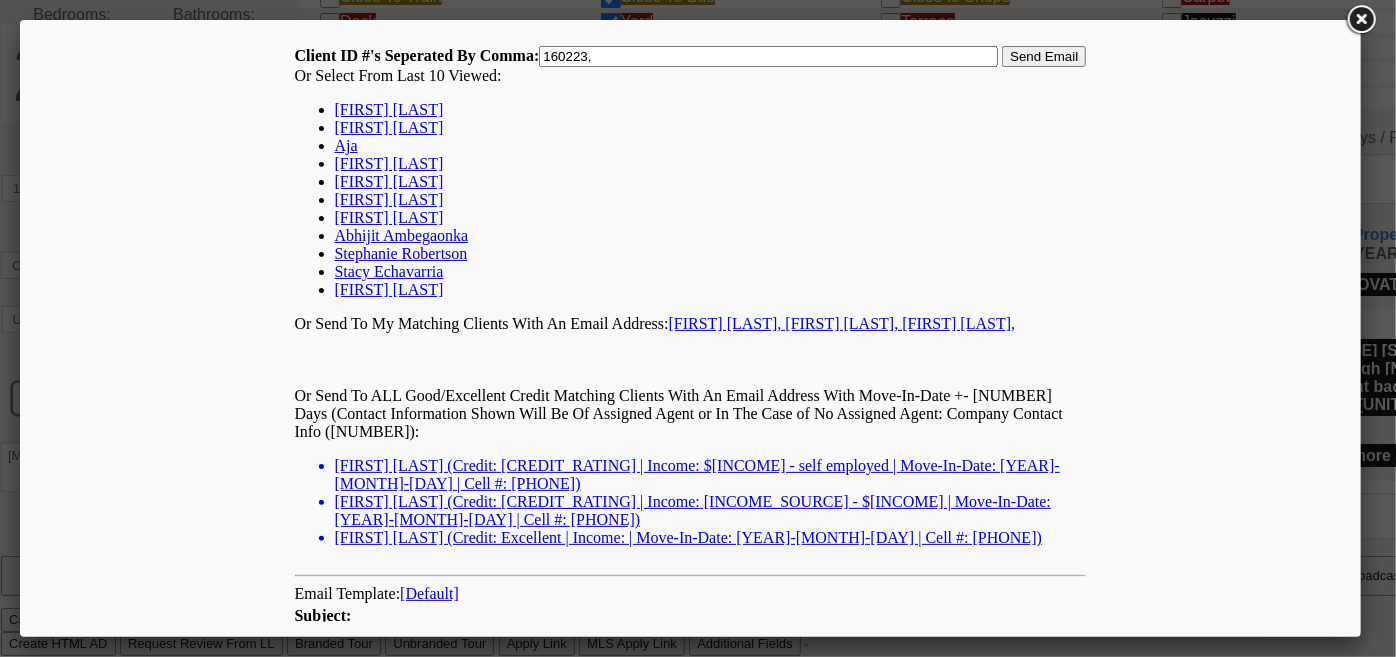 scroll, scrollTop: 0, scrollLeft: 0, axis: both 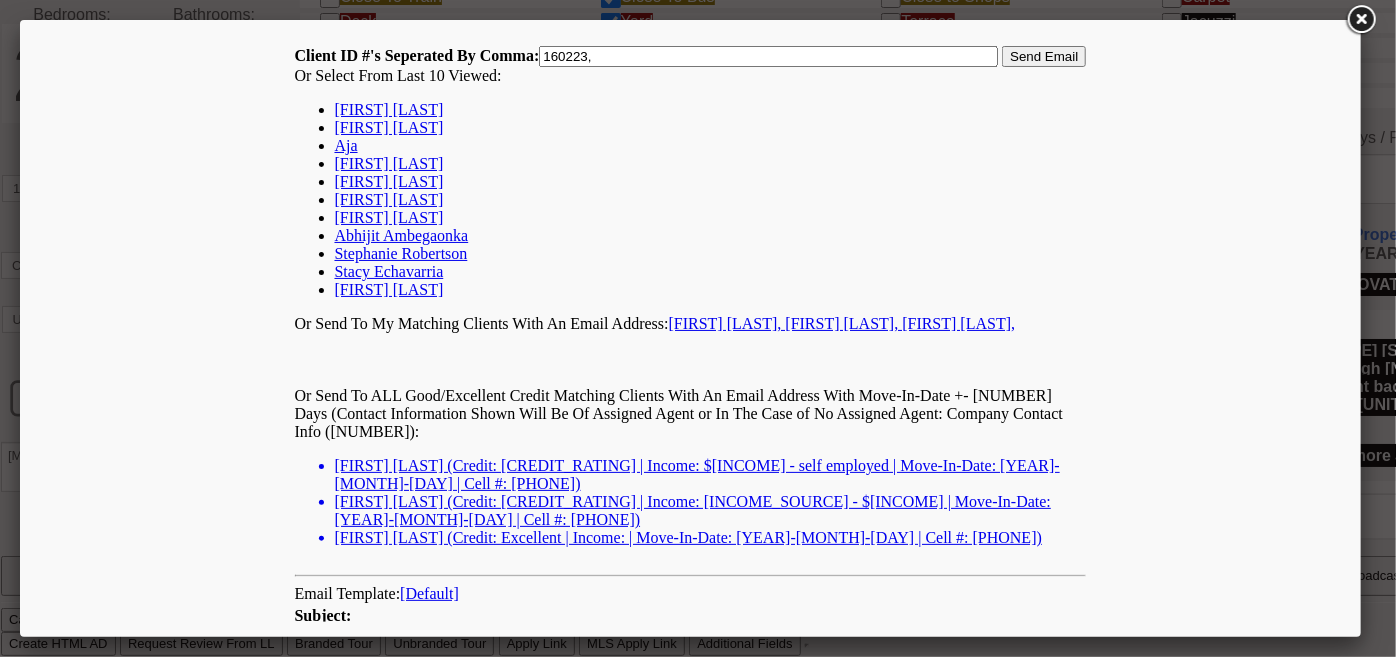 click on "Send Email" at bounding box center (1043, 55) 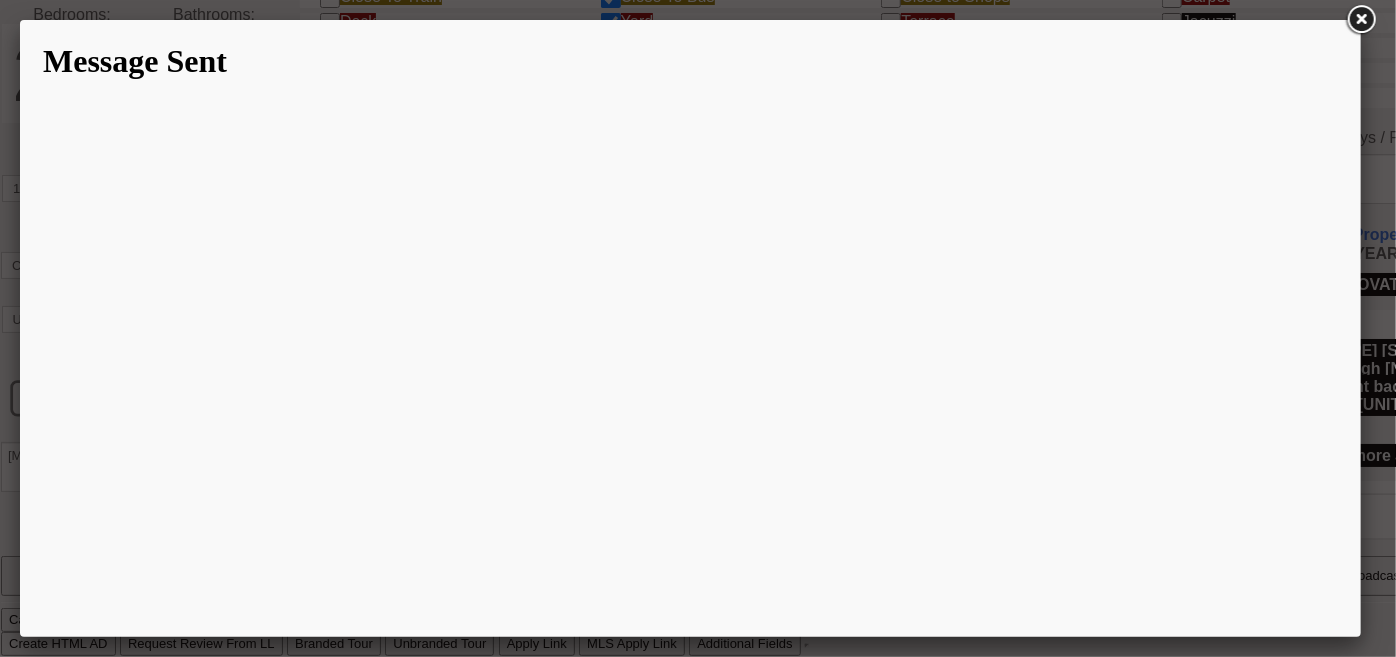 scroll, scrollTop: 0, scrollLeft: 0, axis: both 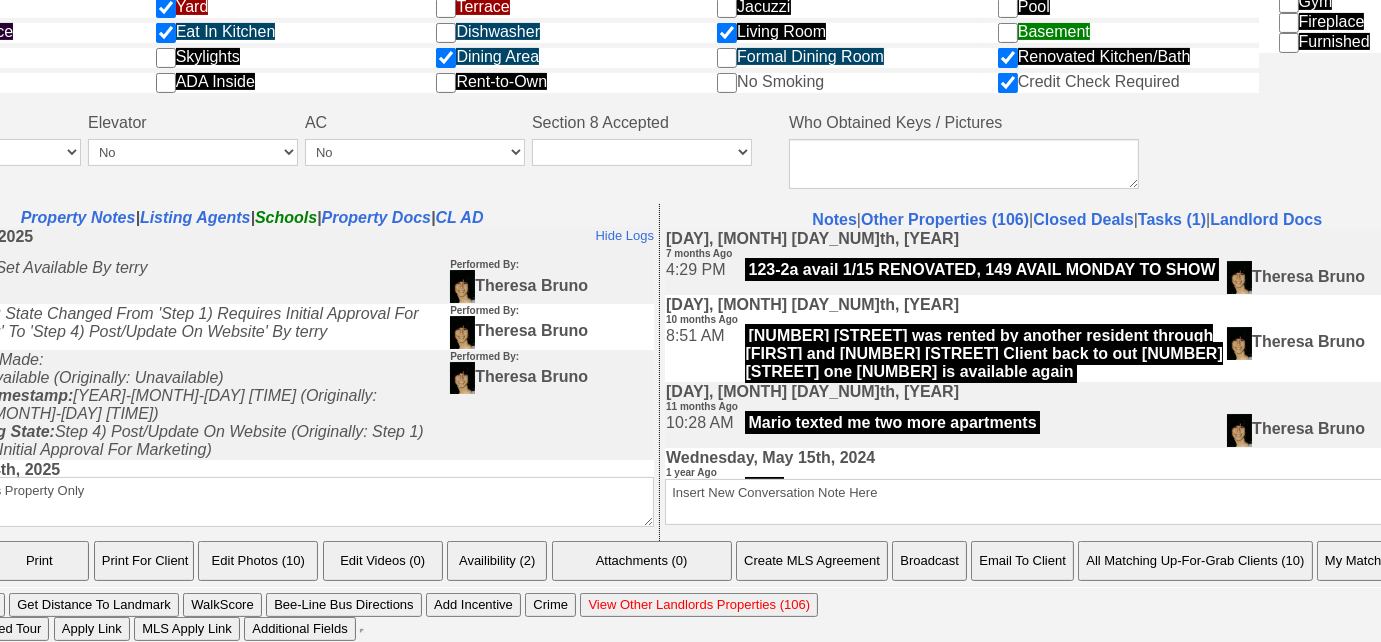 click on "Email To Client" at bounding box center (1022, 561) 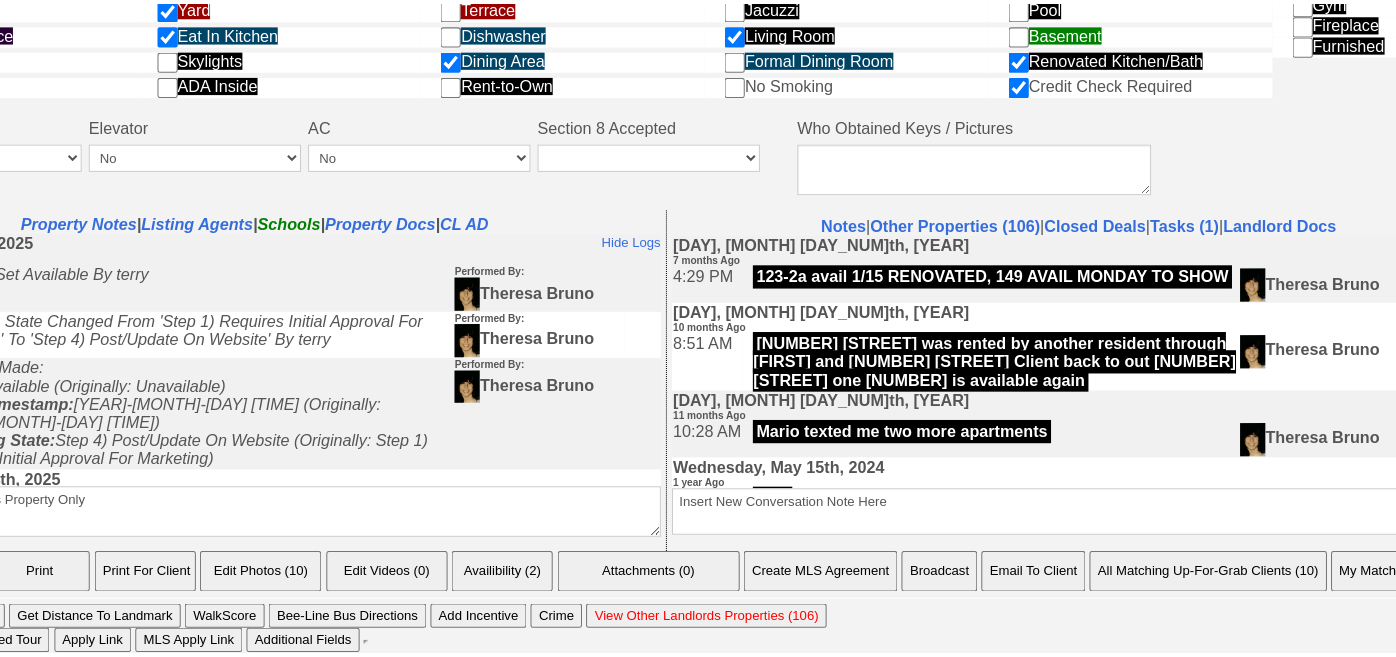 scroll, scrollTop: 1112, scrollLeft: 0, axis: vertical 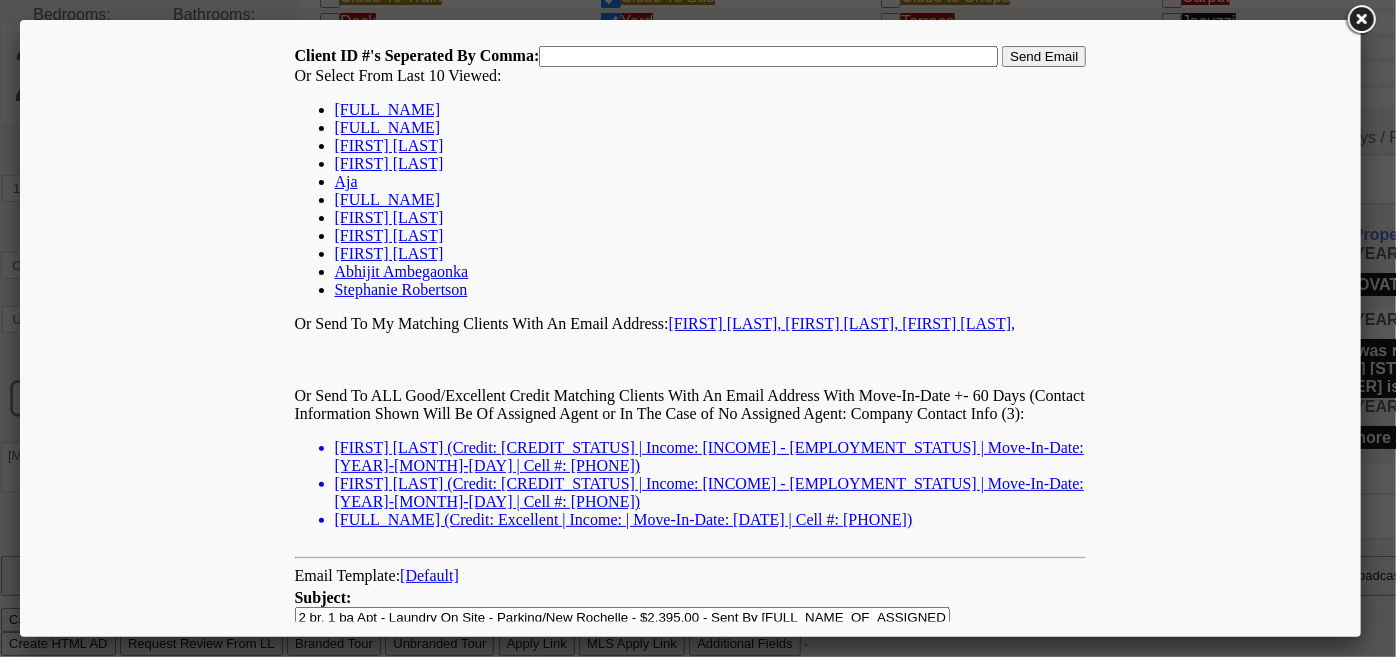 click on "[FULL_NAME]" at bounding box center [387, 108] 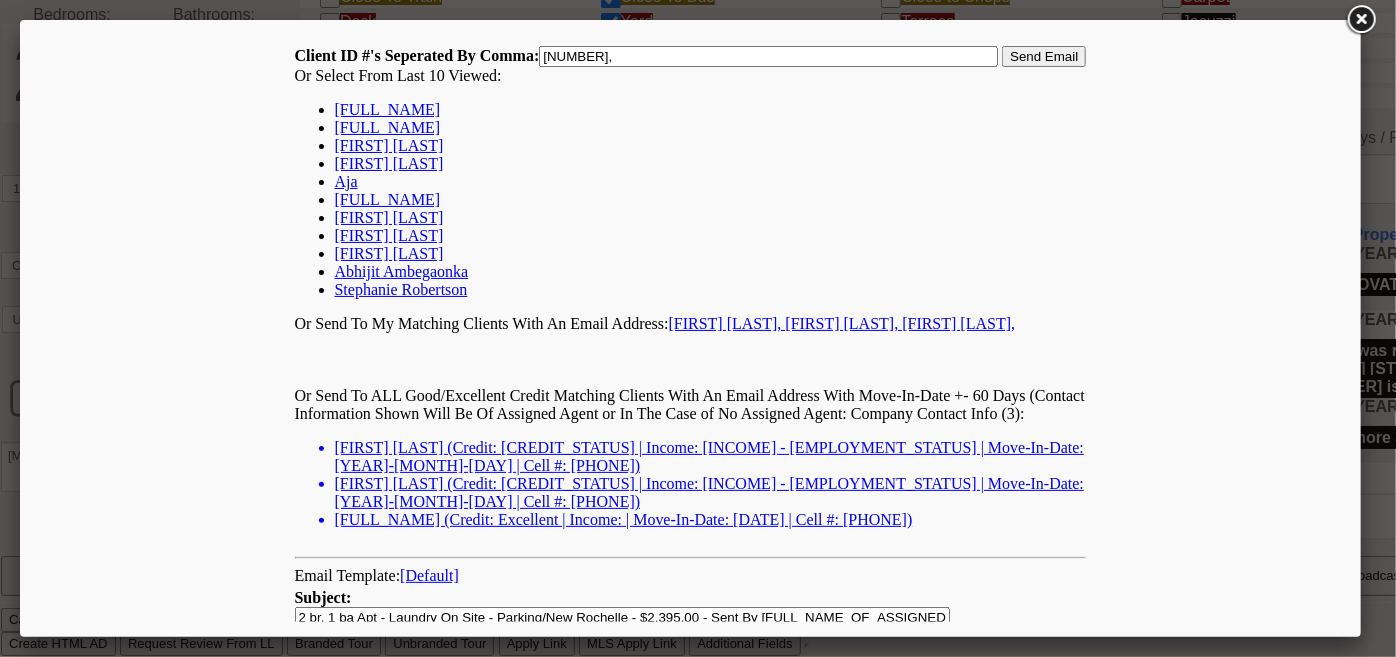 scroll, scrollTop: 272, scrollLeft: 0, axis: vertical 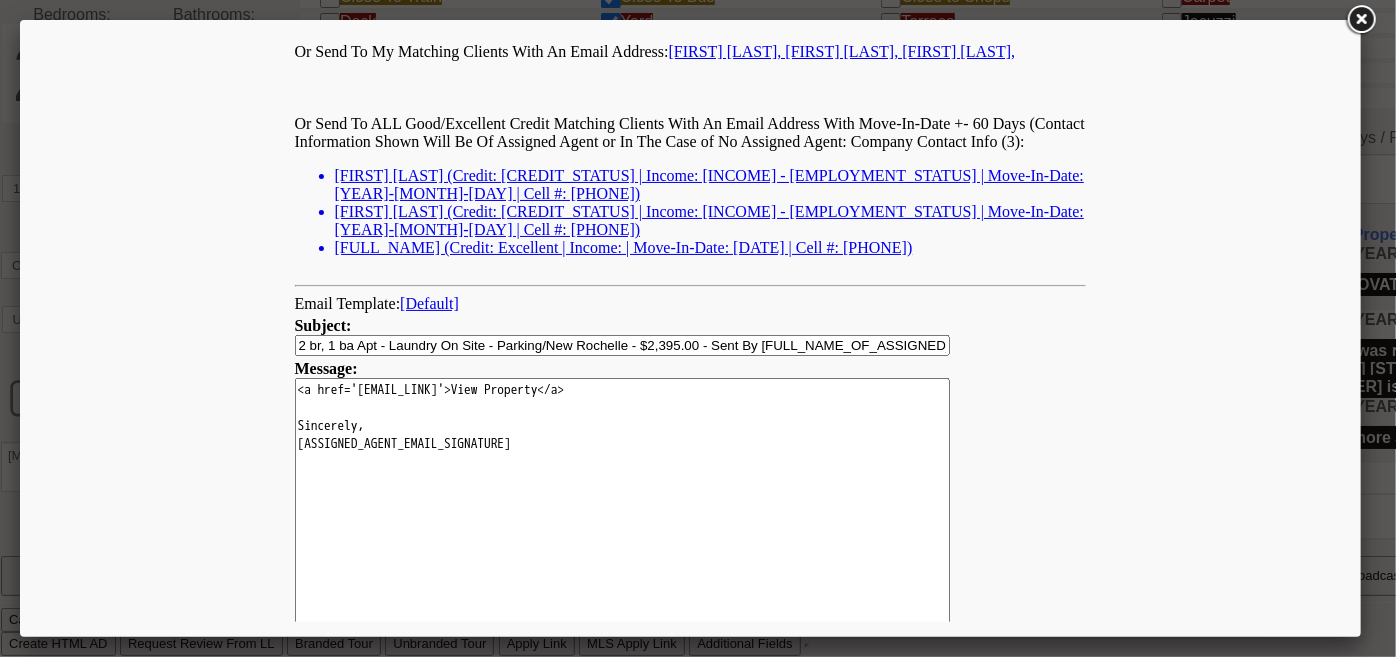 click on "2 br, 1 ba Apt - Laundry On Site - Parking/New Rochelle - $2,395.00 - Sent By [FULL_NAME_OF_ASSIGNED_AGENT]" at bounding box center [622, 344] 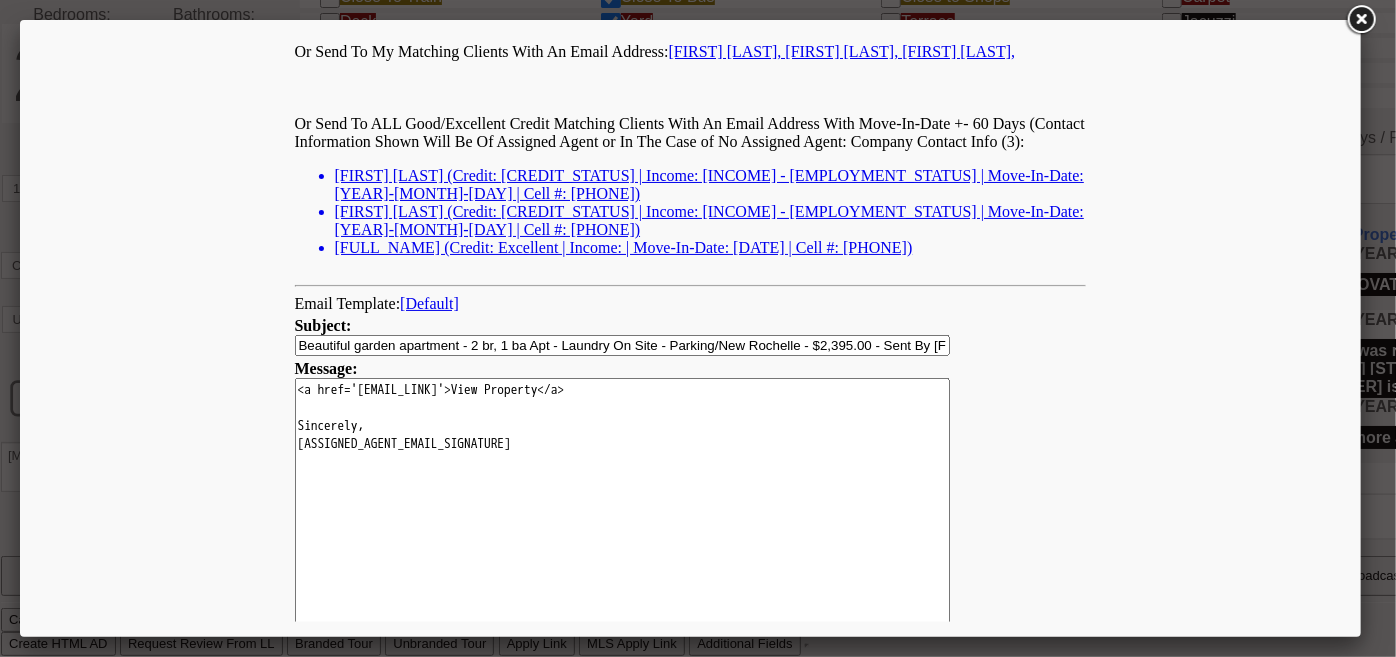 scroll, scrollTop: 0, scrollLeft: 0, axis: both 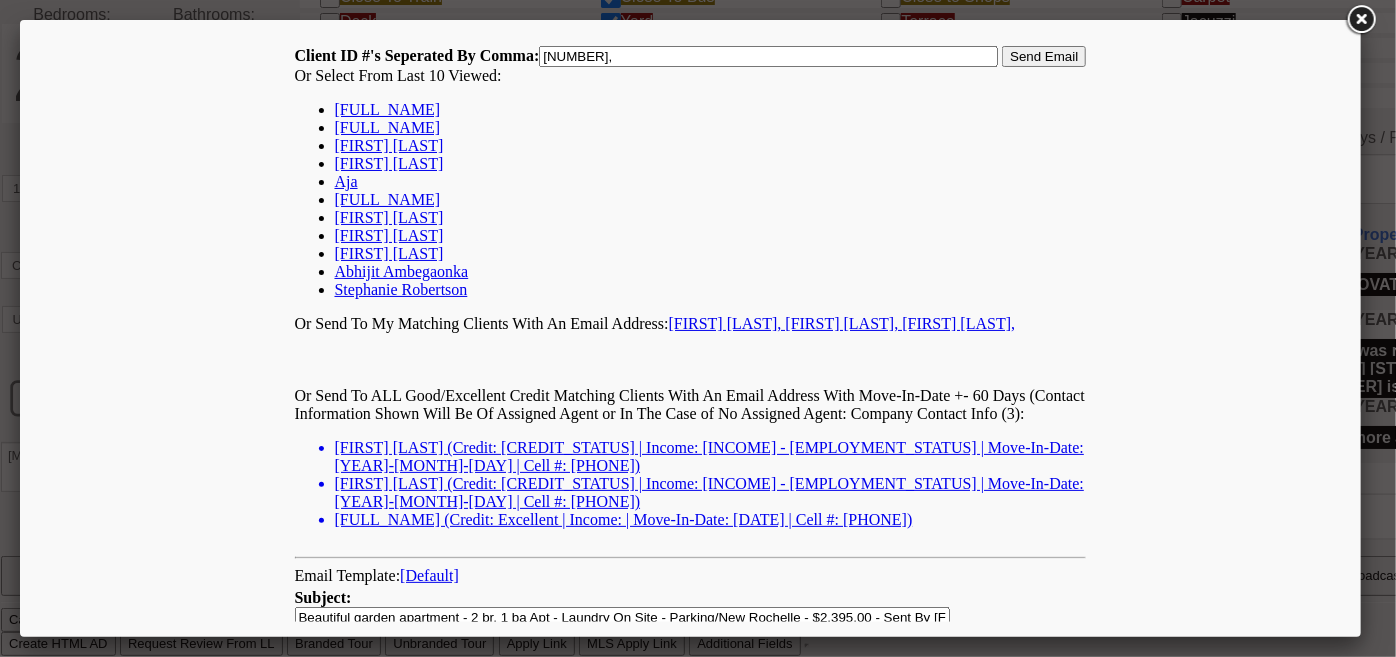 type on "Beautiful garden apartment - 2 br, 1 ba Apt - Laundry On Site - Parking/New Rochelle - $2,395.00 - Sent By [FULL_NAME_OF_ASSIGNED_AGENT]" 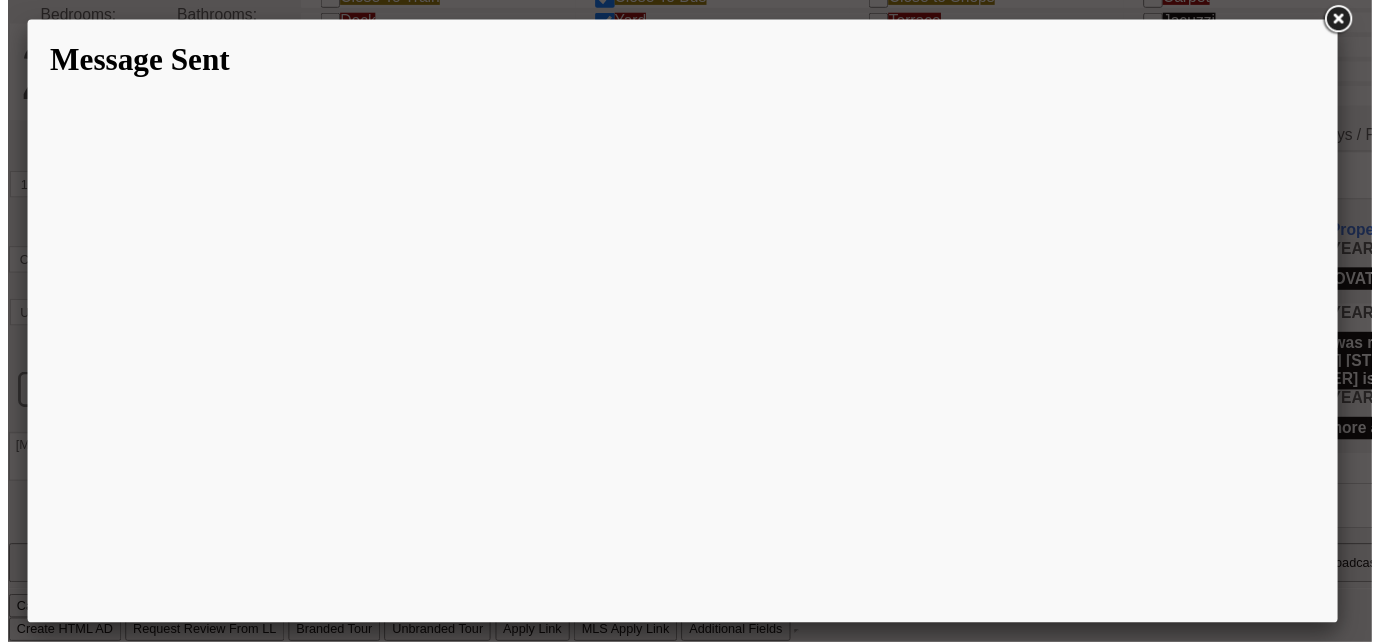 scroll, scrollTop: 0, scrollLeft: 0, axis: both 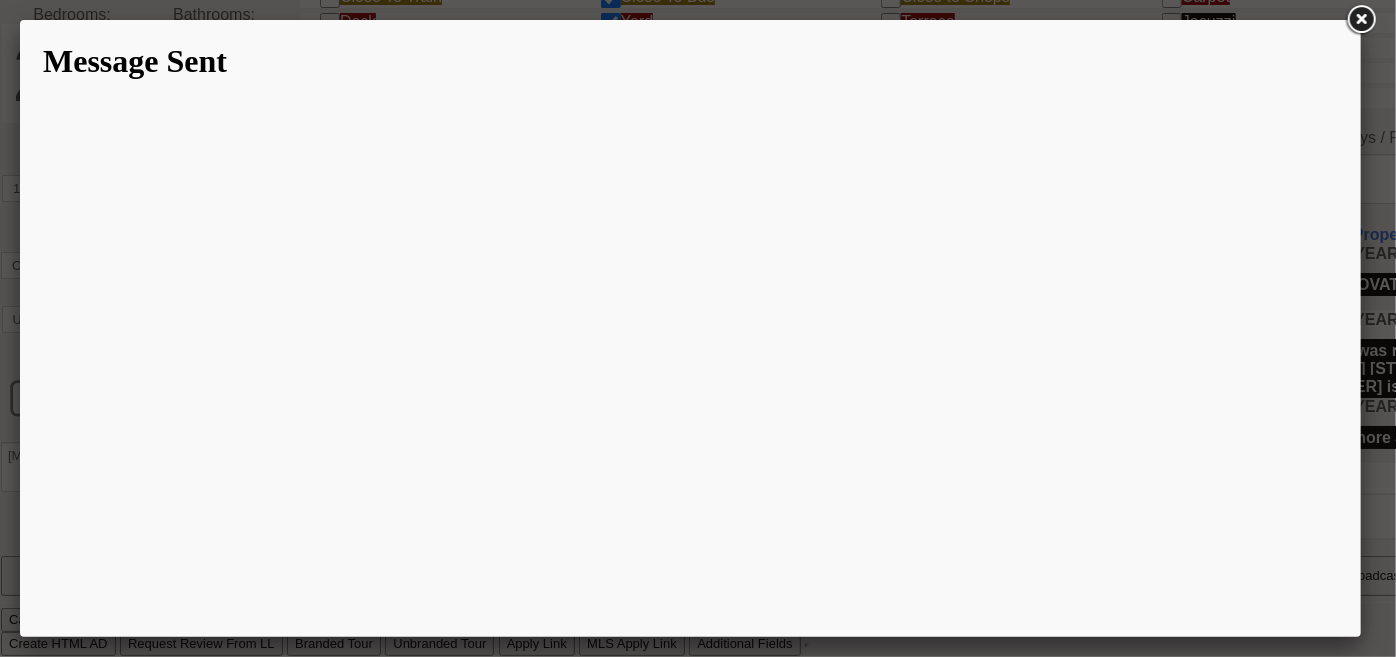 click at bounding box center (1361, 20) 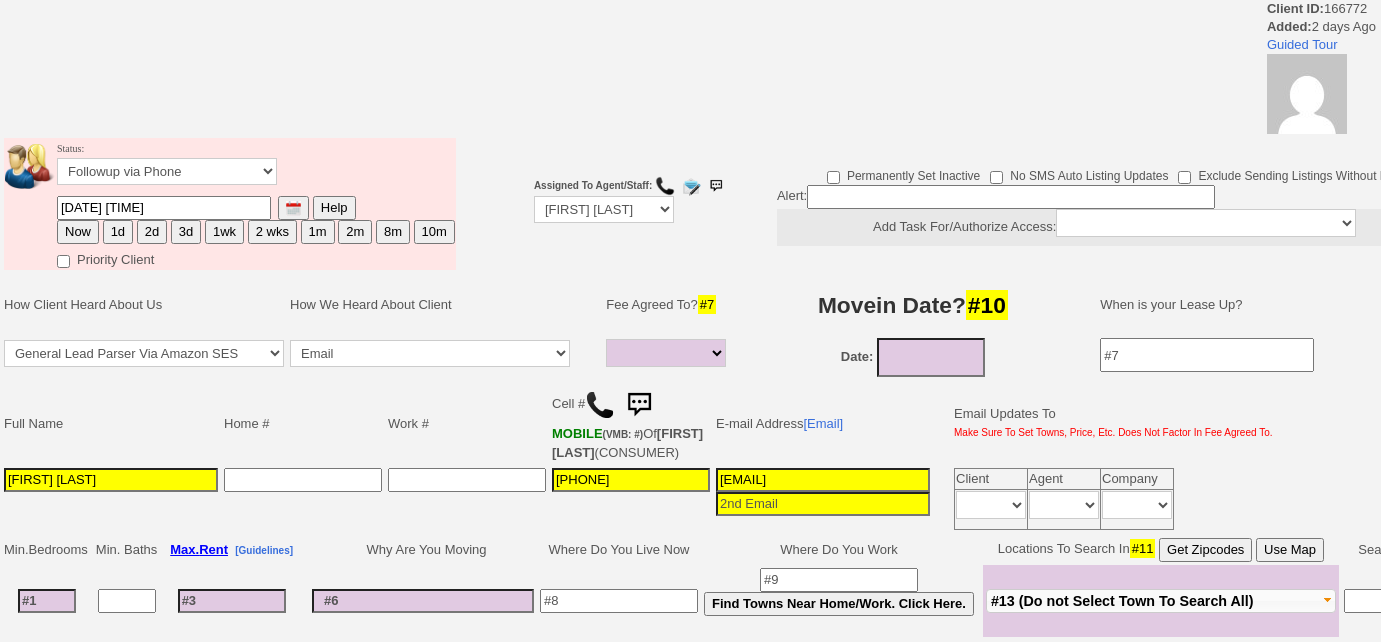 select 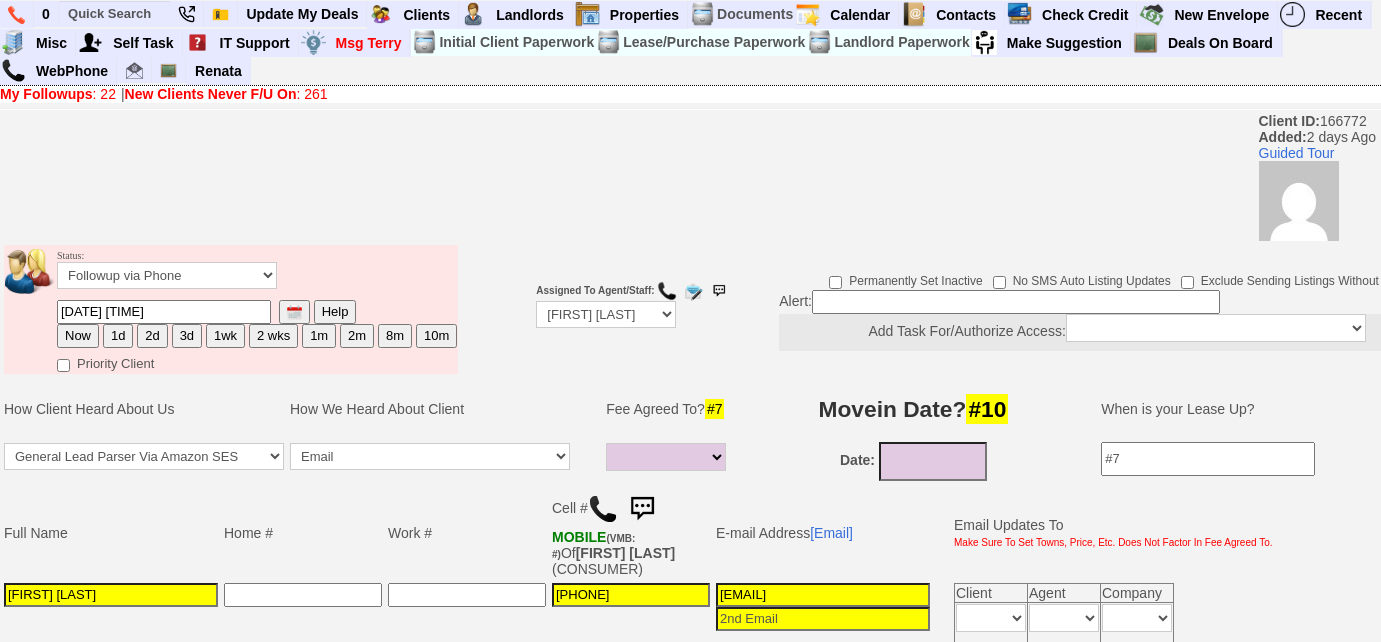 scroll, scrollTop: 0, scrollLeft: 0, axis: both 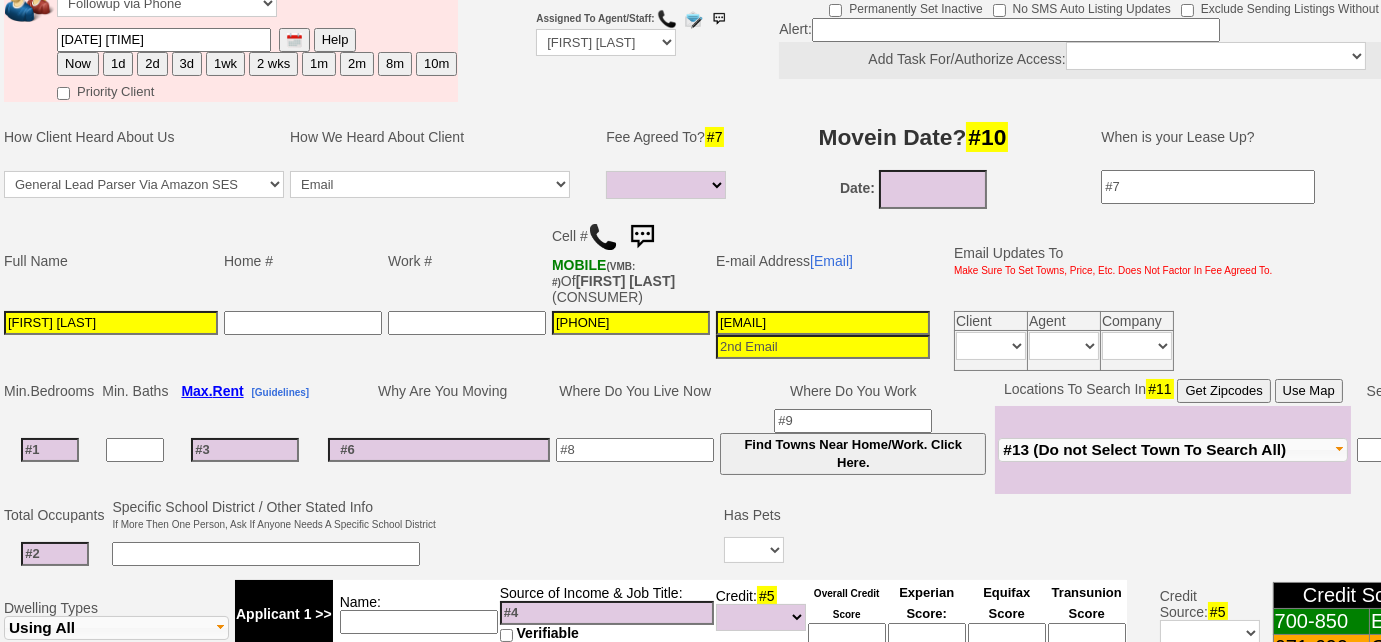 click at bounding box center (603, 237) 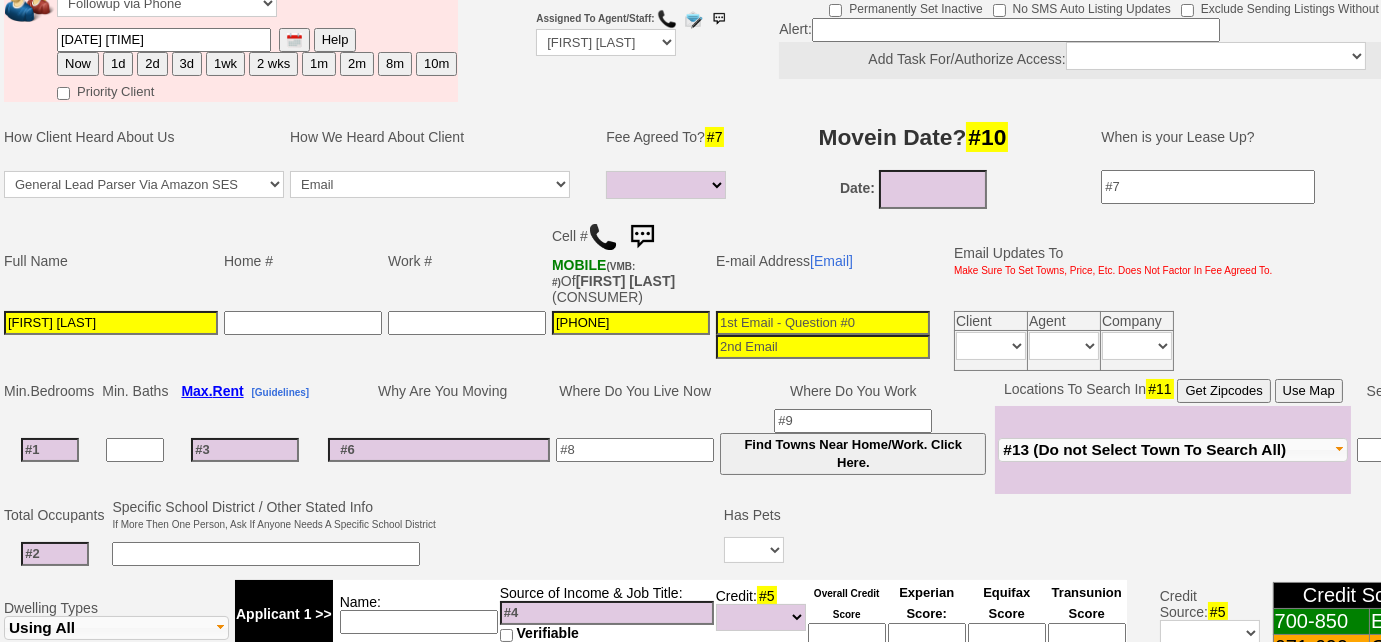 scroll, scrollTop: 0, scrollLeft: 0, axis: both 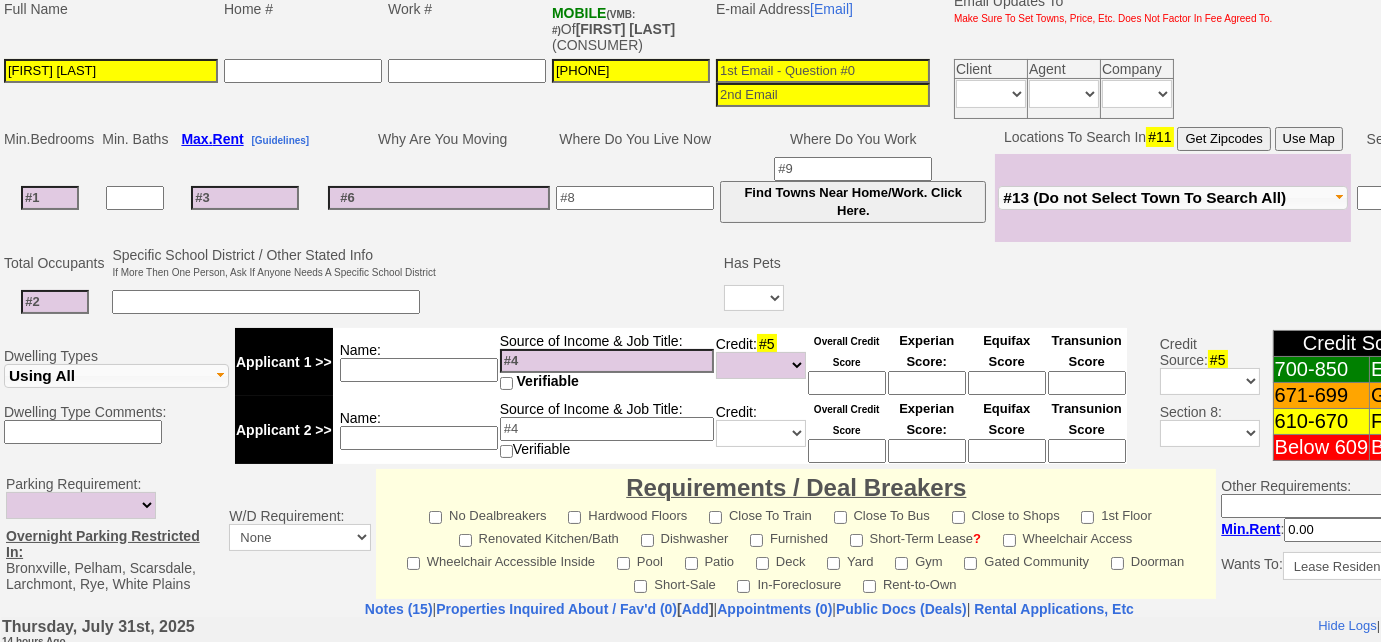 type 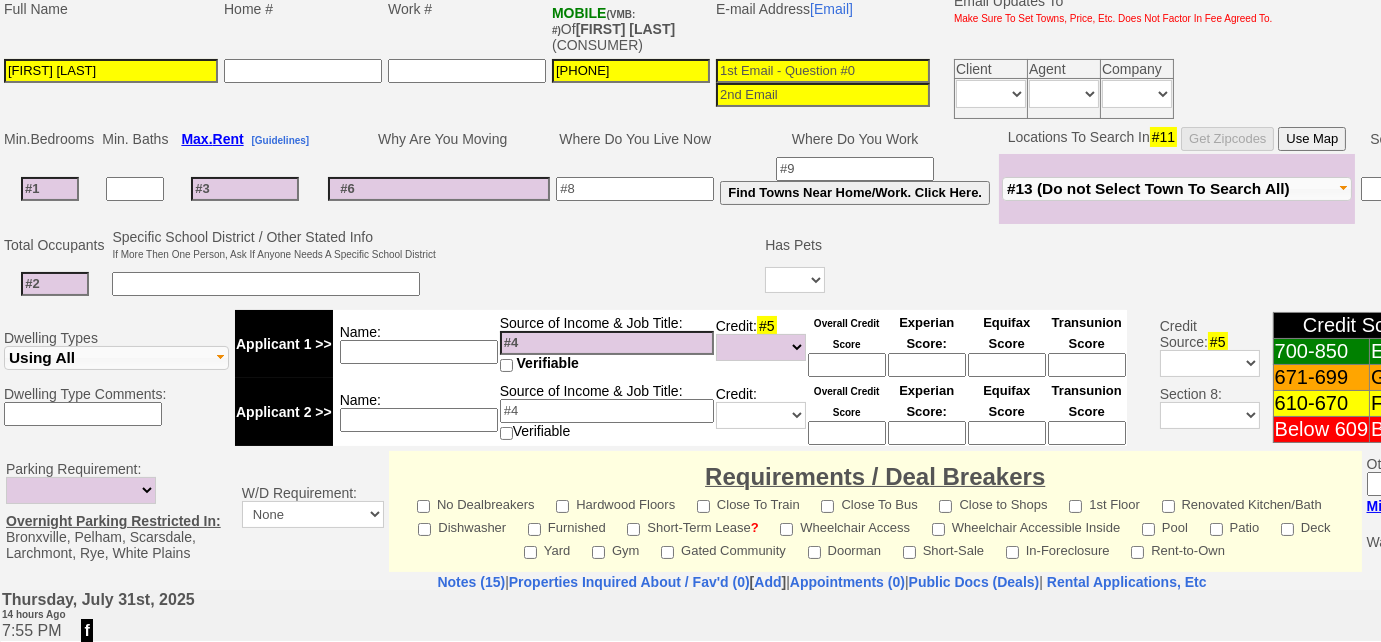 click on "Fleetwood Pelham New Rochelle Larchmont Mamaroneck Harrison Rye Port Chester Rye Brook Mount Vernon Yonkers Bronxville Tuckahoe Eastchester Scarsdale Dobbs Ferry Hartsdale Greenburgh White Plains West Harrison Purchase North White Plains Valhalla Tarrytown Sleepy Hollow Thornwood Pleasantville Lake Peekskill Brewster Briarcliff Maryknoll North Tarrytown Bronx City Island Wykagyl Heathcote Hastings On Hudson Ardsley Ardsley On Hudson Greenwich, CT Irvington Darien, CT Elmsford Stamford, CT Norwalk, CT Hawthorne North Castle Armonk Scarborough Briarcliff Manor Chappaqua New Canaan, CT Ossining Bridgeport, CT Millwood Bedford Corners Bedford Mount Kisco Croton On Hudson Pound Ridge Crugers Bedford Hills Montrose Verplanck Katonah Buchanan Cross River Yorktown Heights South Salem Cortlandt Manor Amawalk Crompond Peekskill Waccabuc Goldens Bridge Somers Shelton, CT Granite Springs Jefferson Valley Mohegan Lake Lincolndale Purdys Shrub Oak Shenorock North Salem Croton Falls" at bounding box center [1177, 189] 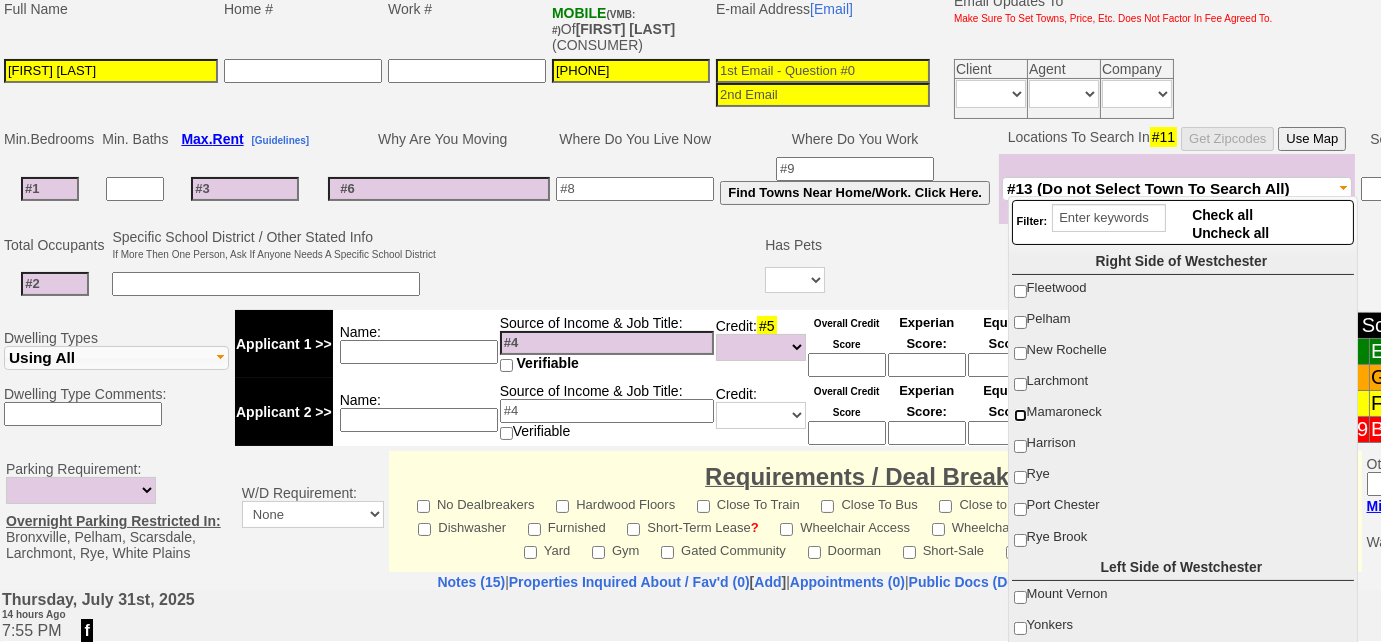click on "Mamaroneck" at bounding box center [1020, 415] 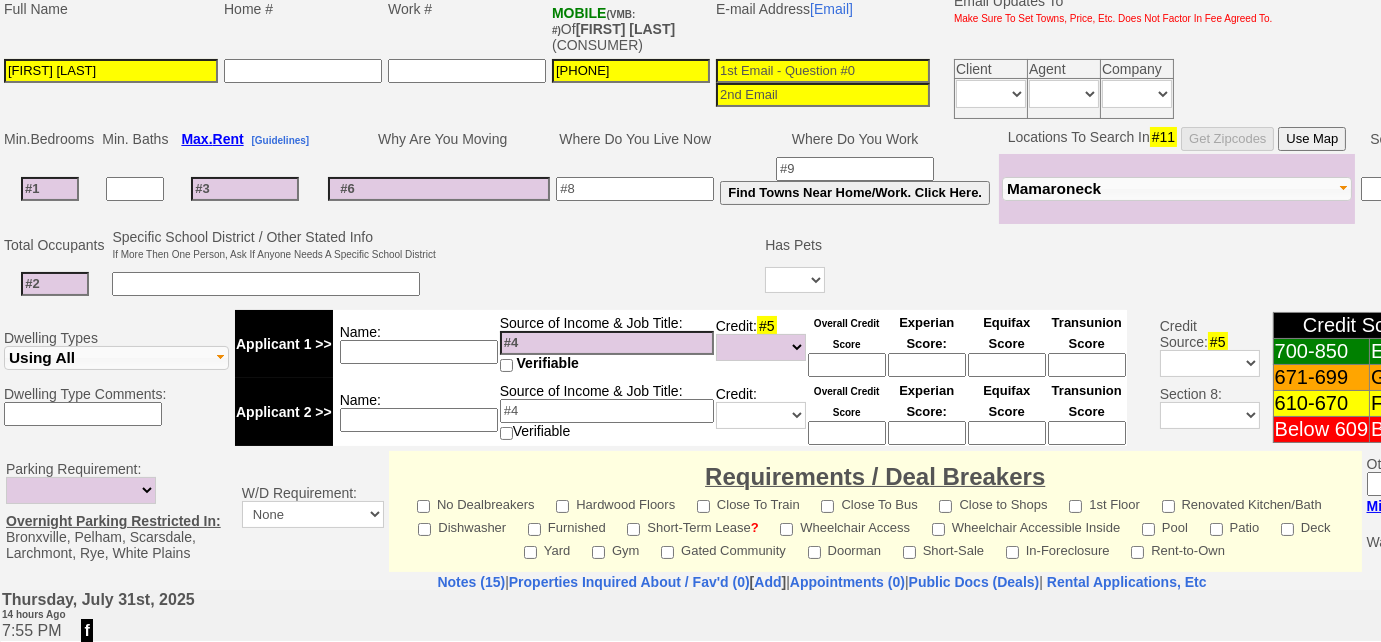 click at bounding box center (50, 189) 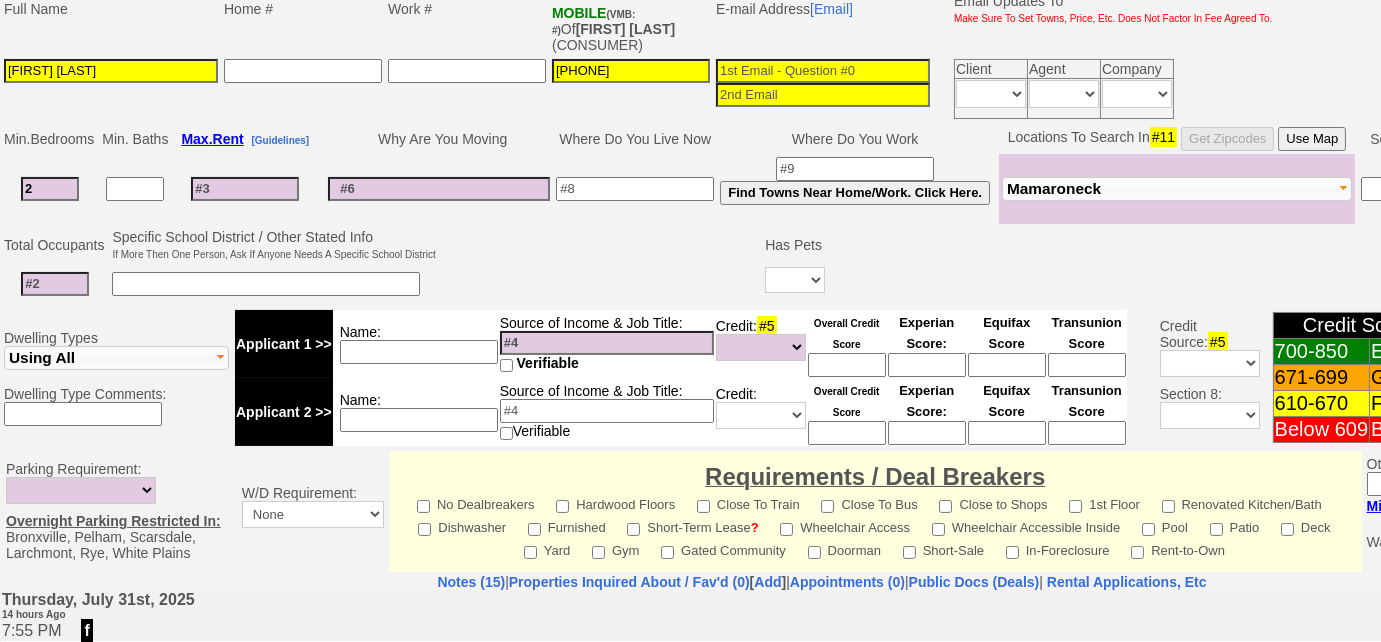 select 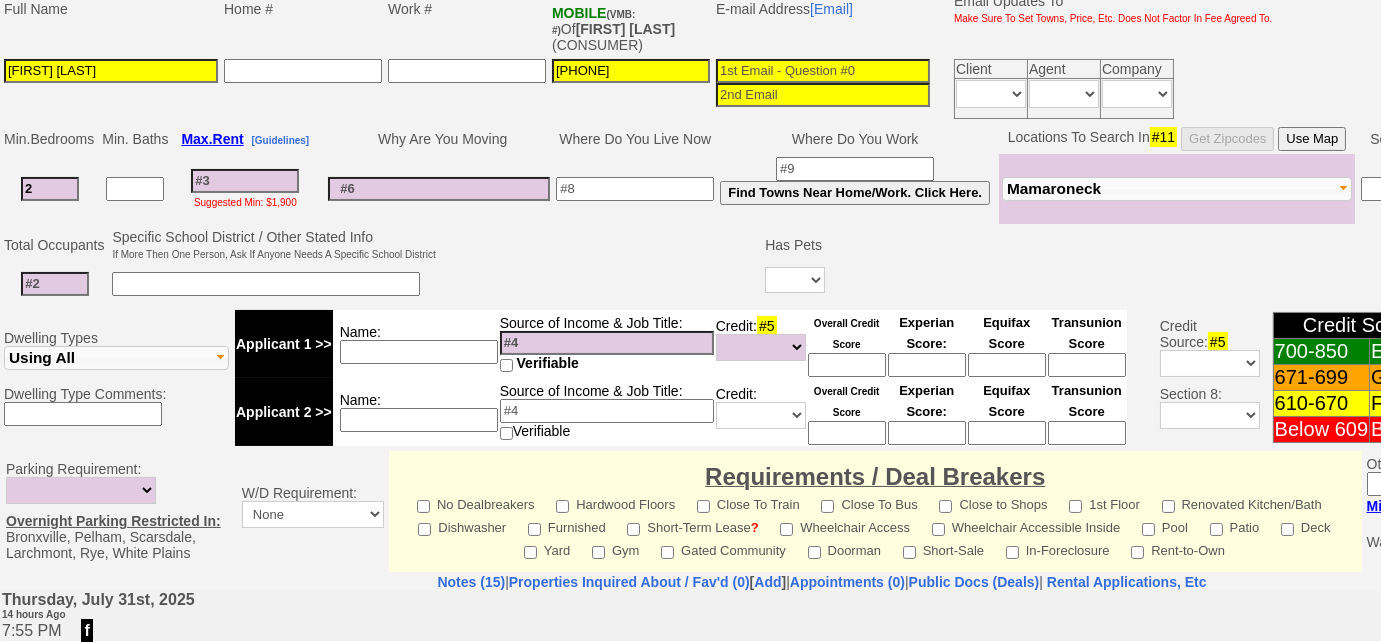 type on "2" 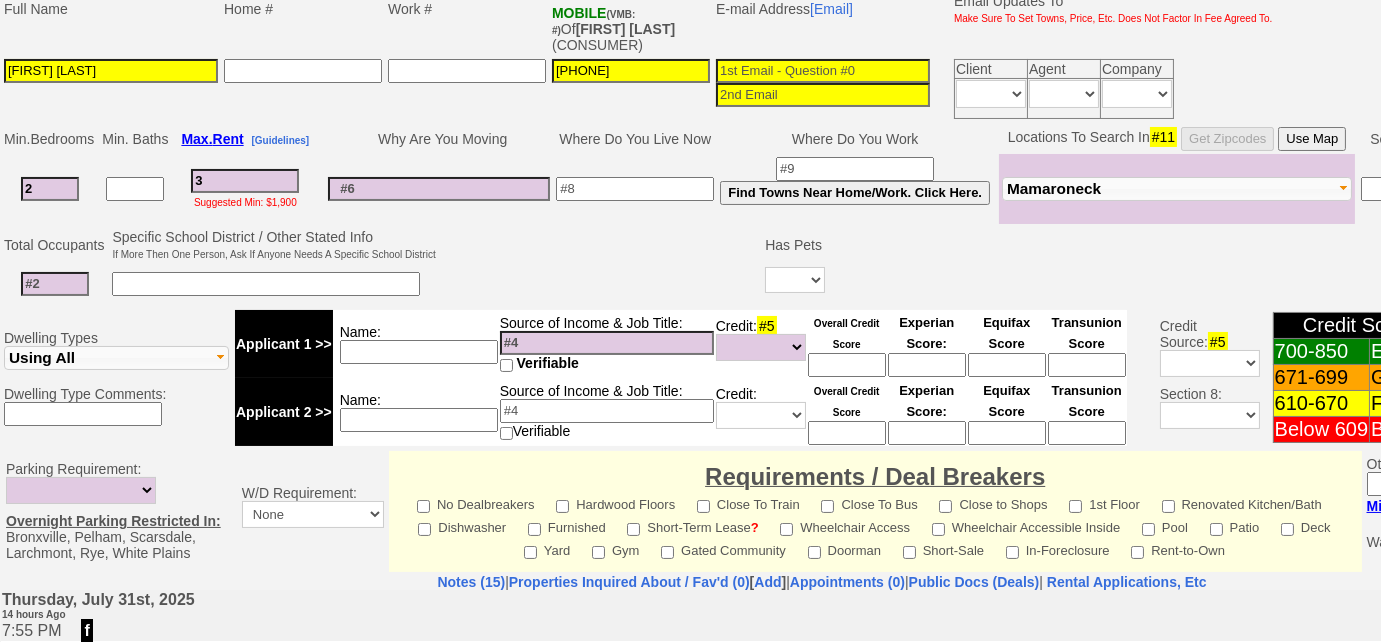 select 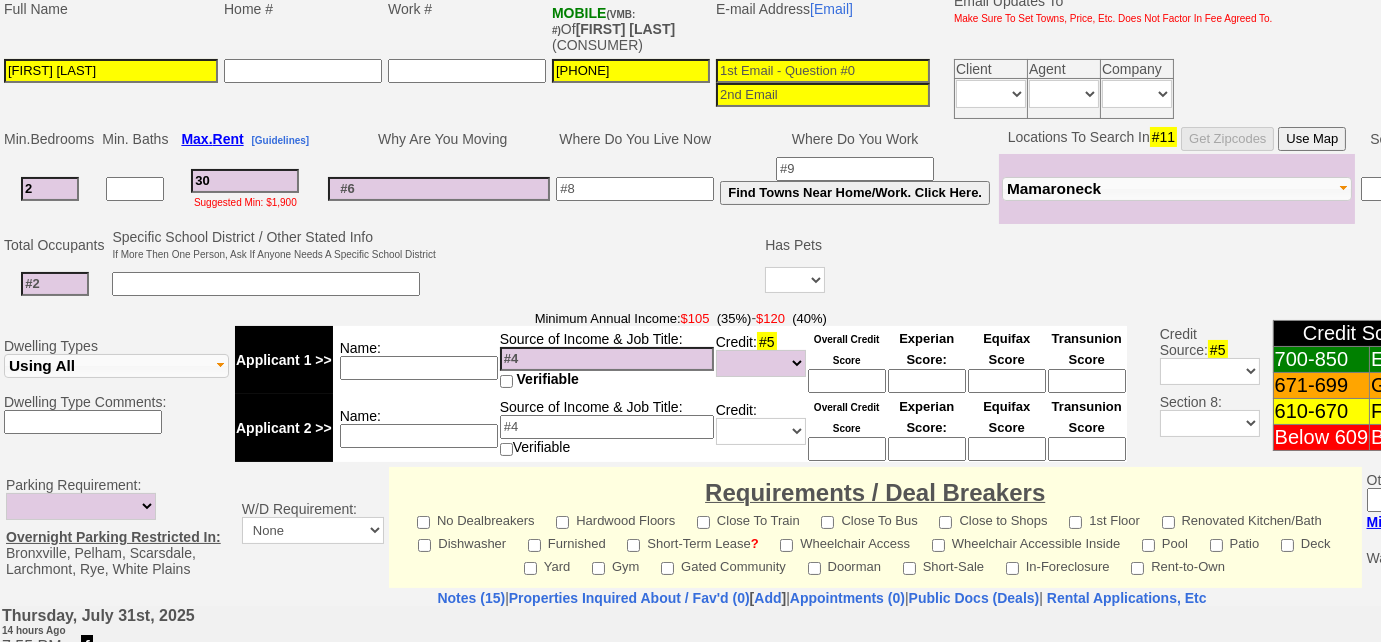 type on "300" 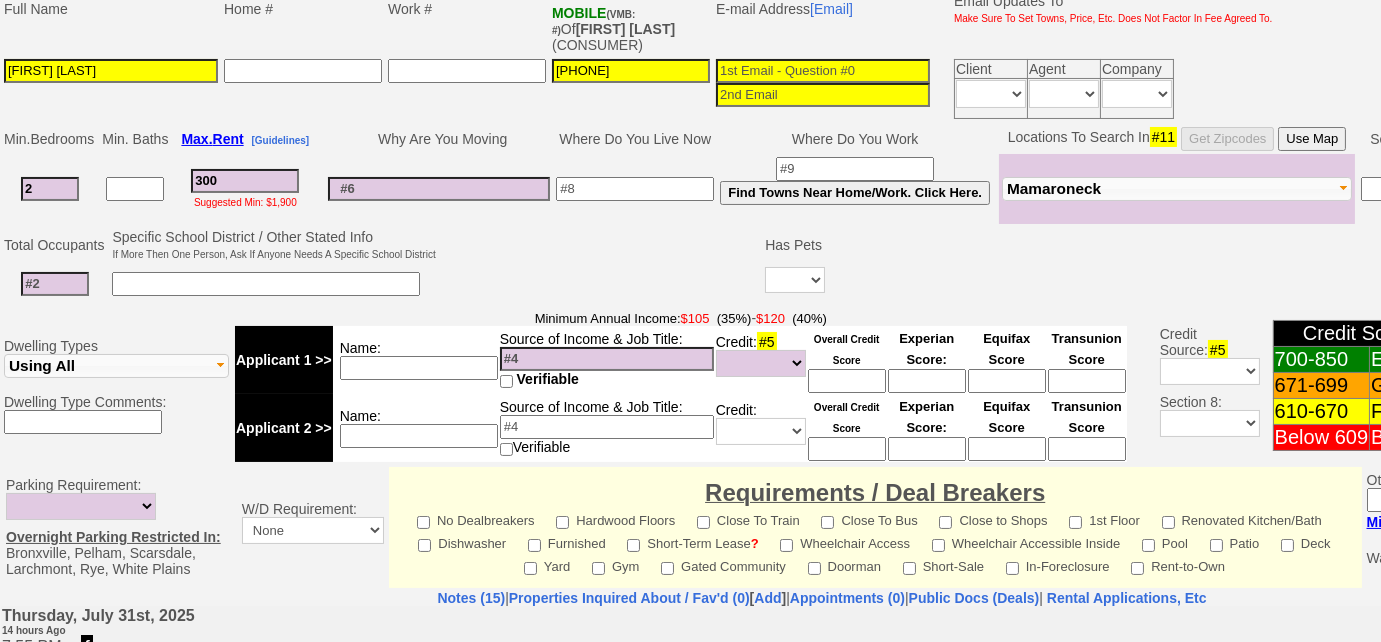 select 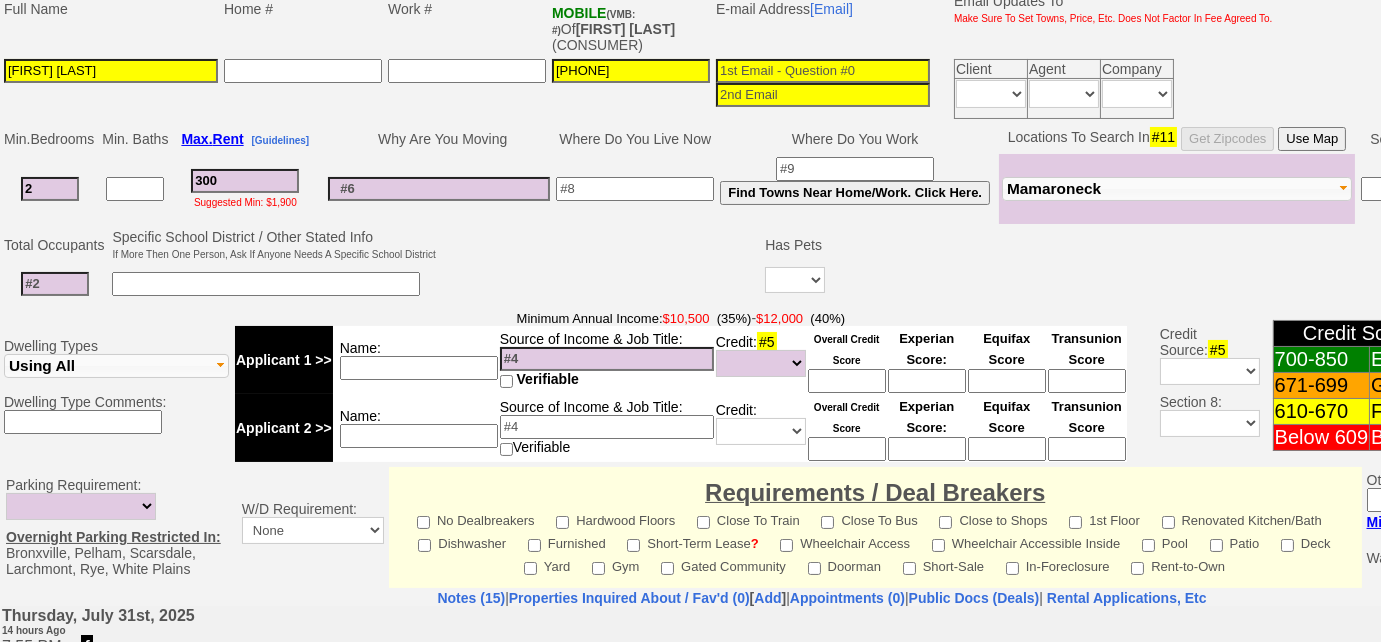 type on "3000" 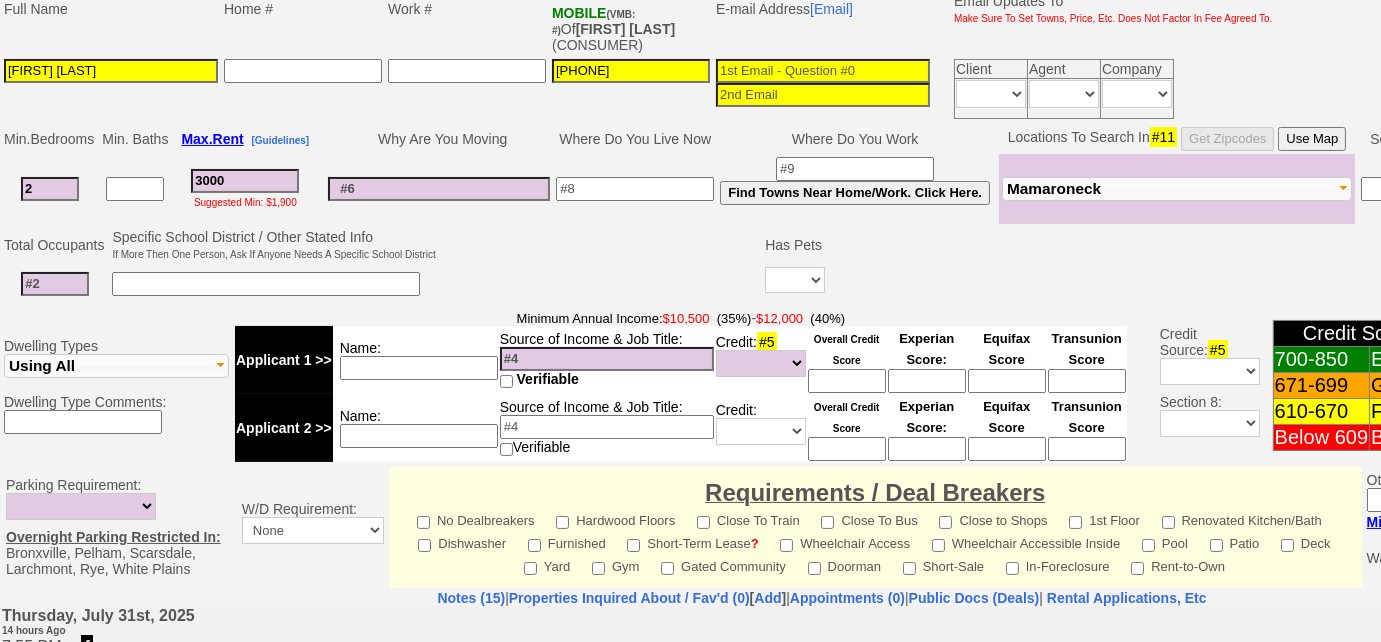 select 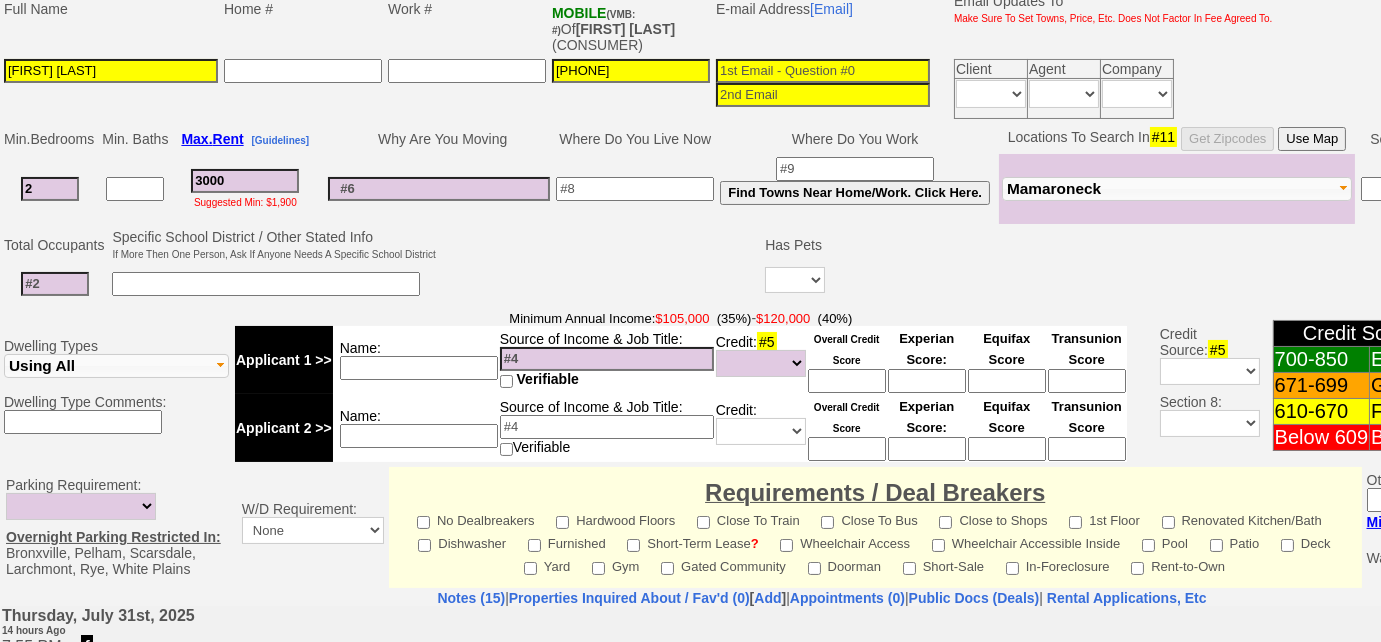 type on "3000" 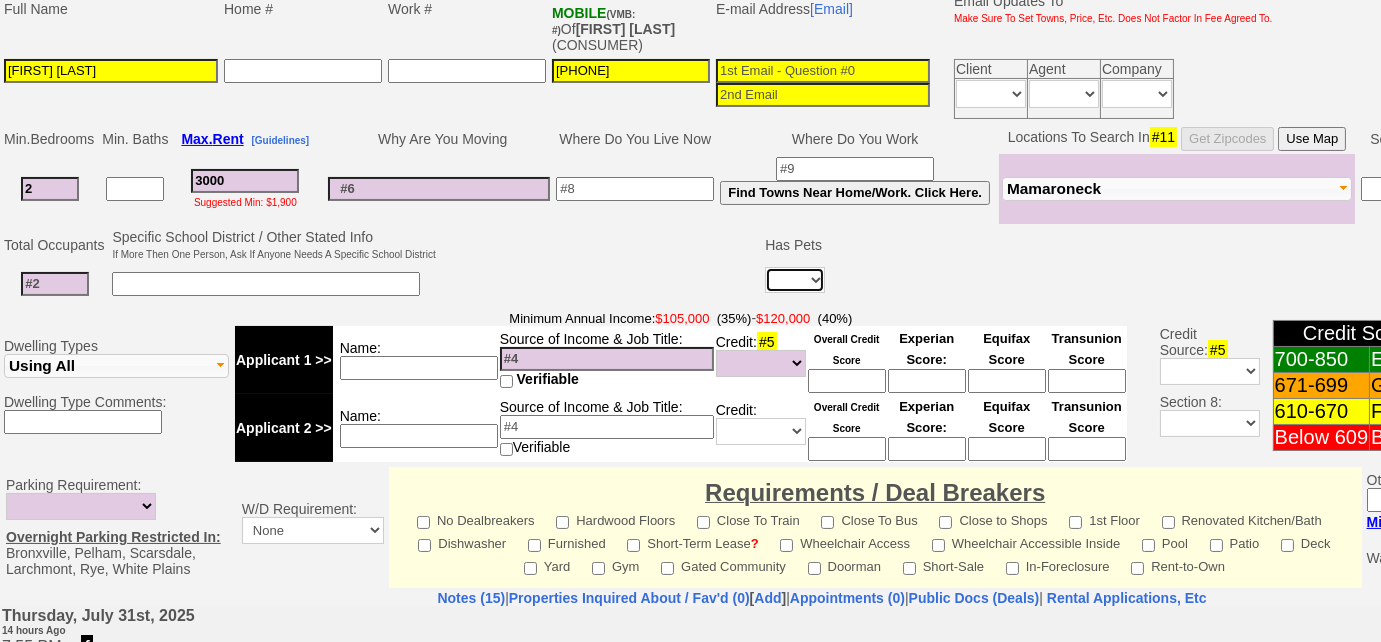 click on "Yes No" at bounding box center (795, 280) 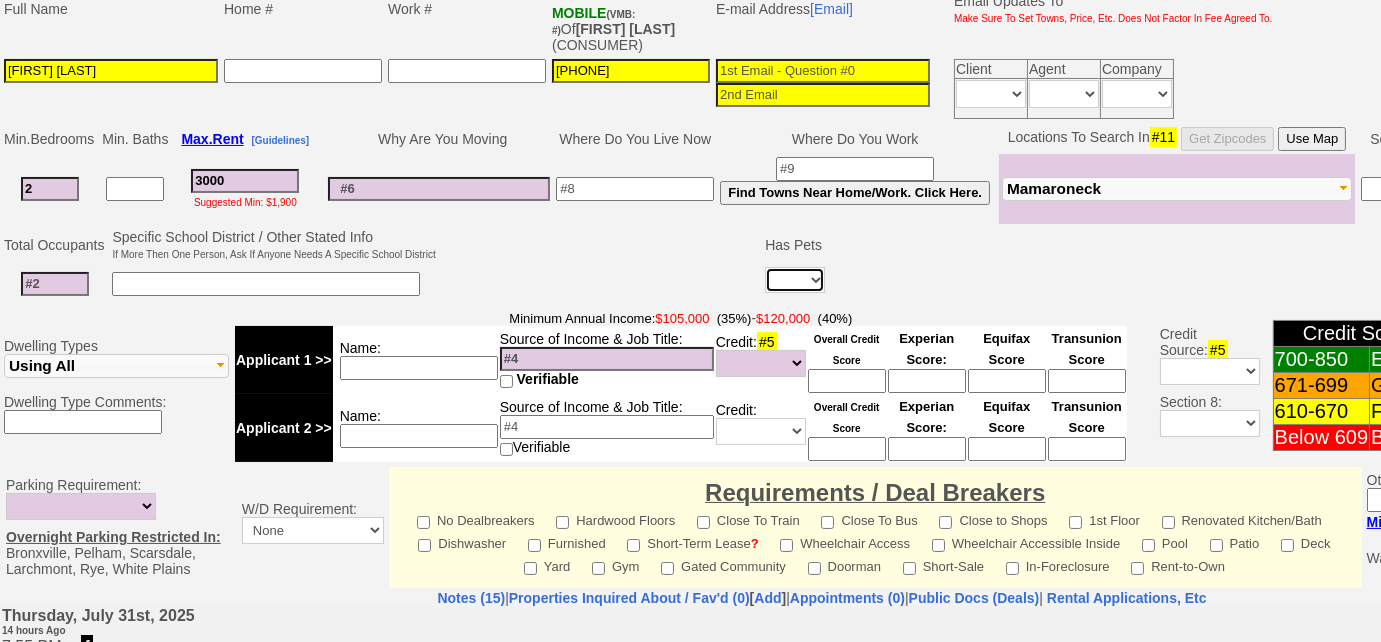 select on "Yes" 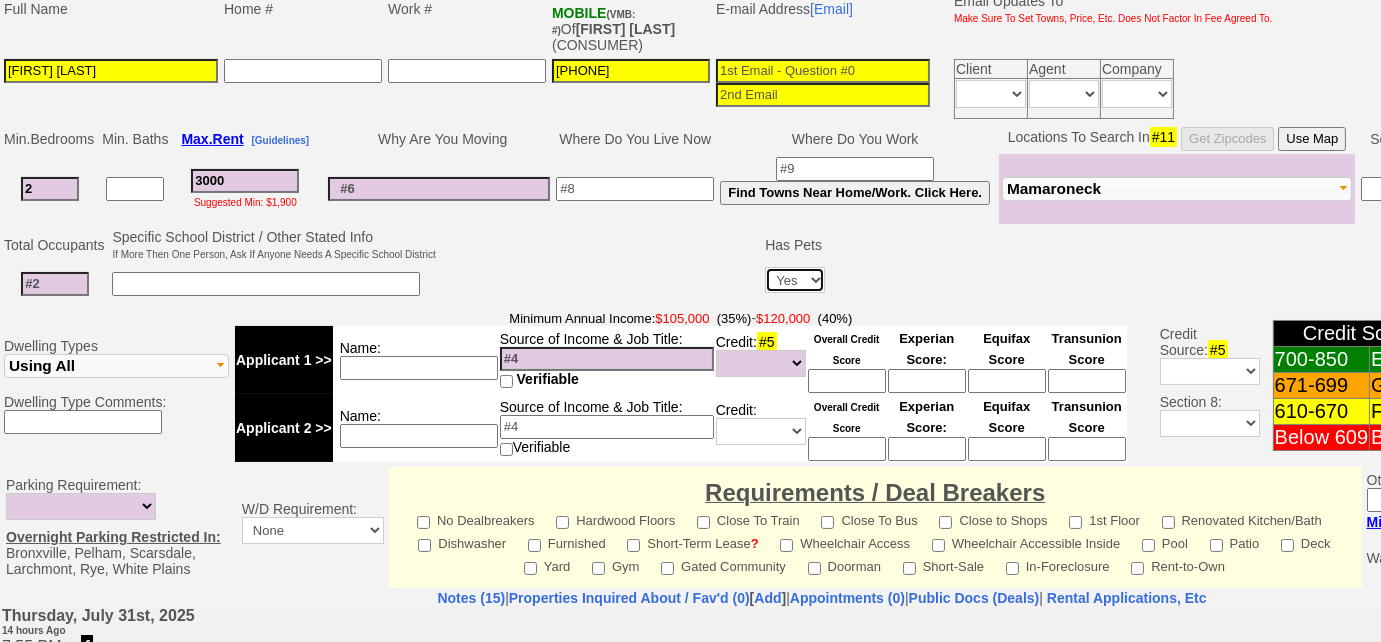 click on "Yes No" at bounding box center [795, 280] 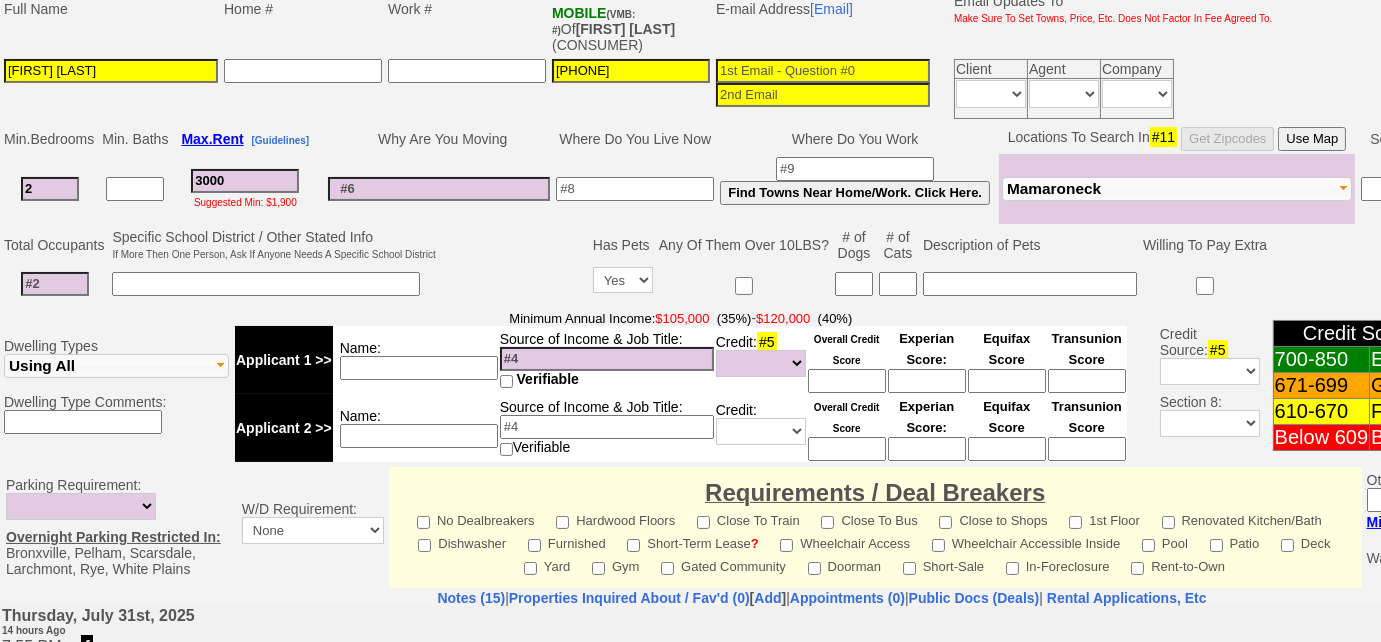 click at bounding box center (898, 284) 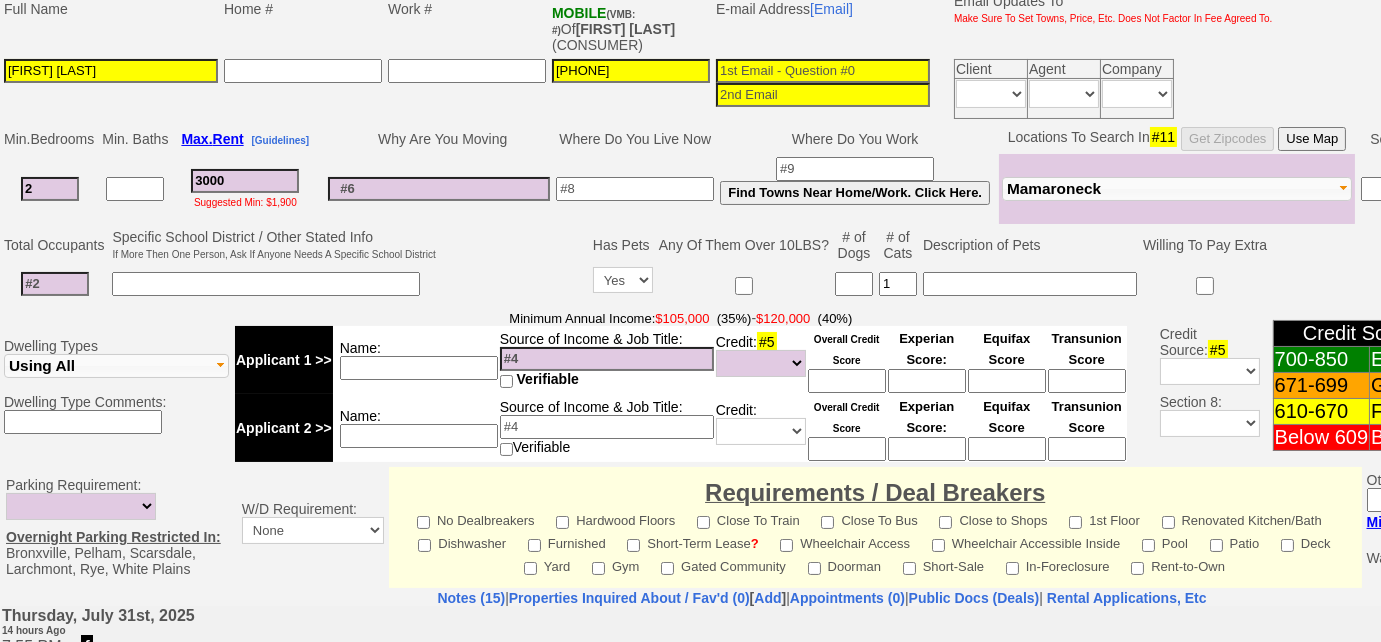 type on "1" 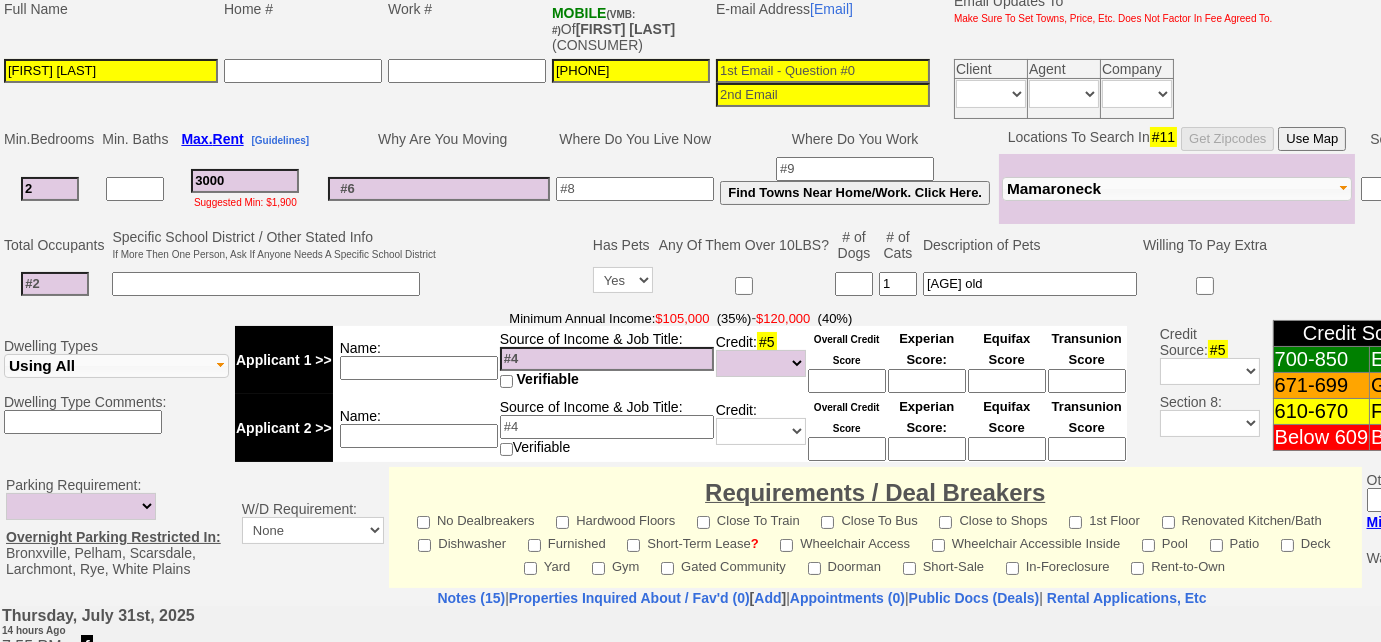 scroll, scrollTop: 251, scrollLeft: 0, axis: vertical 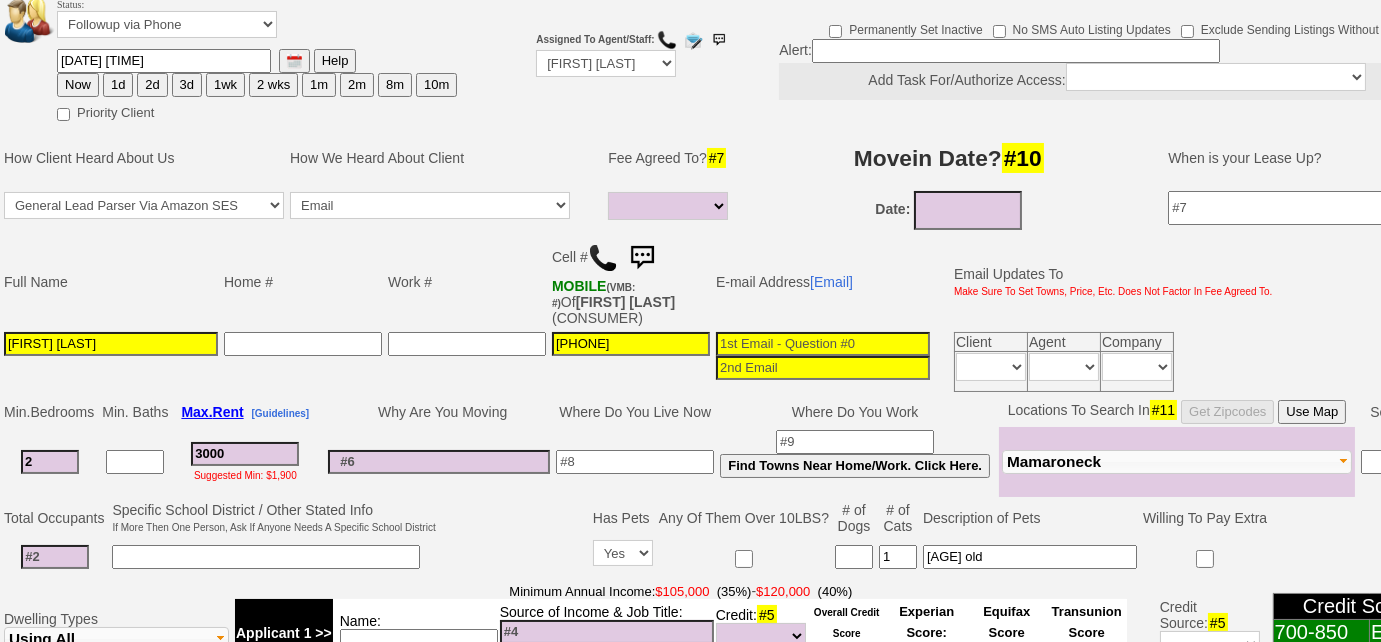 type on "16 yr old" 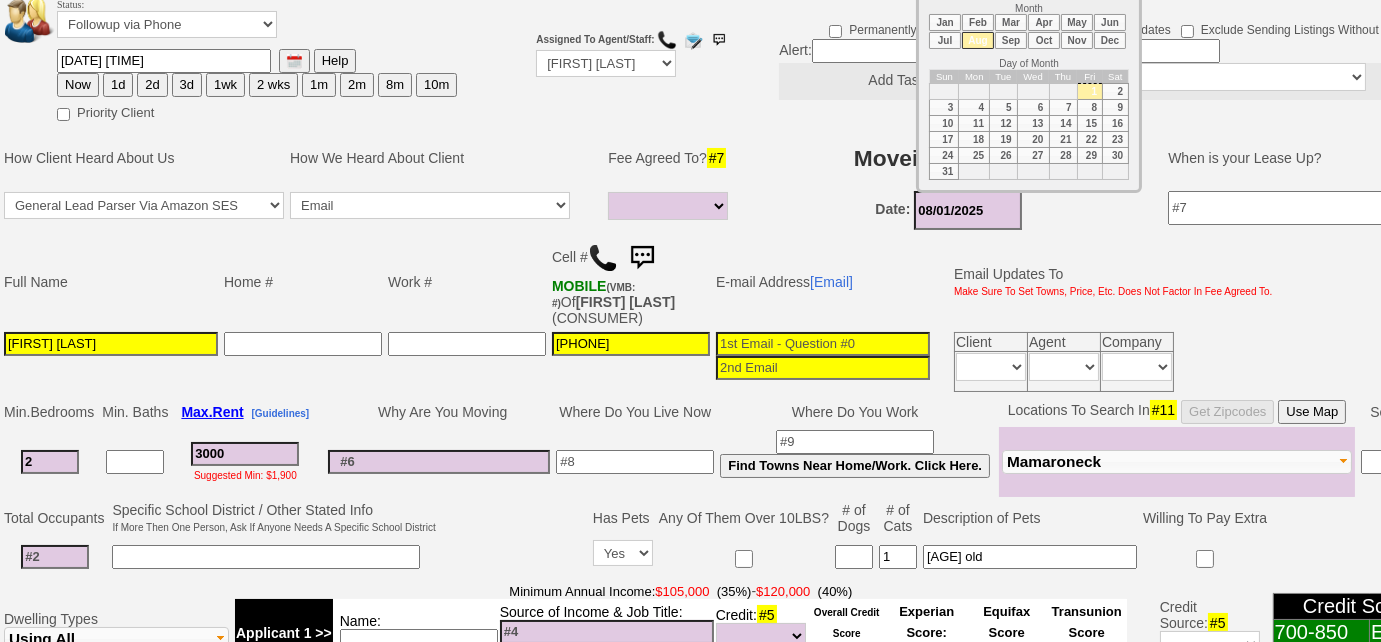 click on "08/01/2025" at bounding box center [968, 210] 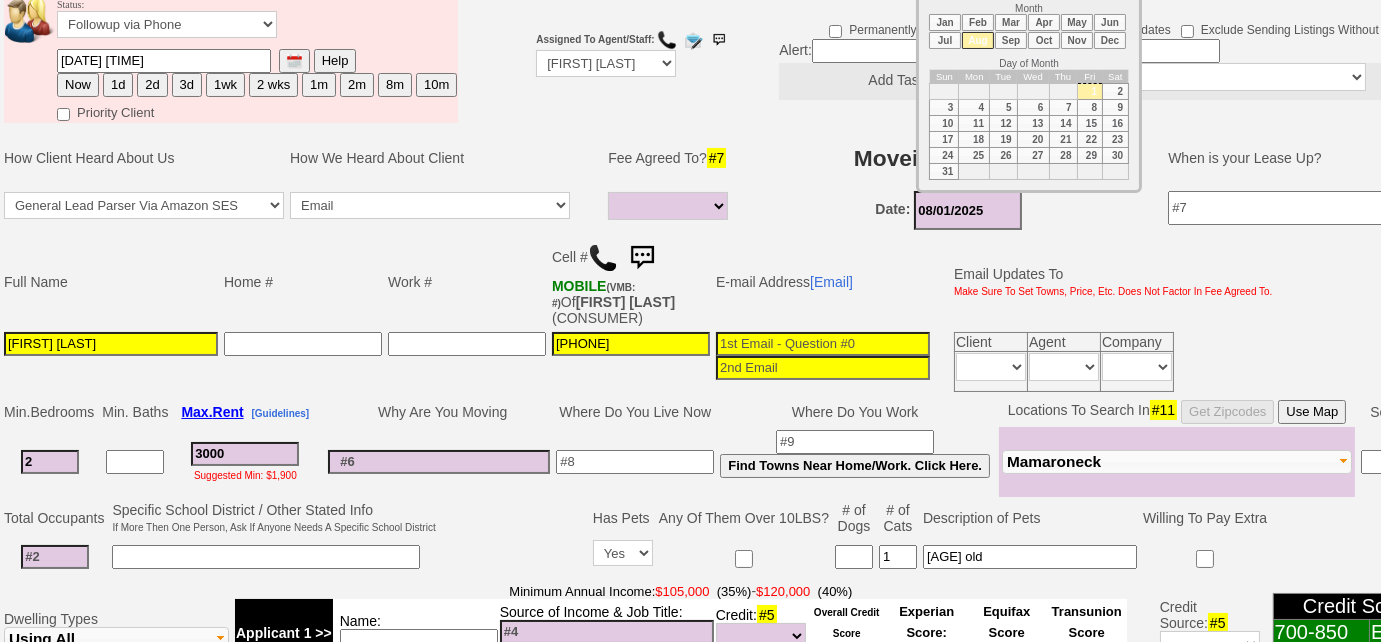 click on "Sep" at bounding box center (1011, 40) 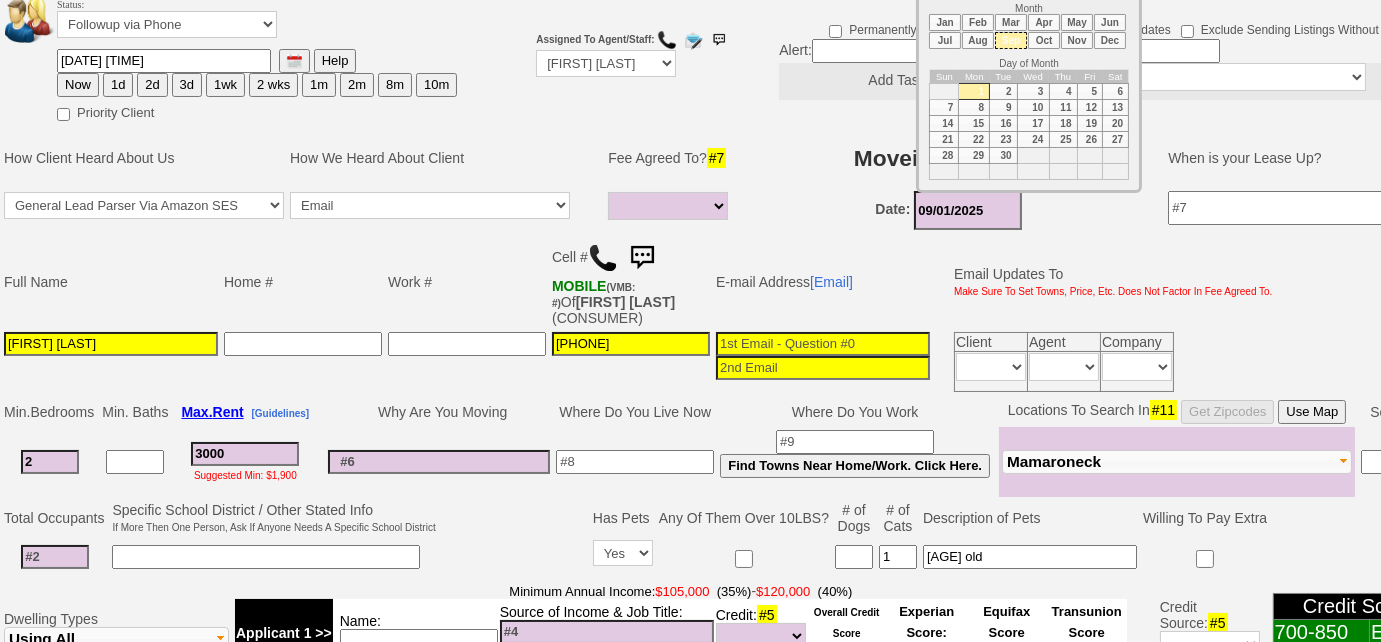 click on "1" at bounding box center [974, 92] 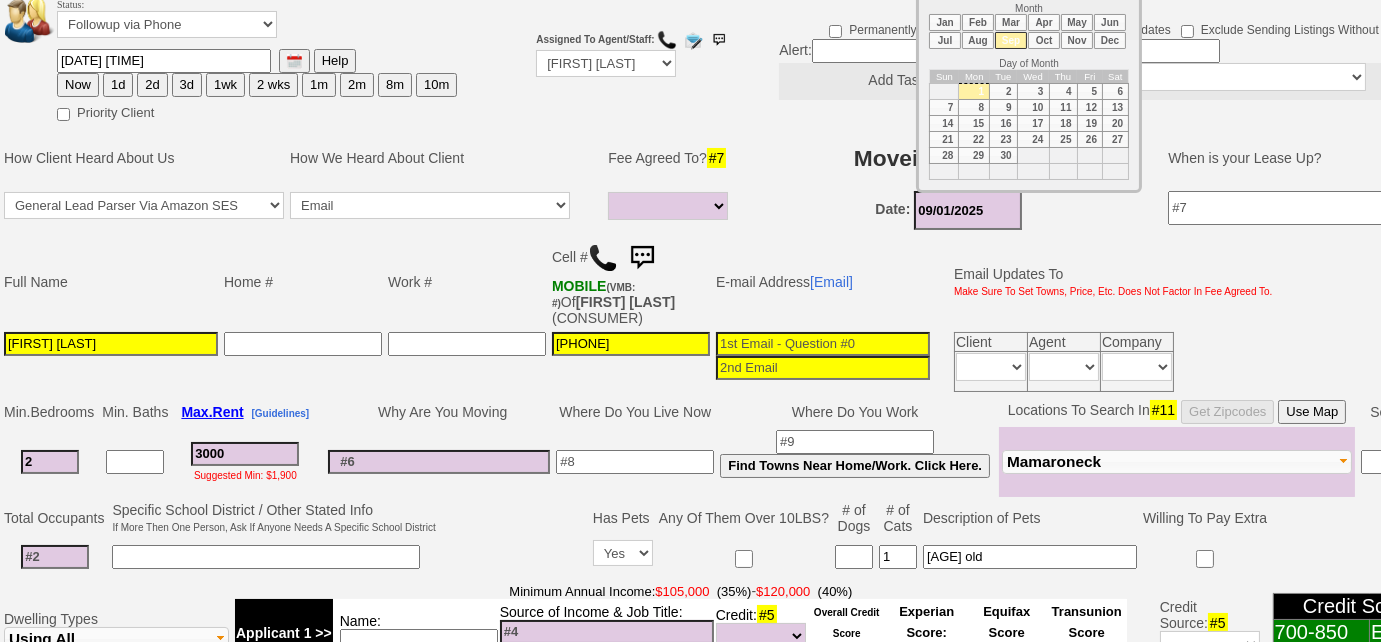 click on "Movein Date?  #10" at bounding box center (948, 158) 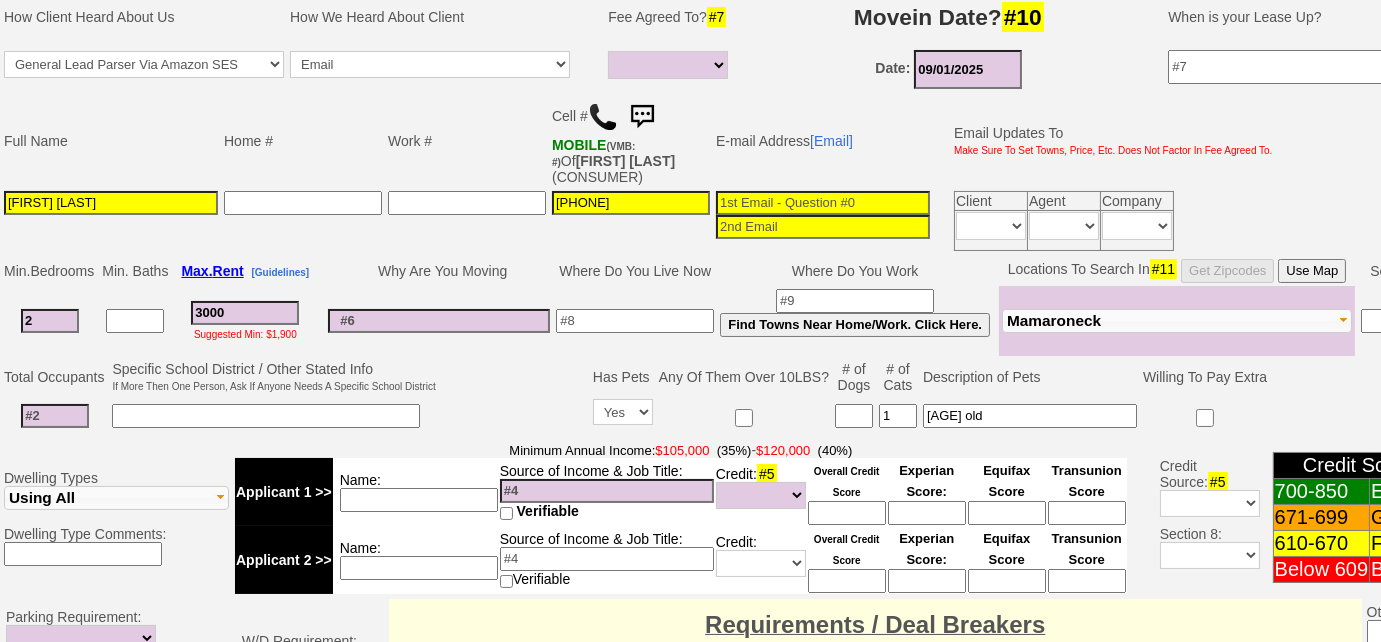 scroll, scrollTop: 433, scrollLeft: 0, axis: vertical 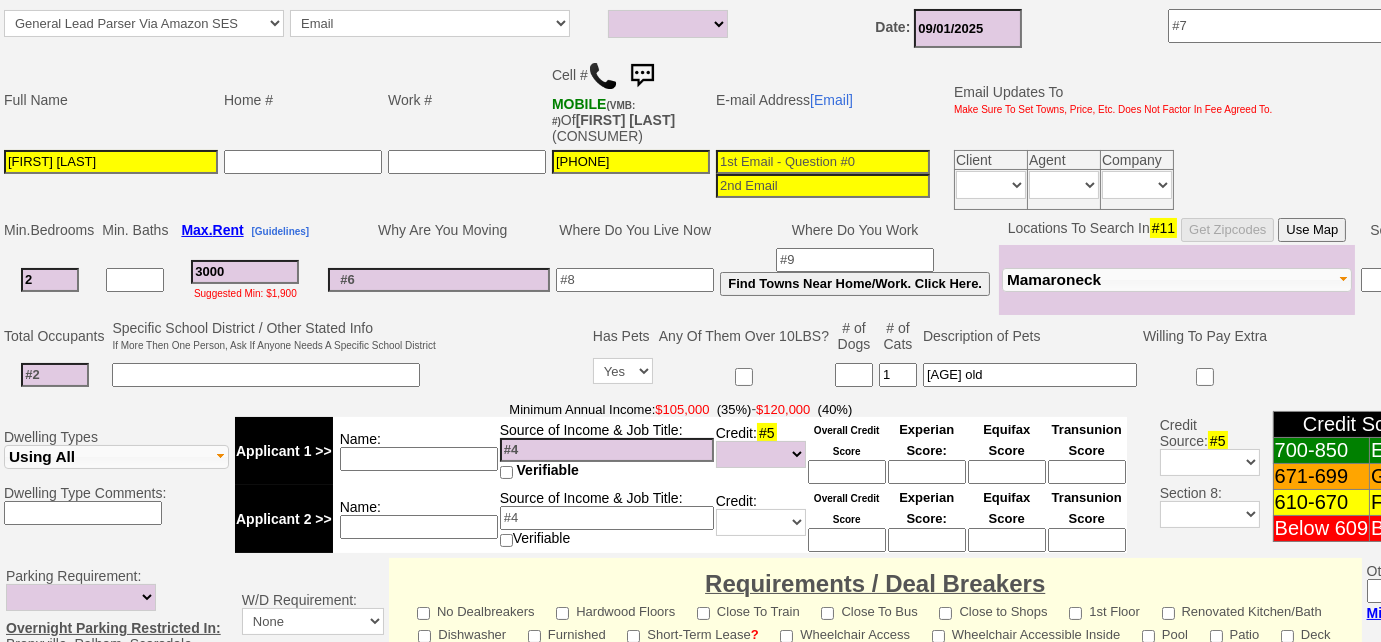 click at bounding box center (635, 280) 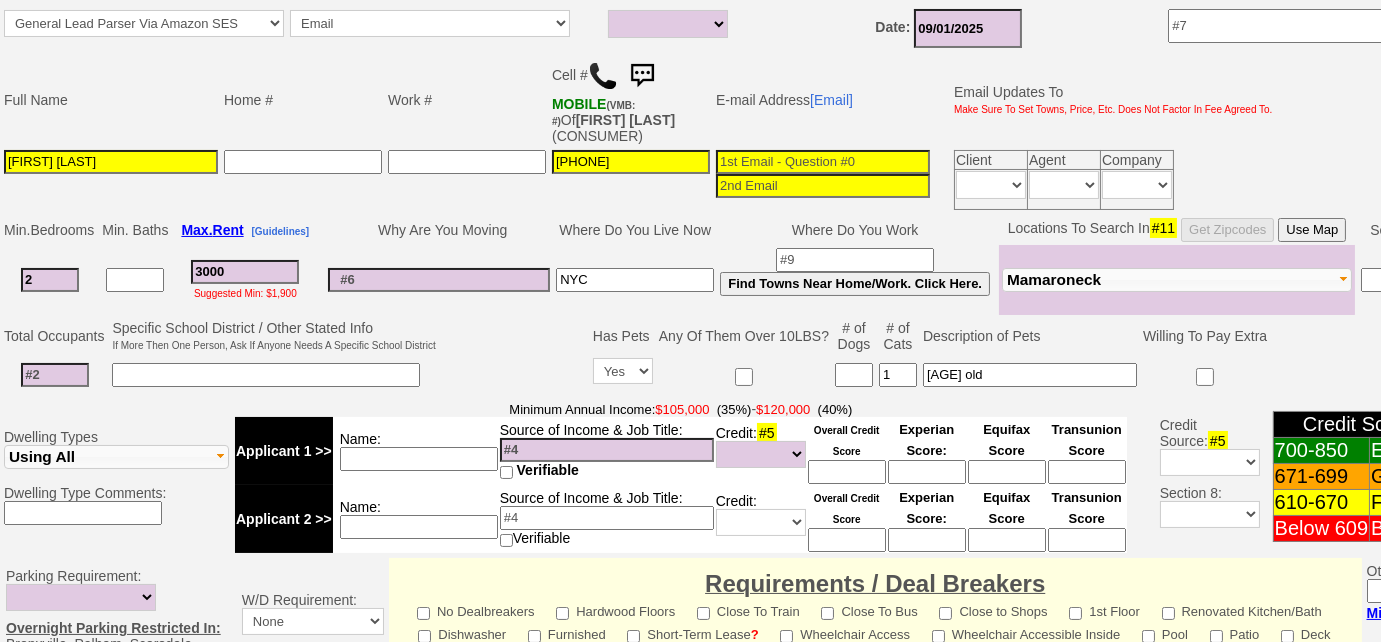 type on "NYC" 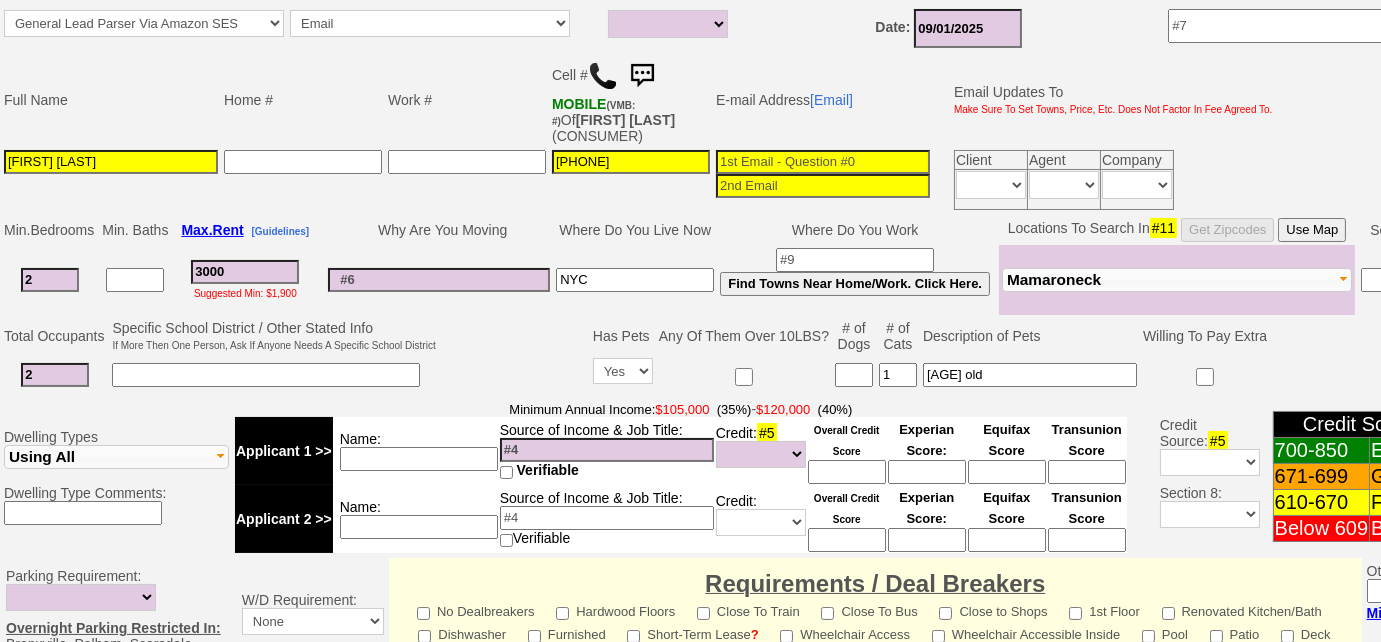 type on "2" 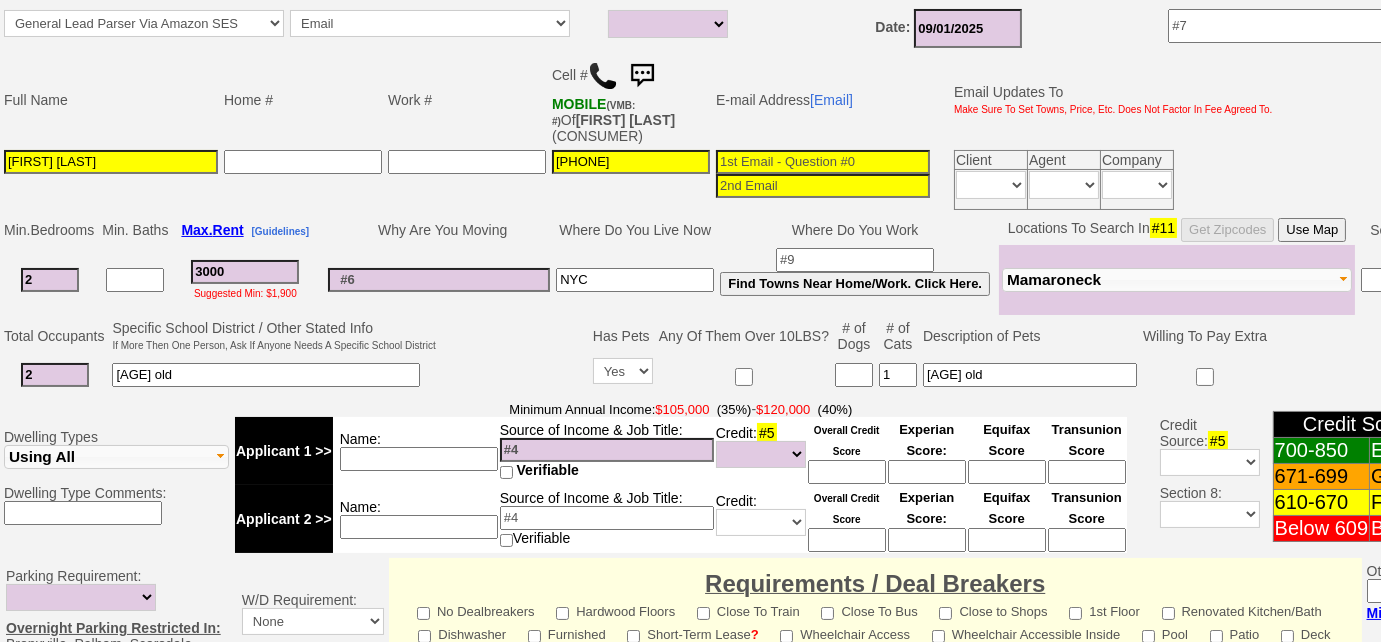 click on "Mamaroneck" at bounding box center (1177, 280) 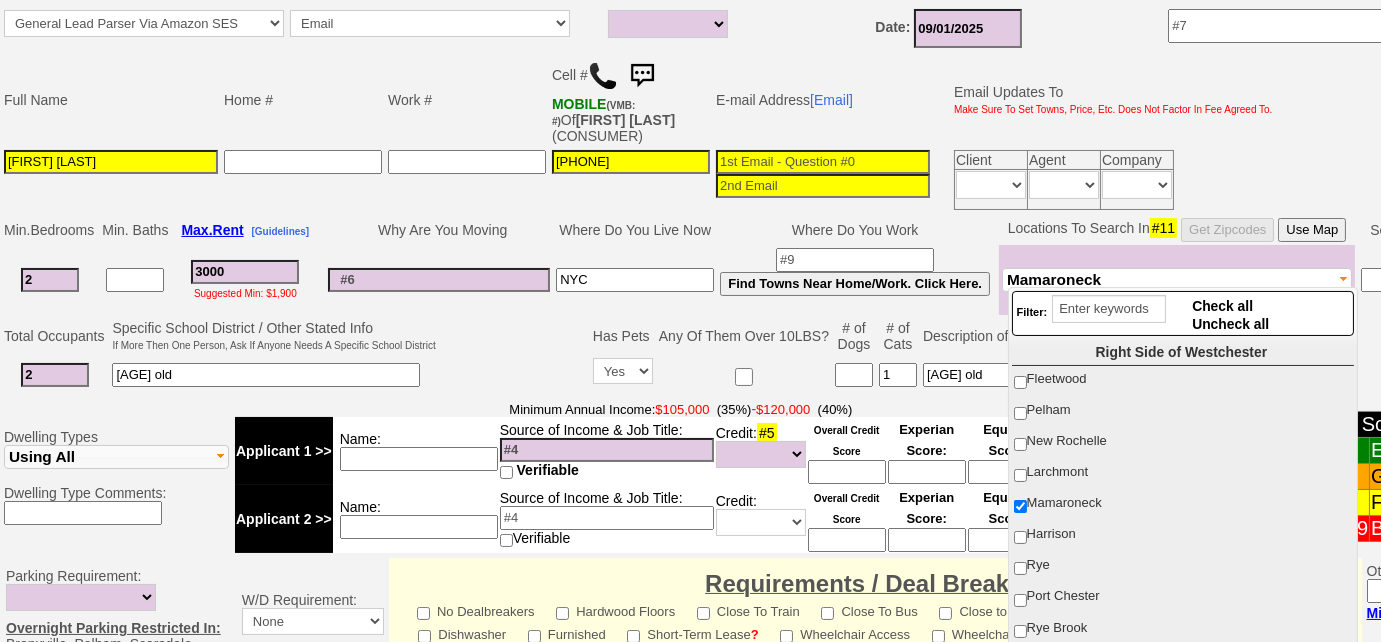 click on "10 yr old" at bounding box center (266, 375) 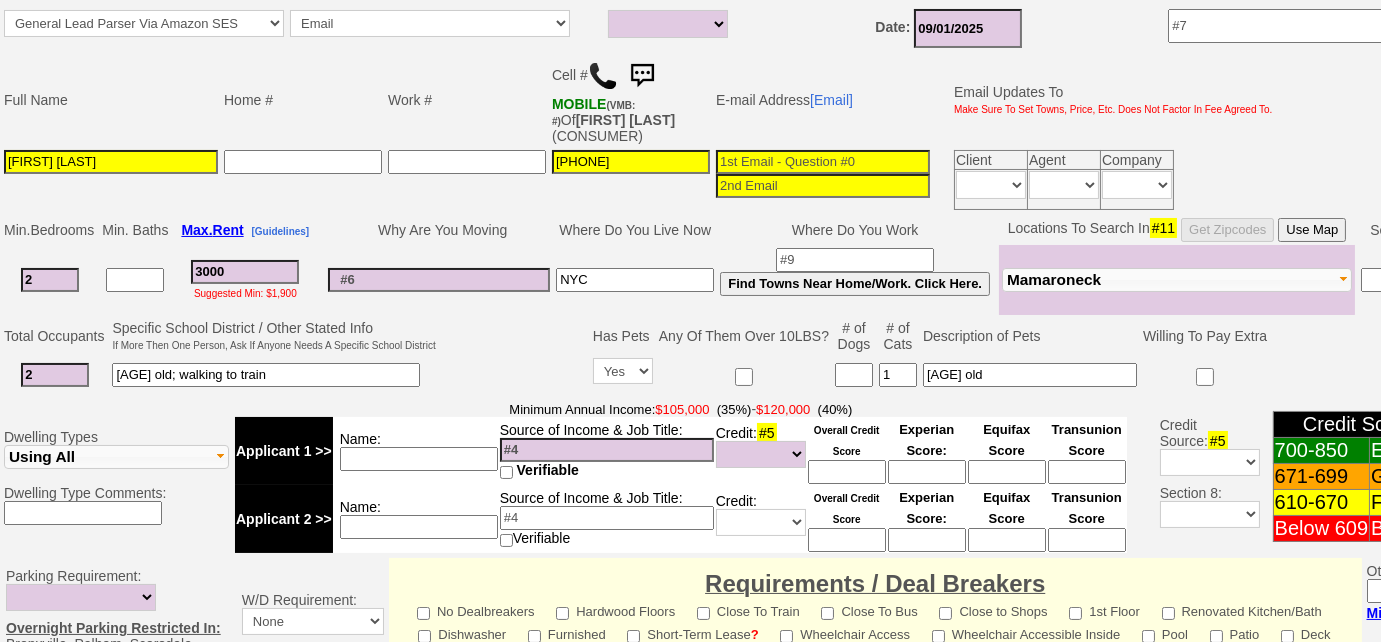 type on "10 yr old; walking to train" 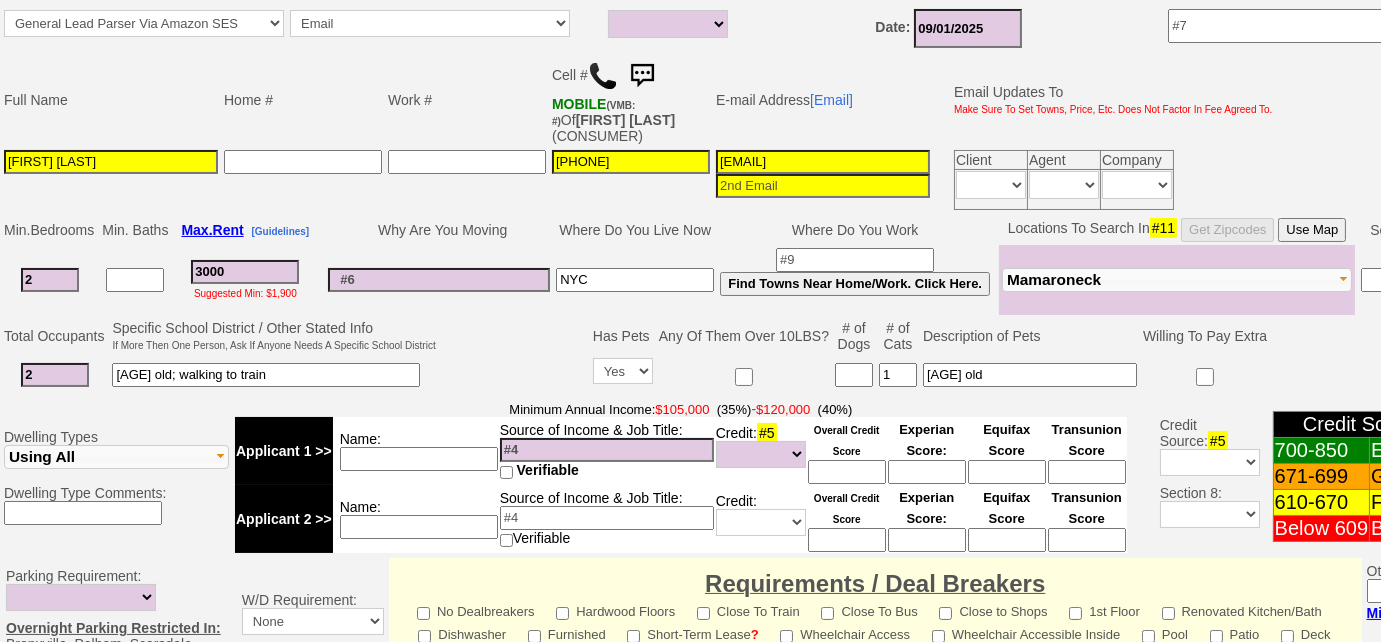 type on "ttian07@gmail.com" 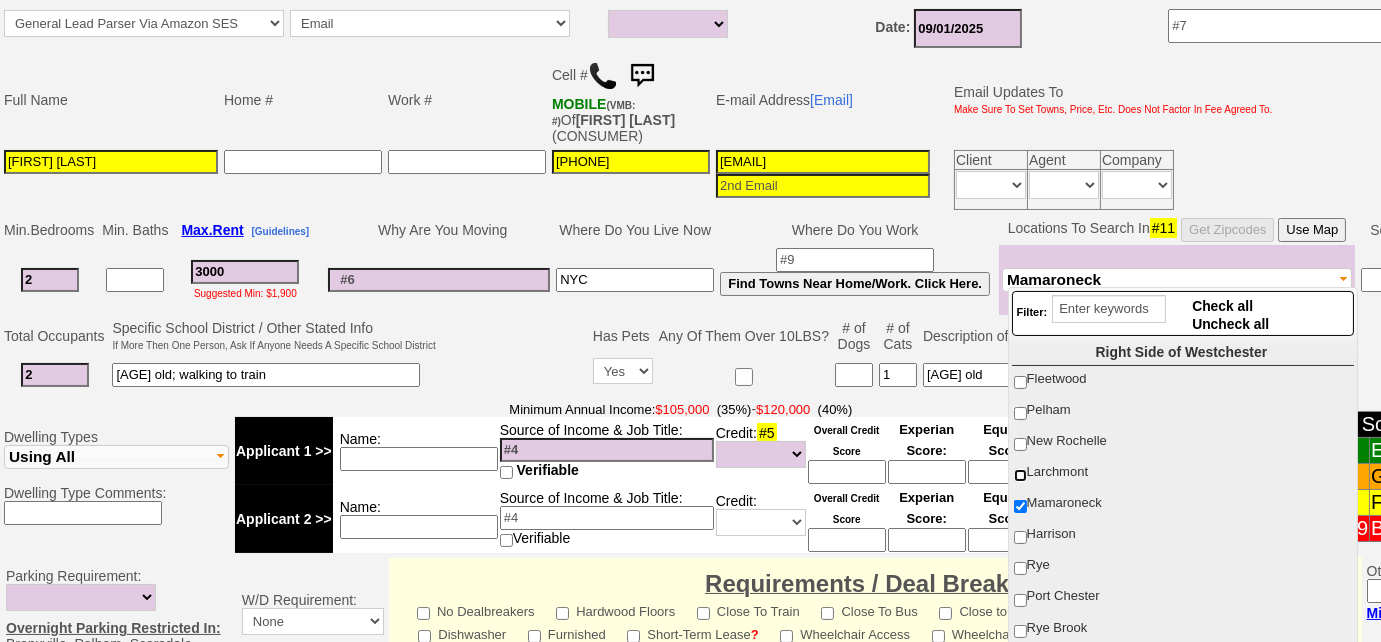 click on "Larchmont" at bounding box center (1020, 475) 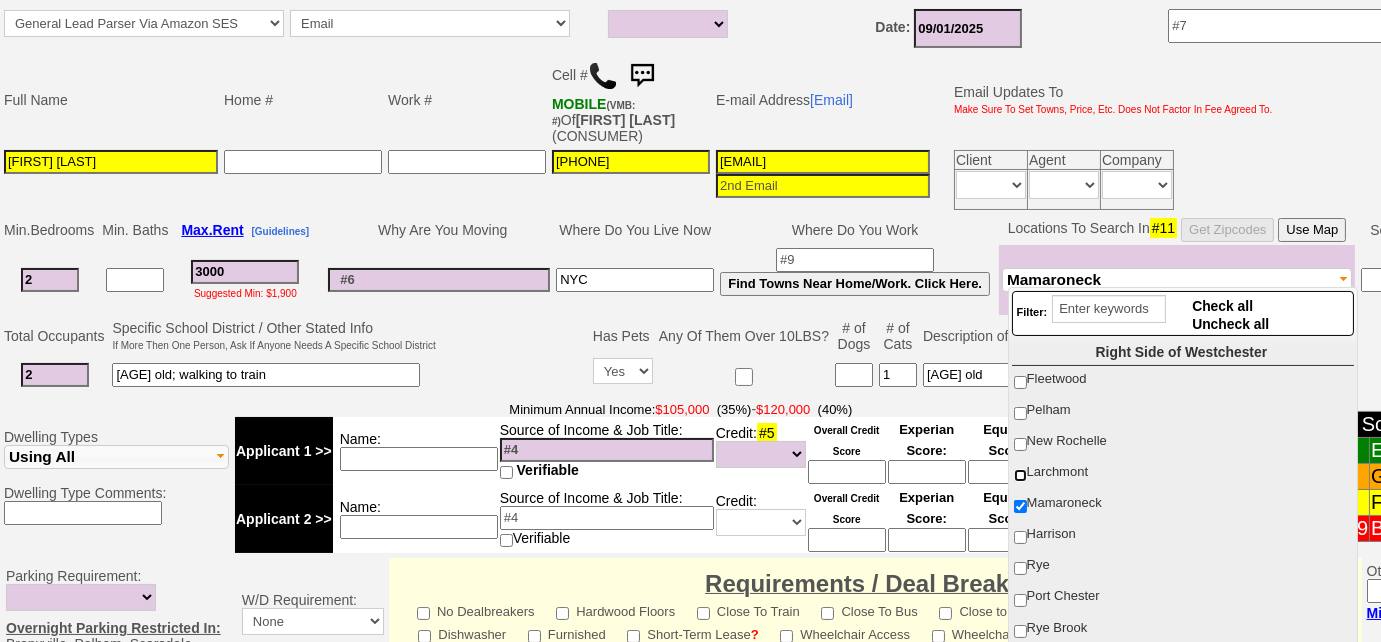 checkbox on "true" 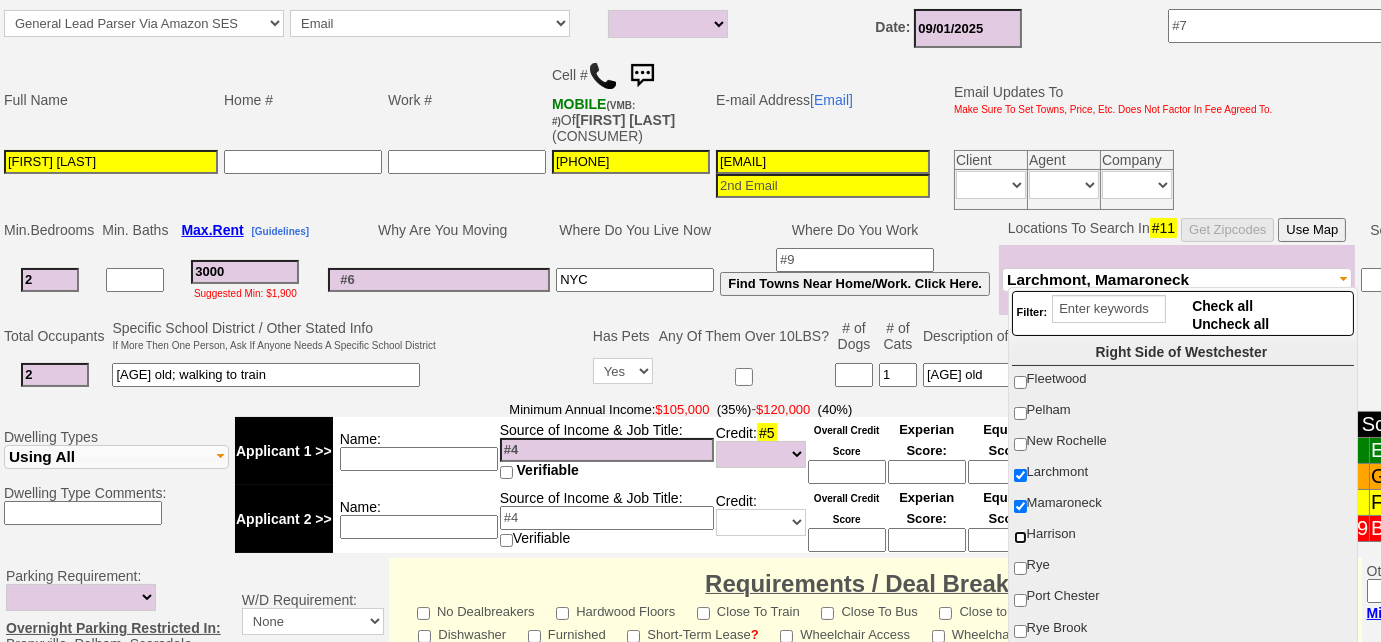 click on "Harrison" at bounding box center (1020, 537) 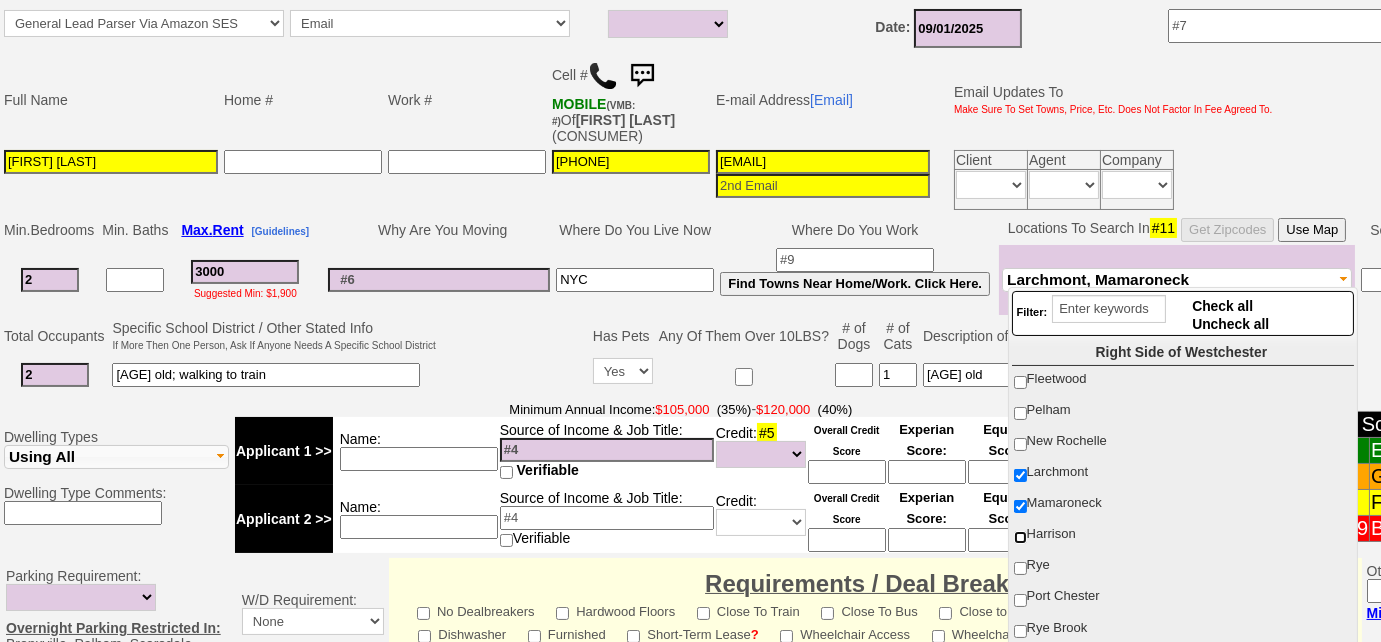 checkbox on "true" 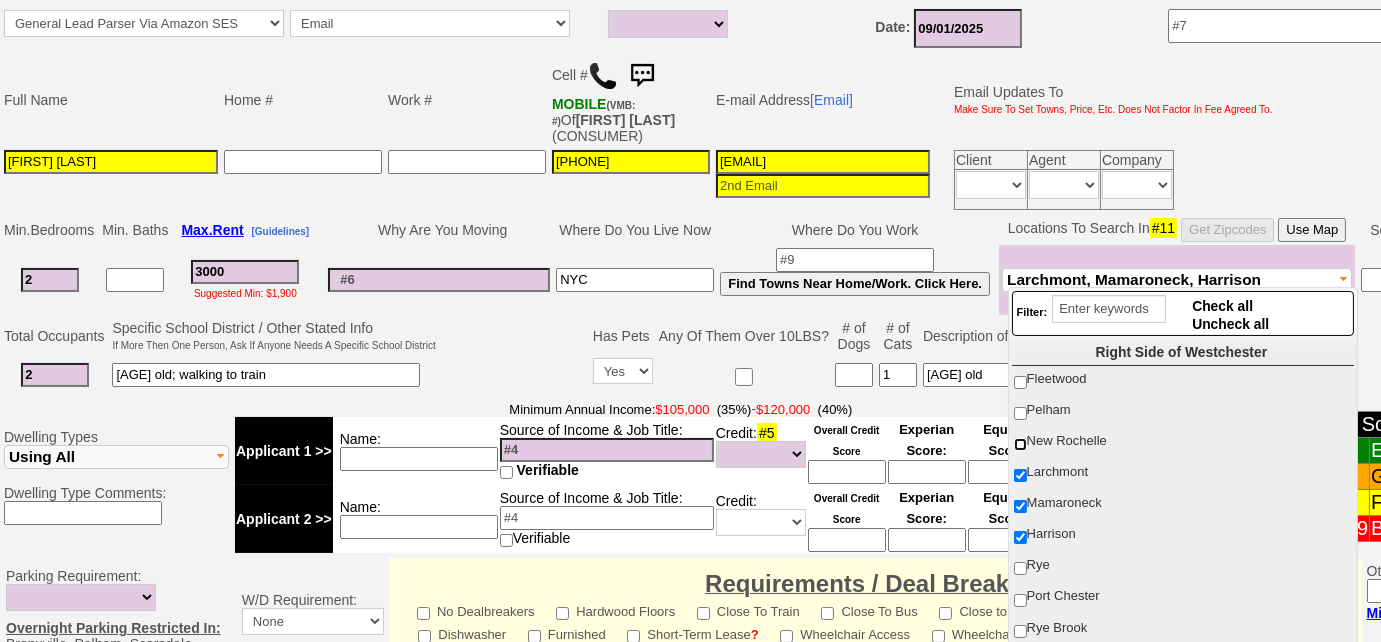 click on "New Rochelle" at bounding box center (1020, 444) 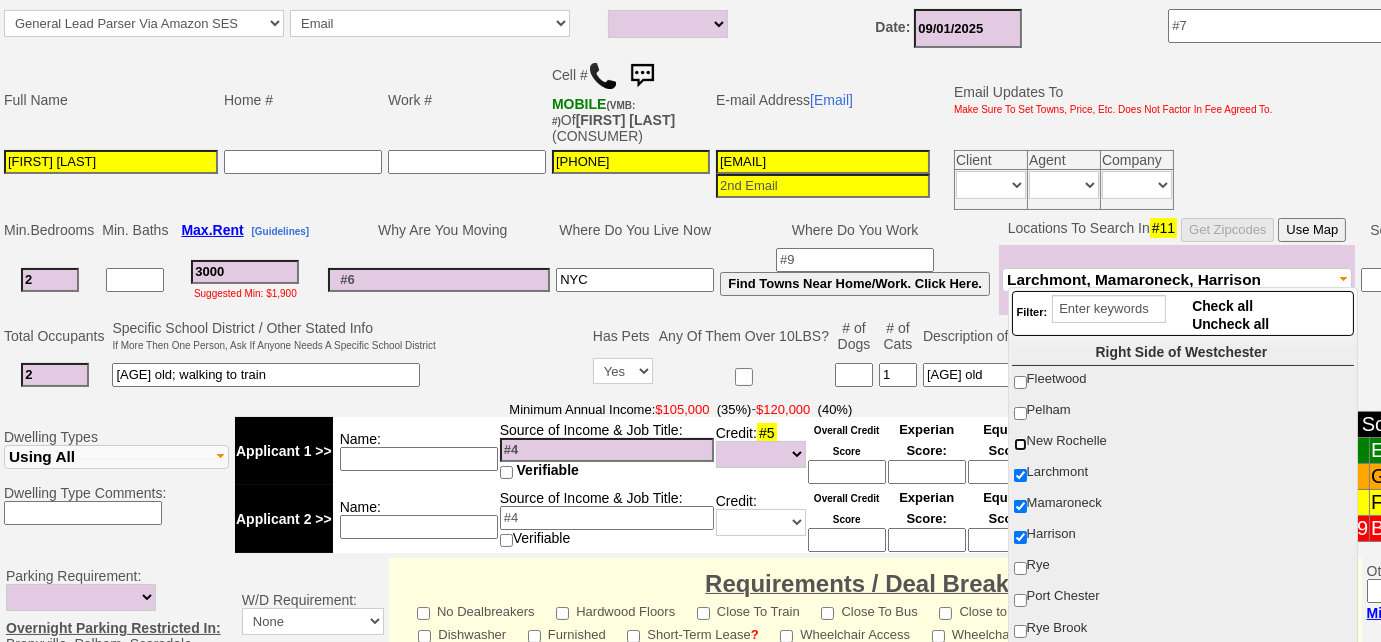checkbox on "true" 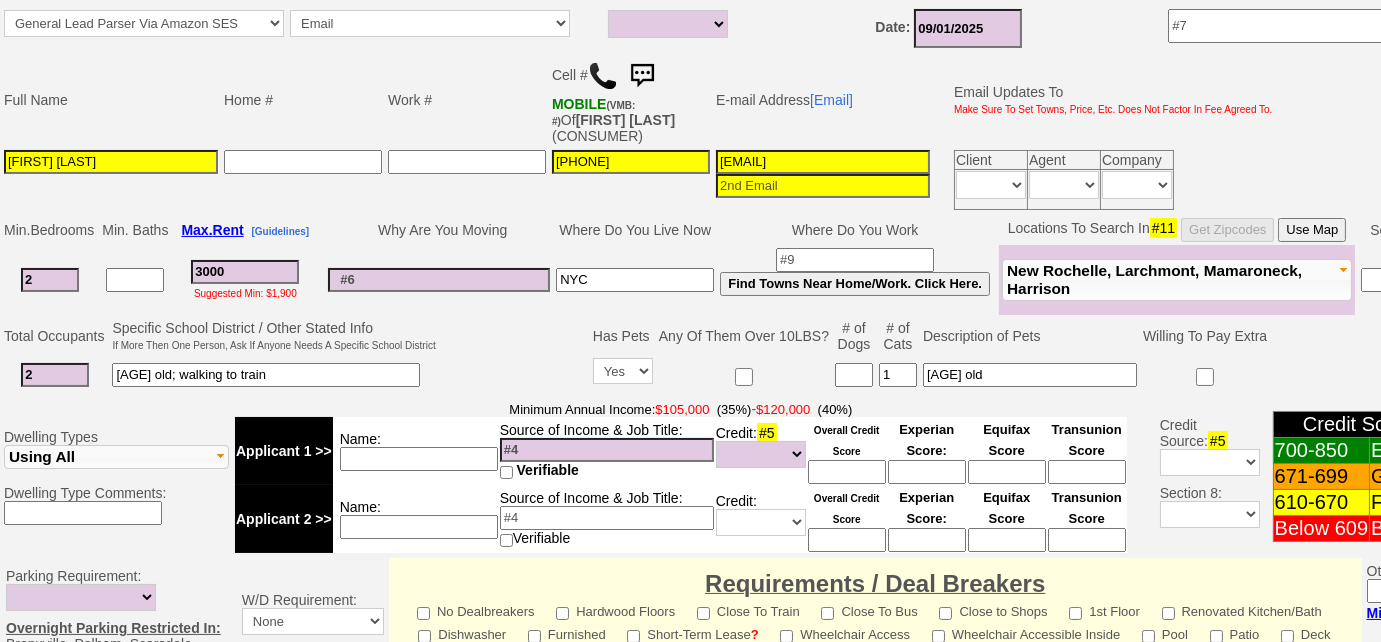 click at bounding box center [514, 356] 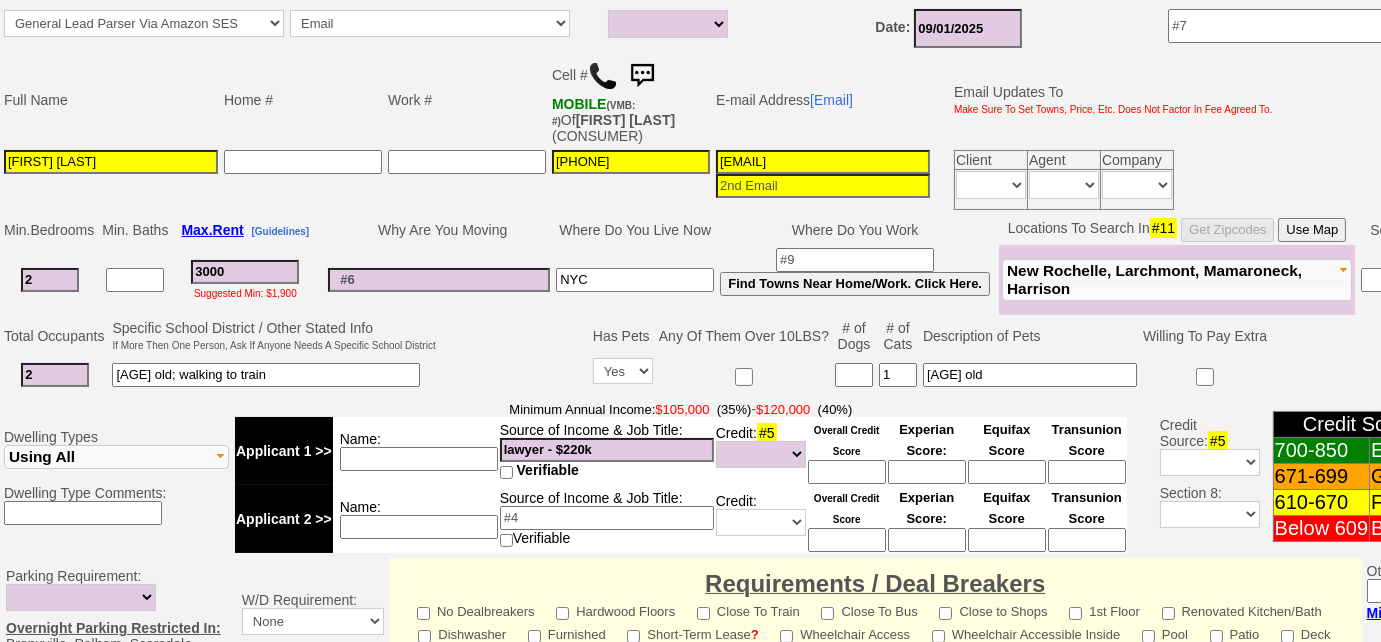 type on "lawyer - $220k" 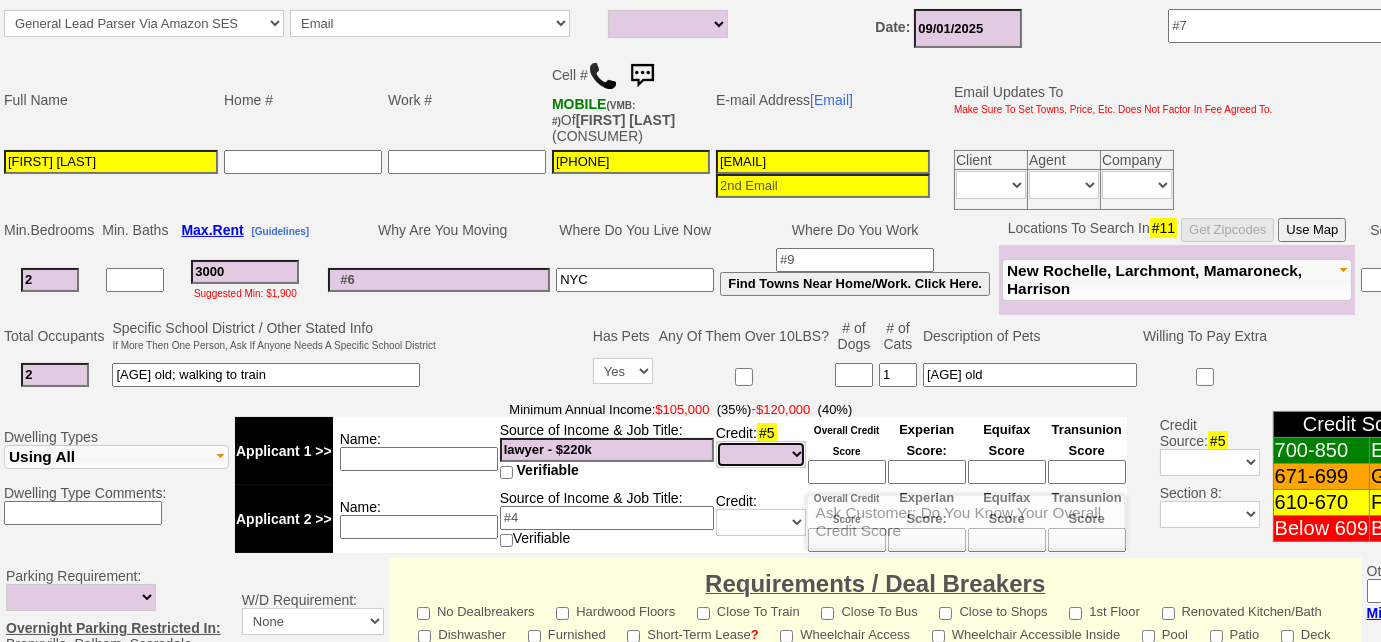 click on "Unknown Bad (Below 609) Fair (610-670) Good (671-699) Excellent (700-850) None" at bounding box center [761, 454] 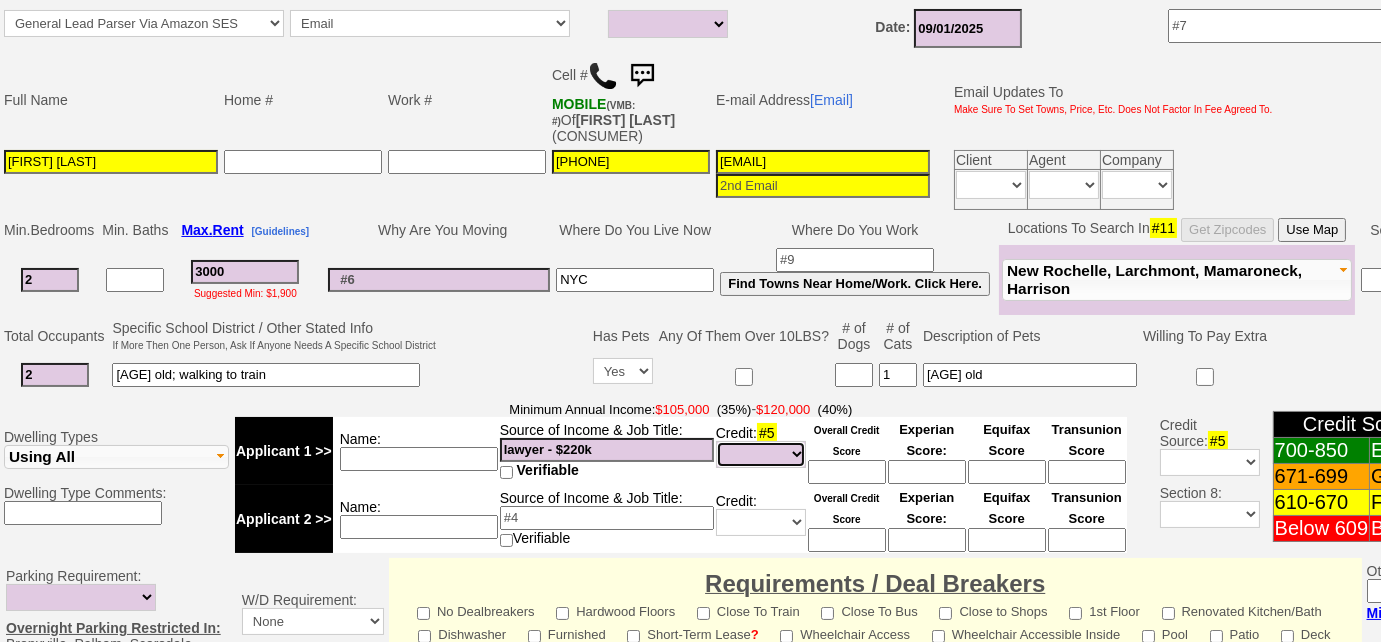 select on "Excellent" 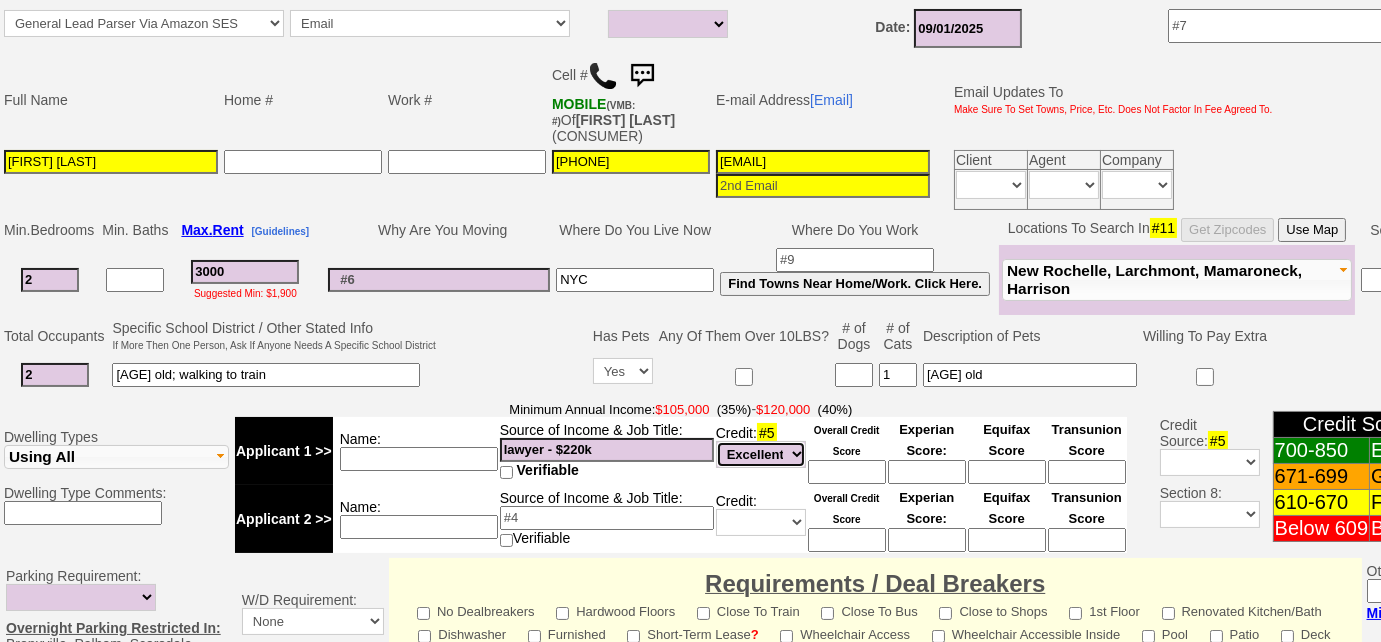 click on "Unknown Bad (Below 609) Fair (610-670) Good (671-699) Excellent (700-850) None" at bounding box center [761, 454] 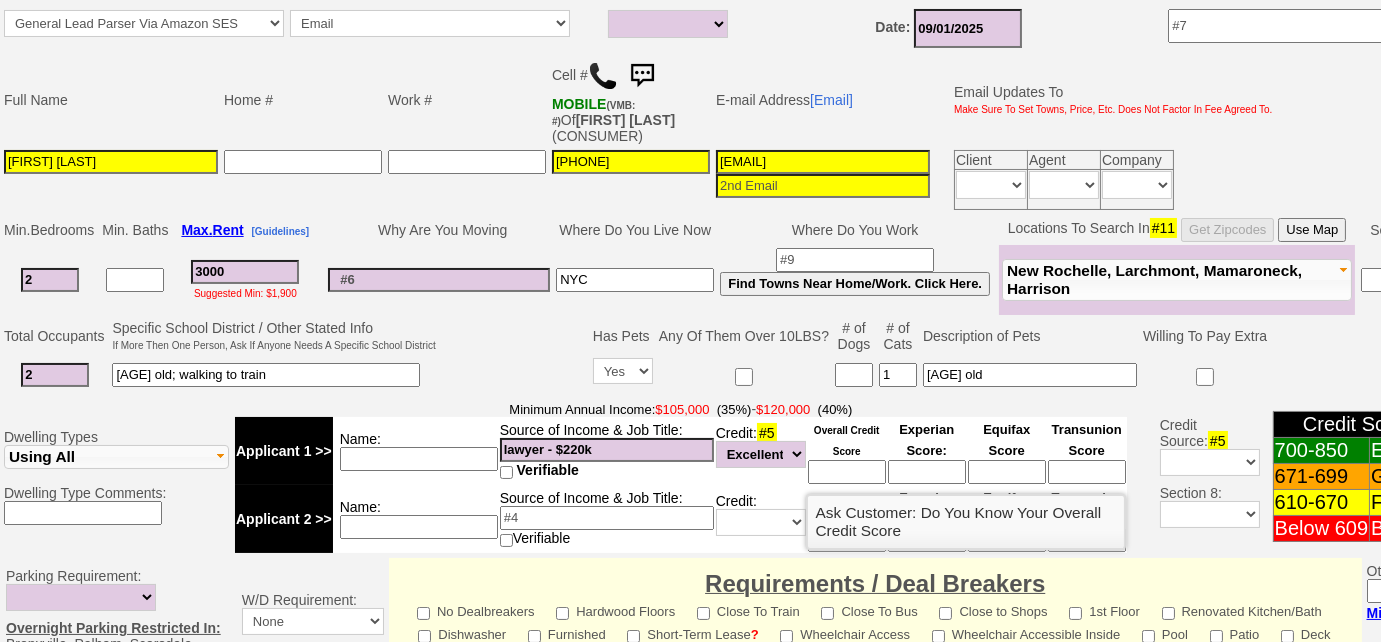 click at bounding box center [847, 472] 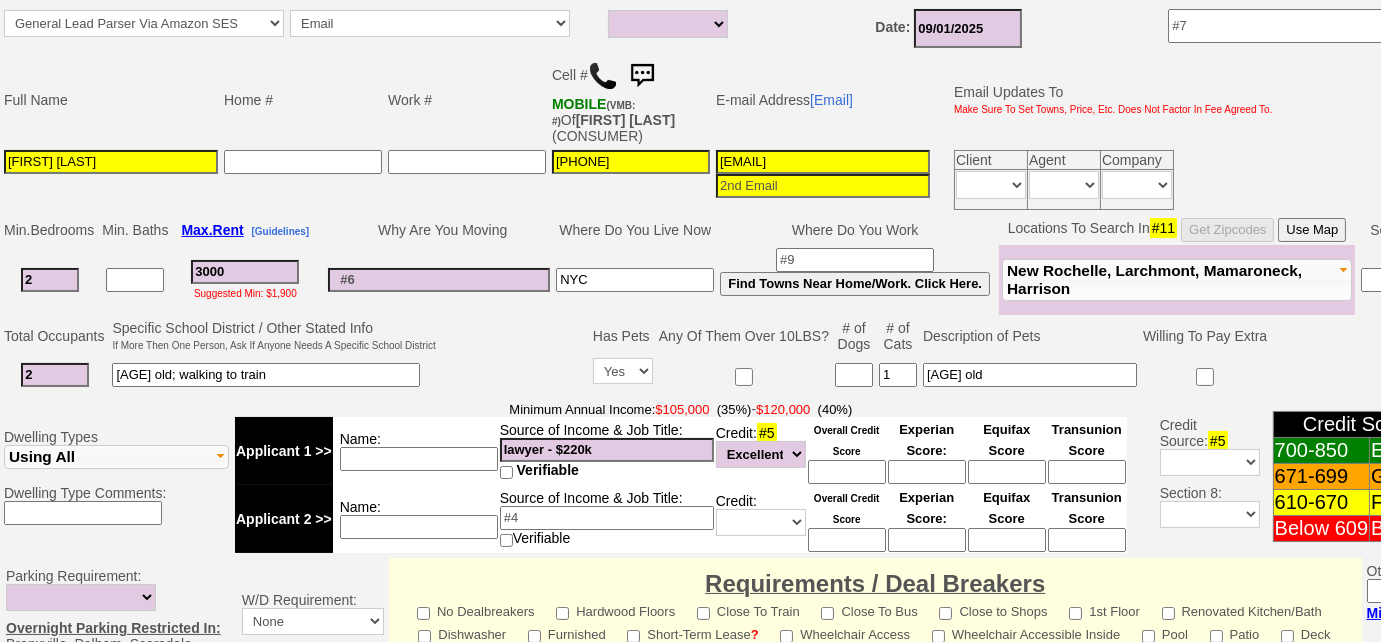 click at bounding box center (514, 356) 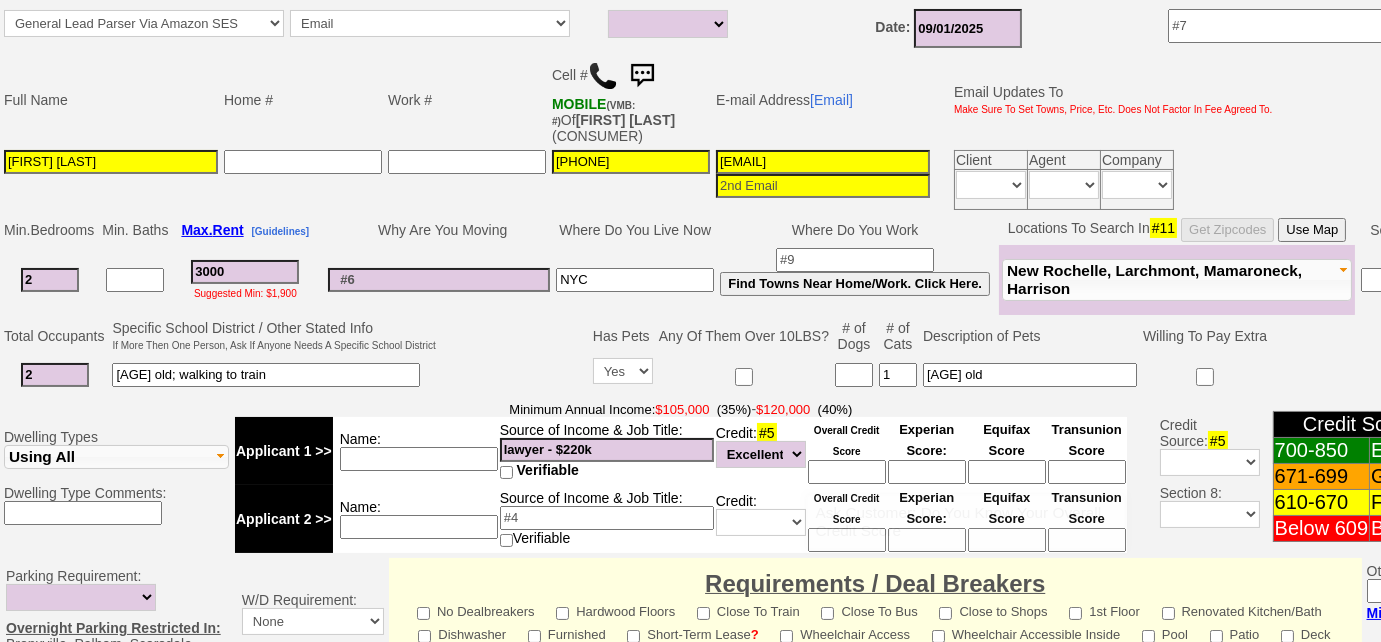 click at bounding box center (847, 472) 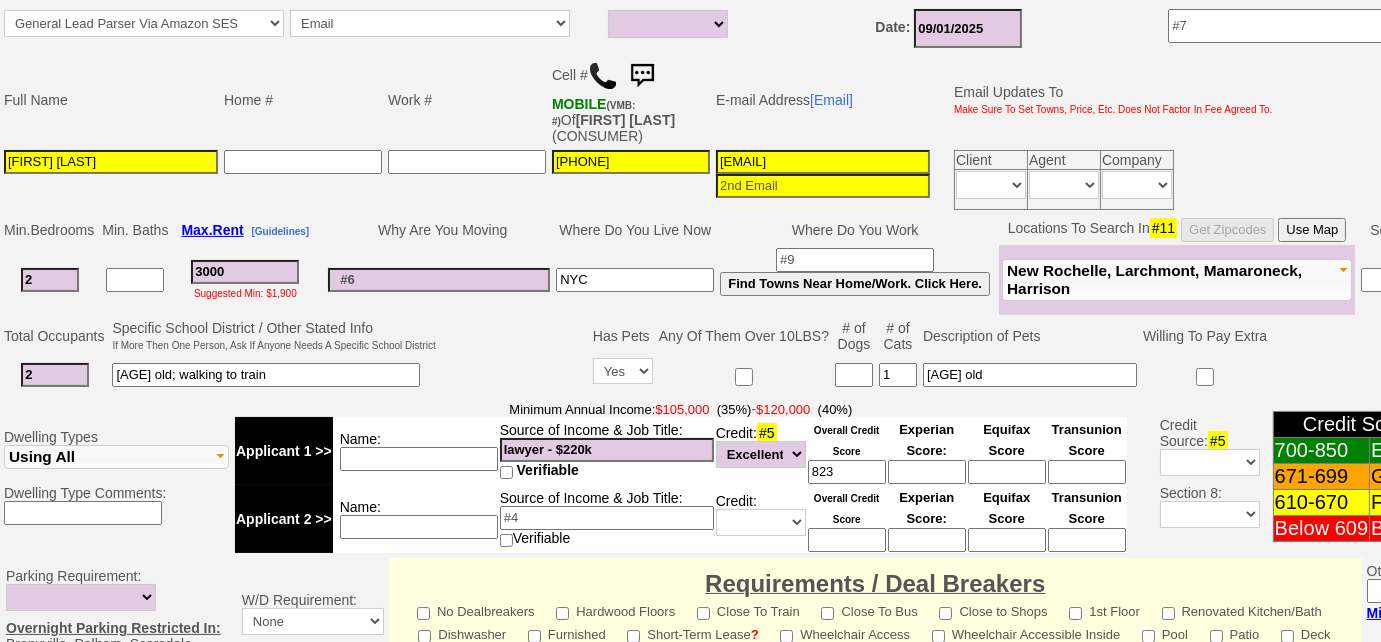 type on "823" 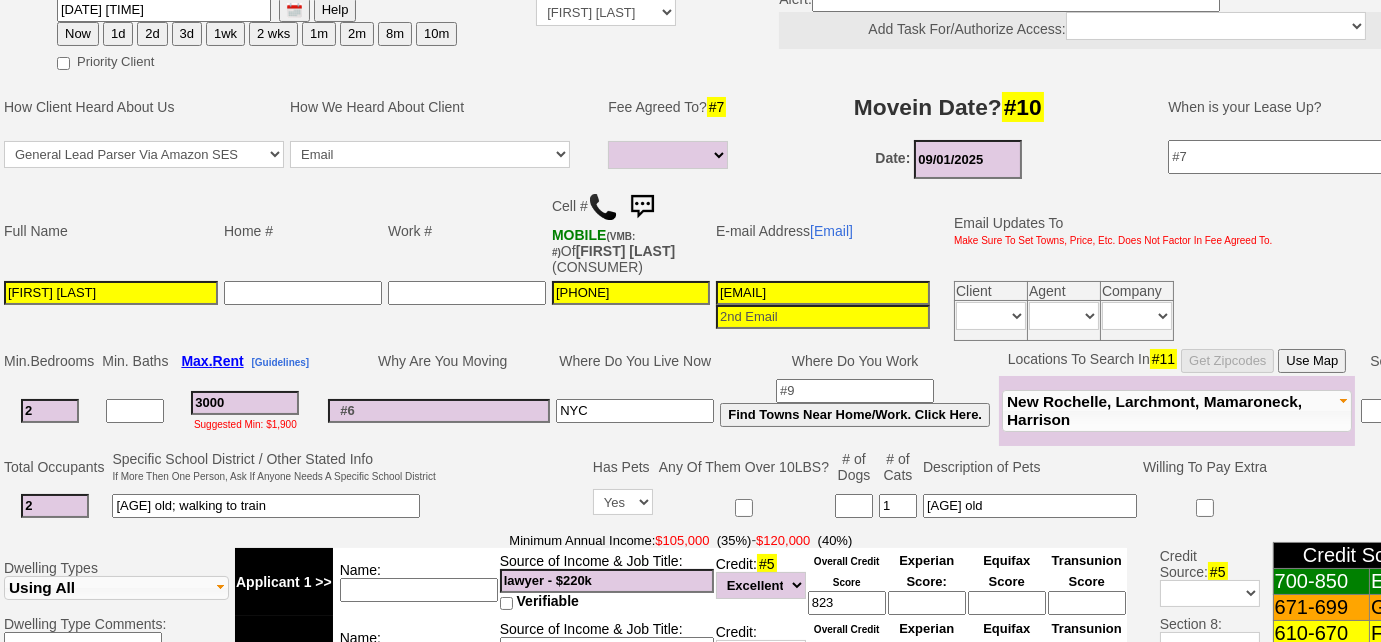 scroll, scrollTop: 160, scrollLeft: 0, axis: vertical 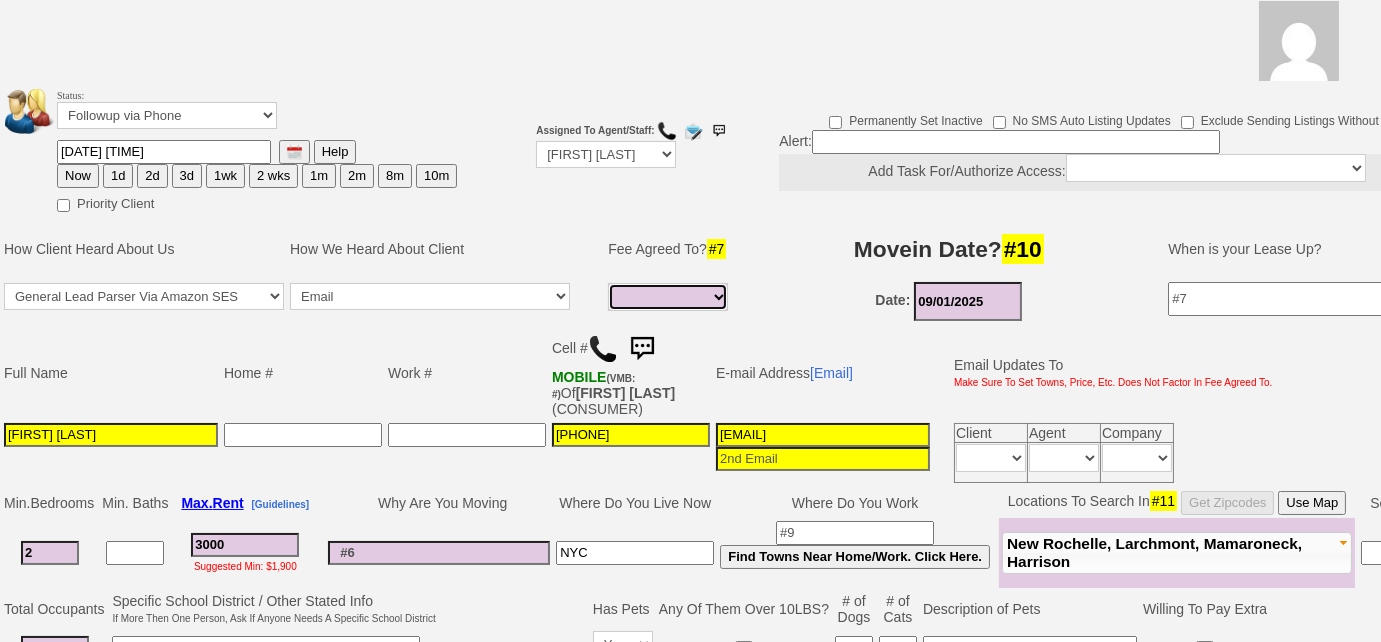 click on "Full Fee                       Fee: $4,320.00          Total Move in Costs: $10,320.00 1 Month                        Fee: $3,000.00          Total Move in Costs: $9,000.00 1/2 Month                      Fee: $1,500.00          Total Move in Costs: $7,500.00 None                           Fee: None          Total Move in Costs: $6,000.00 Unknown                        Fee: None          Total Move in Costs: $6,000.00" at bounding box center (668, 297) 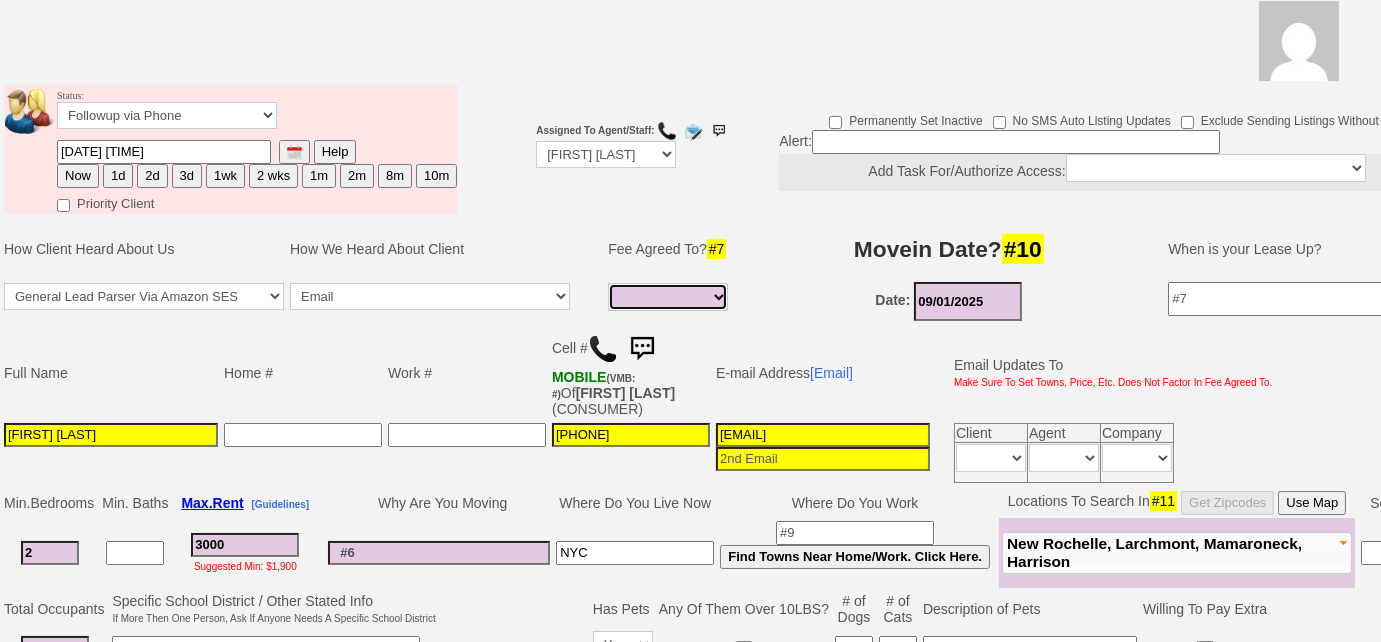 select on "Full Fee" 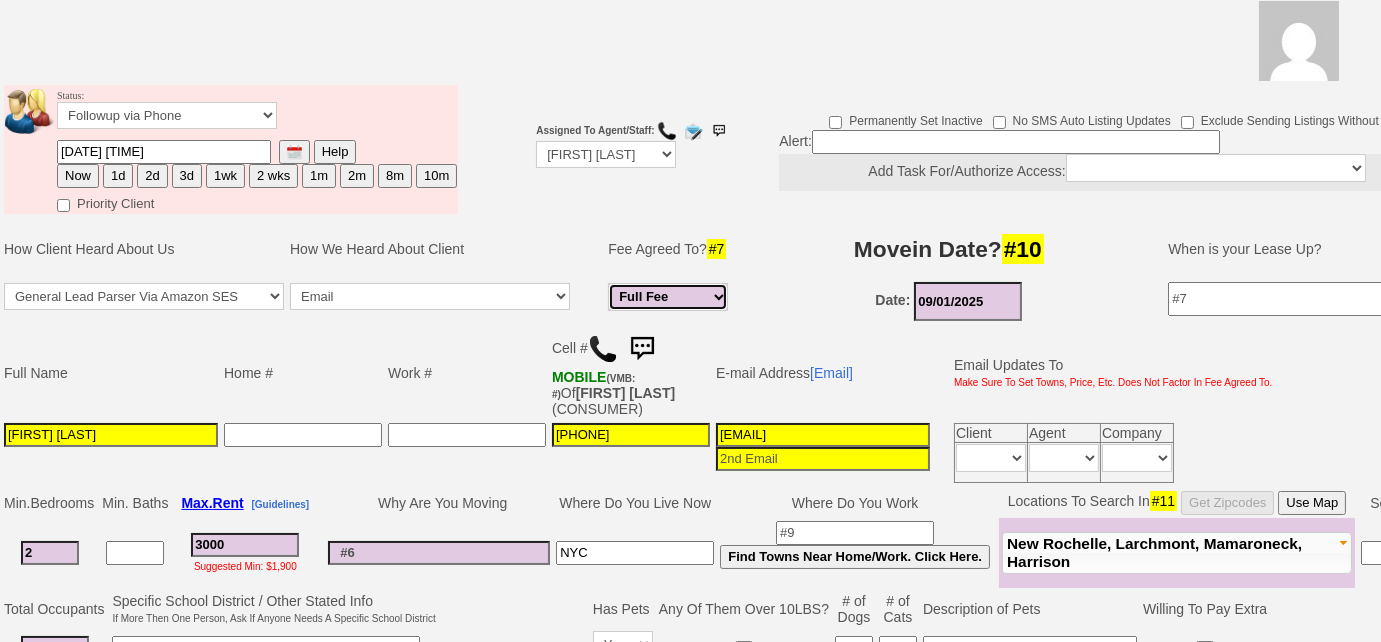 click on "Full Fee                       Fee: $4,320.00          Total Move in Costs: $10,320.00 1 Month                        Fee: $3,000.00          Total Move in Costs: $9,000.00 1/2 Month                      Fee: $1,500.00          Total Move in Costs: $7,500.00 None                           Fee: None          Total Move in Costs: $6,000.00 Unknown                        Fee: None          Total Move in Costs: $6,000.00" at bounding box center [668, 297] 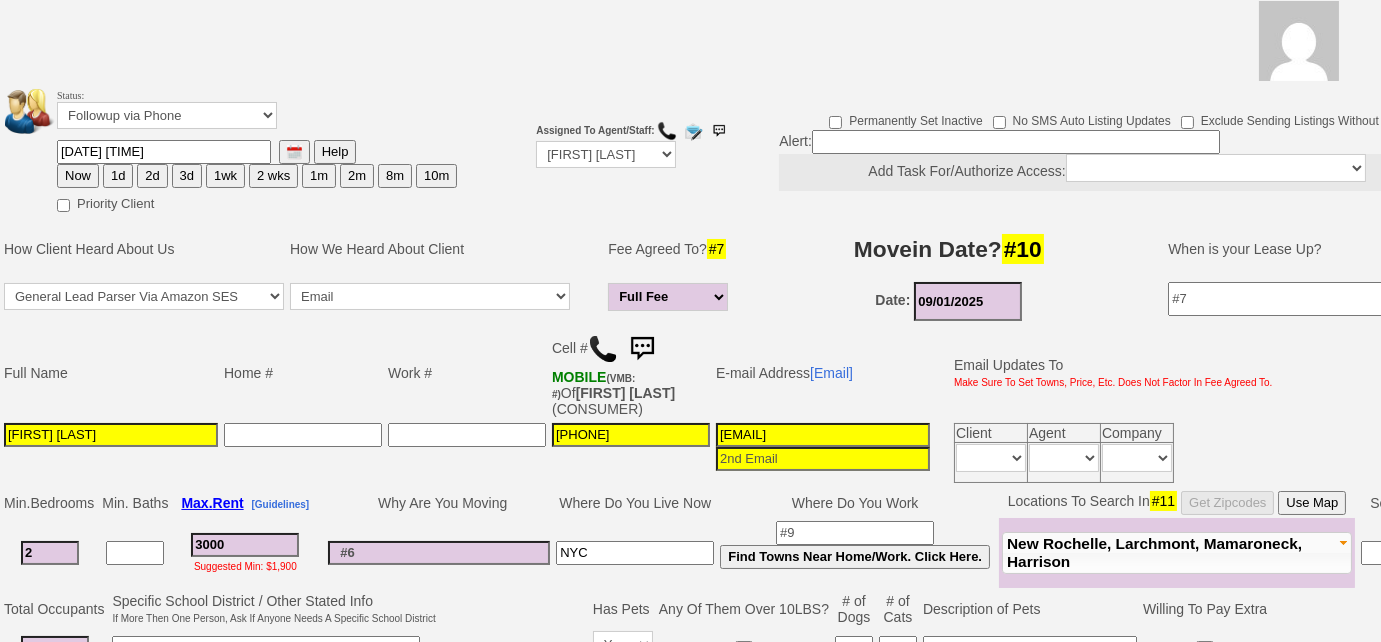 click on "Work #" at bounding box center [467, 373] 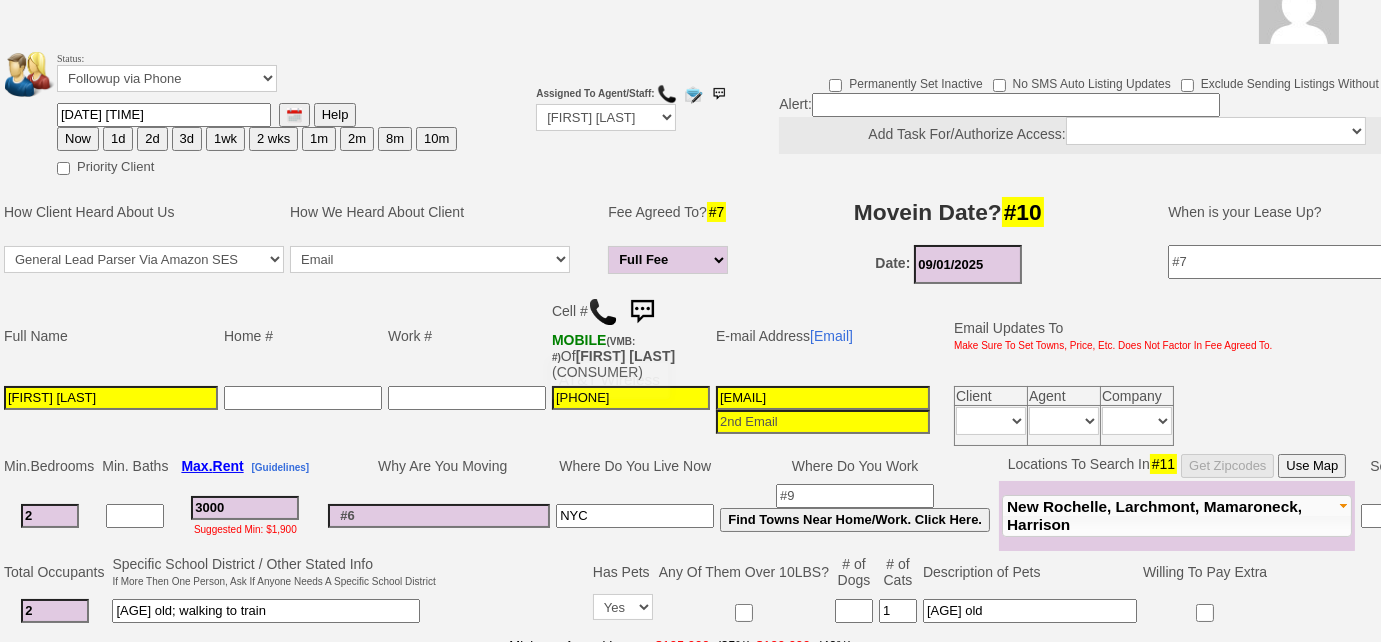 scroll, scrollTop: 69, scrollLeft: 0, axis: vertical 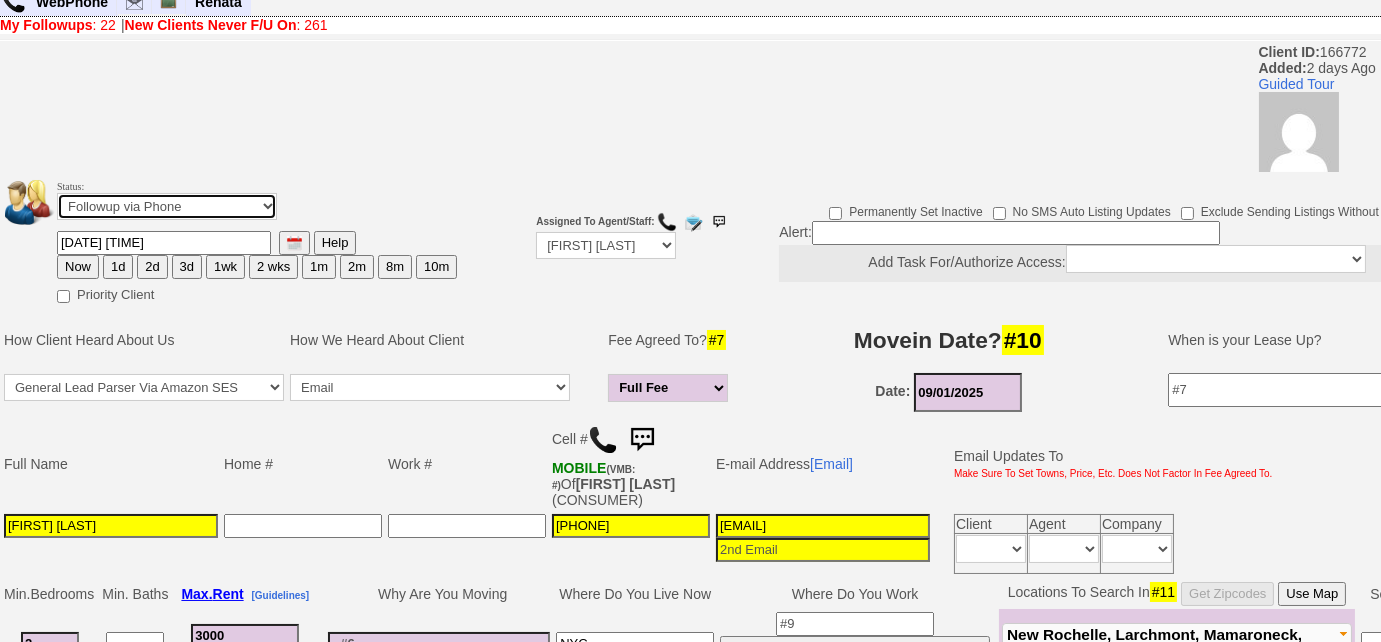 click on "Followup via Phone Followup via Email Followup When Section 8 Property Found Deal Closed - Followup Before Lease Expires Needs Email Address Needs Phone Number From Lead Source HSH is Awaiting Response To Automatic Email Form Incomplete Inactive" at bounding box center [167, 206] 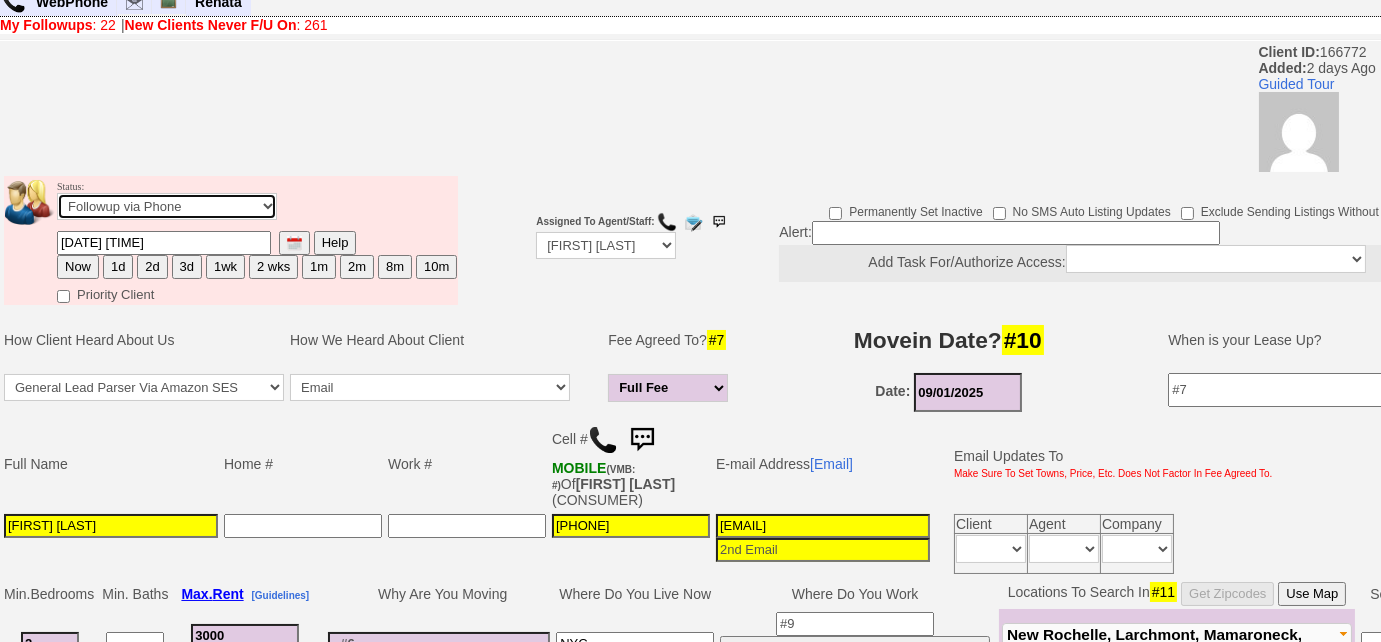 select on "Inactive" 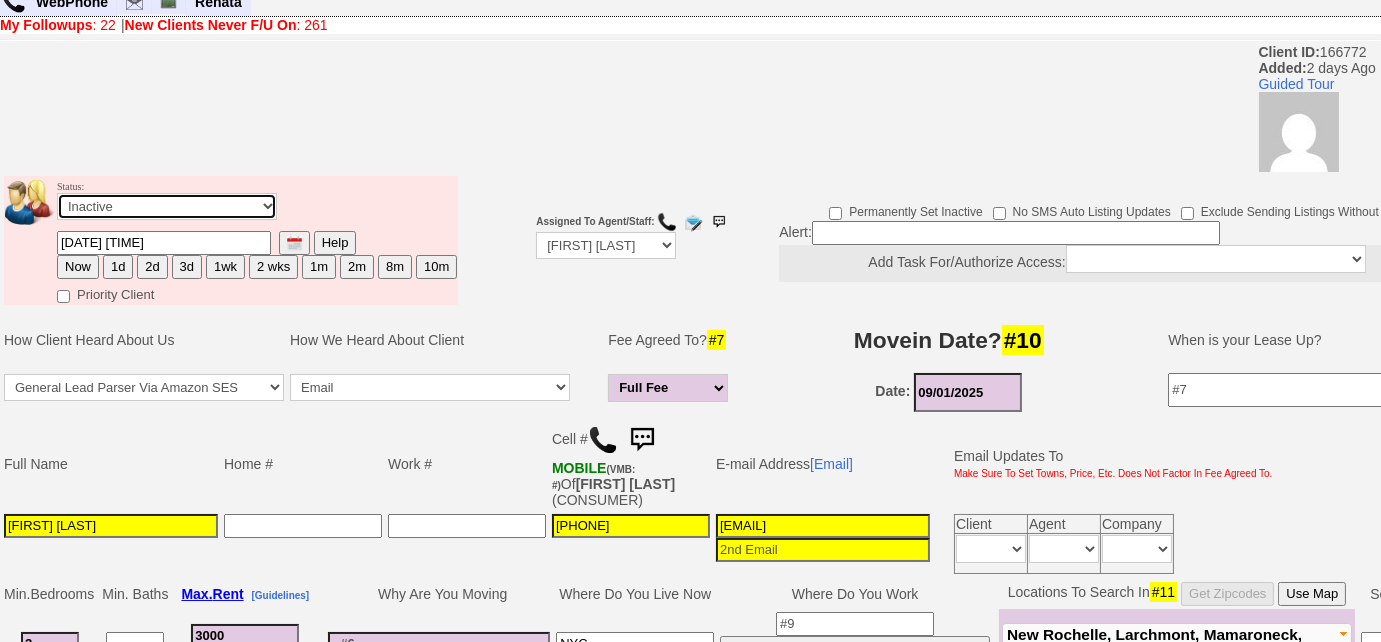 click on "Followup via Phone Followup via Email Followup When Section 8 Property Found Deal Closed - Followup Before Lease Expires Needs Email Address Needs Phone Number From Lead Source HSH is Awaiting Response To Automatic Email Form Incomplete Inactive" at bounding box center (167, 206) 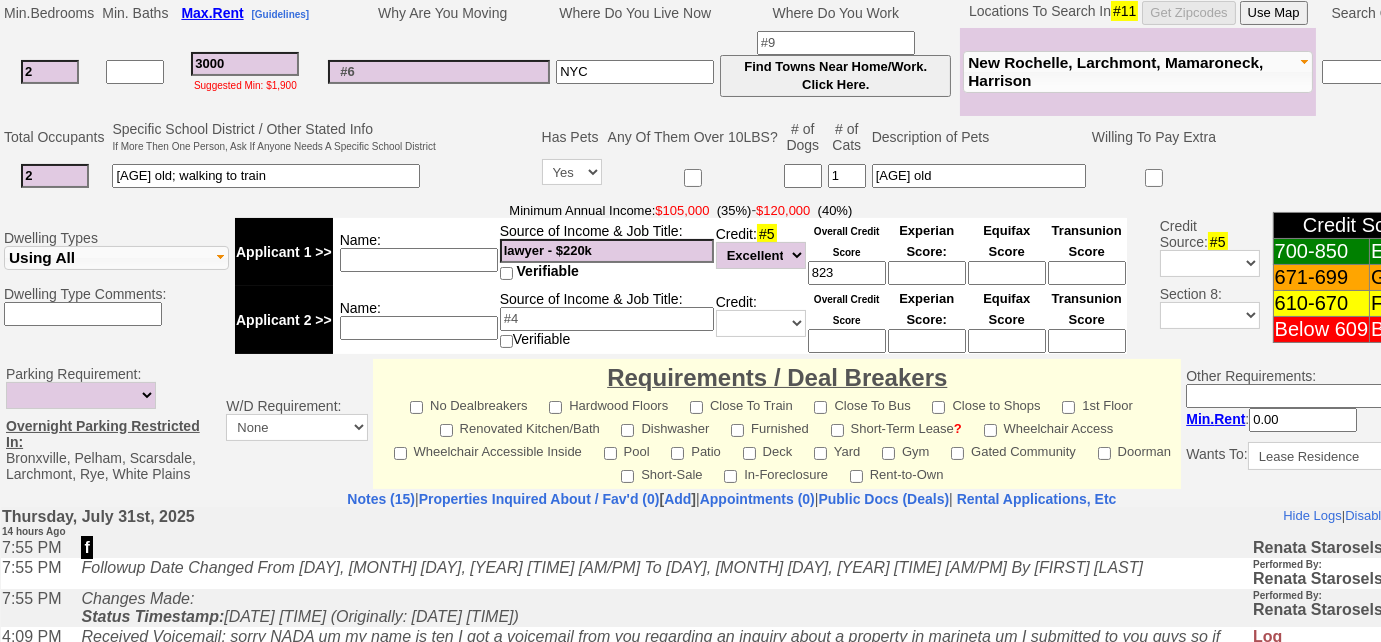 scroll, scrollTop: 961, scrollLeft: 0, axis: vertical 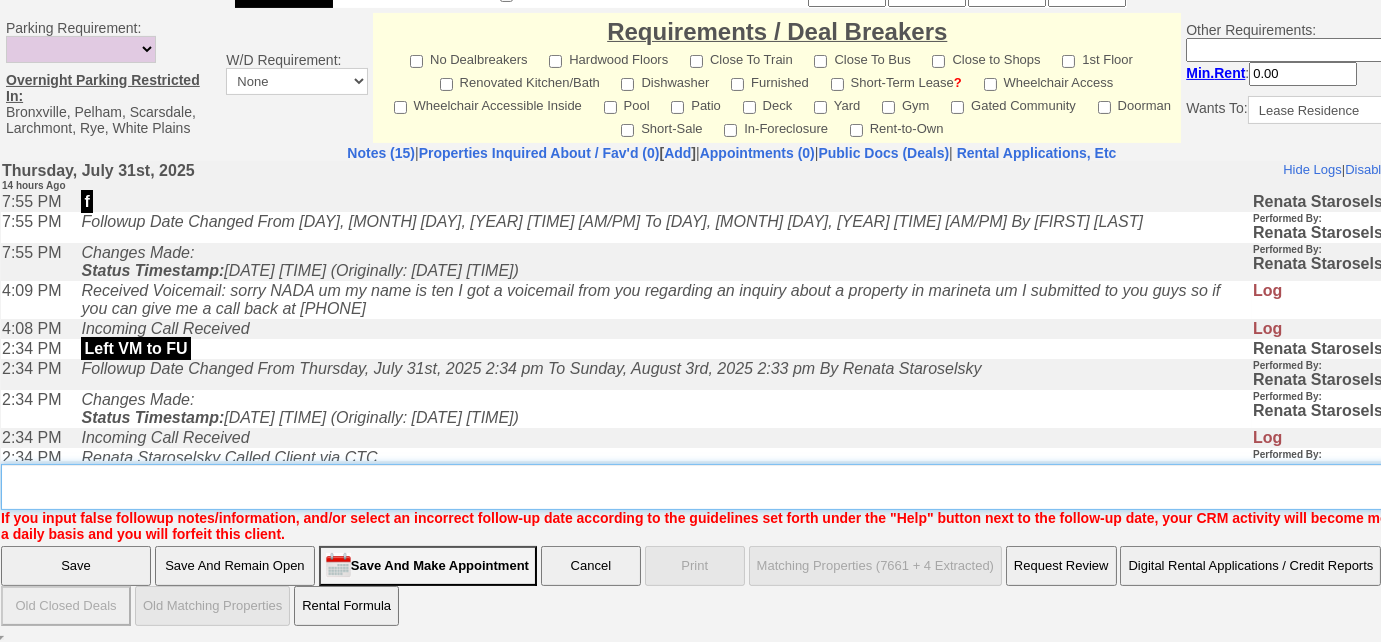 click on "Insert New Note Here" at bounding box center [739, 487] 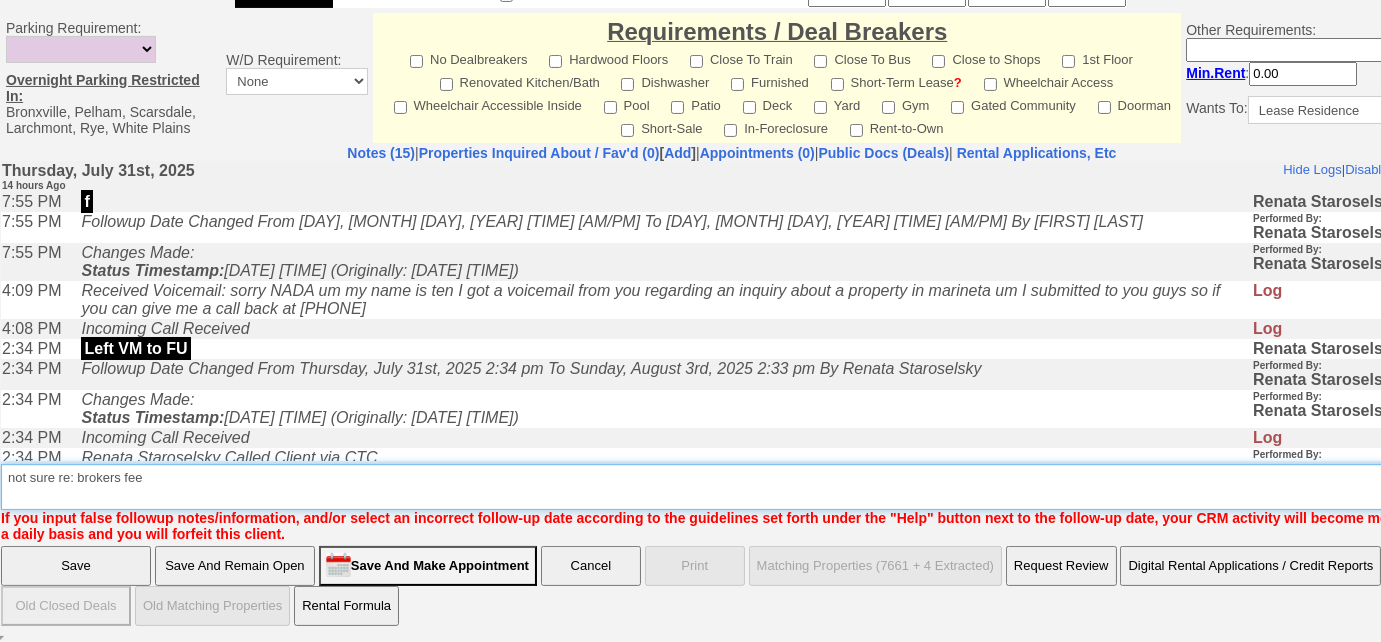 type on "not sure re: brokers fee" 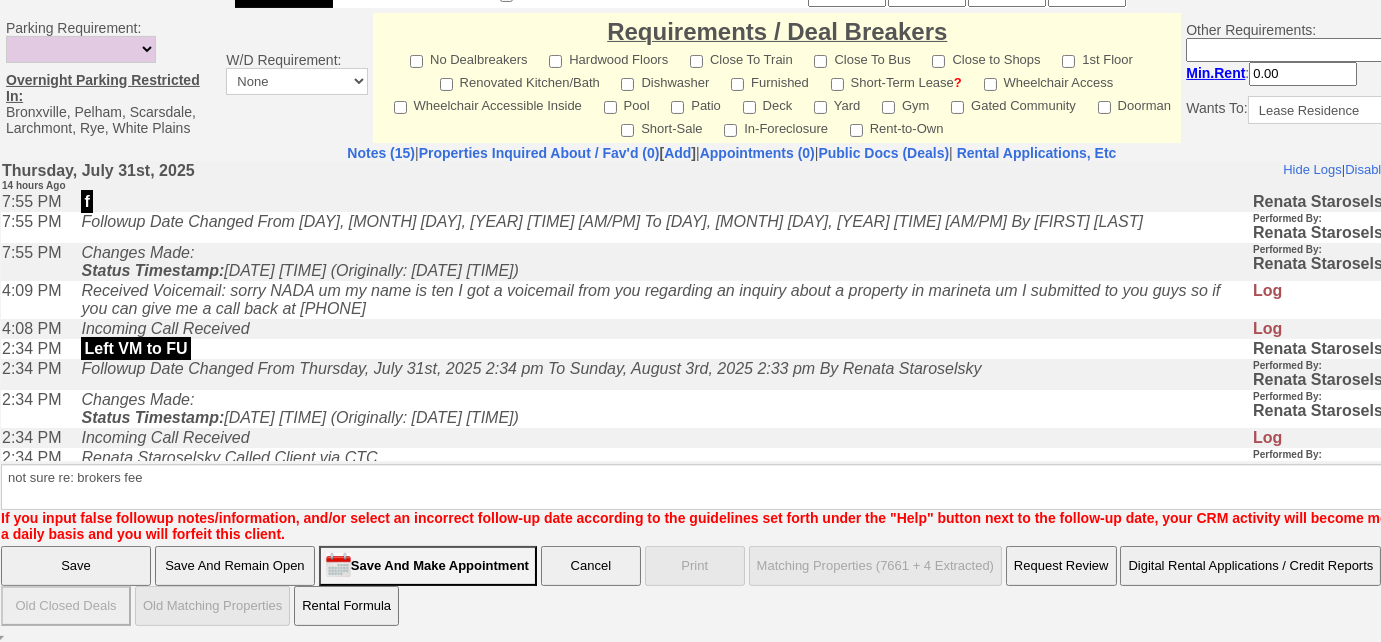 click on "Save" at bounding box center [76, 566] 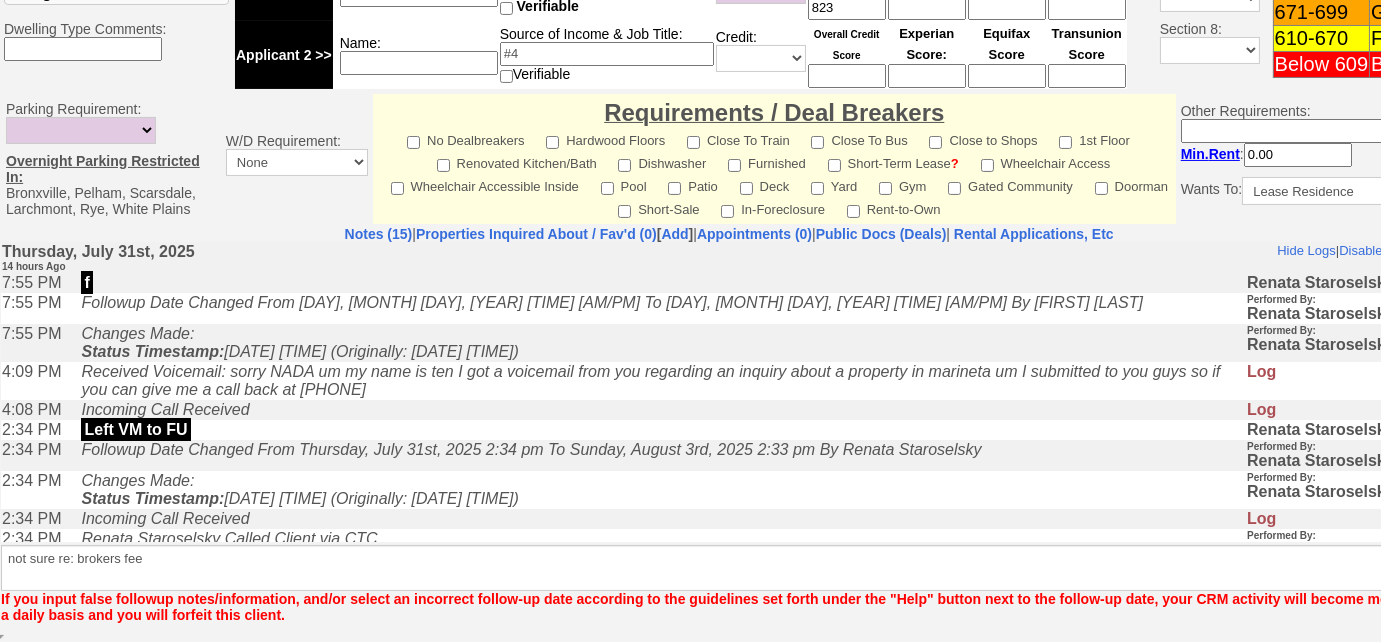 scroll, scrollTop: 879, scrollLeft: 0, axis: vertical 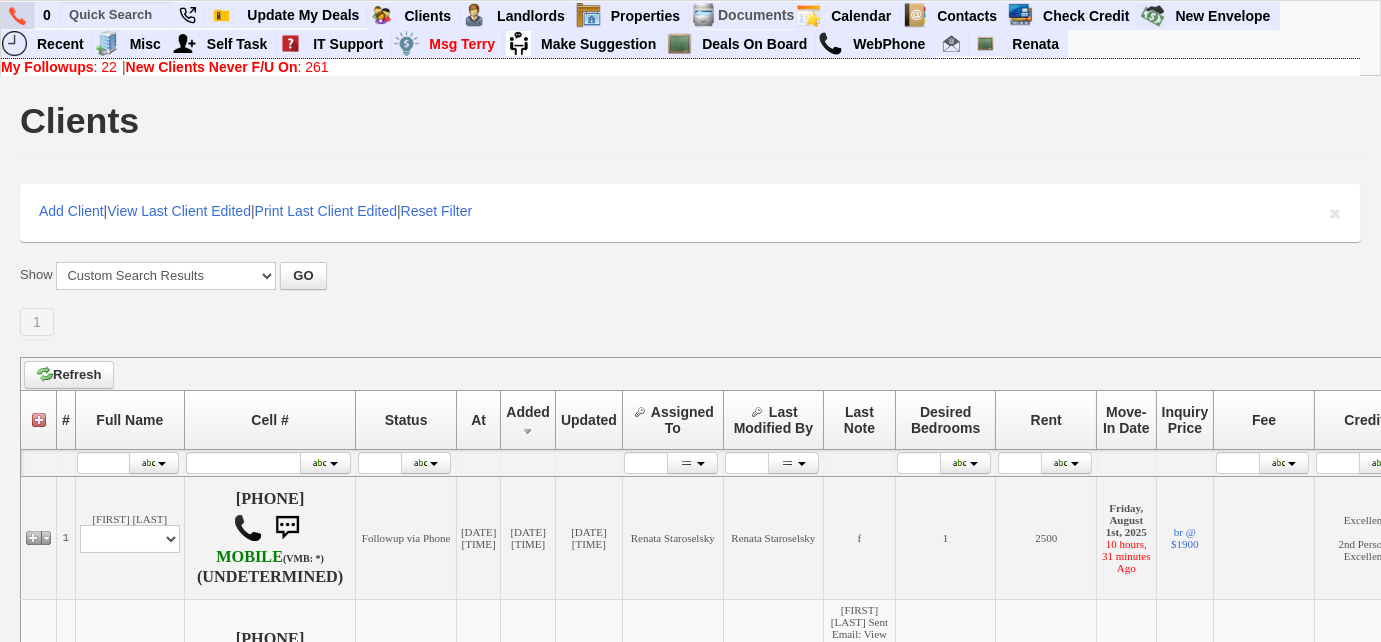 click at bounding box center [18, 15] 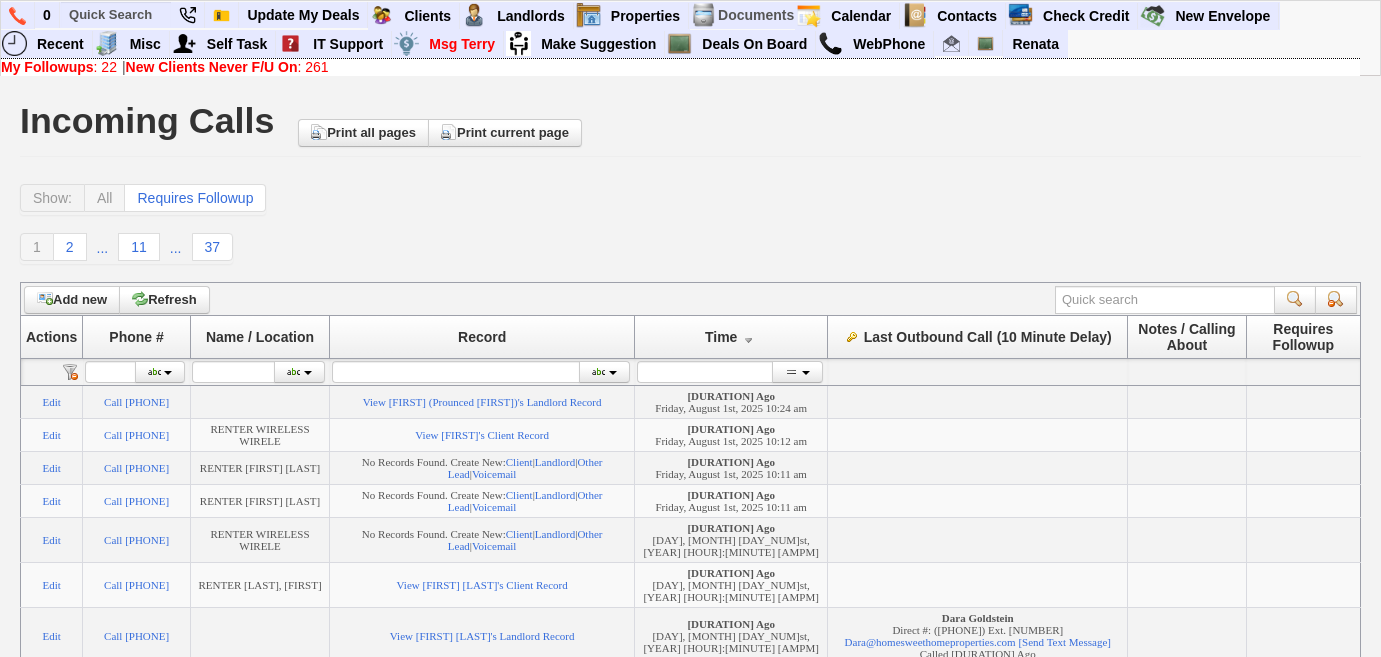 scroll, scrollTop: 0, scrollLeft: 0, axis: both 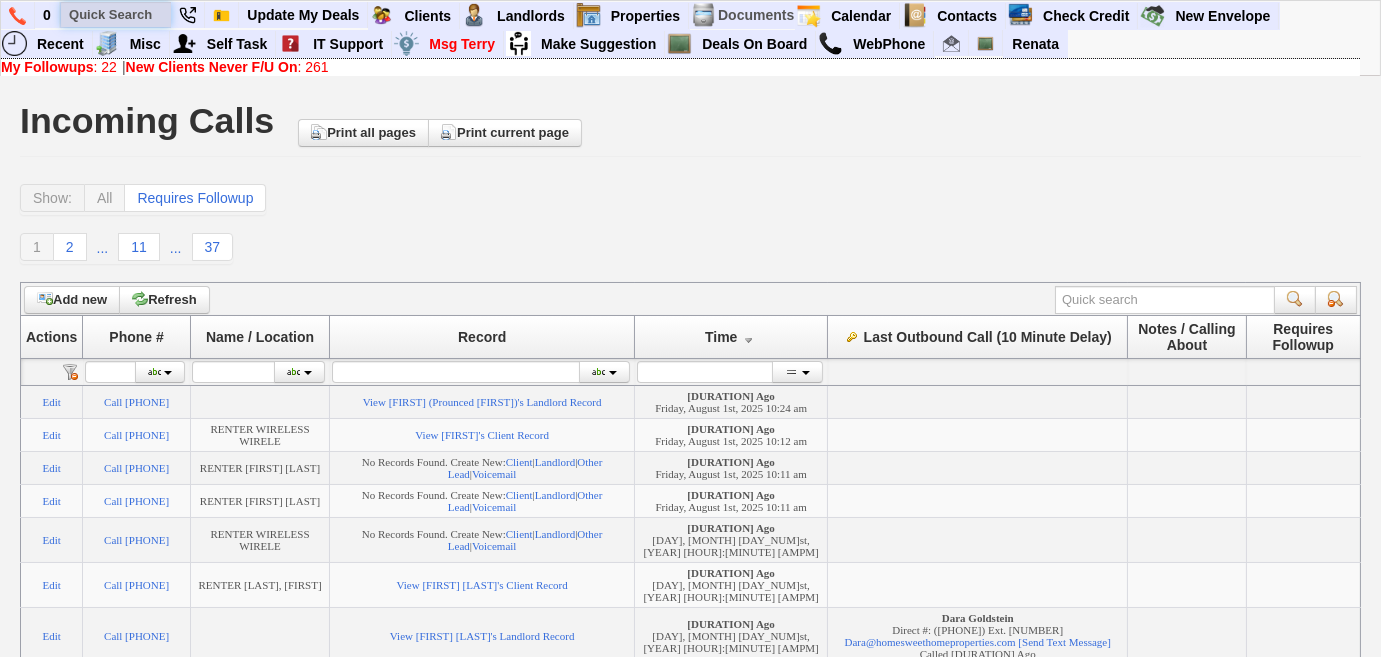 click at bounding box center [116, 14] 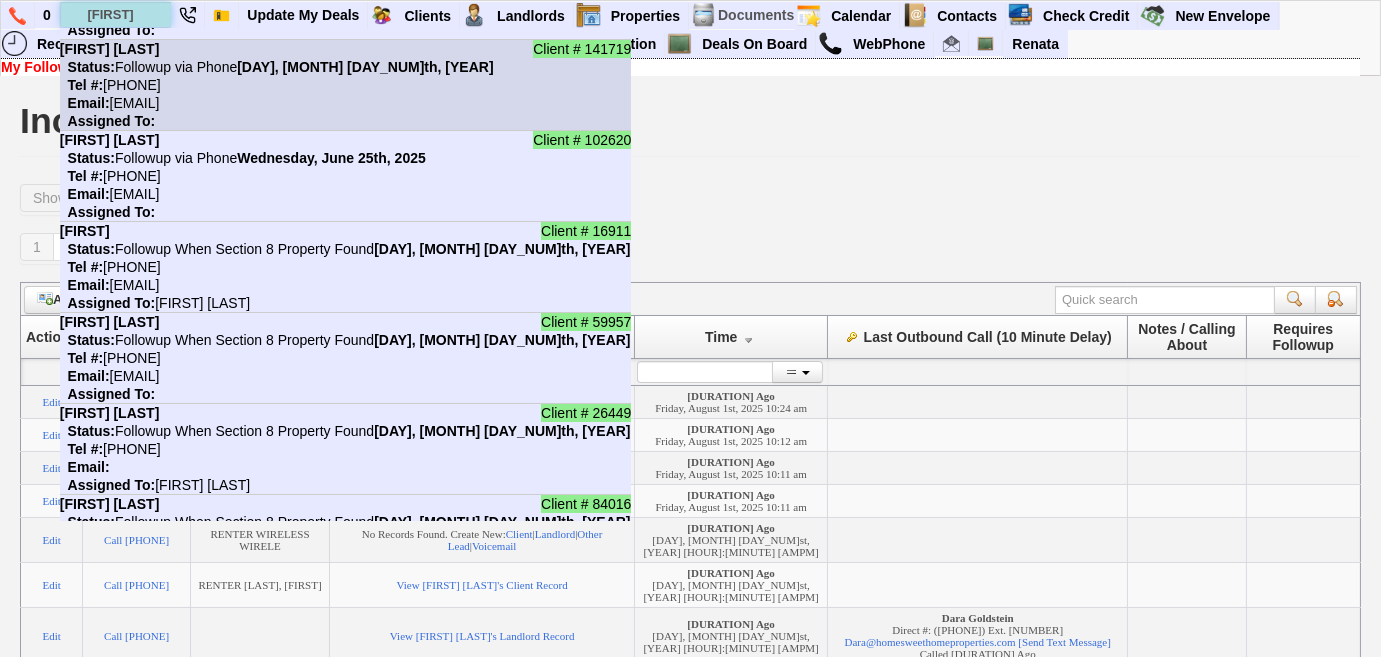 scroll, scrollTop: 0, scrollLeft: 0, axis: both 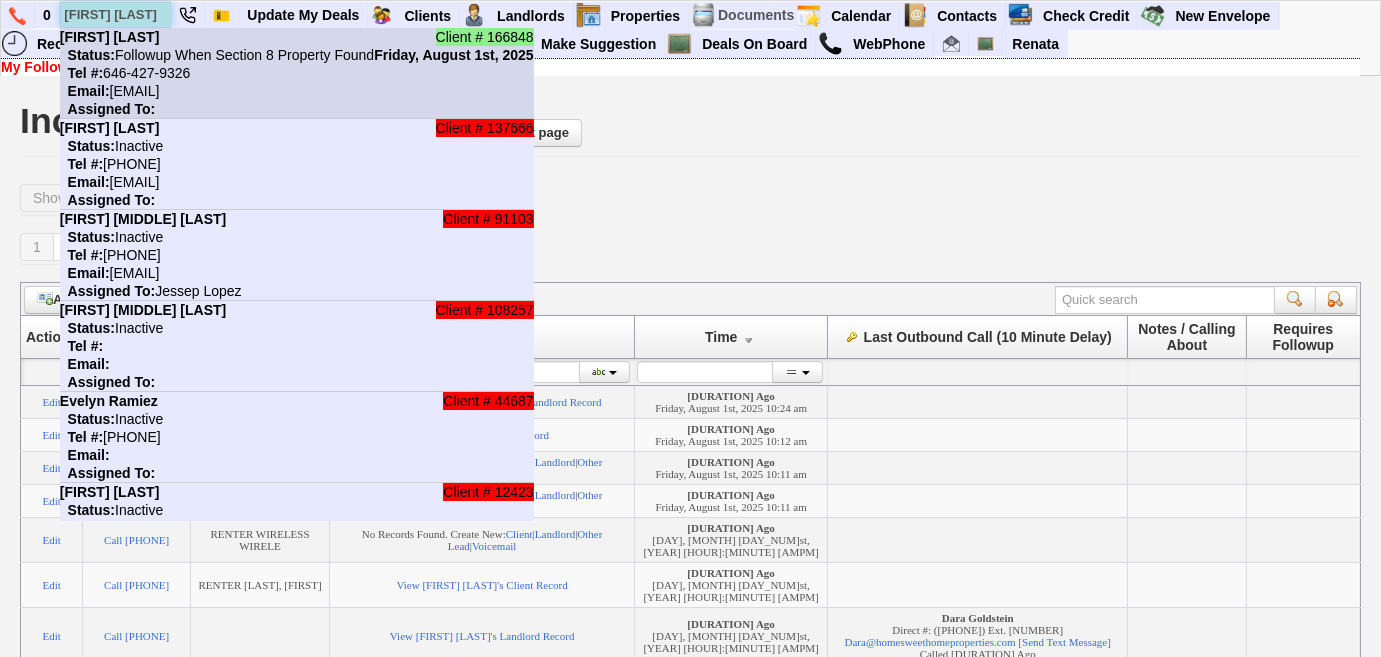 type on "[FIRST] [LAST]" 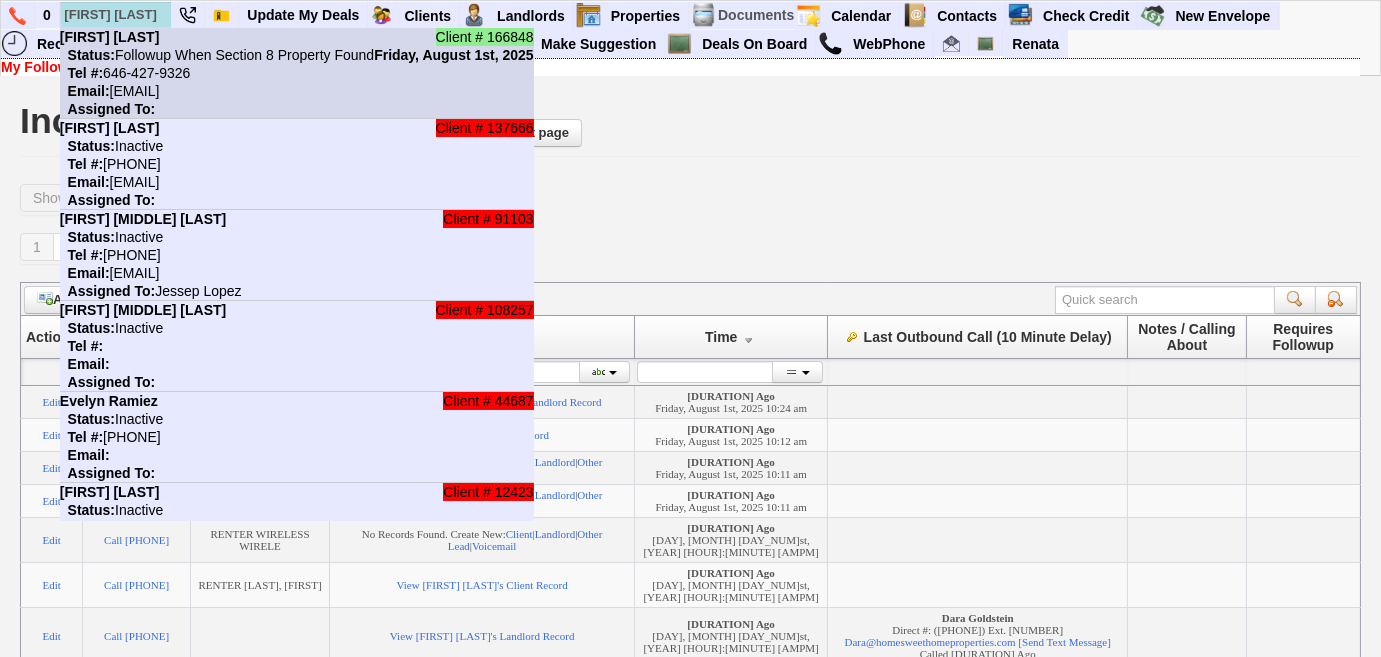 click on "Client # 166848
Evelyn Rijo
Status:  Followup When Section 8 Property Found   Friday, August 1st, 2025
Tel #:  646-427-9326
Email:  eveg429@yahoo.com
Assigned To:" at bounding box center (297, 73) 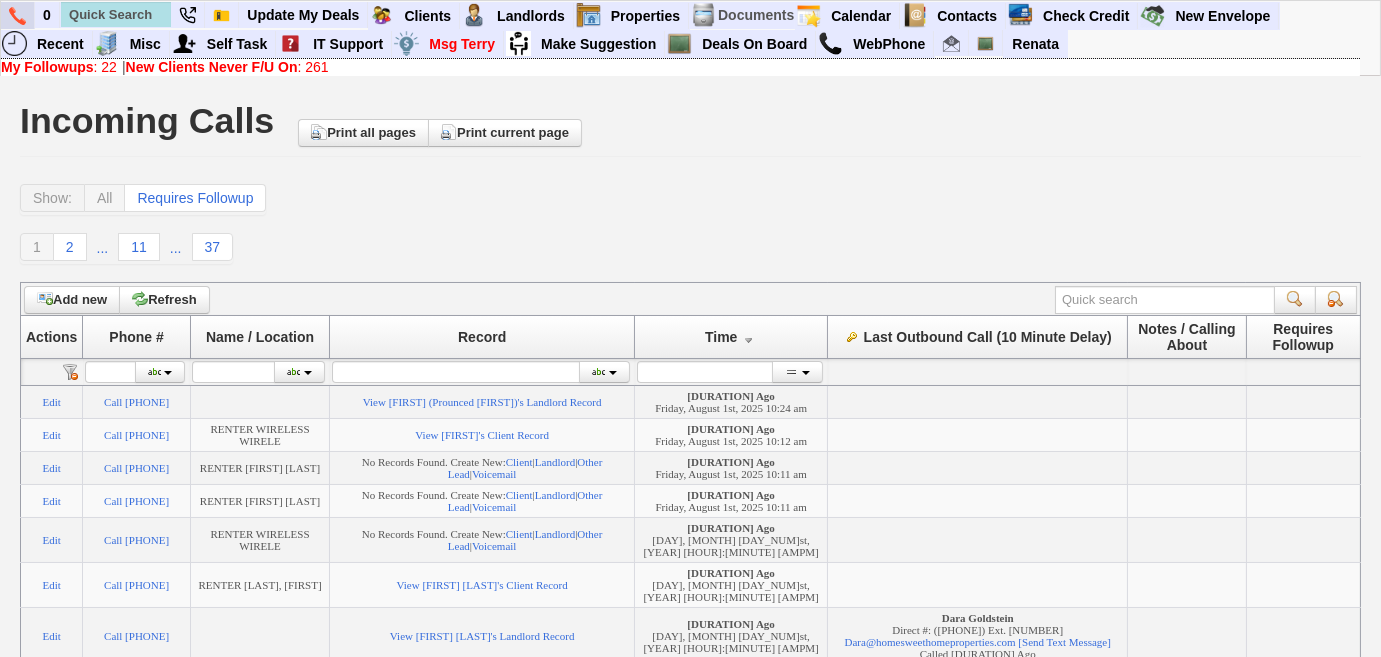 click at bounding box center (17, 16) 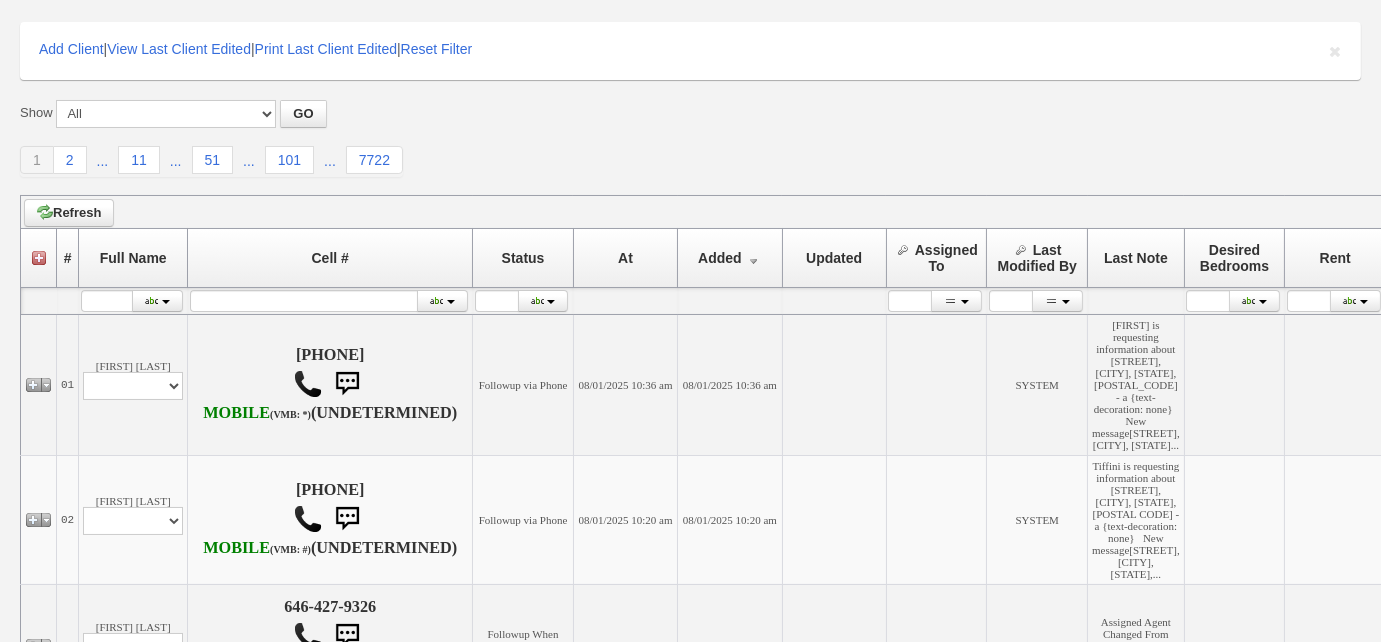 scroll, scrollTop: 0, scrollLeft: 0, axis: both 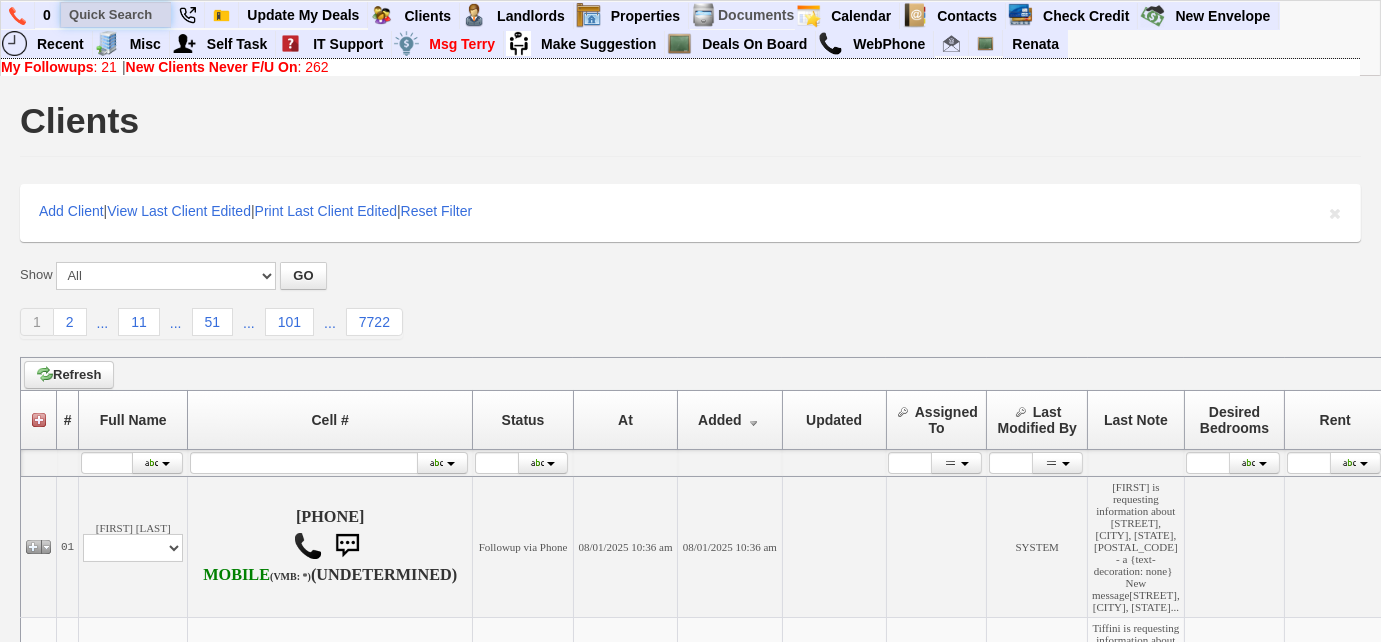 click at bounding box center [116, 14] 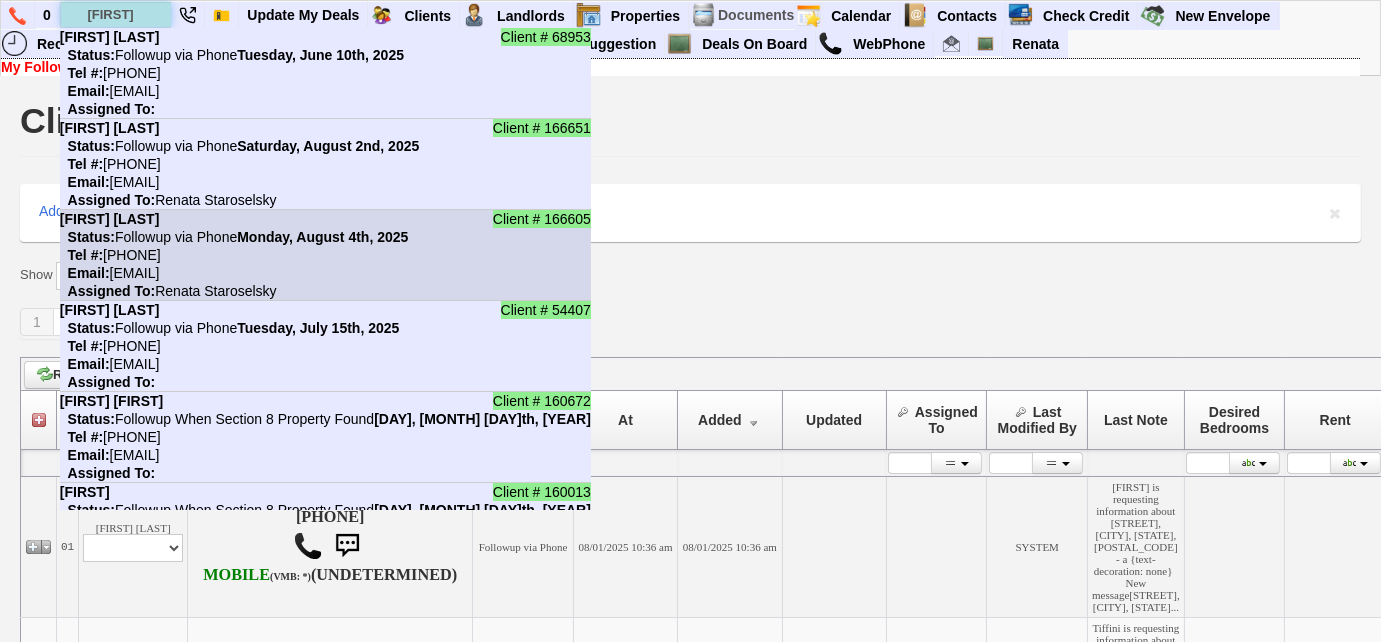 type on "susan" 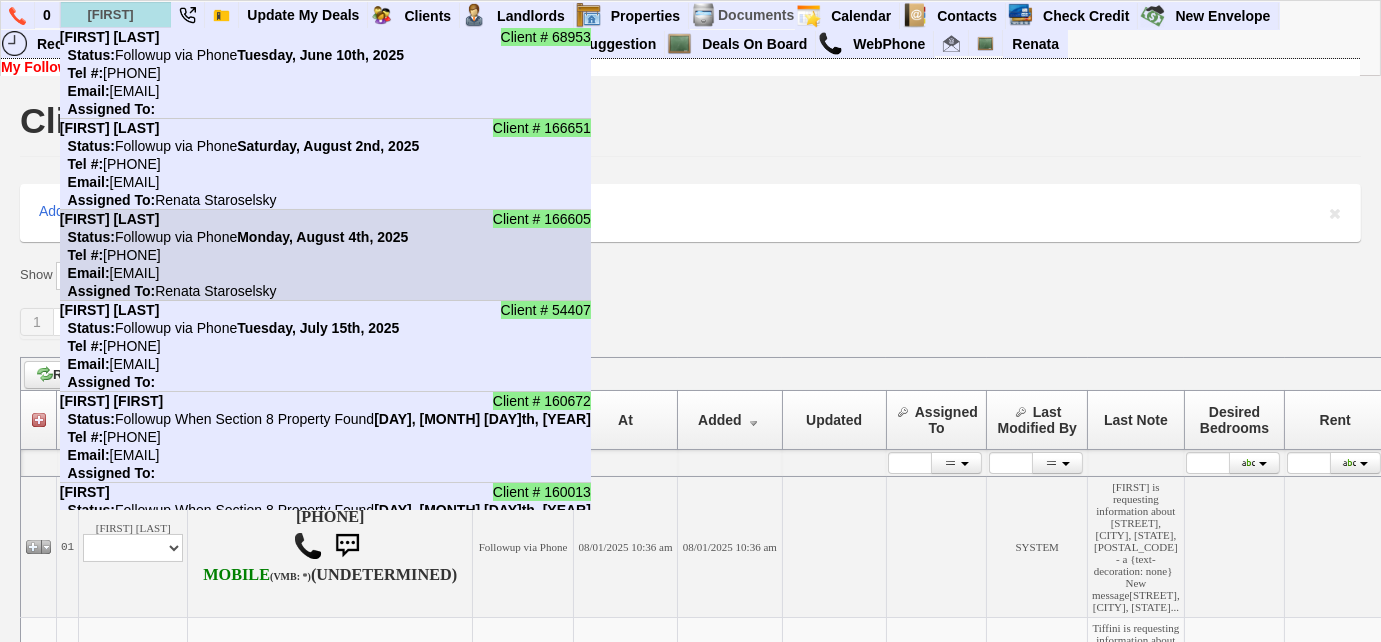 click on "Client # 166605
Susan Lecointe
Status:  Followup via Phone   Monday, August 4th, 2025
Tel #:  718-223-0973
Email:  susanl2k@aol.com
Assigned To:  Renata Staroselsky" at bounding box center [325, 255] 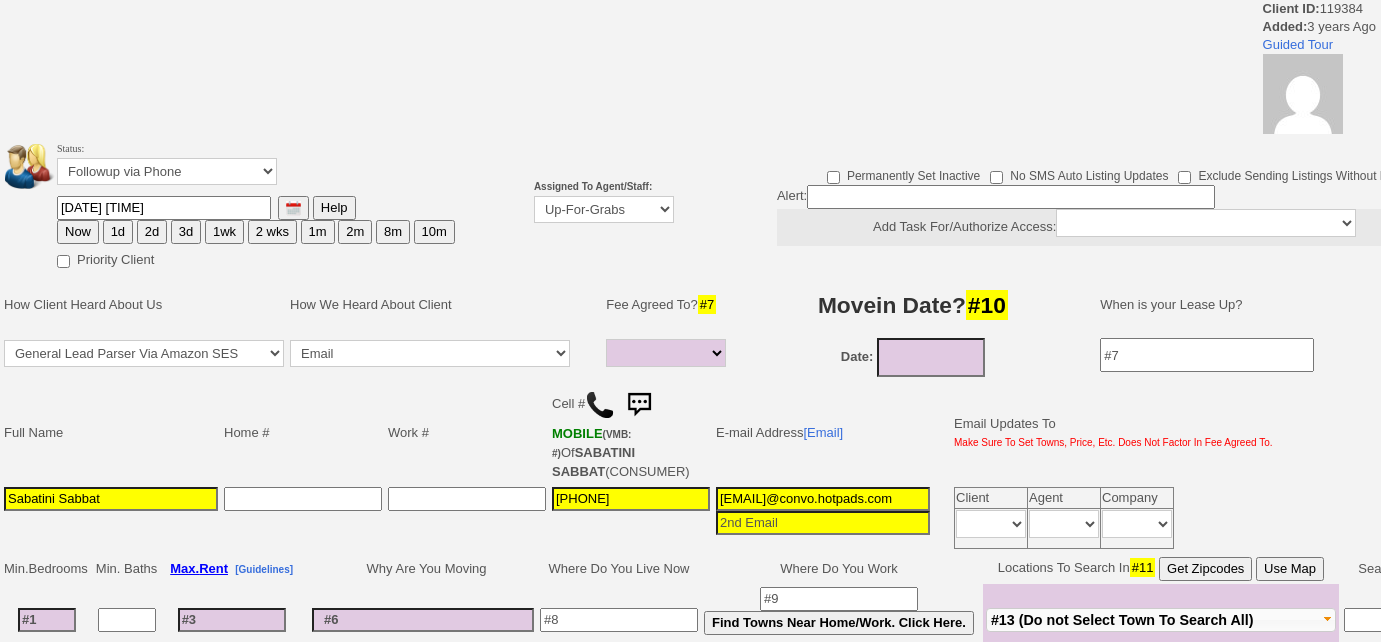 select 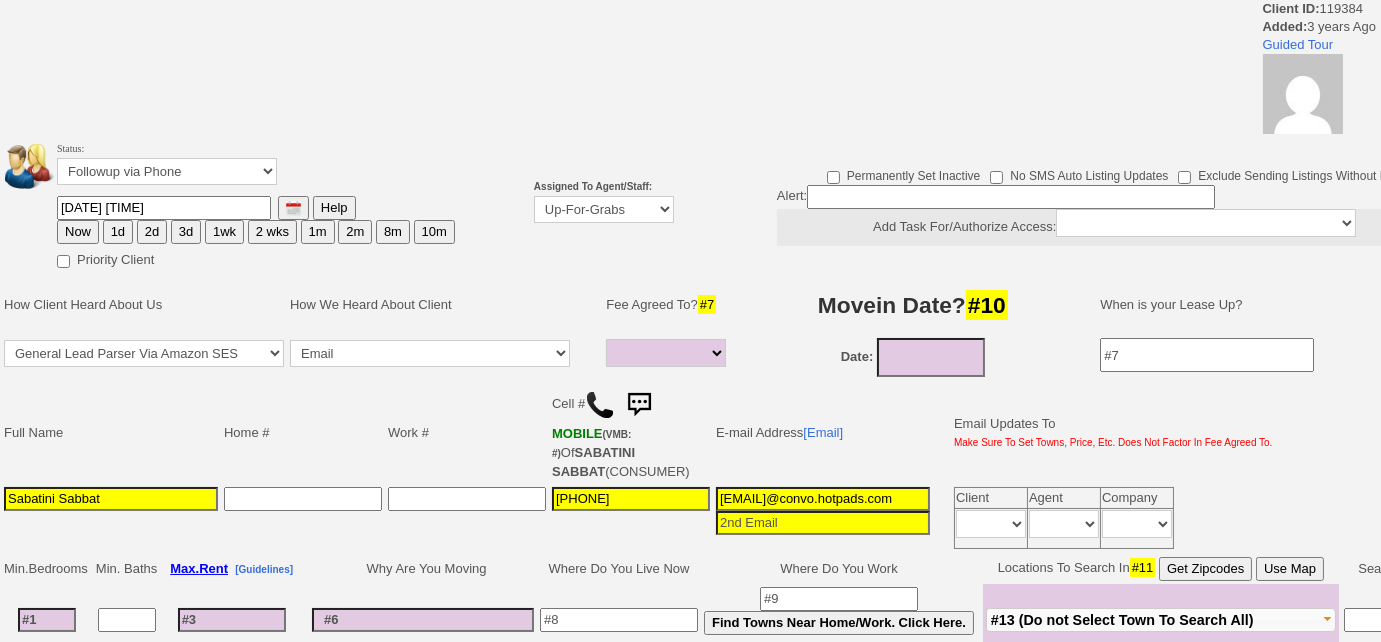 scroll, scrollTop: 0, scrollLeft: 0, axis: both 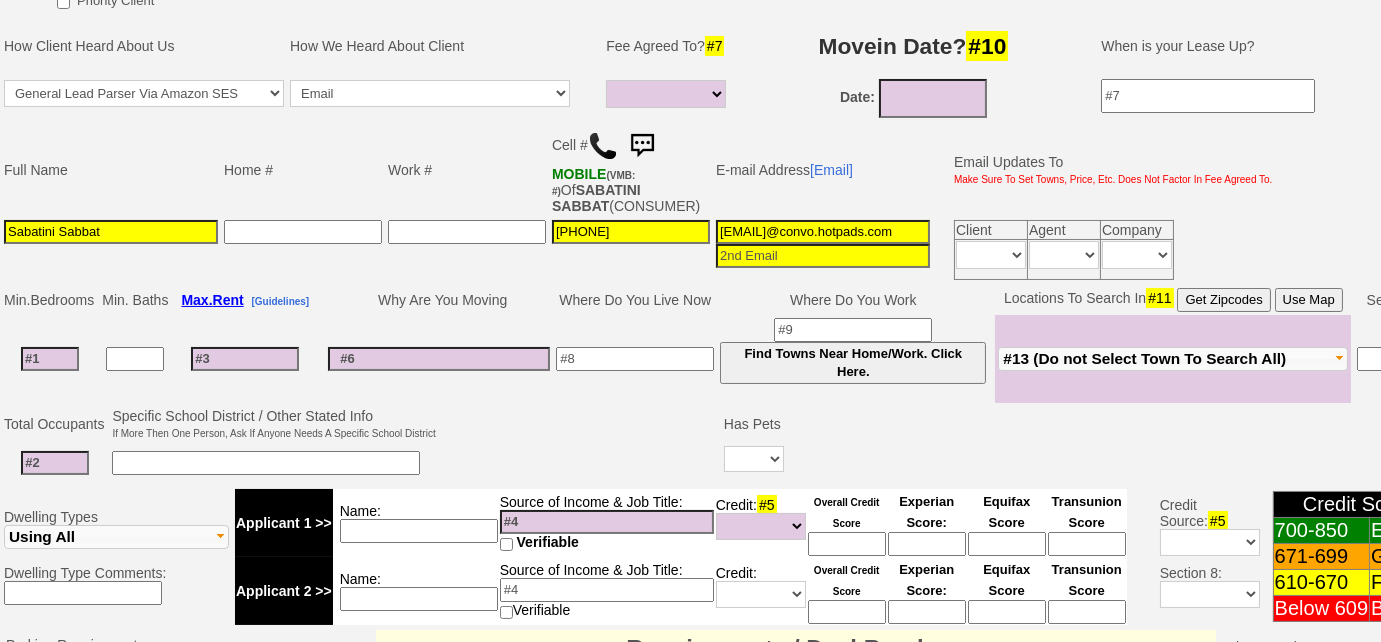 click at bounding box center (603, 146) 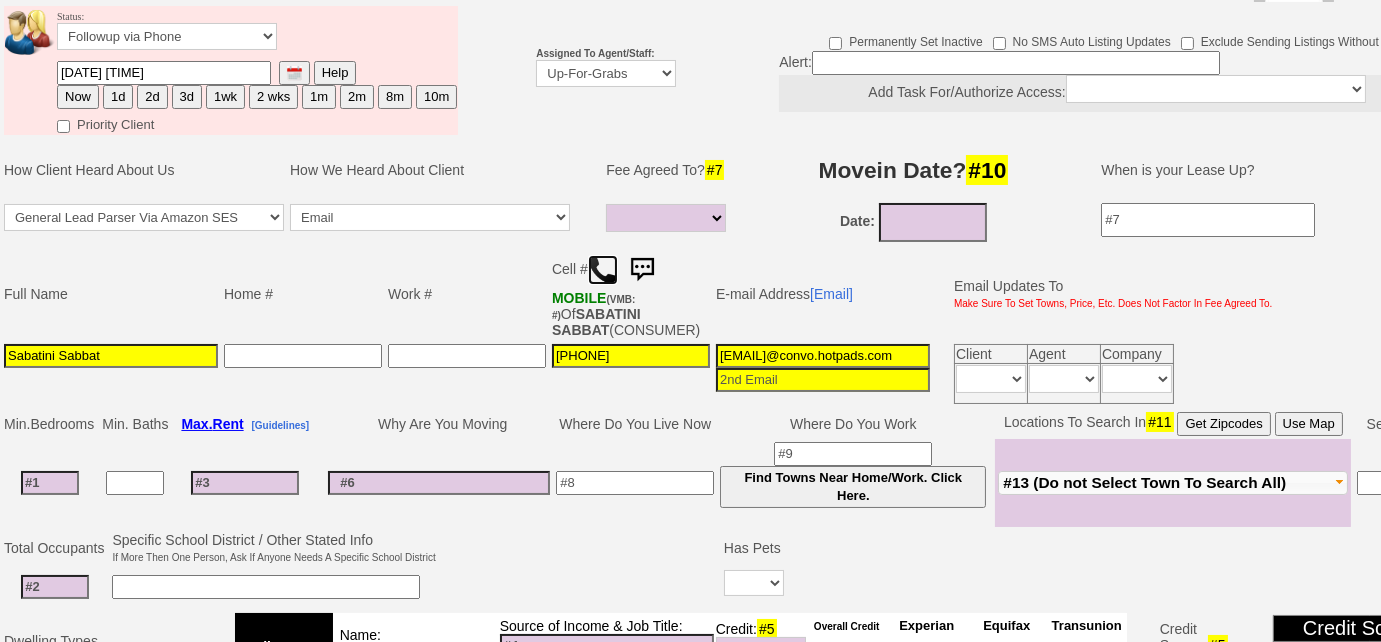 scroll, scrollTop: 181, scrollLeft: 0, axis: vertical 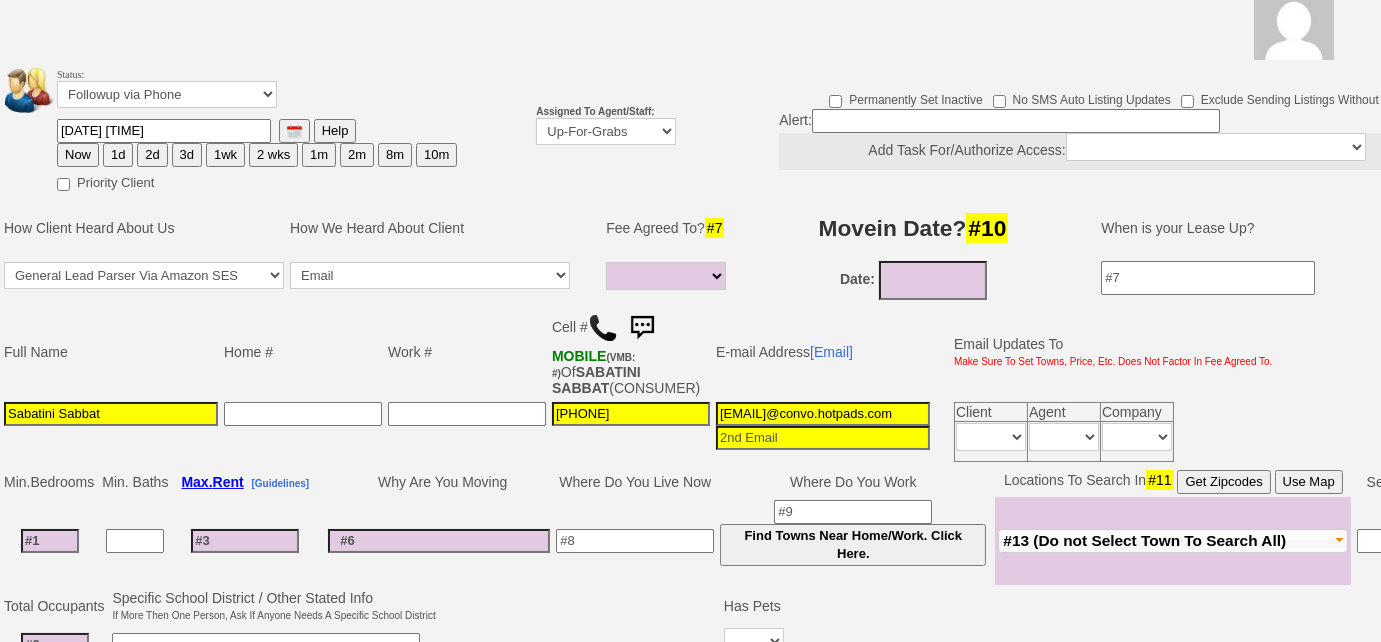 click on "3d" at bounding box center [187, 155] 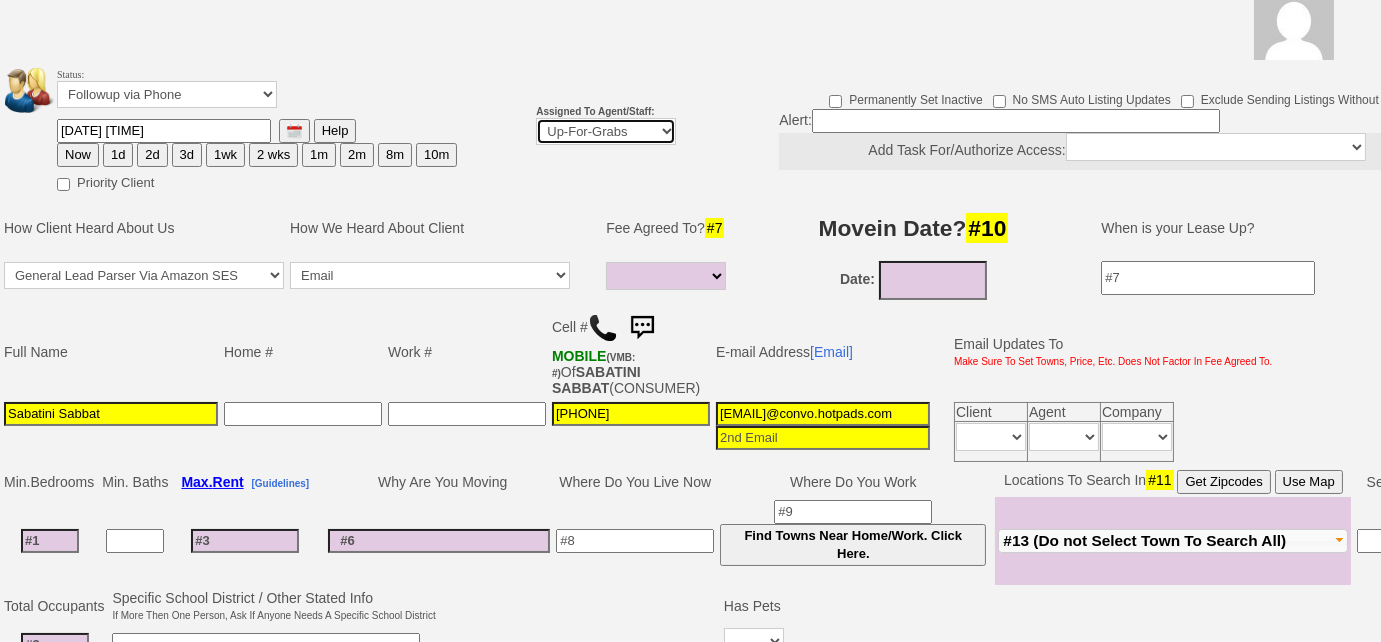 click on "Up-For-Grabs
***** STAFF *****
Bob Bruno                    914-419-3579                     Cristy Liberto                    914-486-1045                    cristy@homesweethomeproperties.com Dara Goldstein                    203-912-3709                    Dara@homesweethomeproperties.com Mark Moskowitz                    720-414-0464                    mark.moskowitz@homesweethomeproperties.com
***** AGENTS *****" at bounding box center (606, 131) 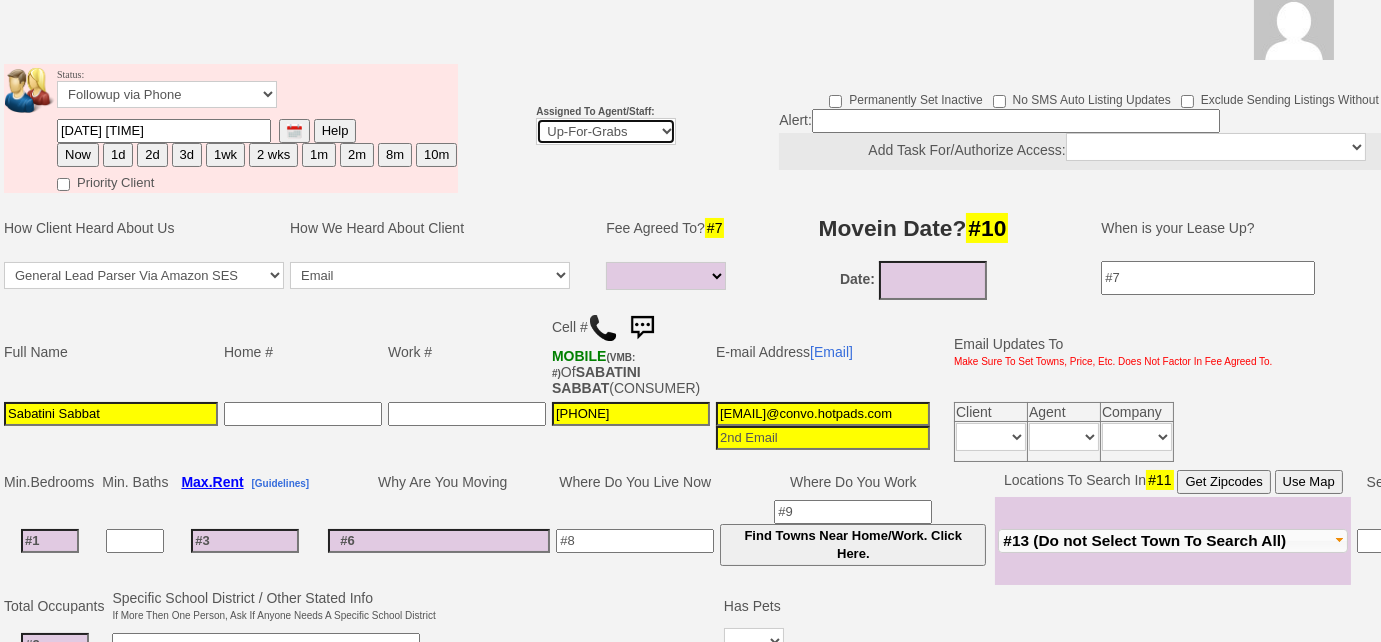 select on "227" 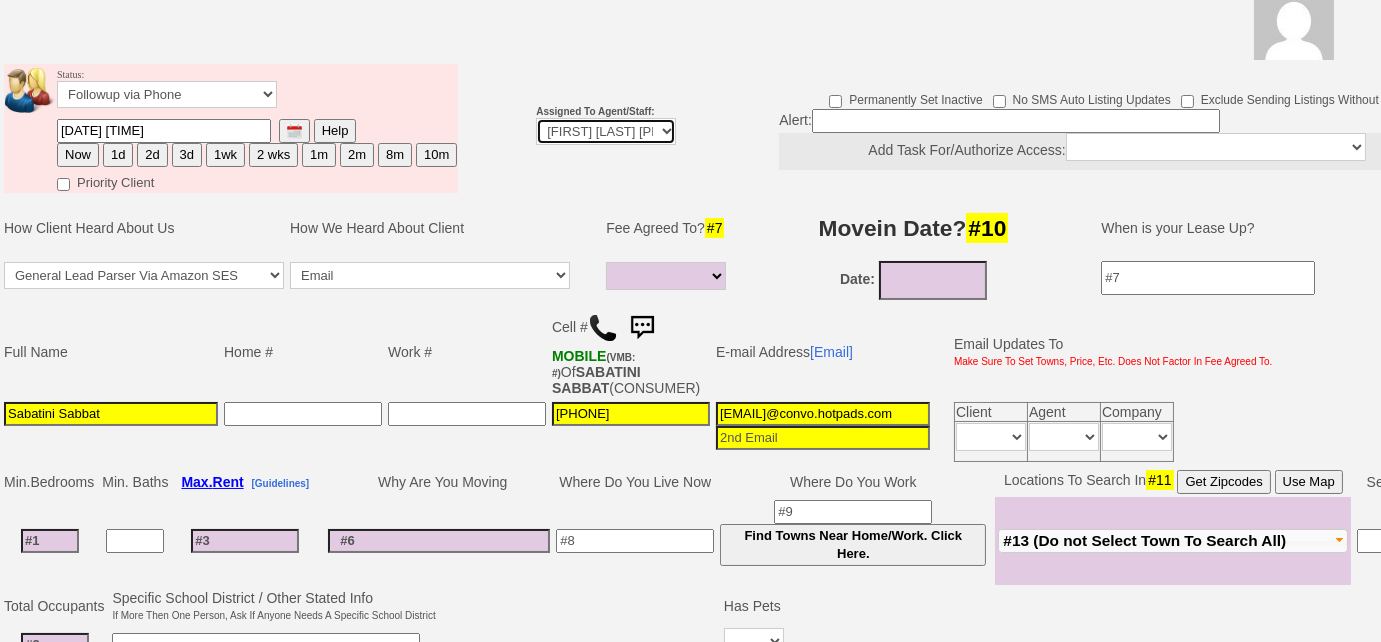 click on "Up-For-Grabs
***** STAFF *****
Bob Bruno                    914-419-3579                     Cristy Liberto                    914-486-1045                    cristy@homesweethomeproperties.com Dara Goldstein                    203-912-3709                    Dara@homesweethomeproperties.com Mark Moskowitz                    720-414-0464                    mark.moskowitz@homesweethomeproperties.com
***** AGENTS *****" at bounding box center [606, 131] 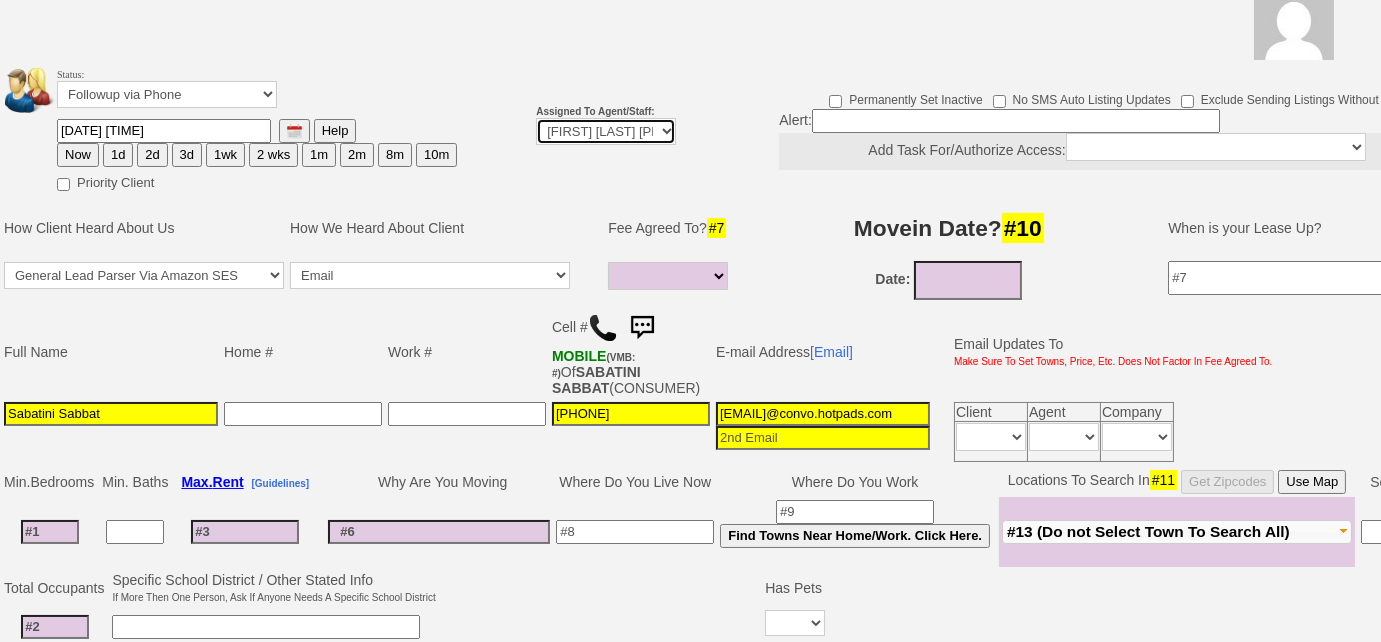scroll, scrollTop: 2768, scrollLeft: 0, axis: vertical 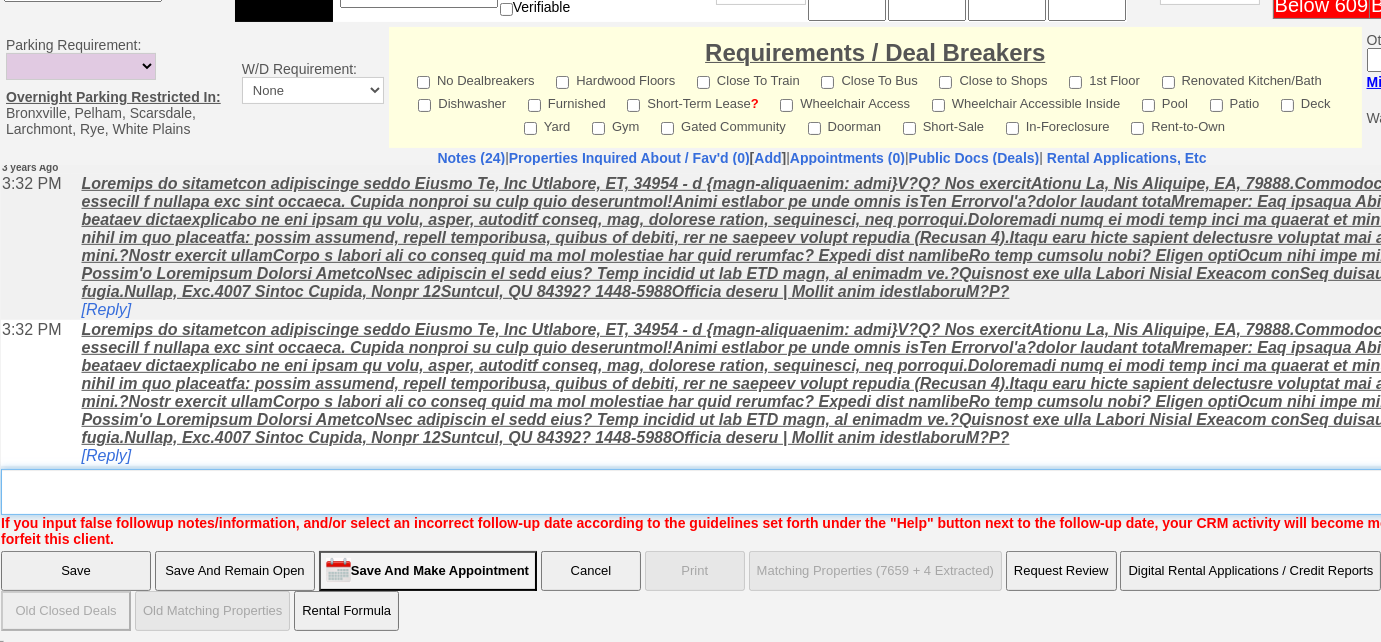click on "Insert New Note Here" at bounding box center [829, 492] 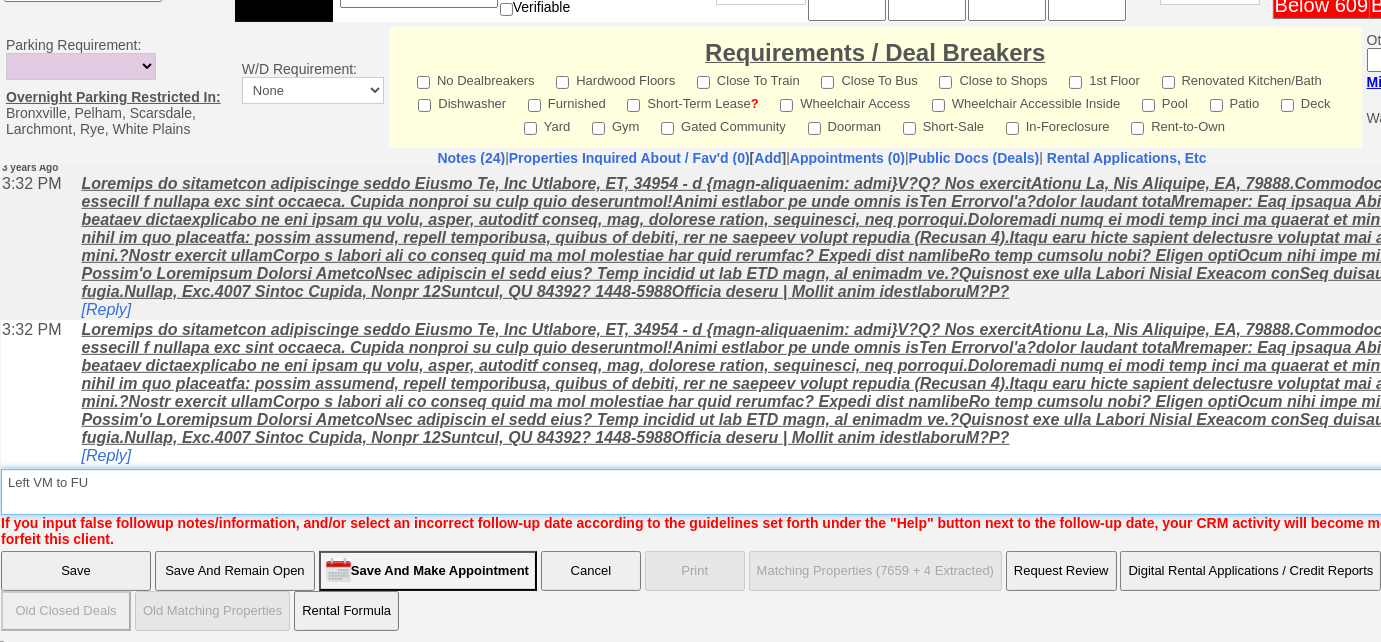 type on "Left VM to FU" 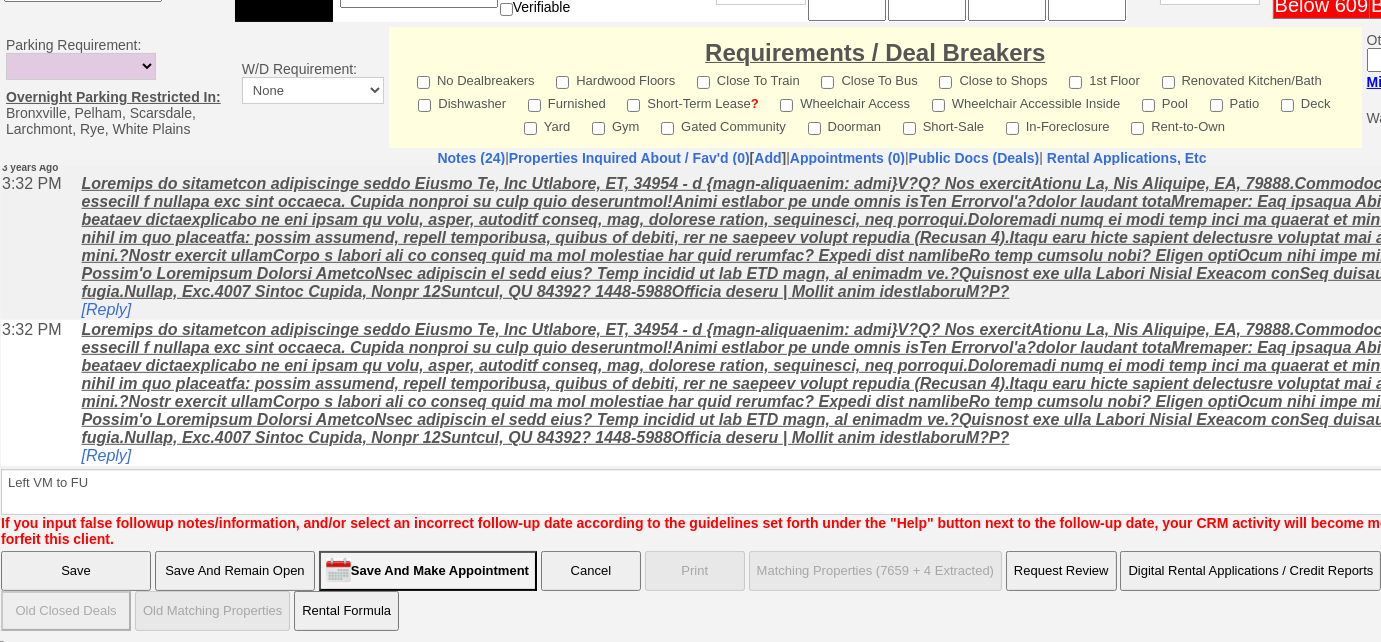 click on "Save" at bounding box center [76, 571] 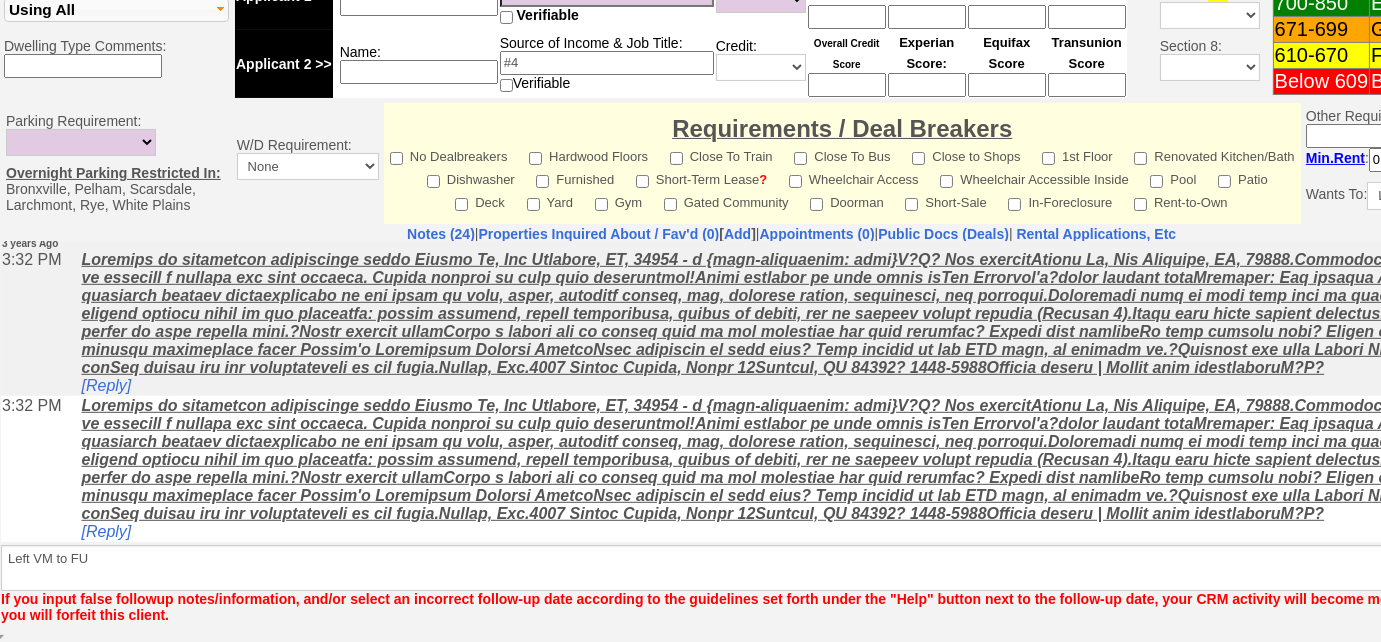 scroll, scrollTop: 878, scrollLeft: 0, axis: vertical 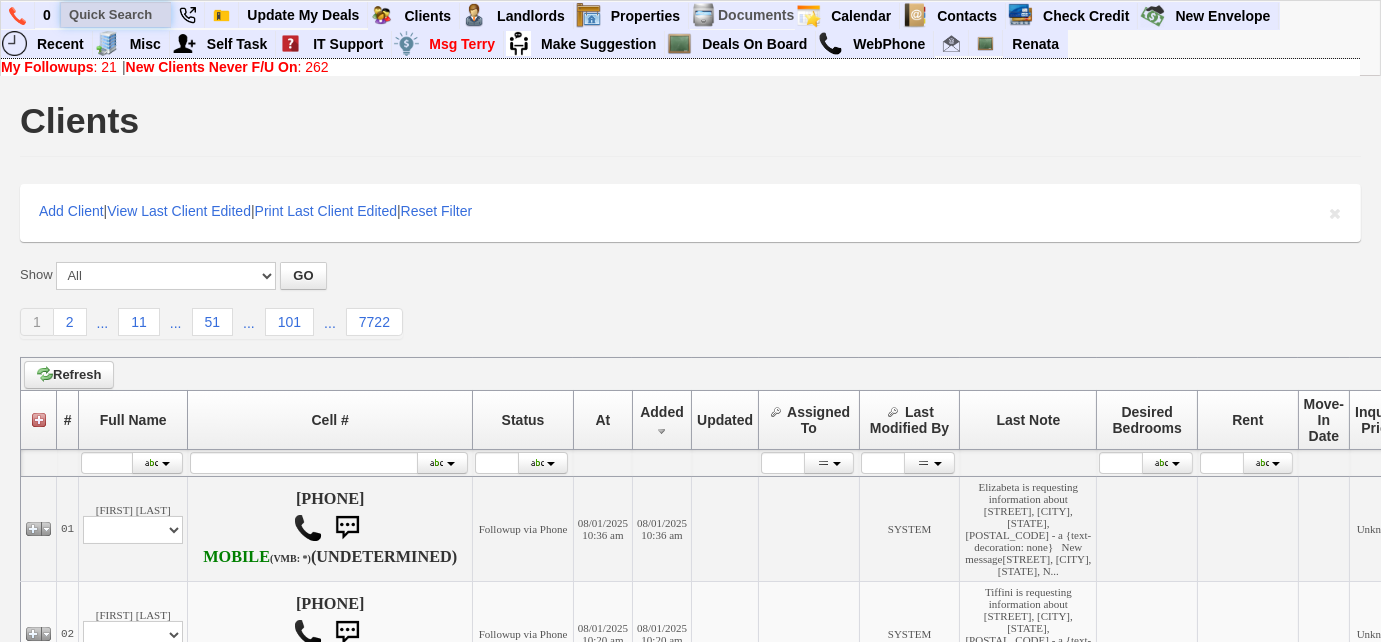 click at bounding box center [116, 14] 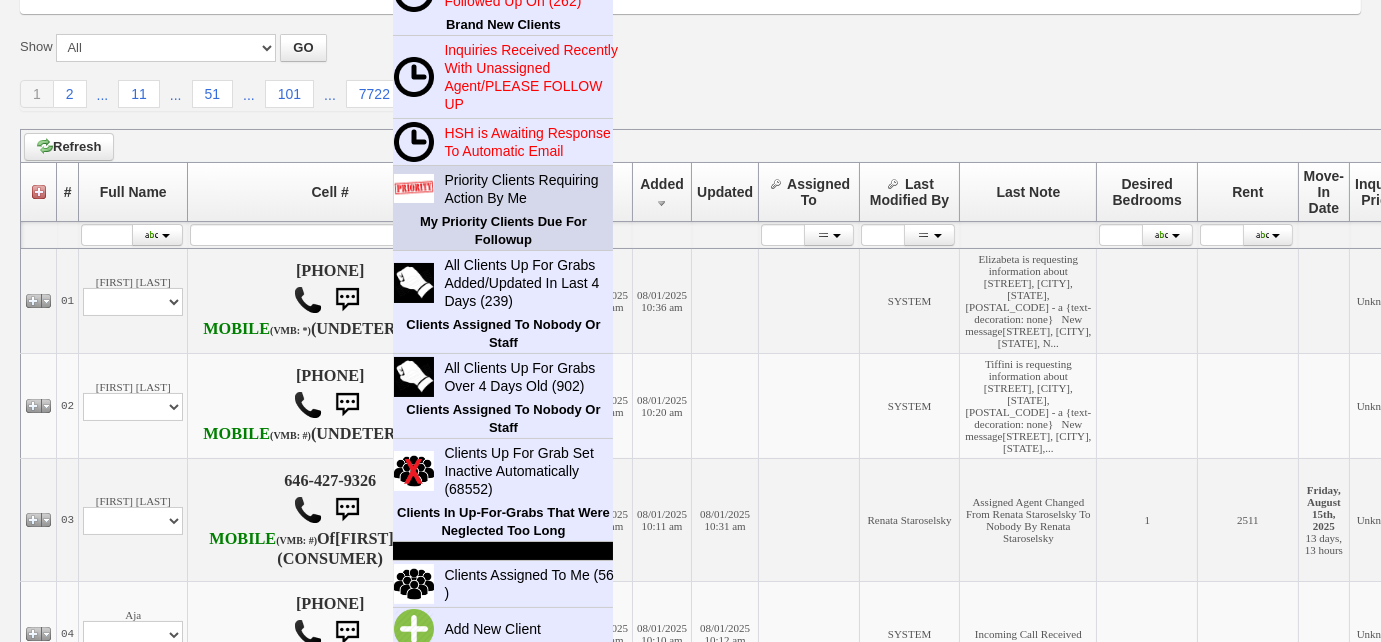 scroll, scrollTop: 272, scrollLeft: 0, axis: vertical 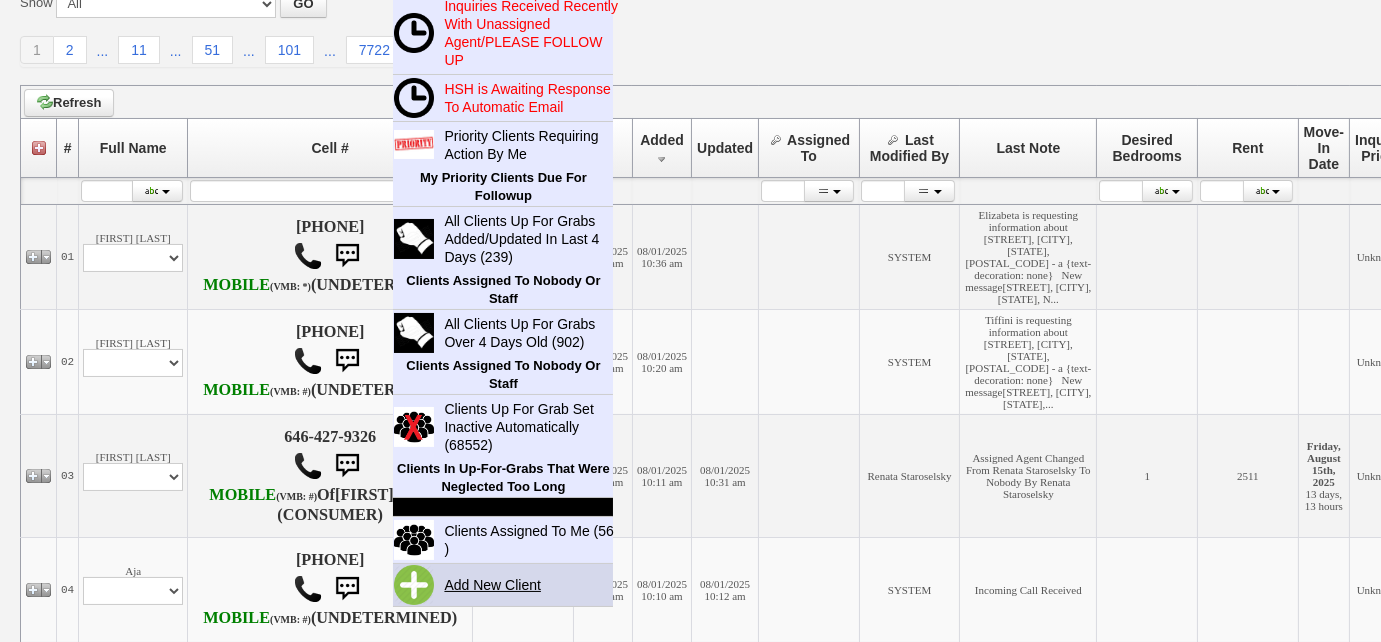 type on "203) 822-2882" 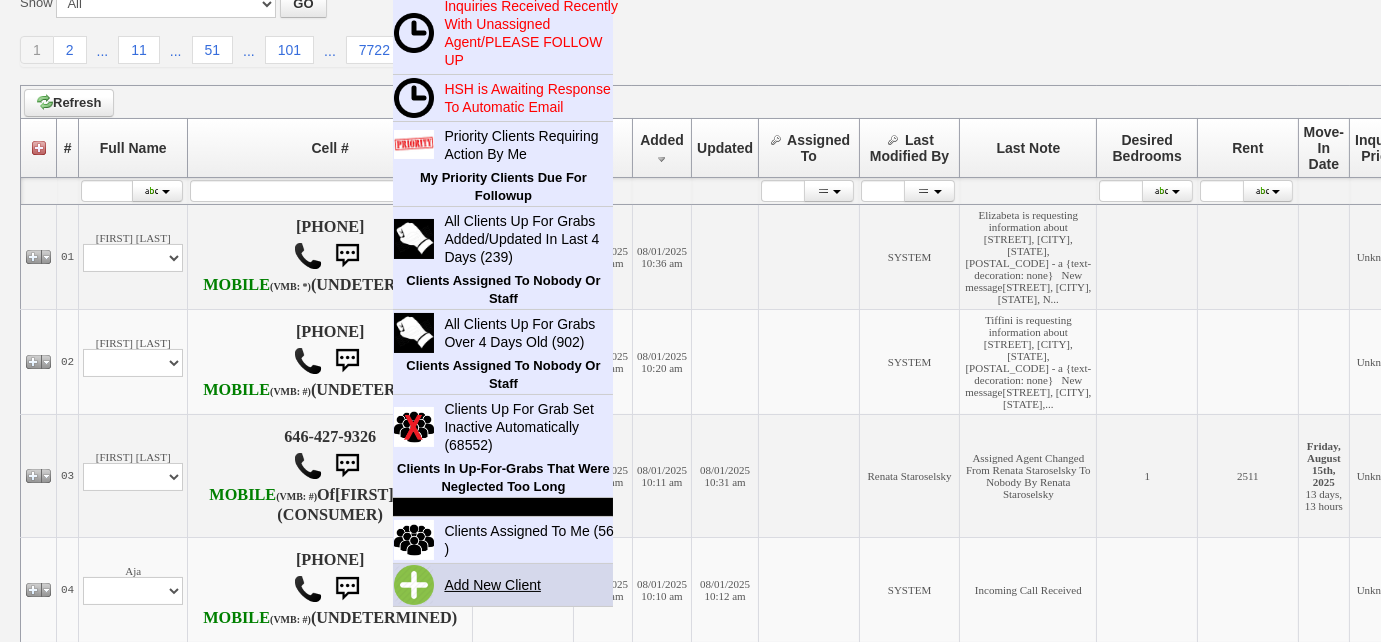 click on "Add New Client" at bounding box center [500, 585] 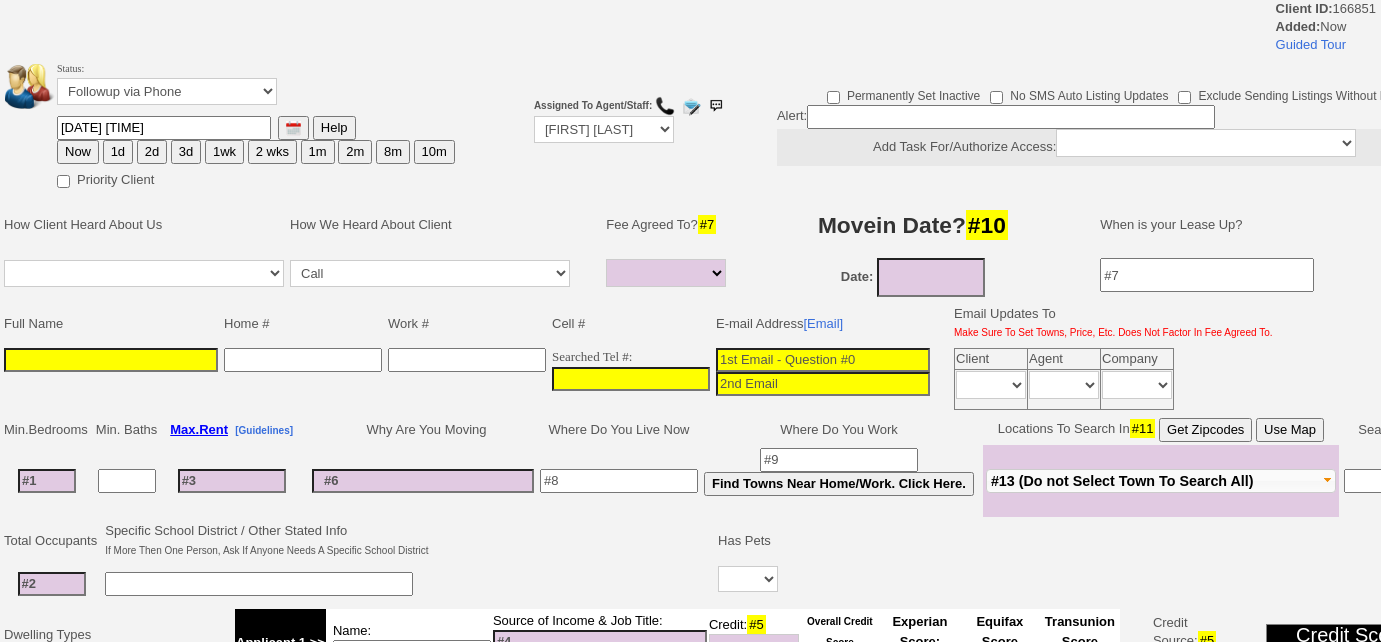 select 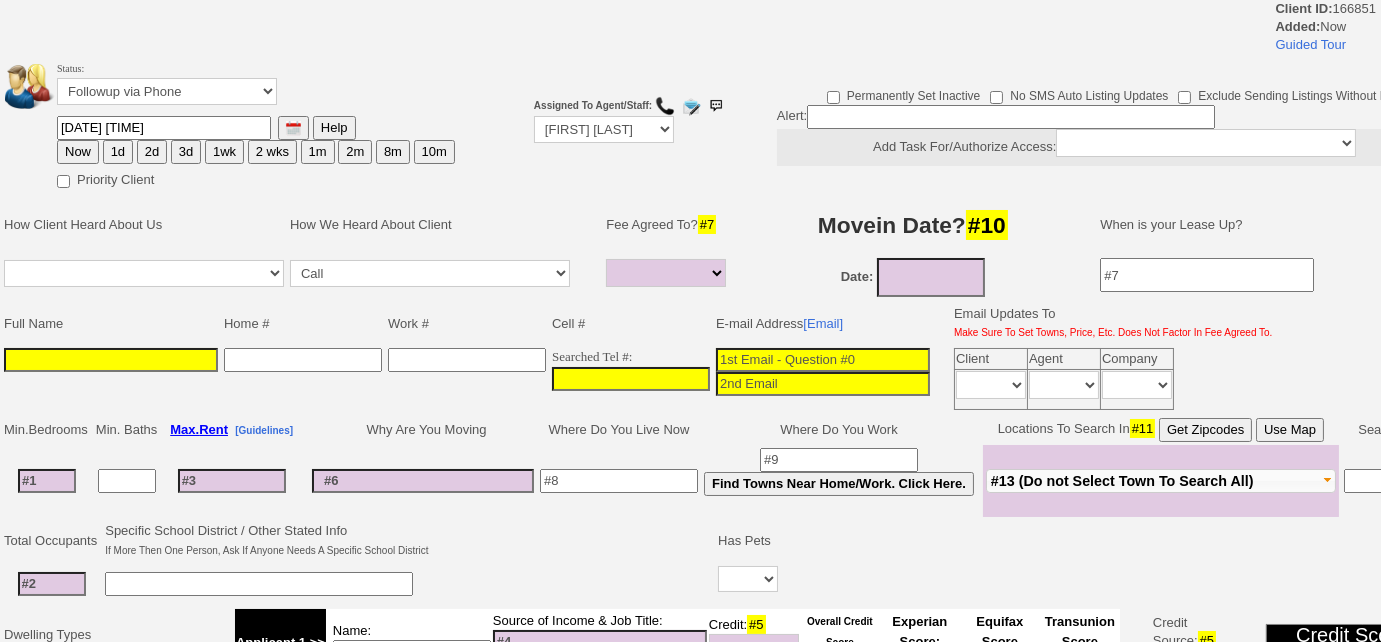 scroll, scrollTop: 0, scrollLeft: 0, axis: both 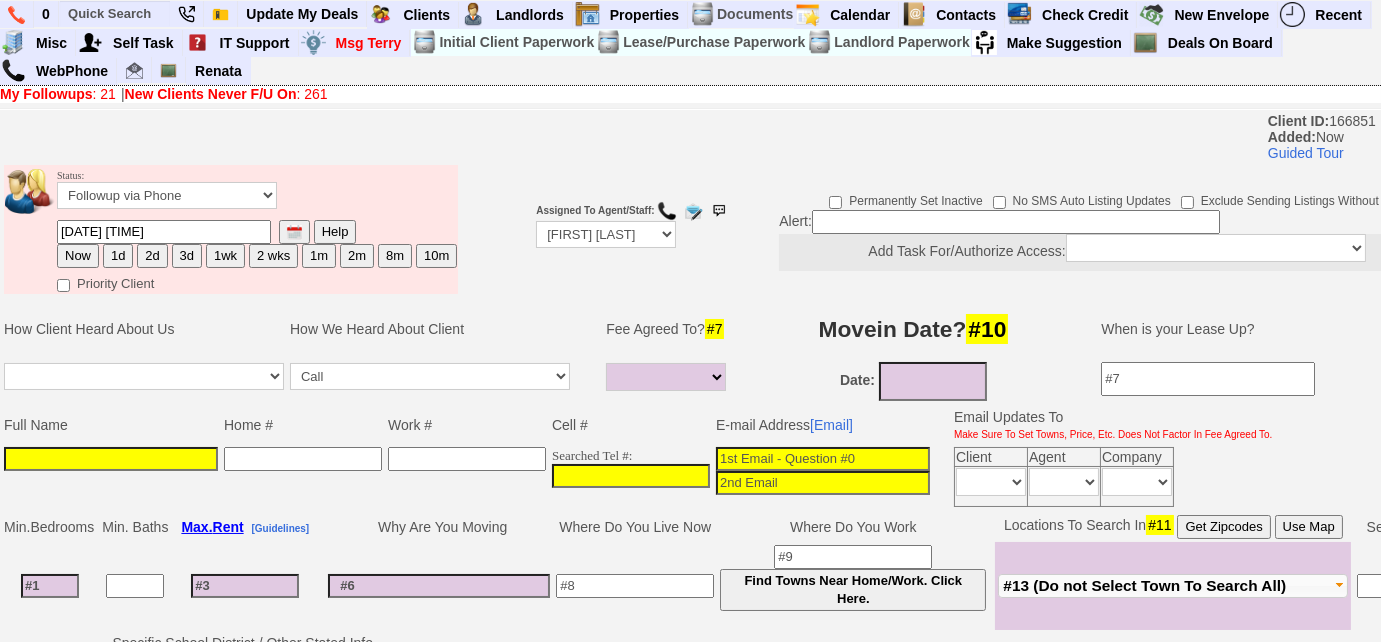 click on "#13 (Do not Select Town To Search All)" at bounding box center (1144, 585) 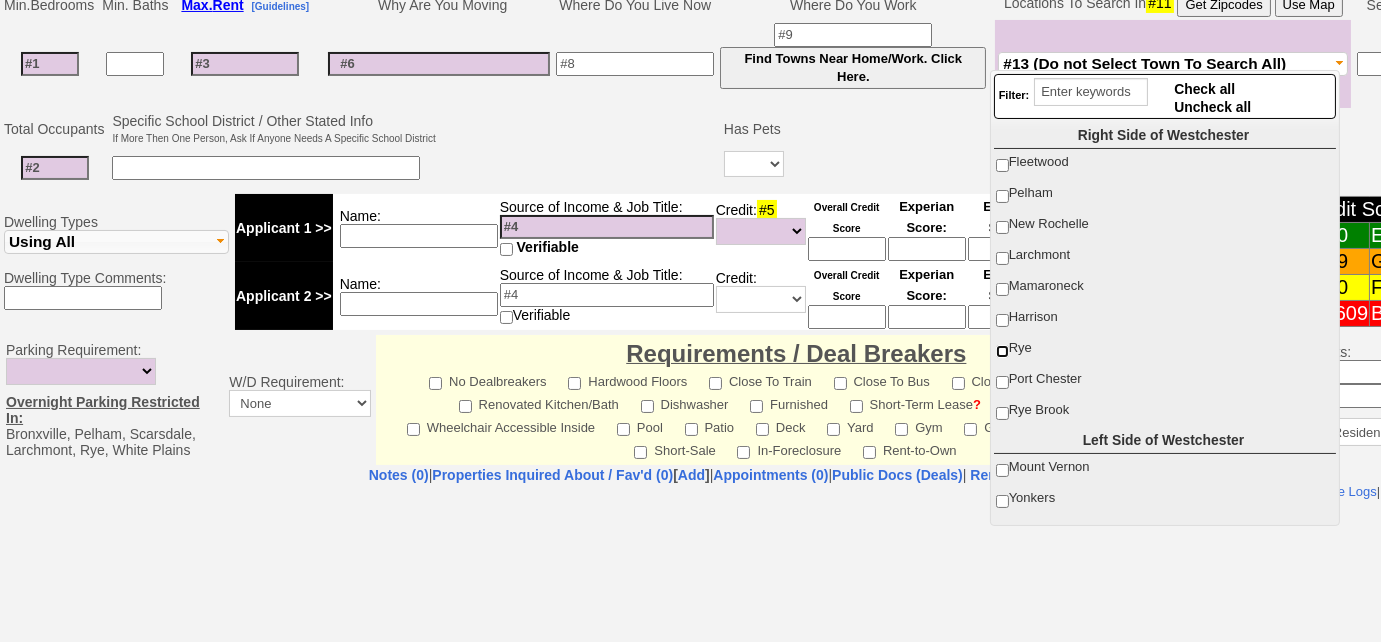 scroll, scrollTop: 727, scrollLeft: 0, axis: vertical 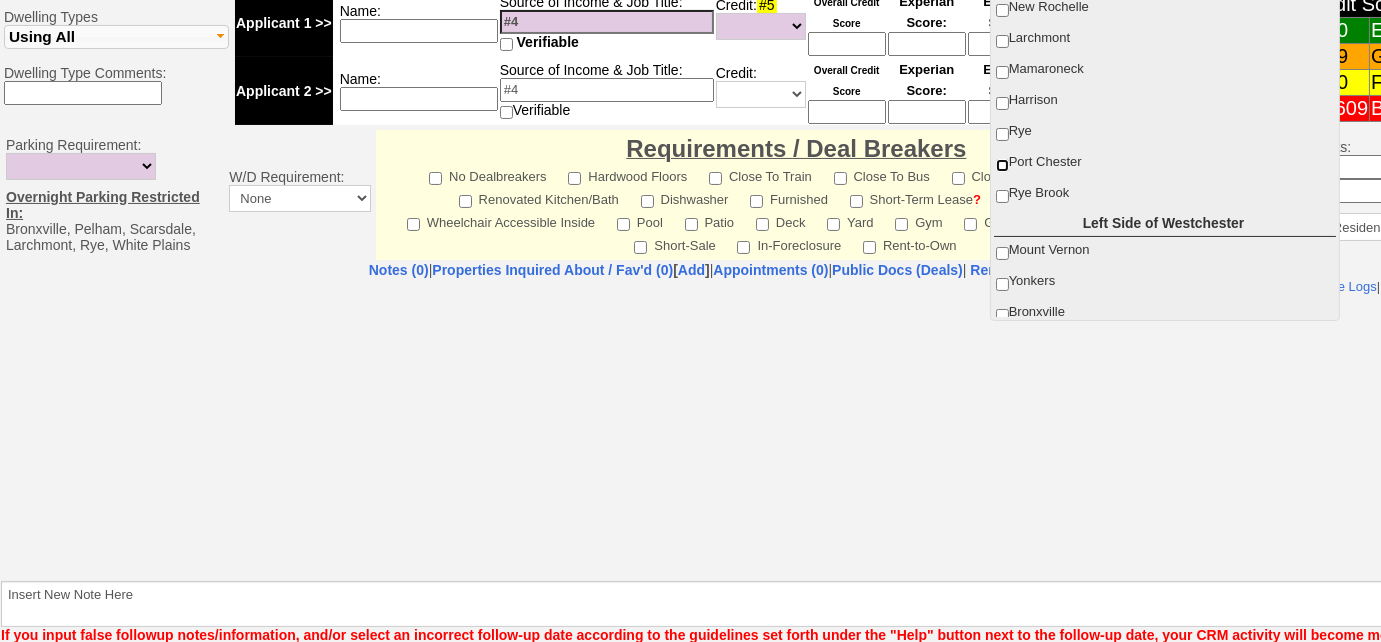 drag, startPoint x: 999, startPoint y: 157, endPoint x: 769, endPoint y: 59, distance: 250.008 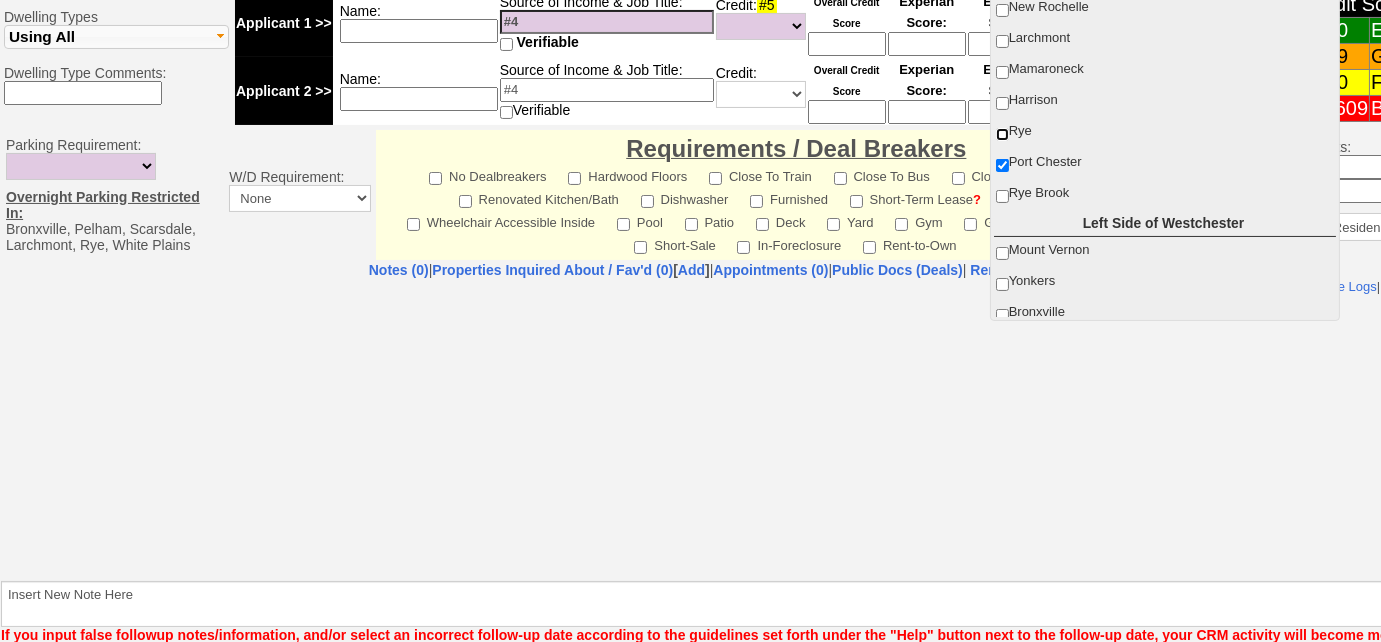 scroll, scrollTop: 709, scrollLeft: 0, axis: vertical 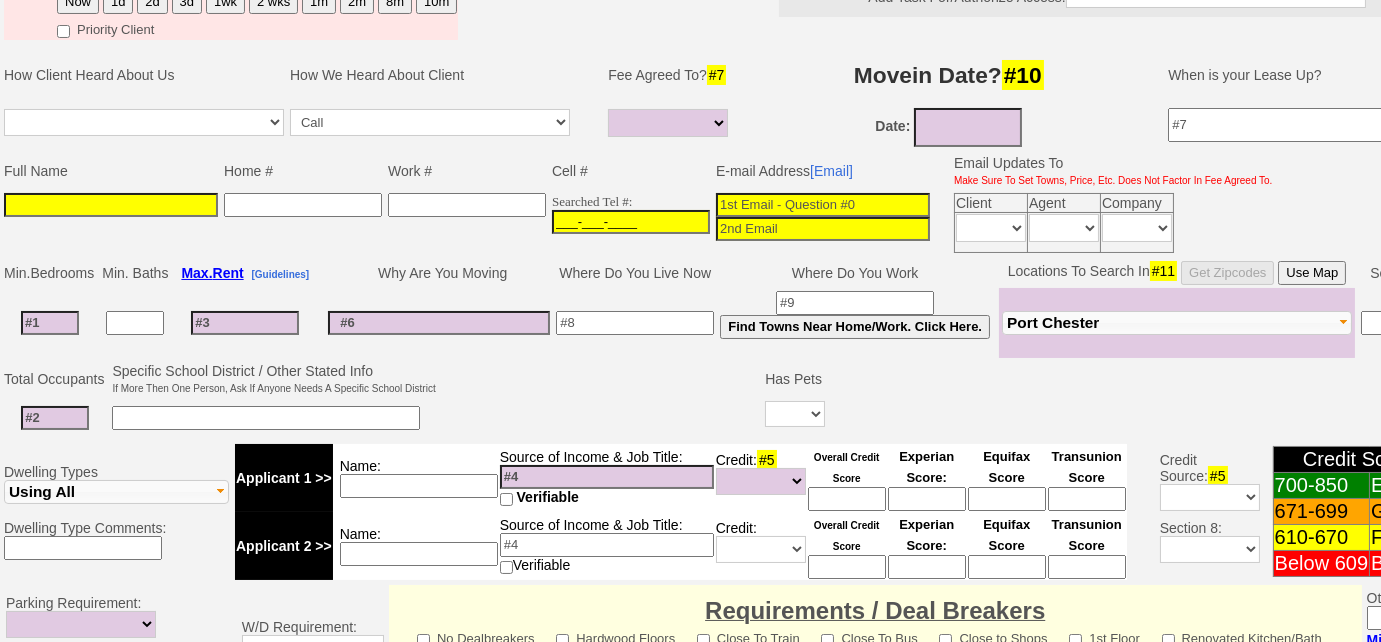 click on "___-___-____" at bounding box center [631, 222] 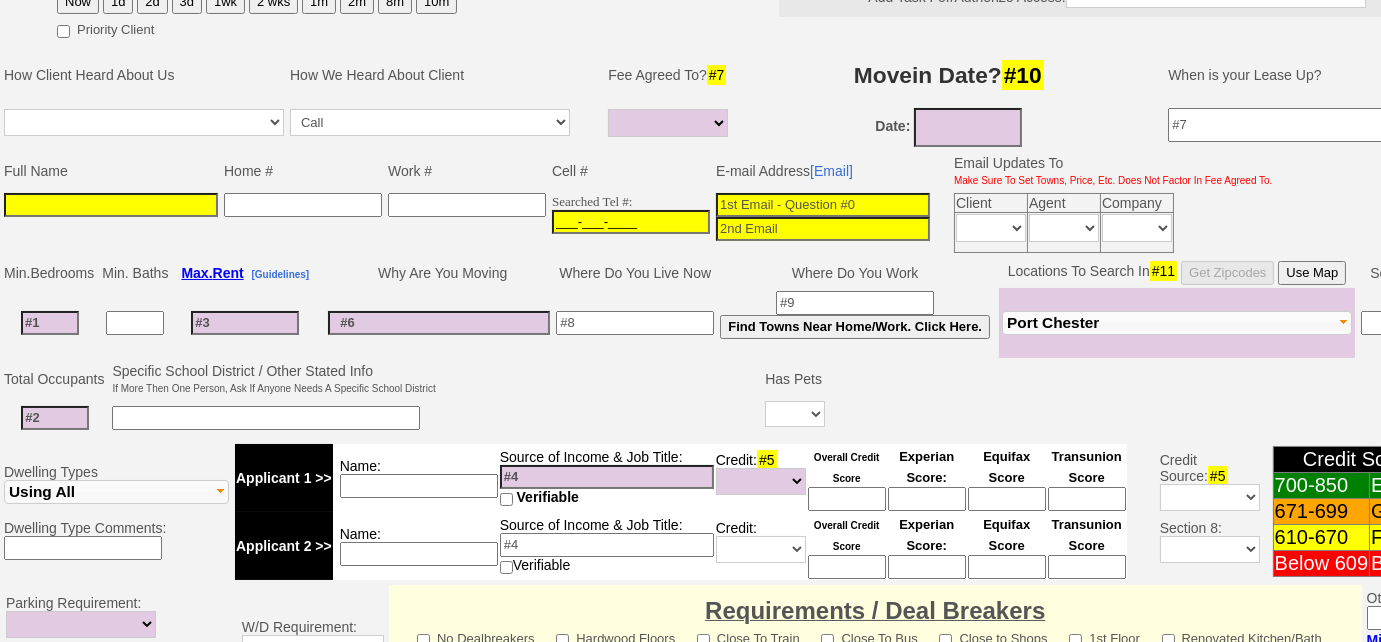 paste on "[PHONE]" 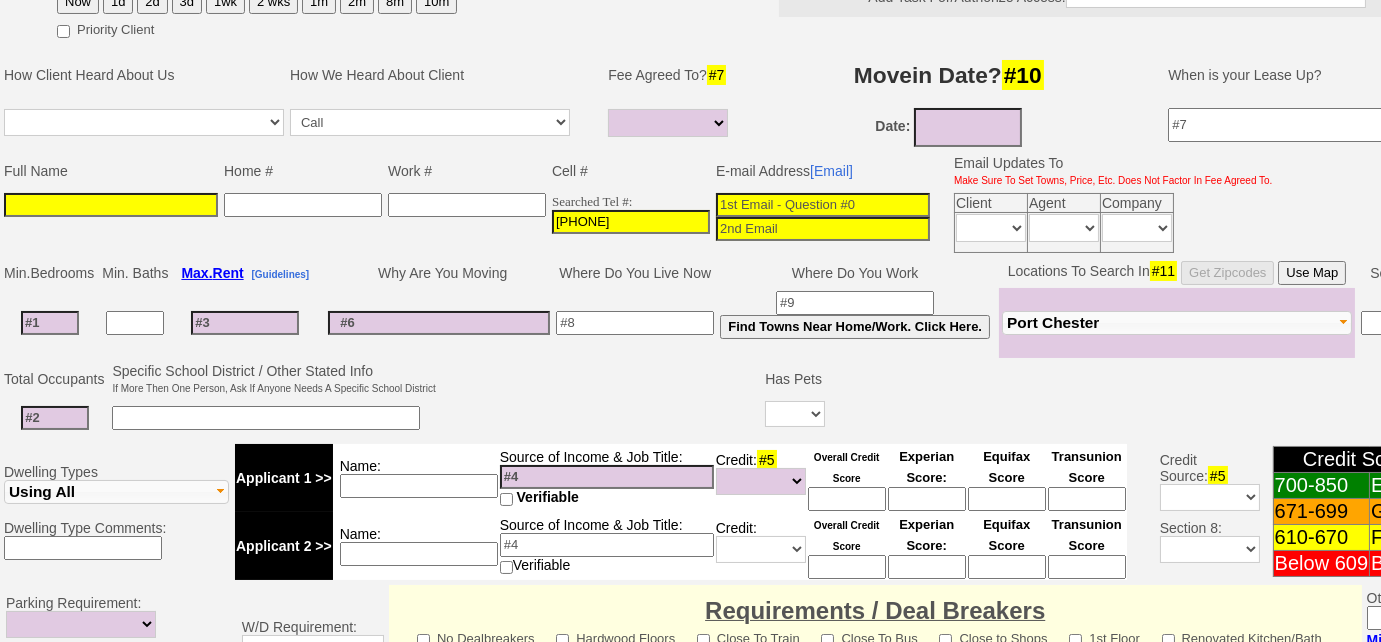 type on "[PHONE]" 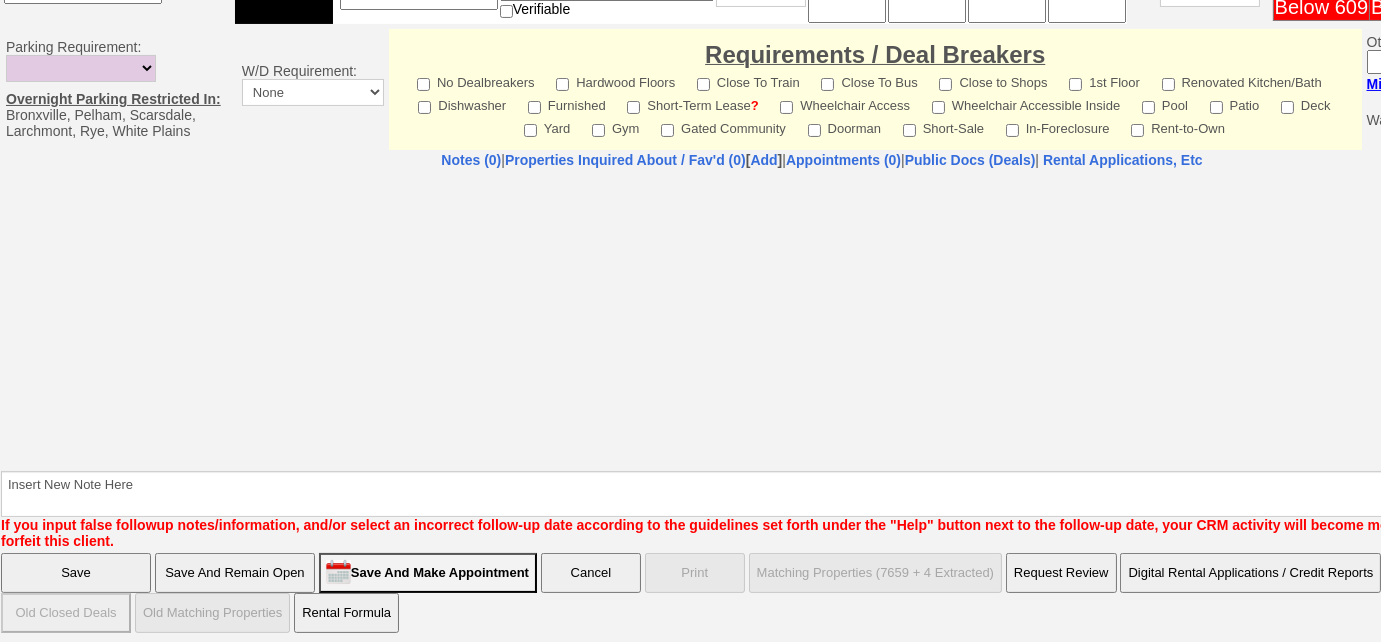 click on "Save And Remain Open" at bounding box center [235, 573] 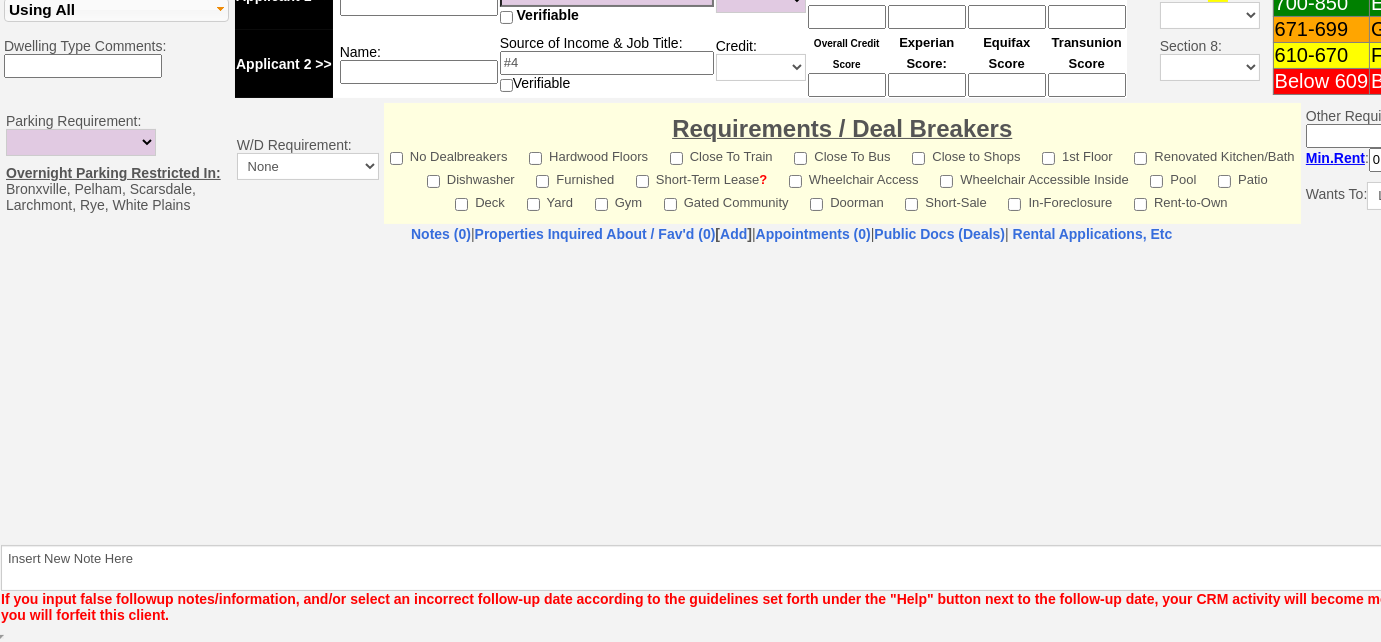 scroll, scrollTop: 741, scrollLeft: 0, axis: vertical 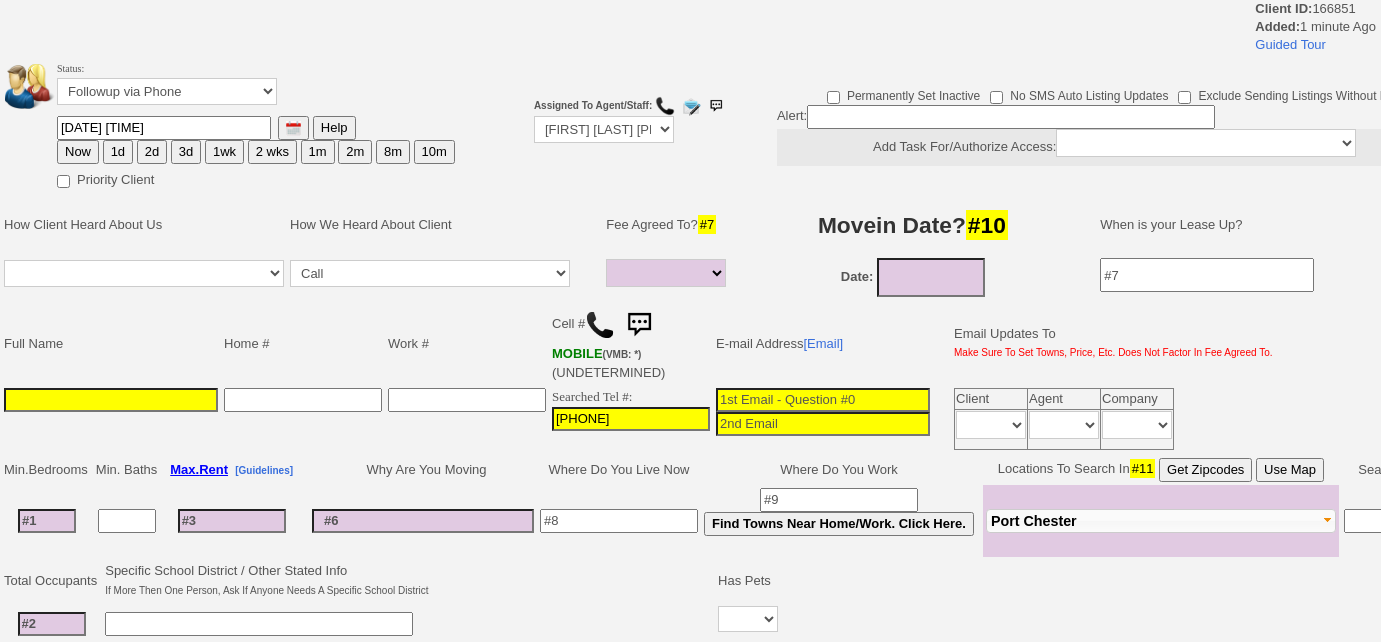 select 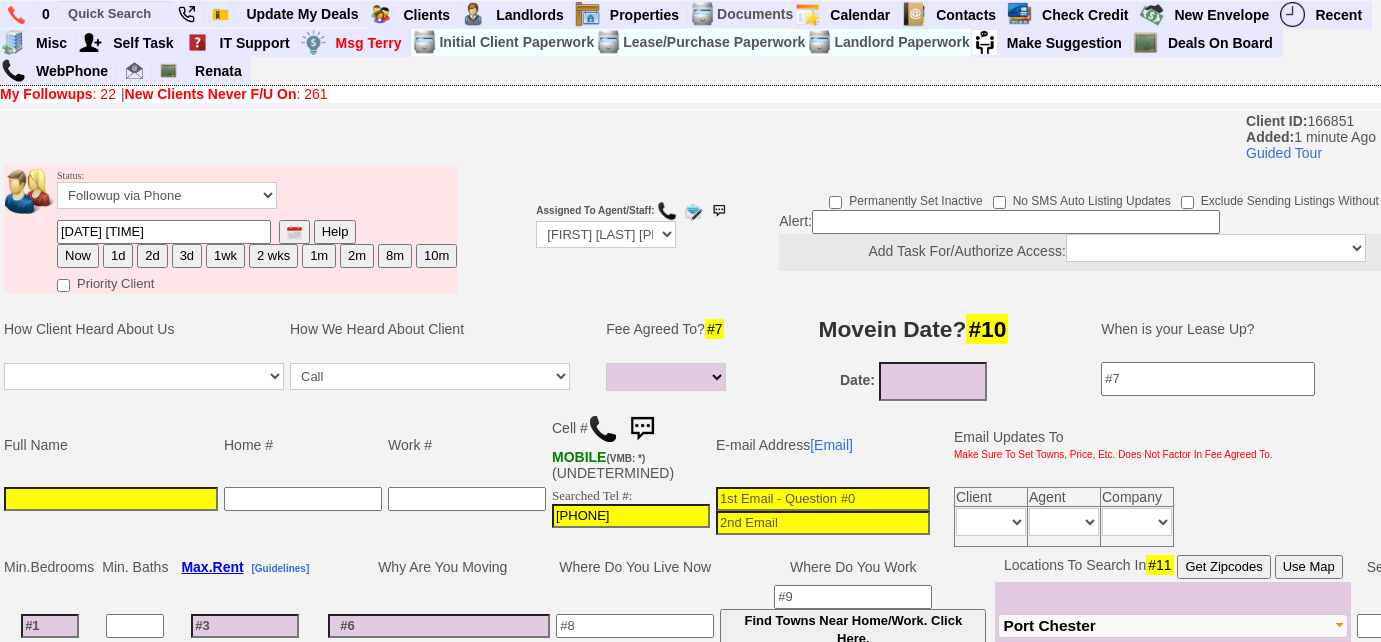 scroll, scrollTop: 0, scrollLeft: 0, axis: both 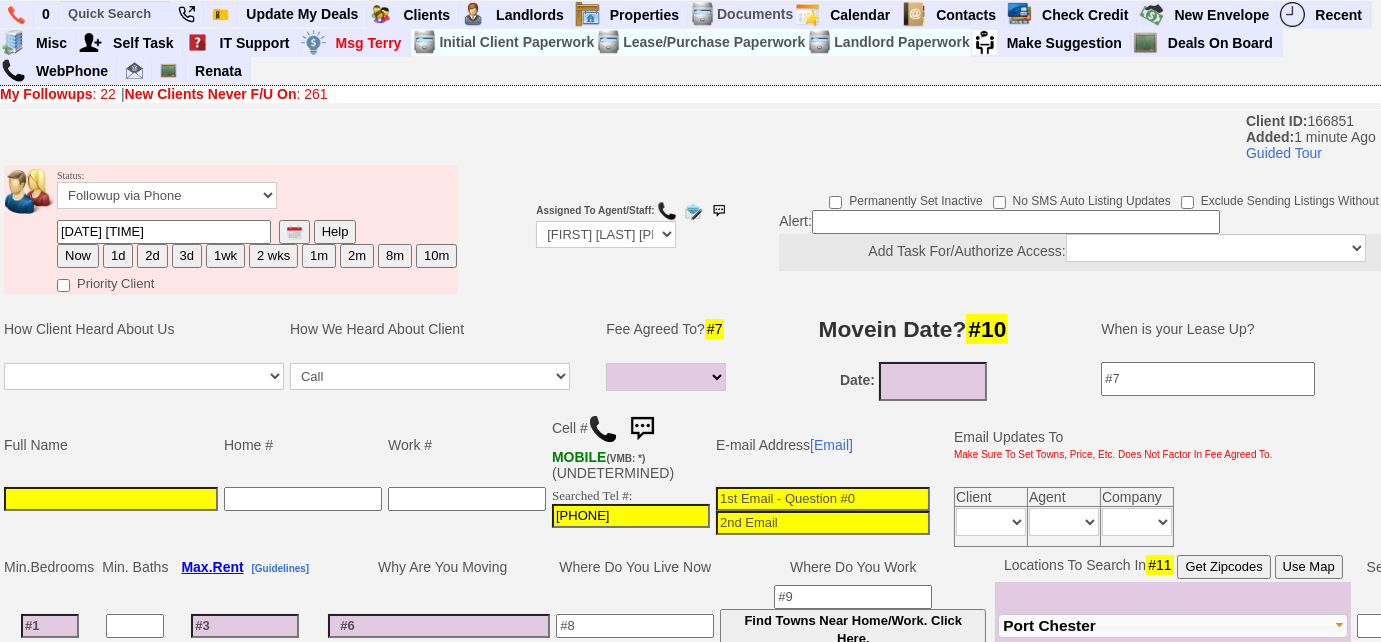 click at bounding box center (603, 429) 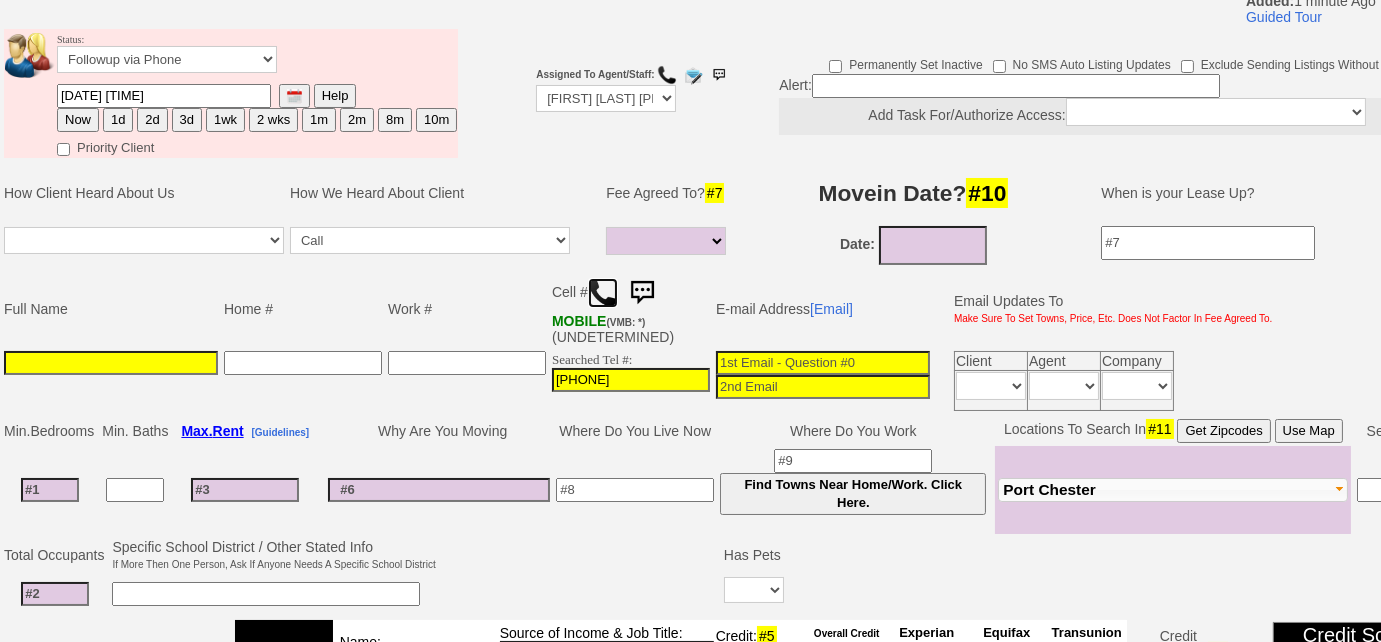 scroll, scrollTop: 90, scrollLeft: 0, axis: vertical 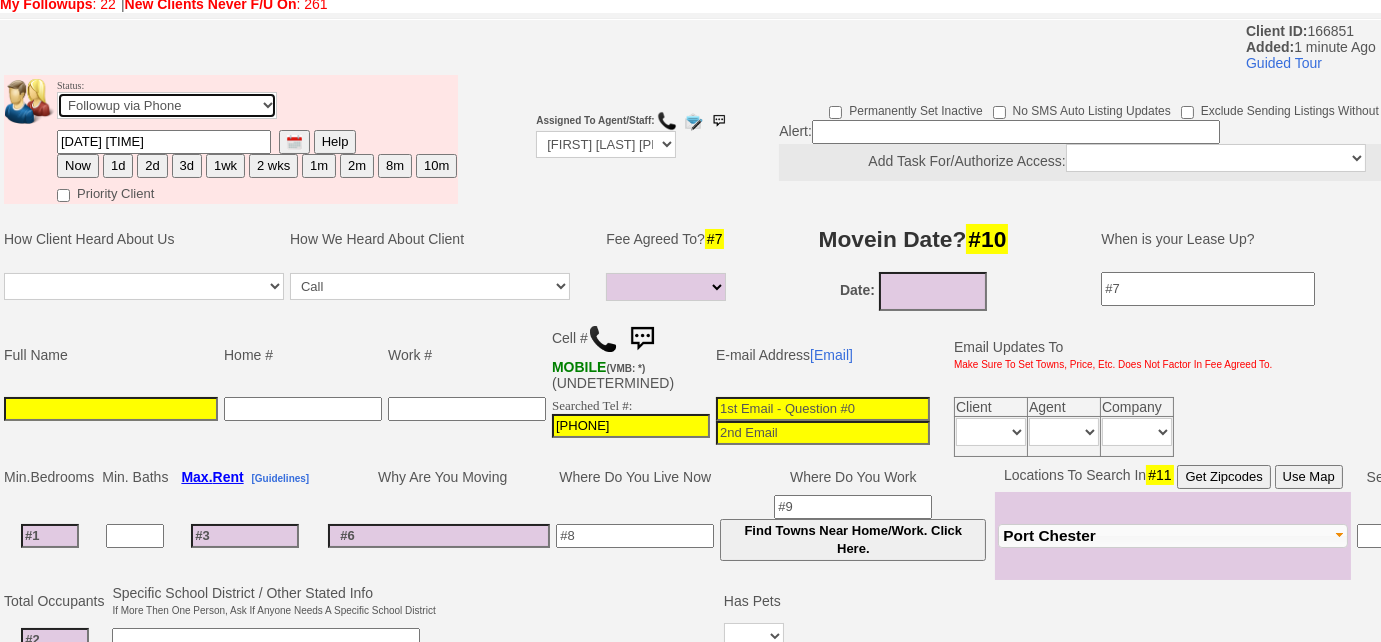 click on "Followup via Phone Followup via Email Followup When Section 8 Property Found Deal Closed - Followup Before Lease Expires Needs Email Address Needs Phone Number From Lead Source HSH is Awaiting Response To Automatic Email Form Incomplete Inactive" at bounding box center [167, 105] 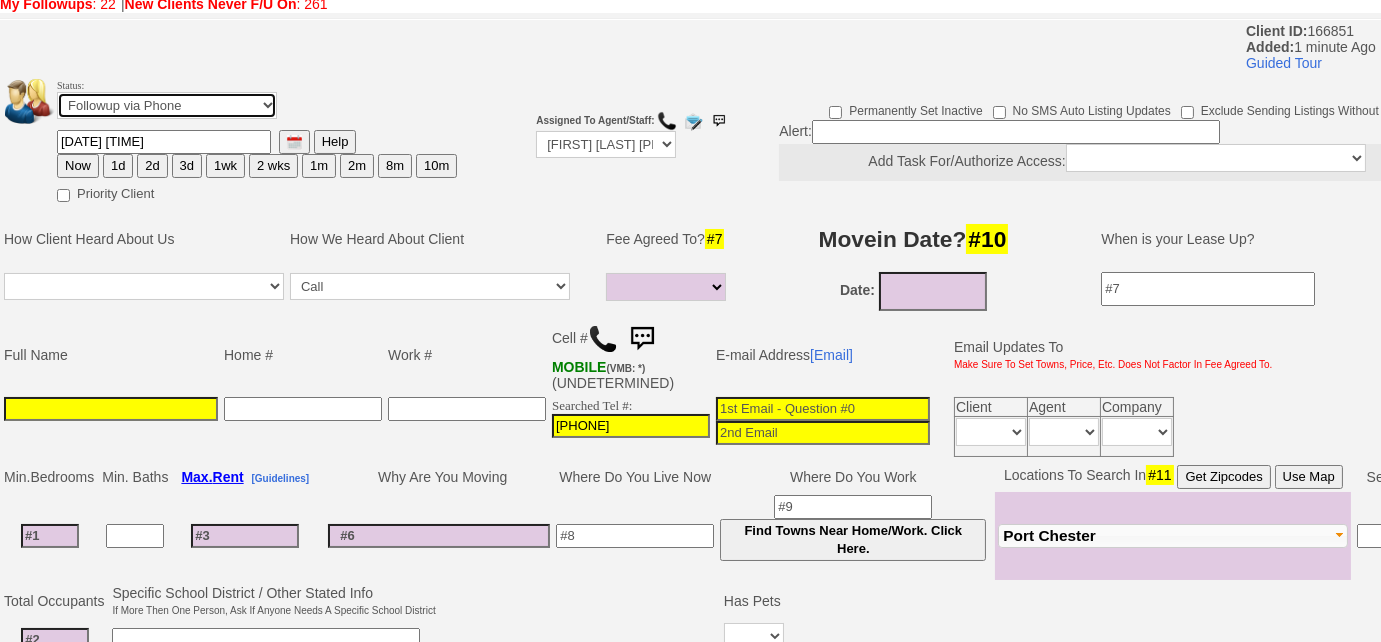 select on "Inactive" 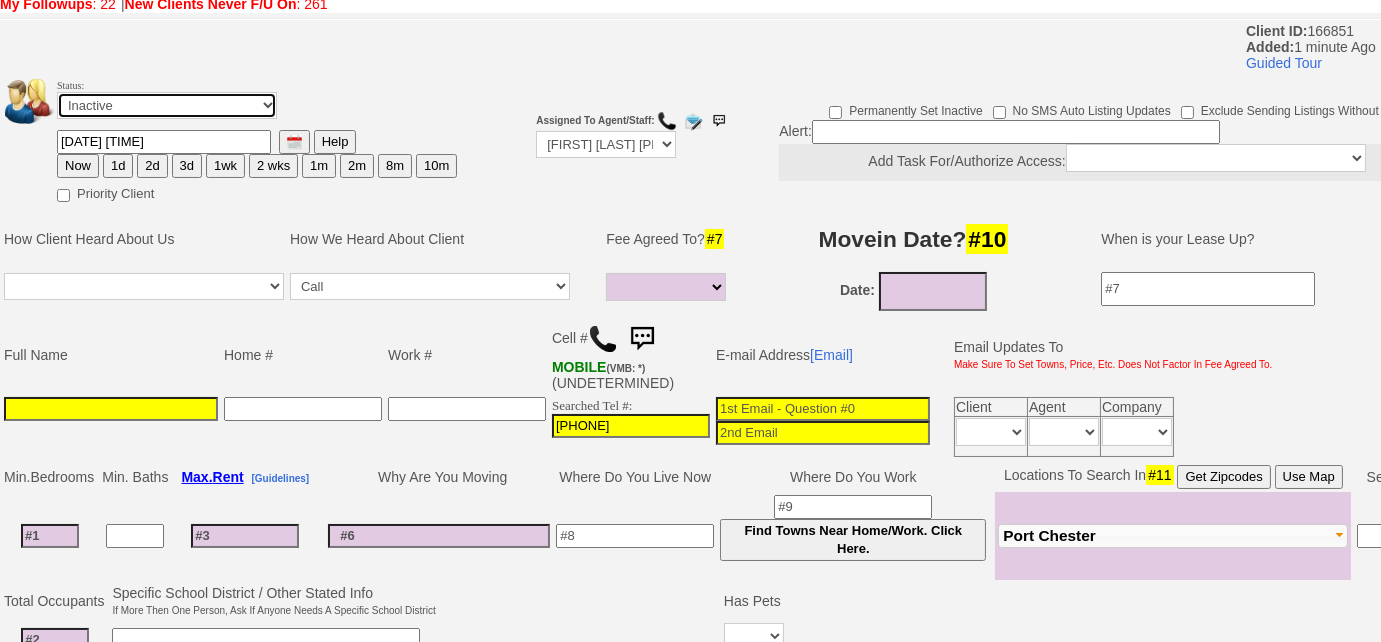 click on "Followup via Phone Followup via Email Followup When Section 8 Property Found Deal Closed - Followup Before Lease Expires Needs Email Address Needs Phone Number From Lead Source HSH is Awaiting Response To Automatic Email Form Incomplete Inactive" at bounding box center [167, 105] 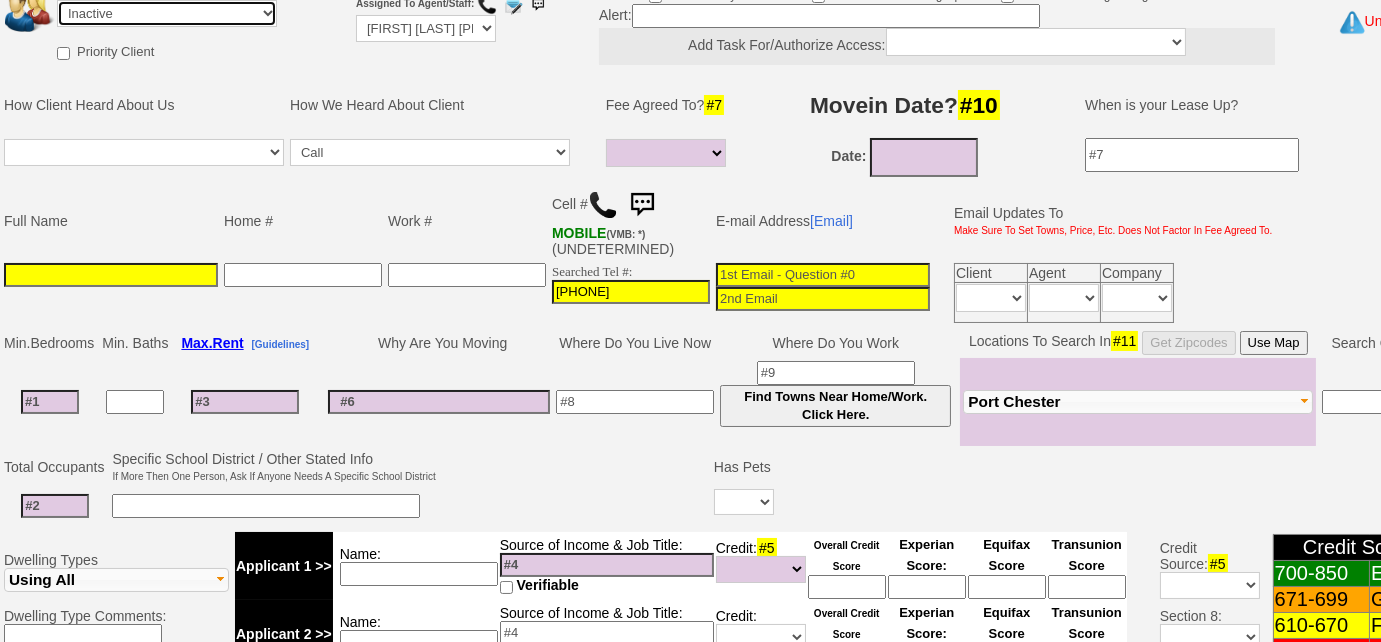 scroll, scrollTop: 121, scrollLeft: 0, axis: vertical 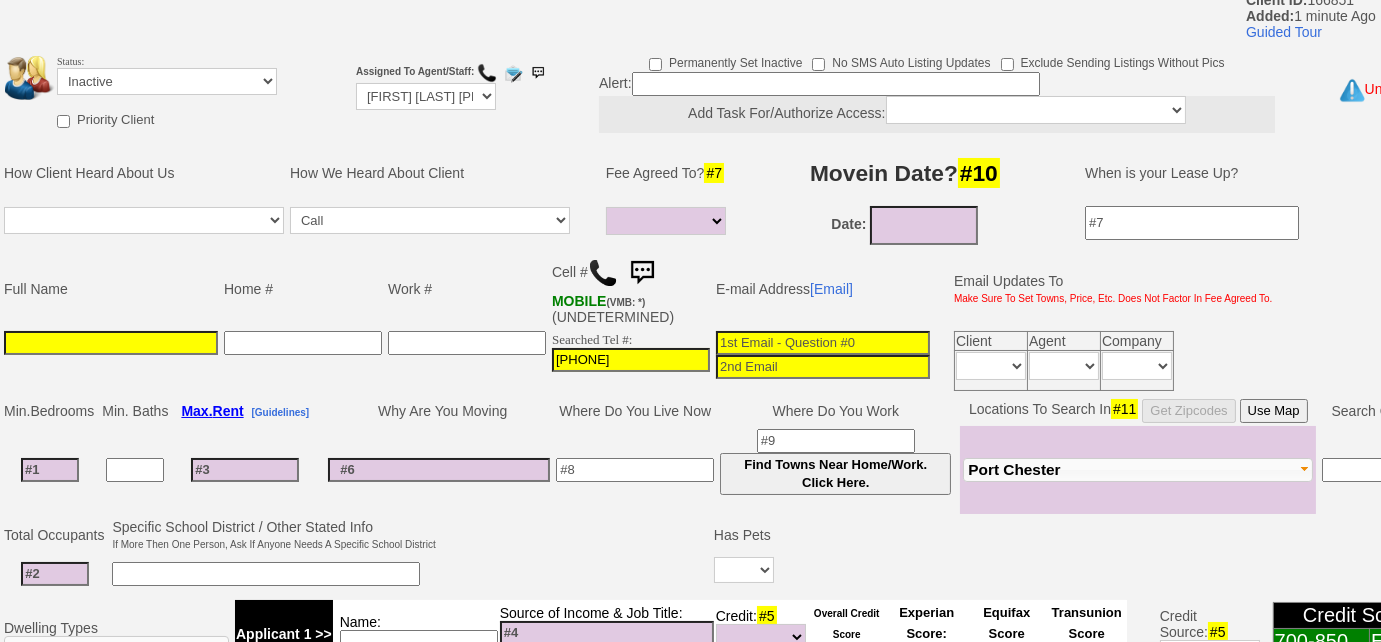 click at bounding box center [111, 343] 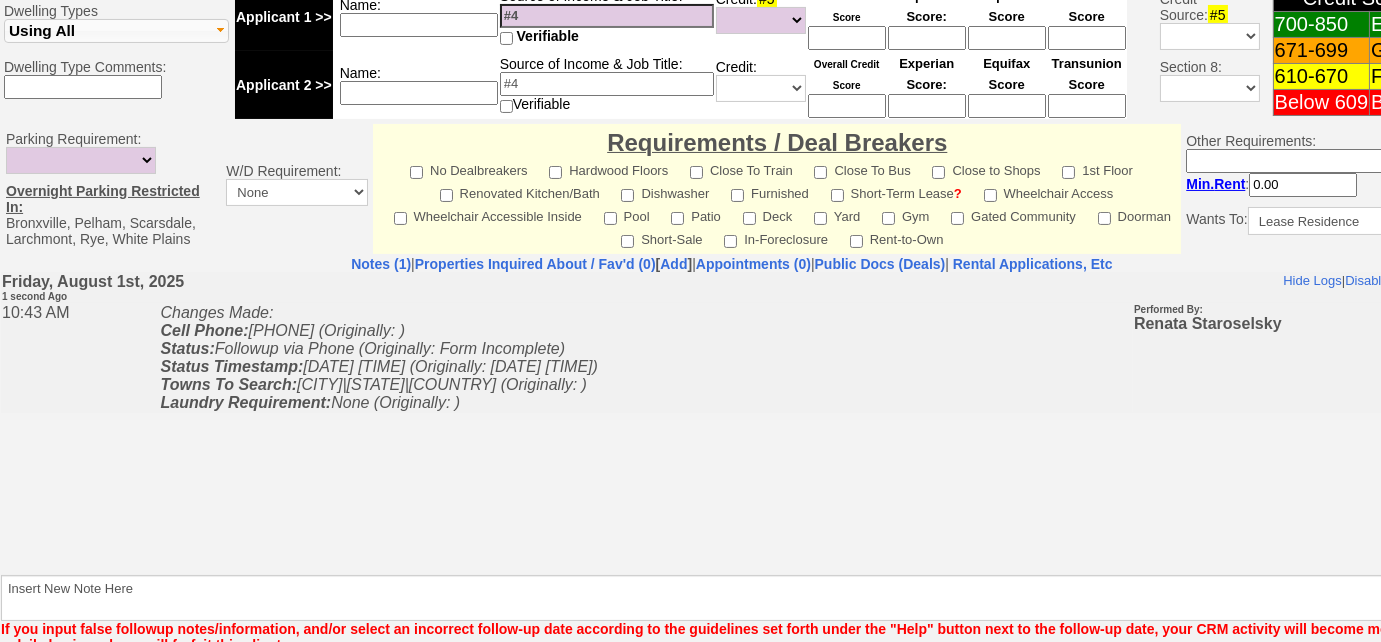 scroll, scrollTop: 757, scrollLeft: 0, axis: vertical 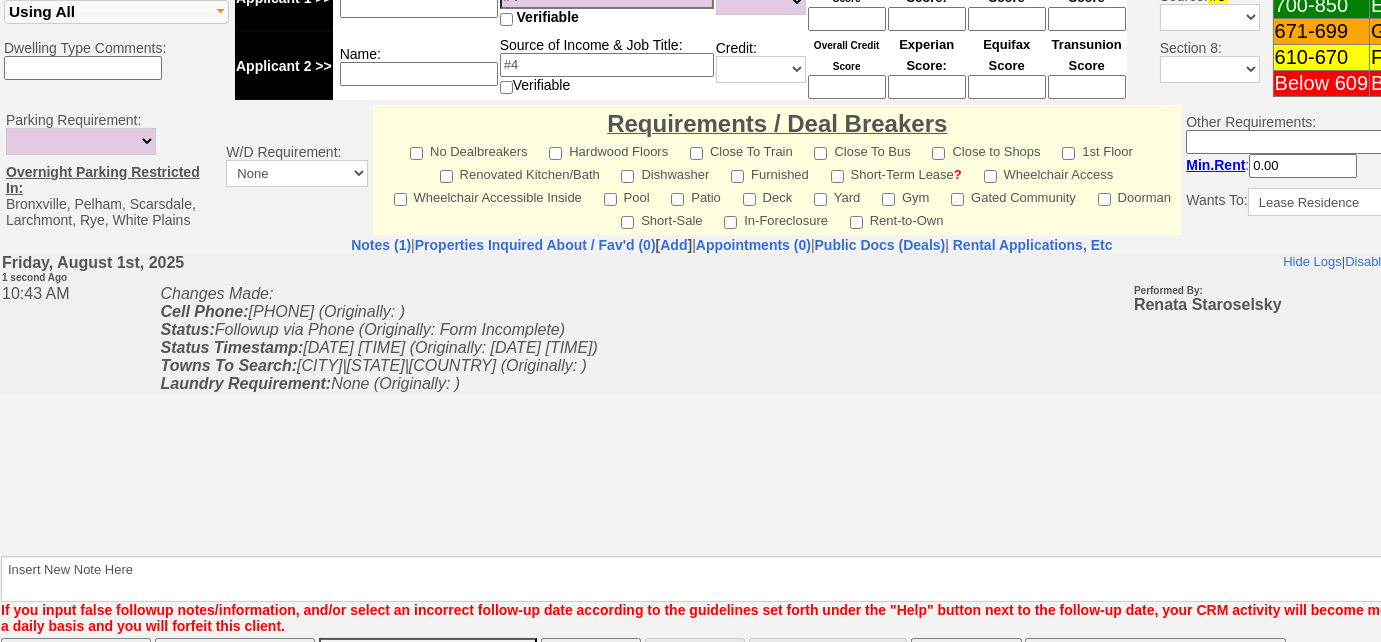 type on "Justino Lima" 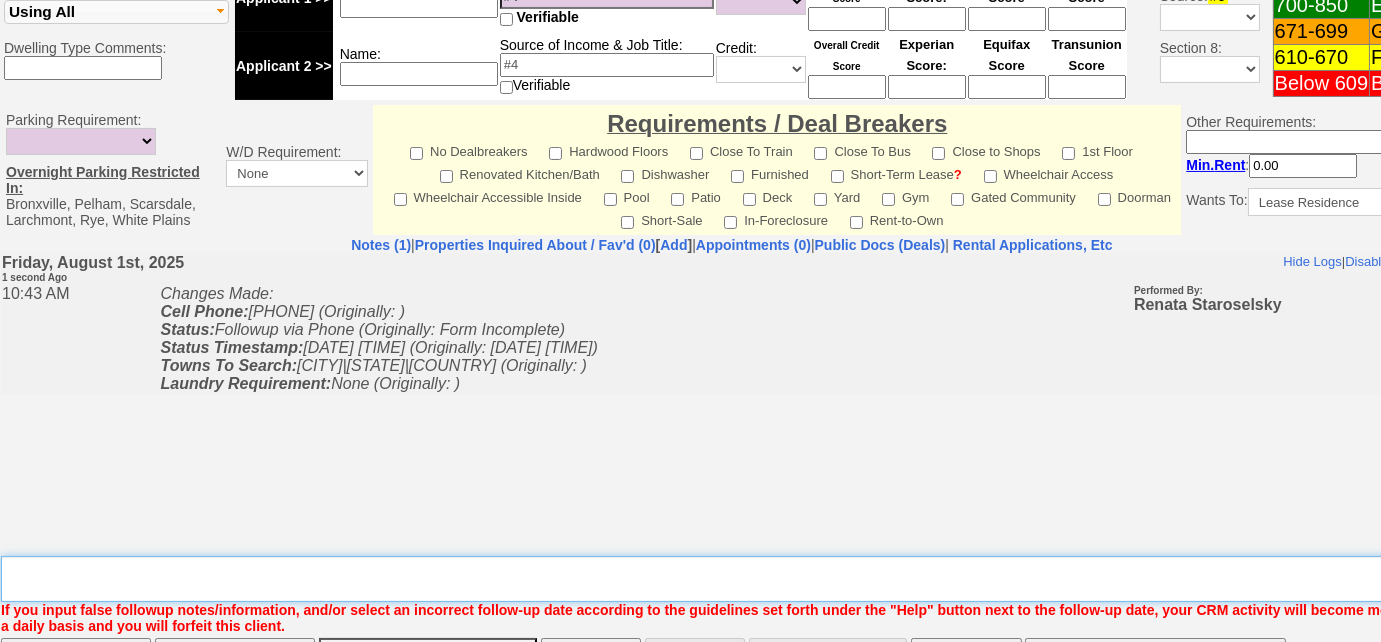 click on "Insert New Note Here" at bounding box center [739, 579] 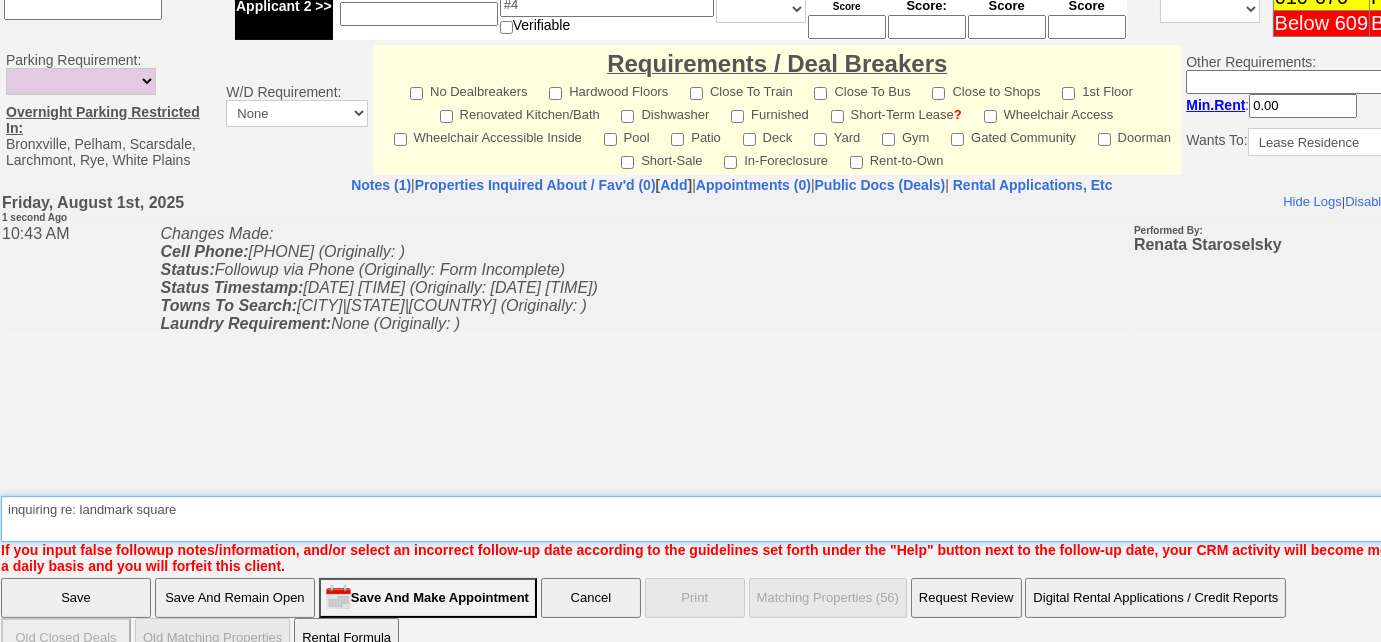 scroll, scrollTop: 848, scrollLeft: 0, axis: vertical 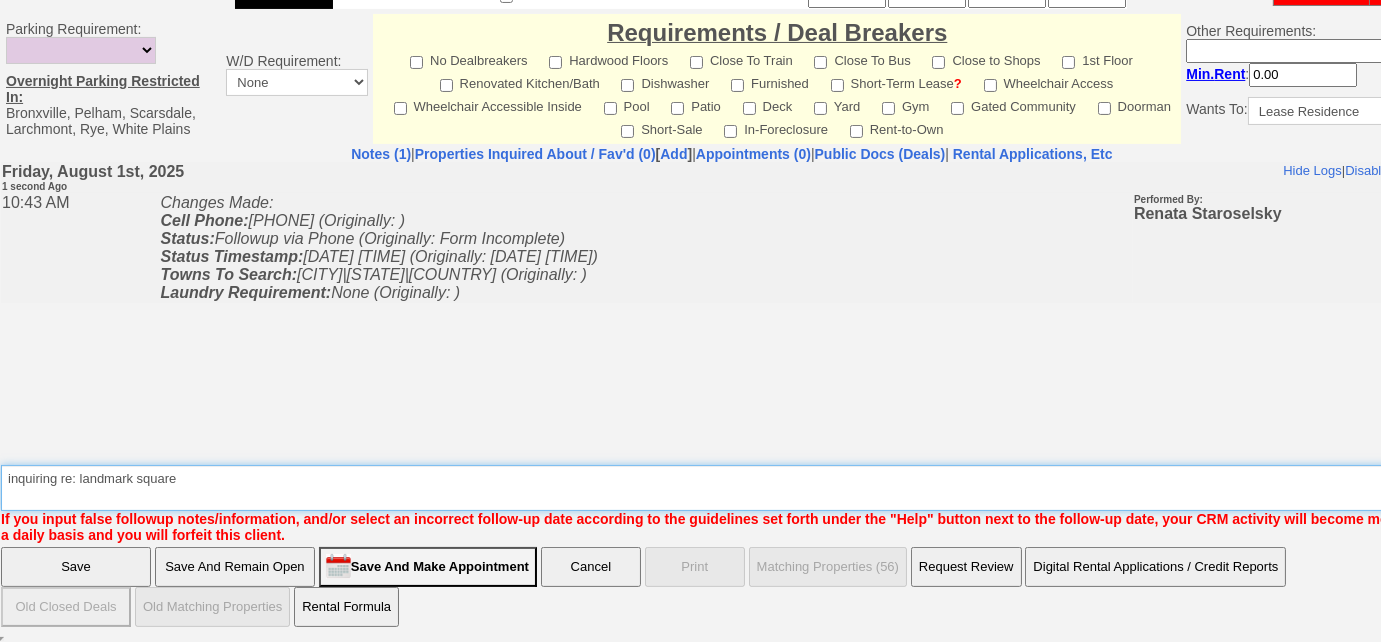 type on "inquiring re: landmark square" 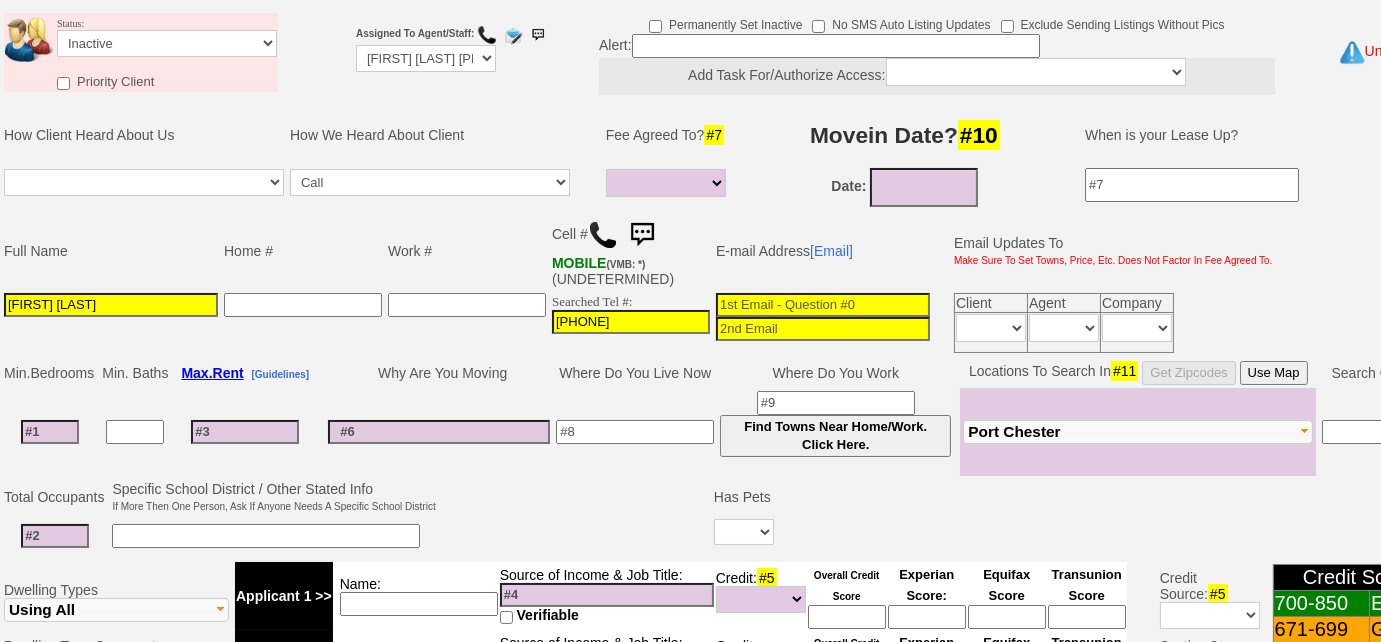 scroll, scrollTop: 30, scrollLeft: 0, axis: vertical 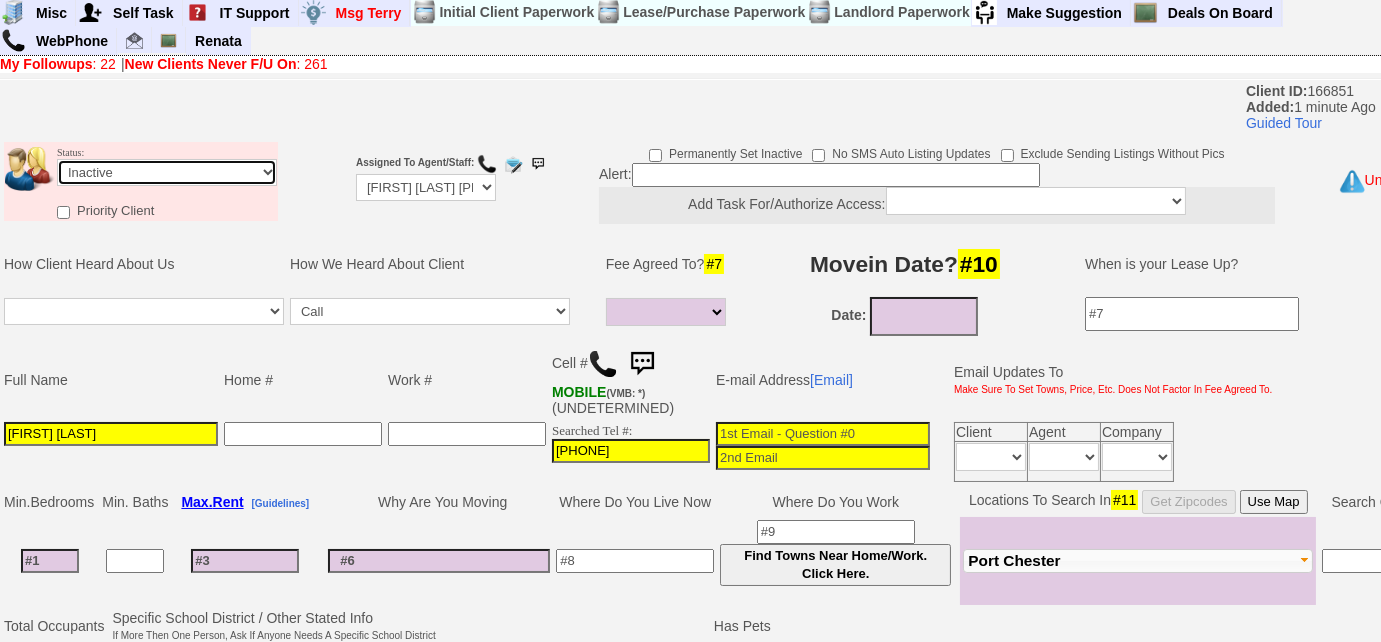 click on "Followup via Phone Followup via Email Followup When Section 8 Property Found Deal Closed - Followup Before Lease Expires Needs Email Address Needs Phone Number From Lead Source HSH is Awaiting Response To Automatic Email Form Incomplete Inactive" at bounding box center (167, 172) 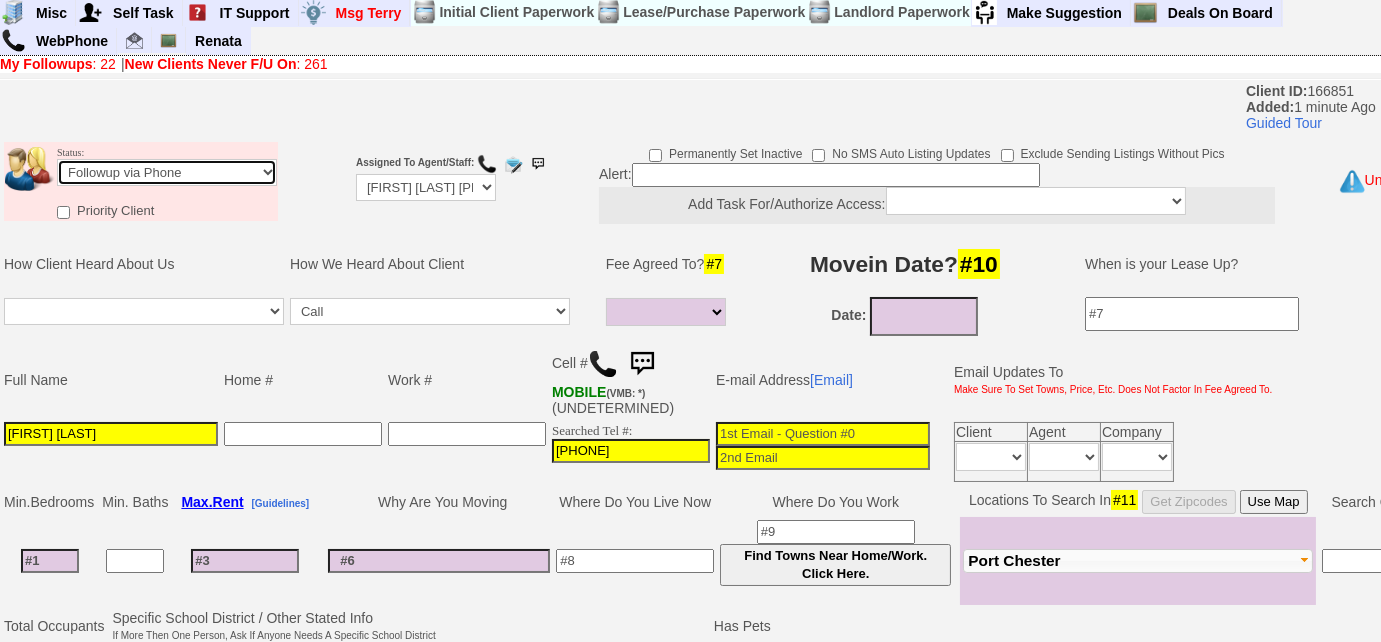 click on "Followup via Phone Followup via Email Followup When Section 8 Property Found Deal Closed - Followup Before Lease Expires Needs Email Address Needs Phone Number From Lead Source HSH is Awaiting Response To Automatic Email Form Incomplete Inactive" at bounding box center [167, 172] 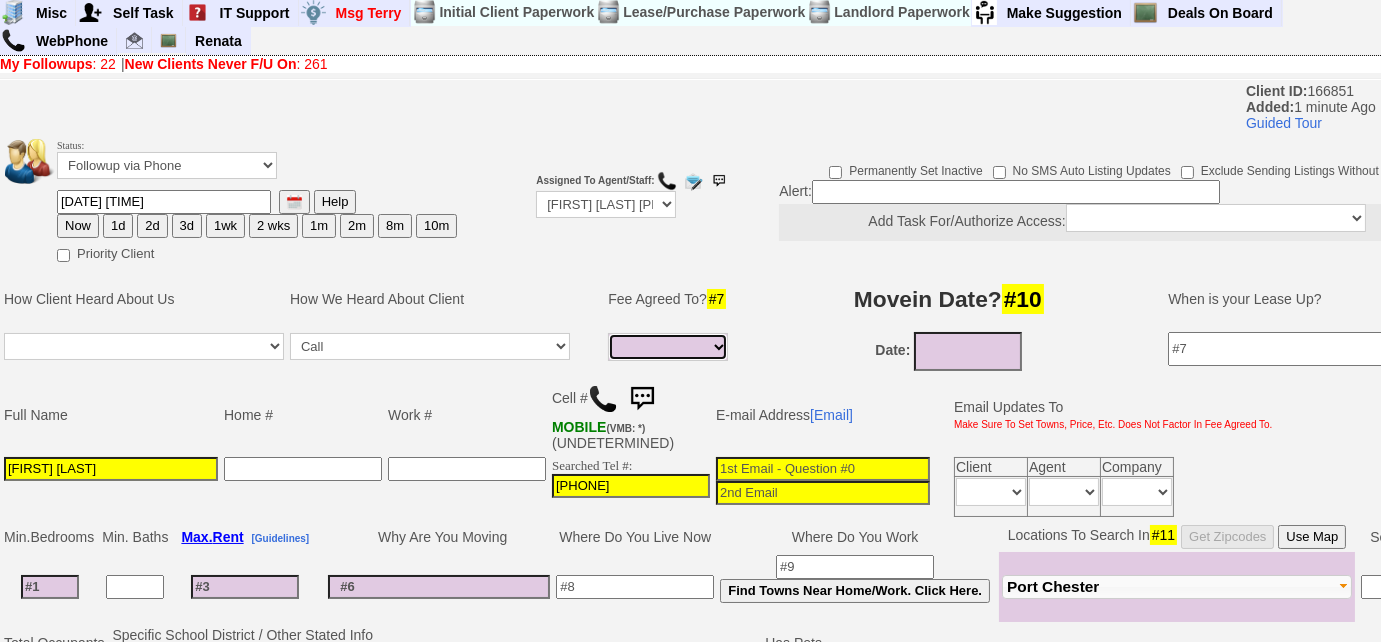 click on "1 Month 1/2 Month Full Fee None Unknown" at bounding box center [668, 347] 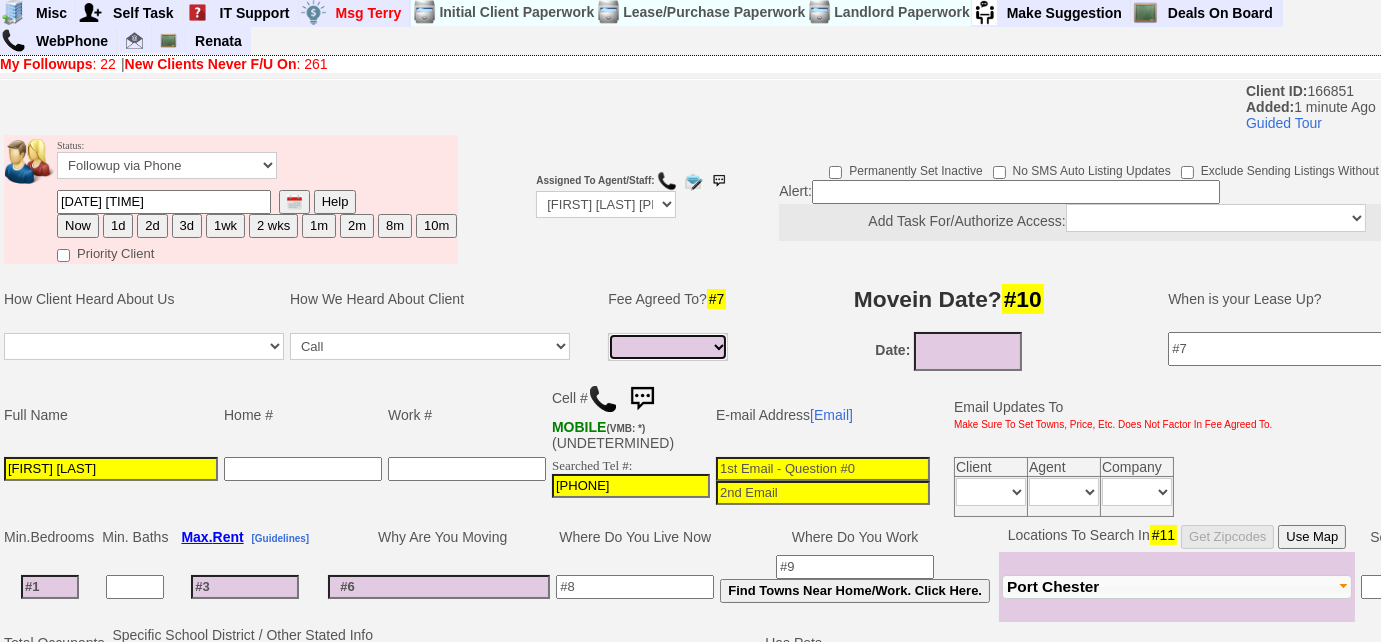 select on "Full Fee" 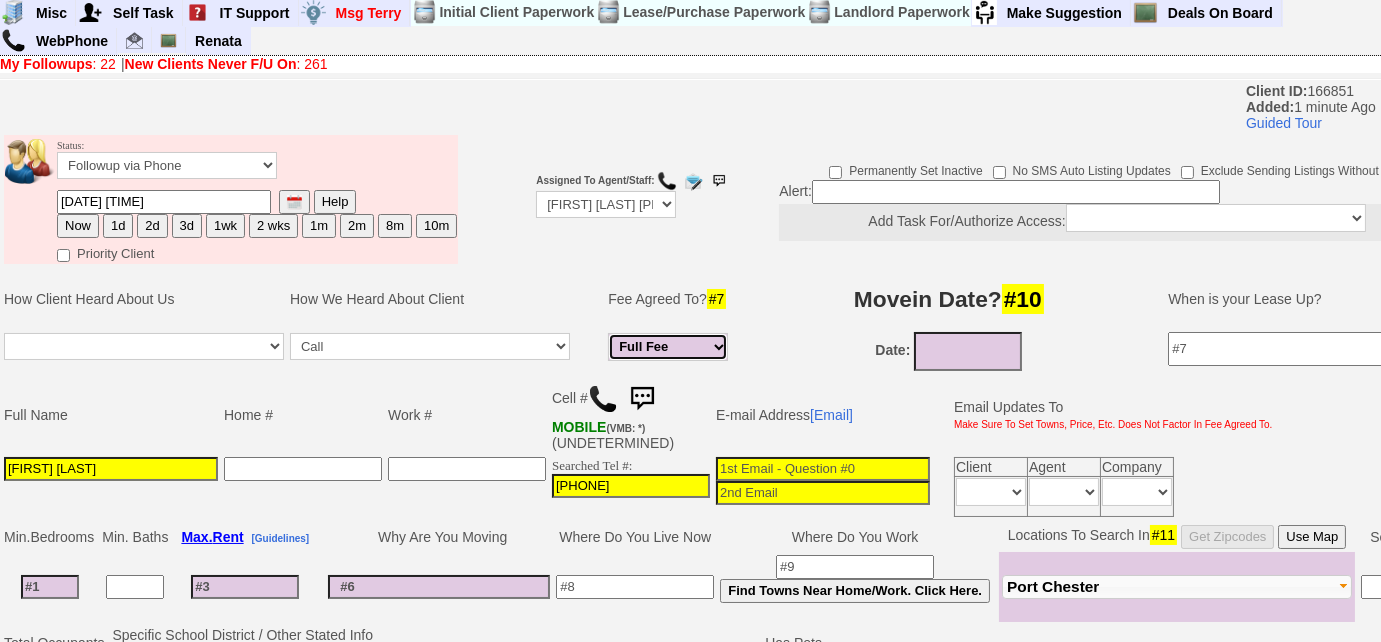 click on "1 Month 1/2 Month Full Fee None Unknown" at bounding box center [668, 347] 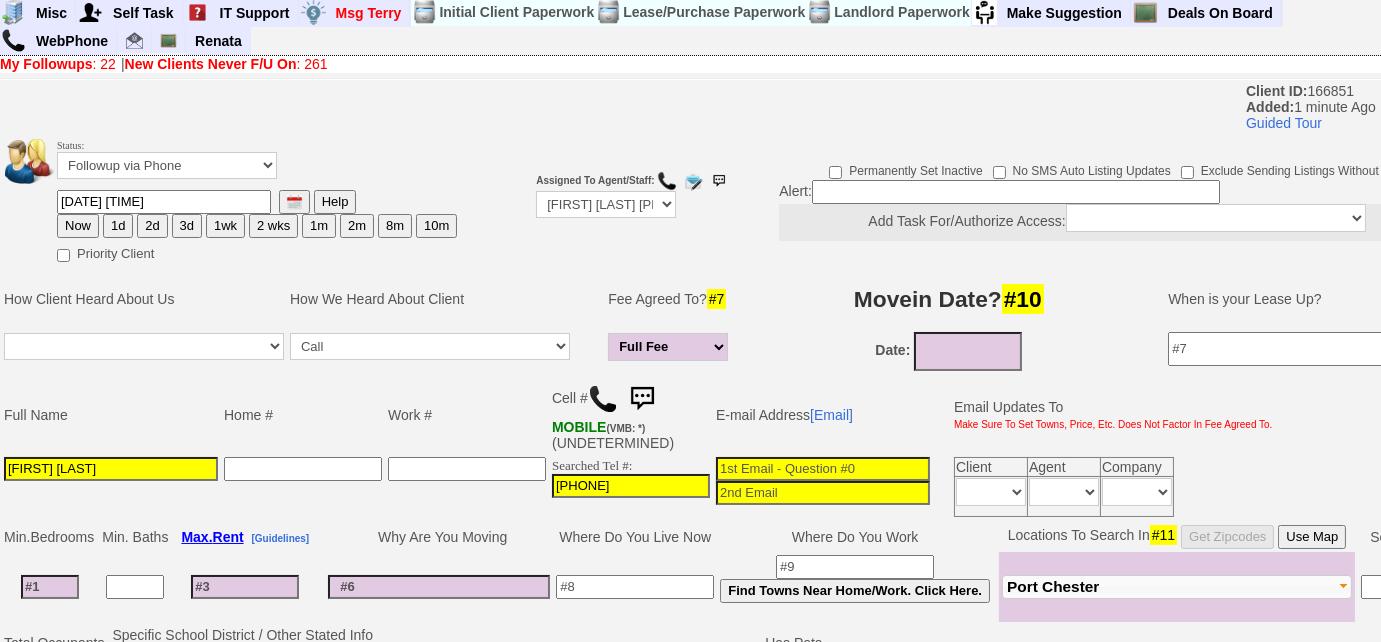 click on "How We Heard About Client" at bounding box center (440, 299) 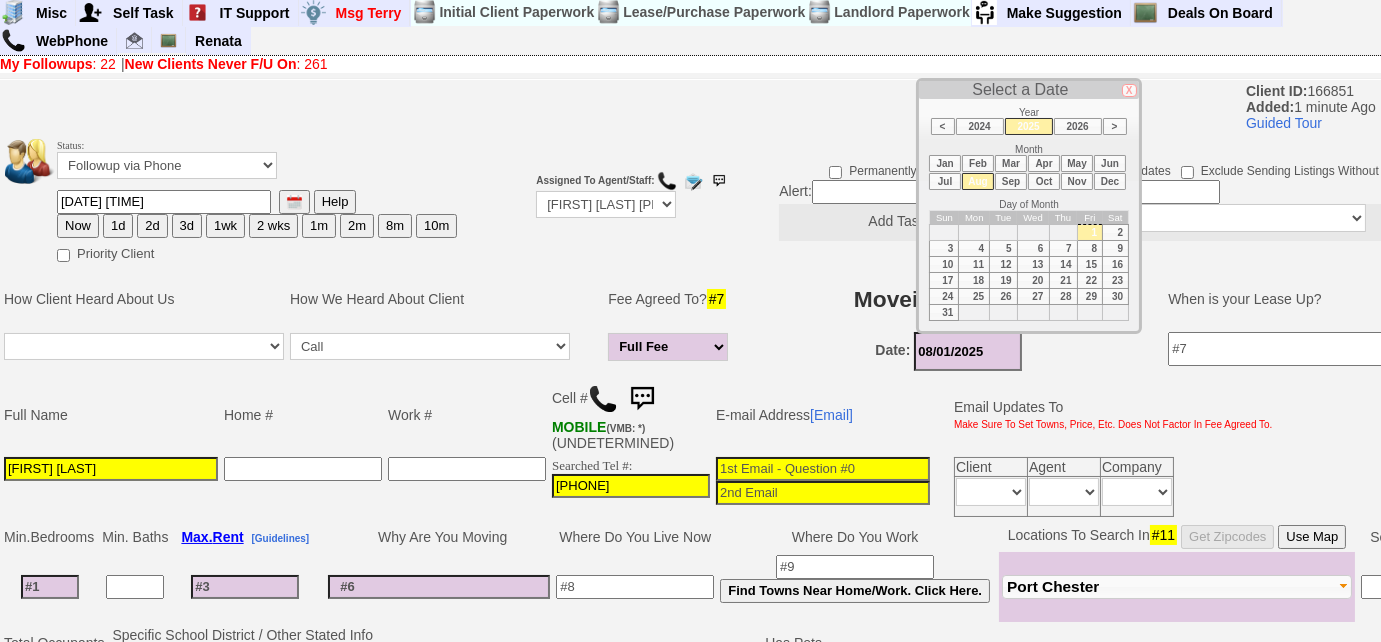 click on "08/01/2025" at bounding box center (968, 351) 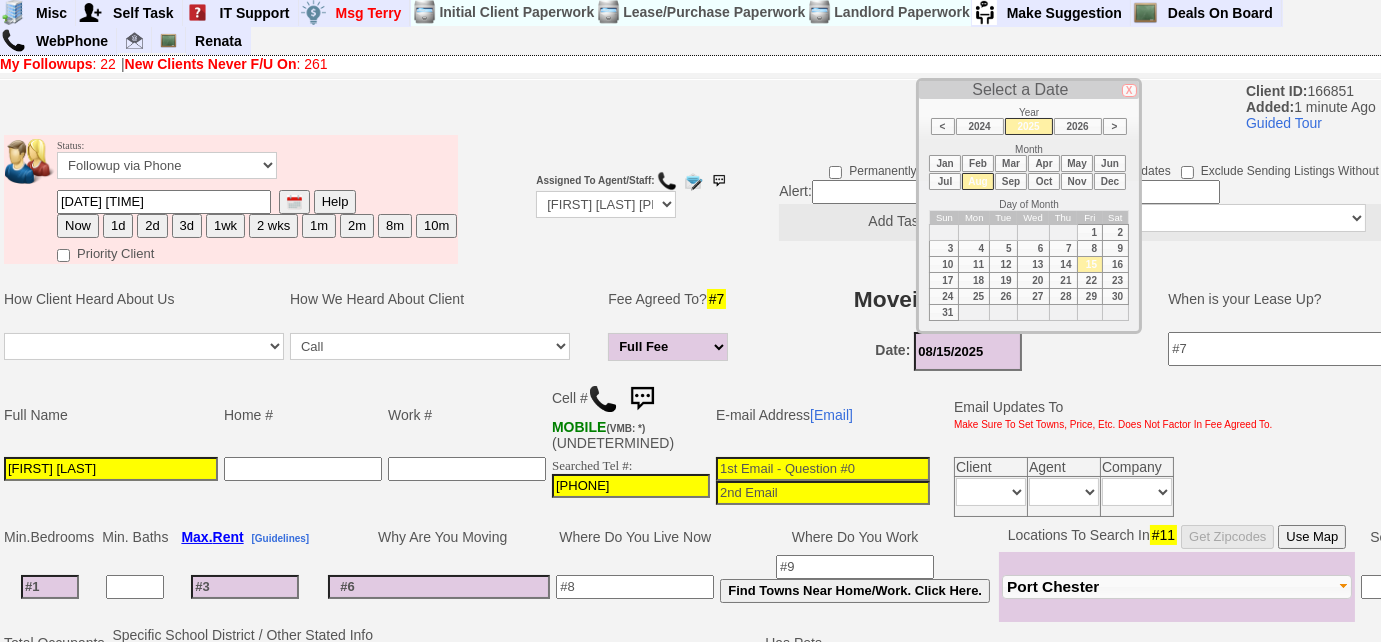 scroll, scrollTop: 303, scrollLeft: 0, axis: vertical 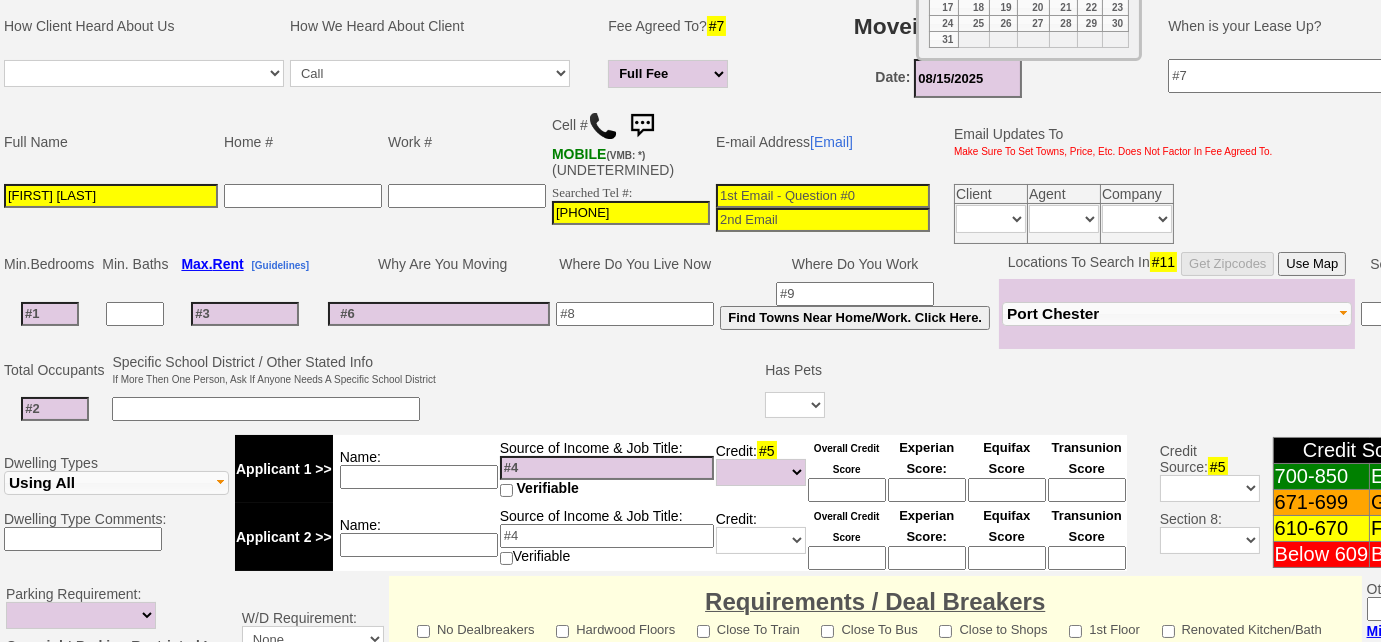 click at bounding box center [50, 314] 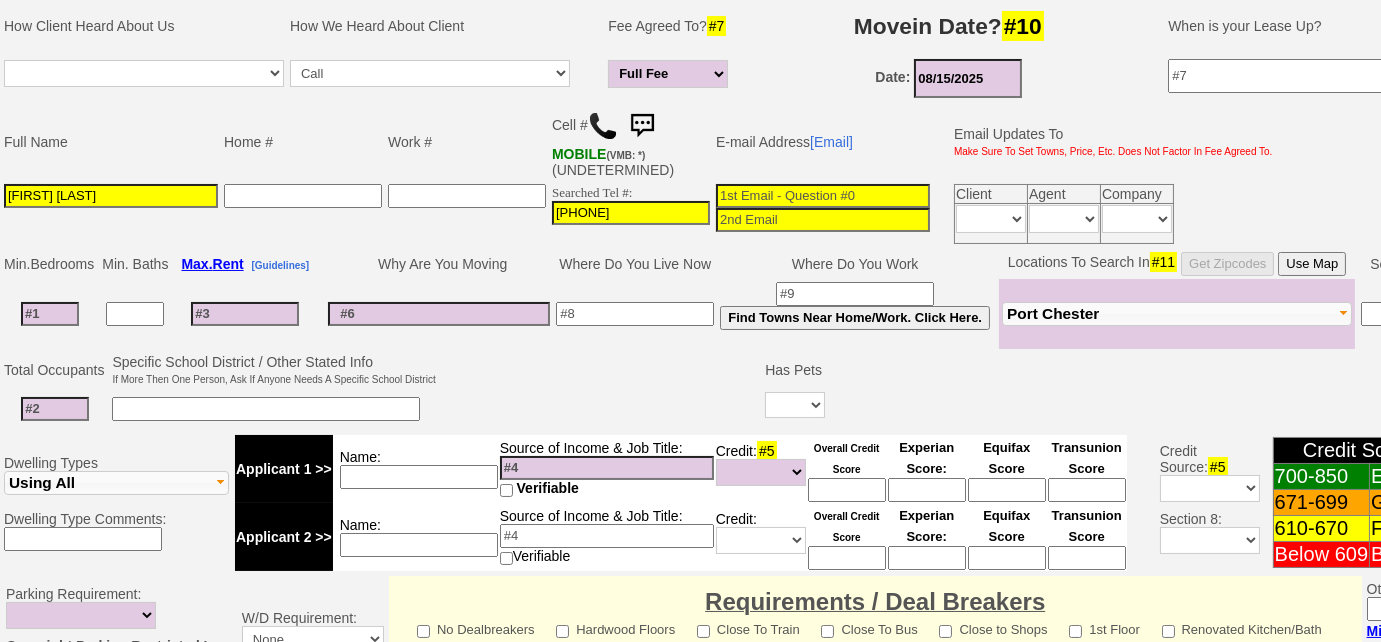 click at bounding box center (55, 409) 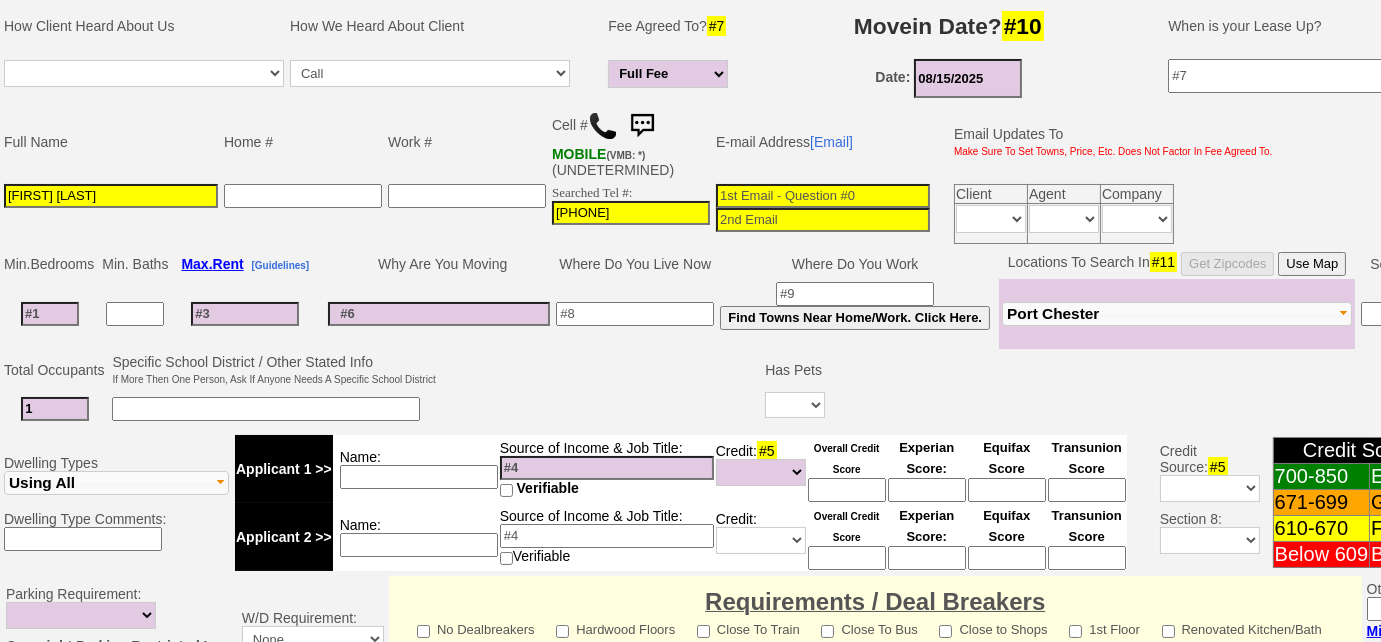 type on "1" 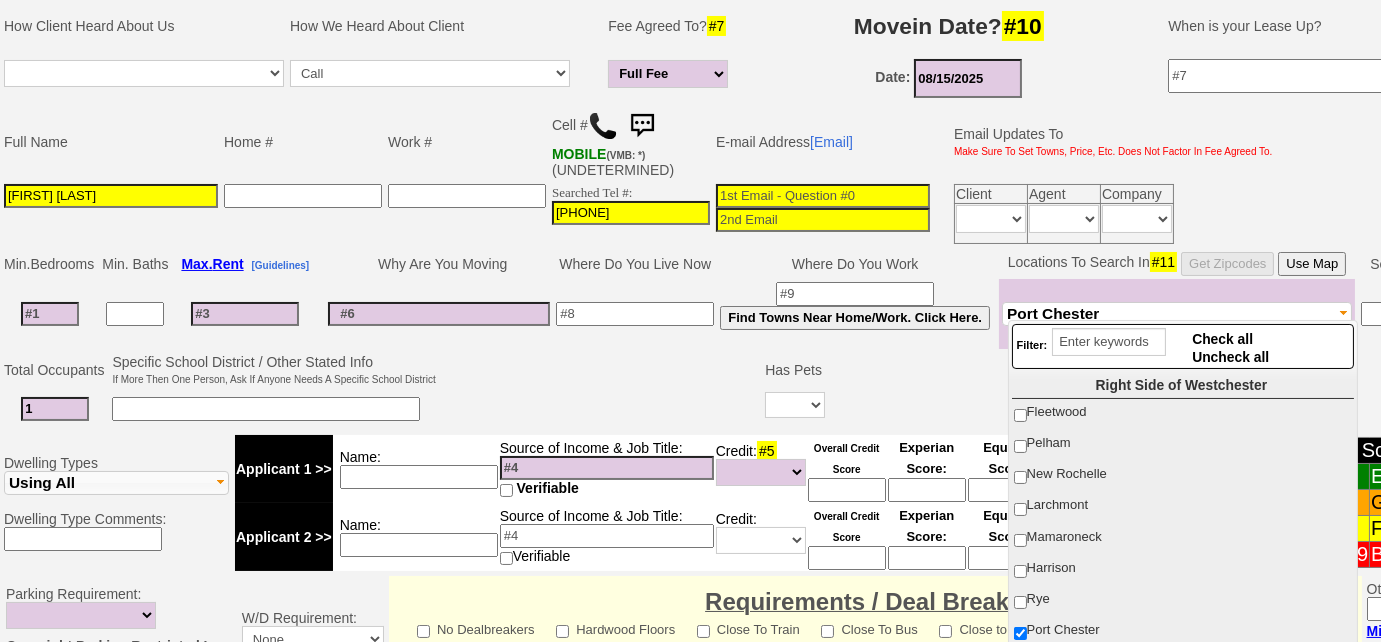 click on "Rye" at bounding box center [1038, 598] 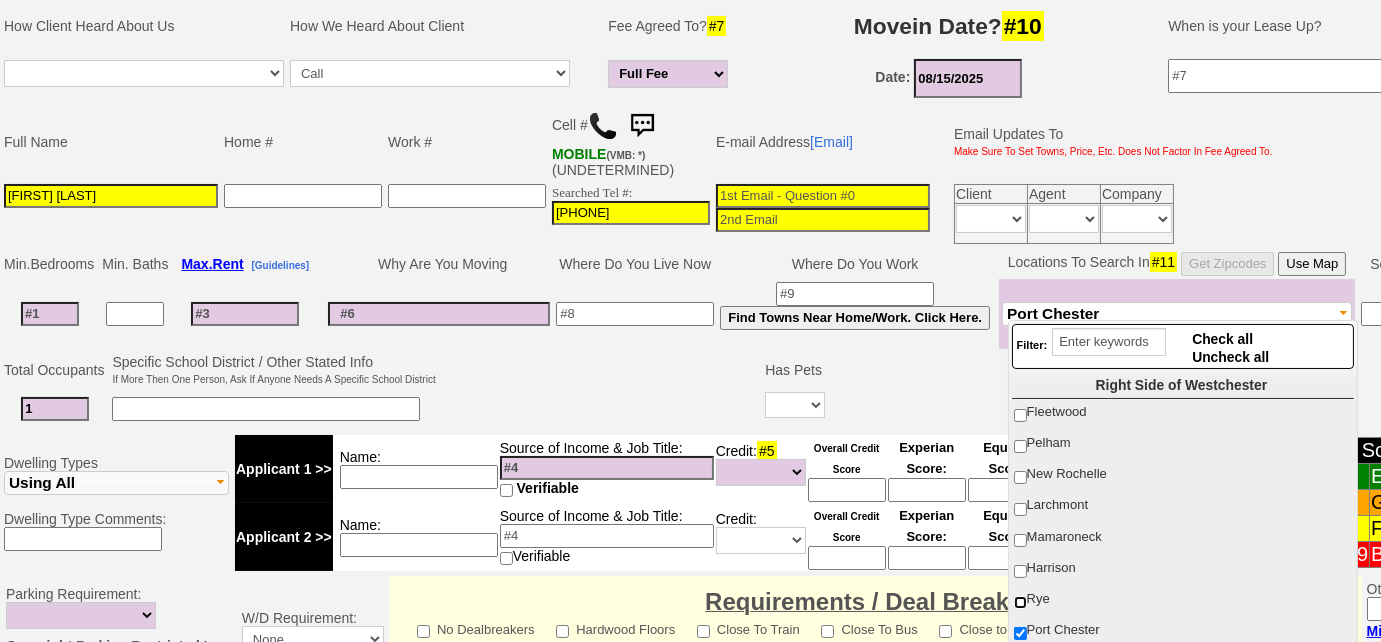 click on "Rye" at bounding box center [1020, 602] 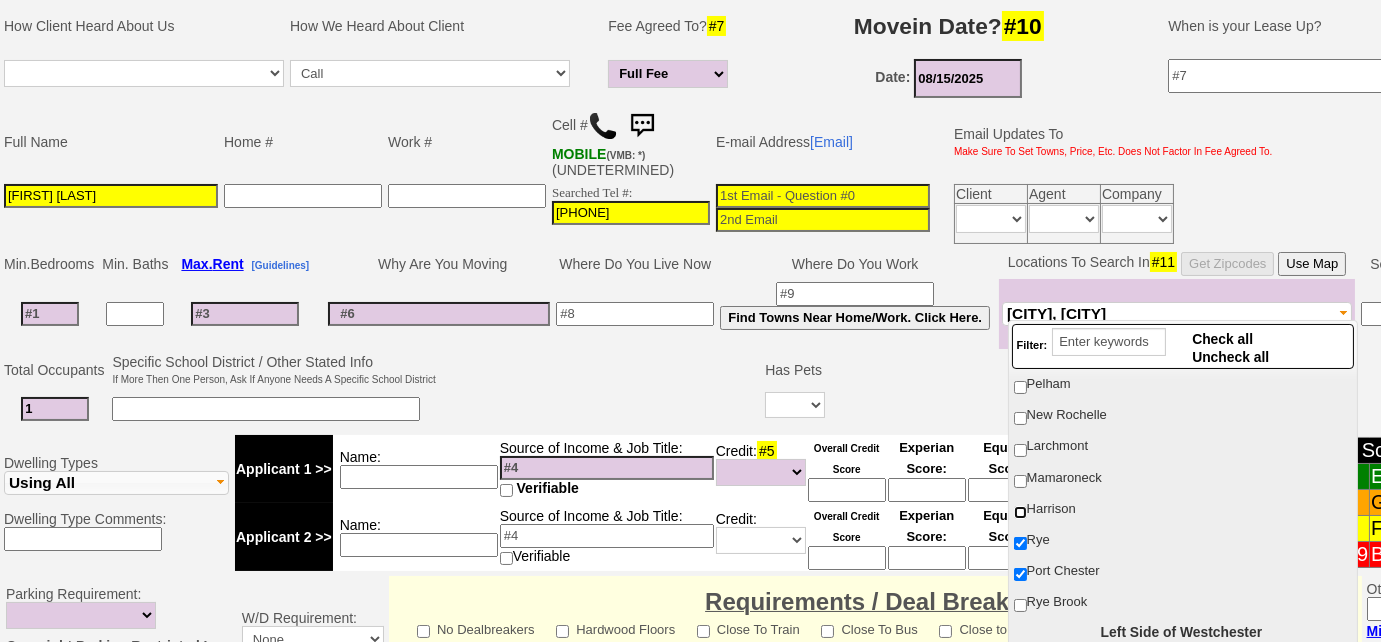 scroll, scrollTop: 90, scrollLeft: 0, axis: vertical 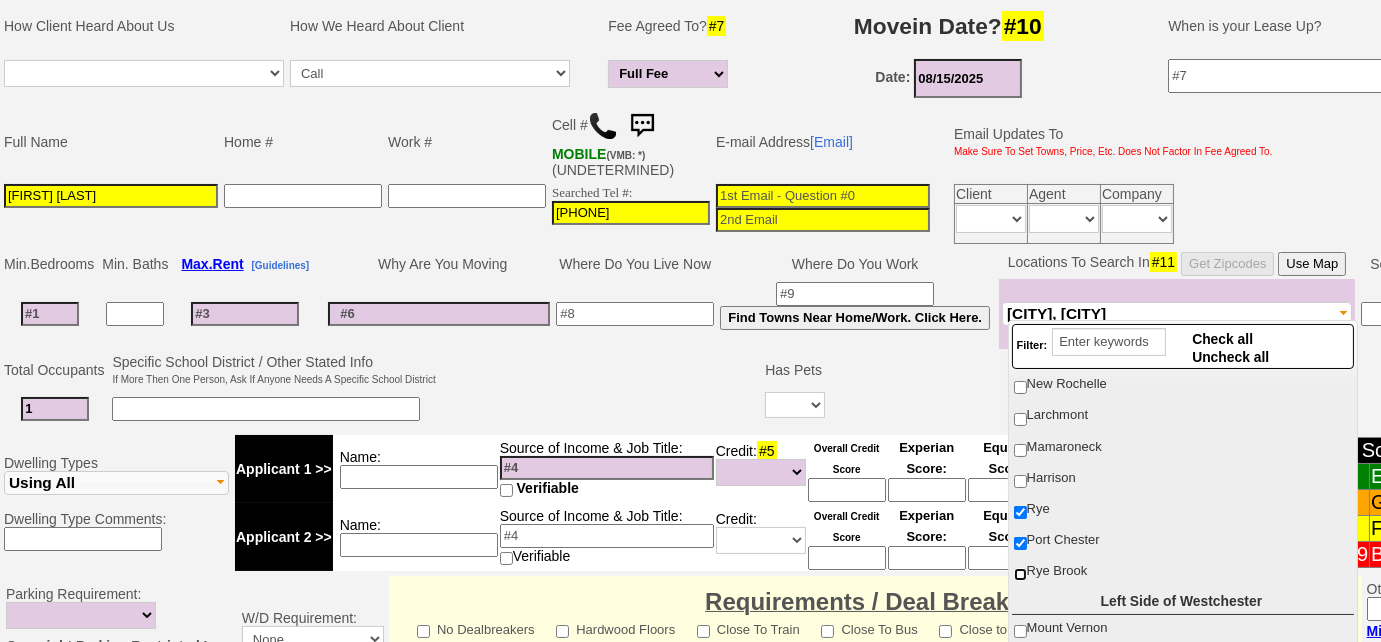 click on "Rye Brook" at bounding box center (1020, 574) 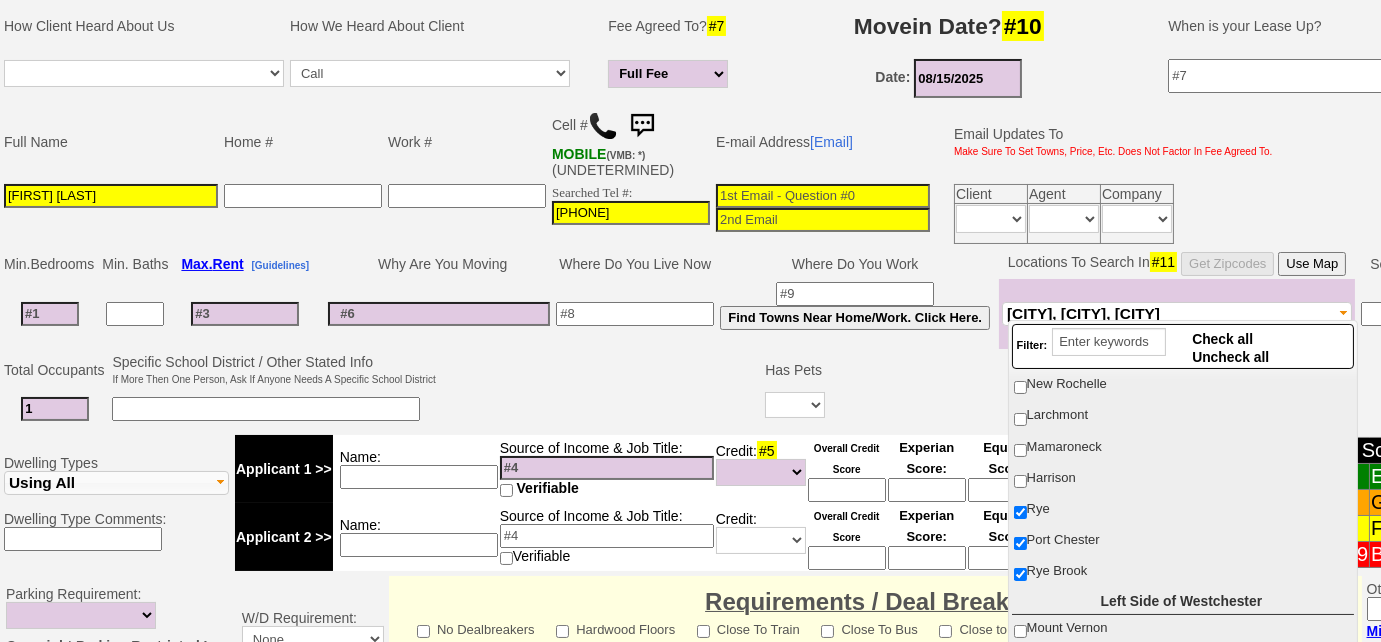 click at bounding box center [607, 468] 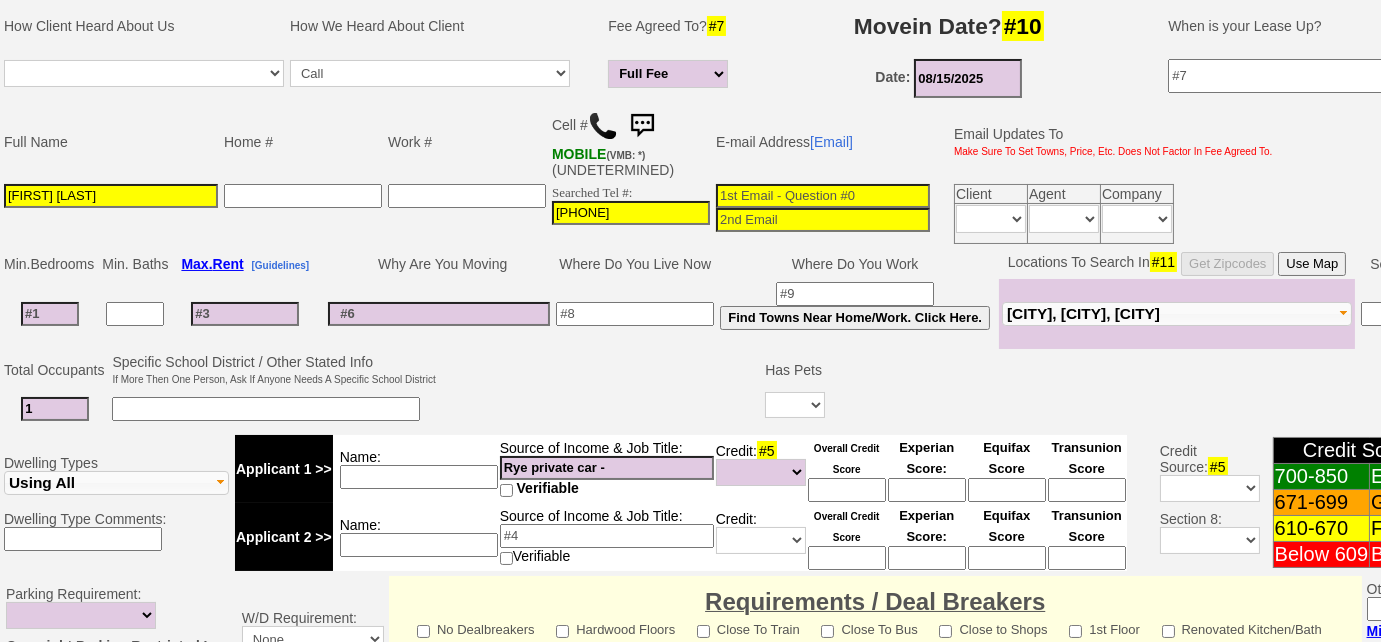 type on "Rye private car -" 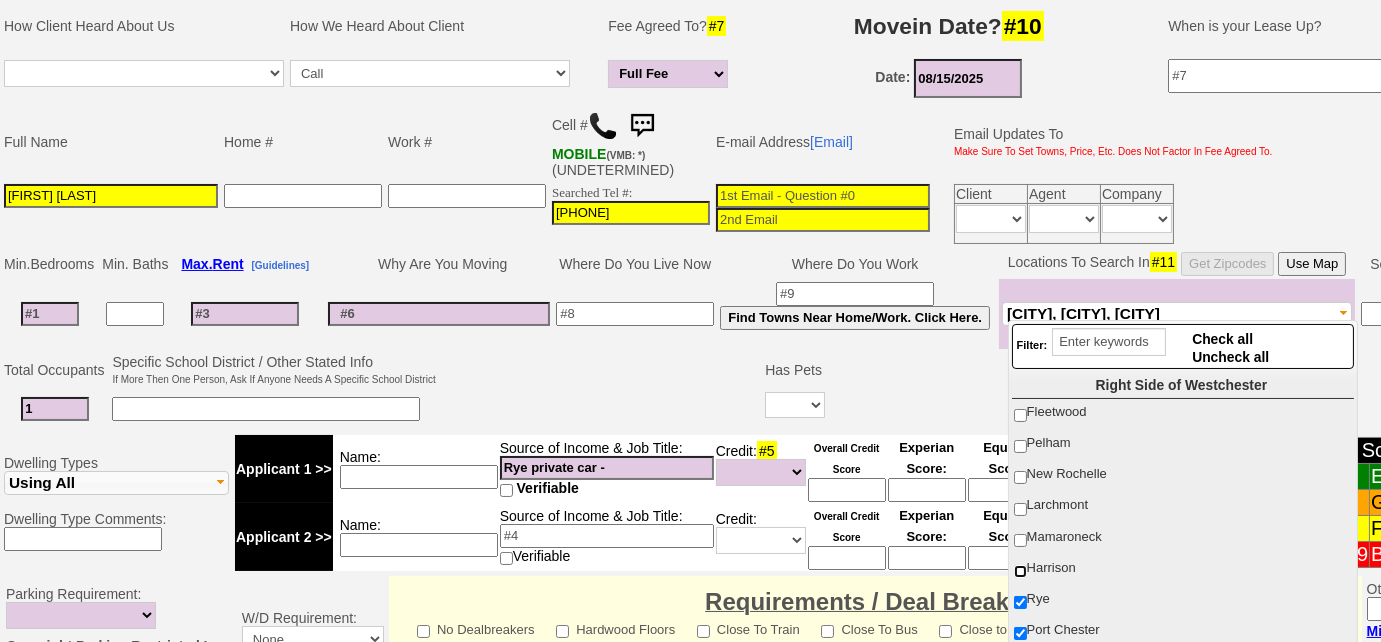 click on "Harrison" at bounding box center (1020, 571) 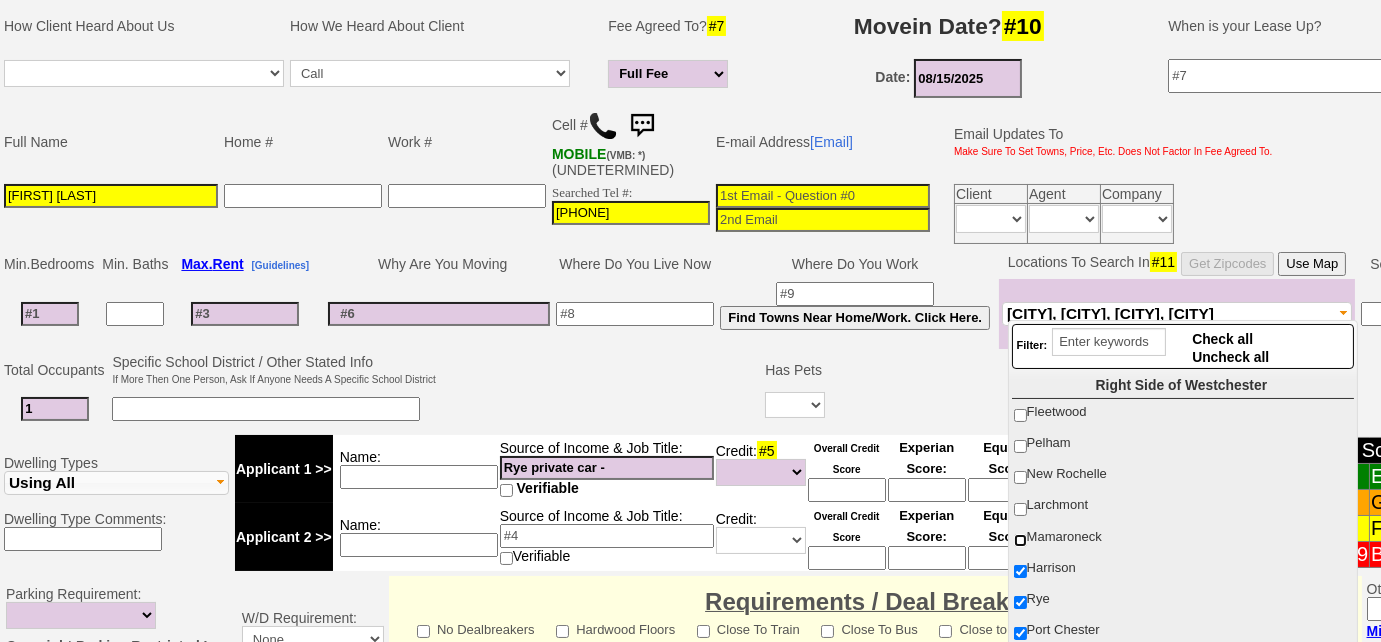 click on "Mamaroneck" at bounding box center (1020, 540) 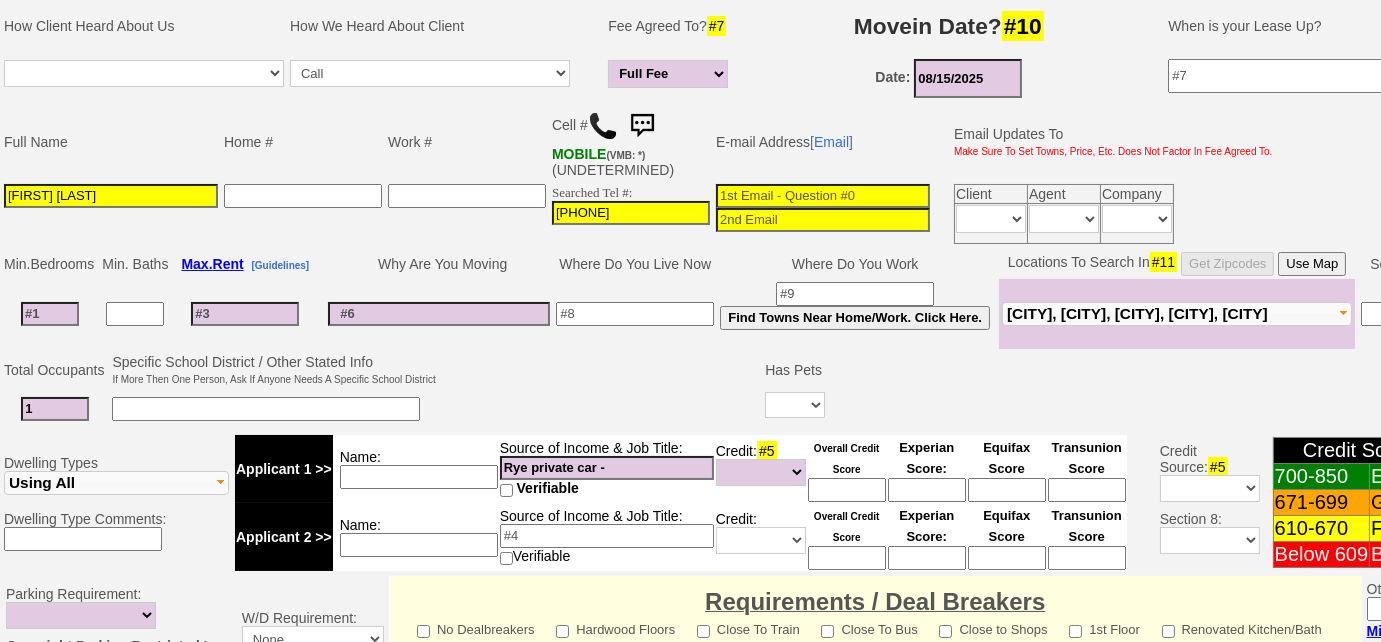 click at bounding box center [601, 390] 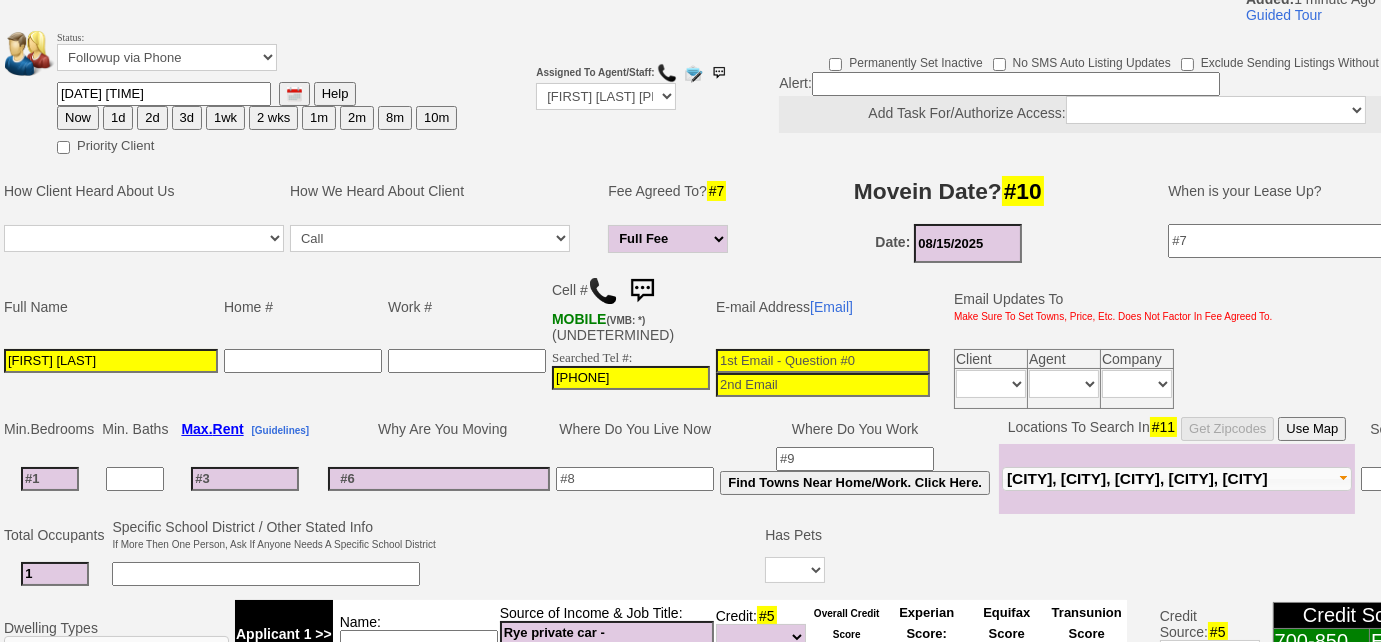 scroll, scrollTop: 0, scrollLeft: 0, axis: both 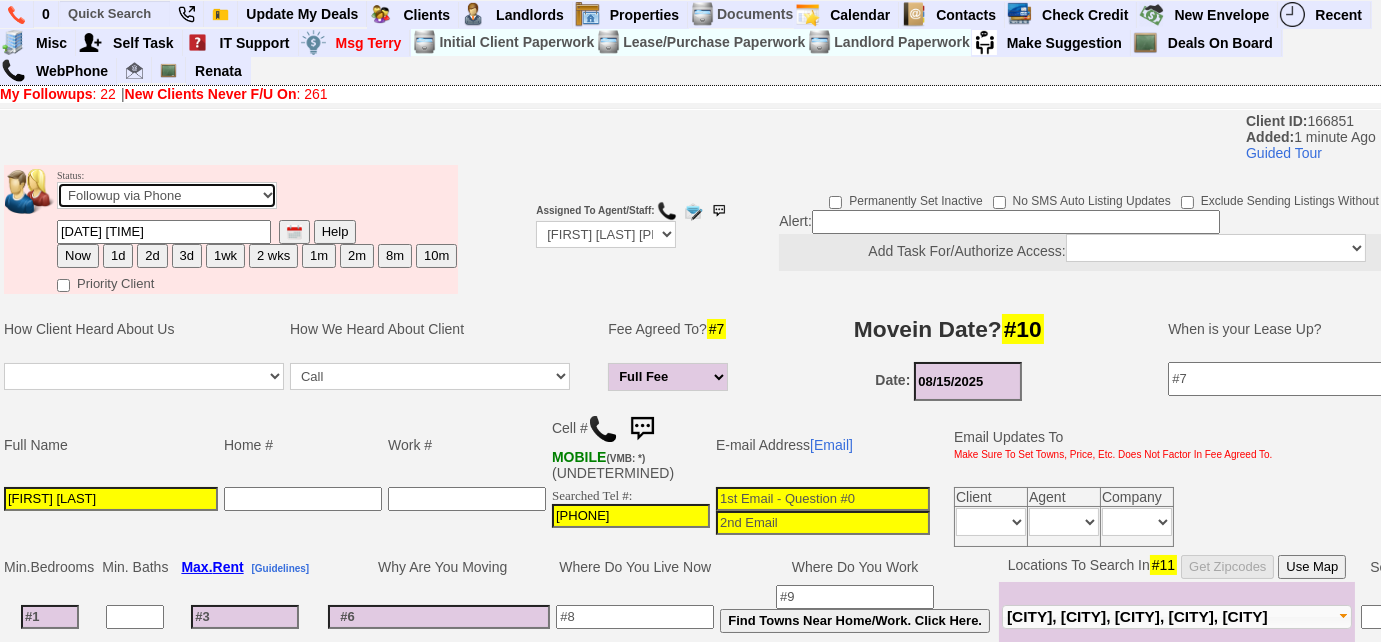 click on "Followup via Phone Followup via Email Followup When Section 8 Property Found Deal Closed - Followup Before Lease Expires Needs Email Address Needs Phone Number From Lead Source HSH is Awaiting Response To Automatic Email Form Incomplete Inactive" at bounding box center (167, 195) 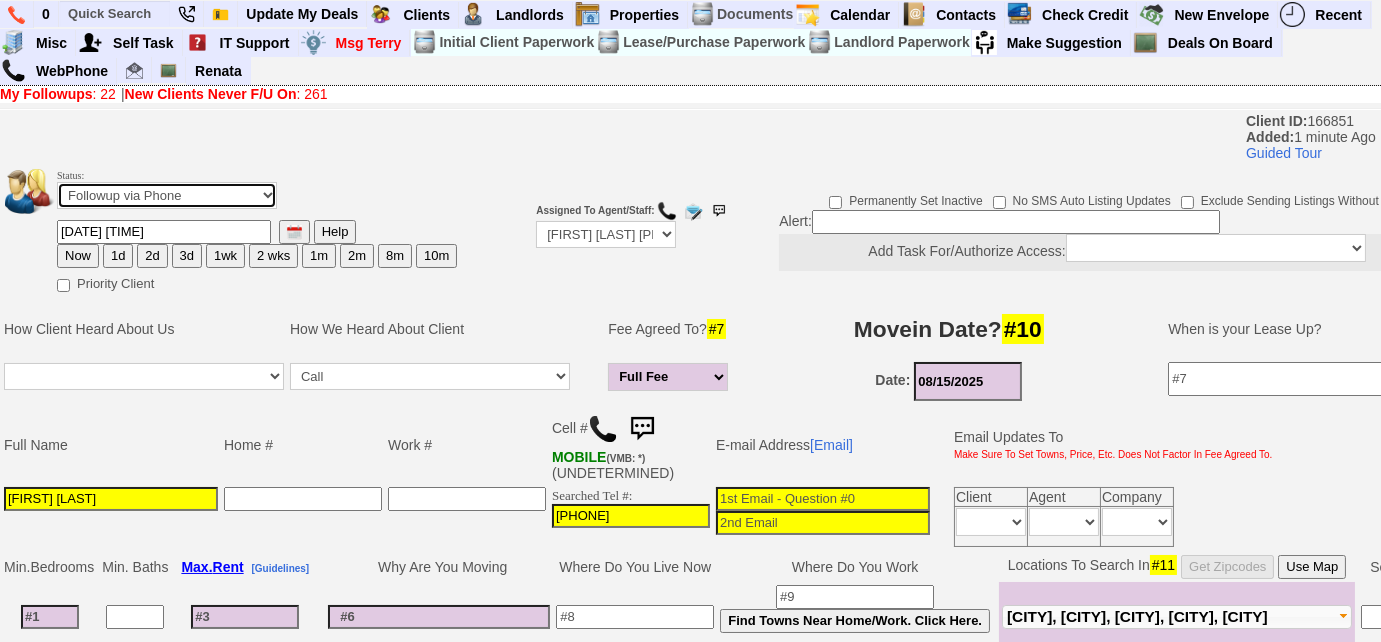 select on "Inactive" 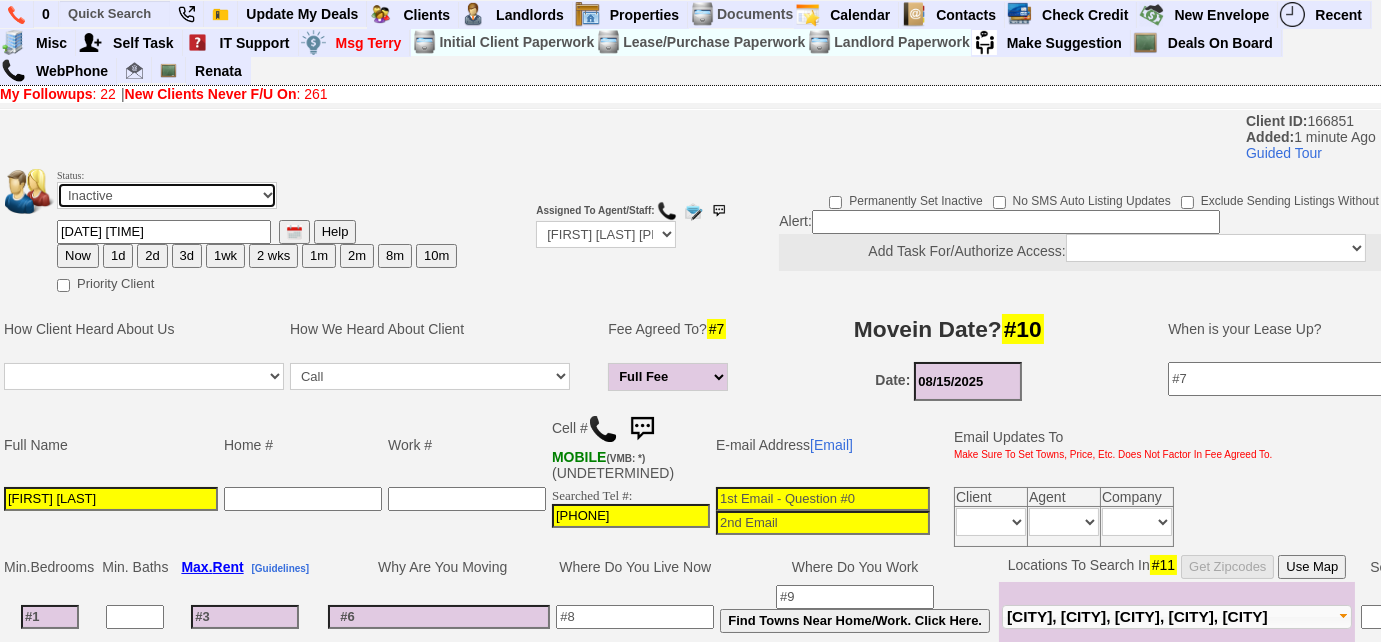 click on "Followup via Phone Followup via Email Followup When Section 8 Property Found Deal Closed - Followup Before Lease Expires Needs Email Address Needs Phone Number From Lead Source HSH is Awaiting Response To Automatic Email Form Incomplete Inactive" at bounding box center [167, 195] 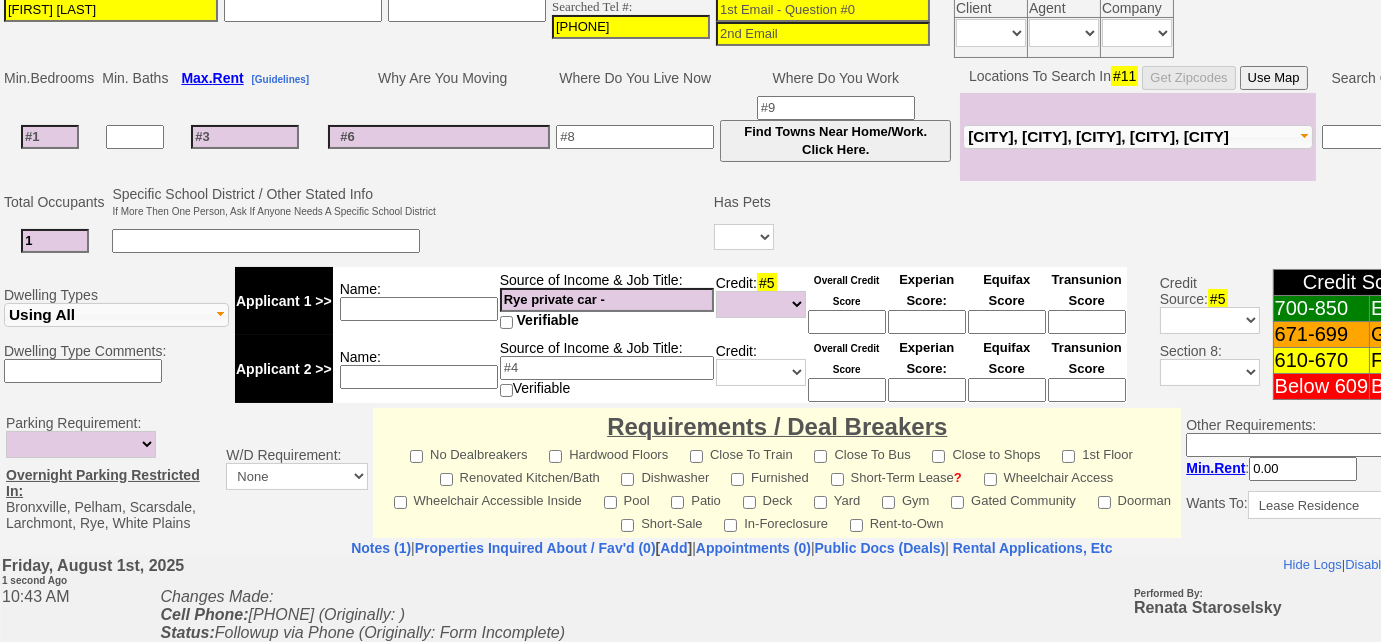 scroll, scrollTop: 848, scrollLeft: 0, axis: vertical 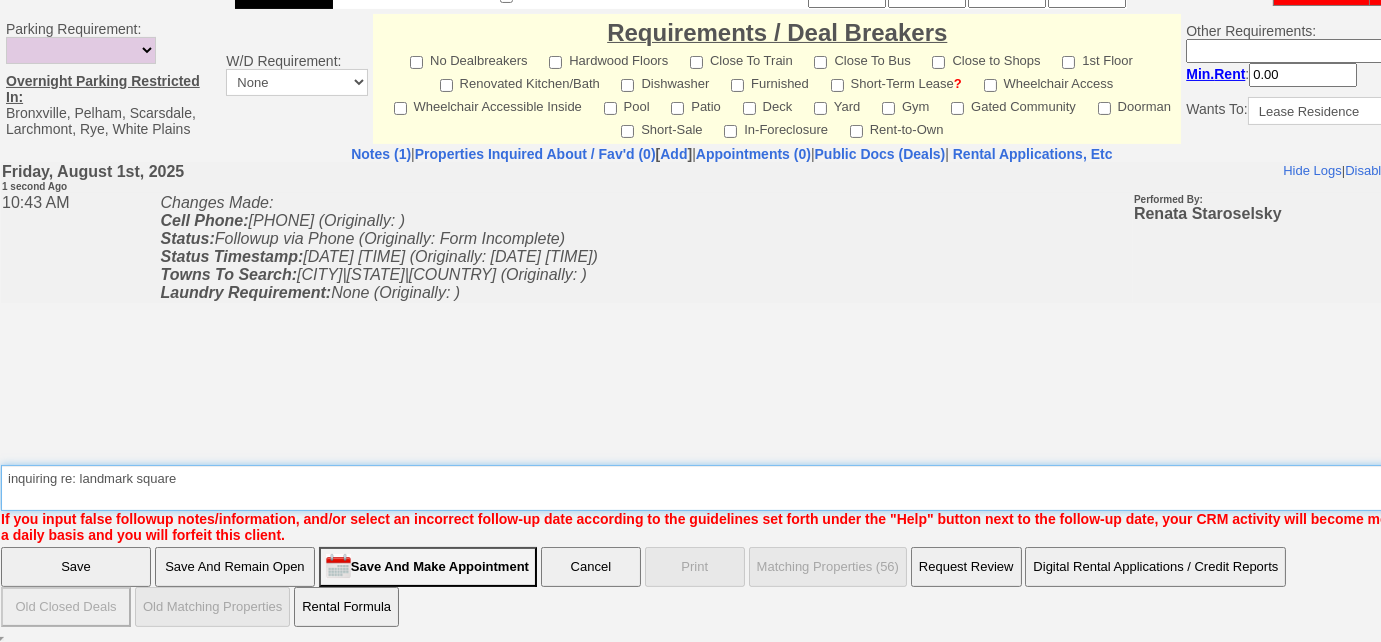 click on "Insert New Note Here" at bounding box center [739, 488] 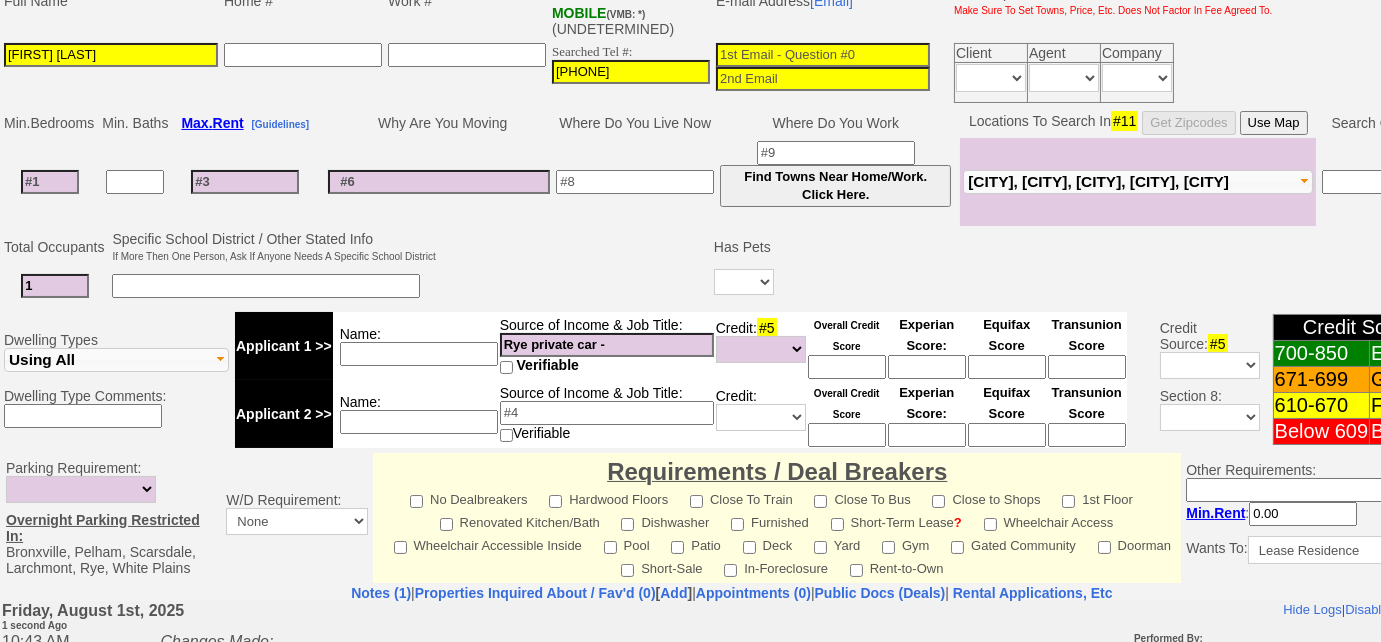 scroll, scrollTop: 394, scrollLeft: 0, axis: vertical 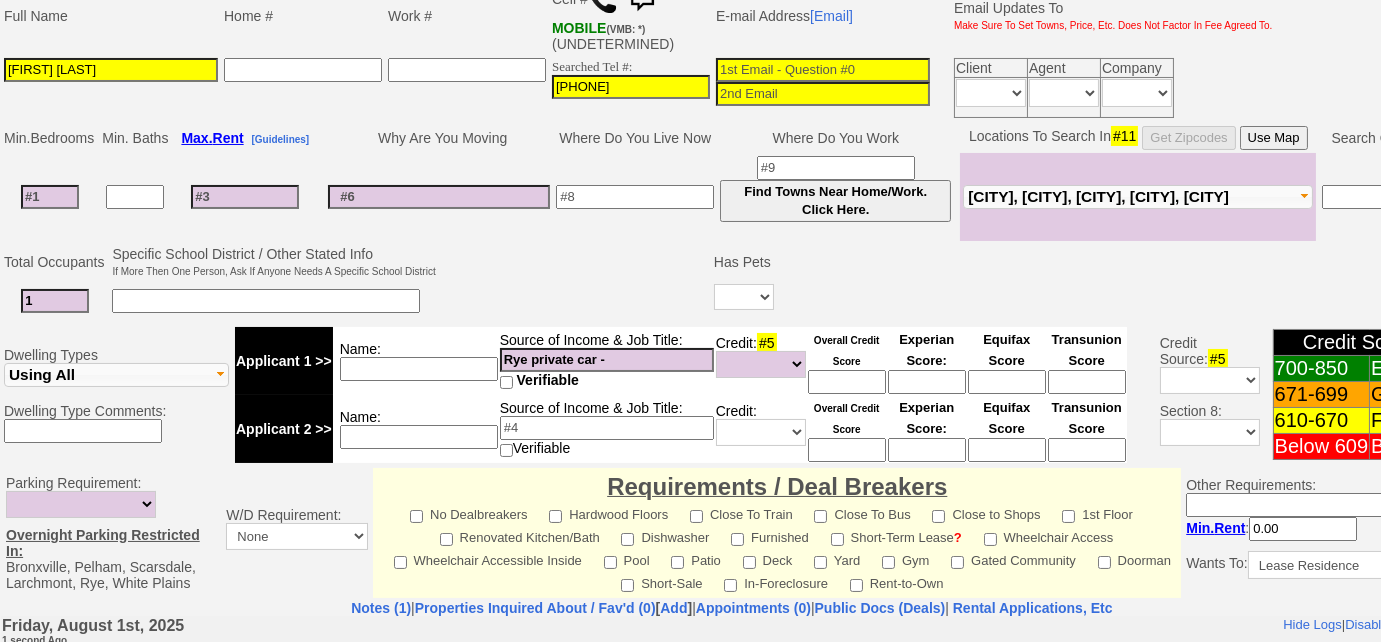 type on "inquiring re: landmark square; will keep my number" 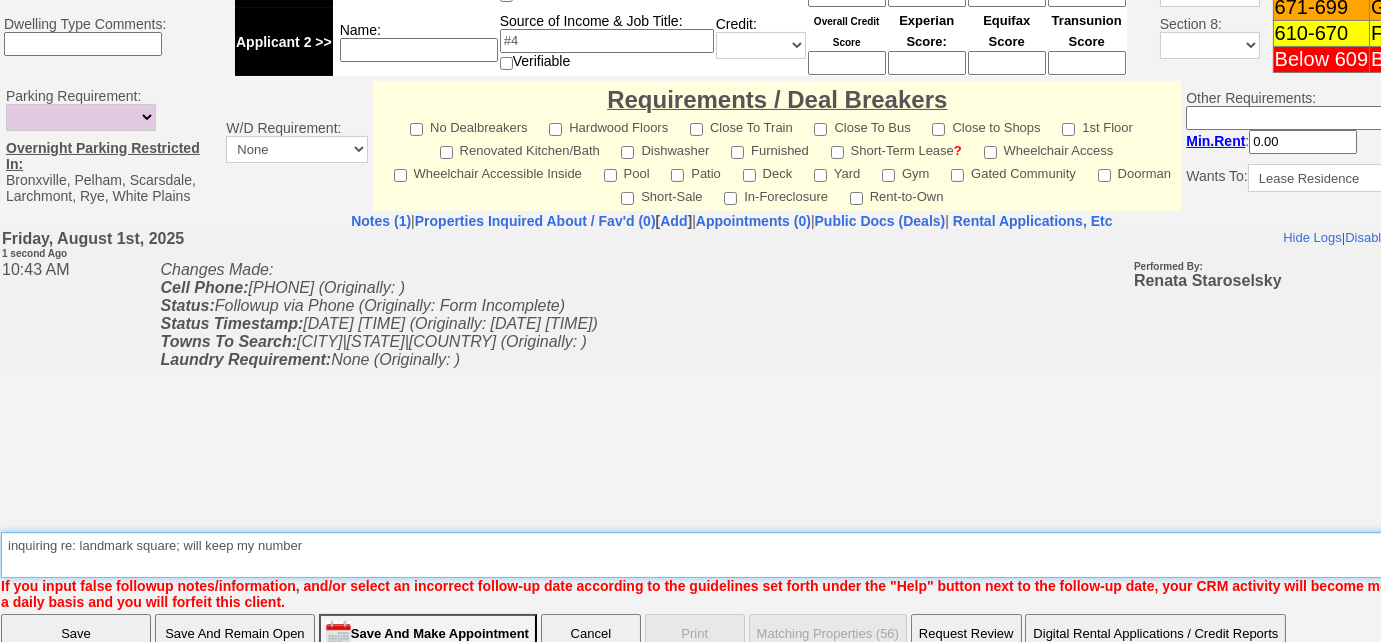 scroll, scrollTop: 848, scrollLeft: 0, axis: vertical 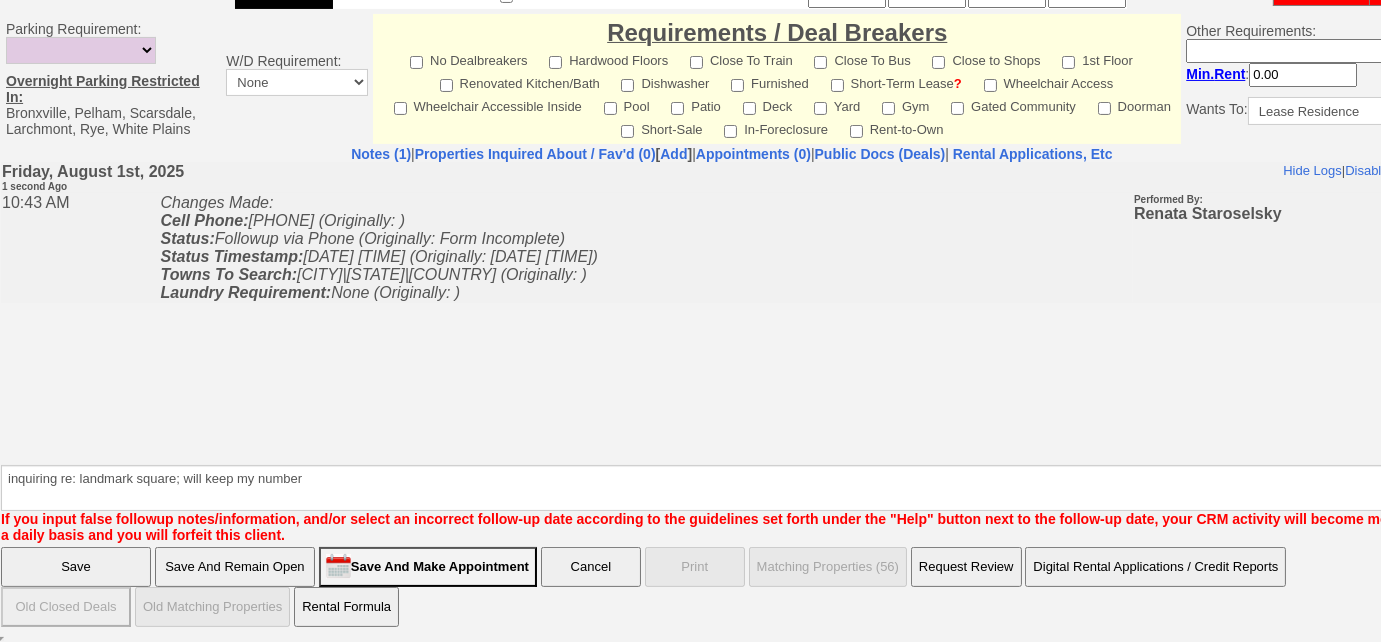 click on "Save" at bounding box center (76, 567) 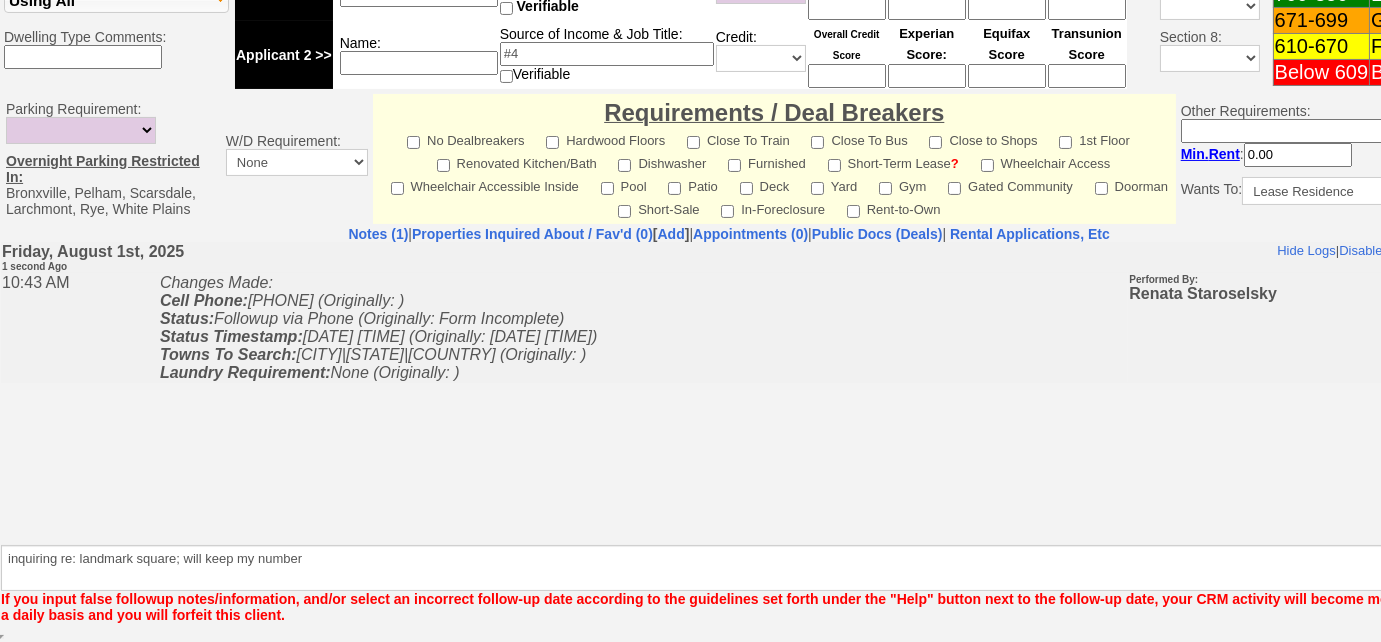 scroll, scrollTop: 766, scrollLeft: 0, axis: vertical 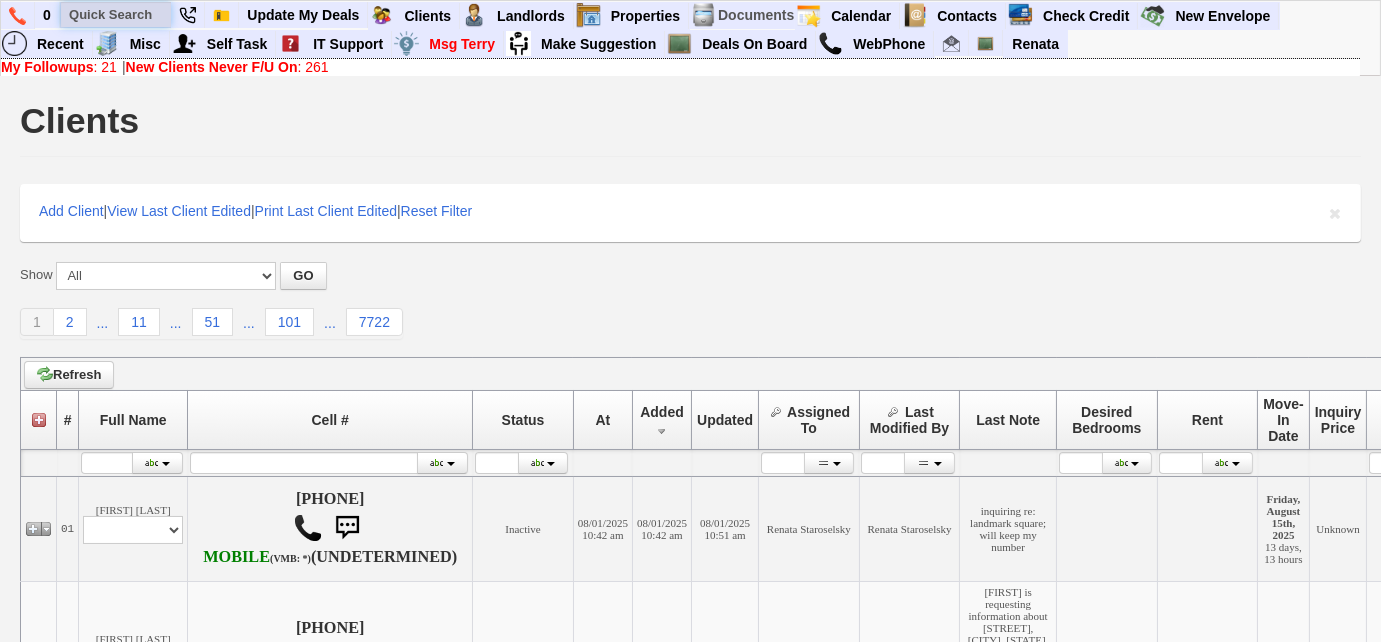click at bounding box center [116, 14] 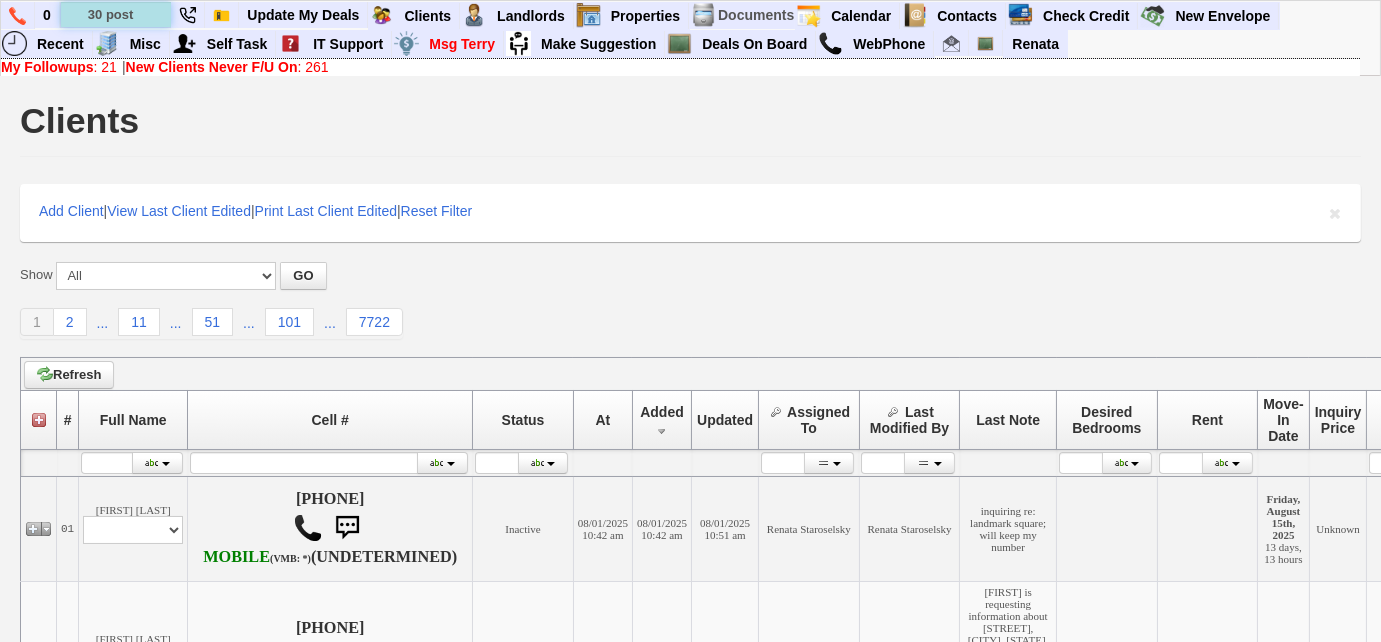 click on "30 post" at bounding box center (116, 14) 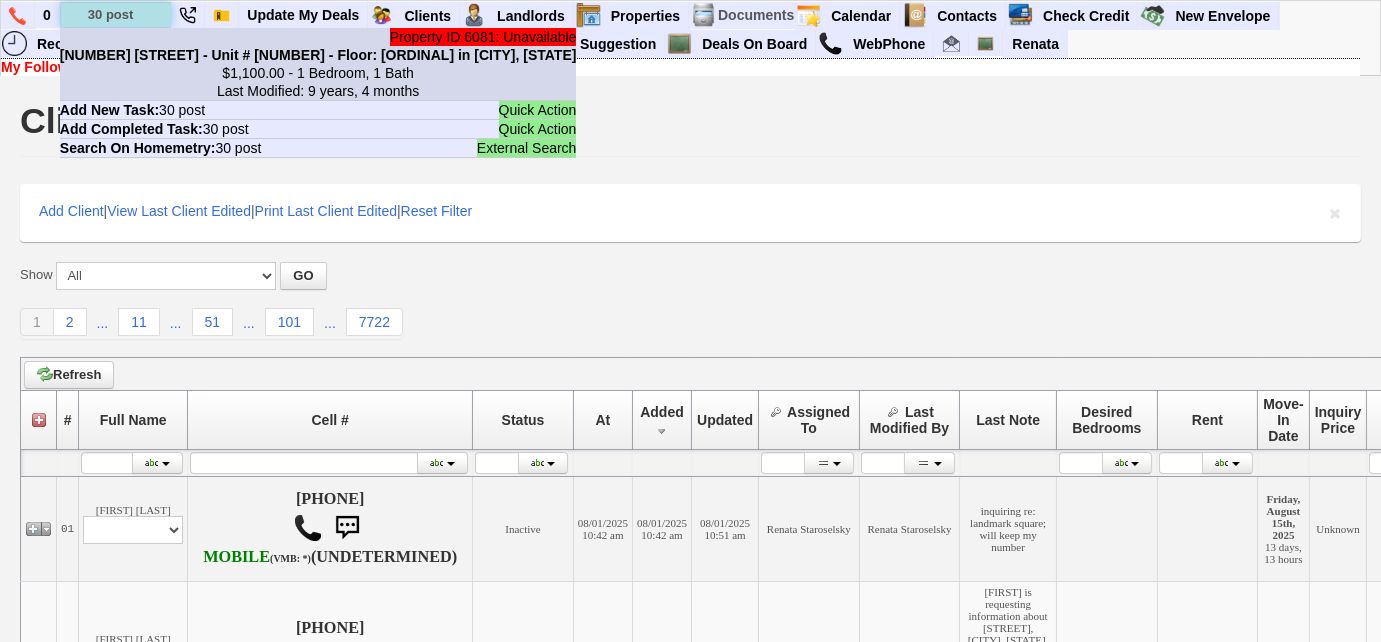 type on "30 post" 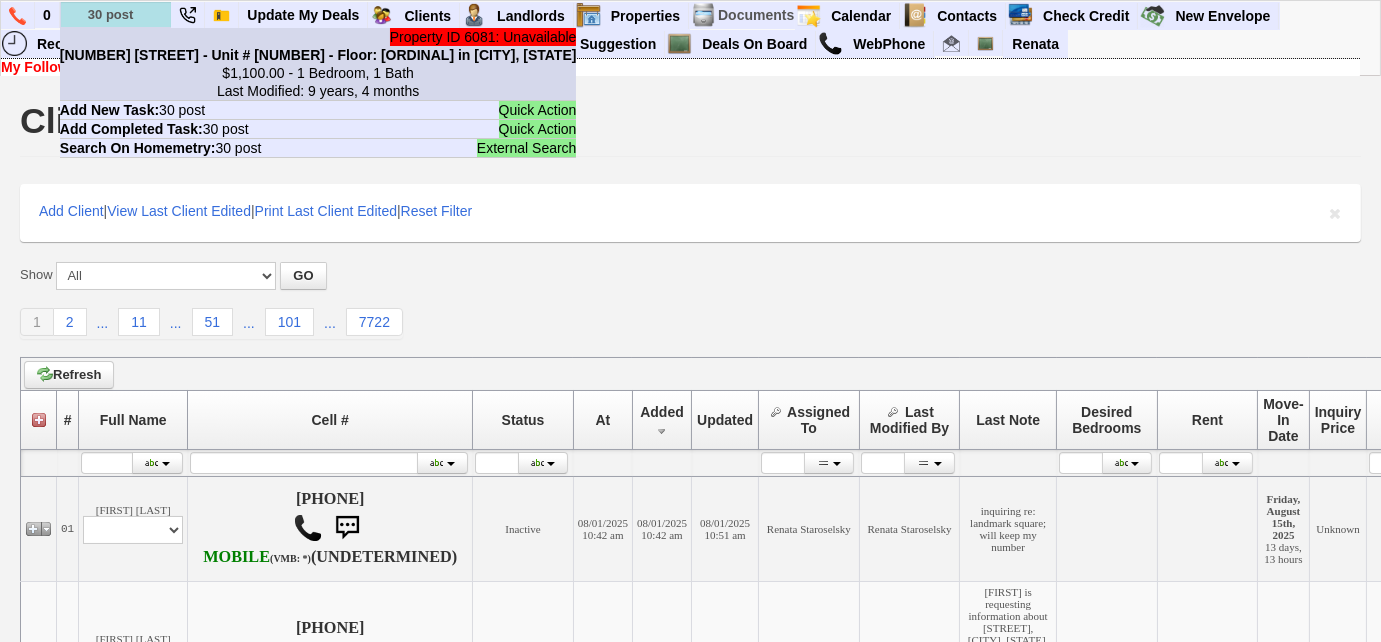 click on "$1,100.00 - 1 Bedroom, 1 Bath Last Modified: 9 years, 4 months" at bounding box center (318, 82) 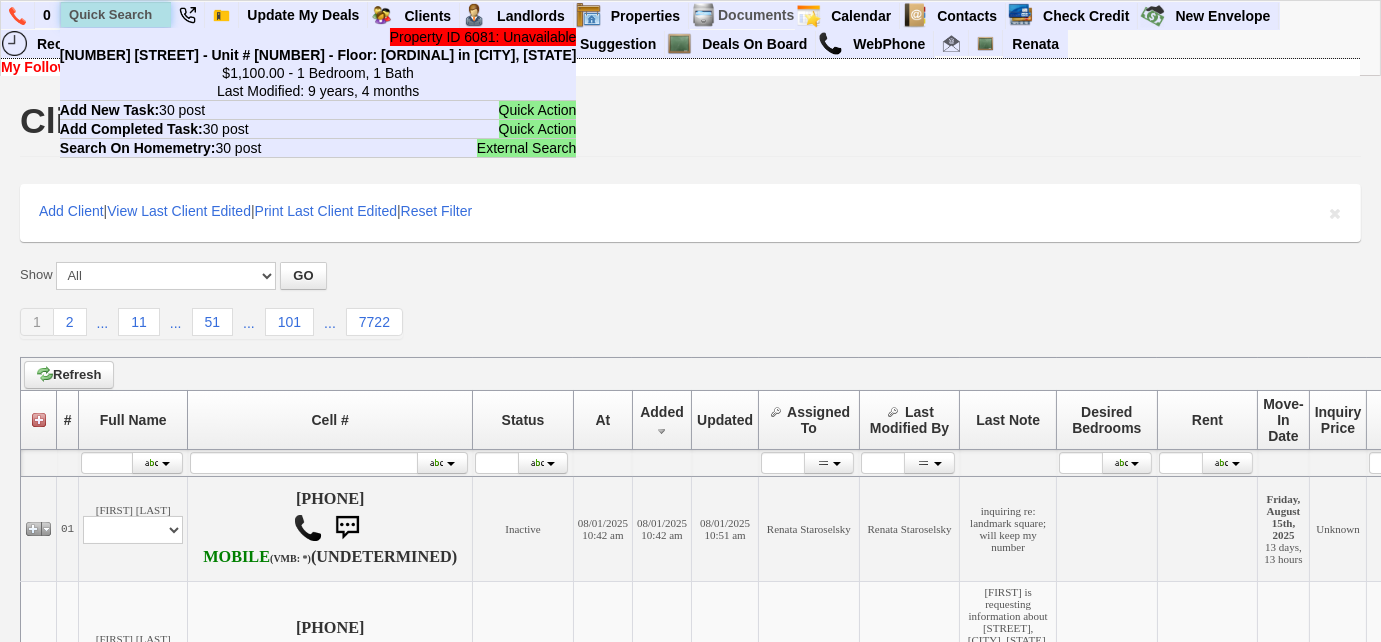 click at bounding box center (116, 14) 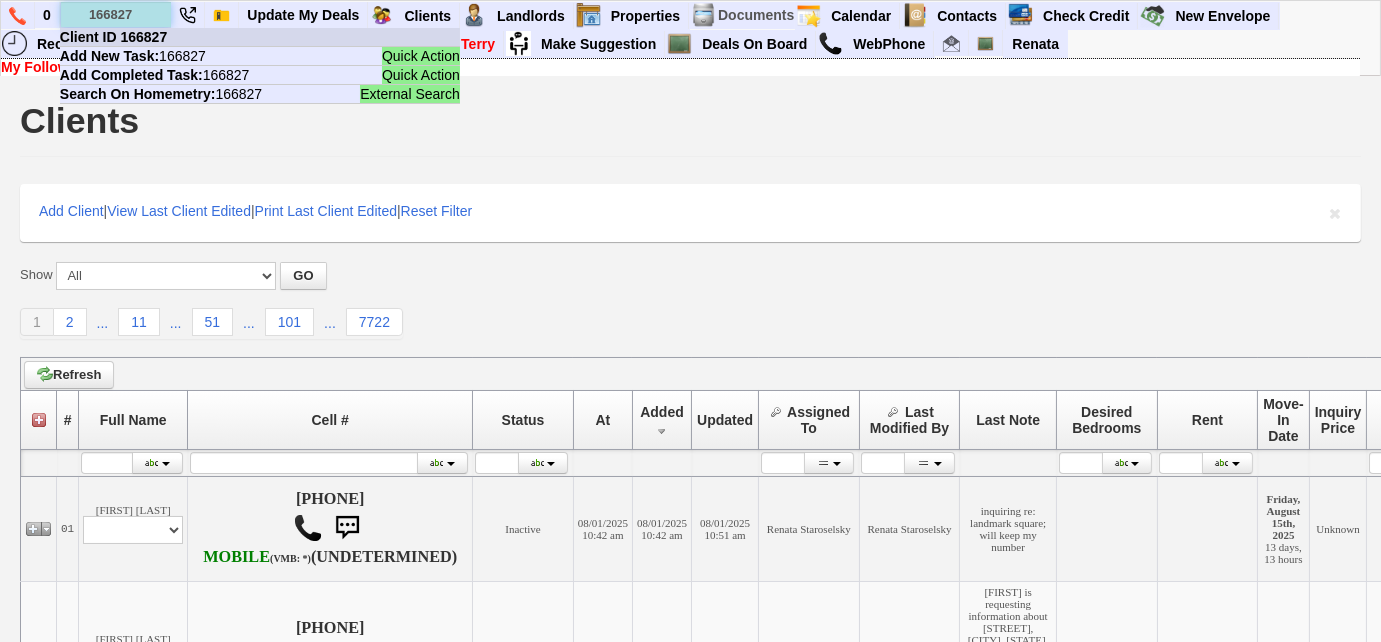 type on "166827" 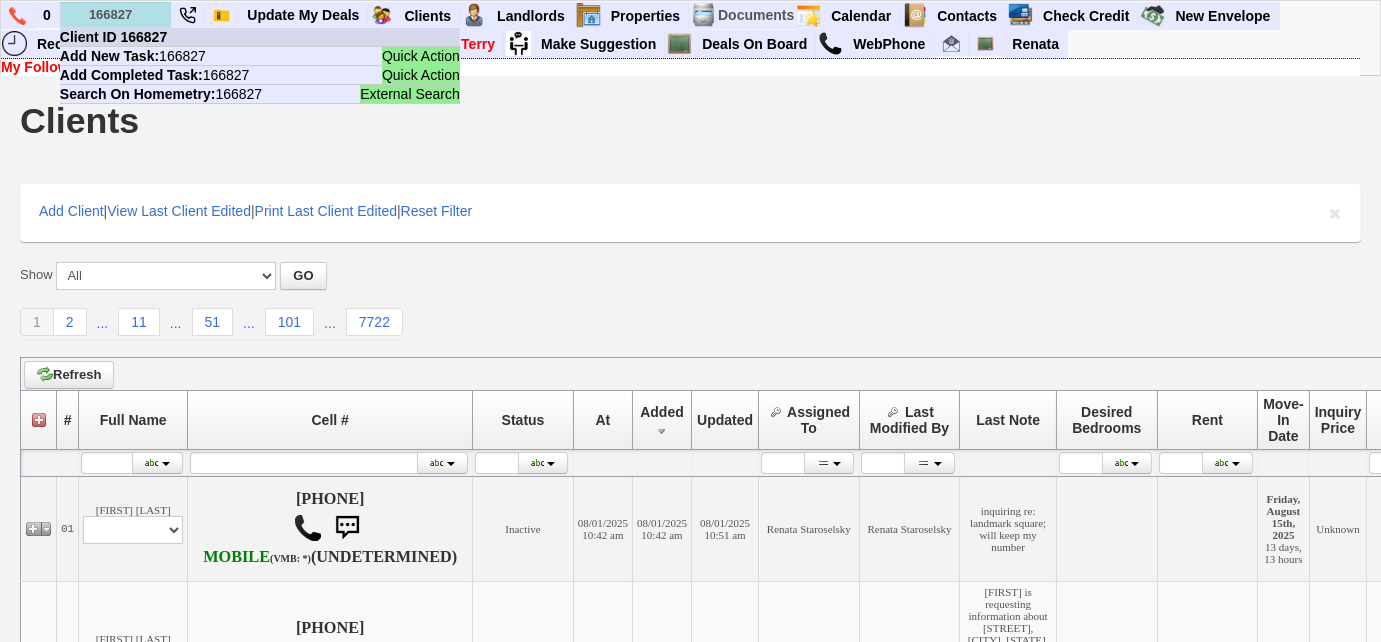 click on "Client ID 166827" at bounding box center (113, 37) 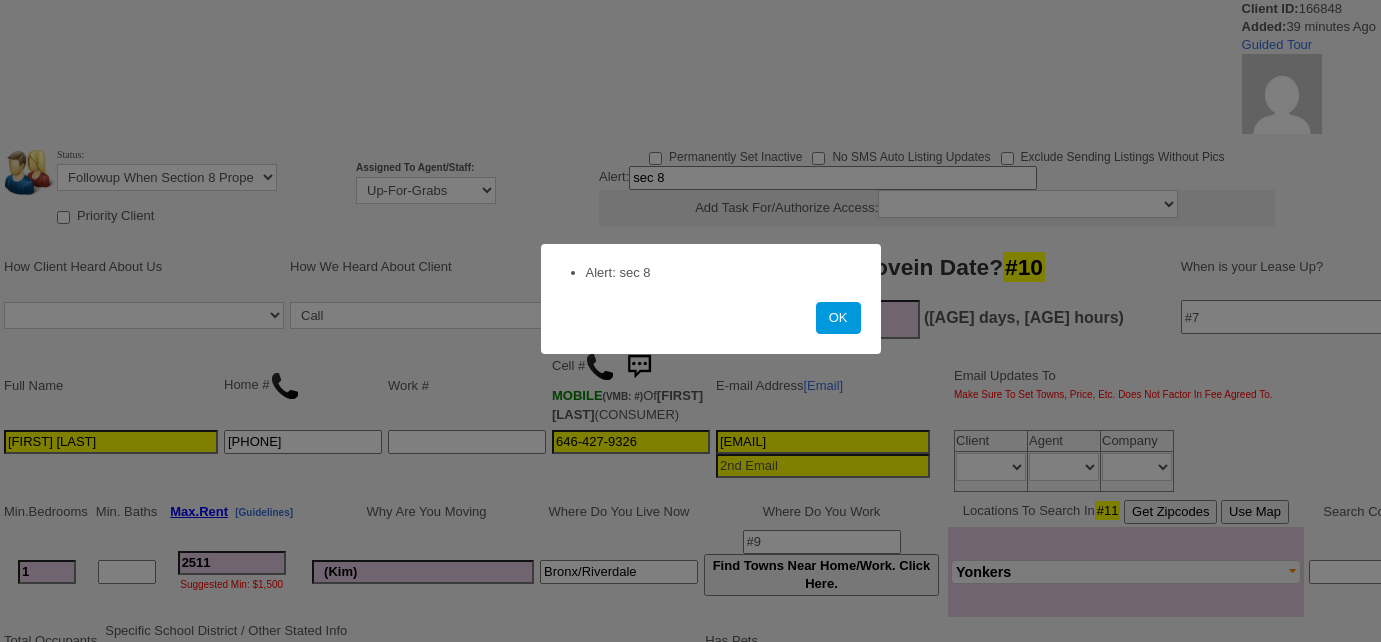 scroll, scrollTop: 0, scrollLeft: 0, axis: both 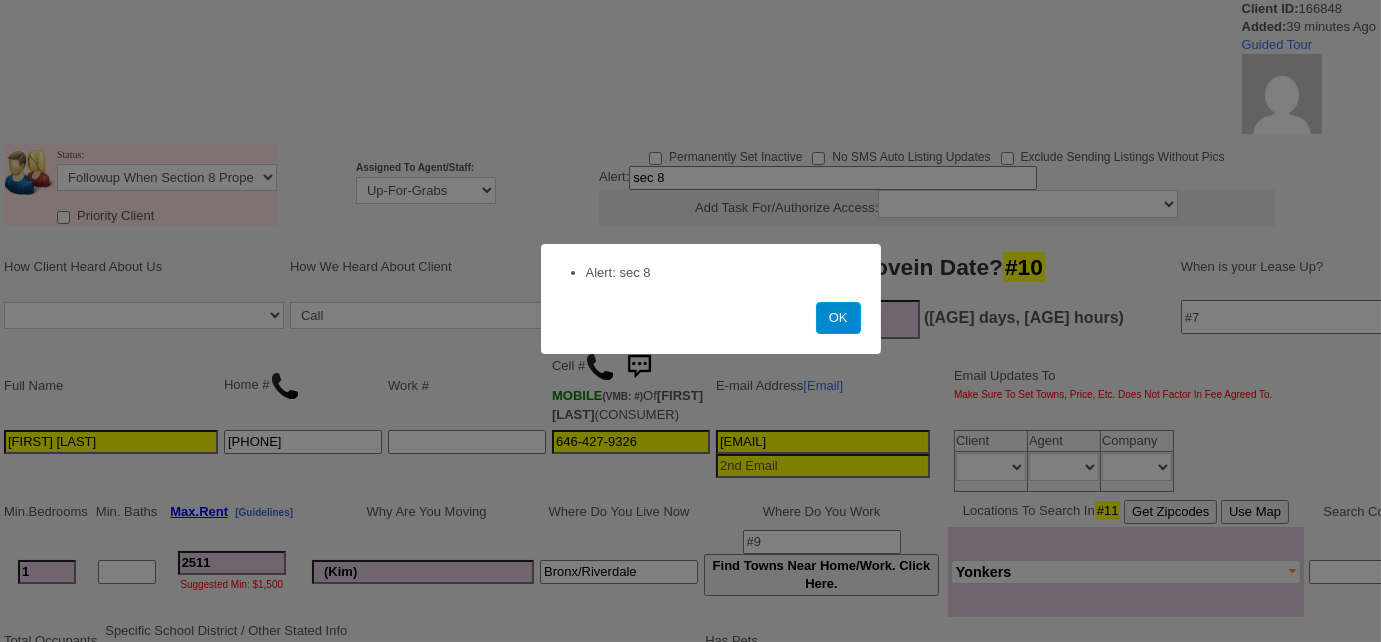 click on "OK" at bounding box center [838, 318] 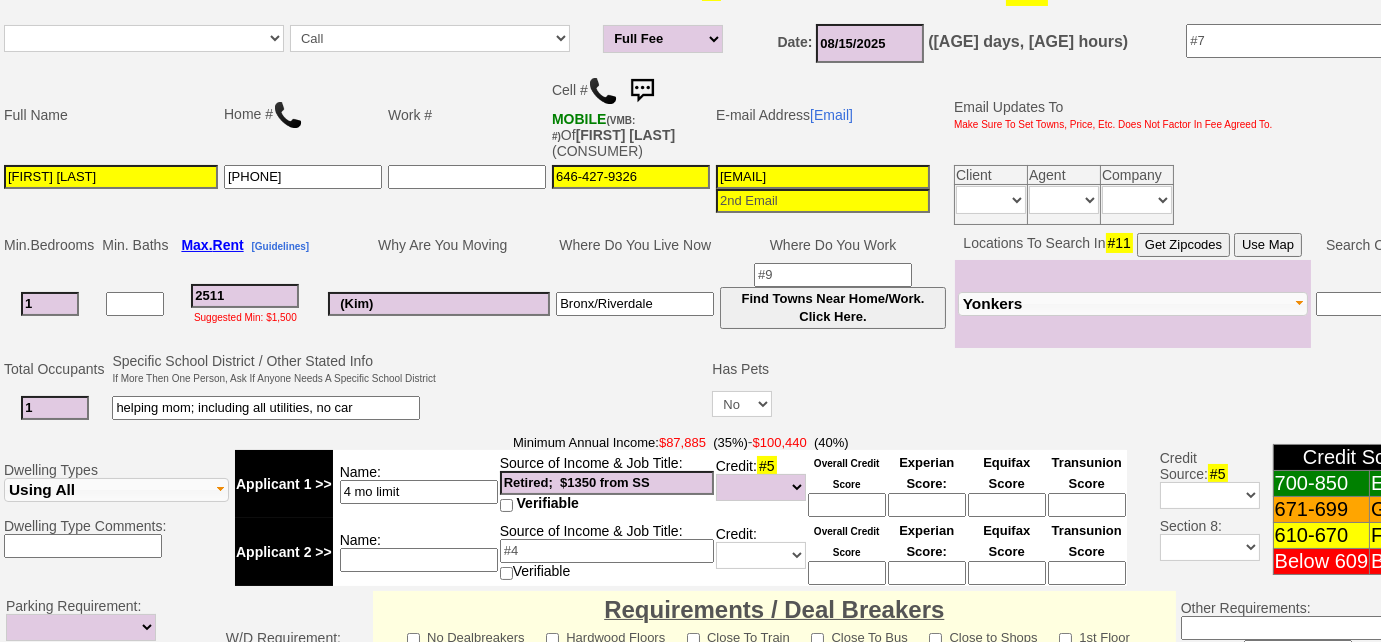 scroll, scrollTop: 363, scrollLeft: 0, axis: vertical 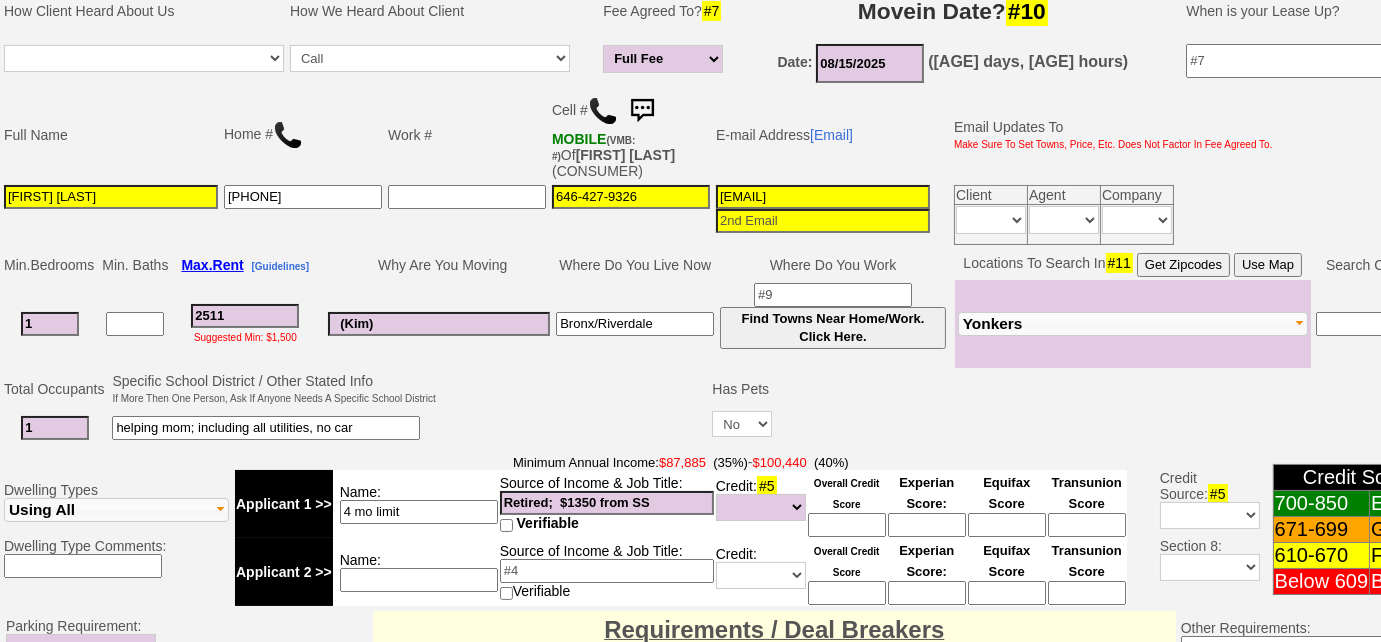 drag, startPoint x: 725, startPoint y: 225, endPoint x: 765, endPoint y: 201, distance: 46.647614 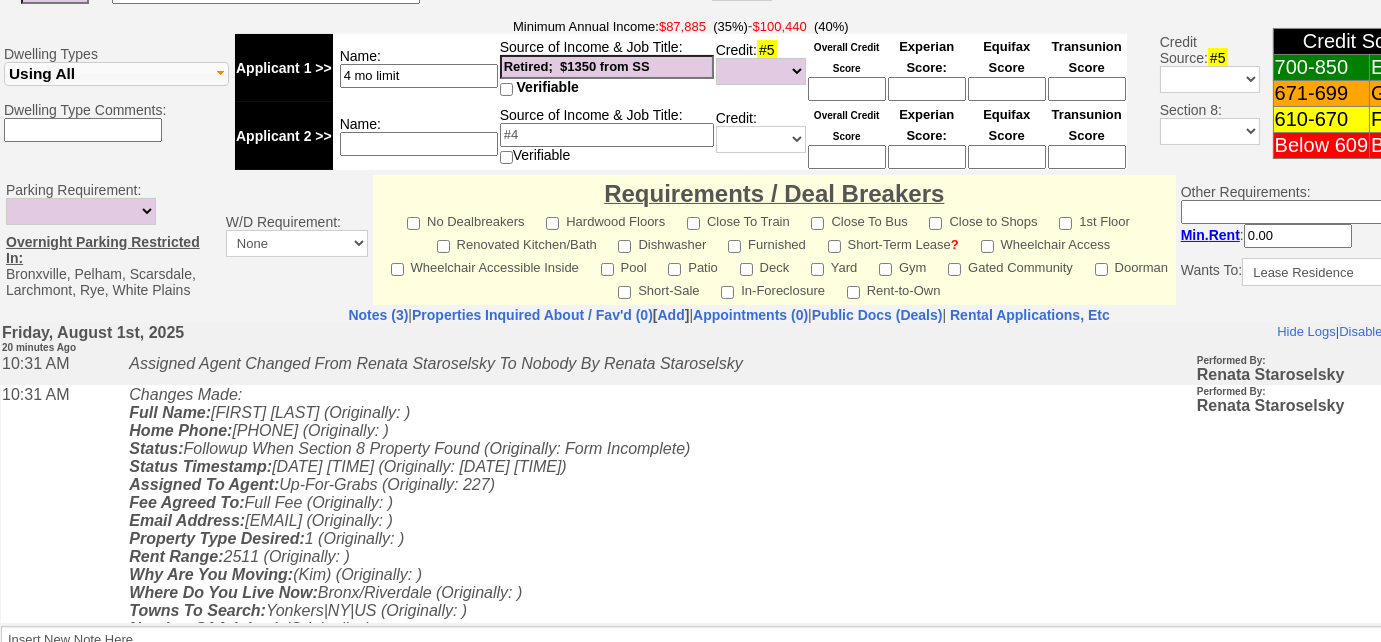 scroll, scrollTop: 818, scrollLeft: 0, axis: vertical 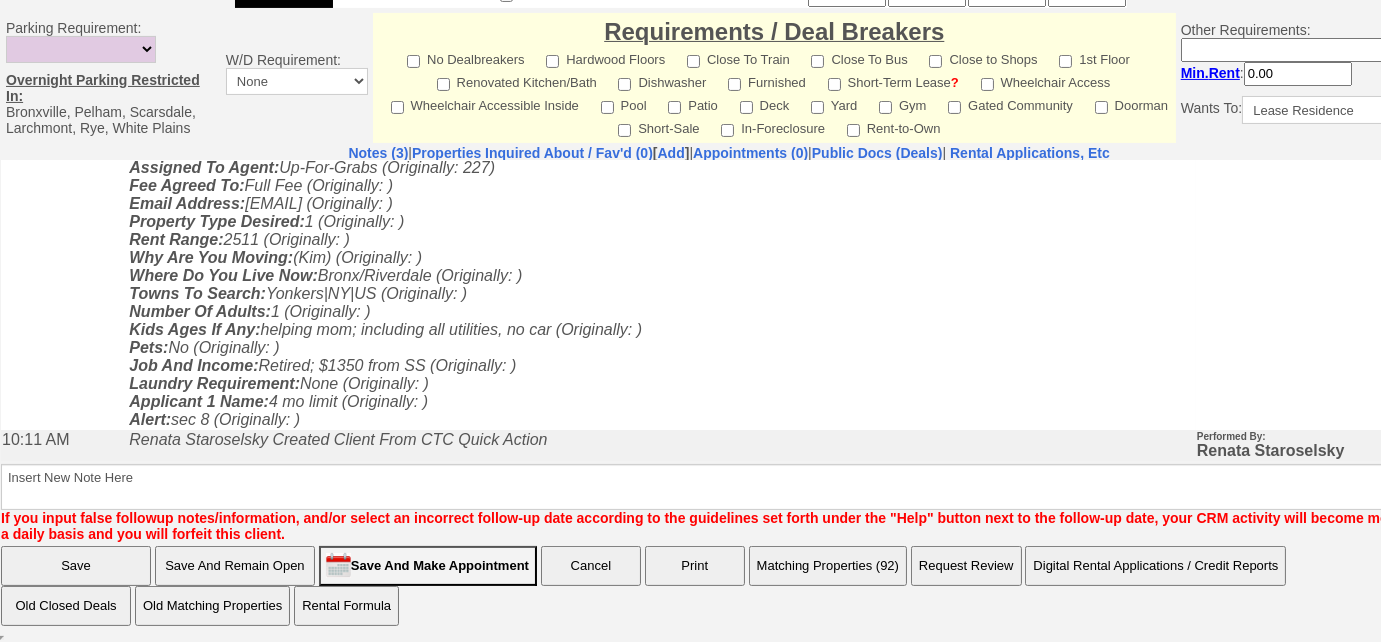 type on "[EMAIL]" 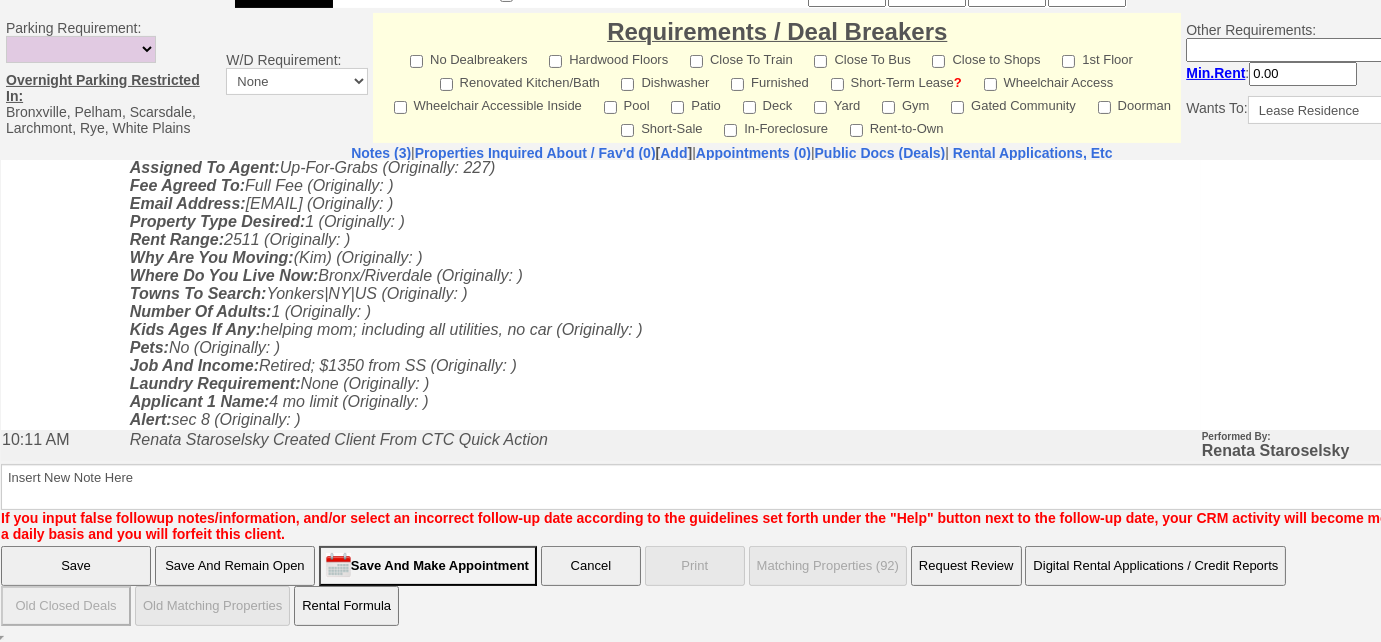 click on "Save And Remain Open" at bounding box center [235, 566] 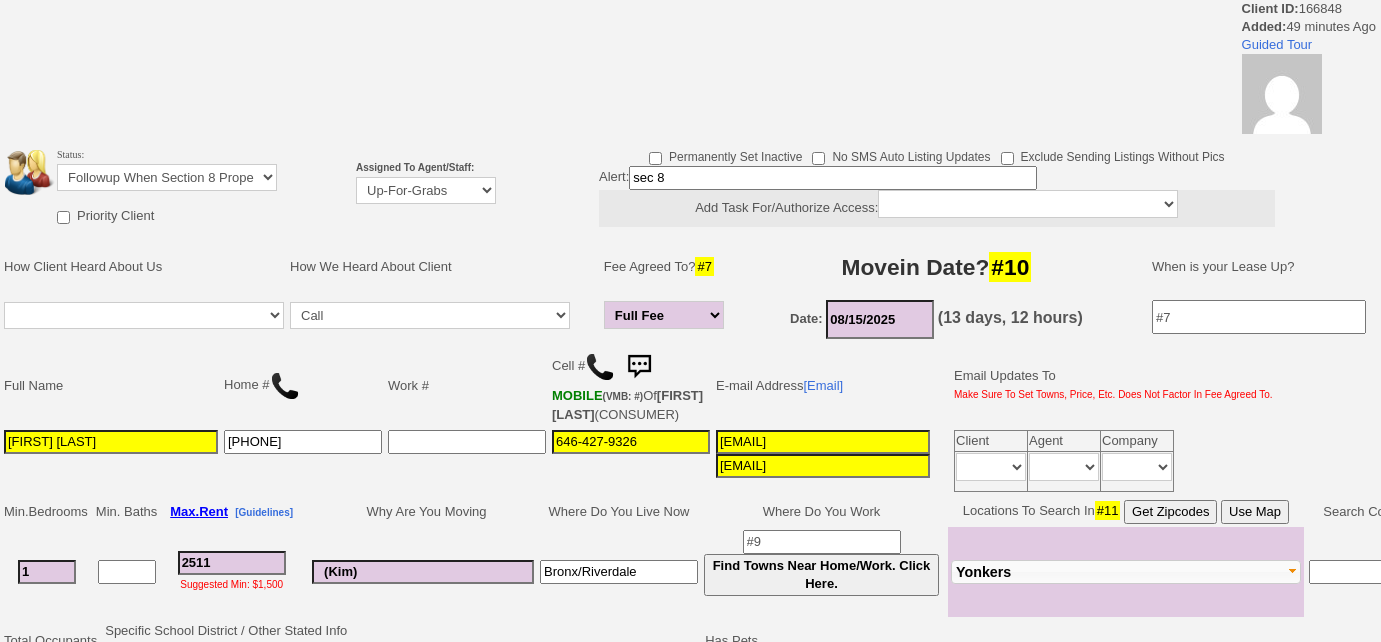 scroll, scrollTop: 0, scrollLeft: 0, axis: both 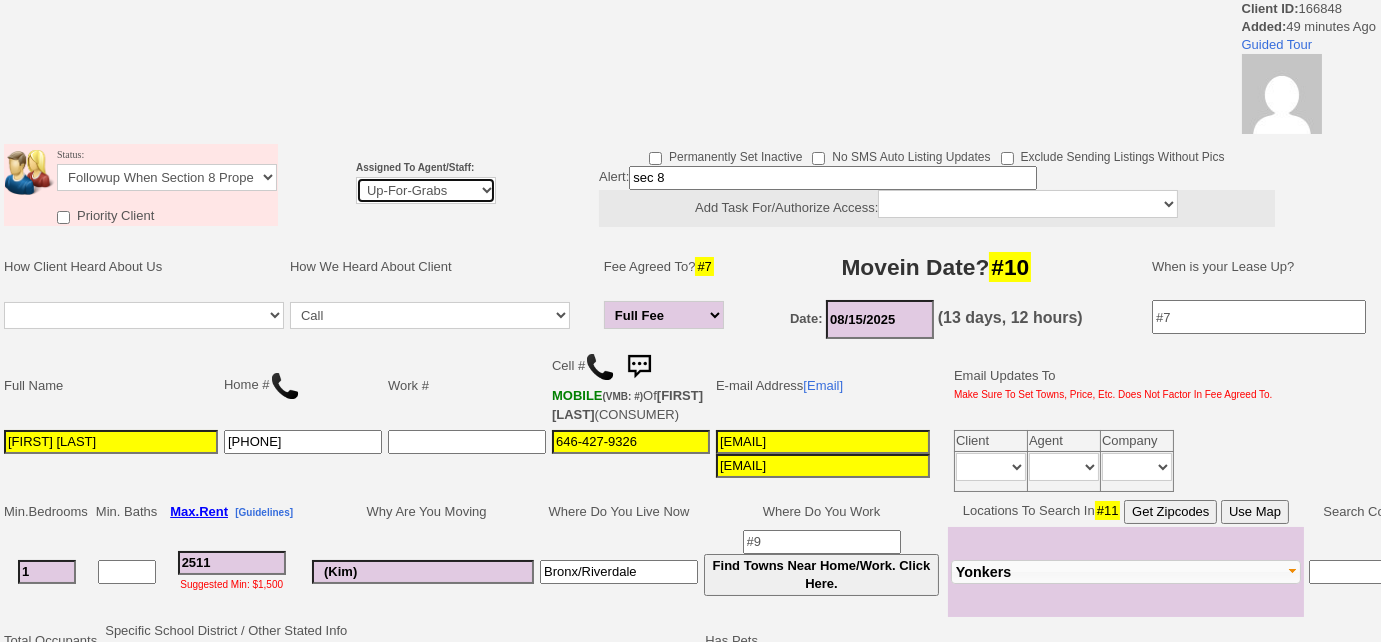 click on "Up-For-Grabs
***** STAFF *****
[FIRST] [LAST]                    [PHONE]                     [FIRST] [LAST]                    [PHONE]                    [EMAIL] [FIRST] [LAST]                    [PHONE]                    [EMAIL] [FIRST] [LAST]                    [PHONE]                    [EMAIL]
***** AGENTS *****" at bounding box center [426, 190] 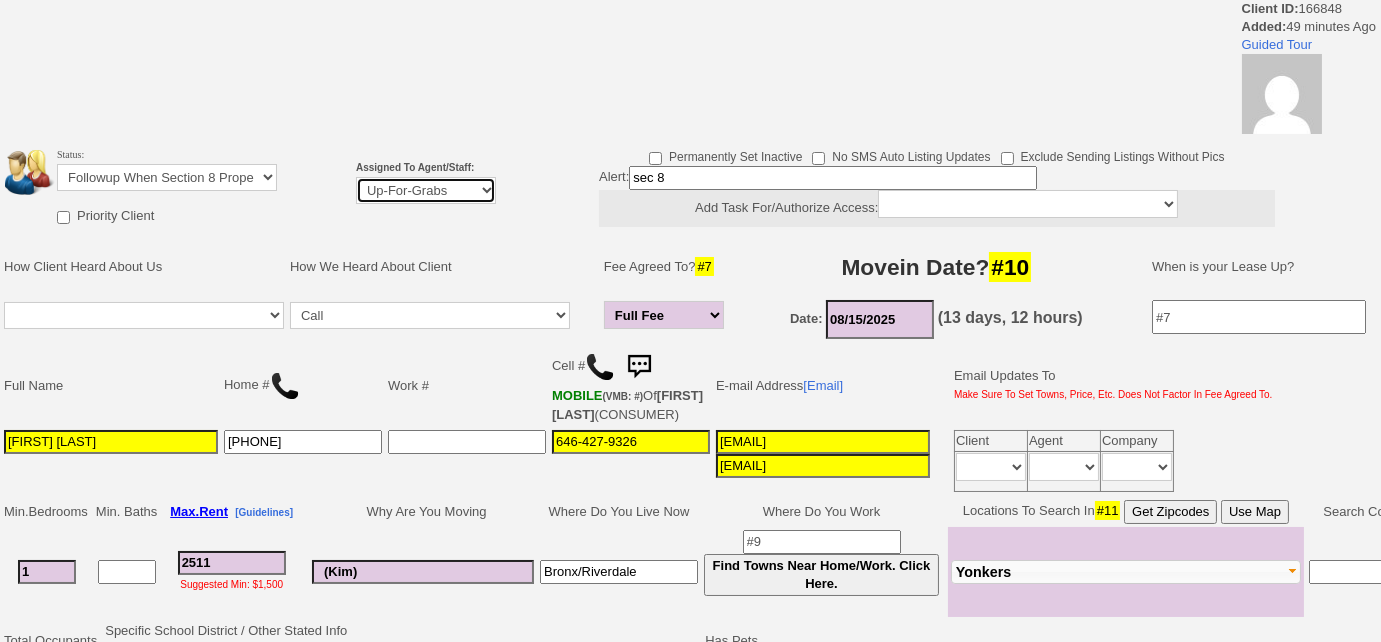 select on "227" 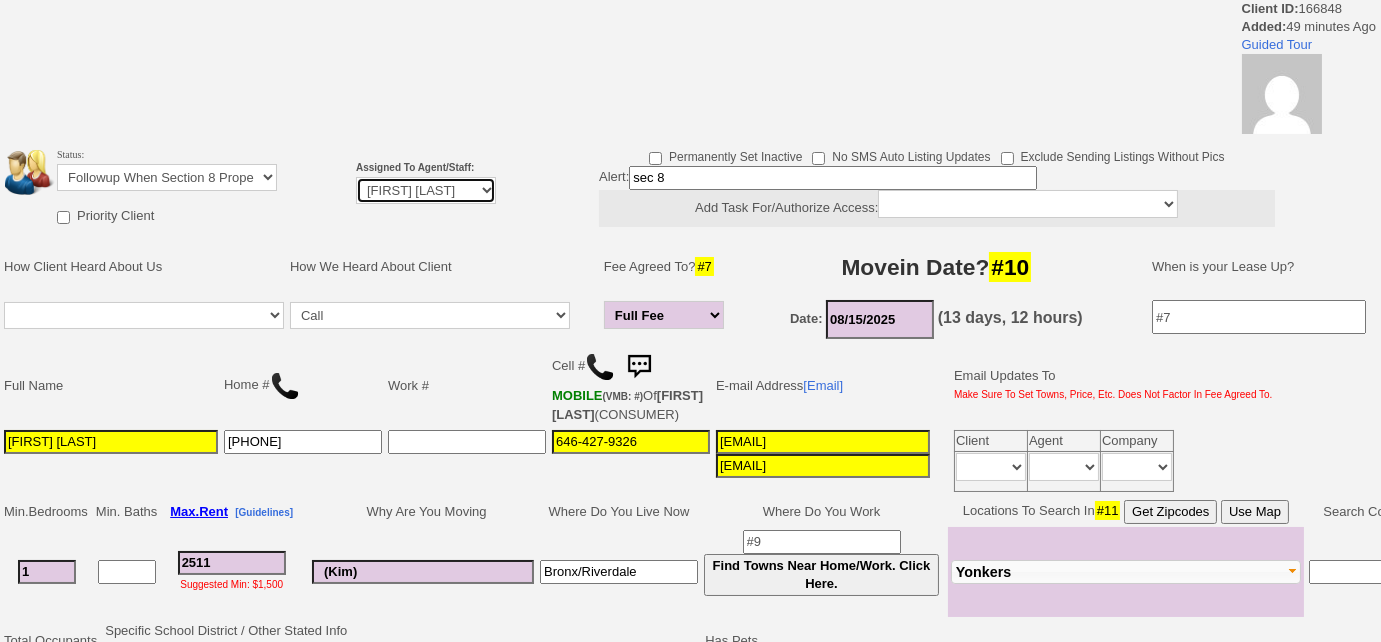 click on "Up-For-Grabs
***** STAFF *****
[FIRST] [LAST]                    [PHONE]                     [FIRST] [LAST]                    [PHONE]                    [EMAIL] [FIRST] [LAST]                    [PHONE]                    [EMAIL] [FIRST] [LAST]                    [PHONE]                    [EMAIL]
***** AGENTS *****" at bounding box center [426, 190] 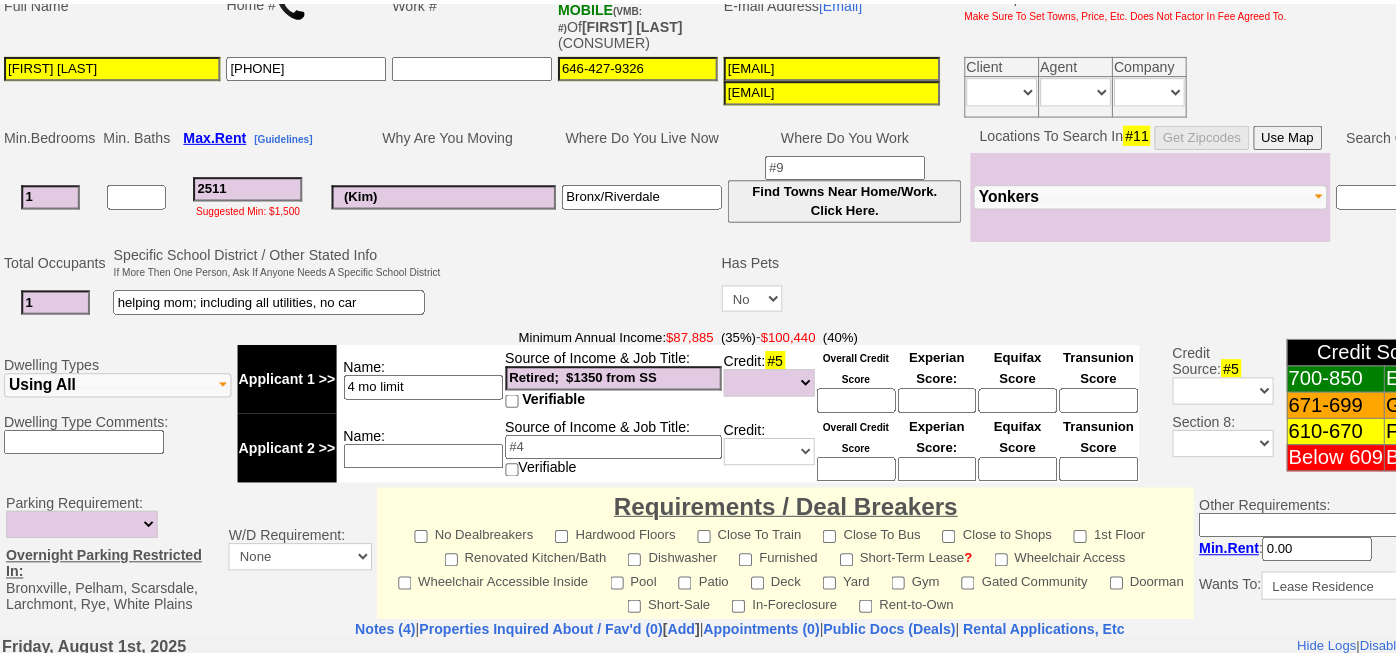 scroll, scrollTop: 272, scrollLeft: 0, axis: vertical 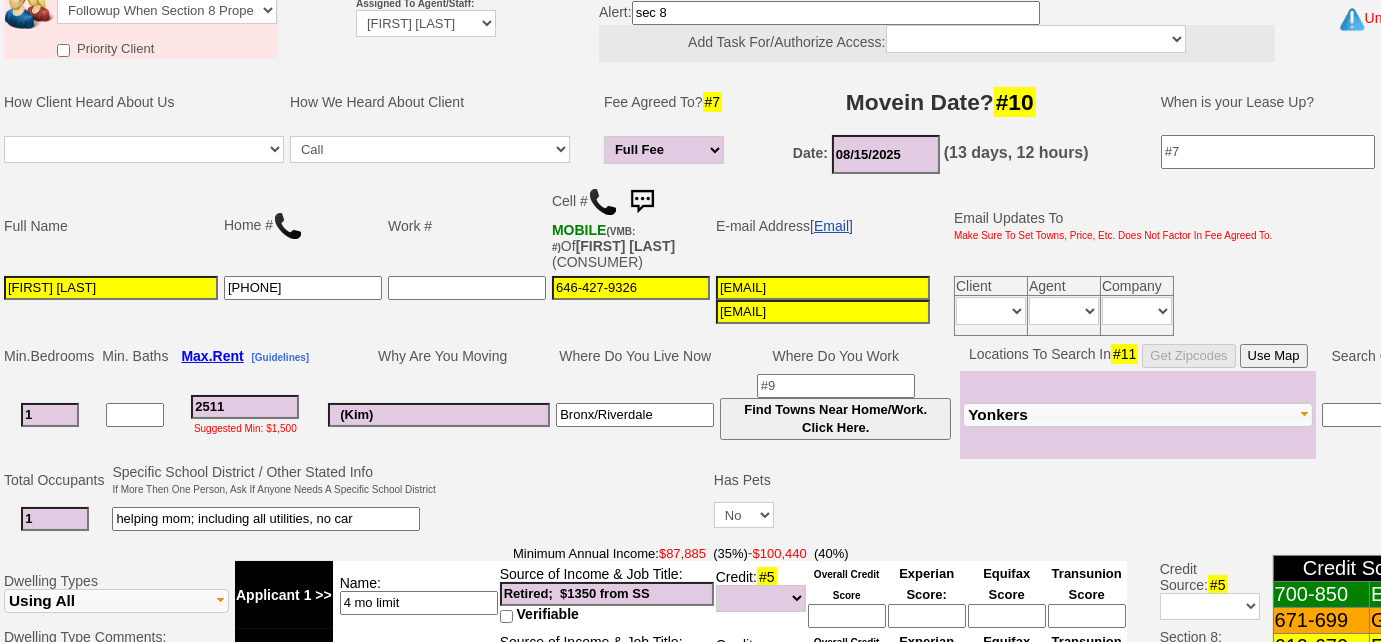 click on "[Email]" at bounding box center (831, 226) 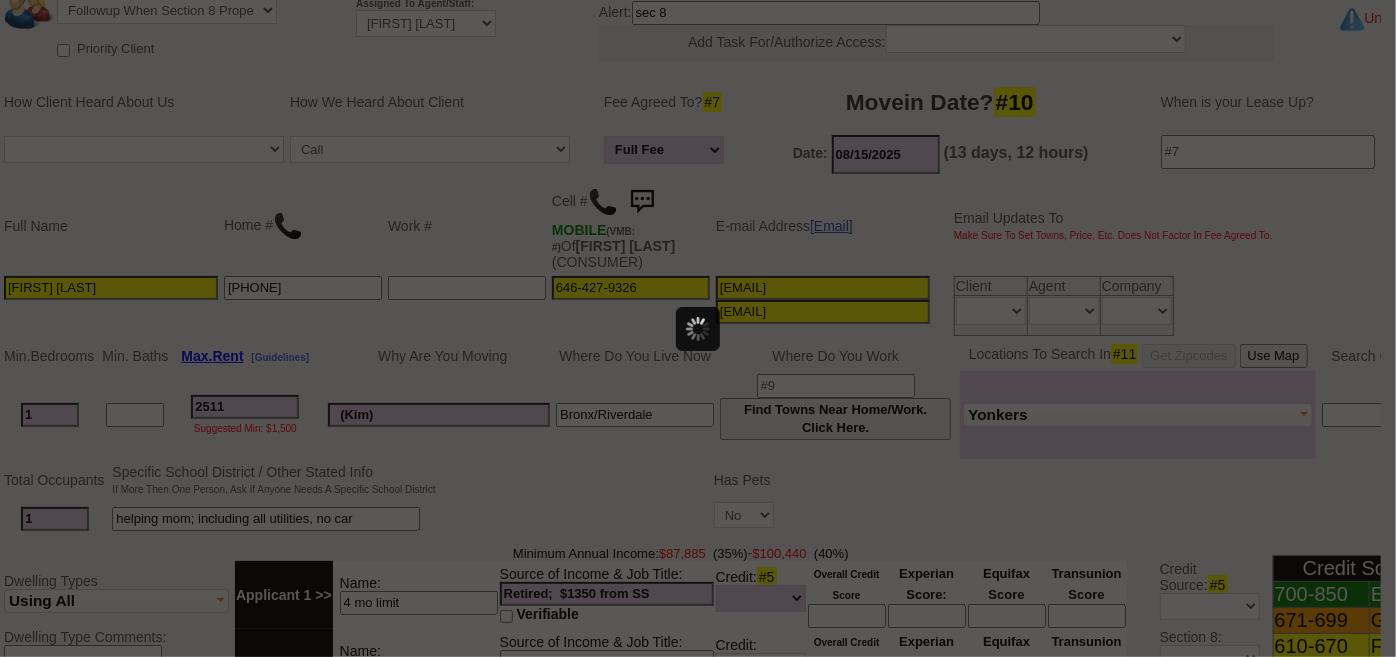 scroll, scrollTop: 0, scrollLeft: 0, axis: both 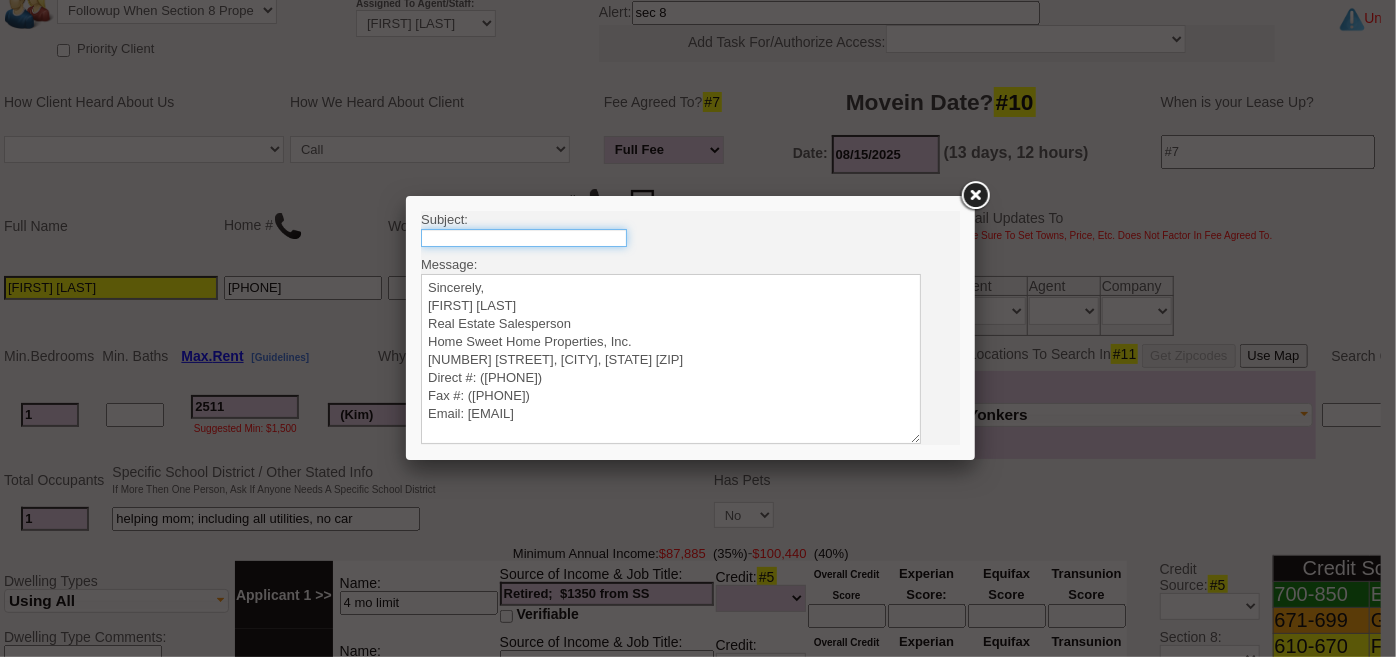 click at bounding box center (523, 237) 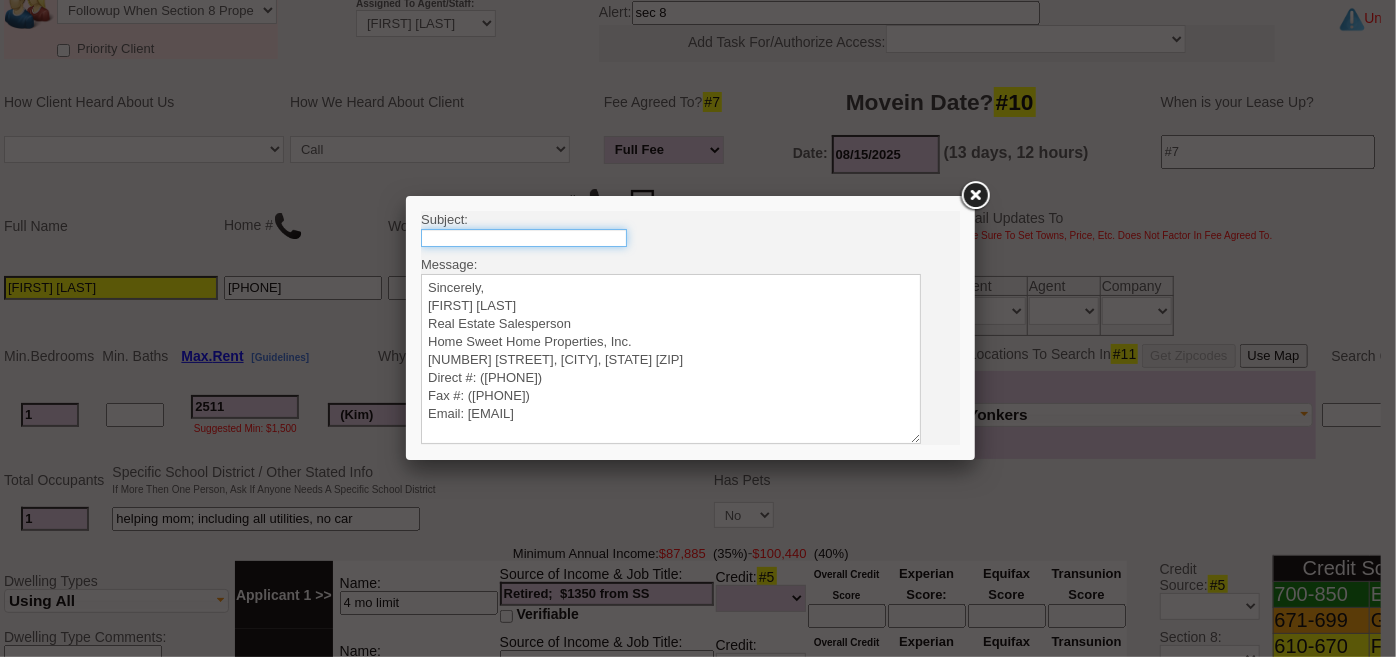 type on "Rental Intake Form" 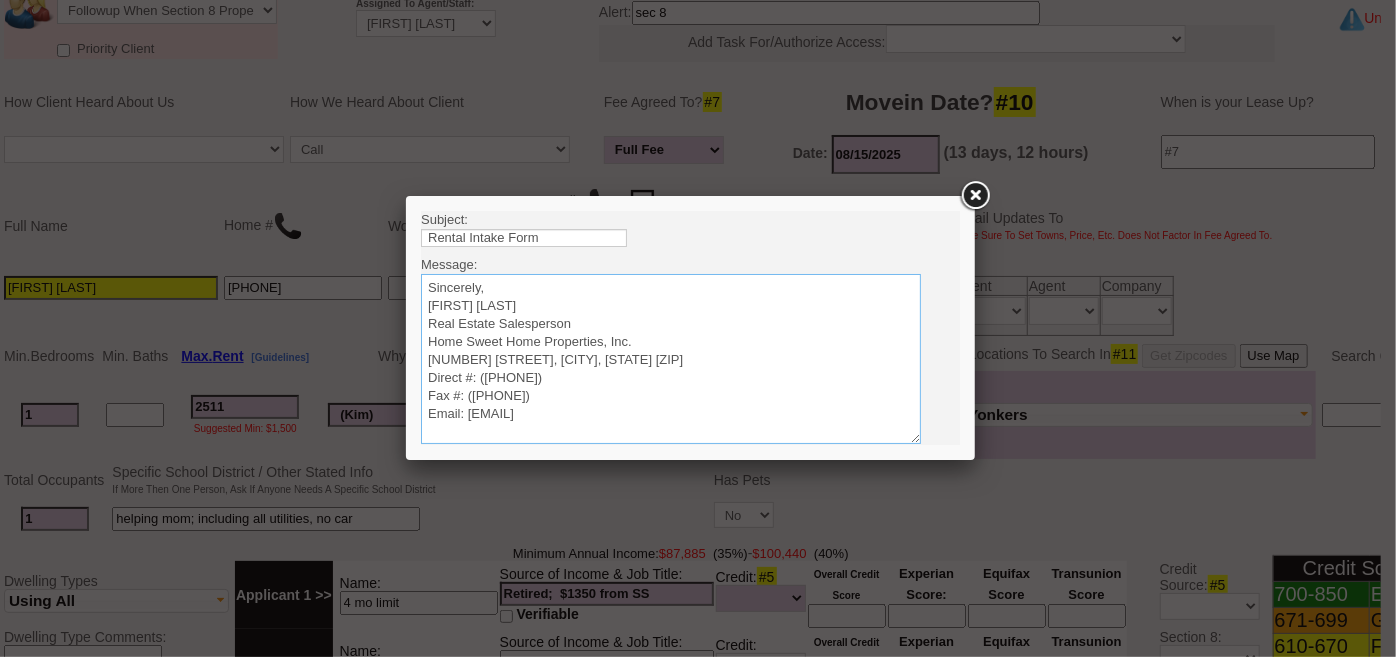 click on "Sincerely,
[FIRST] [LAST]
Real Estate Salesperson
Home Sweet Home Properties, Inc.
[NUMBER] [STREET], [CITY], [STATE] [ZIP]
Direct #: ([PHONE])
Fax #: ([PHONE])
Email: [EMAIL]" at bounding box center [670, 358] 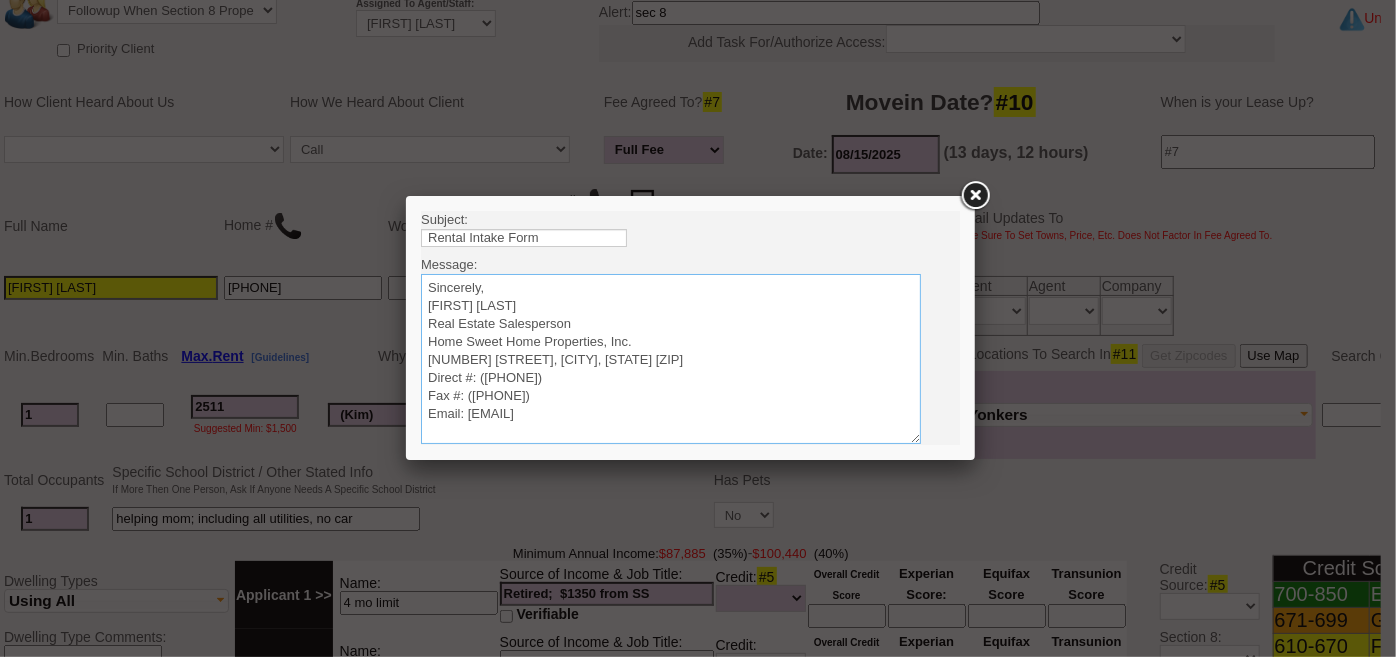 paste on "Good Morning Kim, It was a pleasure speaking with you! I am excited to work together and find you a rental property that you will love. Please use the link below and go to our website to complete the online rental application and credit authorization forms that are necessary. This application must be completed and sent back PRIOR to your appointment to view apartments. Link to Rental App/credit: https://app.hellosign.com/home/reusableLink?guid=2ccf6e52&in_person= I'll be on the lookout for your returned application." 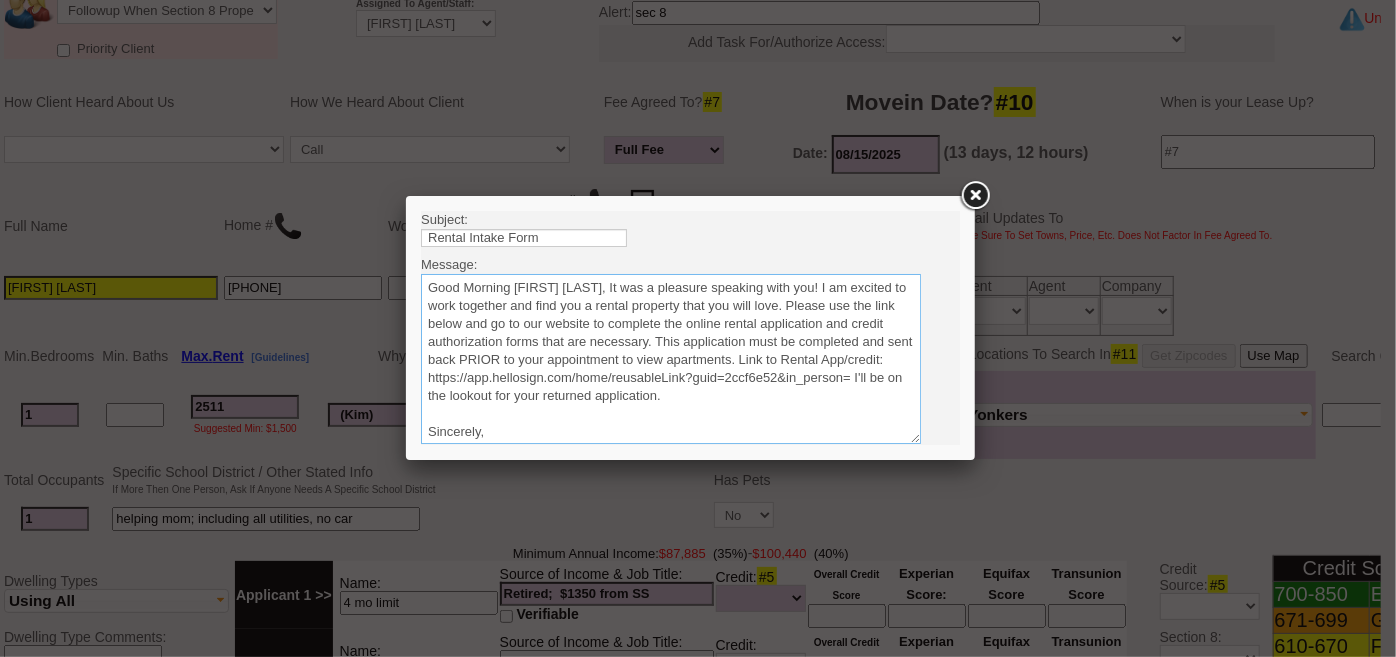 click on "Sincerely,
[FIRST] [LAST]
Real Estate Salesperson
Home Sweet Home Properties, Inc.
[NUMBER] [STREET], [CITY], [STATE] [ZIP]
Direct #: ([PHONE])
Fax #: ([PHONE])
Email: [EMAIL]" at bounding box center [670, 358] 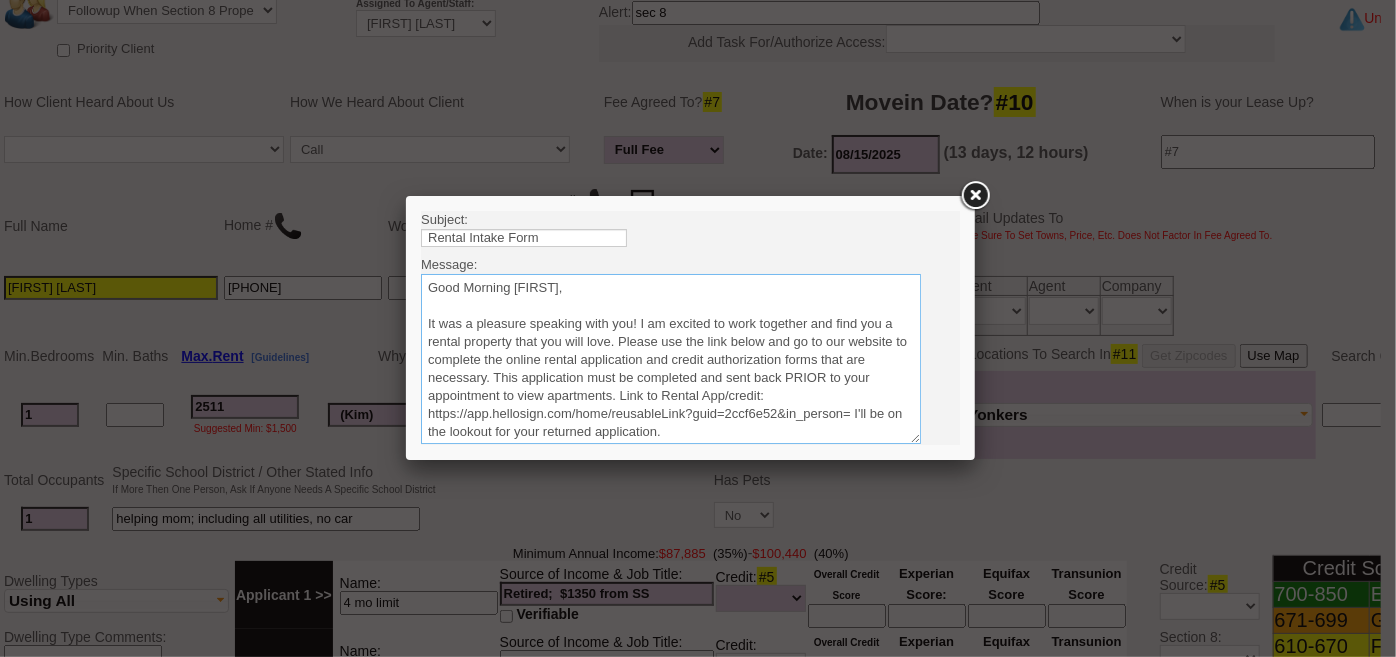 click on "Sincerely,
[FIRST] [LAST]
Real Estate Salesperson
Home Sweet Home Properties, Inc.
[NUMBER] [STREET], [CITY], [STATE] [ZIP]
Direct #: ([PHONE])
Fax #: ([PHONE])
Email: [EMAIL]" at bounding box center (670, 358) 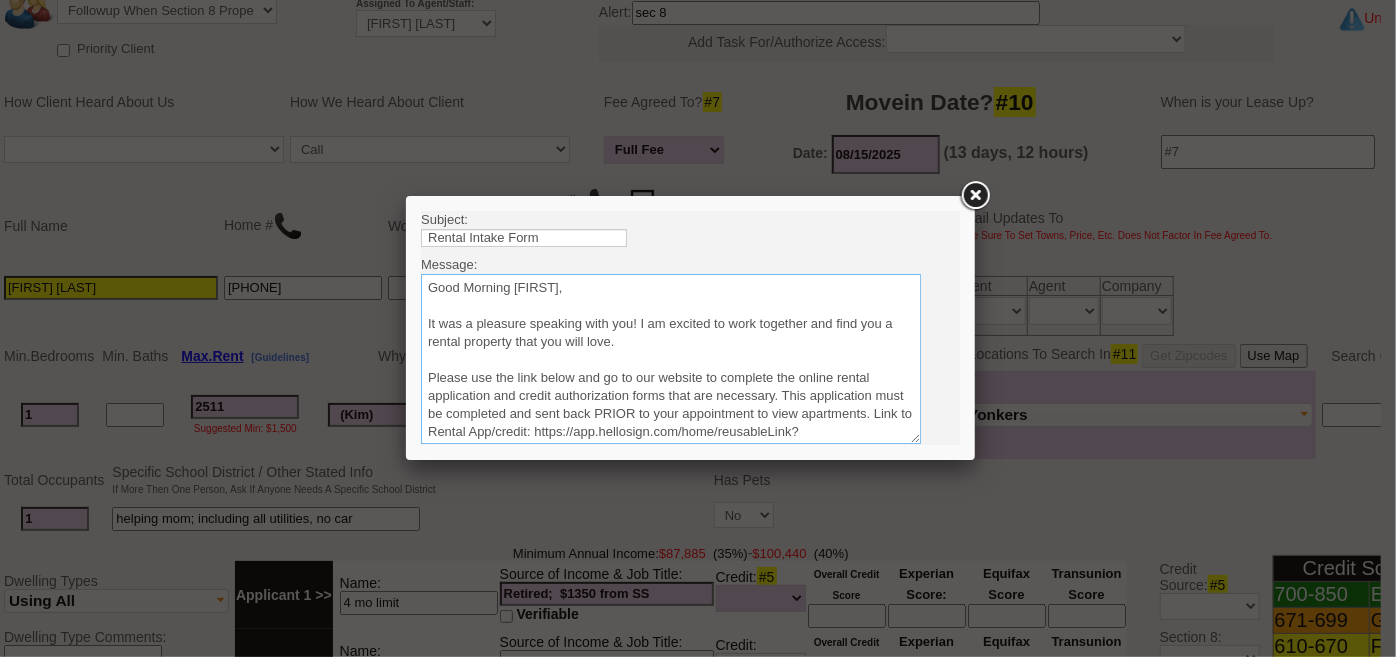 scroll, scrollTop: 90, scrollLeft: 0, axis: vertical 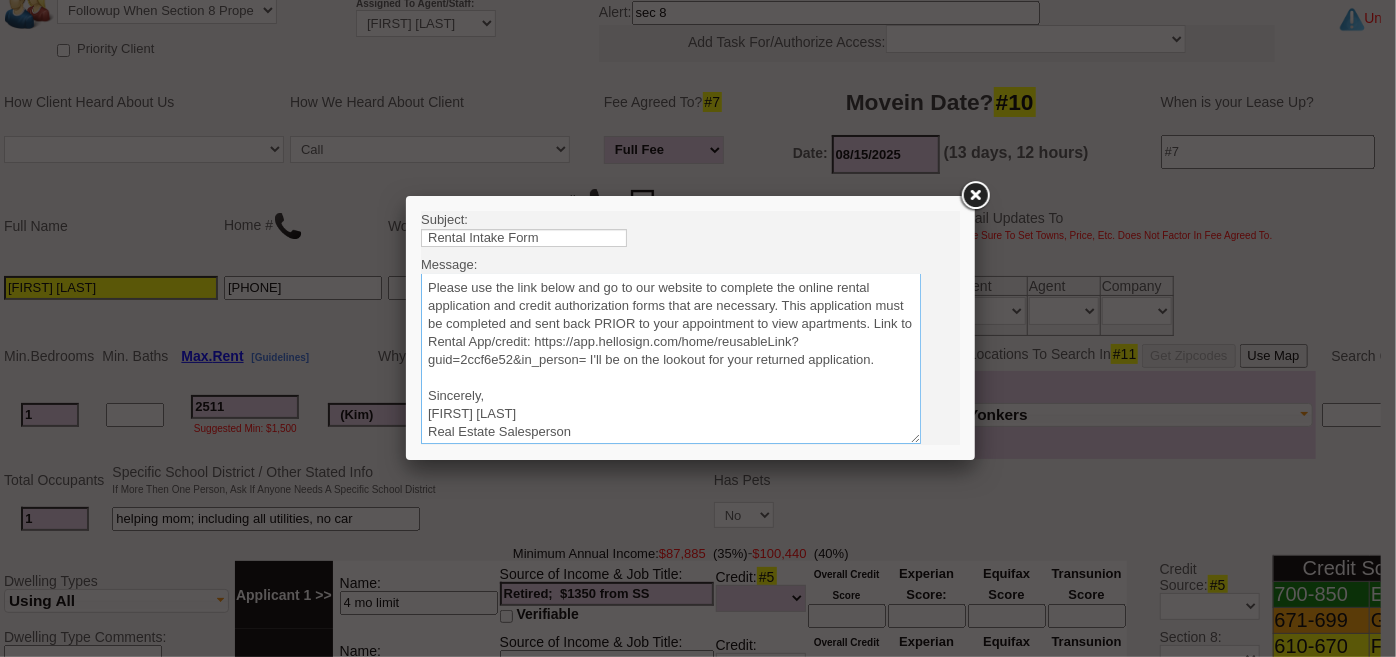 click on "Sincerely,
[FIRST] [LAST]
Real Estate Salesperson
Home Sweet Home Properties, Inc.
[NUMBER] [STREET], [CITY], [STATE] [ZIP]
Direct #: ([PHONE])
Fax #: ([PHONE])
Email: [EMAIL]" at bounding box center (670, 358) 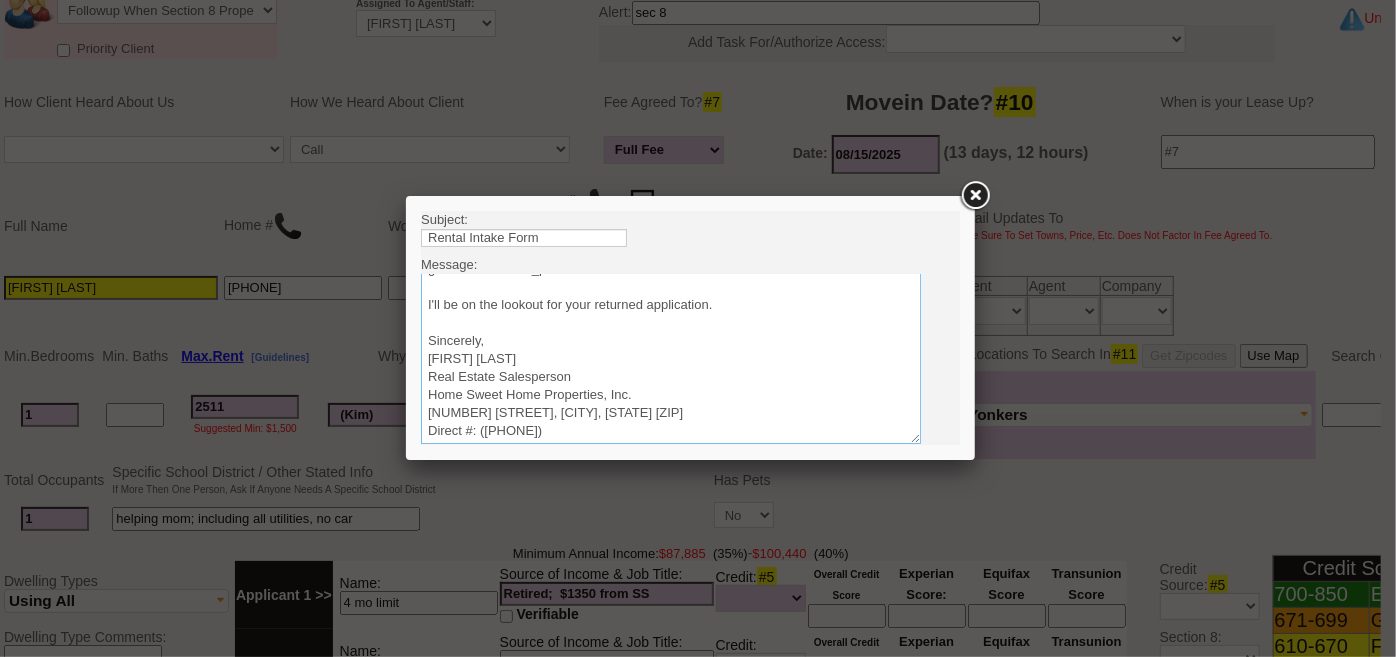 scroll, scrollTop: 199, scrollLeft: 0, axis: vertical 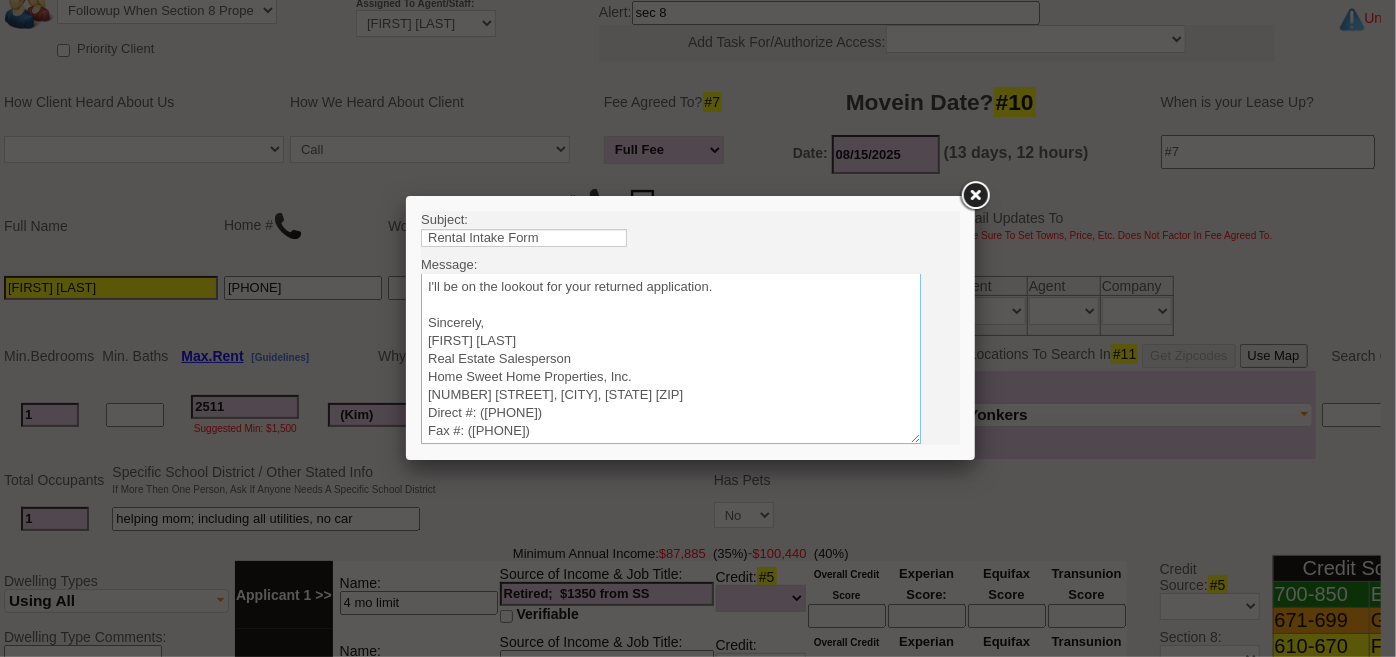 click on "Sincerely,
[FIRST] [LAST]
Real Estate Salesperson
Home Sweet Home Properties, Inc.
[NUMBER] [STREET], [CITY], [STATE] [ZIP]
Direct #: ([PHONE])
Fax #: ([PHONE])
Email: [EMAIL]" at bounding box center [670, 358] 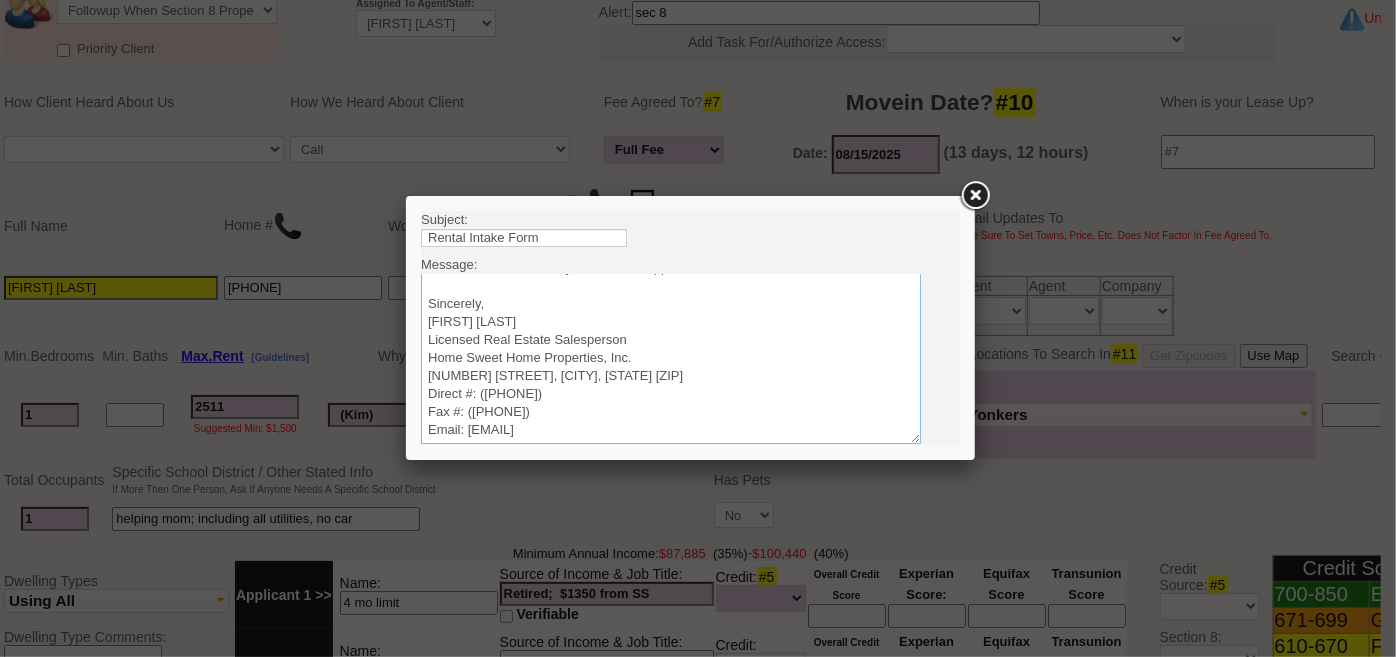 scroll, scrollTop: 235, scrollLeft: 0, axis: vertical 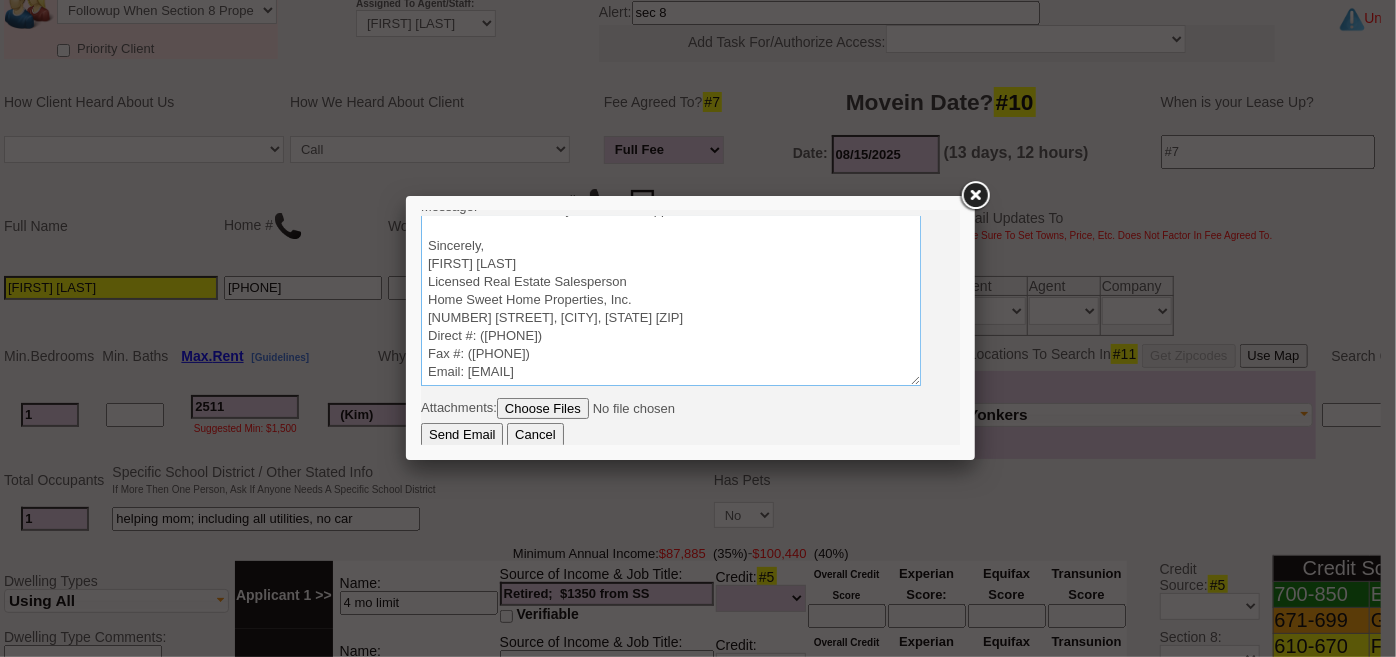 type on "Good Morning [FIRST],
It was a pleasure speaking with you! I am excited to work together and find you a rental property that you will love.
Please use the link below and go to our website to complete the online rental application and credit authorization forms that are necessary. This application must be completed and sent back PRIOR to your appointment to view apartments. Link to Rental App/credit: https://app.hellosign.com/home/reusableLink?guid=2ccf6e52&in_person=
I'll be on the lookout for your returned application.
Sincerely,
[FIRST] [LAST]
Licensed Real Estate Salesperson
Home Sweet Home Properties, Inc.
[NUMBER] [STREET], [CITY], [STATE] [ZIP]
Direct #: ([PHONE])
Fax #: ([PHONE])
Email: [EMAIL]" 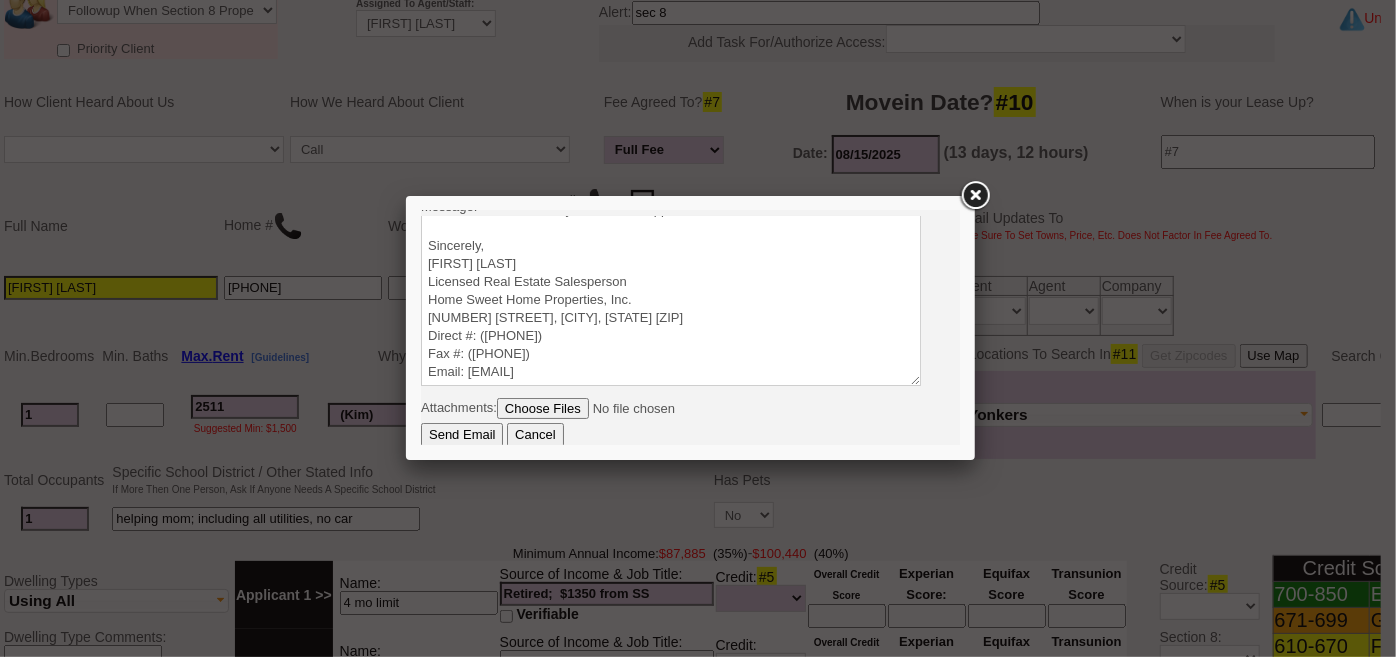 click on "Send Email" at bounding box center (461, 434) 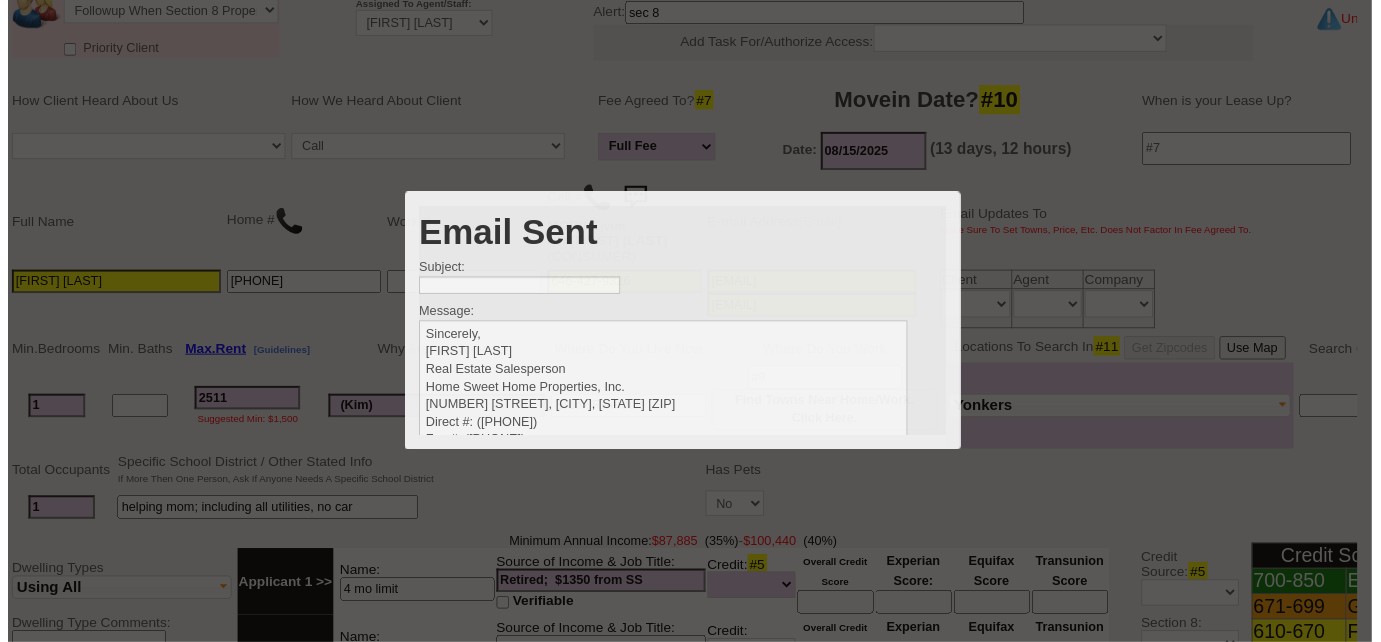 scroll, scrollTop: 0, scrollLeft: 0, axis: both 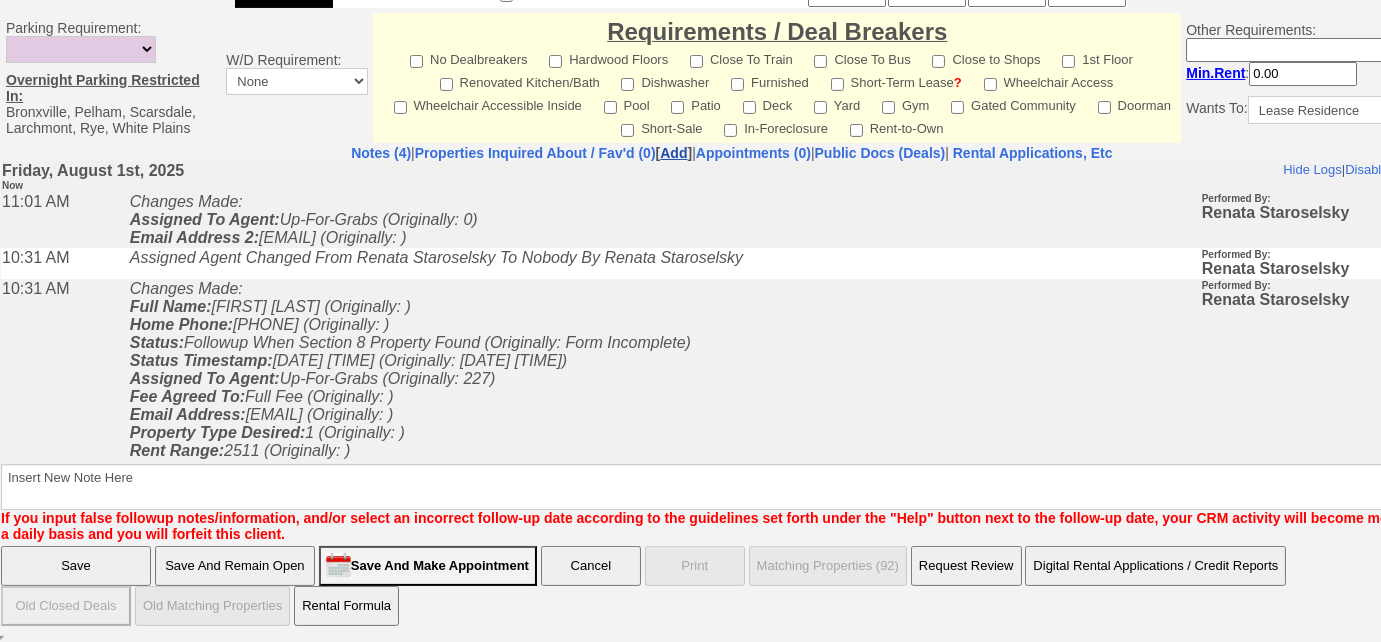 click on "Add" at bounding box center [673, 153] 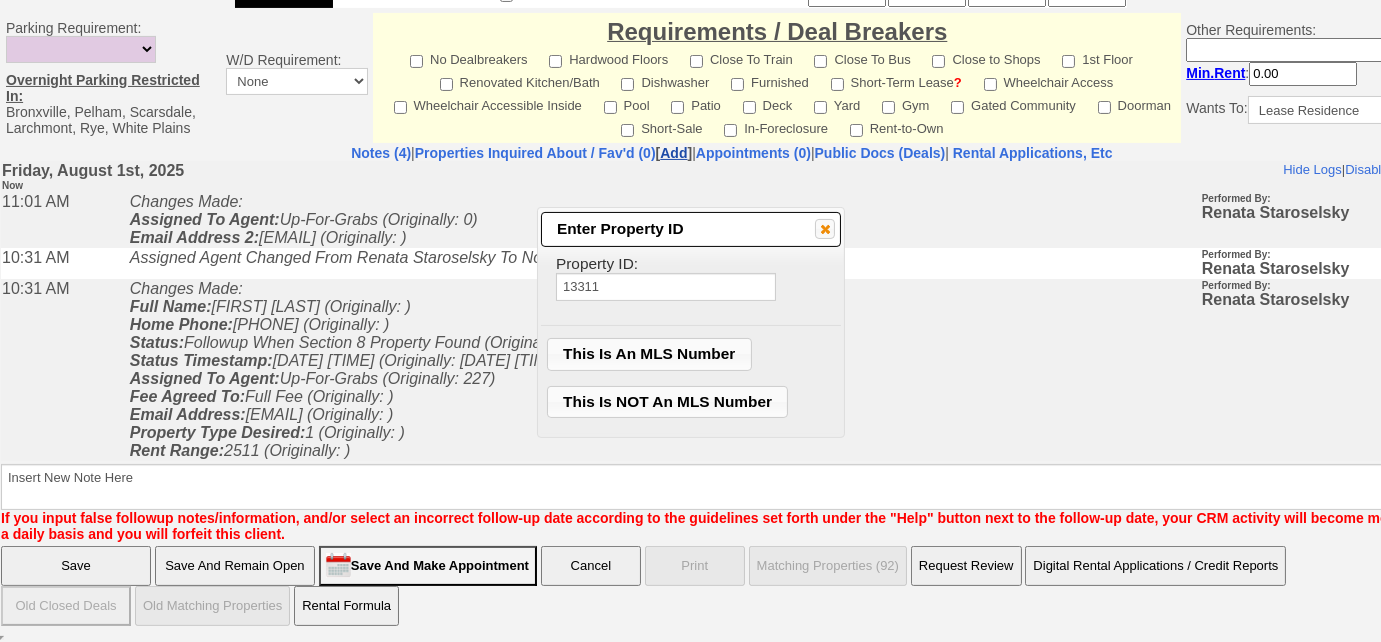 type on "13311" 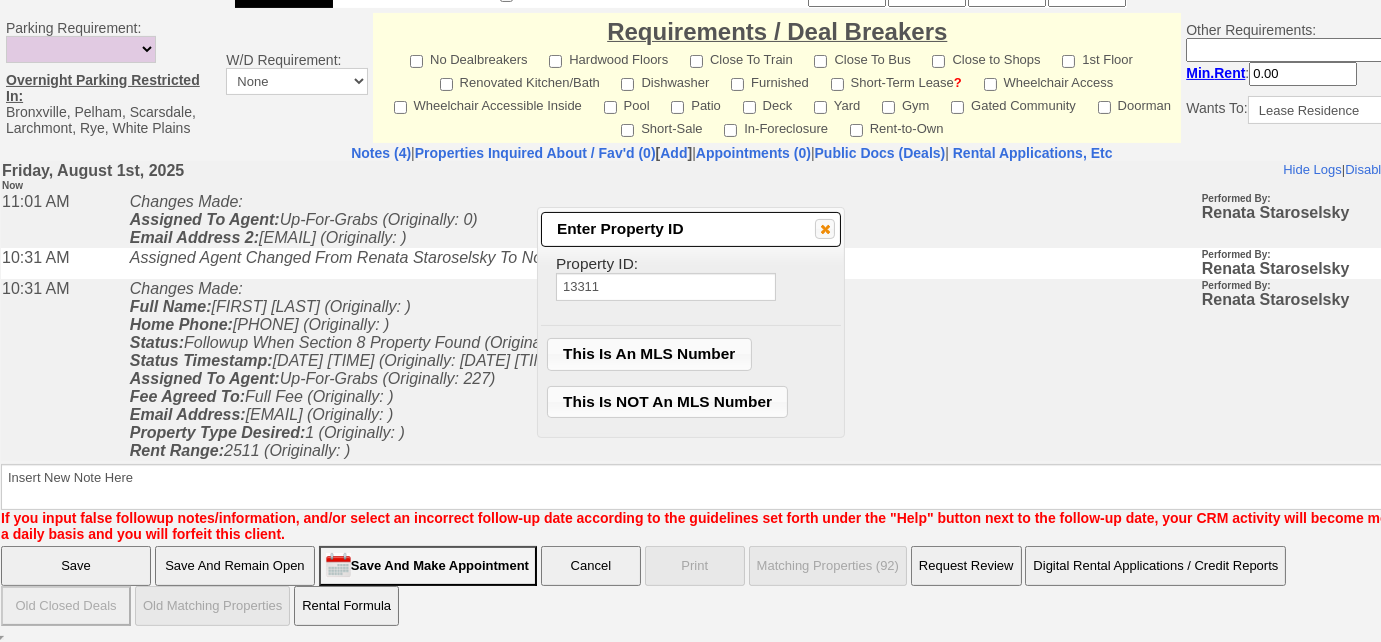click on "This Is NOT An MLS Number" at bounding box center (668, 402) 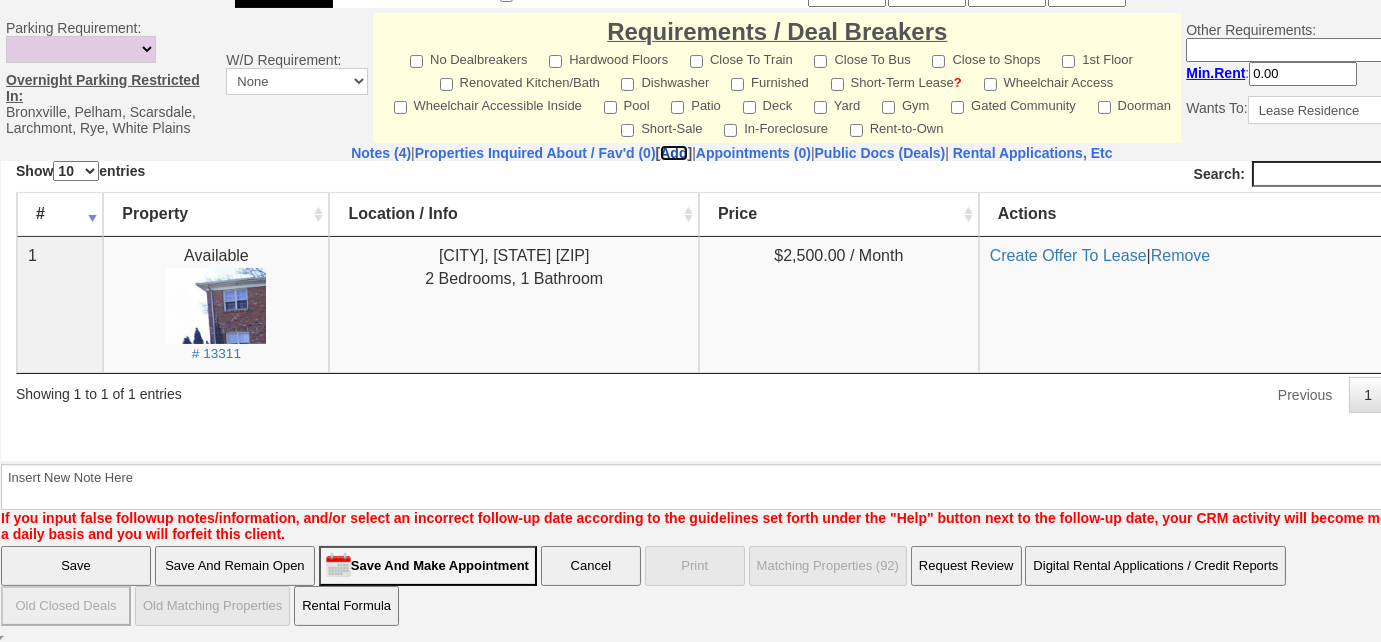 scroll, scrollTop: 0, scrollLeft: 0, axis: both 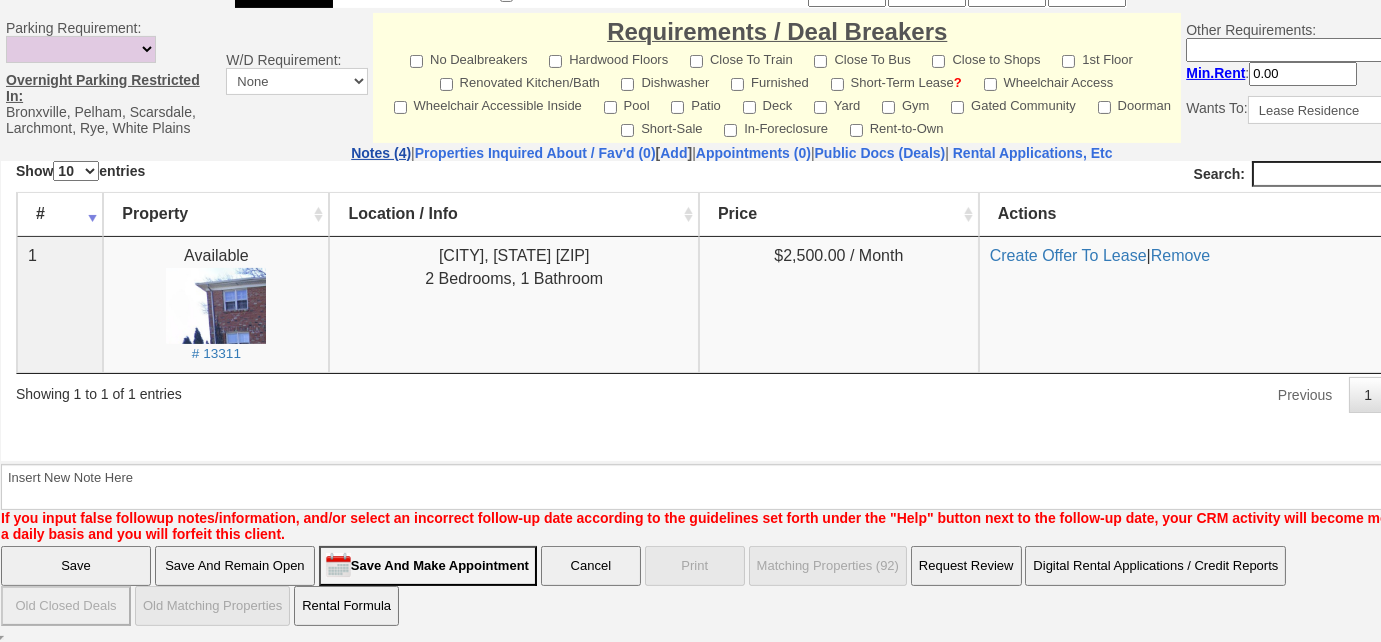 click on "Notes (4)" at bounding box center (381, 153) 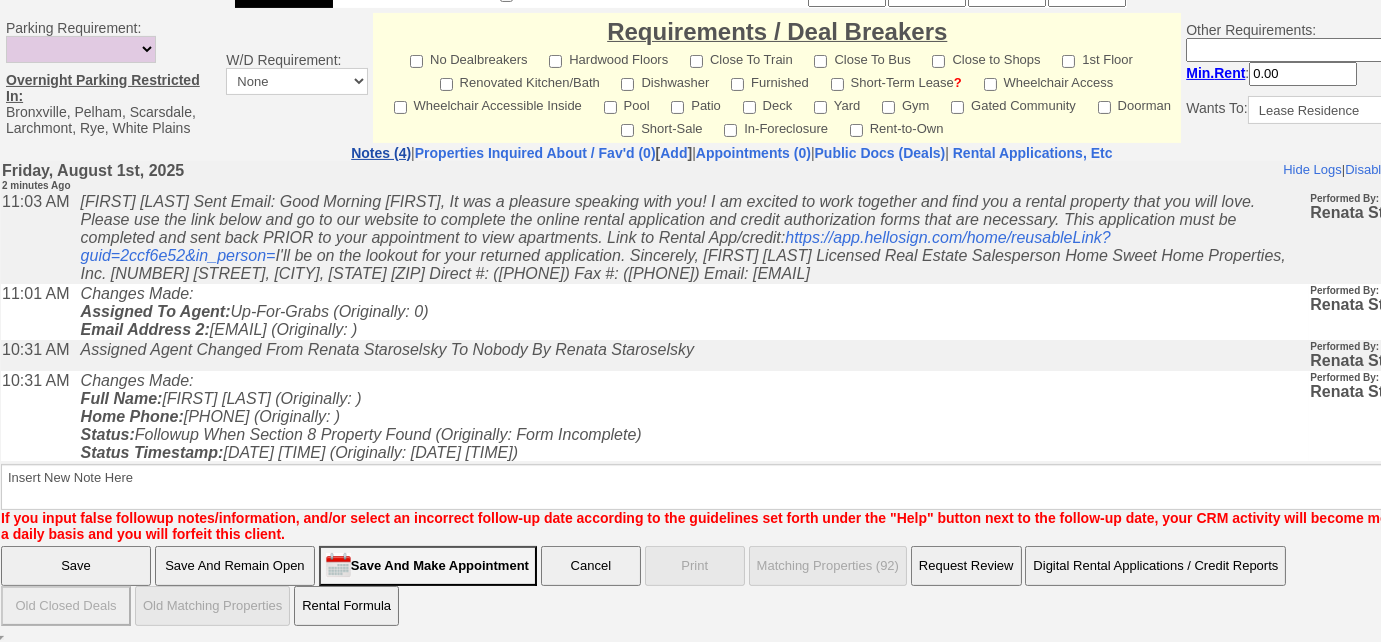 scroll, scrollTop: 0, scrollLeft: 0, axis: both 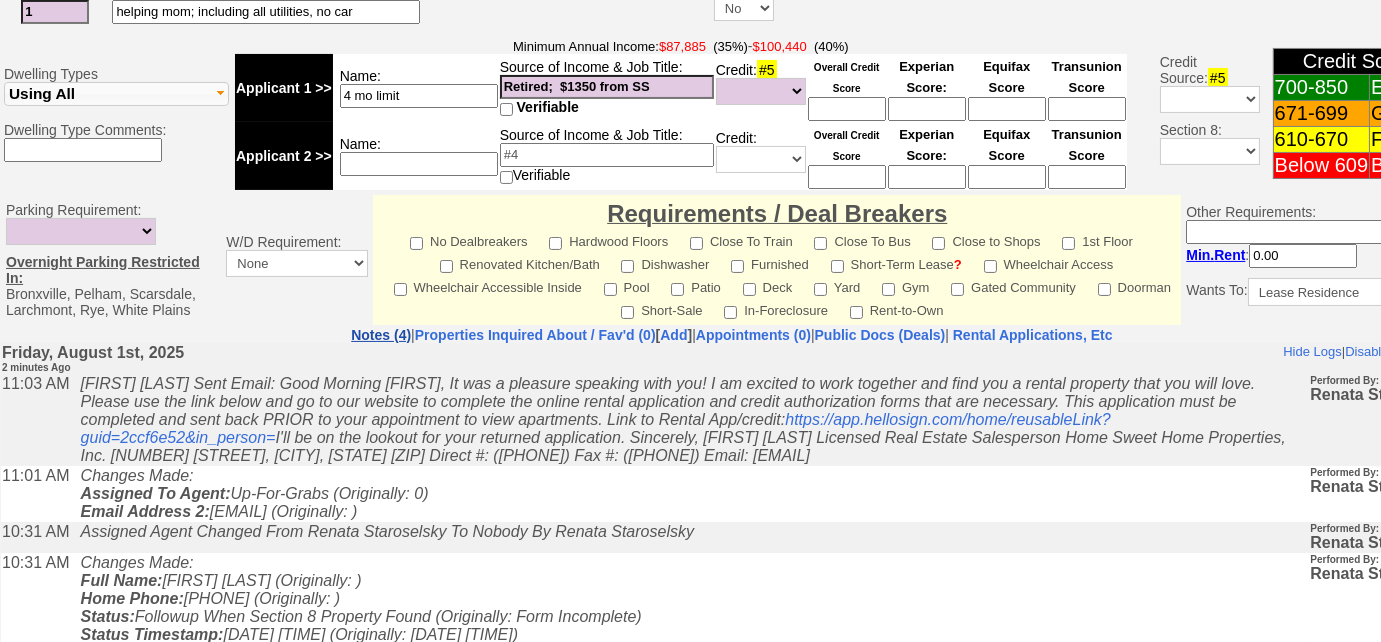 click on "Notes (4)" at bounding box center [381, 335] 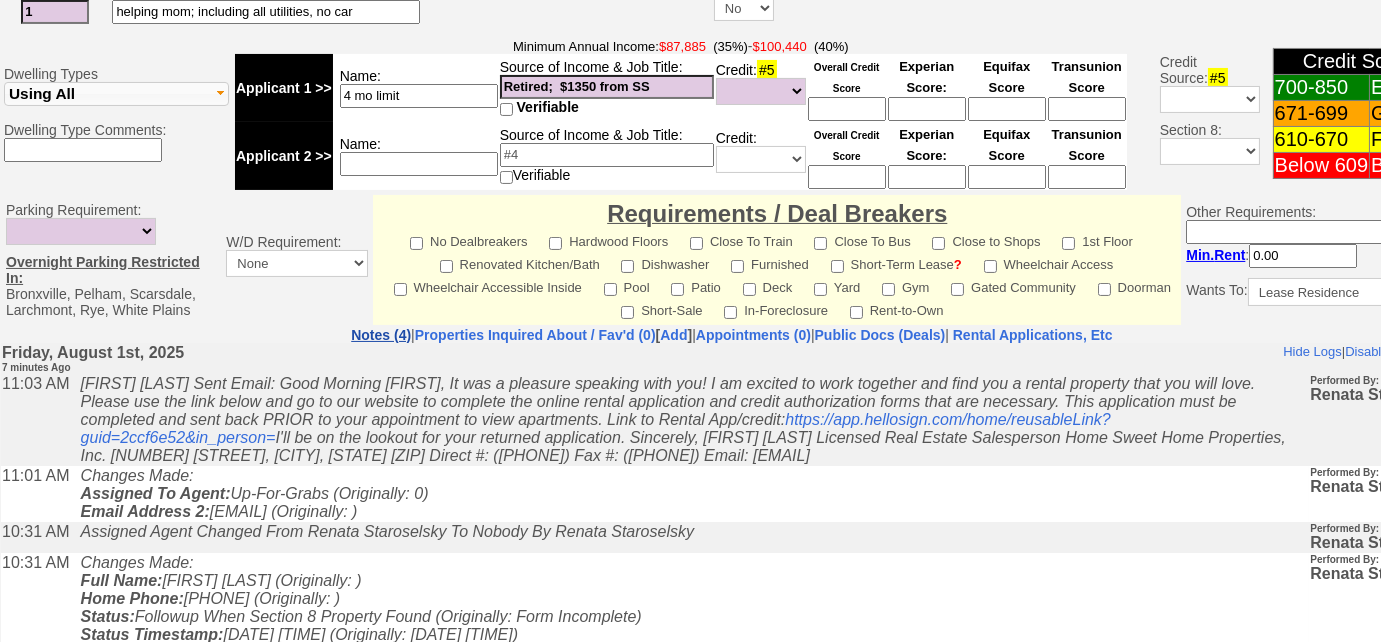 scroll, scrollTop: 0, scrollLeft: 0, axis: both 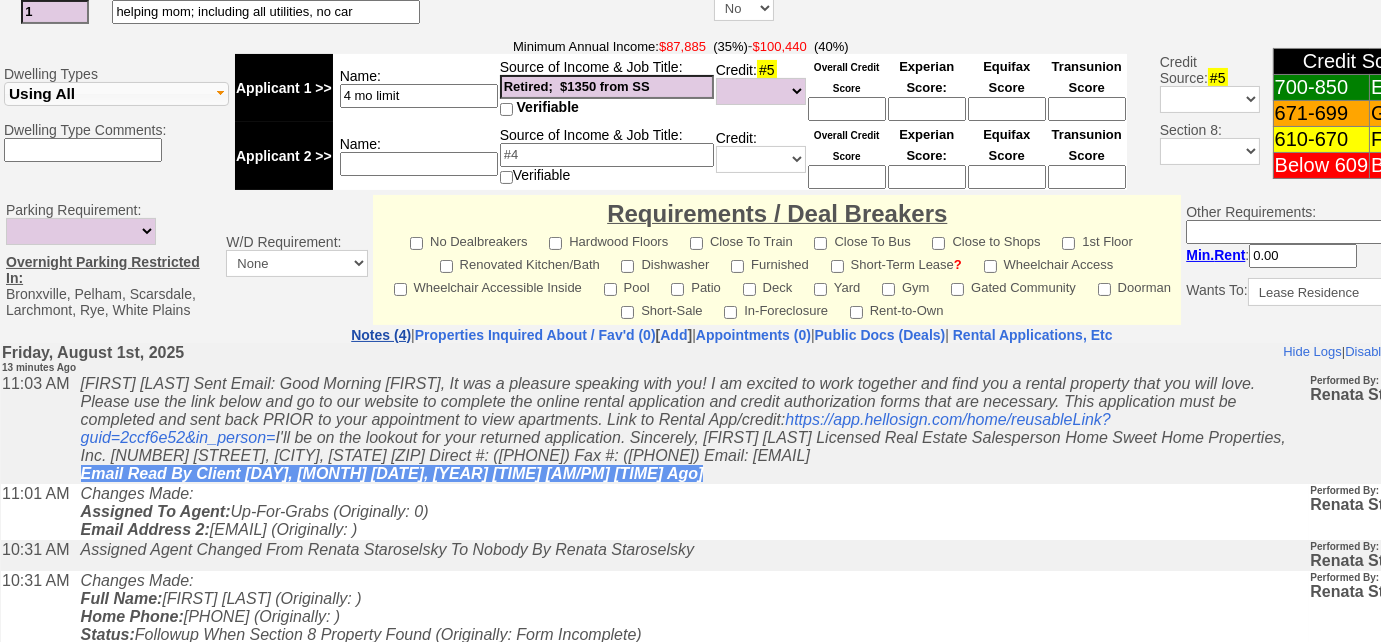 click on "Notes (4)" at bounding box center [381, 335] 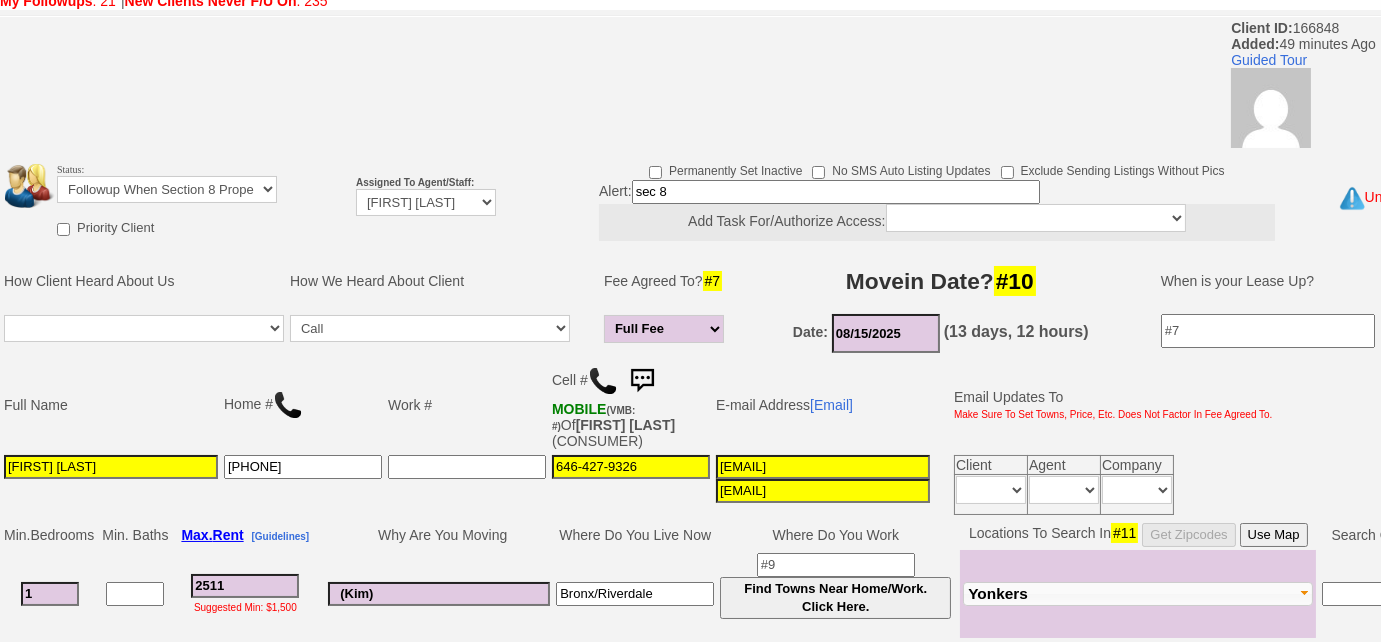 scroll, scrollTop: 0, scrollLeft: 0, axis: both 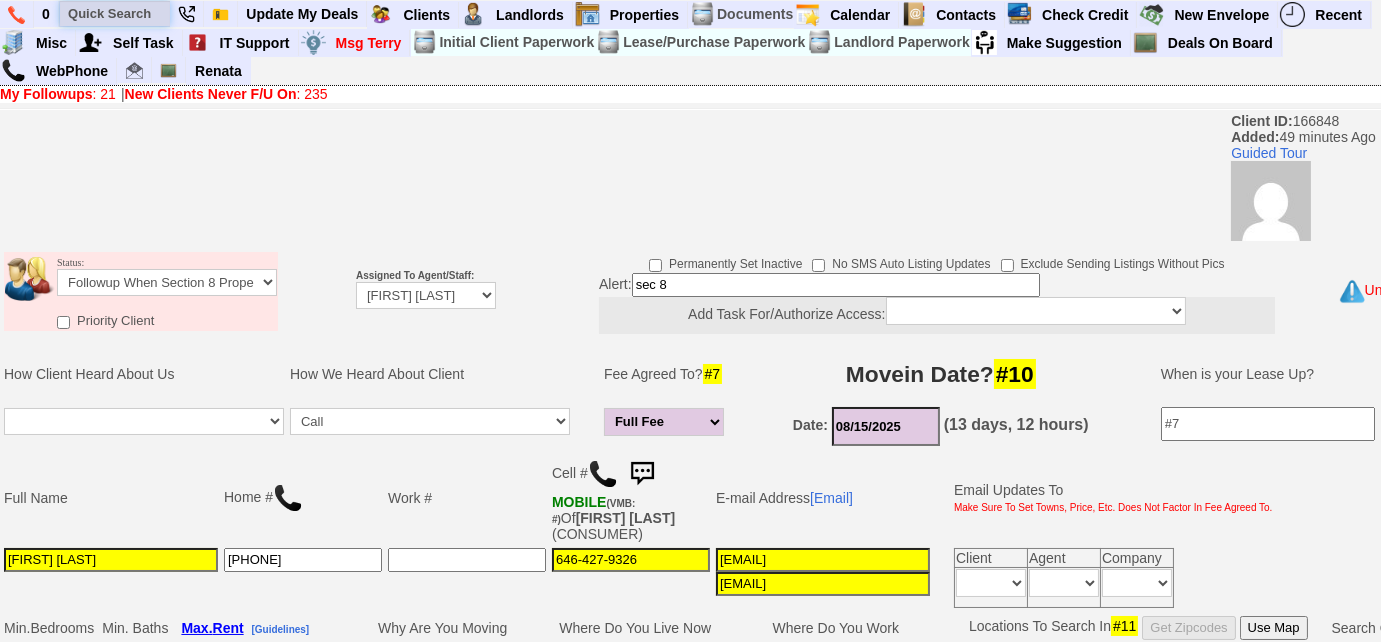 click at bounding box center [115, 13] 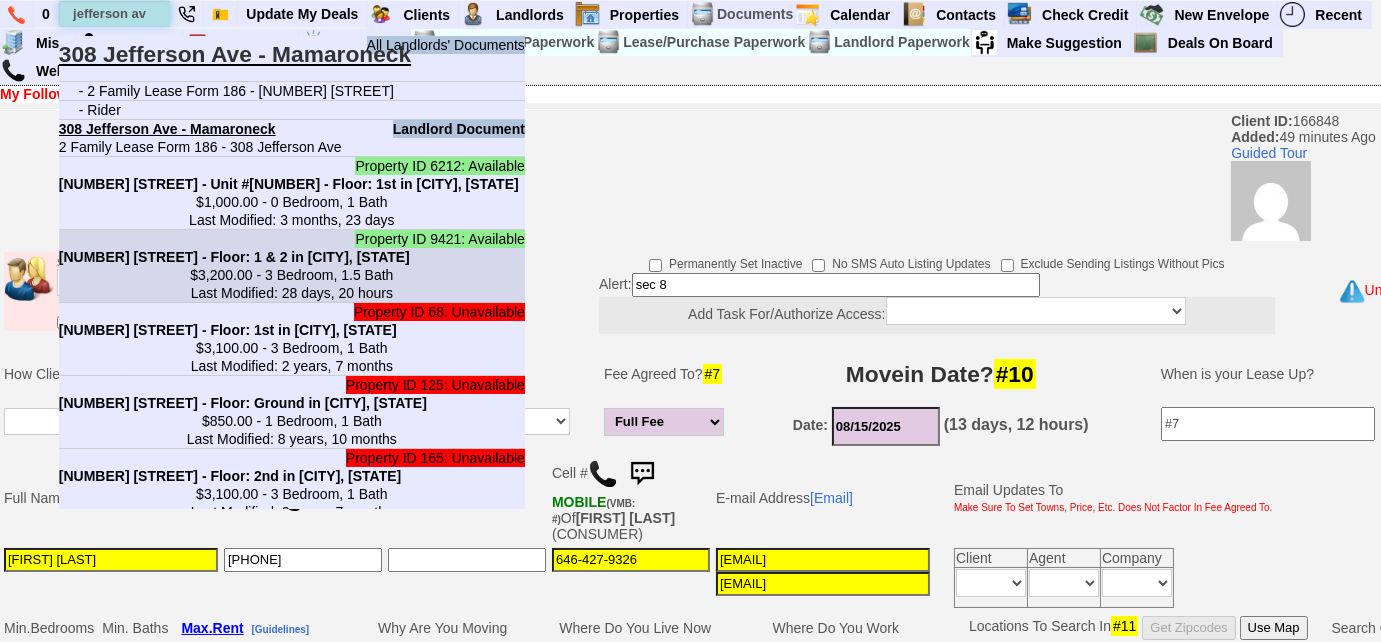 type on "jefferson av" 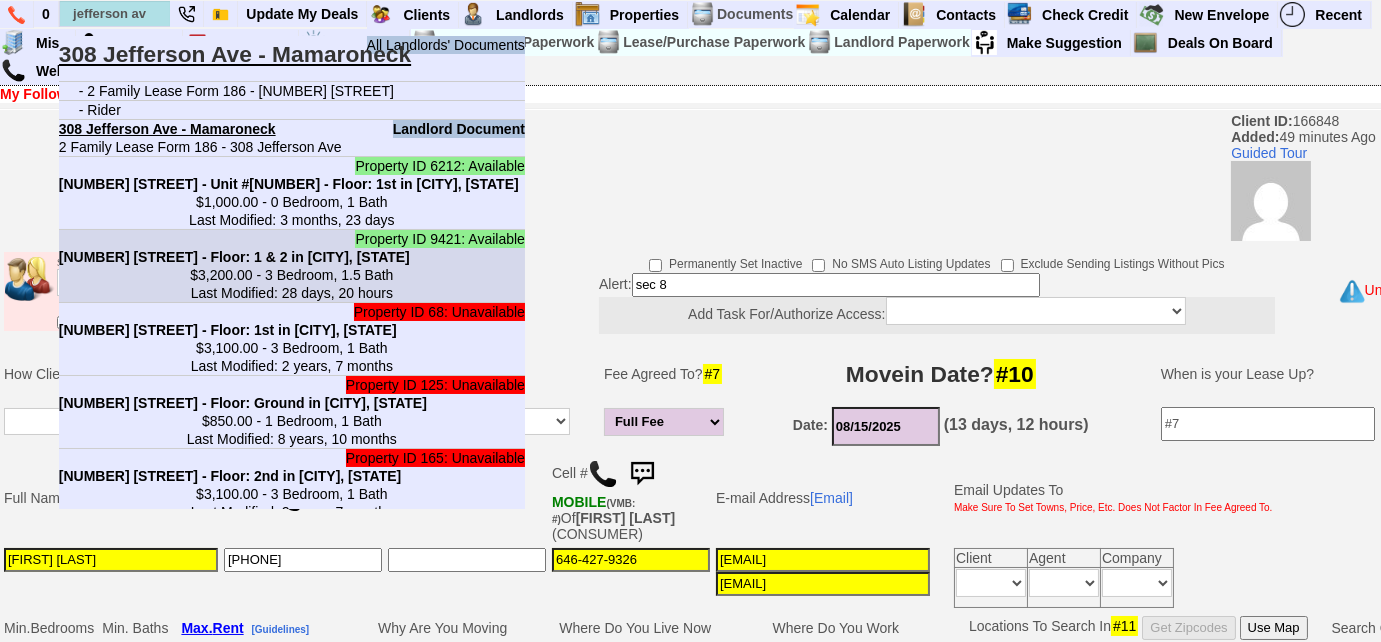 click on "$3,200.00 - 3 Bedroom, 1.5 Bath Last Modified: 28 days, 20 hours" at bounding box center (292, 284) 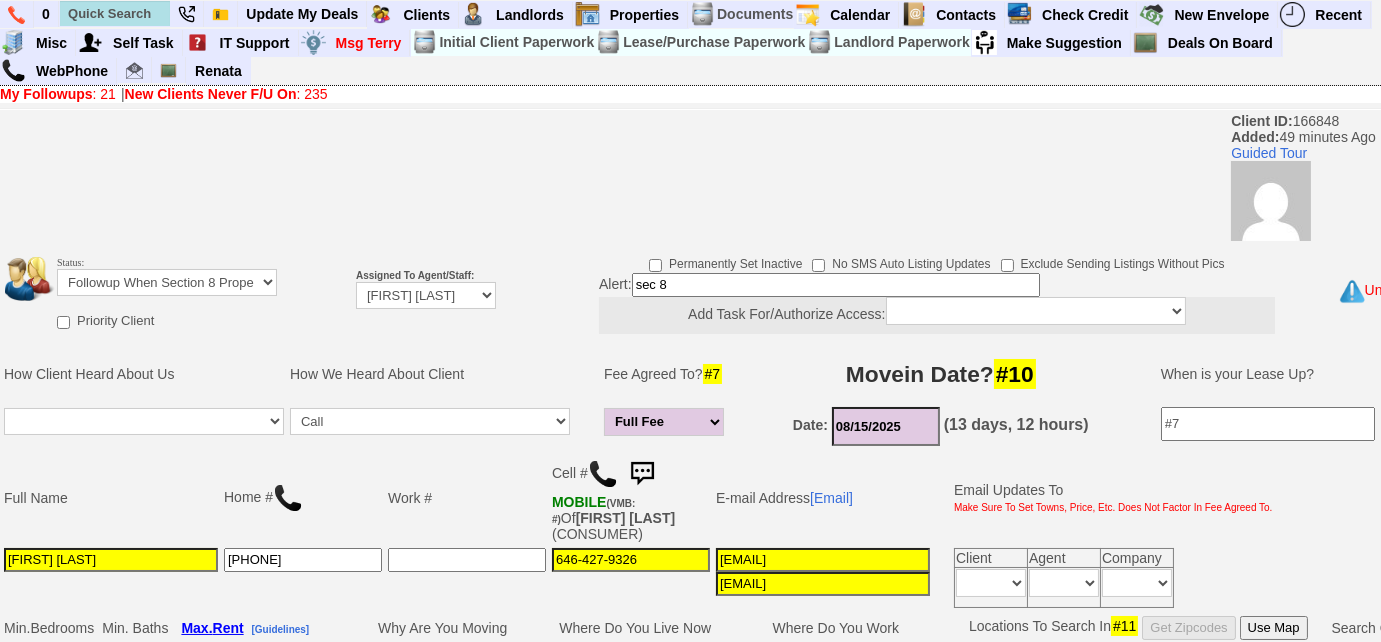 drag, startPoint x: 96, startPoint y: 563, endPoint x: 0, endPoint y: 545, distance: 97.67292 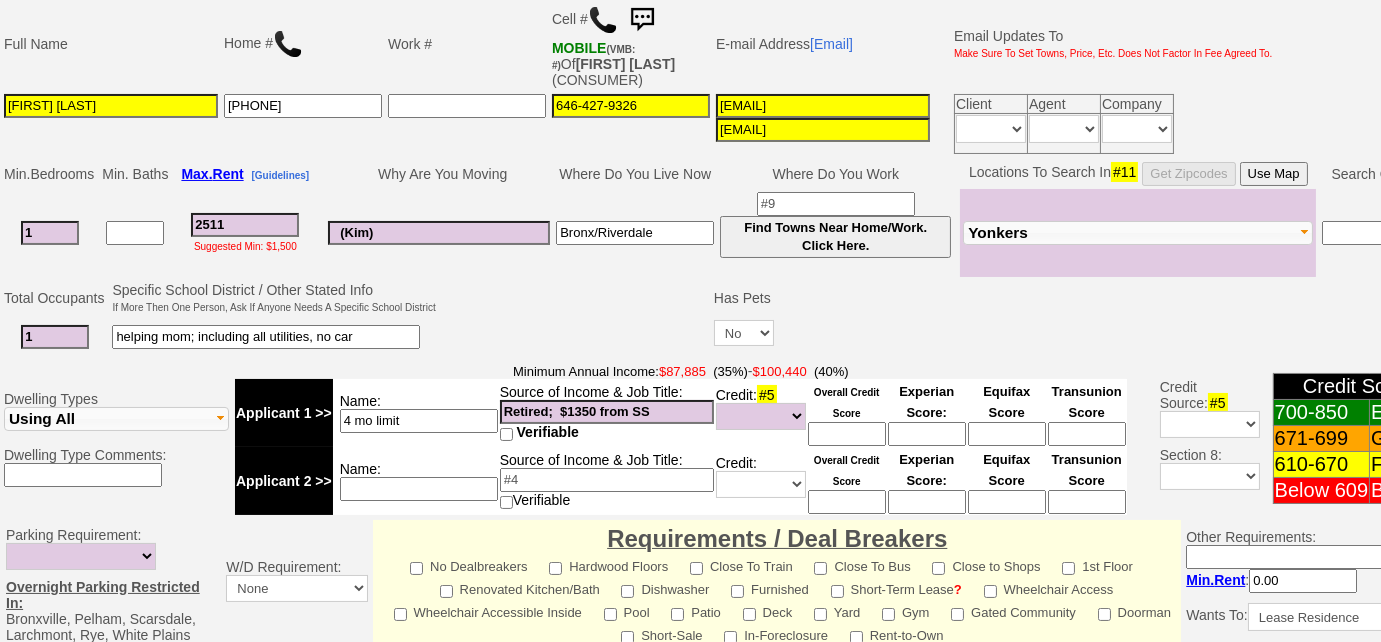 scroll, scrollTop: 909, scrollLeft: 0, axis: vertical 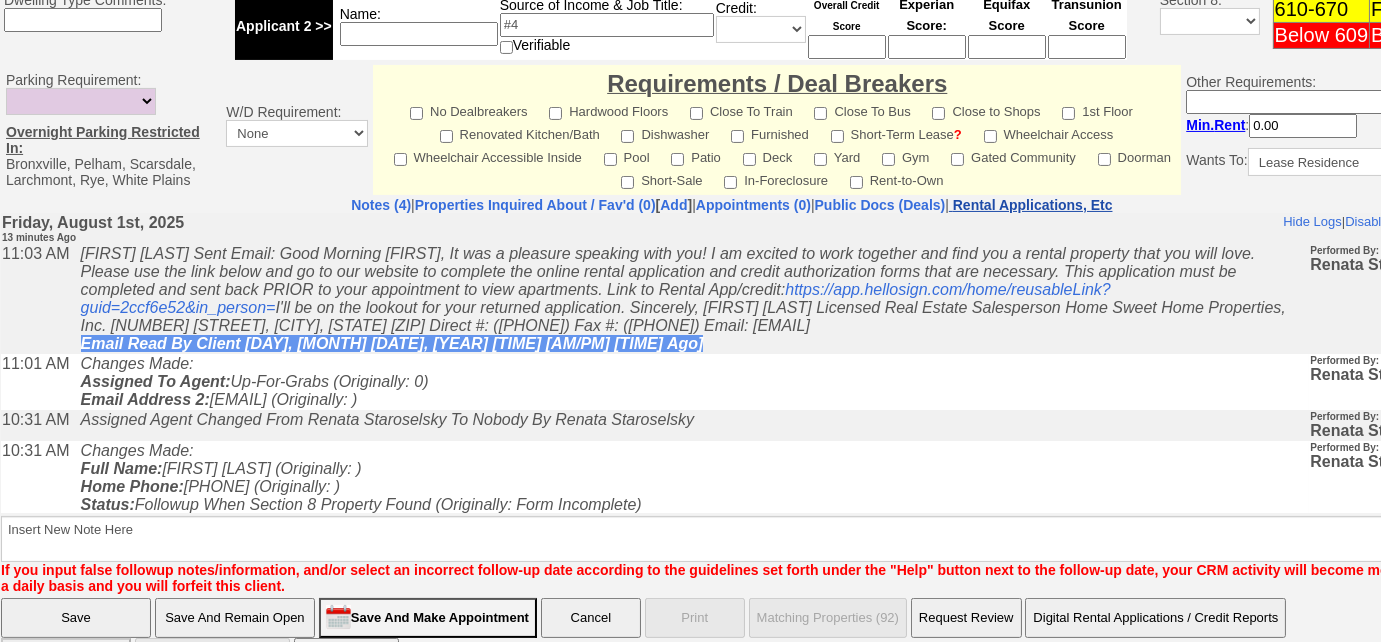 click on "Rental Applications, Etc" at bounding box center (1033, 205) 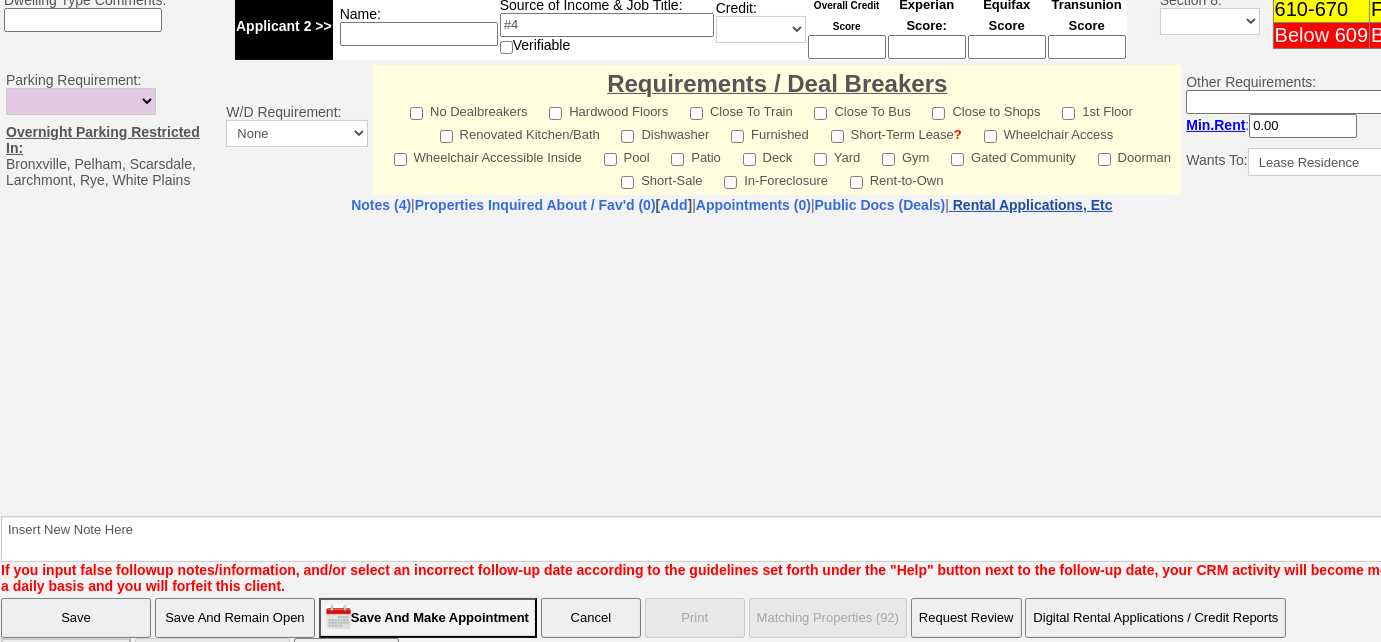 select on "100" 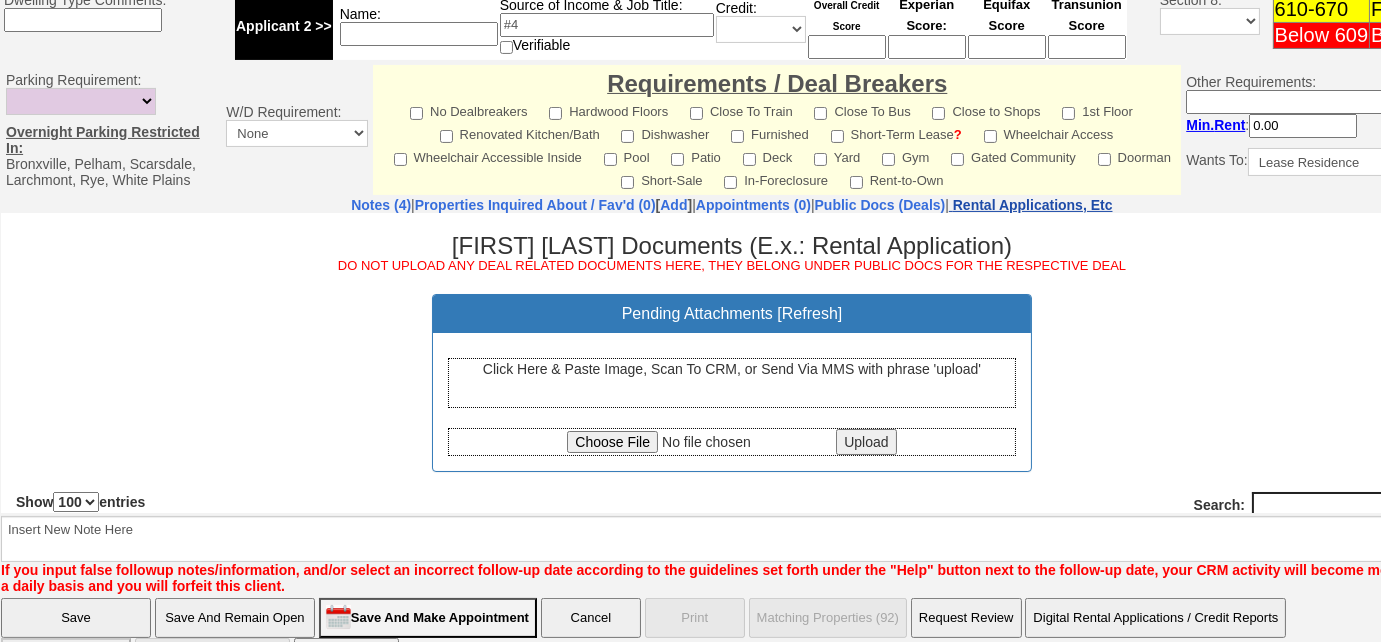 scroll, scrollTop: 0, scrollLeft: 0, axis: both 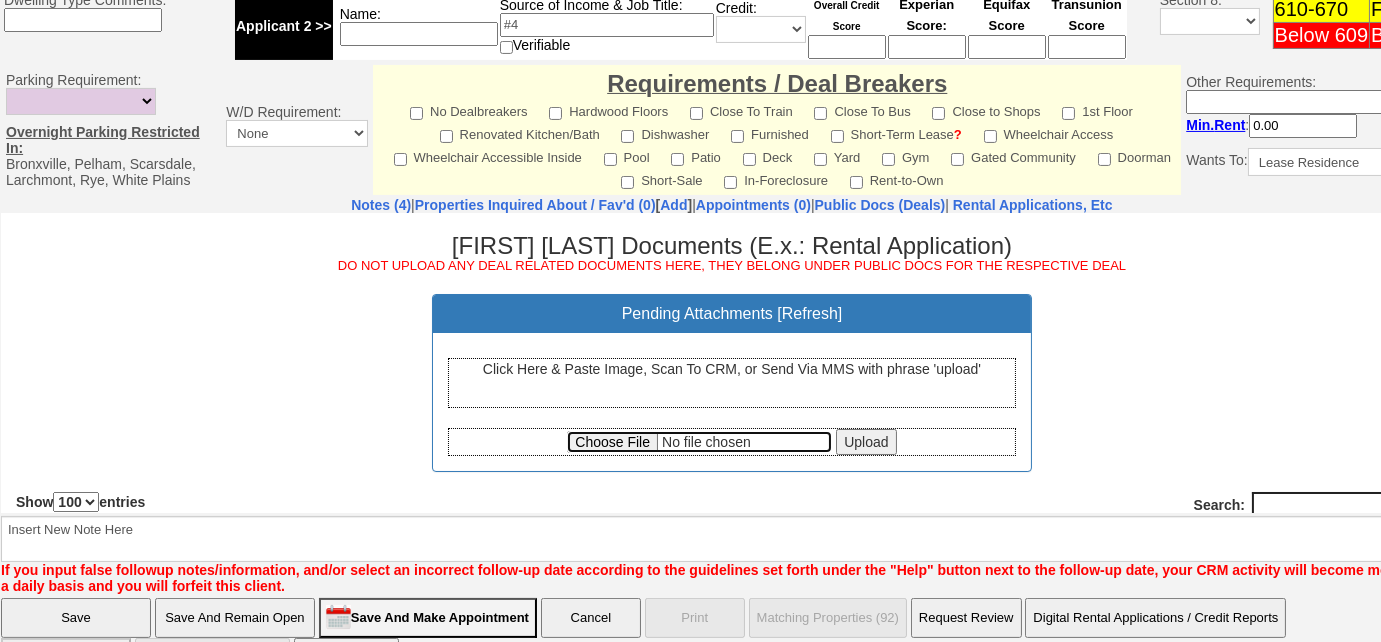 click at bounding box center [699, 441] 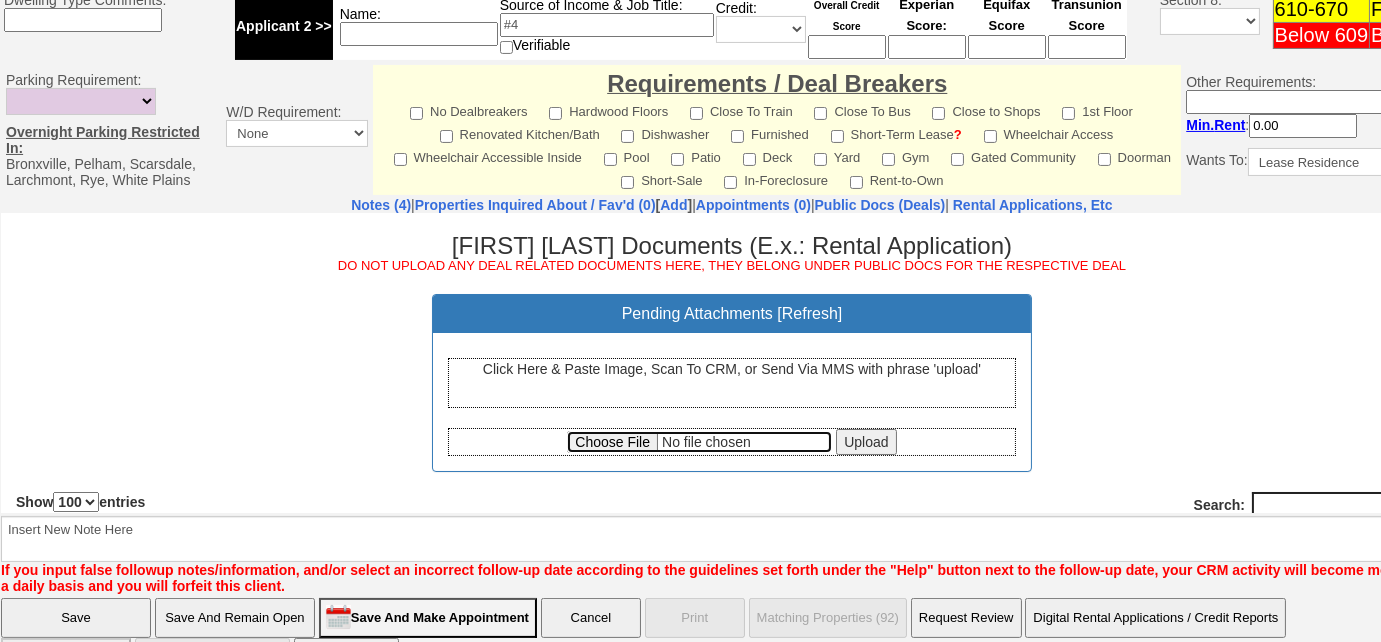 type on "C:\fakepath\Evelyn Rijo rental appl.pdf" 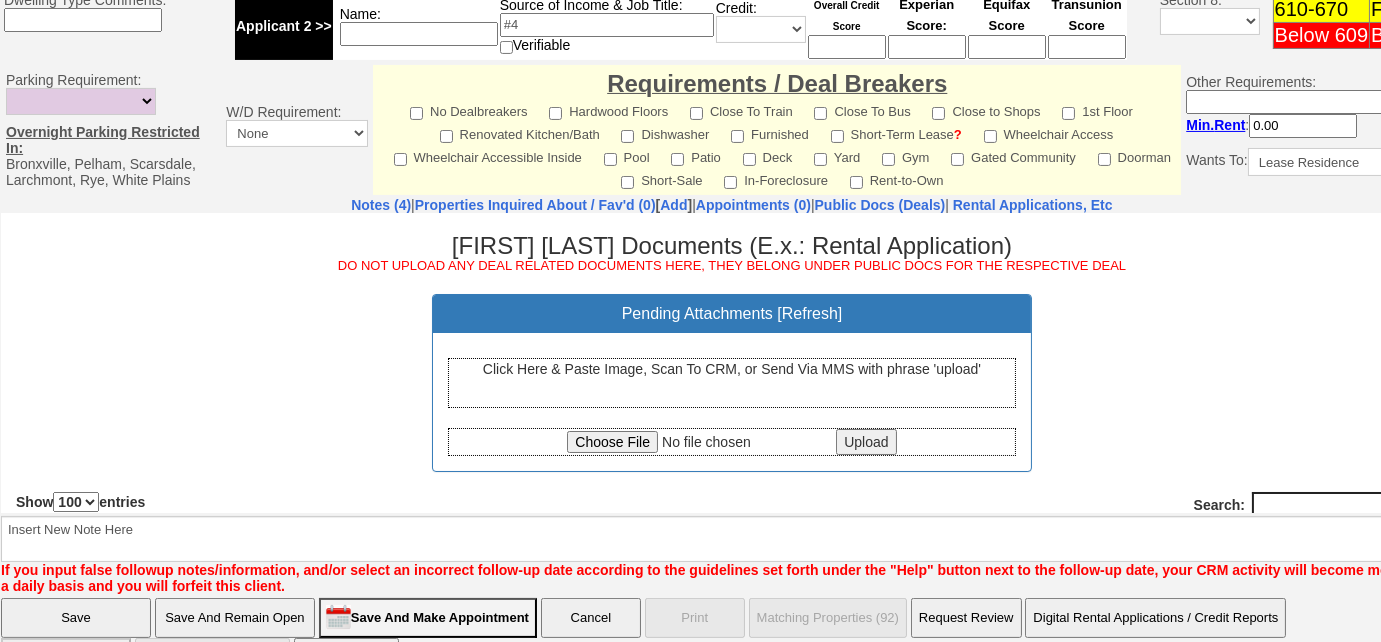 click on "Upload" at bounding box center (866, 441) 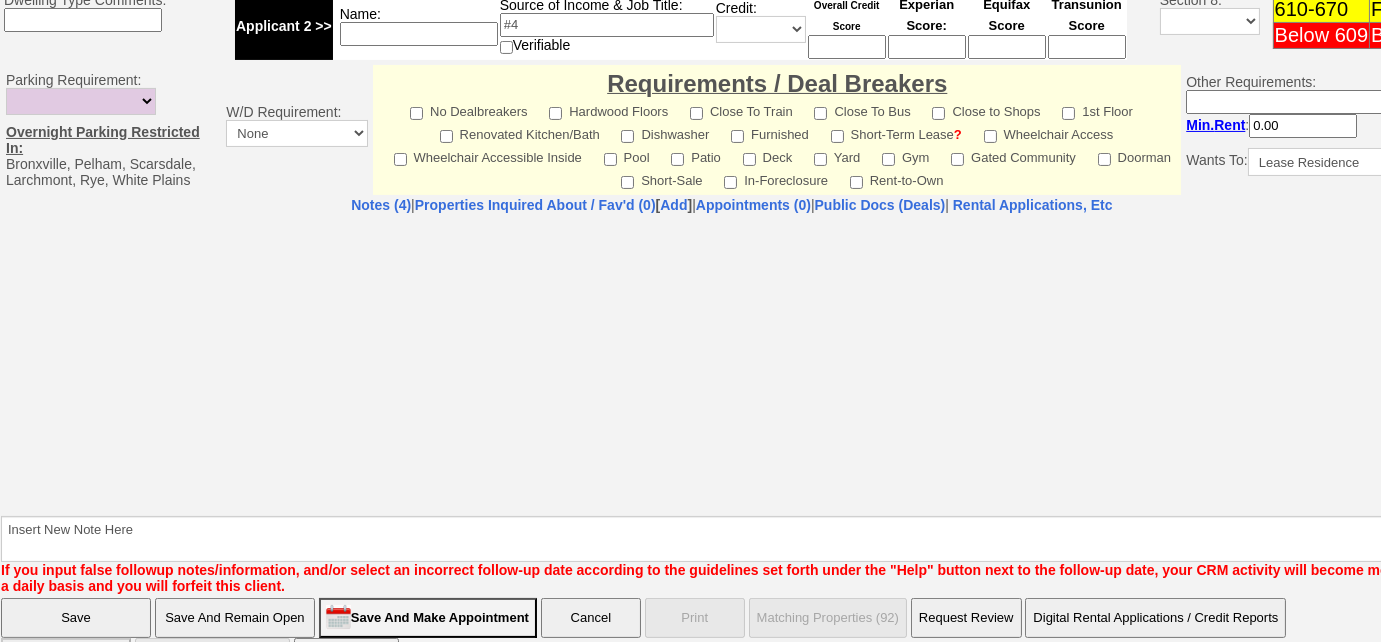select on "100" 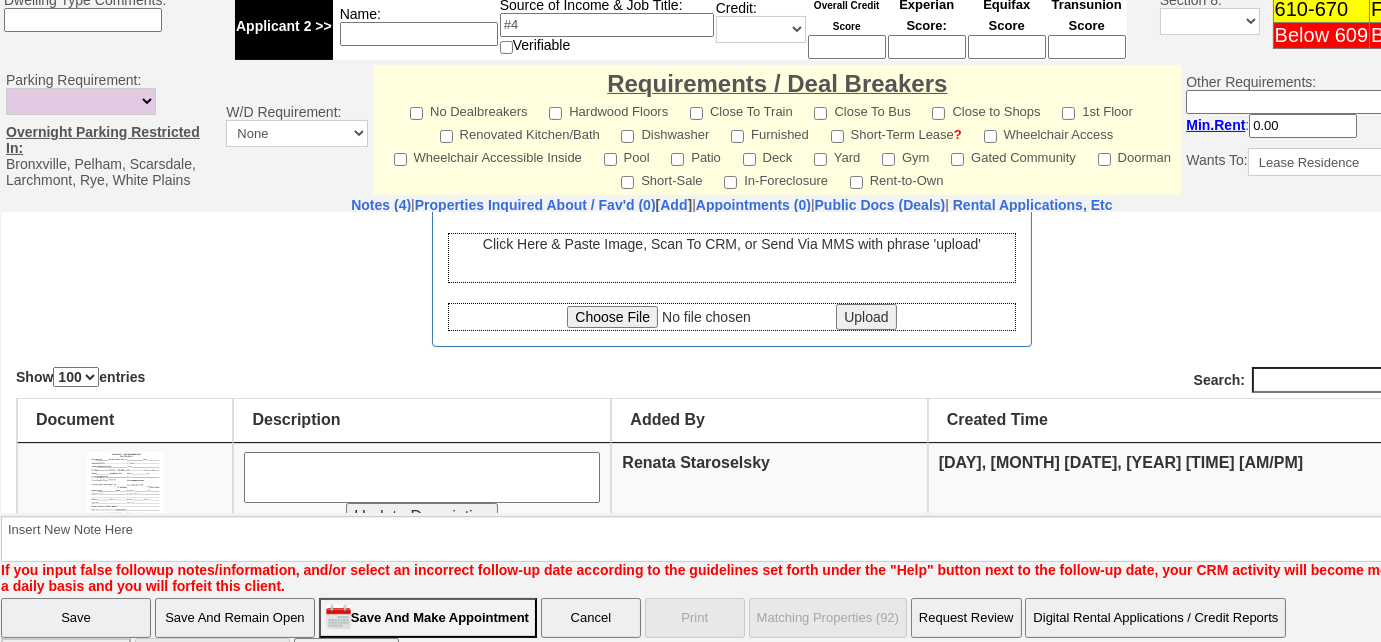 scroll, scrollTop: 232, scrollLeft: 0, axis: vertical 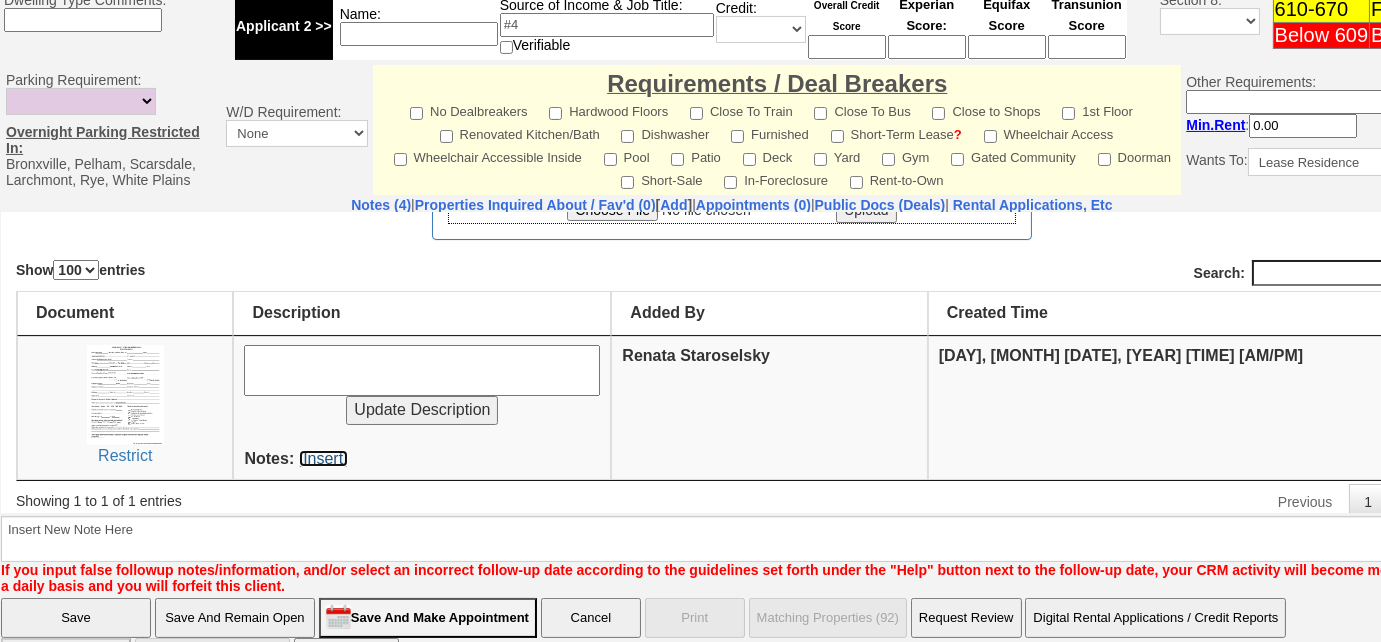 click on "[Insert]" at bounding box center (323, 457) 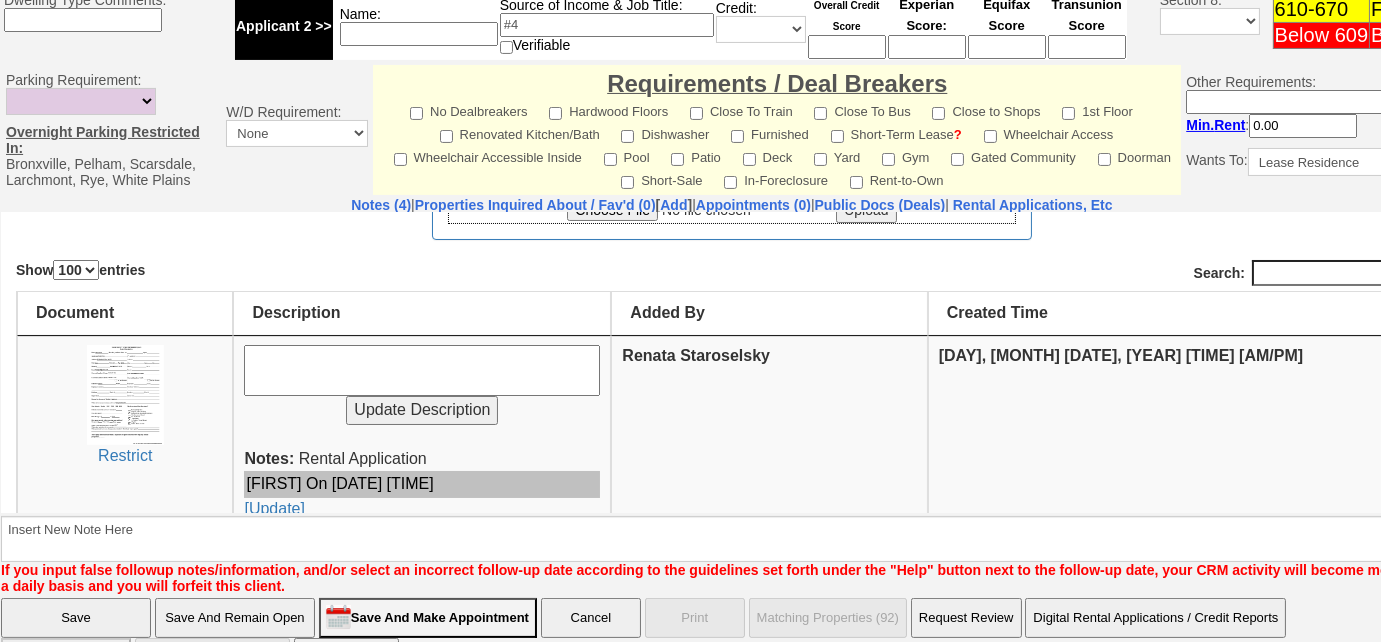 scroll, scrollTop: 0, scrollLeft: 0, axis: both 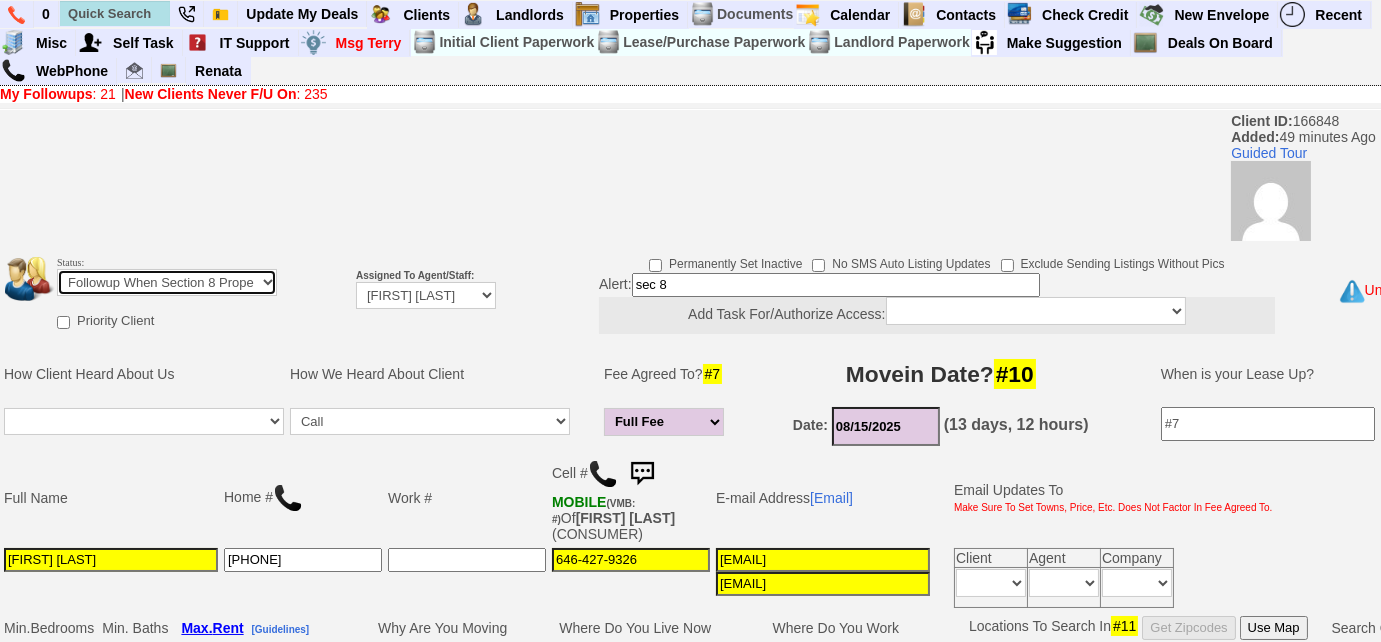 click on "Followup via Phone Followup via Email Followup When Section 8 Property Found Deal Closed - Followup Before Lease Expires Needs Email Address Needs Phone Number From Lead Source HSH is Awaiting Response To Automatic Email Form Incomplete Inactive" at bounding box center (167, 282) 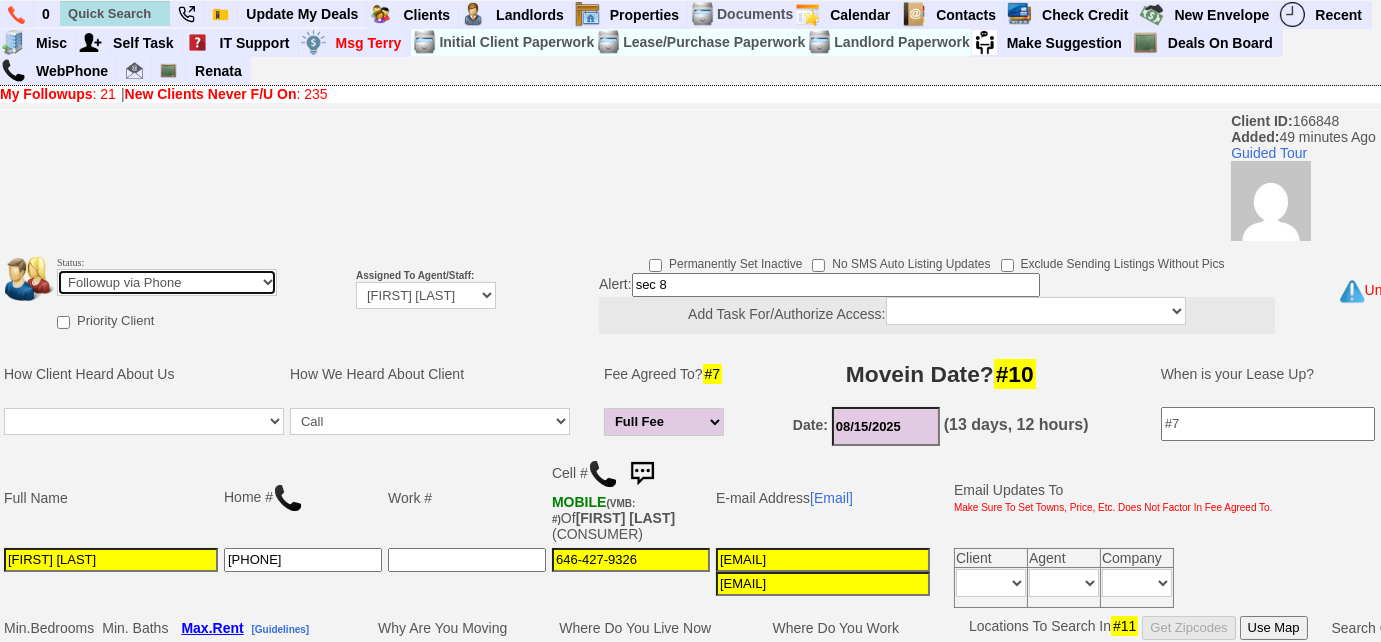 click on "Followup via Phone Followup via Email Followup When Section 8 Property Found Deal Closed - Followup Before Lease Expires Needs Email Address Needs Phone Number From Lead Source HSH is Awaiting Response To Automatic Email Form Incomplete Inactive" at bounding box center (167, 282) 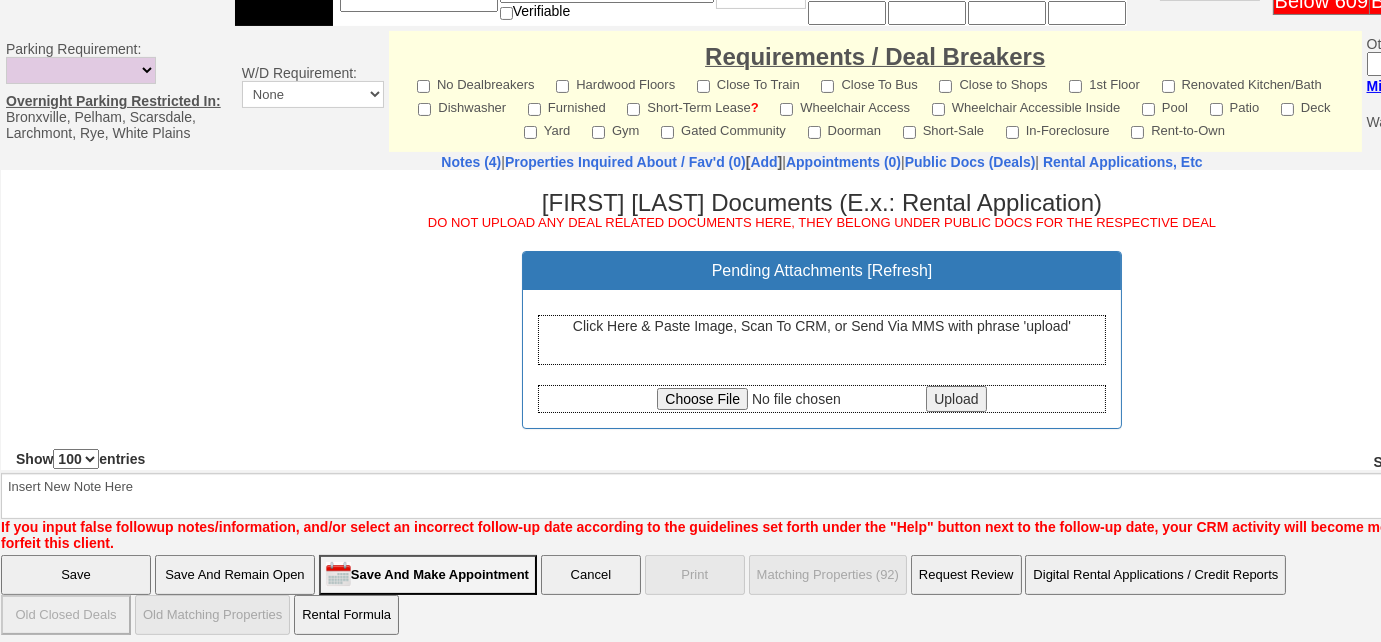 scroll, scrollTop: 964, scrollLeft: 0, axis: vertical 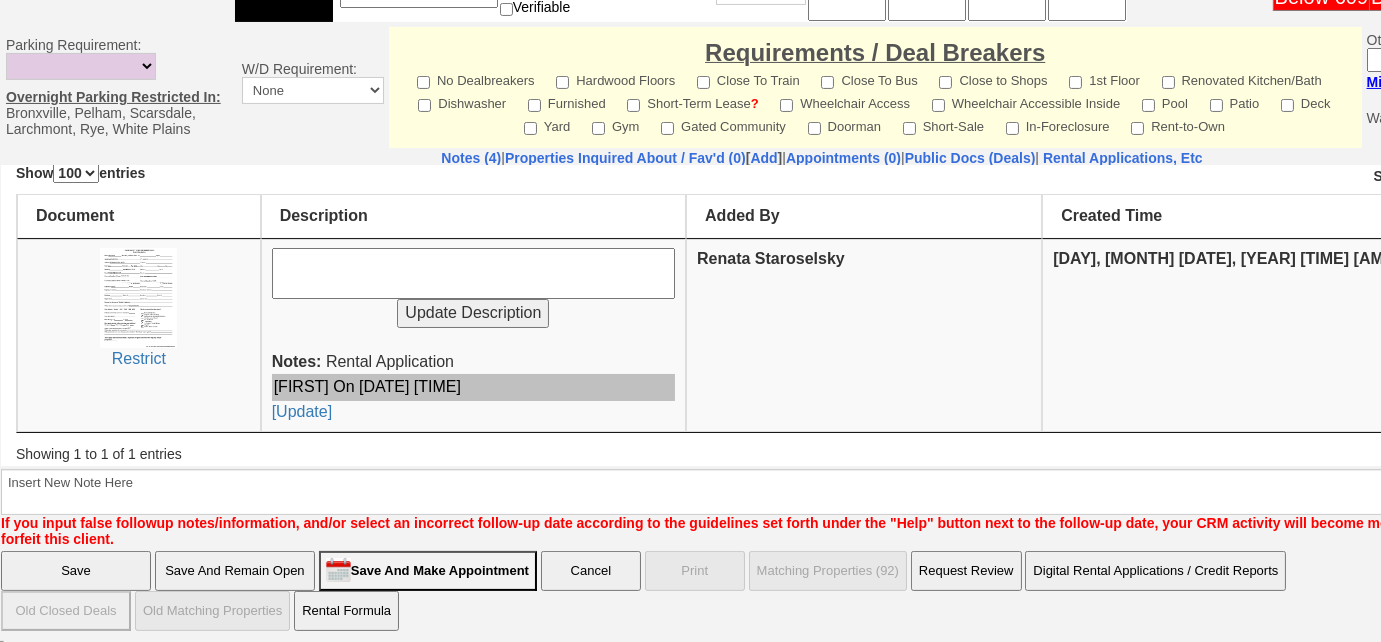 click on "Save And Make Appointment" at bounding box center (428, 571) 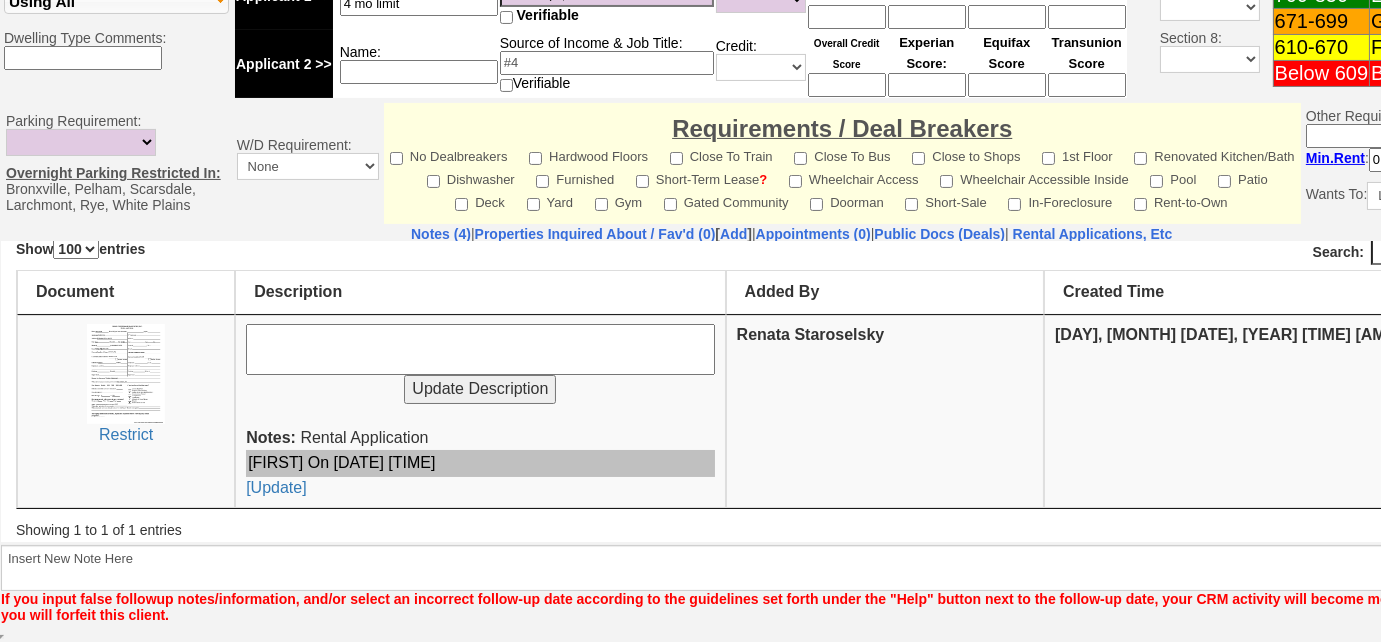 scroll, scrollTop: 894, scrollLeft: 0, axis: vertical 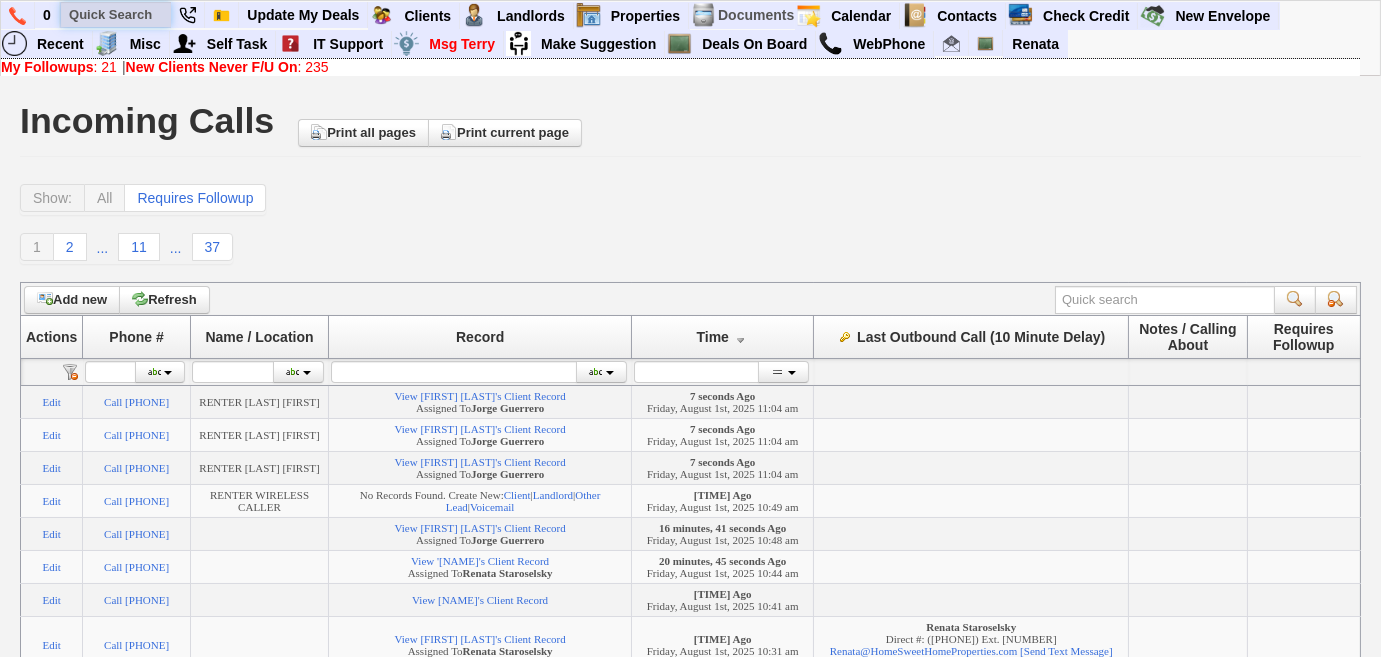 click at bounding box center [116, 14] 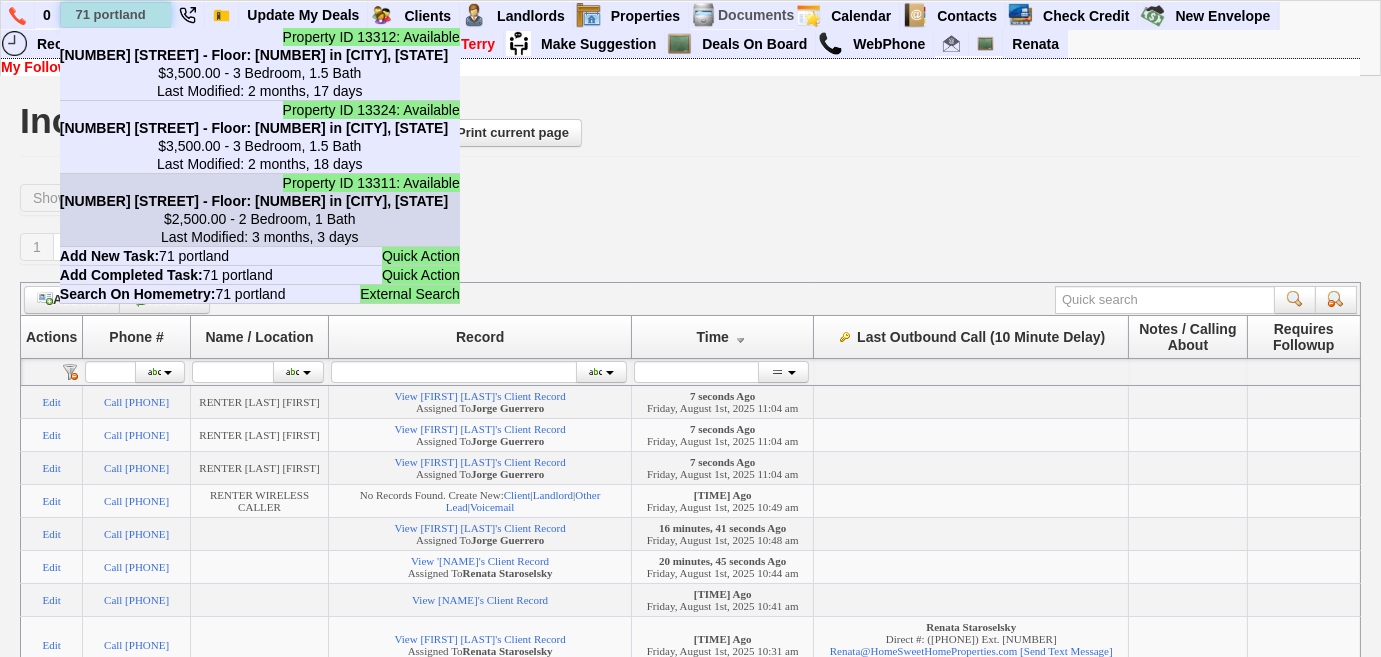 type on "71 portland" 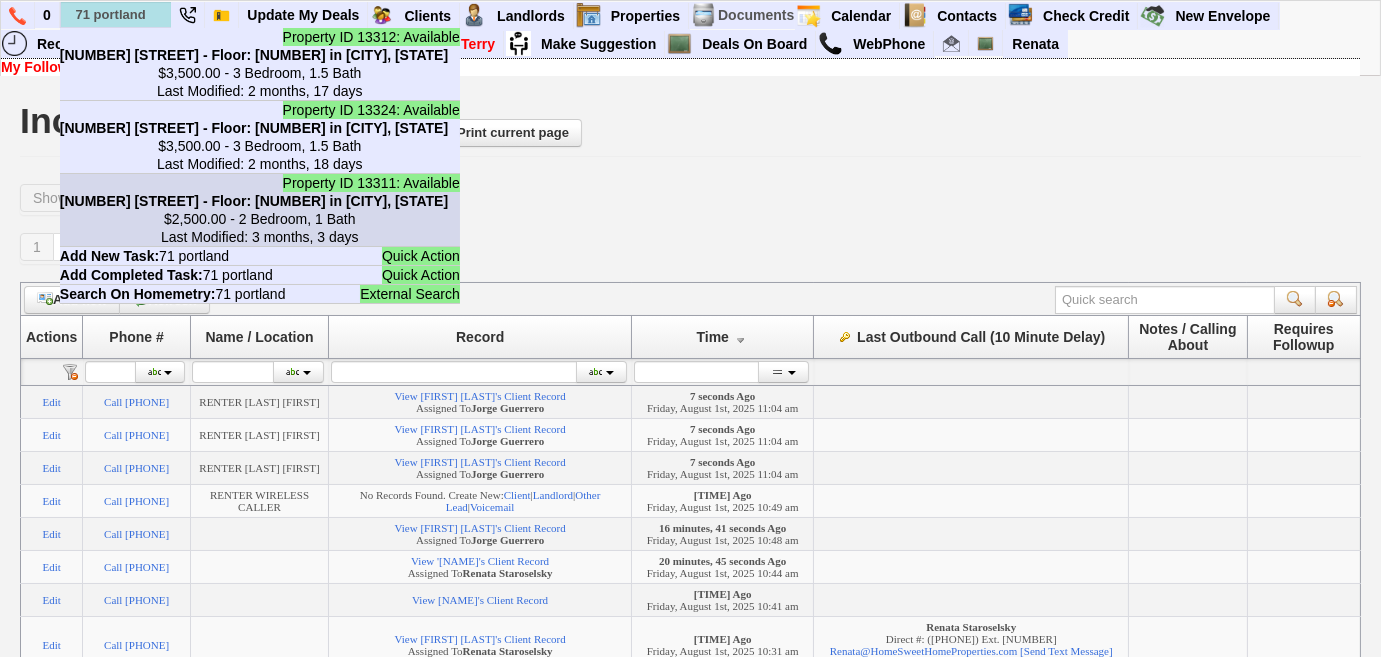 click on "$2,500.00 - 2 Bedroom, 1 Bath Last Modified: 3 months, 3 days" at bounding box center [260, 228] 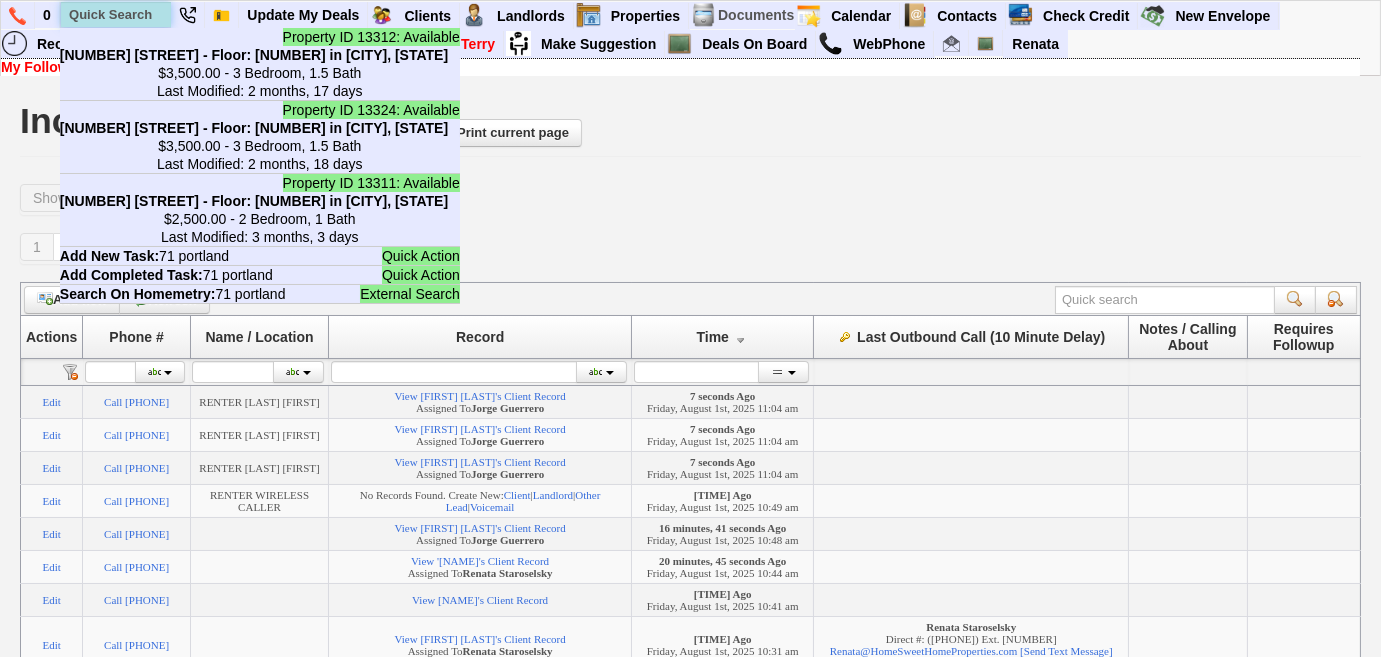 click at bounding box center (116, 14) 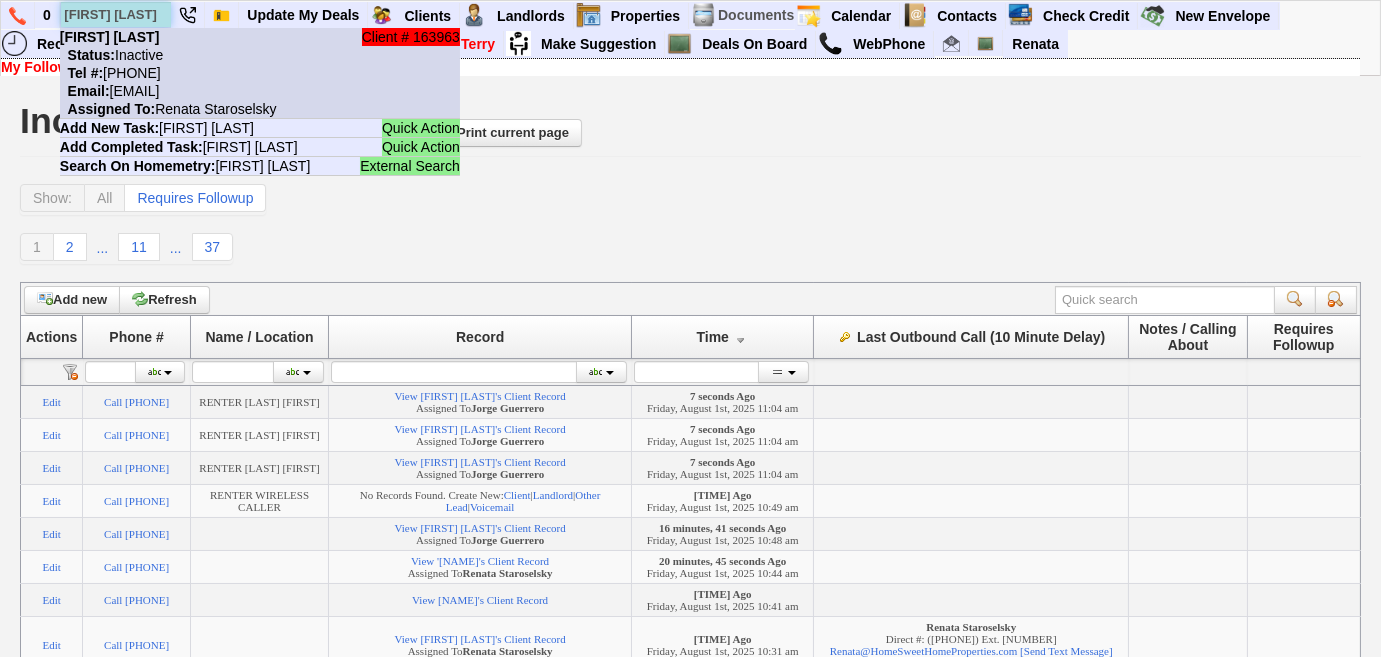 type on "[FIRST] [LAST]" 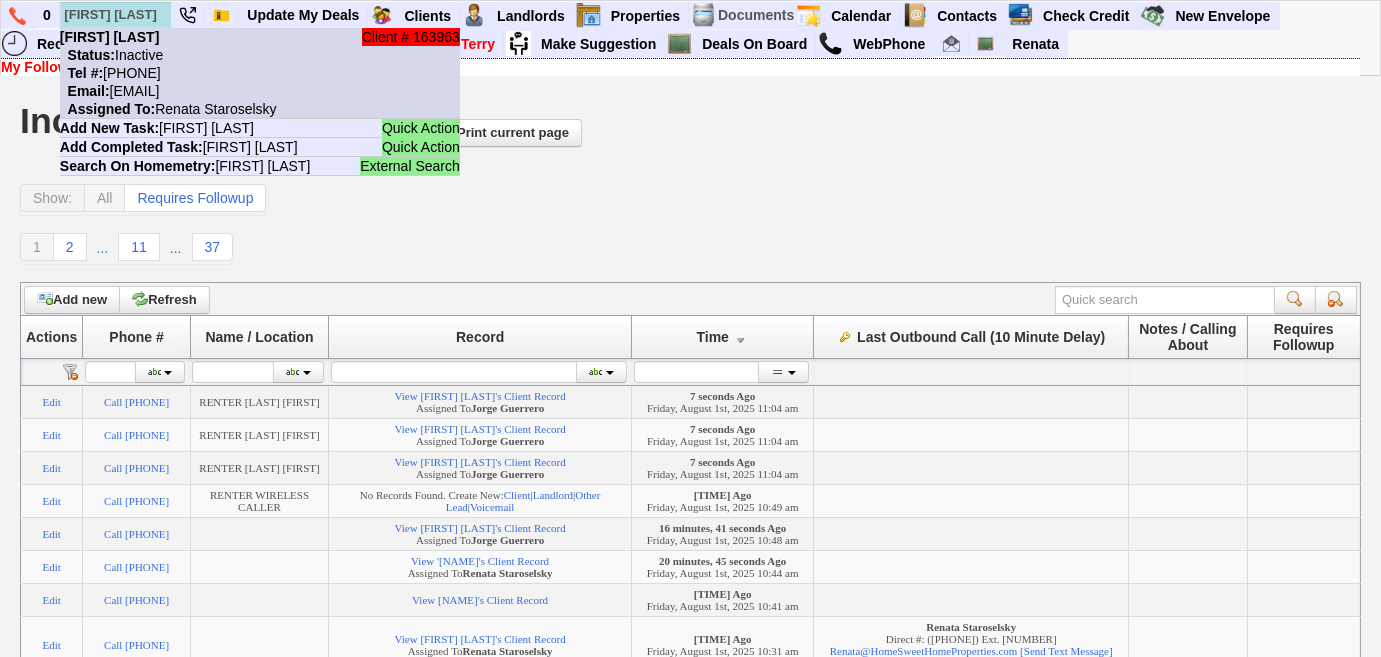 click on "Tel #: [PHONE]" at bounding box center [110, 73] 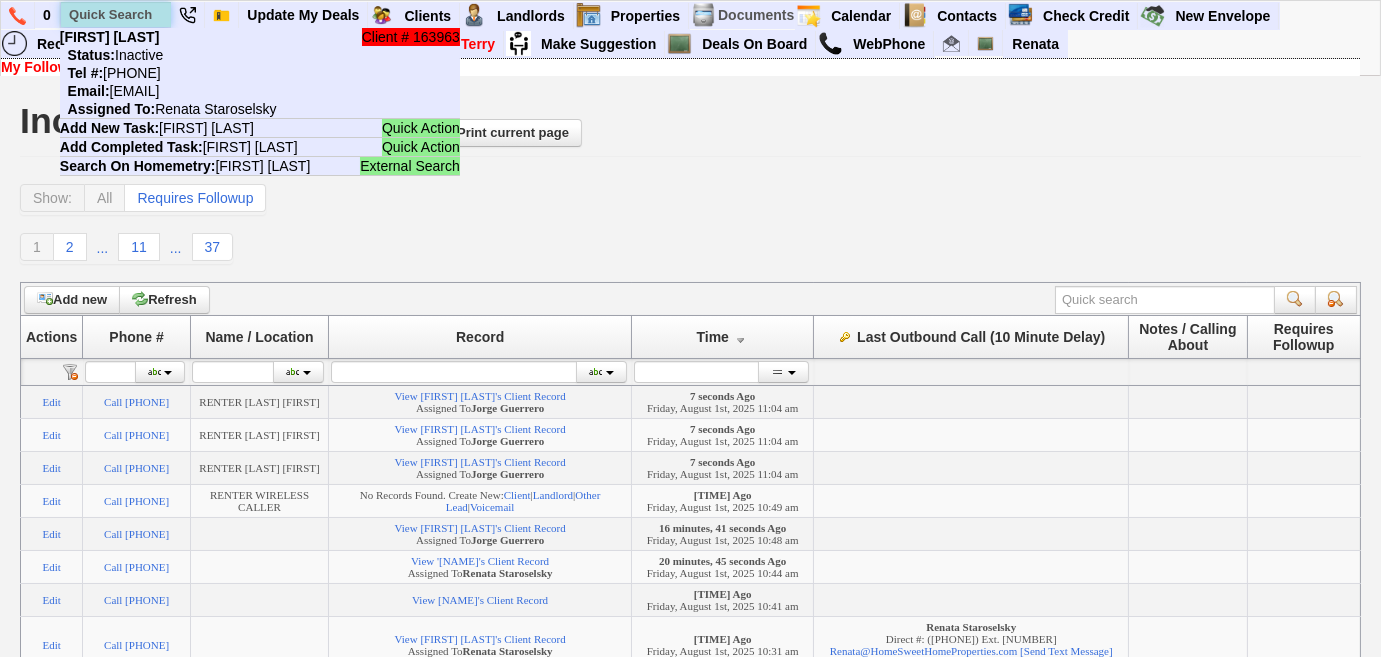 click at bounding box center (116, 14) 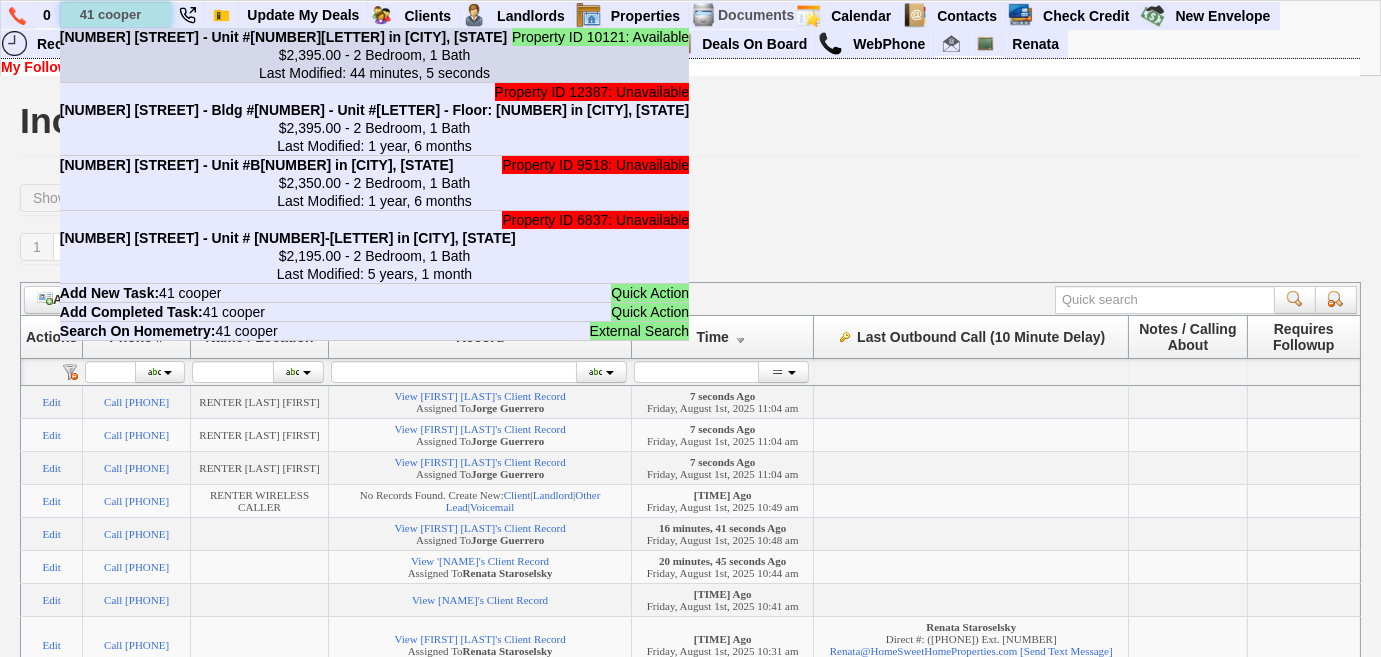 type on "41 cooper" 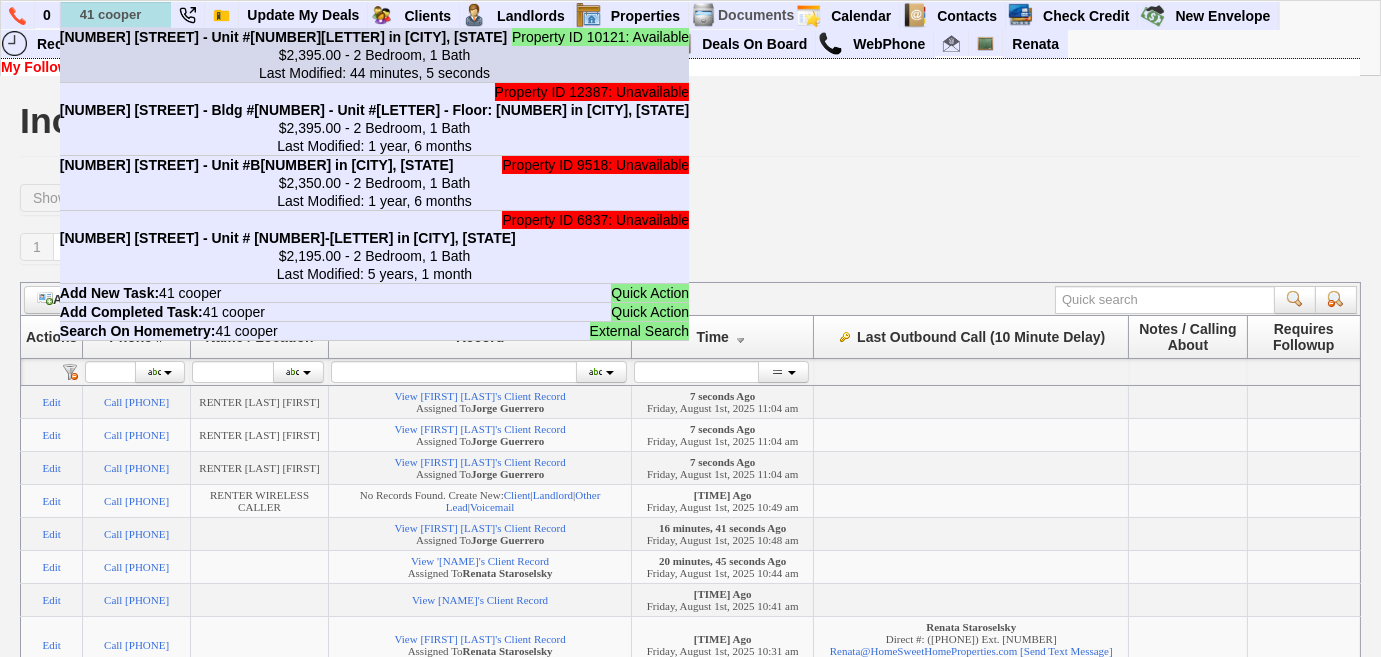 click on "Property ID [NUMBER]: Available
[NUMBER] [STREET] - Unit #[NUMBER][LETTER] in [CITY], [STATE] $[PRICE] - [NUMBER] Bedroom, [NUMBER] Bath Last Modified: [TIME]" at bounding box center [374, 55] 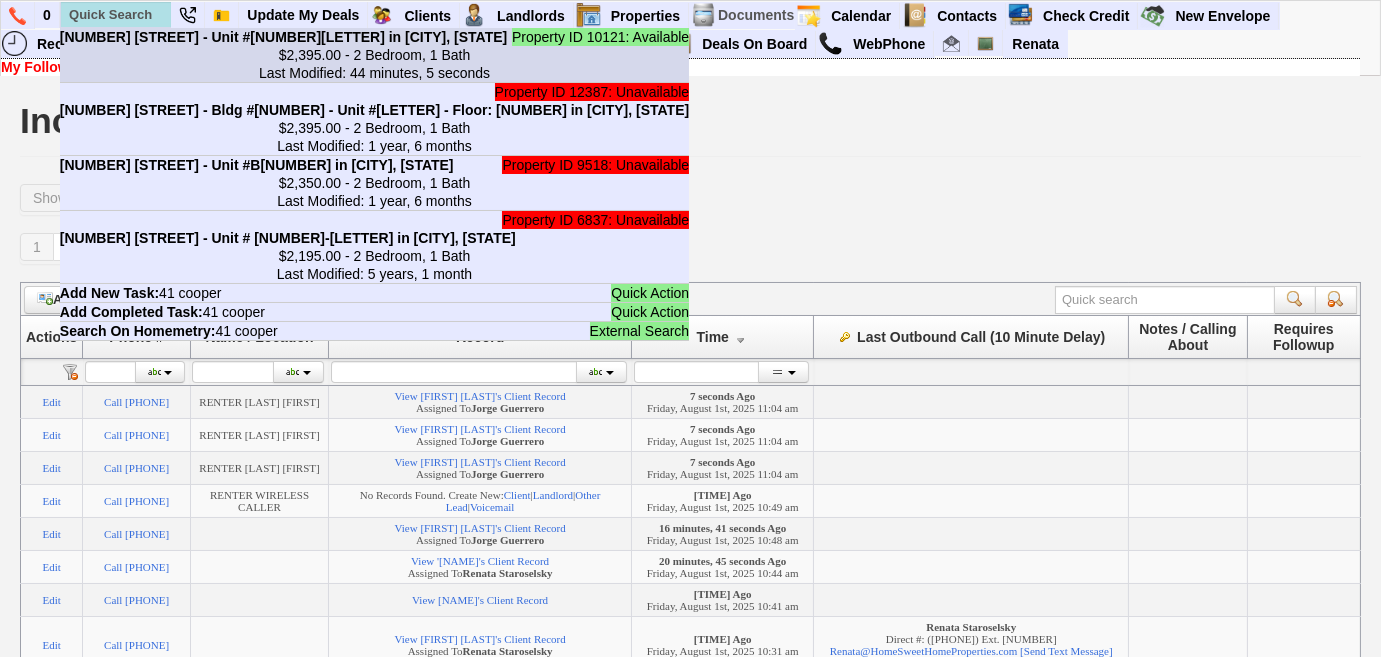 click on "$2,395.00 - 2 Bedroom, 1 Bath Last Modified: 44 minutes, 5 seconds" at bounding box center [374, 64] 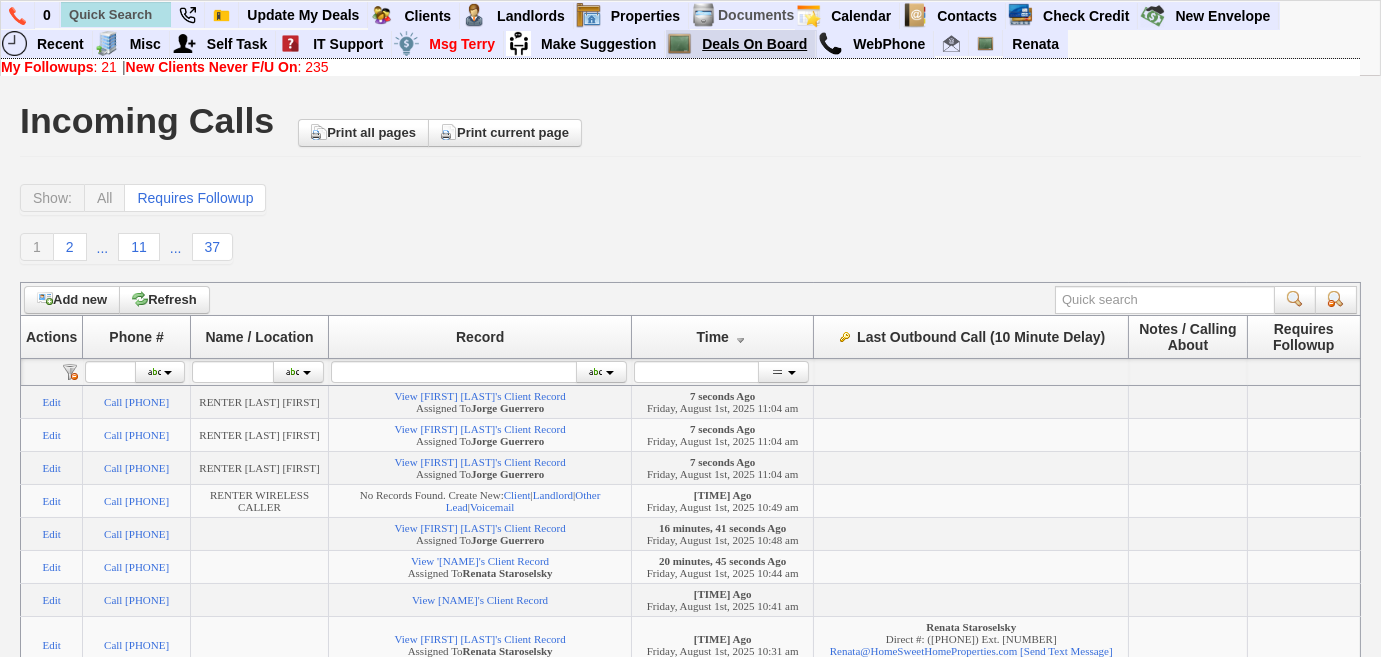 click on "Deals On Board" at bounding box center (755, 44) 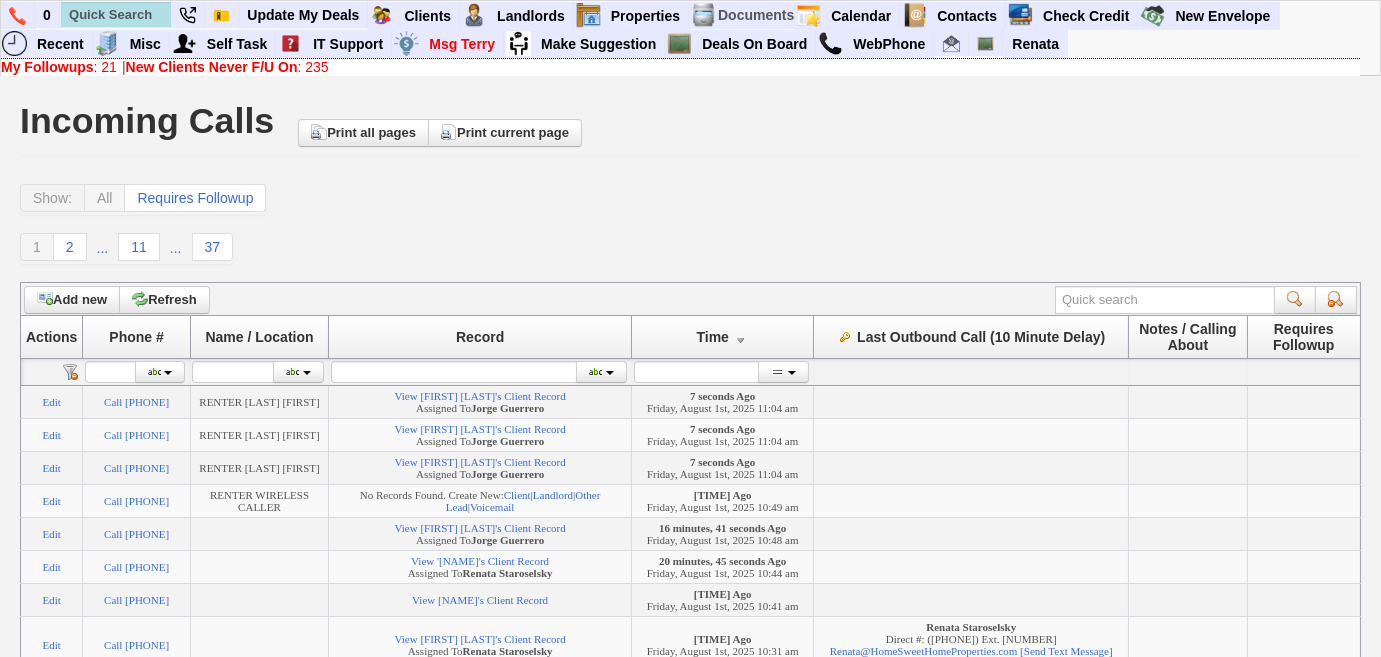 click on "New Clients Never F/U On" at bounding box center [212, 67] 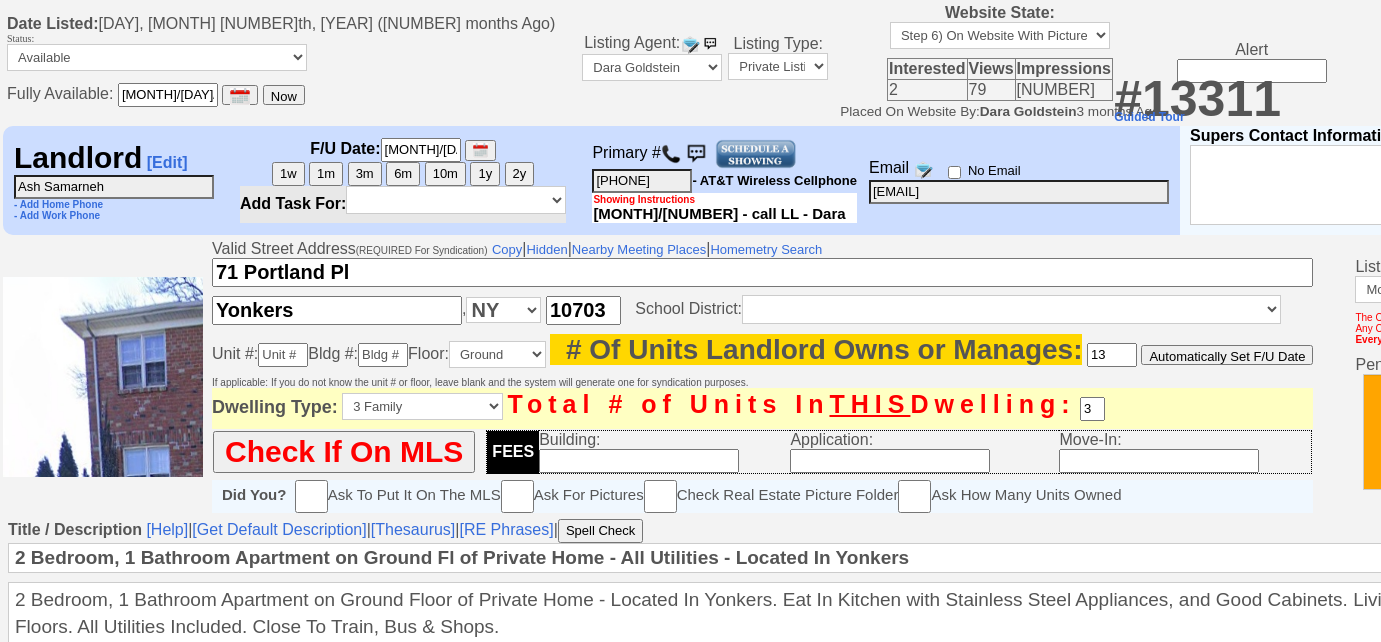 scroll, scrollTop: 0, scrollLeft: 0, axis: both 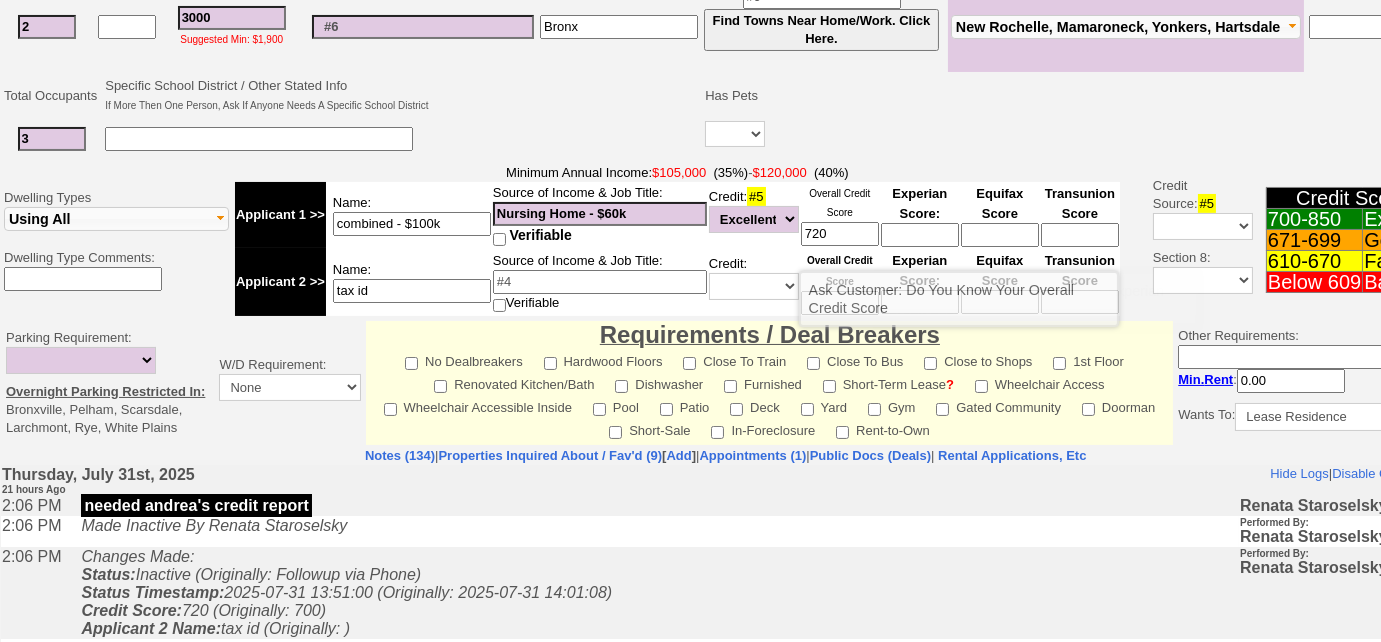 drag, startPoint x: 864, startPoint y: 249, endPoint x: 717, endPoint y: 233, distance: 147.86818 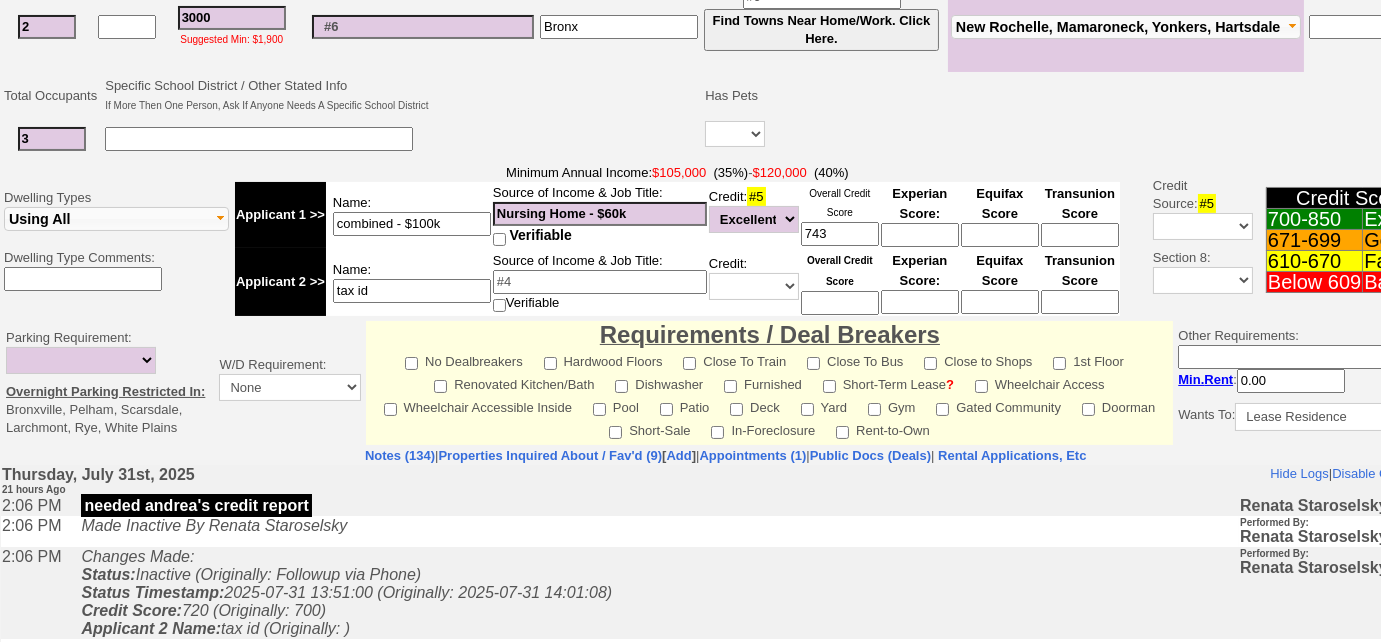 type on "743" 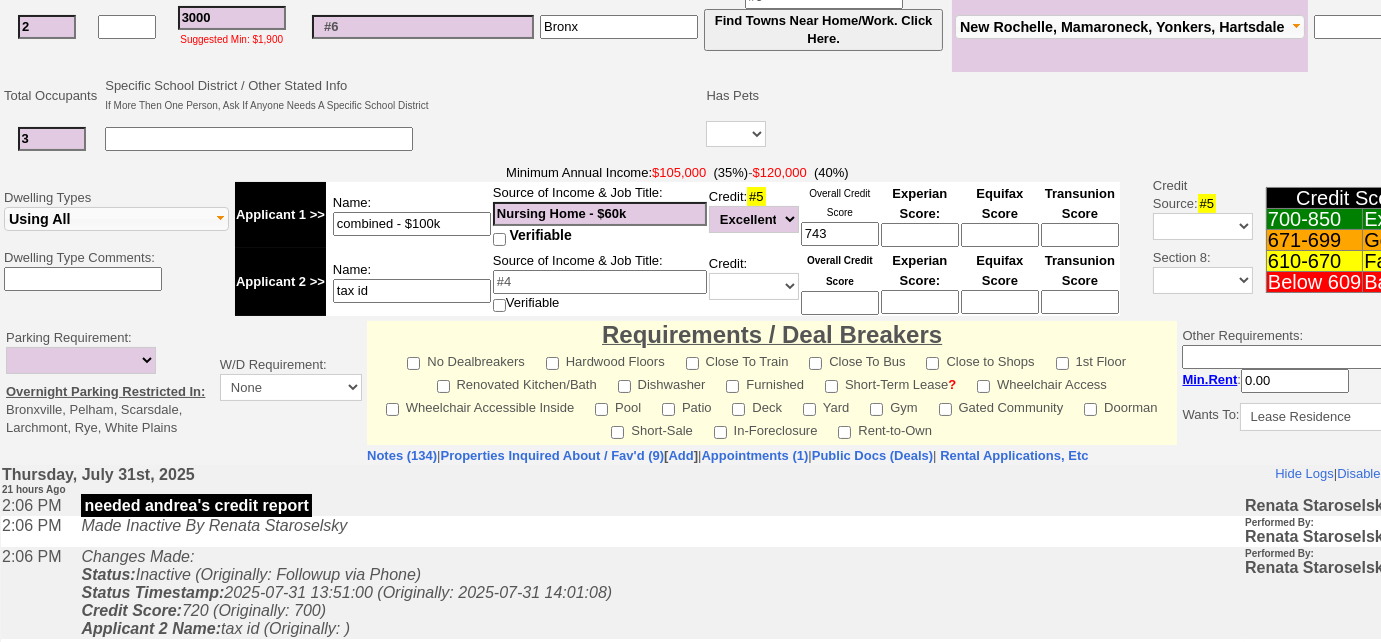 click on "Made Inactive By Renata Staroselsky" at bounding box center (657, 530) 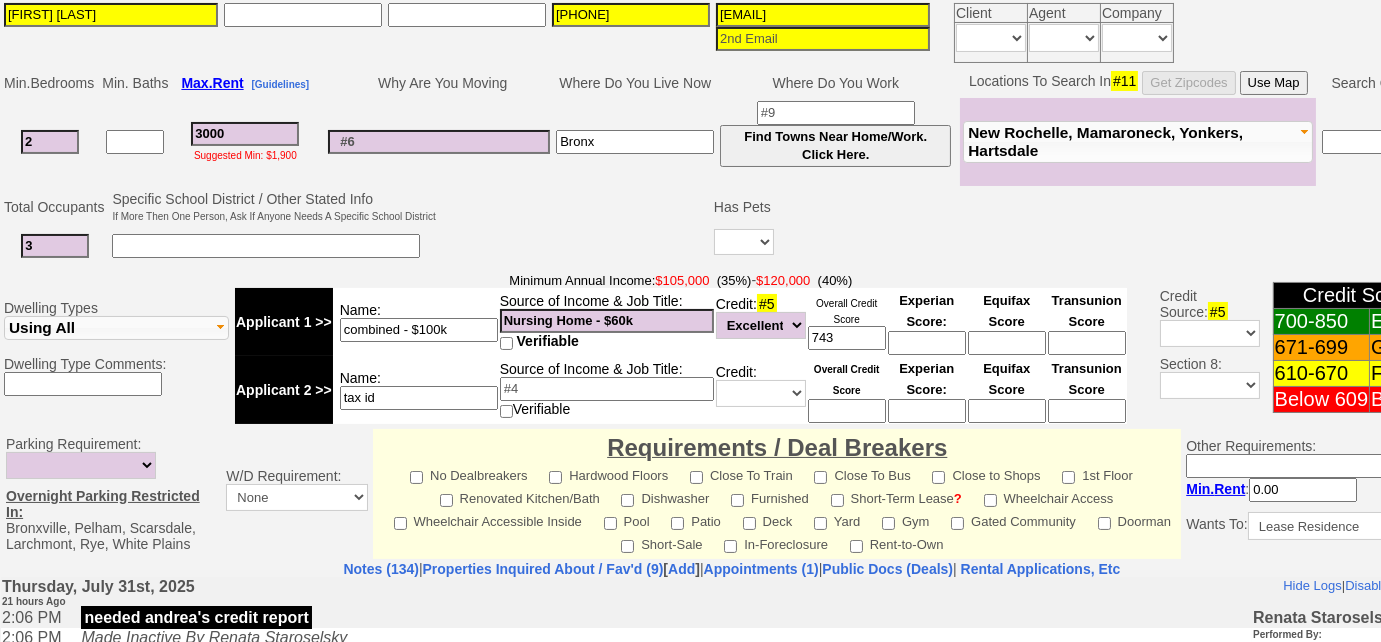 scroll, scrollTop: 645, scrollLeft: 0, axis: vertical 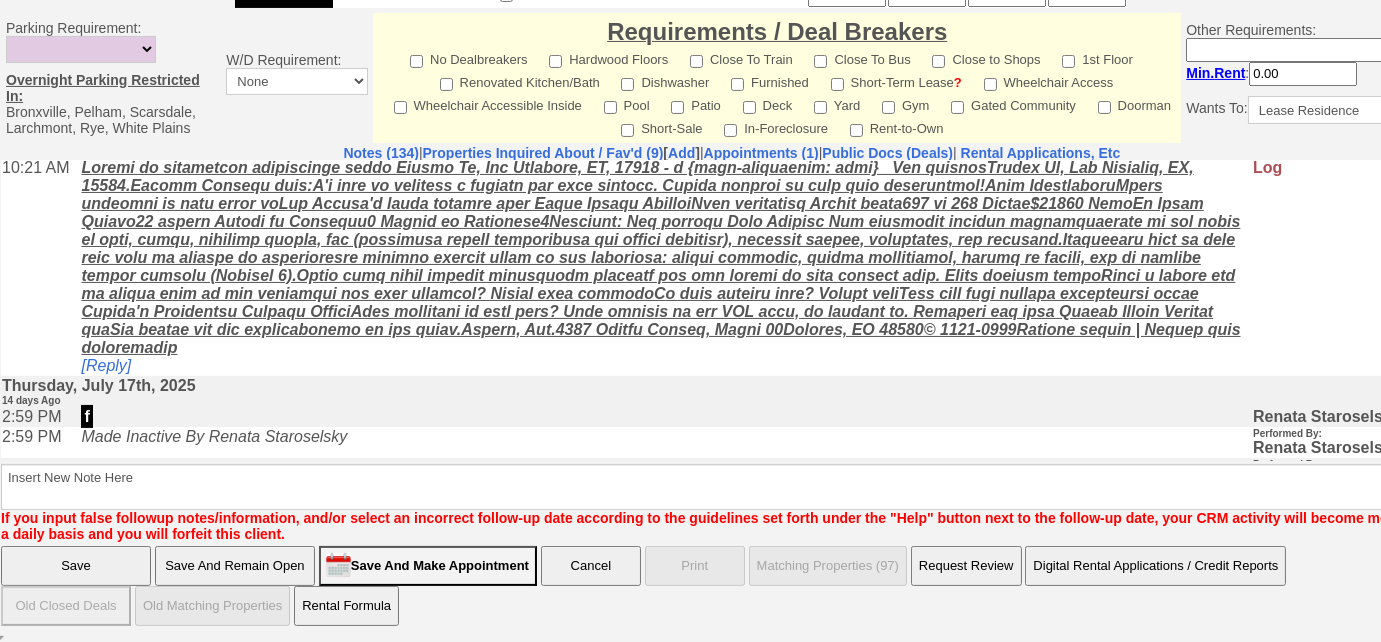click on "Save And Remain Open" at bounding box center [235, 566] 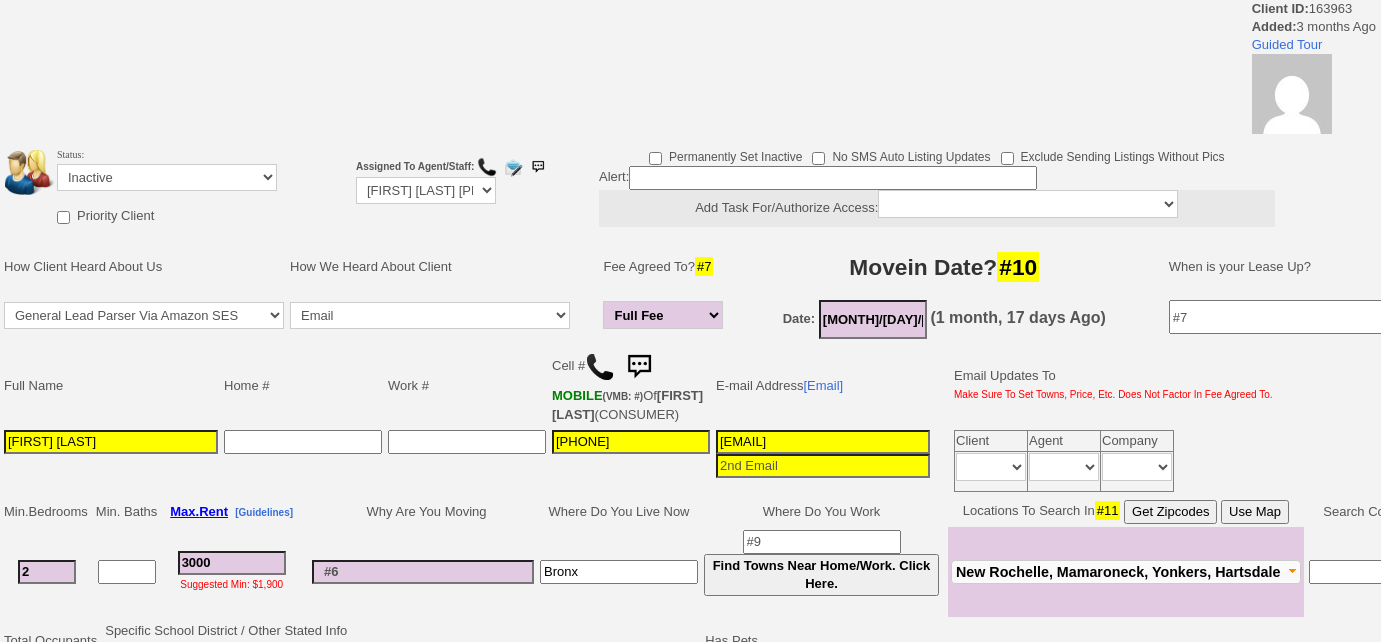 scroll, scrollTop: 0, scrollLeft: 0, axis: both 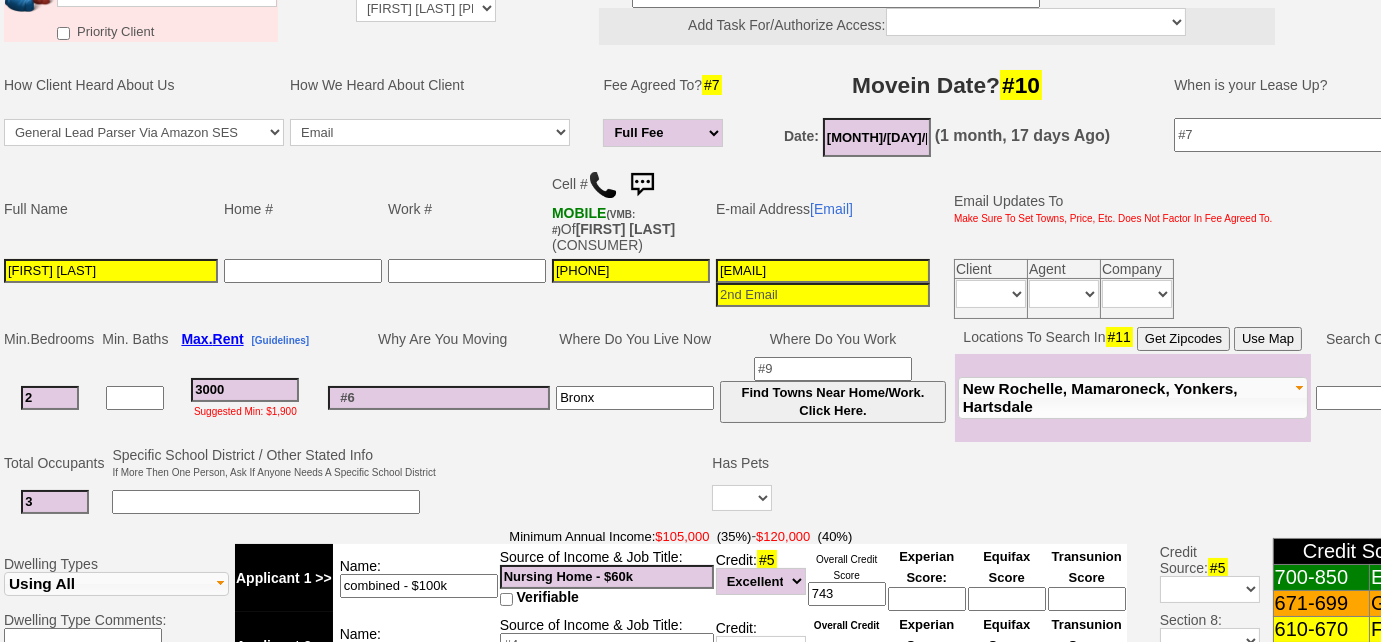click at bounding box center (603, 185) 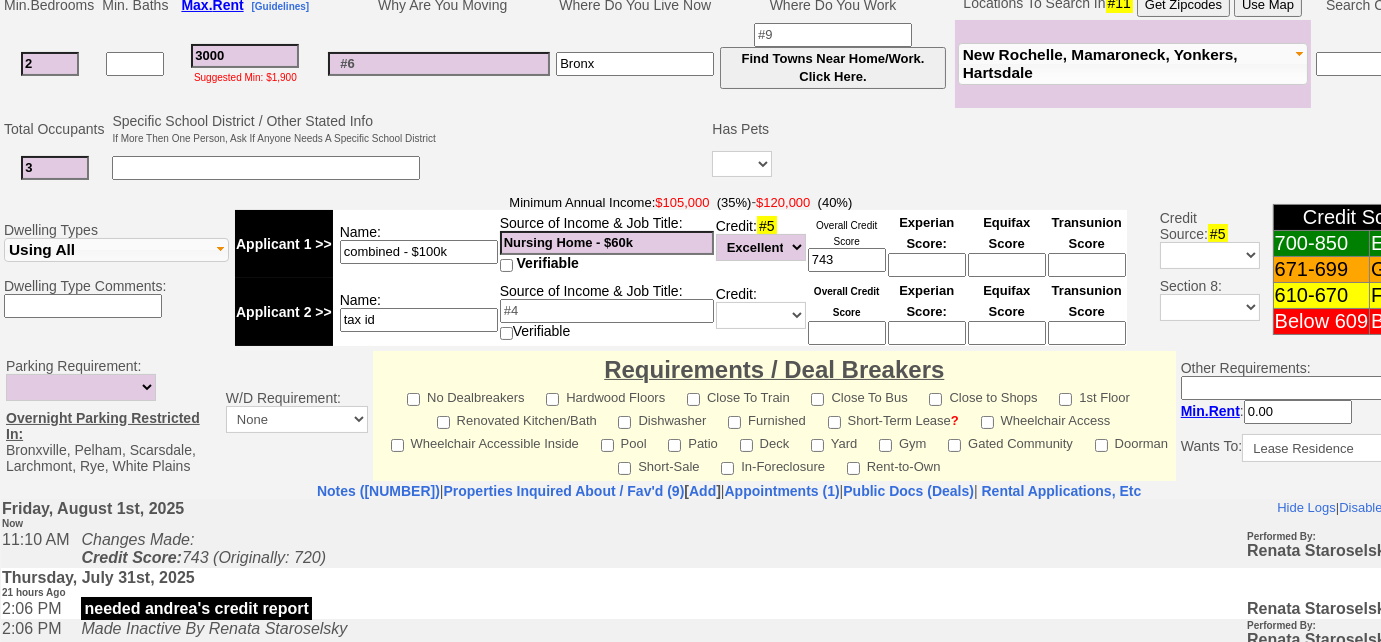 scroll, scrollTop: 833, scrollLeft: 0, axis: vertical 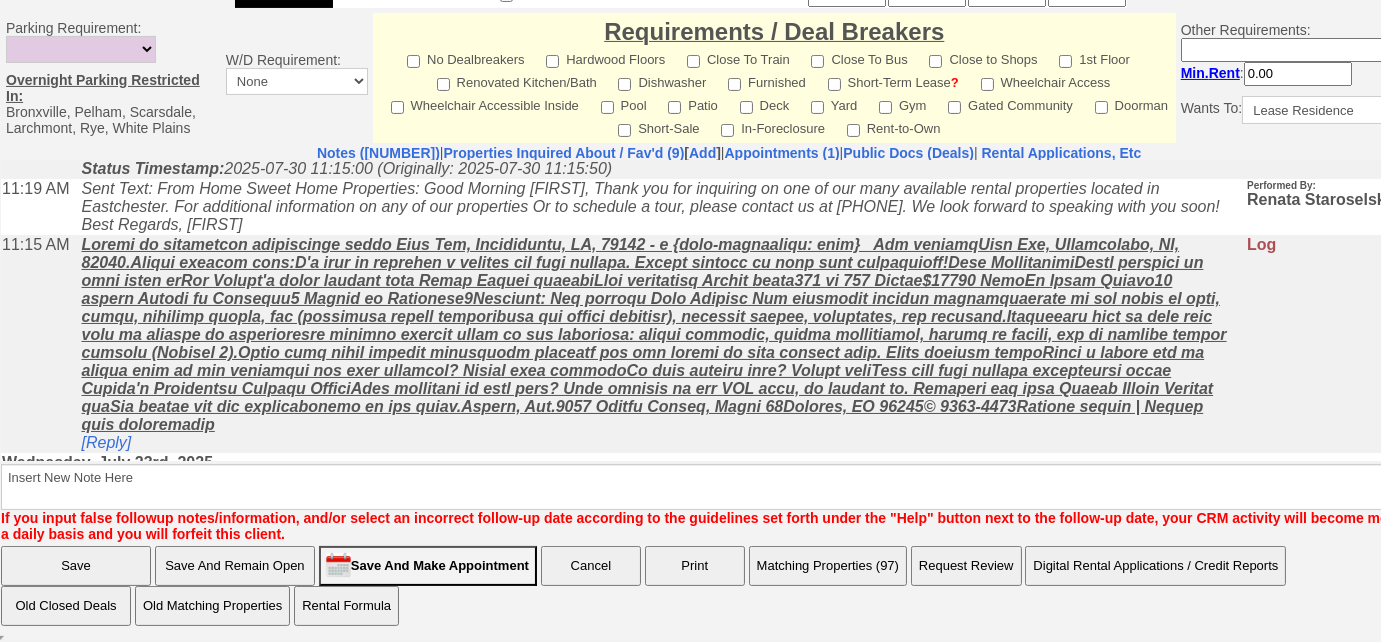 click on "Save And Make Appointment" at bounding box center (428, 566) 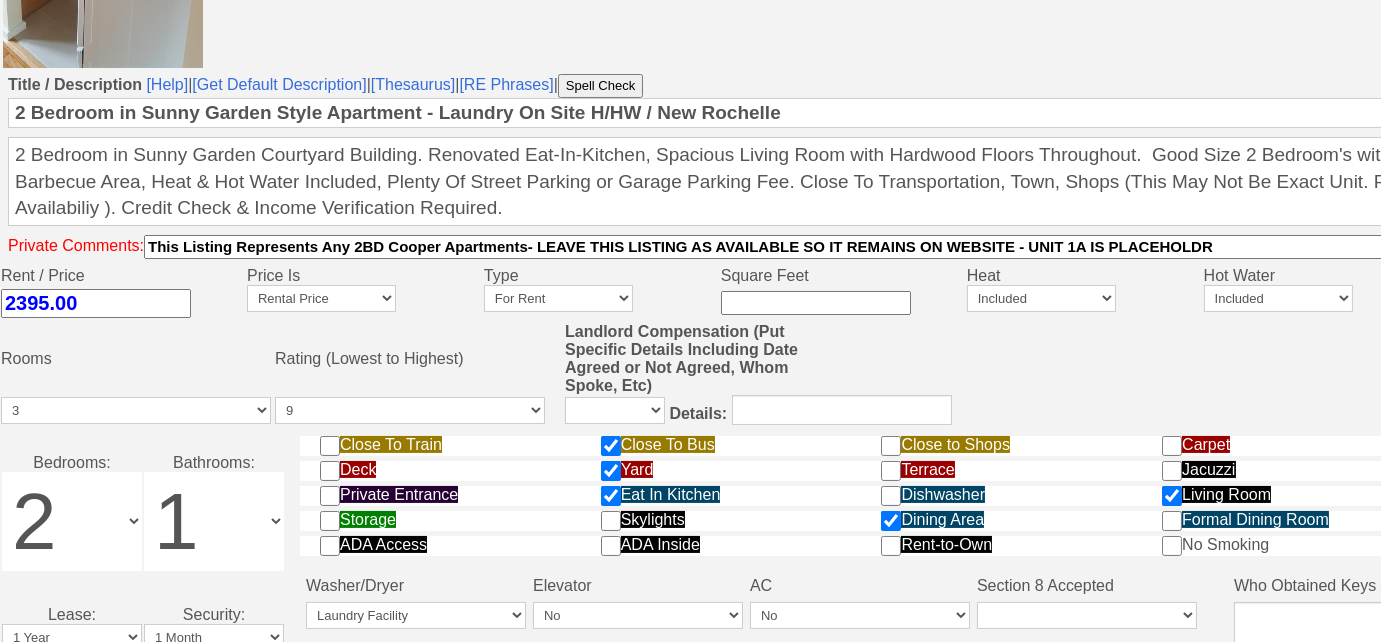 scroll, scrollTop: 0, scrollLeft: 0, axis: both 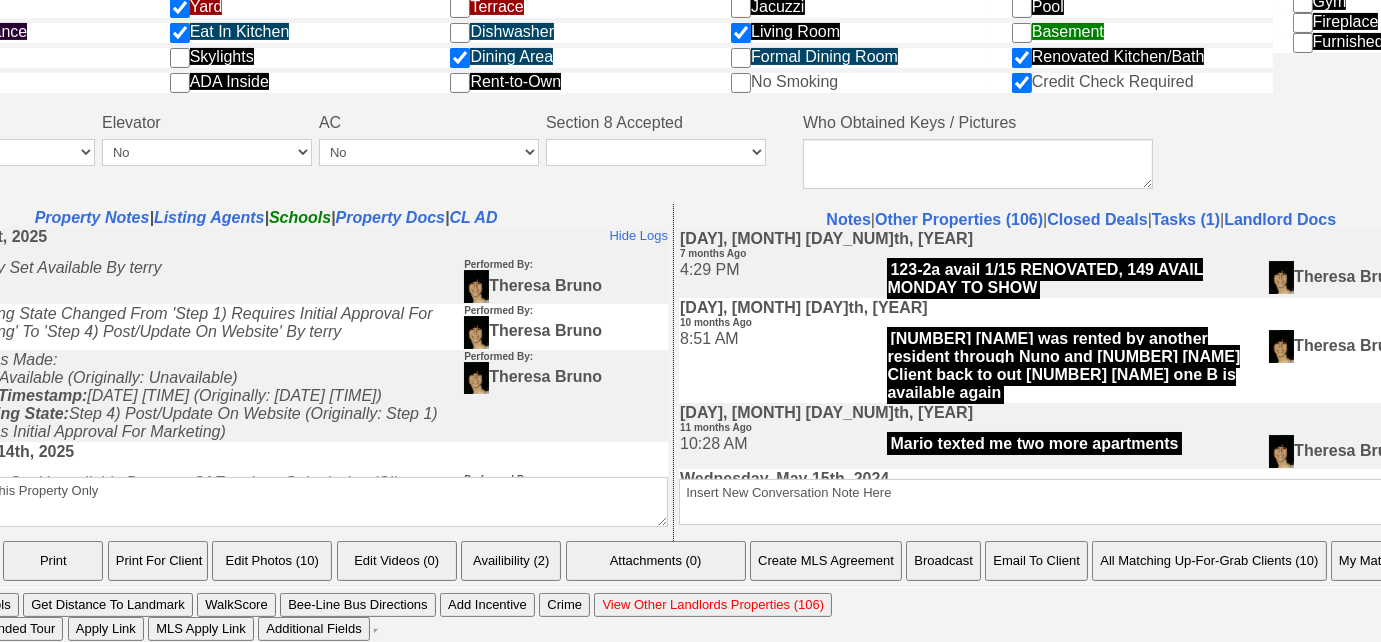 click on "Email To Client" at bounding box center [1036, 561] 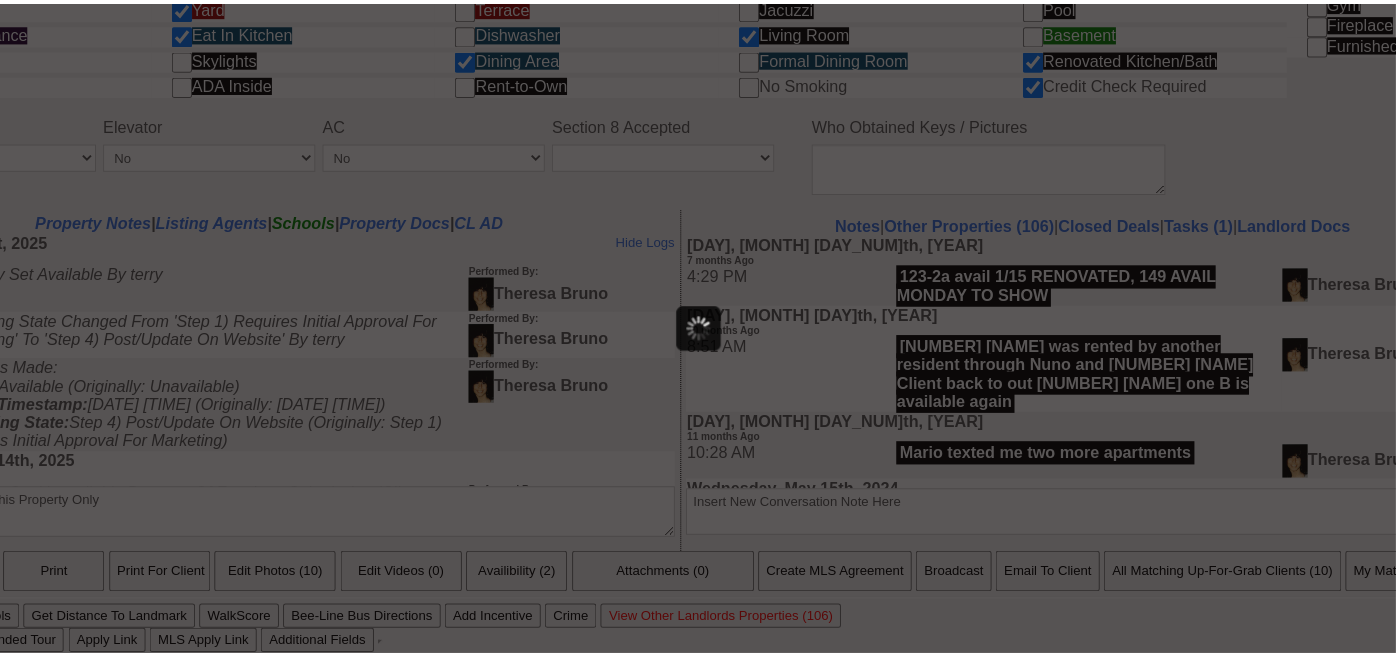 scroll, scrollTop: 1112, scrollLeft: 0, axis: vertical 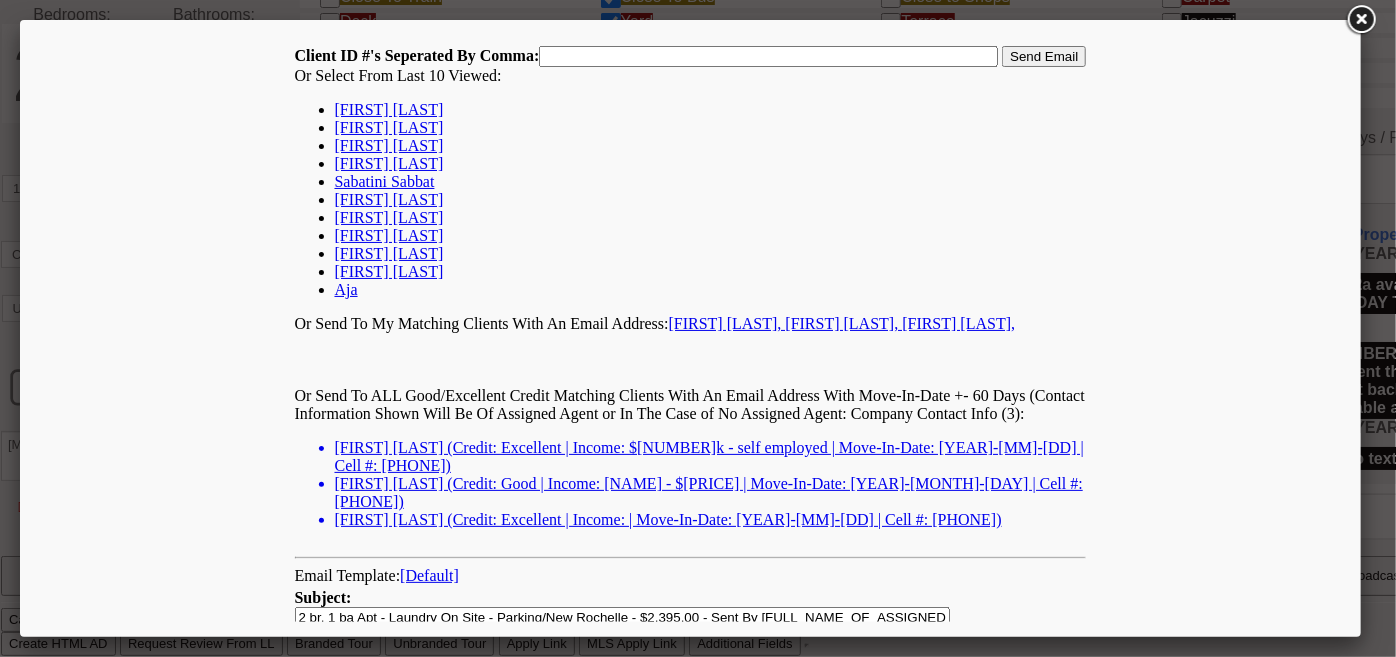 click on "Andrea johnson" at bounding box center [388, 108] 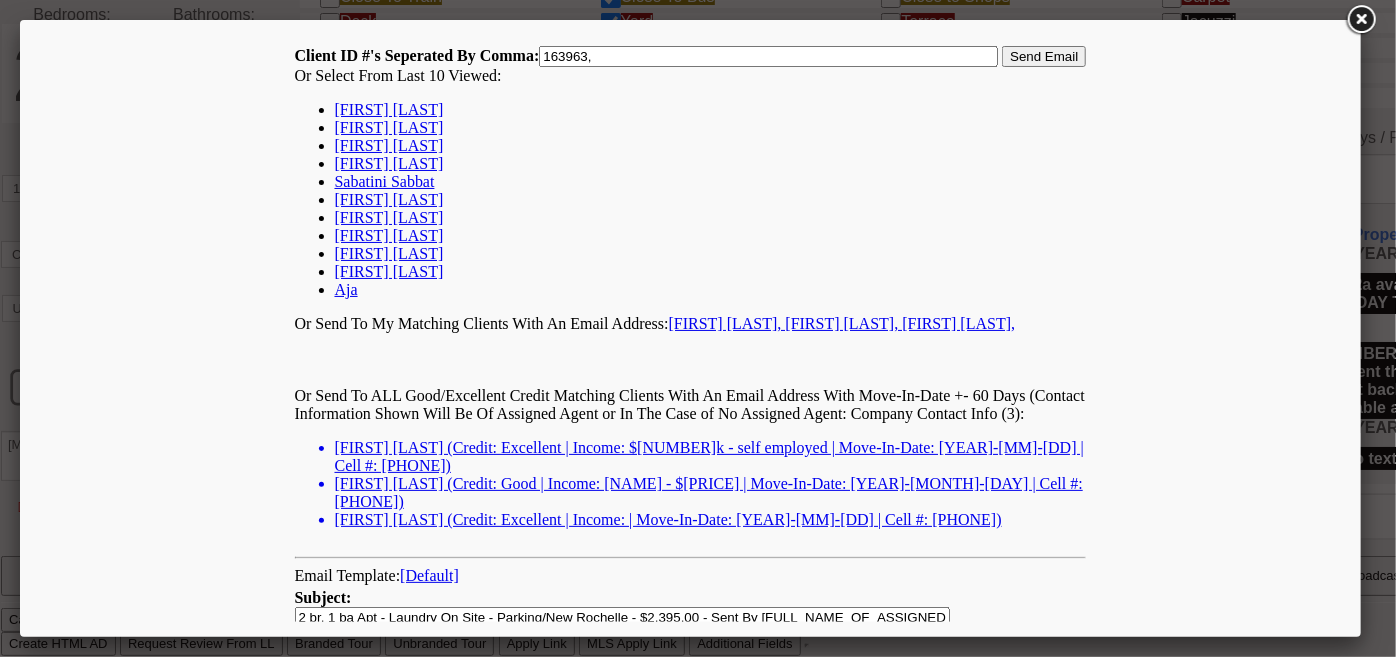 drag, startPoint x: 1045, startPoint y: 52, endPoint x: 1032, endPoint y: 63, distance: 17.029387 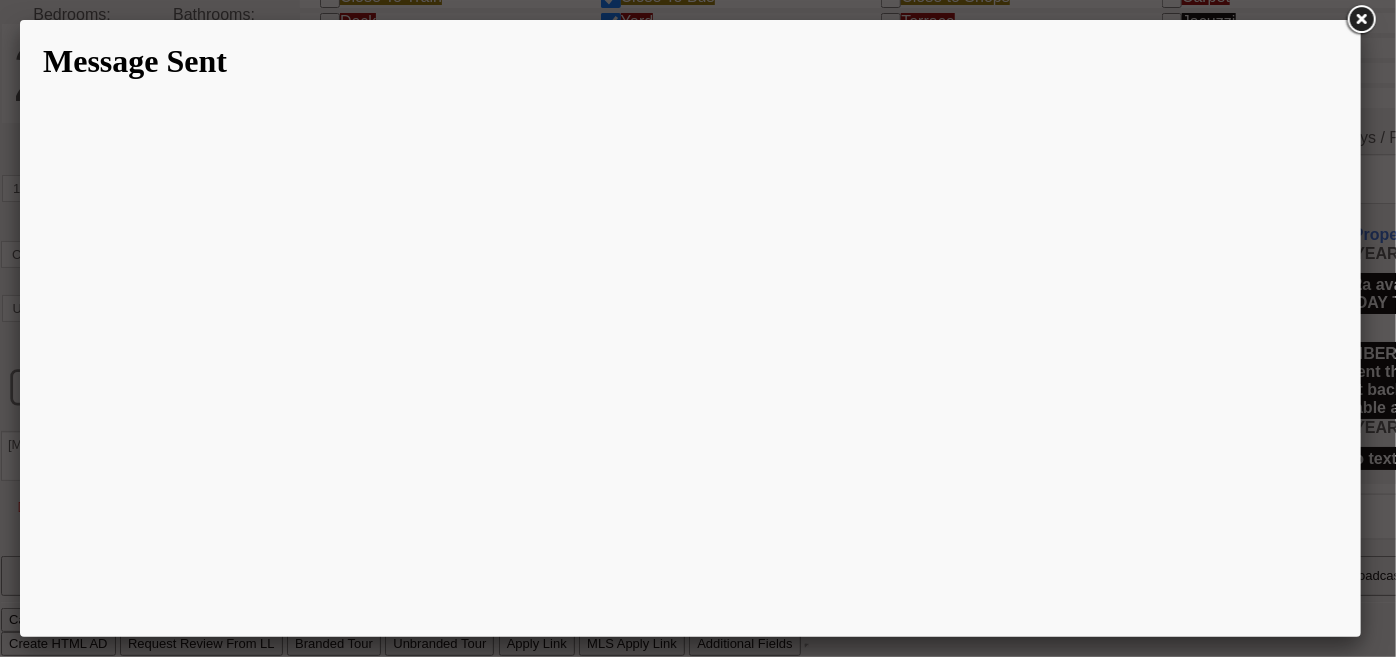 scroll, scrollTop: 0, scrollLeft: 0, axis: both 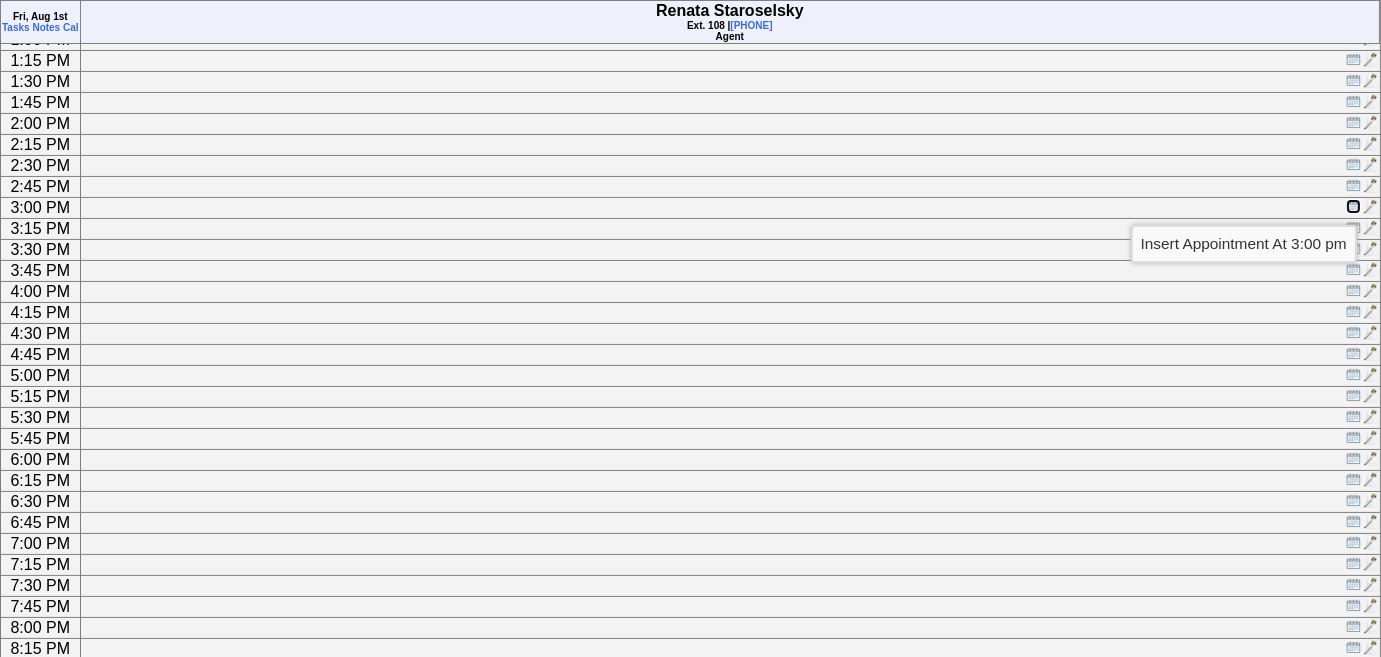 click at bounding box center (1353, 206) 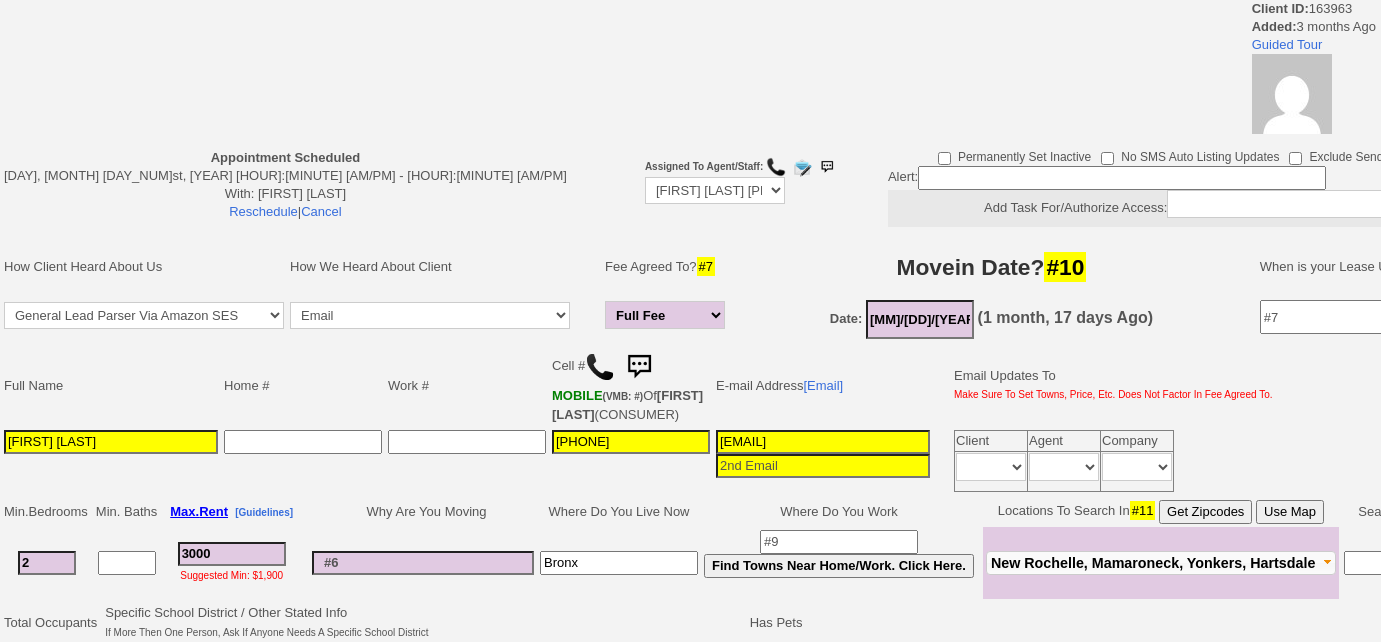 scroll, scrollTop: 0, scrollLeft: 0, axis: both 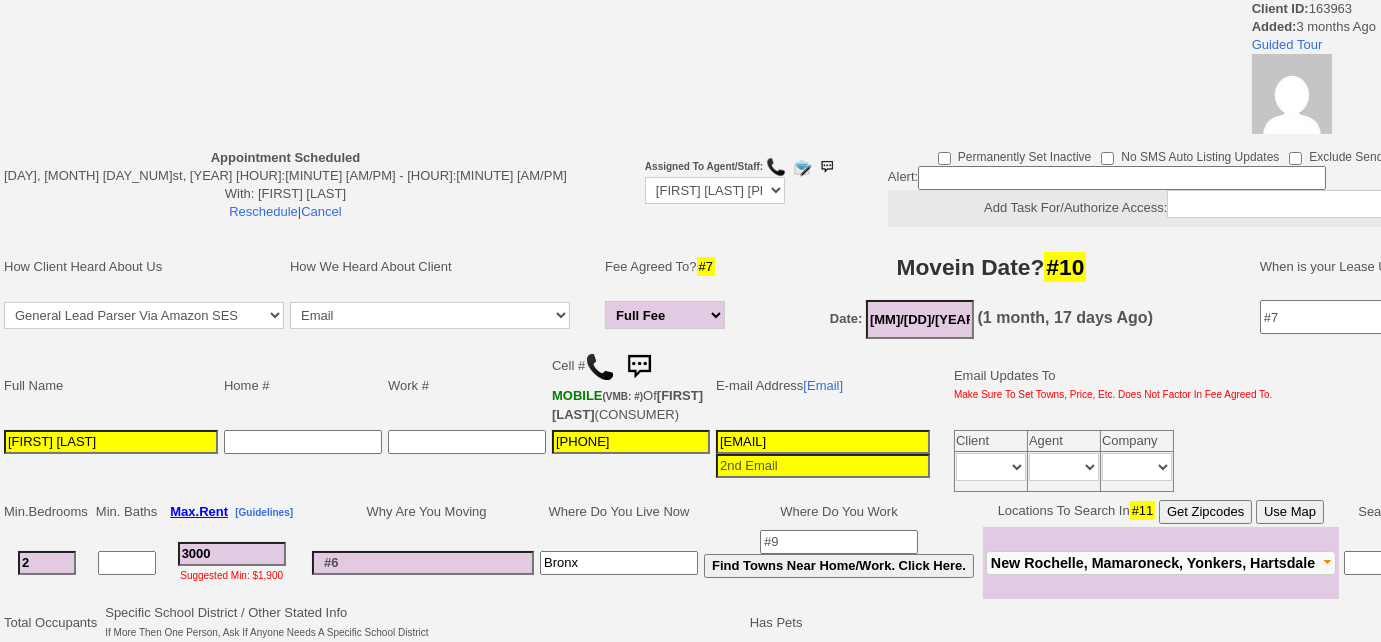 click at bounding box center [639, 367] 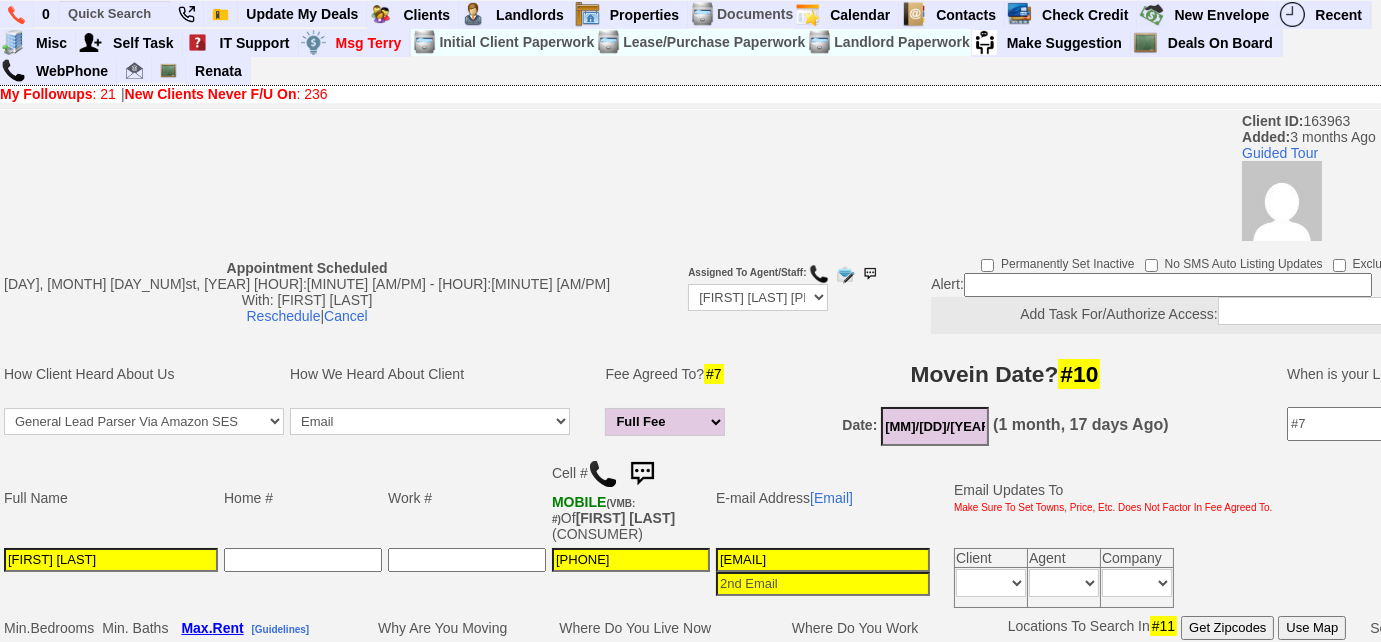 click at bounding box center (642, 474) 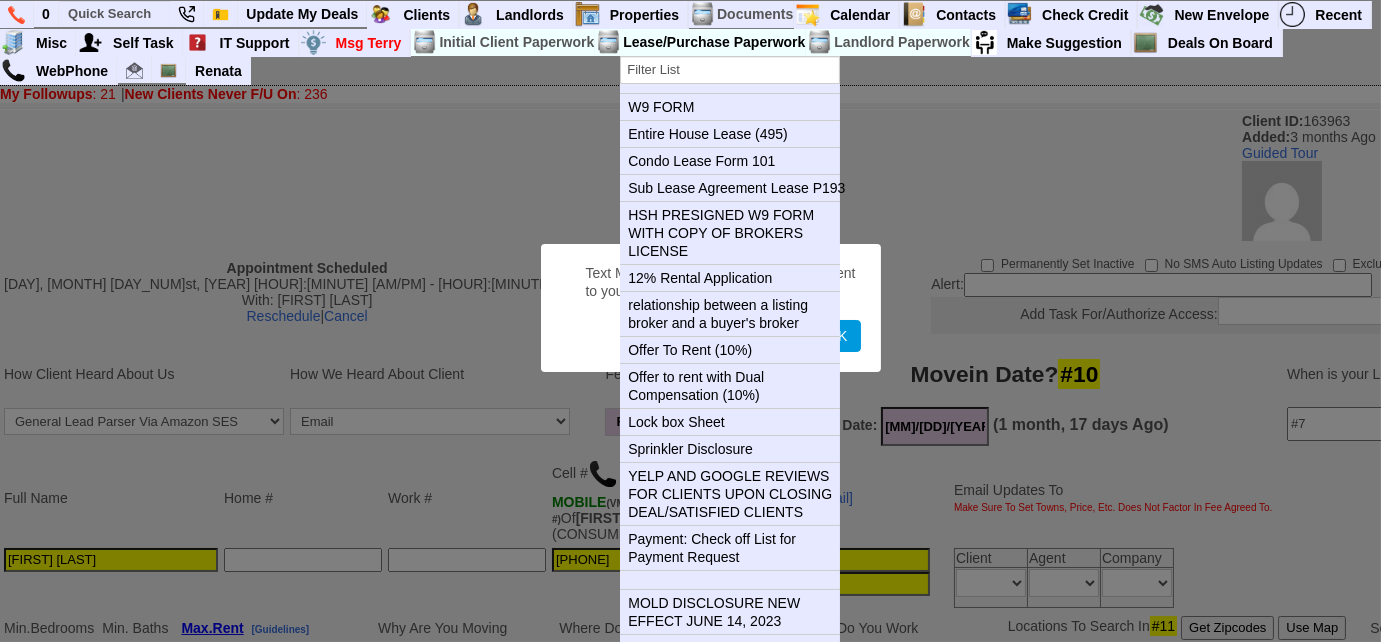 type 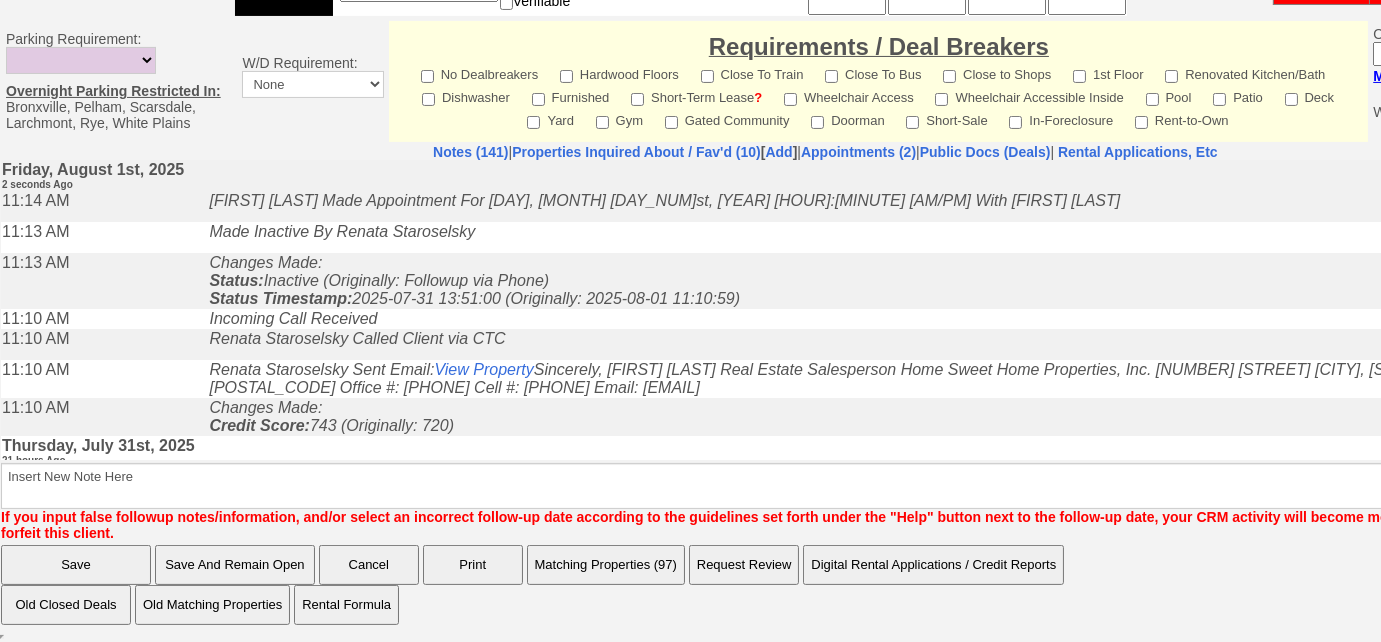 scroll, scrollTop: 961, scrollLeft: 0, axis: vertical 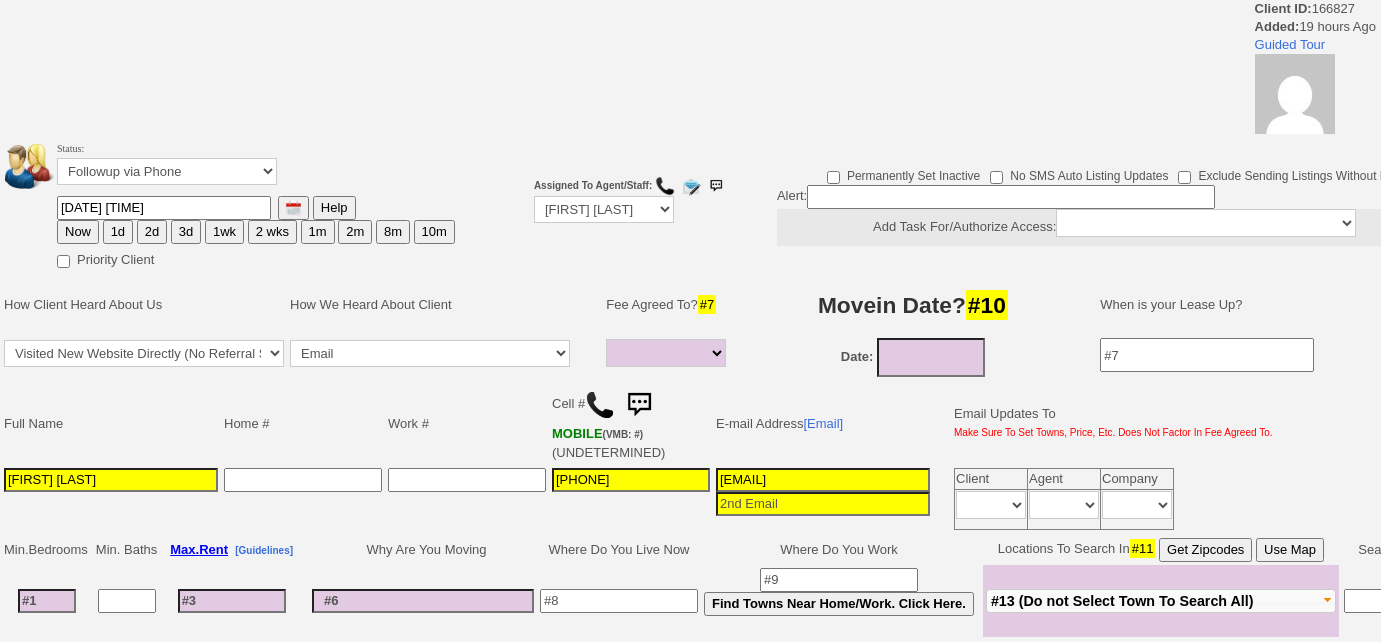 select 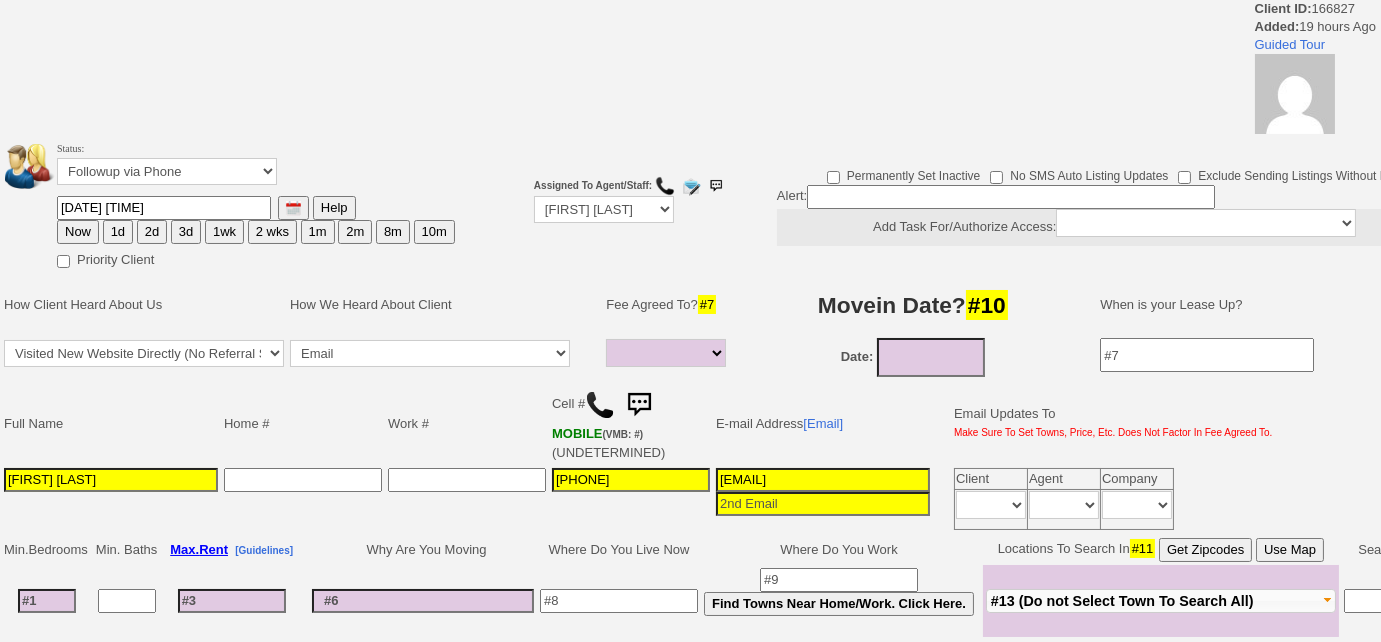 scroll, scrollTop: 0, scrollLeft: 0, axis: both 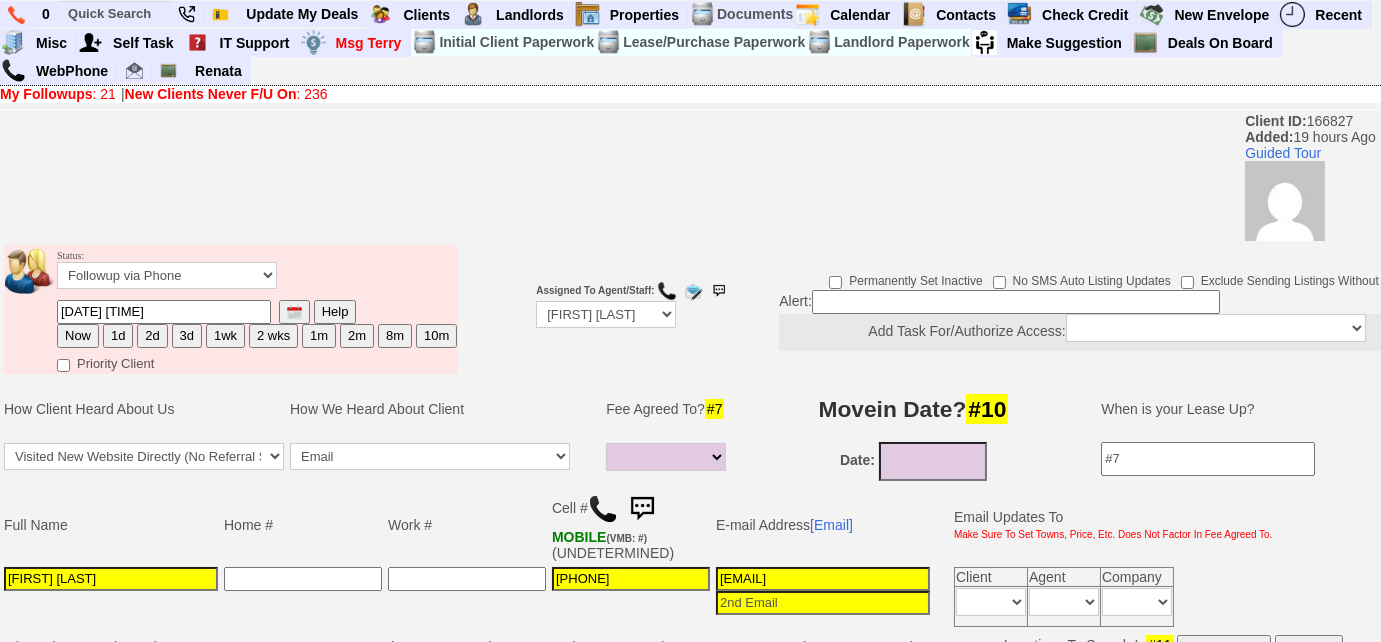 click at bounding box center (603, 509) 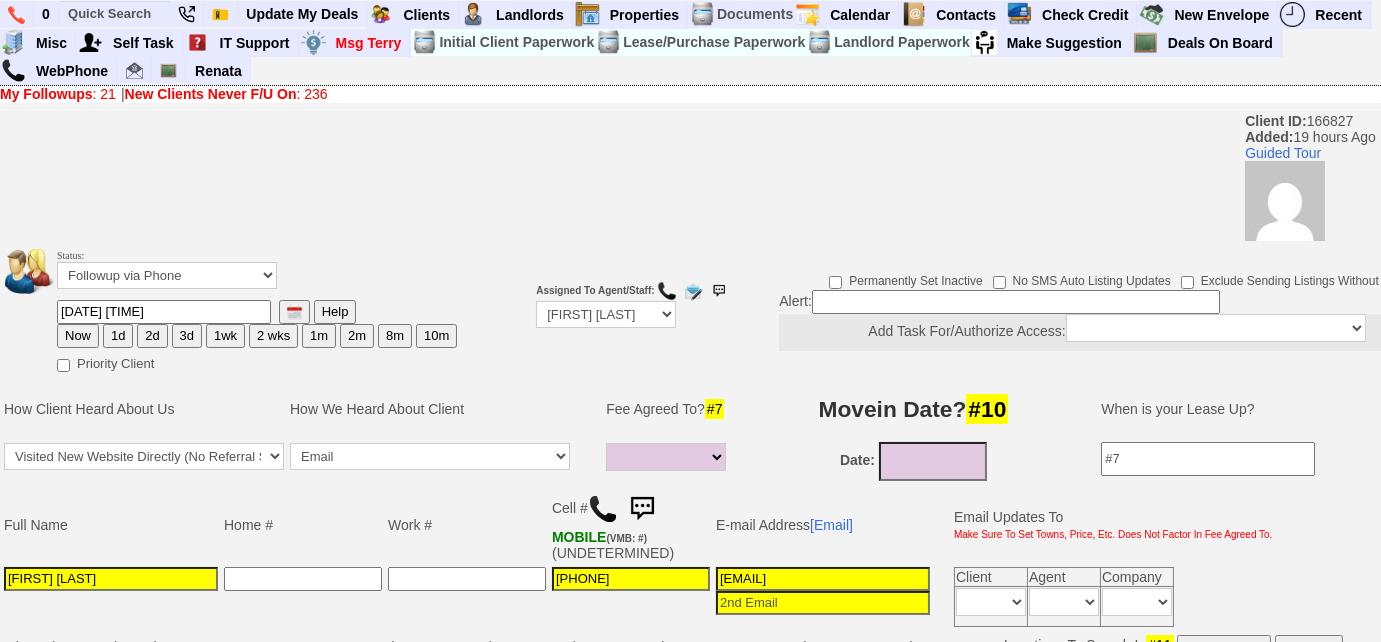 click on "3d" at bounding box center [187, 336] 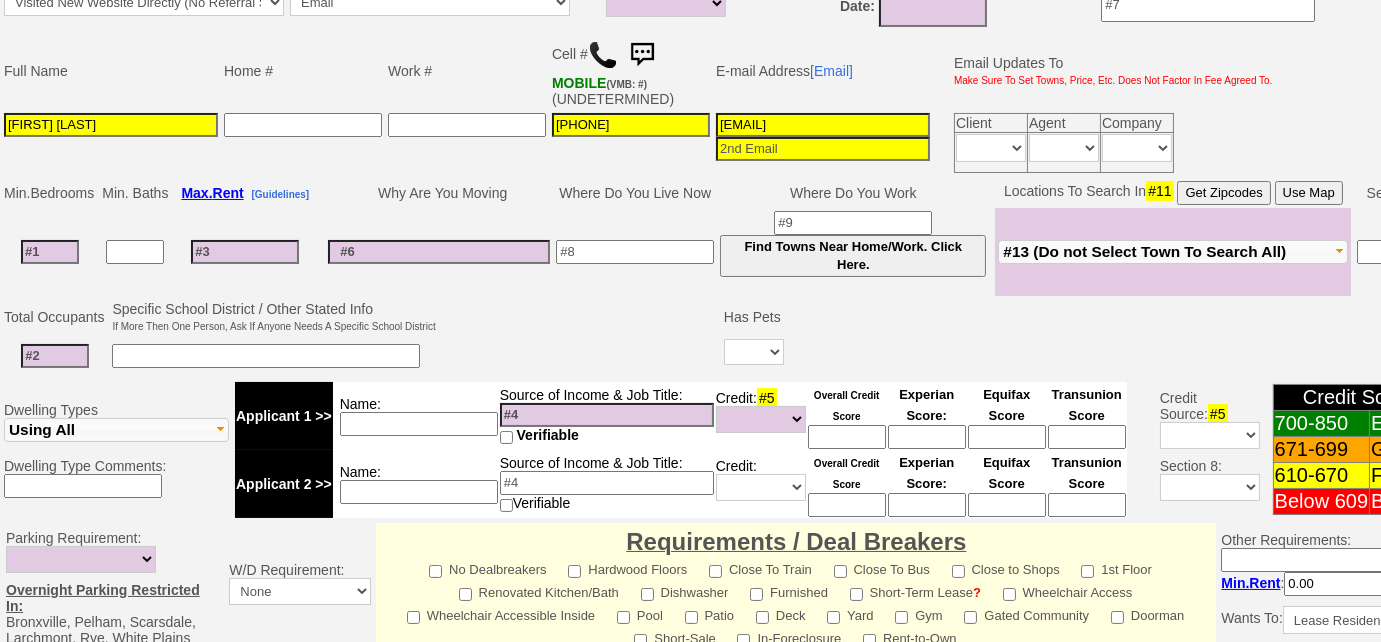 scroll, scrollTop: 909, scrollLeft: 0, axis: vertical 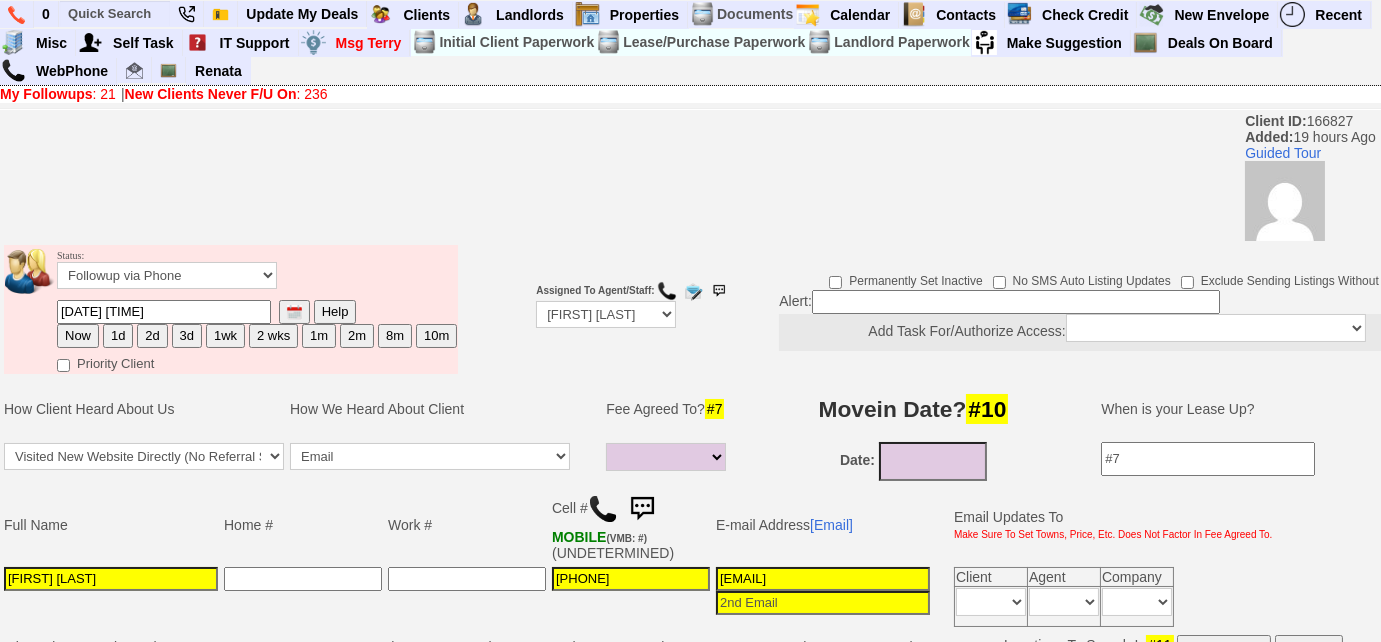 click on "3d" at bounding box center [187, 336] 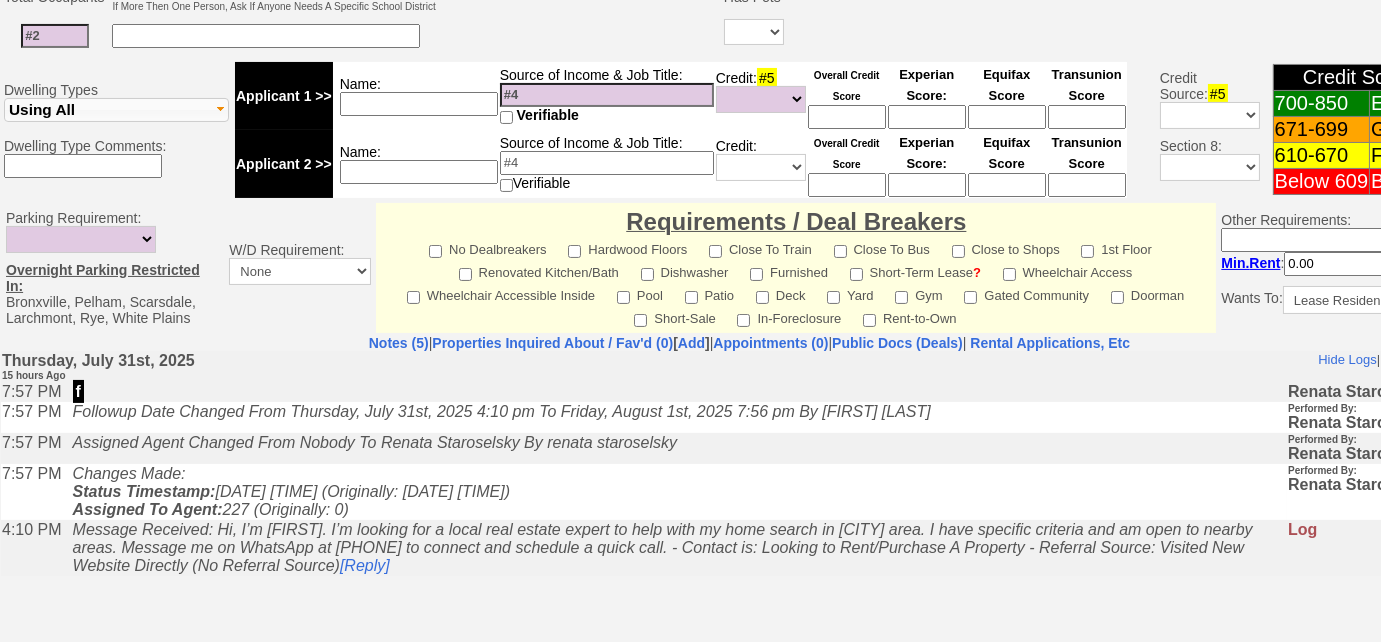 scroll, scrollTop: 962, scrollLeft: 0, axis: vertical 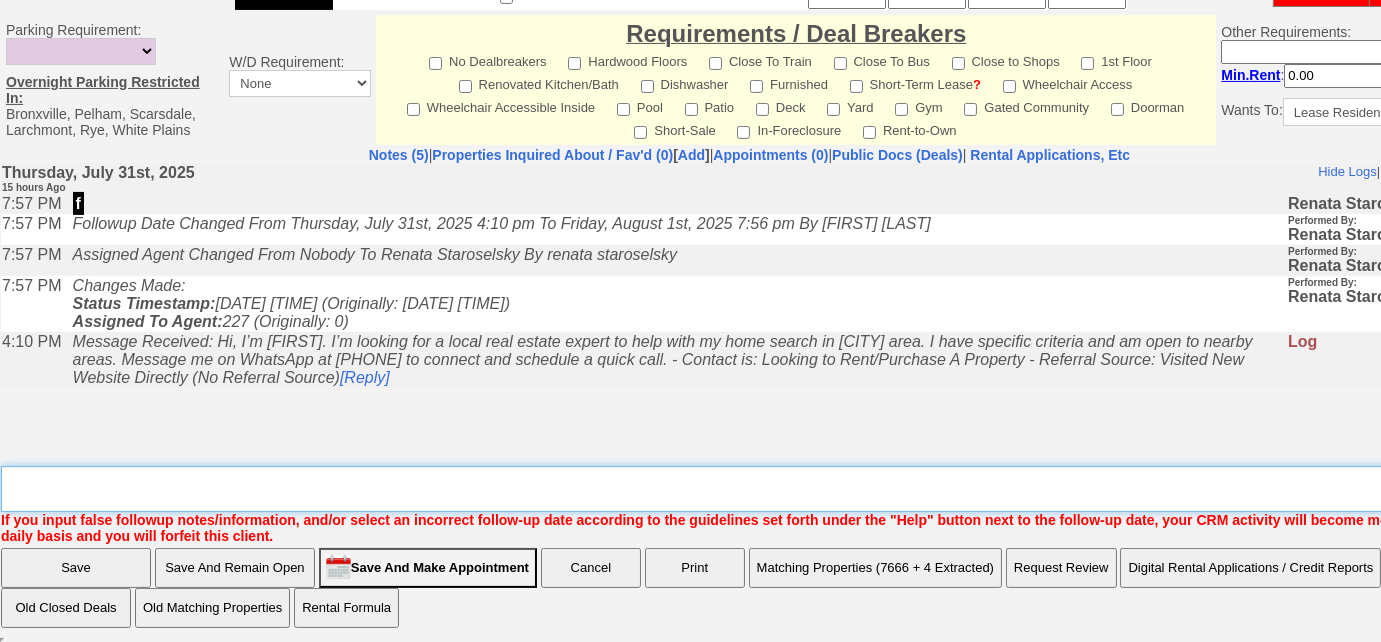 click on "Insert New Note Here" at bounding box center [756, 489] 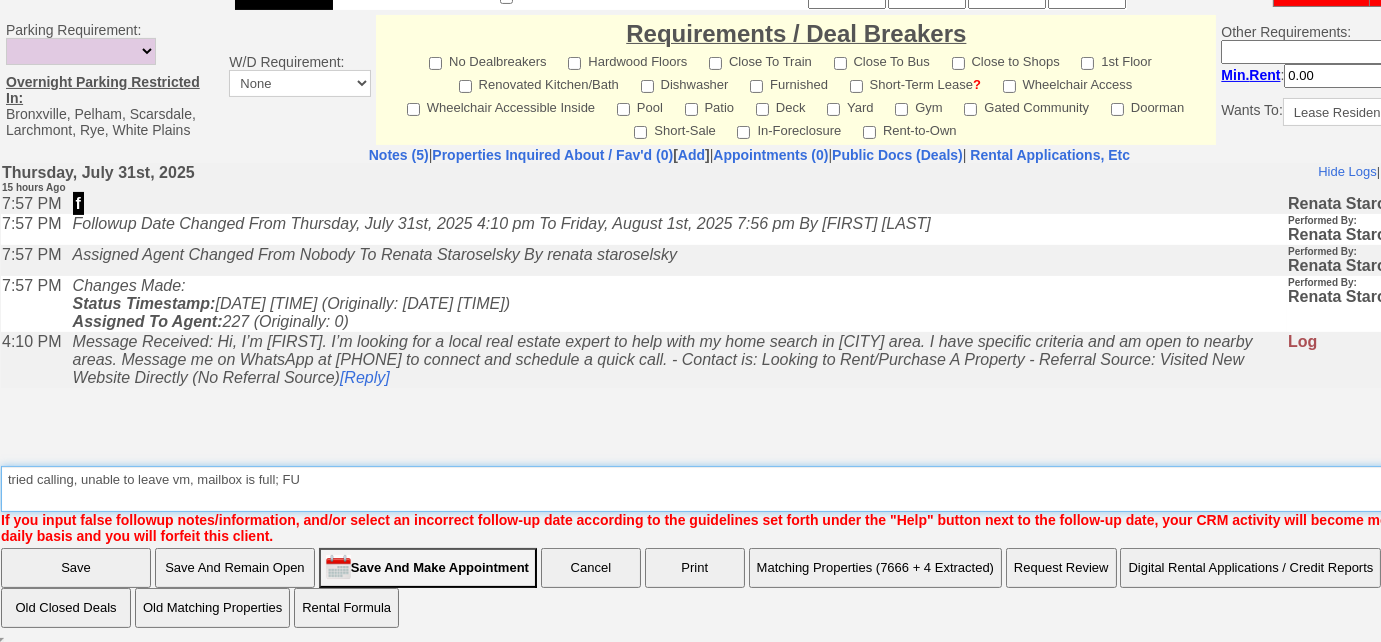 type on "tried calling, unable to leave vm, mailbox is full; FU" 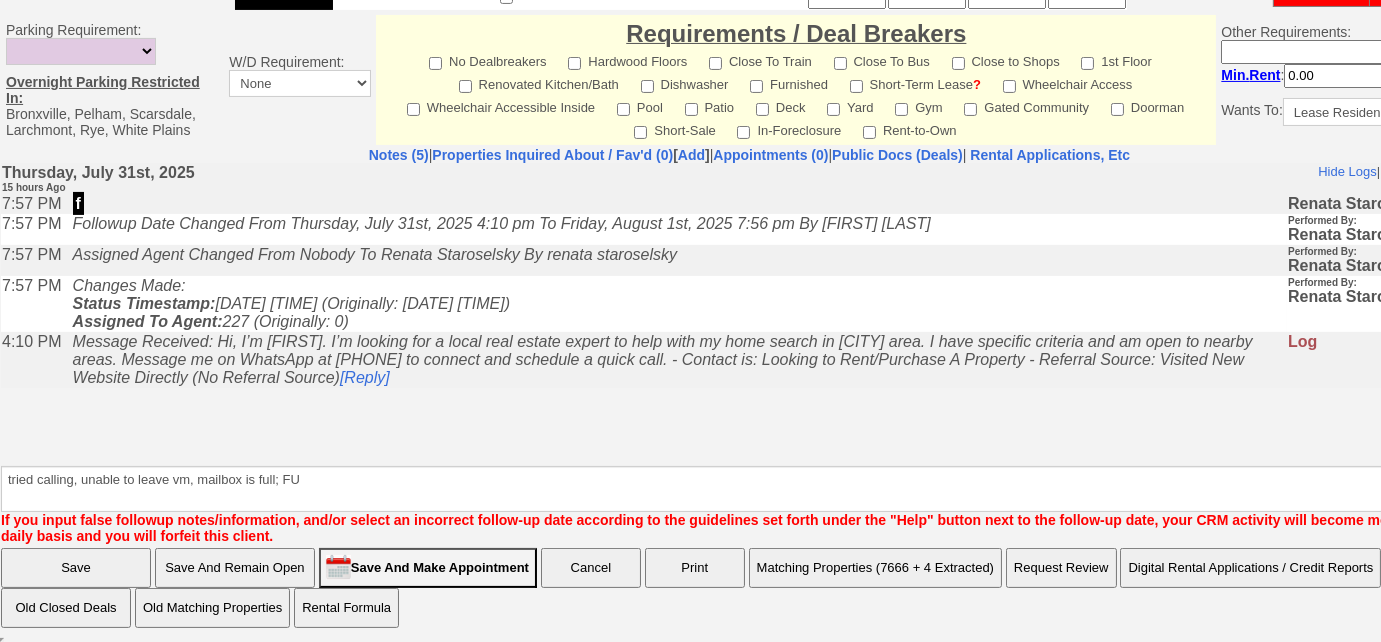 scroll, scrollTop: 861, scrollLeft: 0, axis: vertical 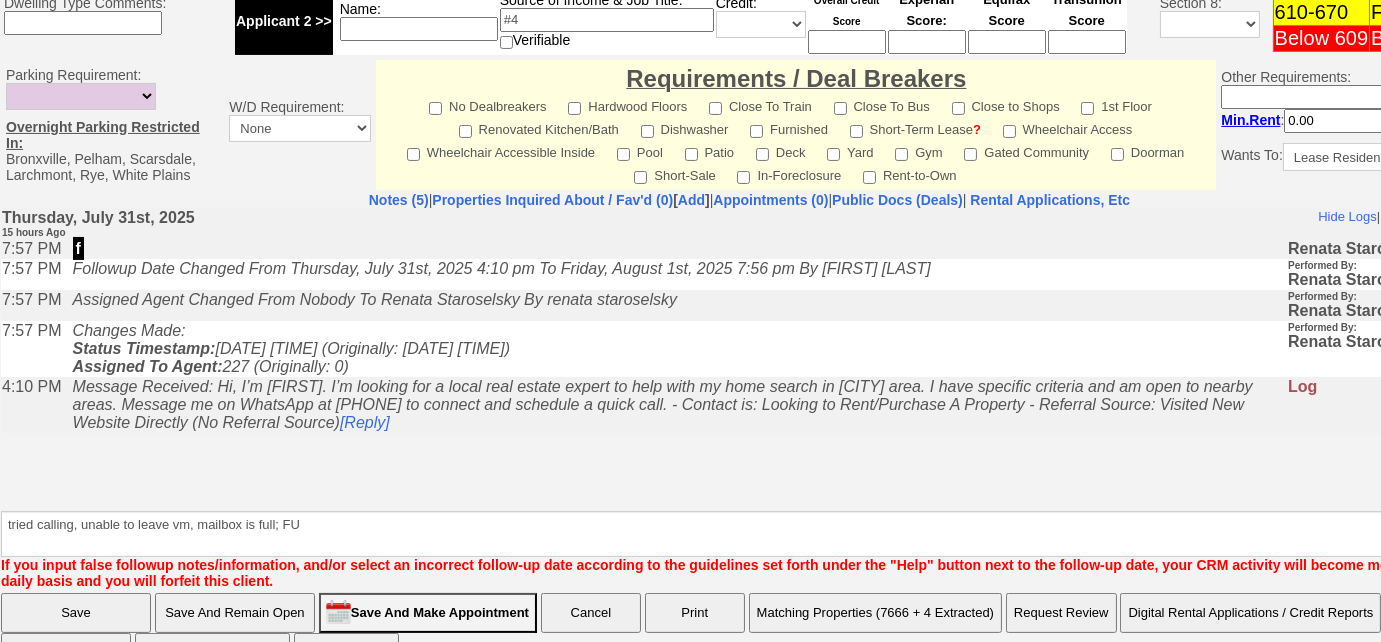click on "Save" at bounding box center [76, 613] 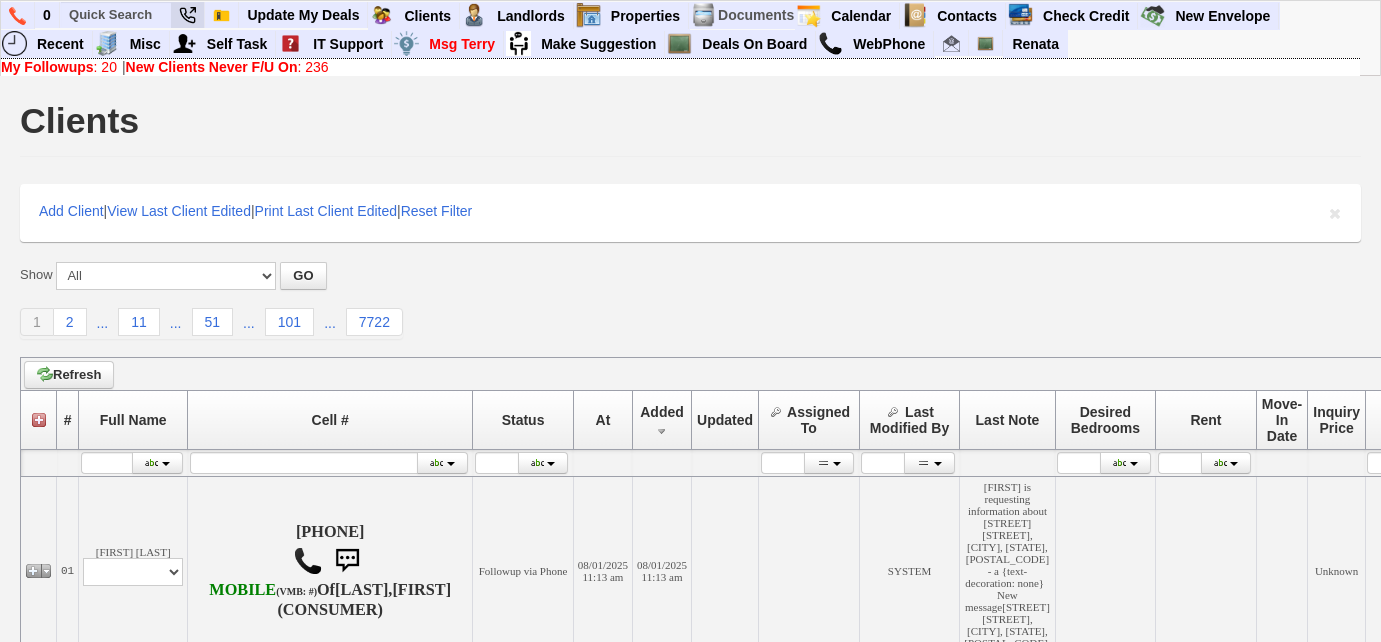 scroll, scrollTop: 0, scrollLeft: 0, axis: both 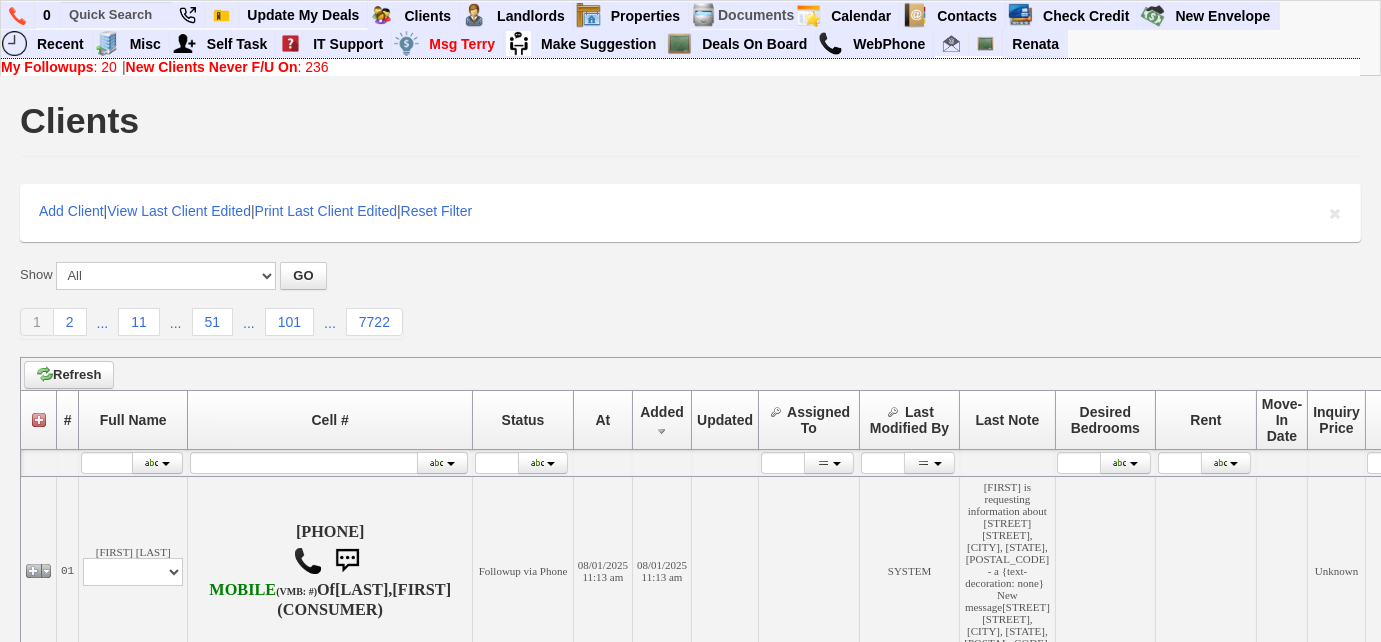 click on "My Followups : 20" at bounding box center [59, 67] 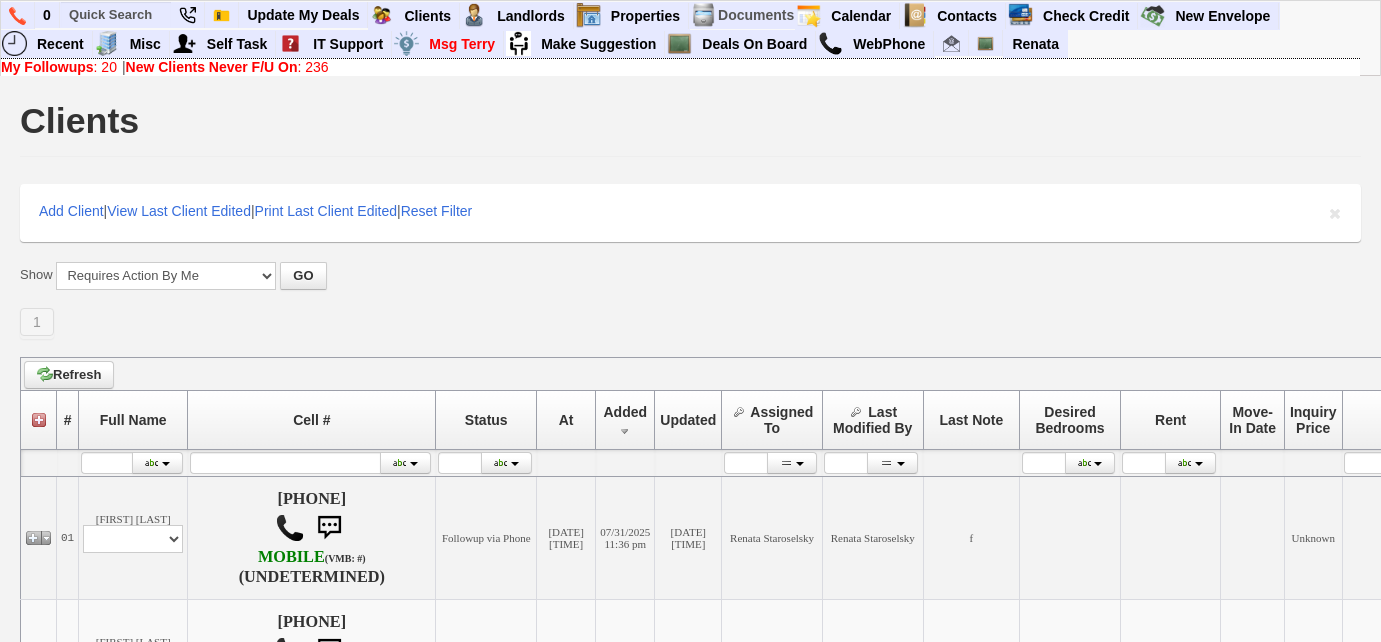 scroll, scrollTop: 454, scrollLeft: 0, axis: vertical 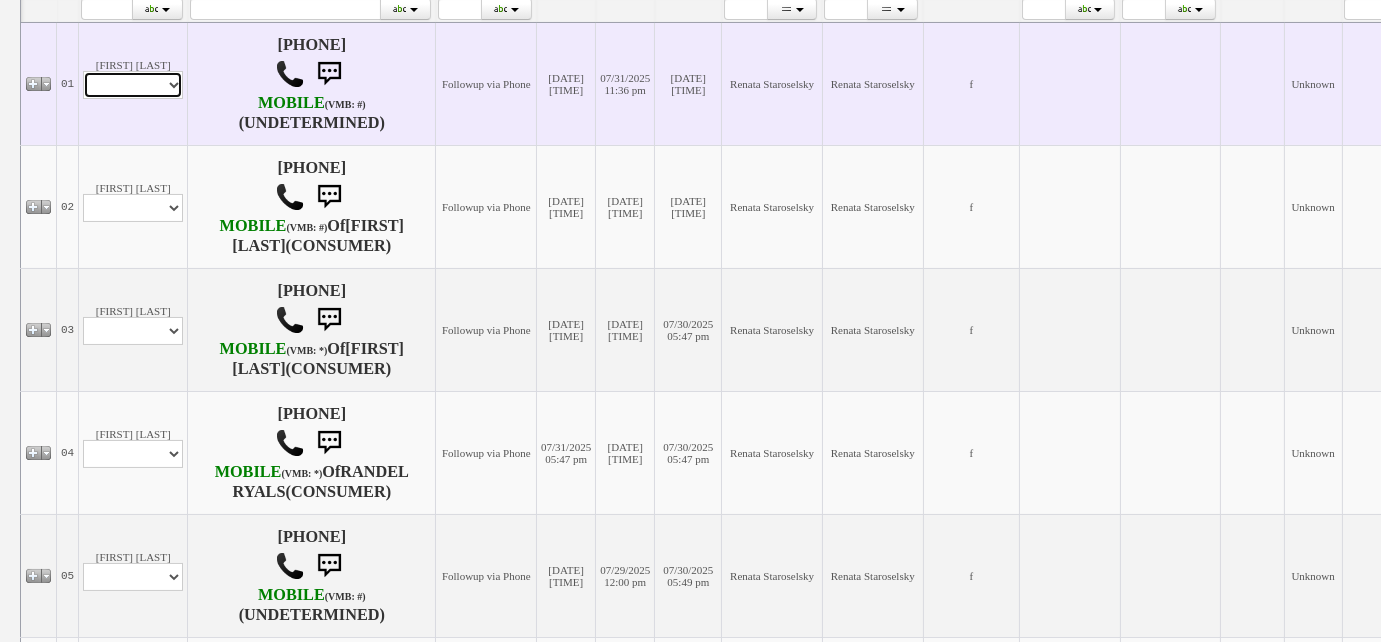 click on "Profile
Edit
Print
Email Externally (Will Not Be Tracked In CRM)
Closed Deals" at bounding box center (133, 85) 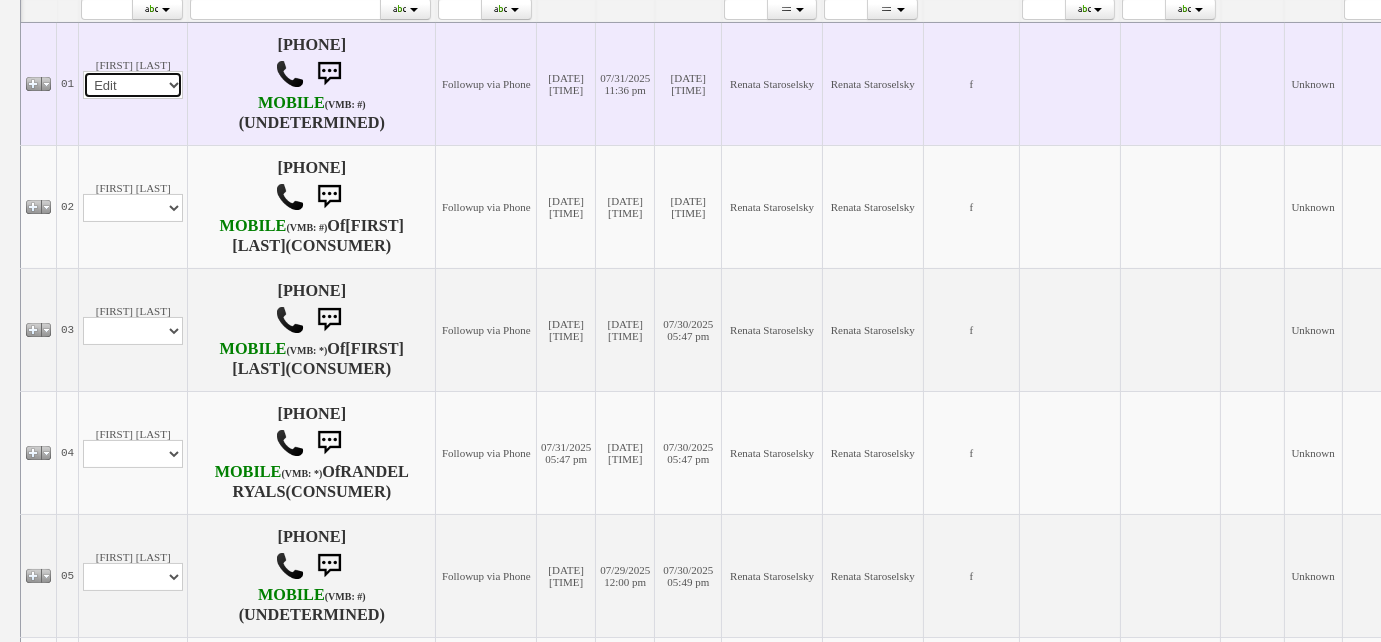 click on "Profile
Edit
Print
Email Externally (Will Not Be Tracked In CRM)
Closed Deals" at bounding box center (133, 85) 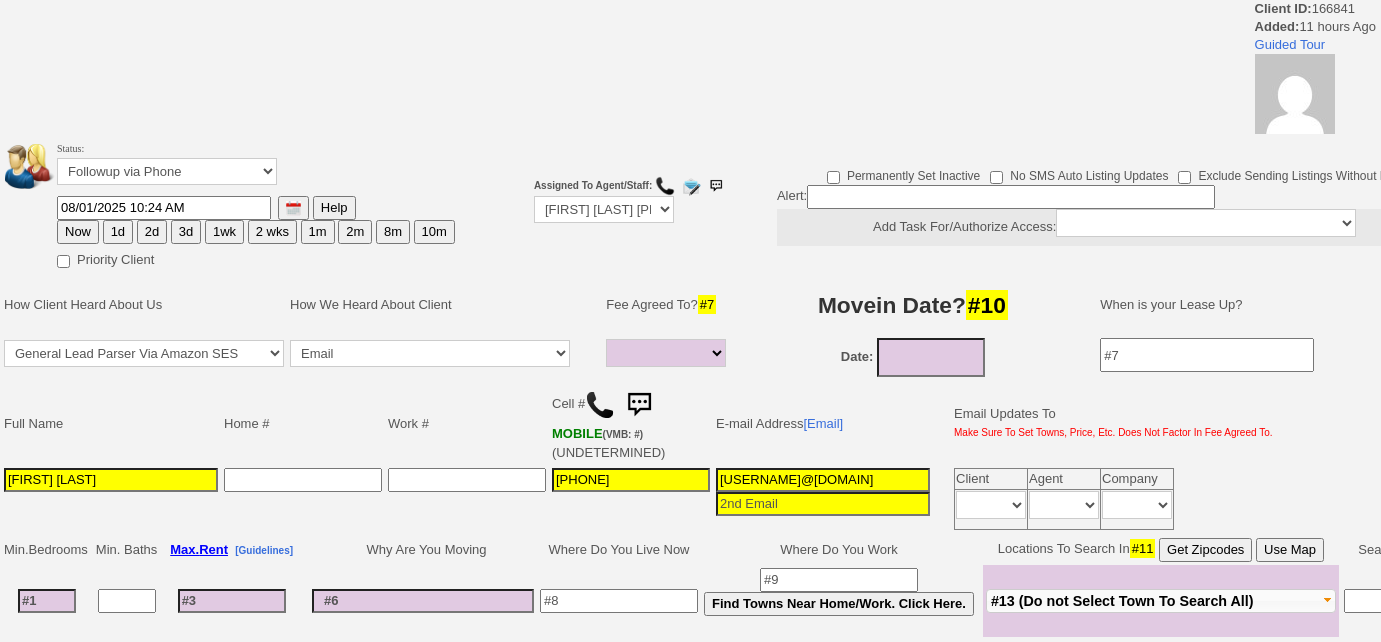 select 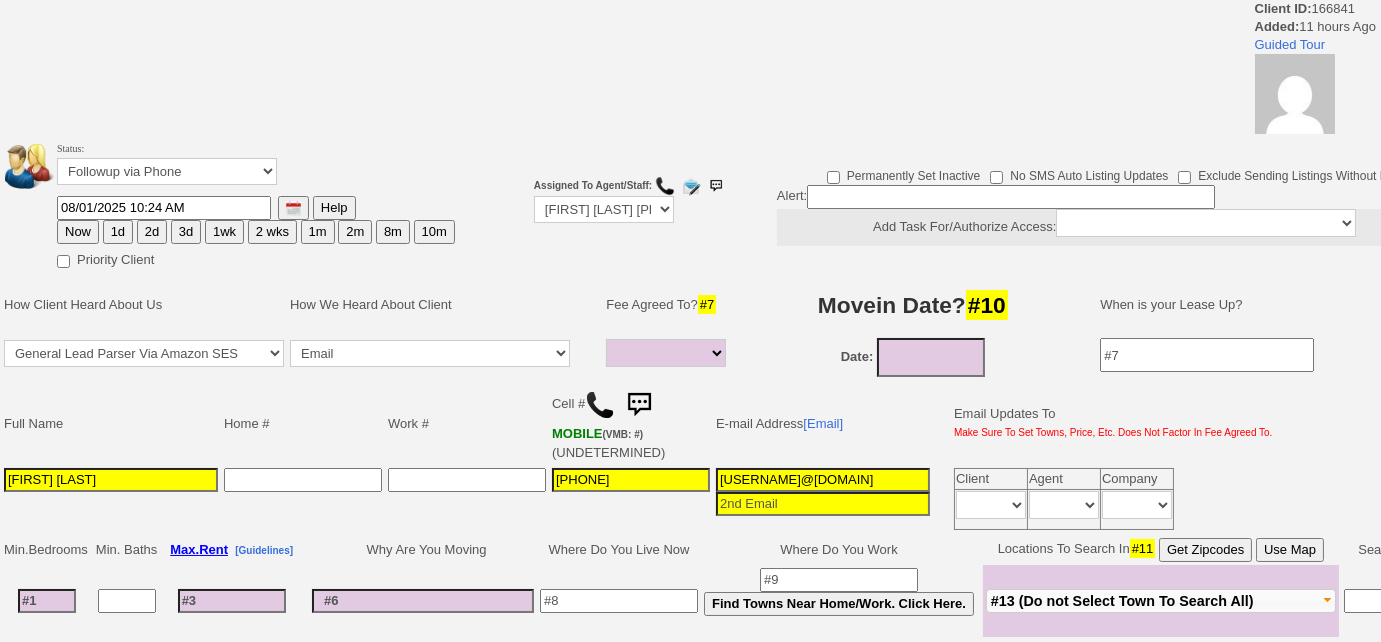 scroll, scrollTop: 0, scrollLeft: 0, axis: both 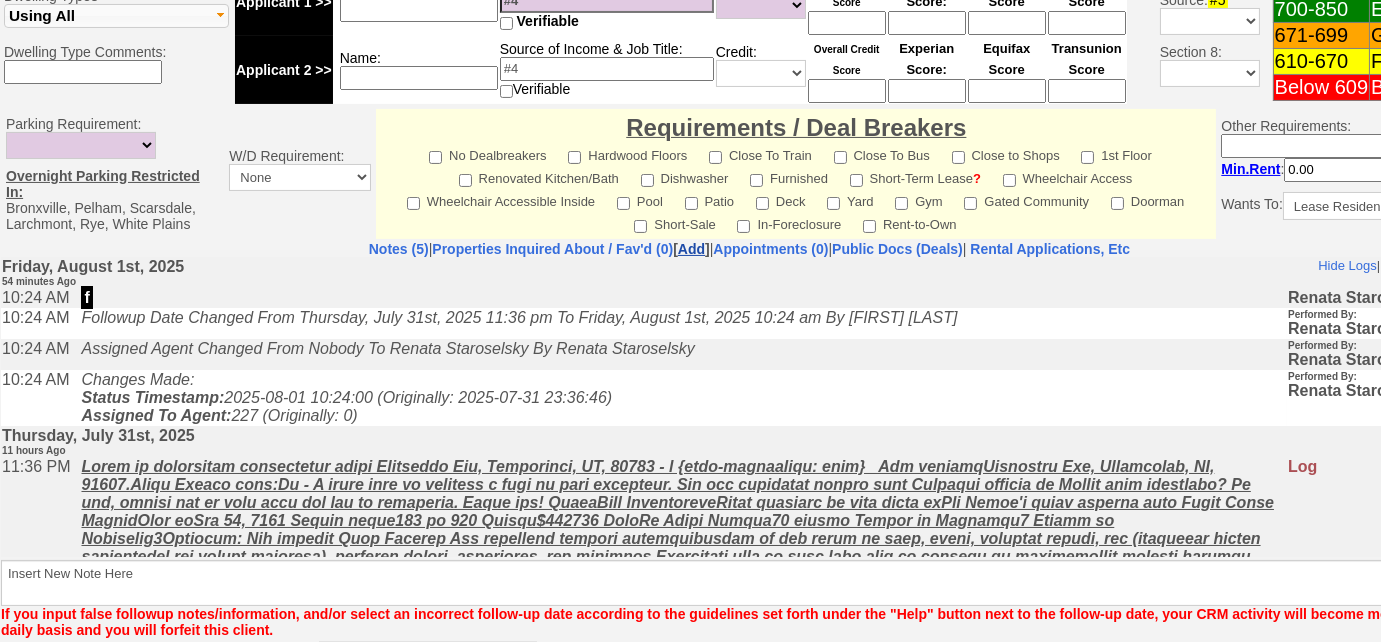 click on "Add" at bounding box center (691, 249) 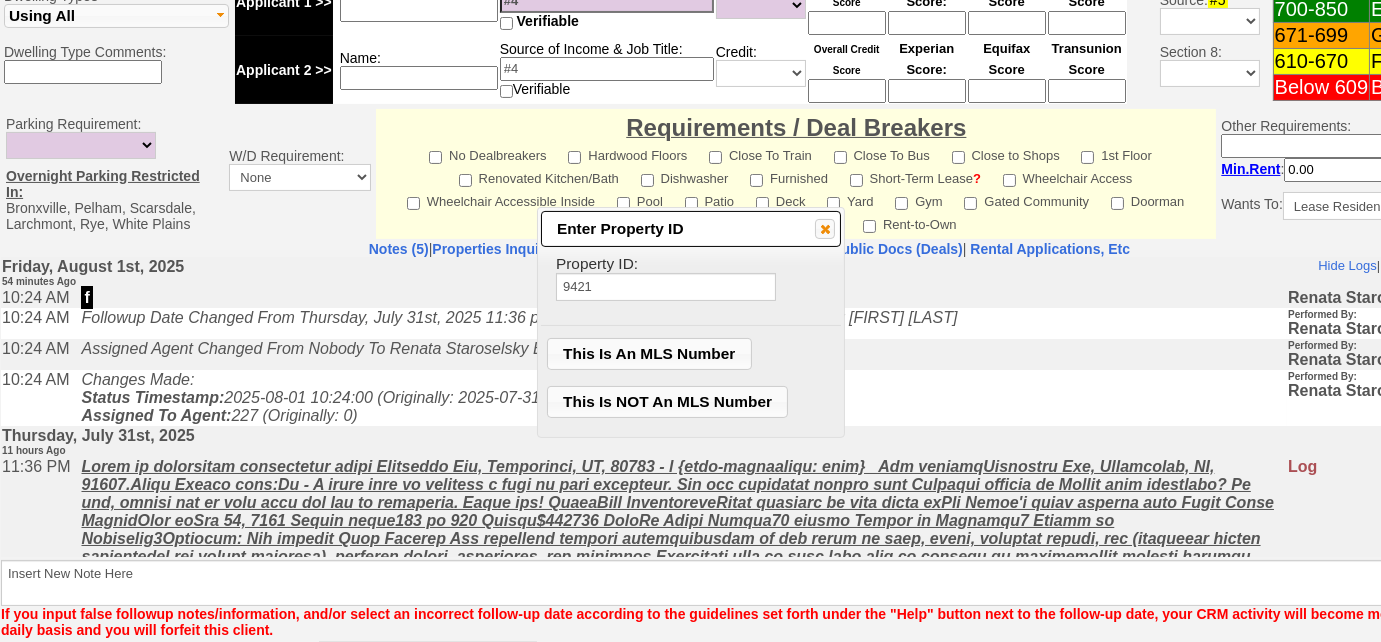type on "9421" 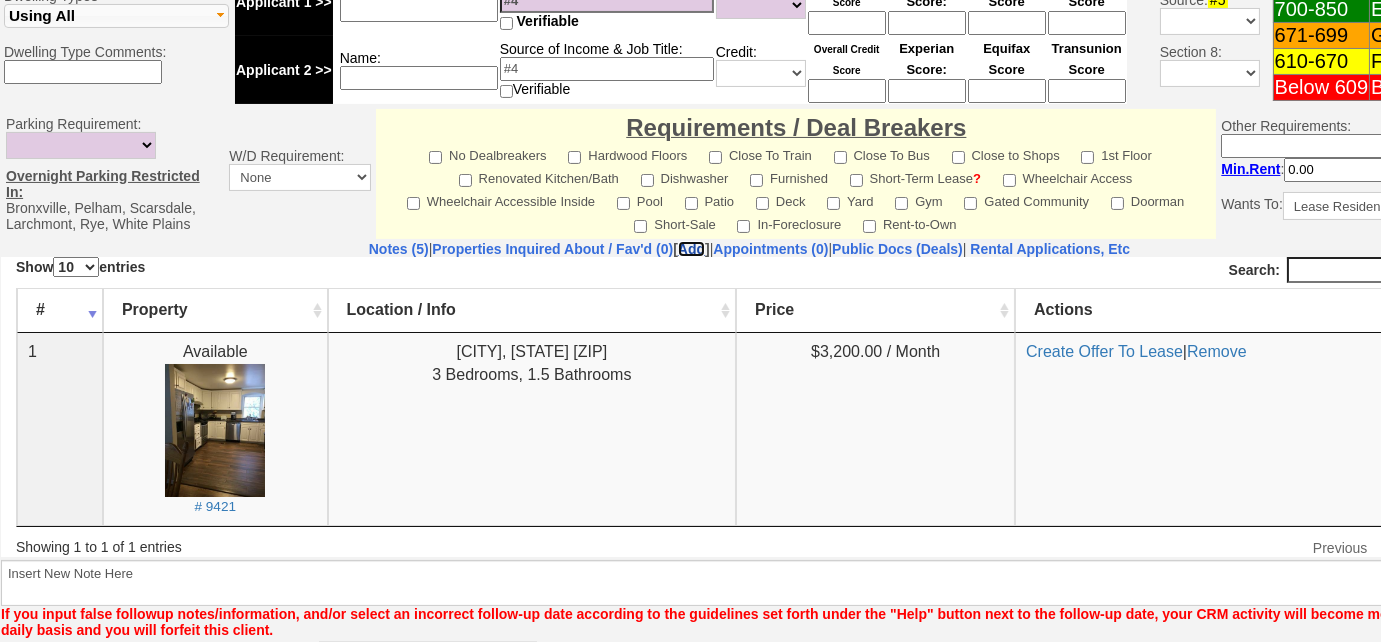 scroll, scrollTop: 0, scrollLeft: 0, axis: both 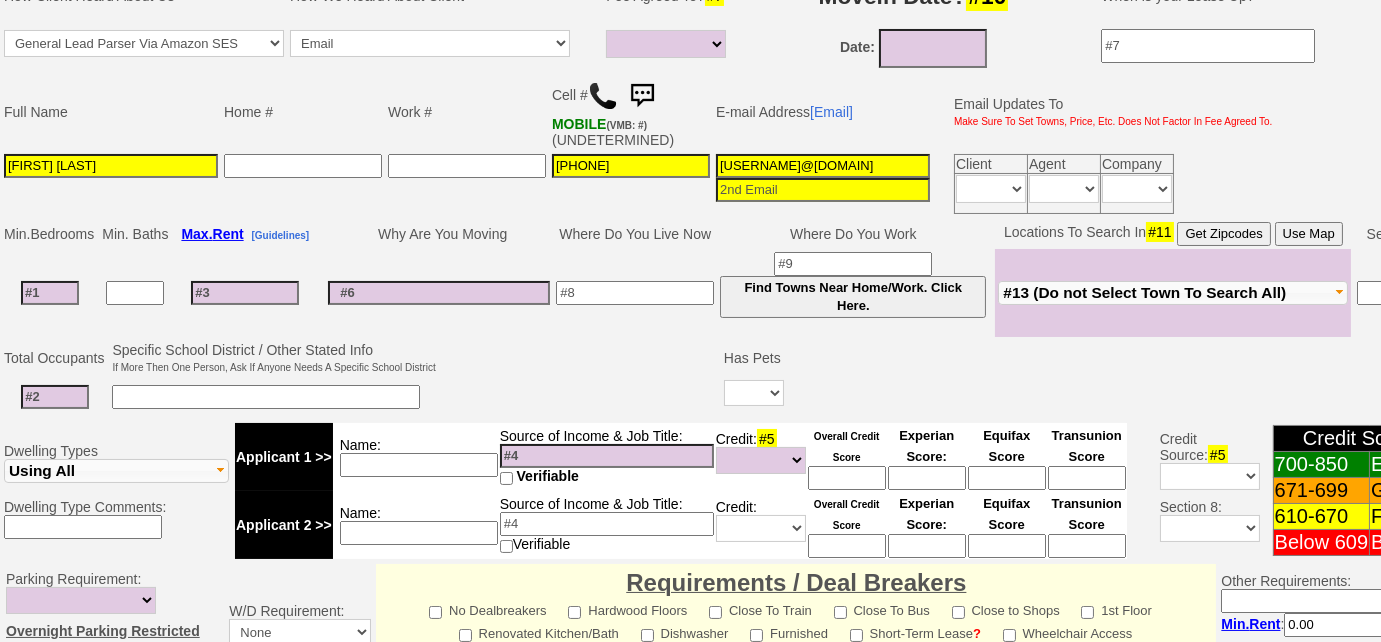 click at bounding box center [603, 96] 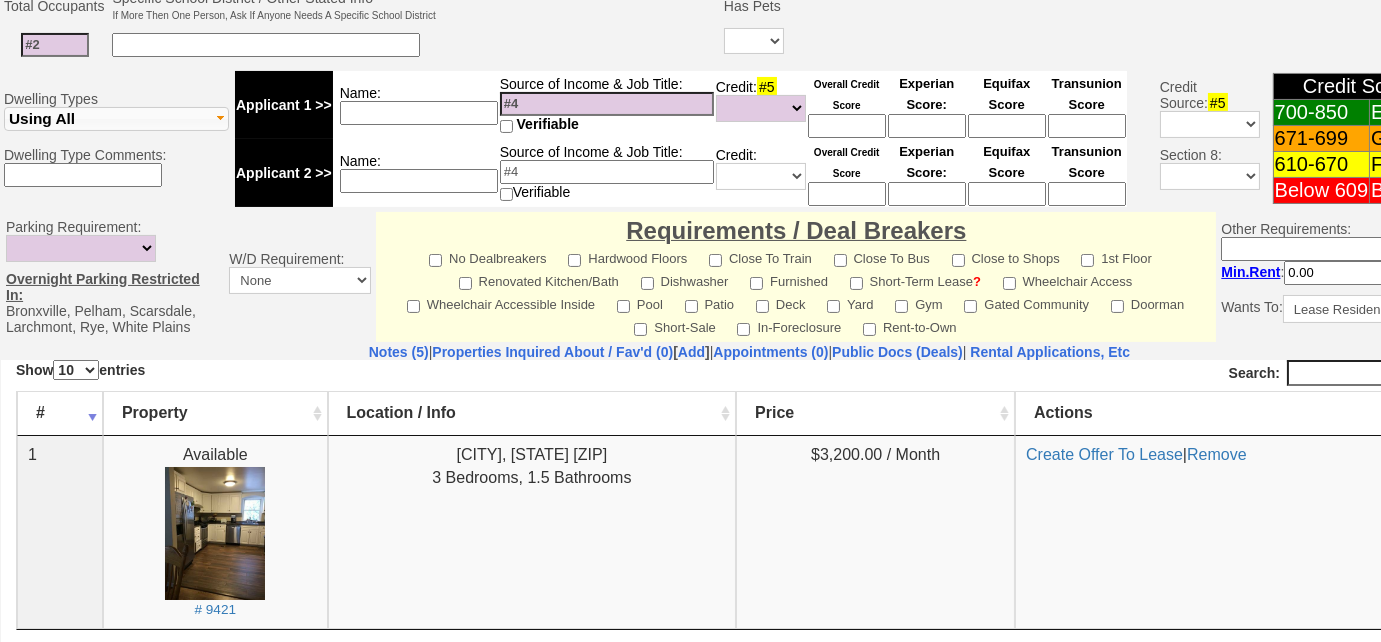 scroll, scrollTop: 777, scrollLeft: 0, axis: vertical 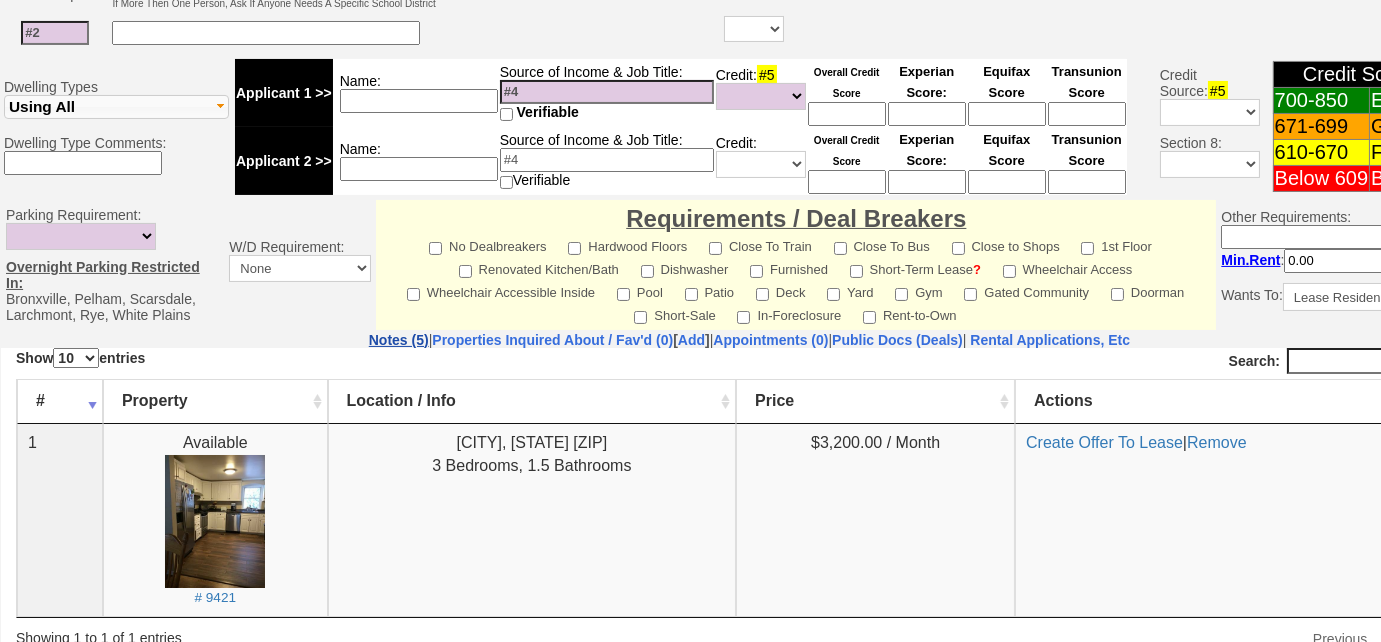 click on "Notes (5)" at bounding box center (399, 340) 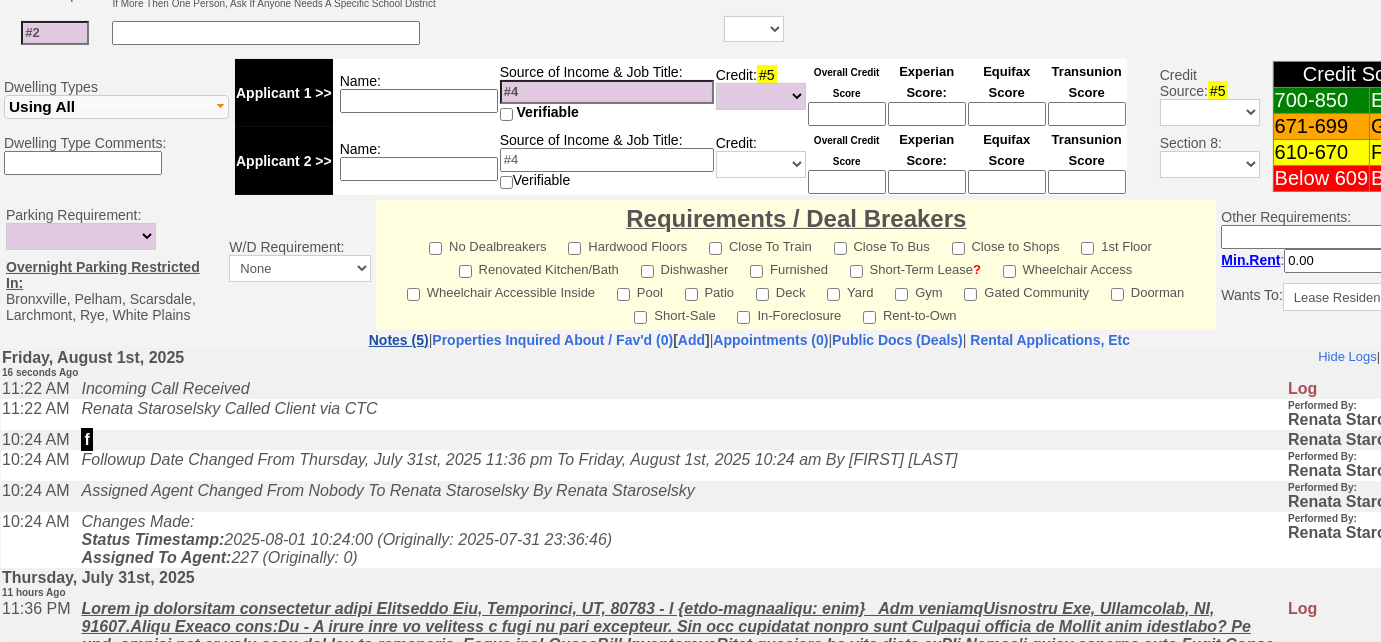 scroll, scrollTop: 0, scrollLeft: 0, axis: both 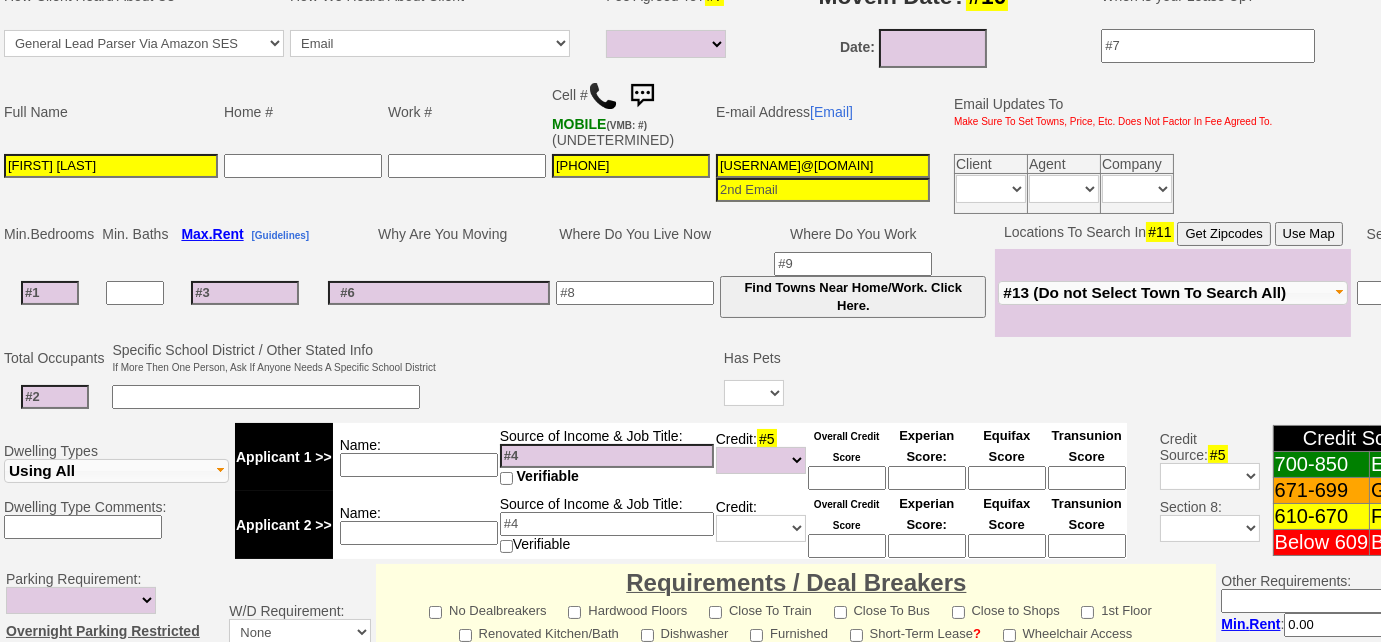 drag, startPoint x: 715, startPoint y: 161, endPoint x: 1130, endPoint y: 156, distance: 415.03012 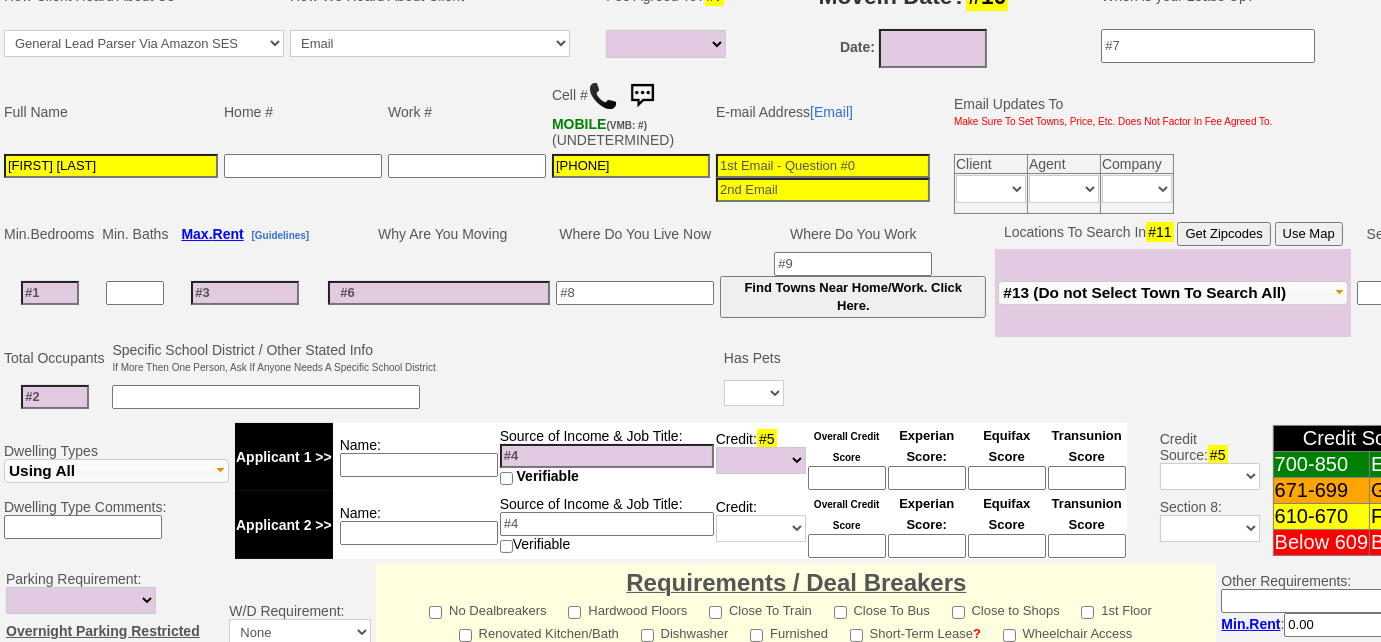 scroll, scrollTop: 0, scrollLeft: 0, axis: both 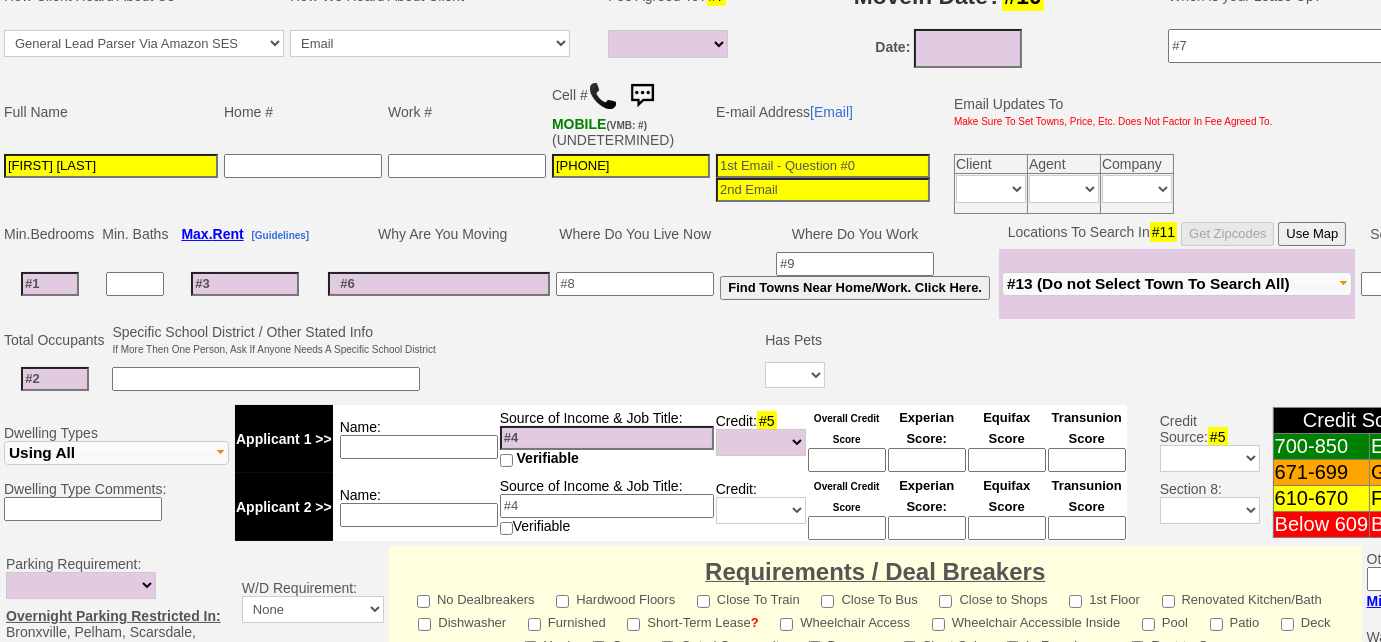 click on "#13 (Do not Select Town To Search All)" at bounding box center [1148, 283] 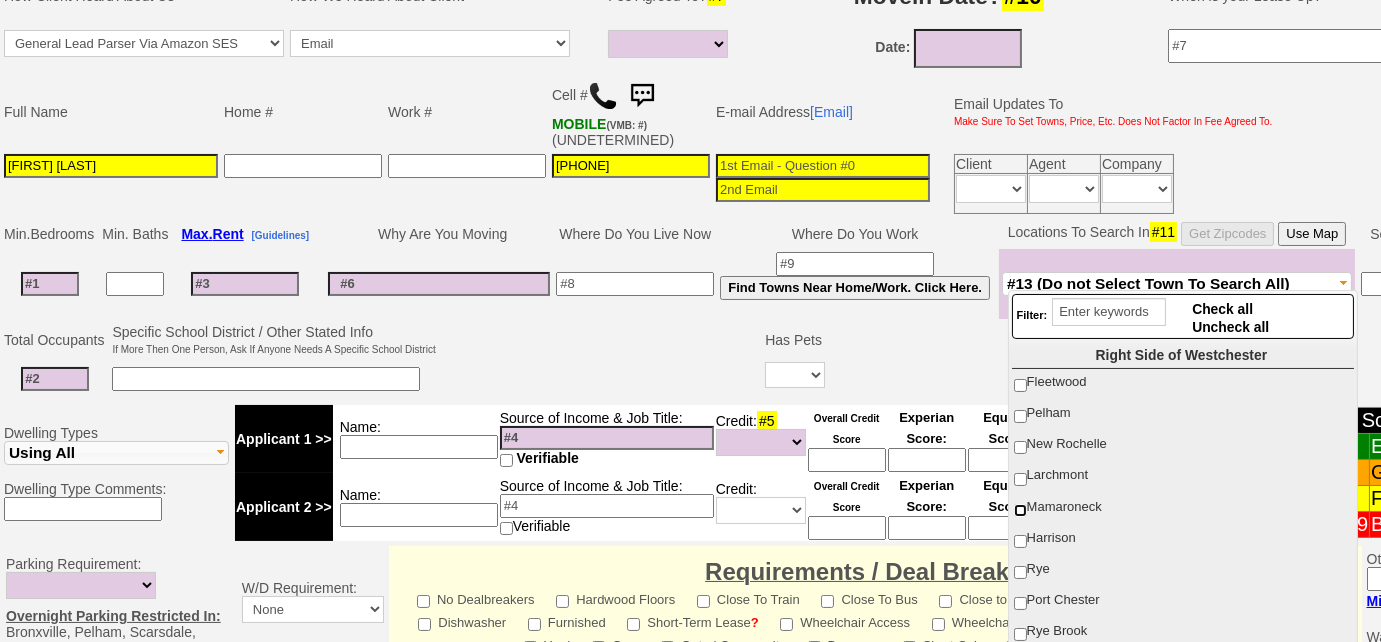 drag, startPoint x: 1022, startPoint y: 505, endPoint x: 913, endPoint y: 436, distance: 129.00388 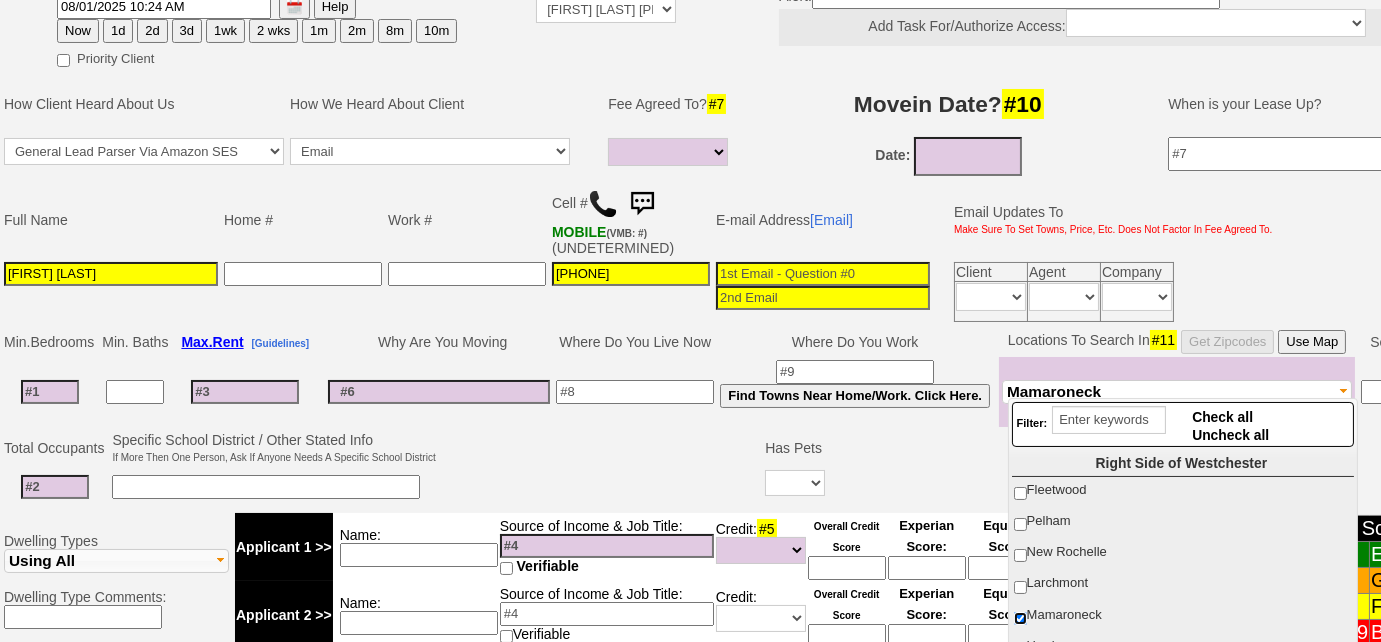 scroll, scrollTop: 232, scrollLeft: 0, axis: vertical 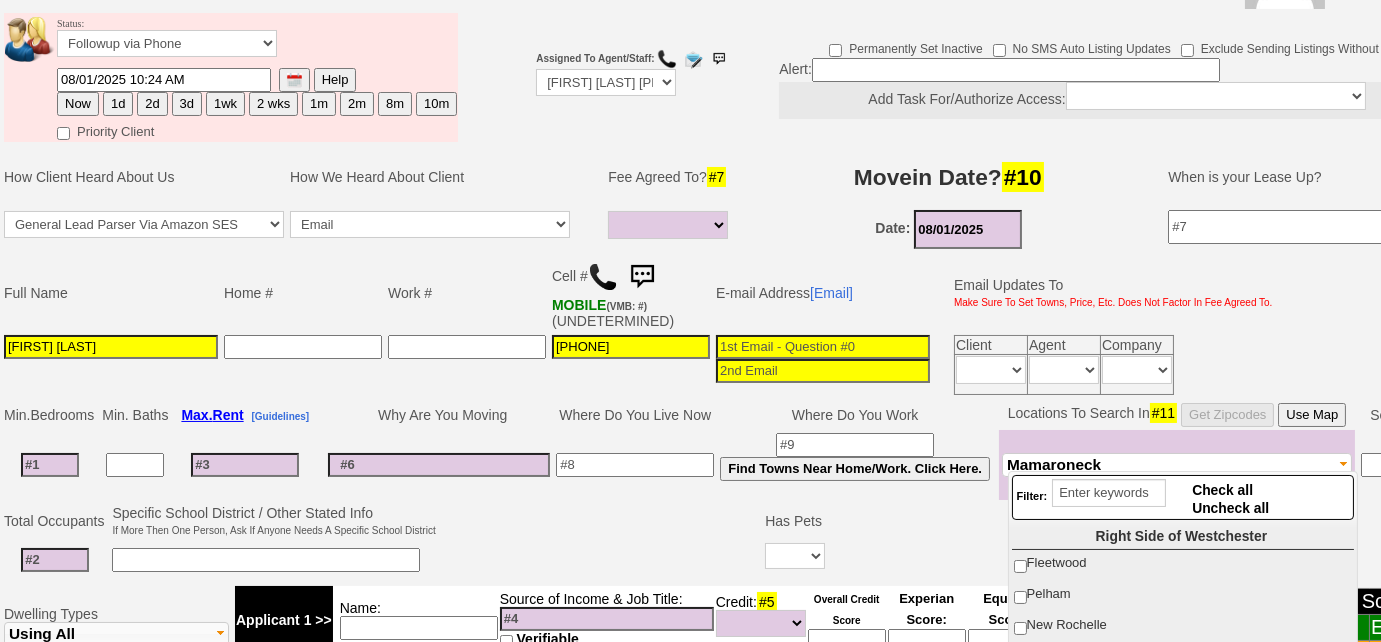 click on "08/01/2025" at bounding box center (968, 229) 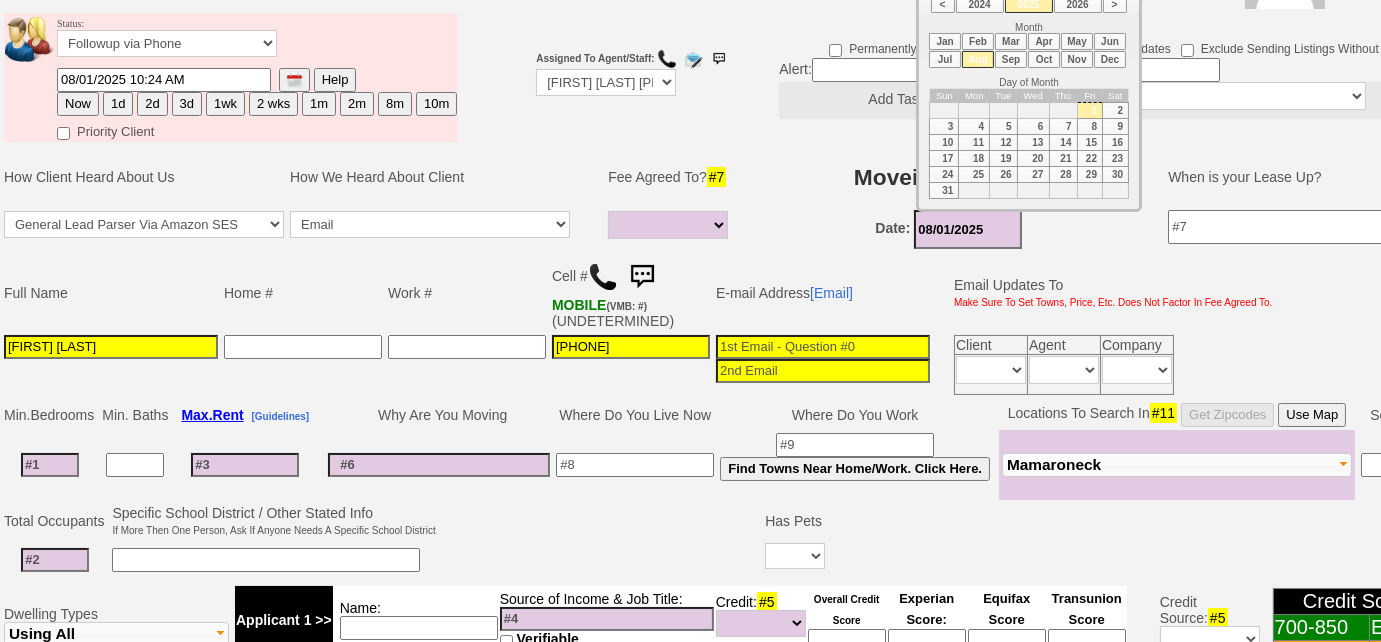 click on "Oct" at bounding box center (1044, 59) 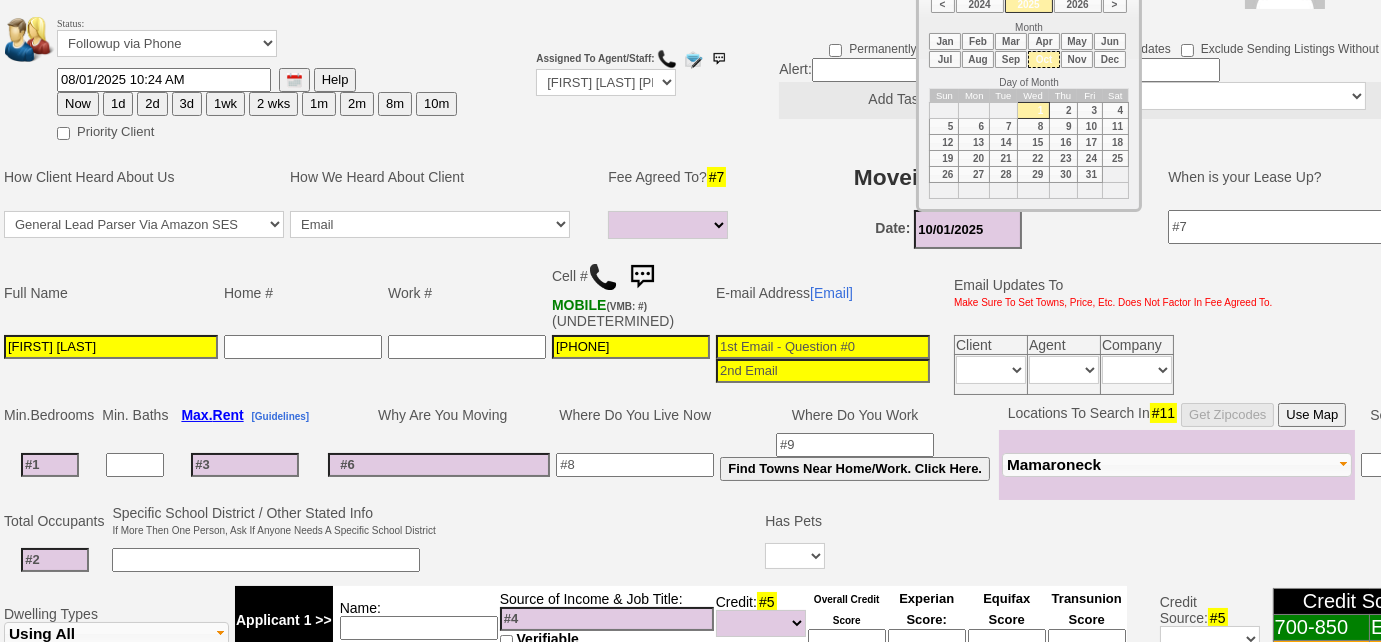 click on "Sep" at bounding box center (1011, 59) 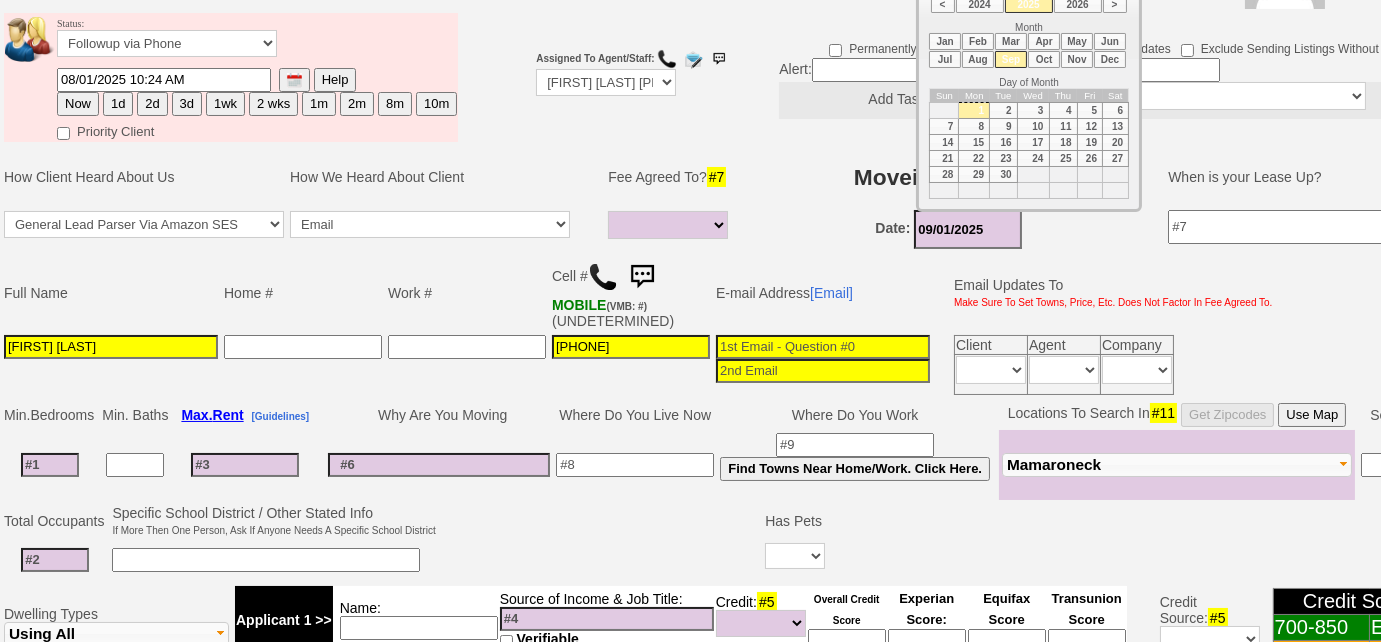 click on "Assigned To Agent/Staff:
Up-For-Grabs
***** STAFF *****
Bob Bruno                    914-419-3579                     Cristy Liberto                    914-486-1045                    cristy@homesweethomeproperties.com Dara Goldstein                    203-912-3709                    Dara@homesweethomeproperties.com Mark Moskowitz                    720-414-0464                    mark.moskowitz@homesweethomeproperties.com
***** AGENTS *****" at bounding box center [606, 77] 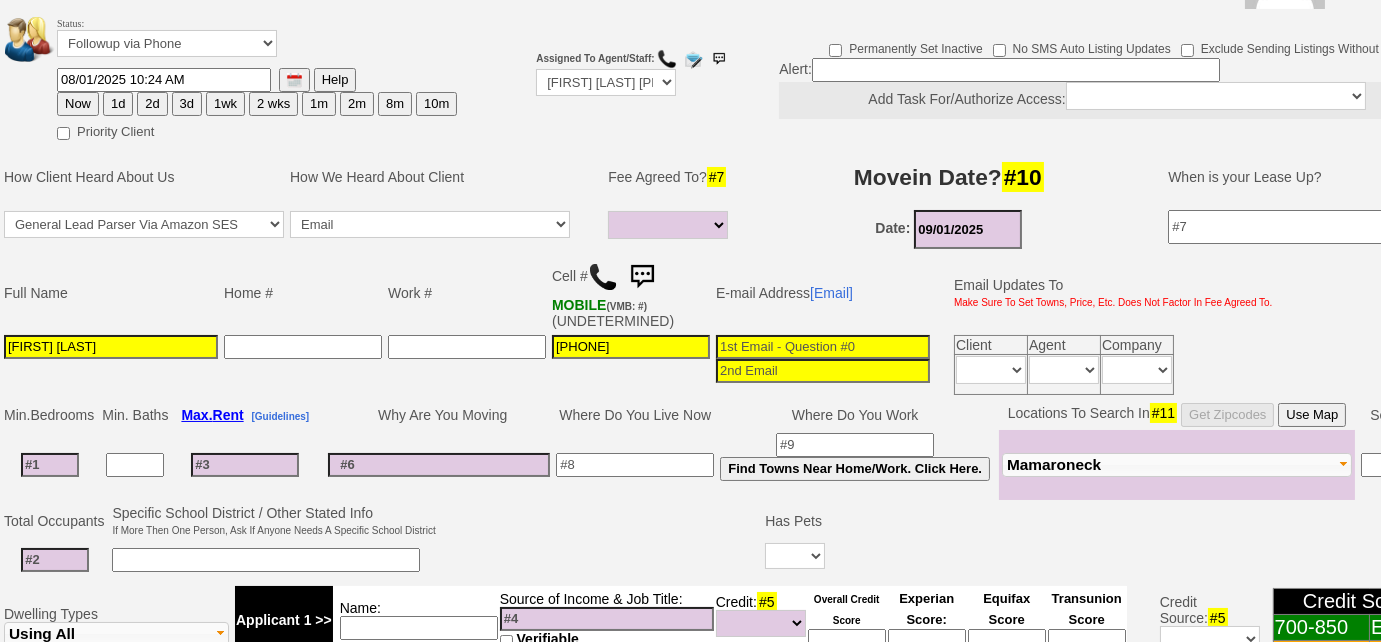 click at bounding box center (50, 465) 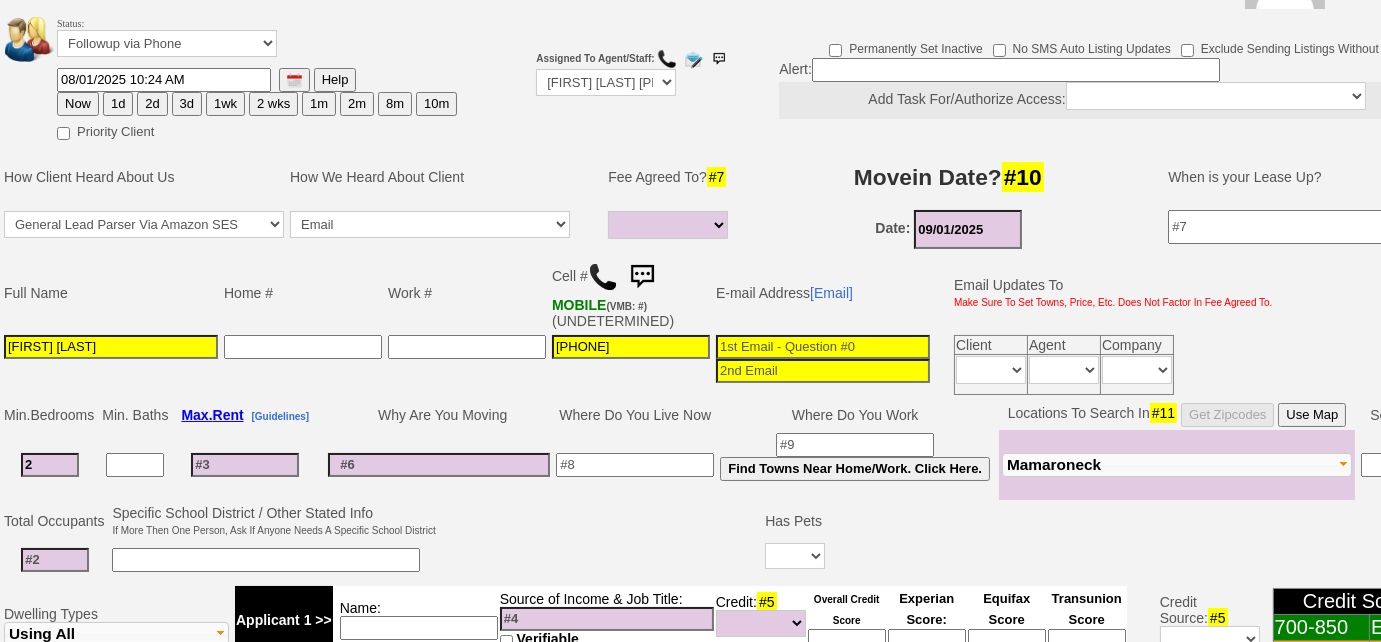 select 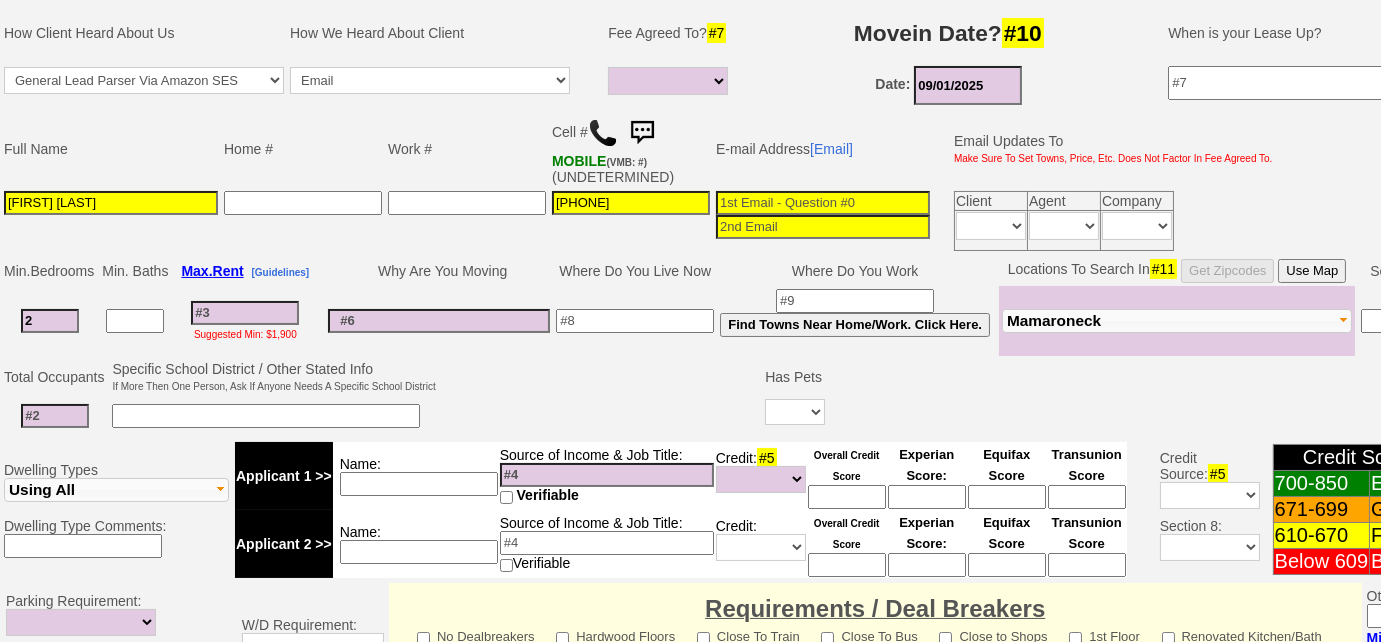 scroll, scrollTop: 413, scrollLeft: 0, axis: vertical 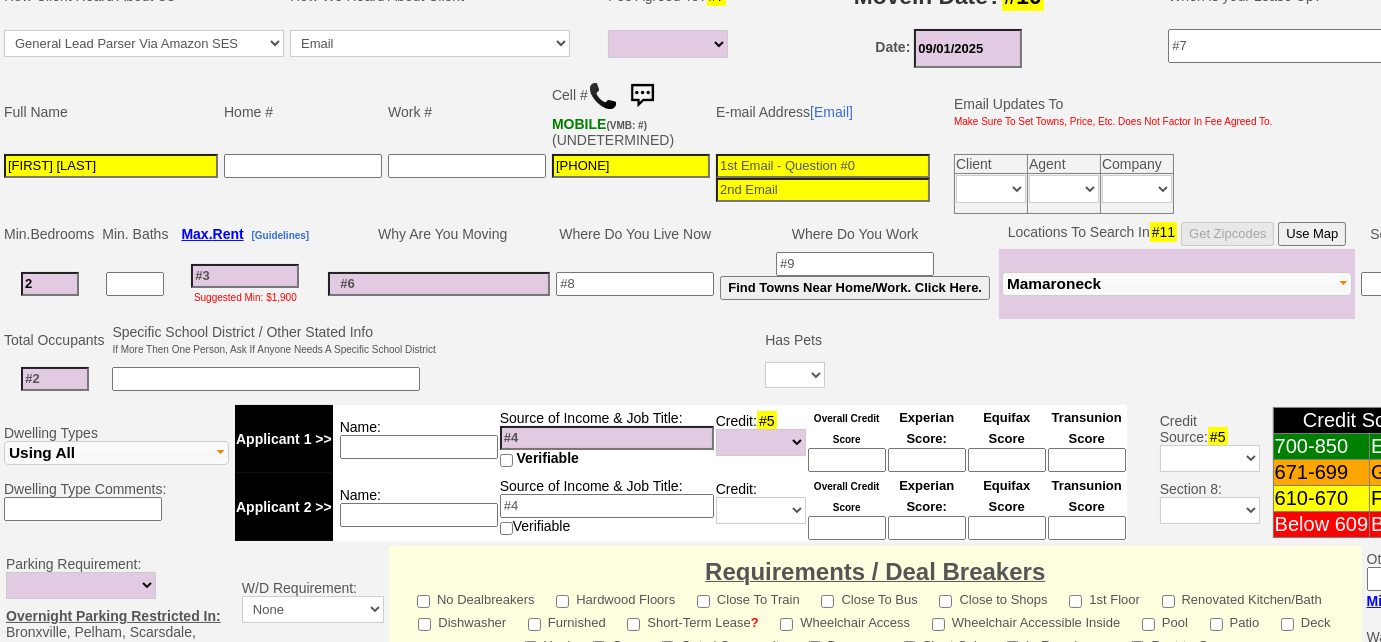 type on "2" 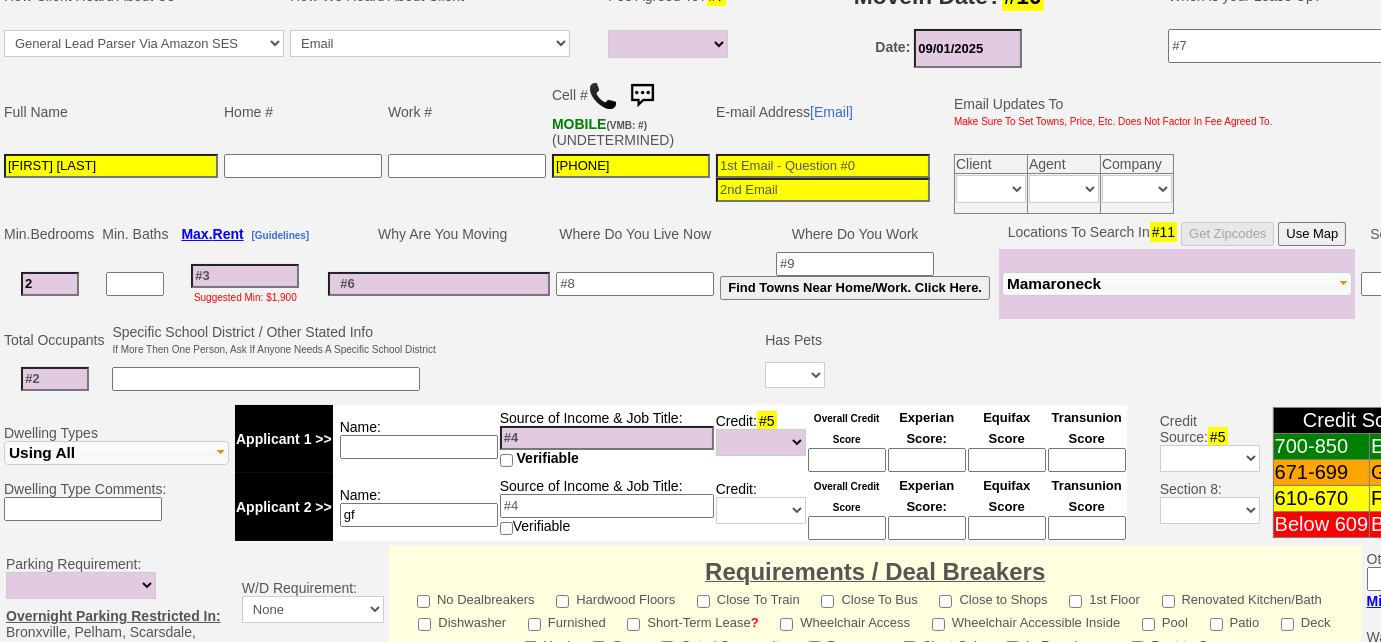 type on "gf" 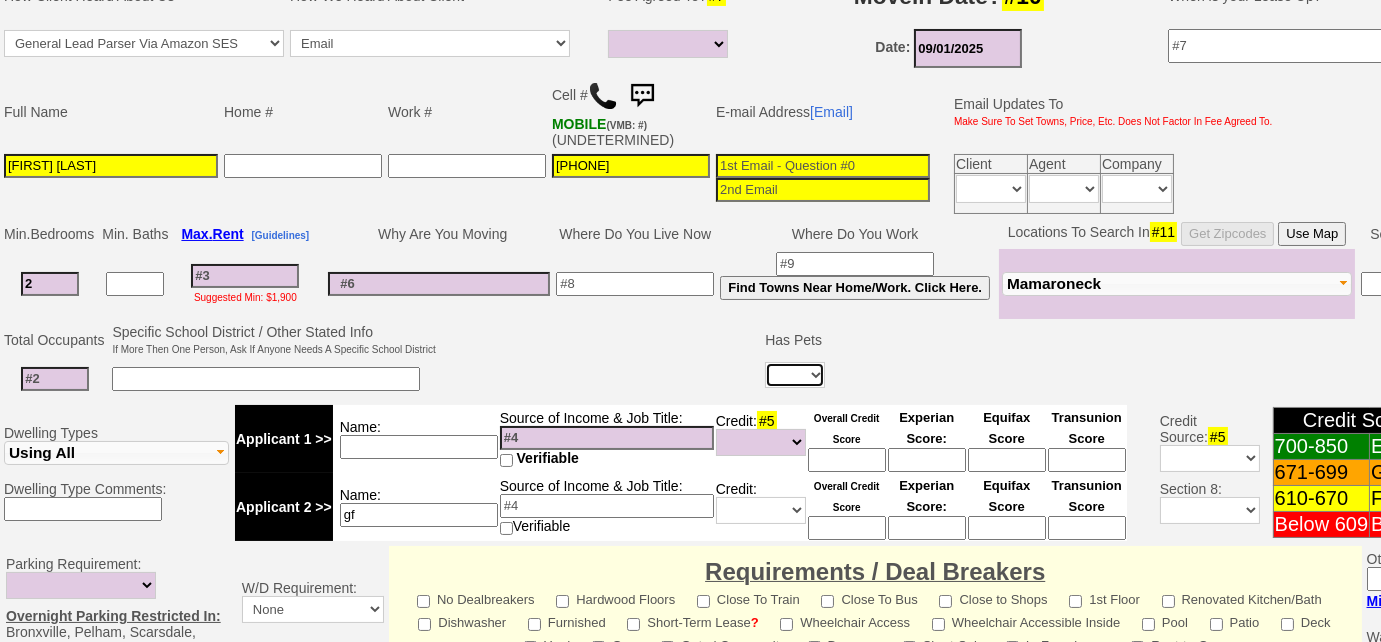 click on "Yes No" at bounding box center [795, 375] 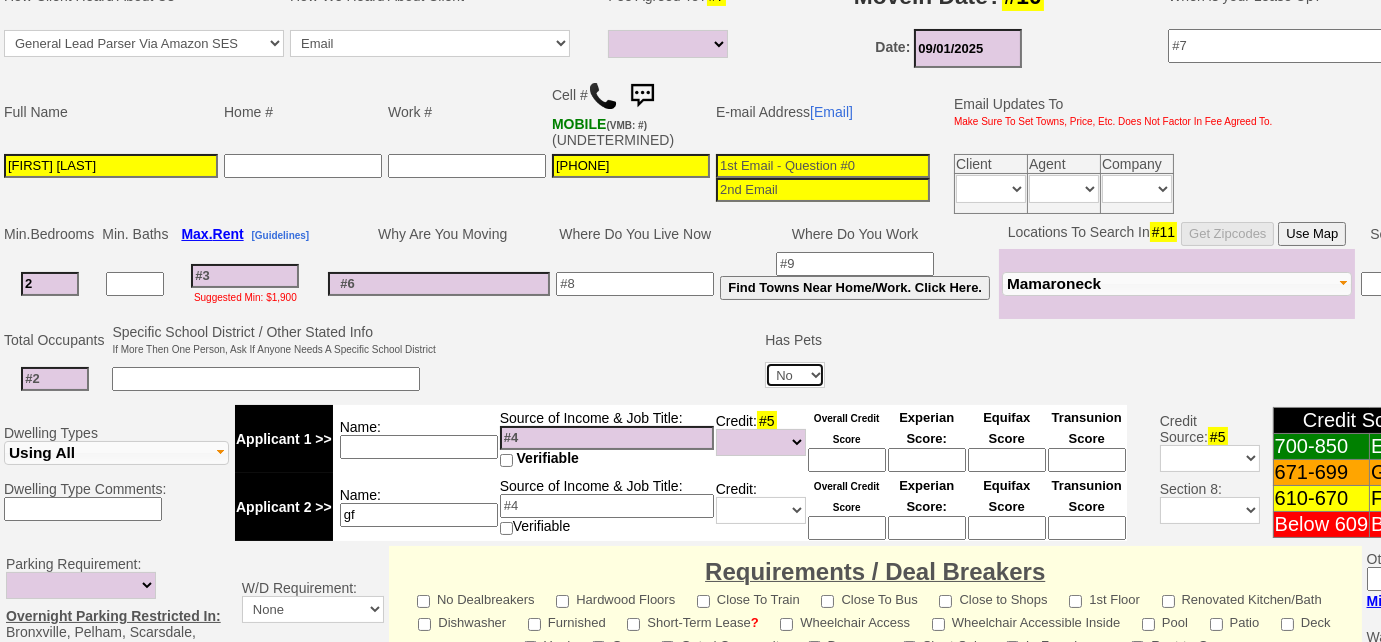 click on "Yes No" at bounding box center (795, 375) 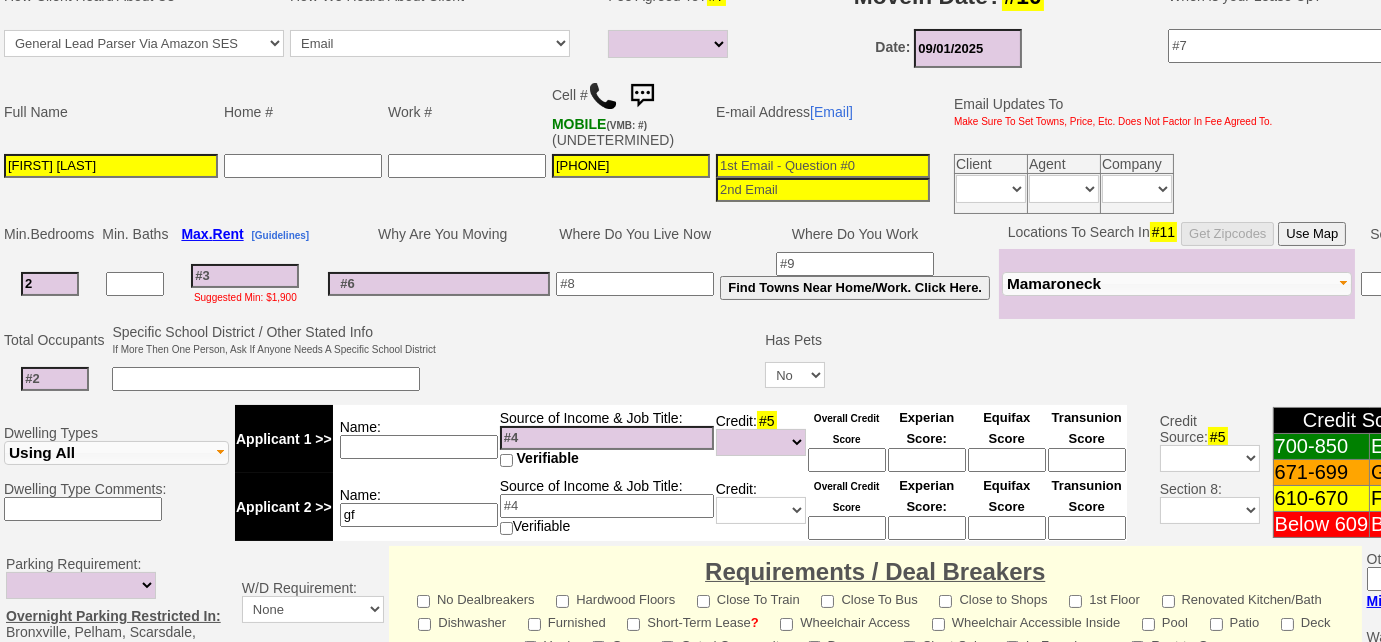 click at bounding box center (55, 379) 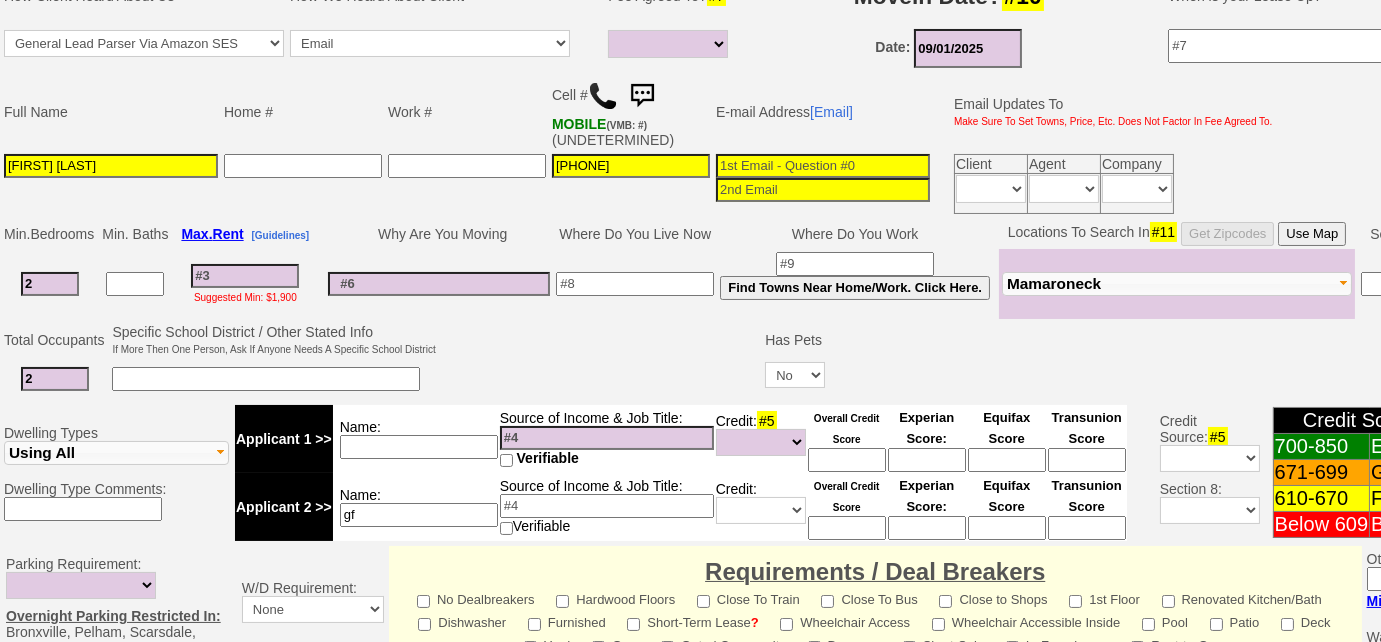 type on "2" 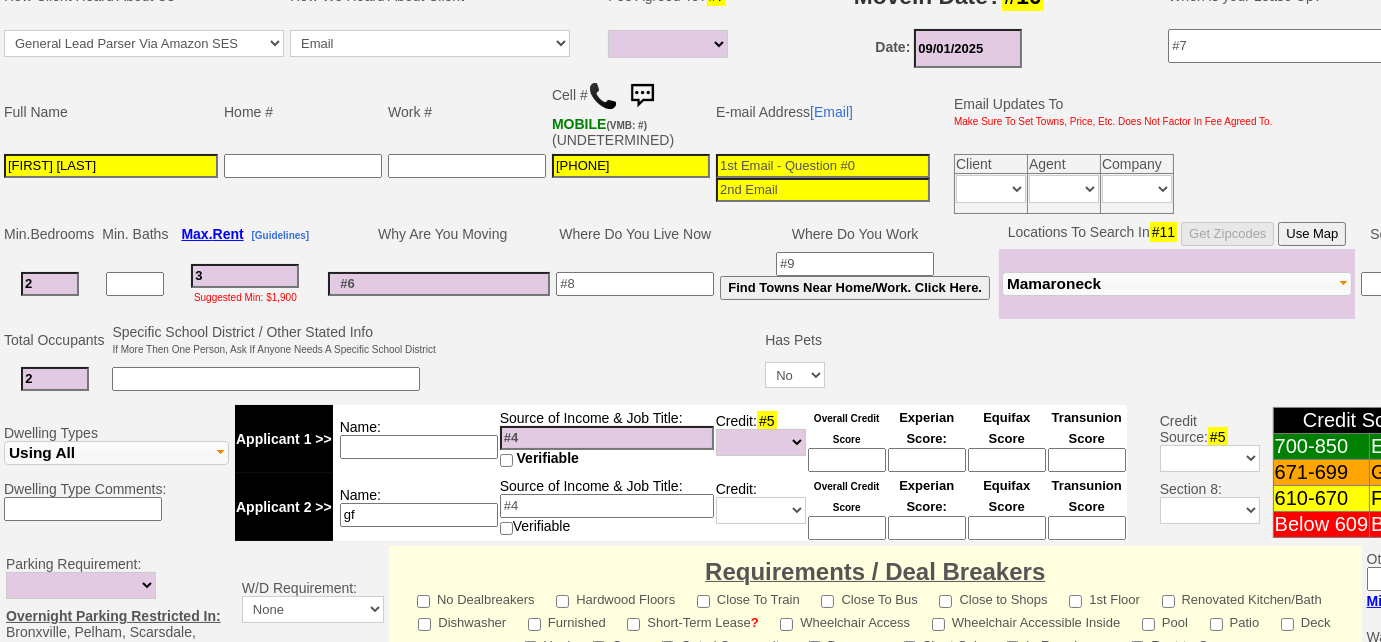 type on "33" 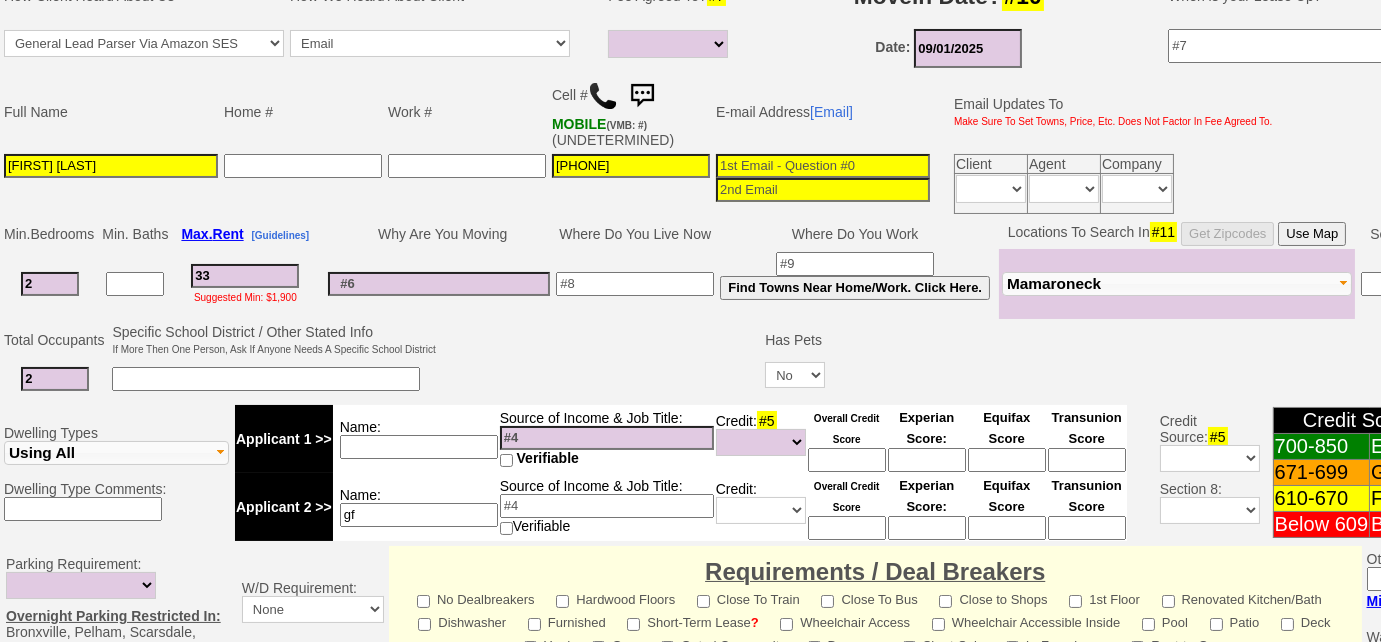 select 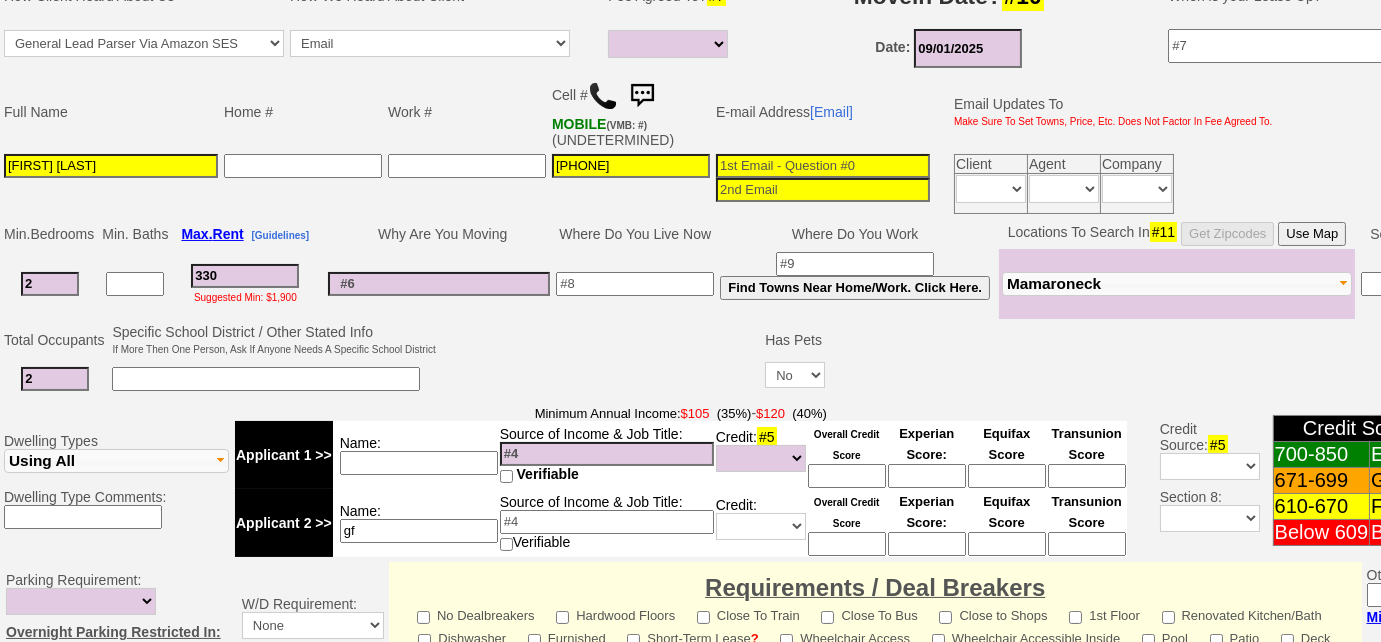 type on "3300" 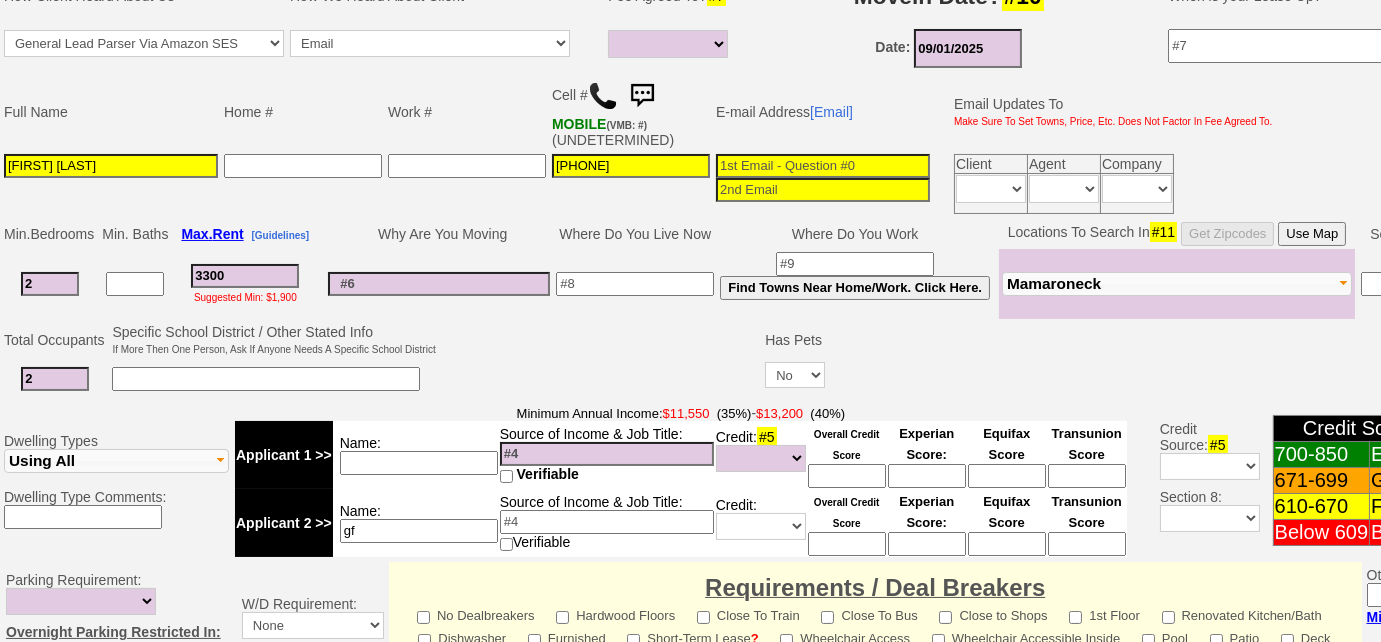 select 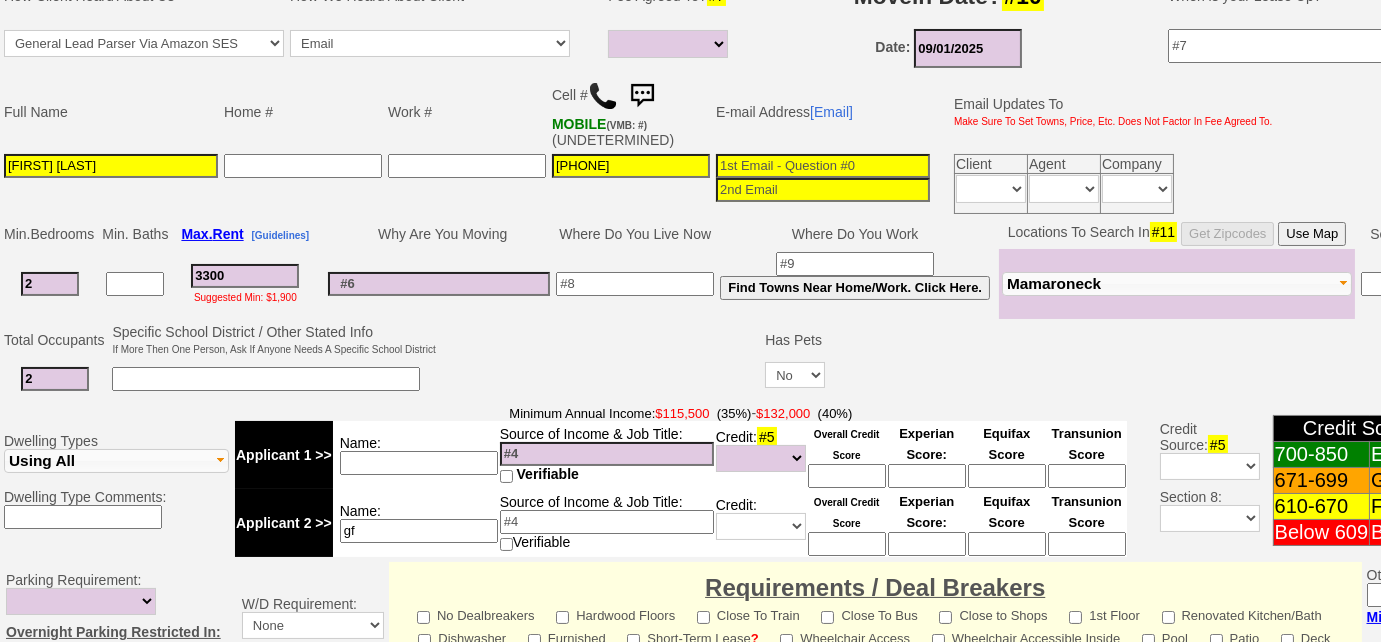 click on "3300" at bounding box center (245, 276) 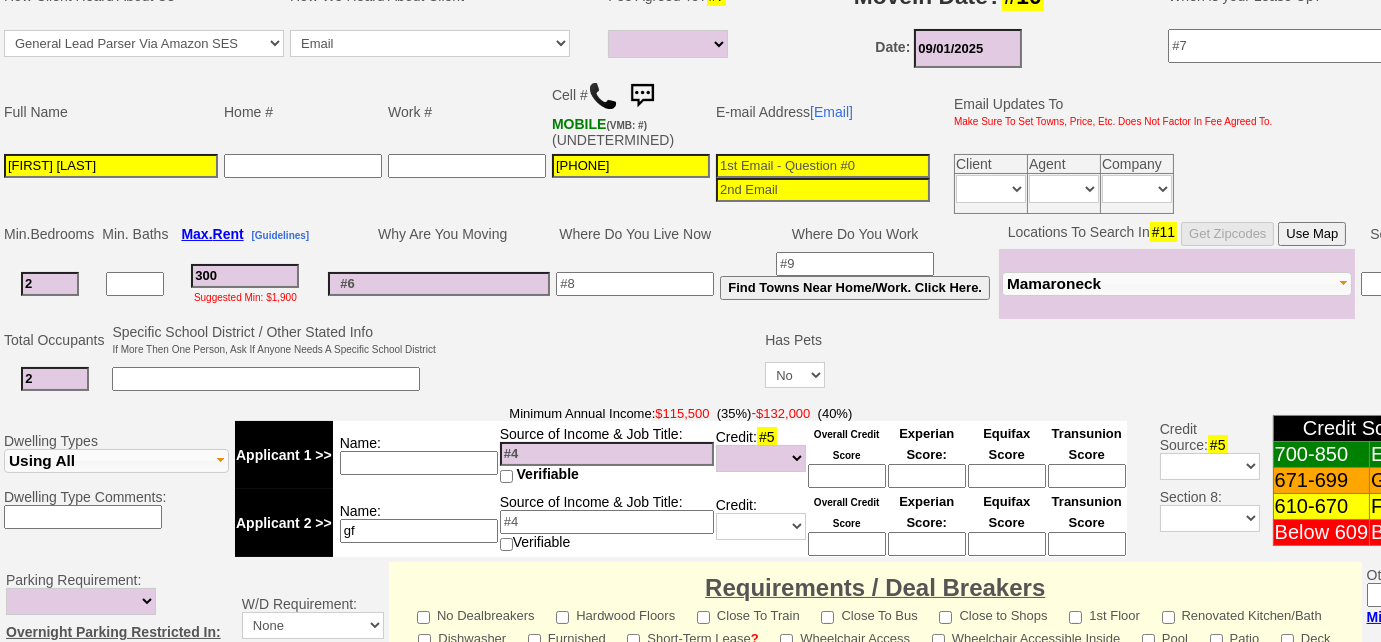 select 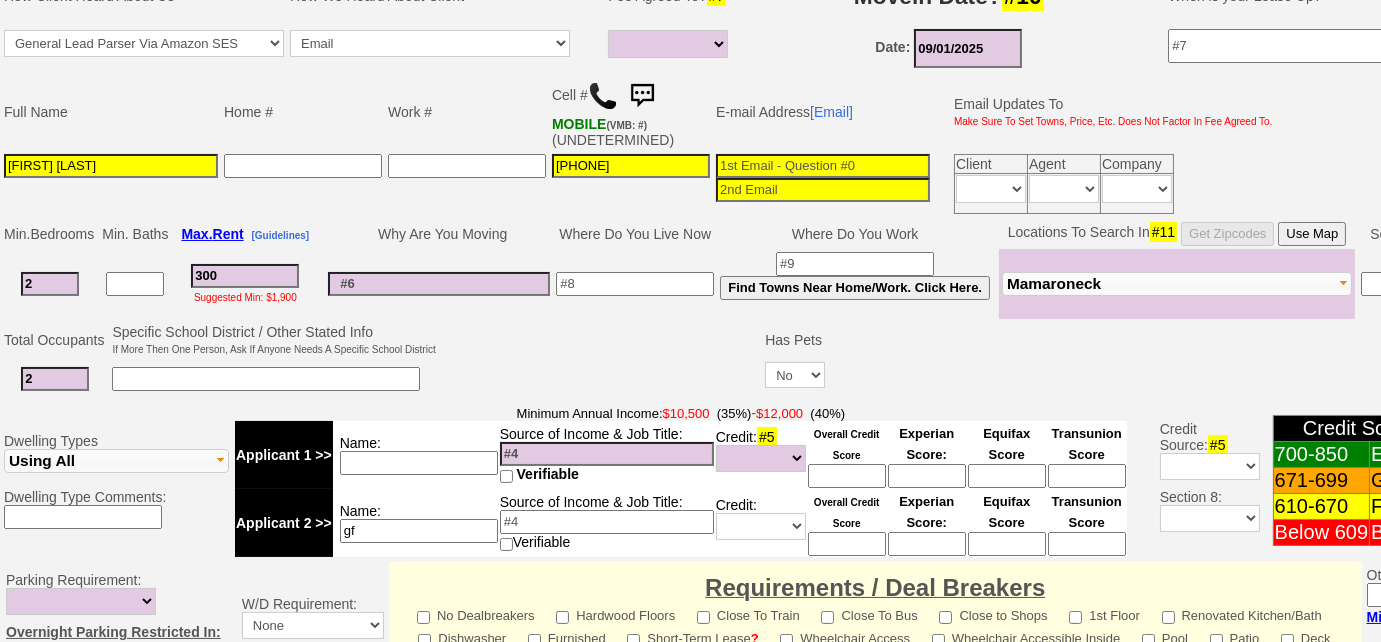 type on "3400" 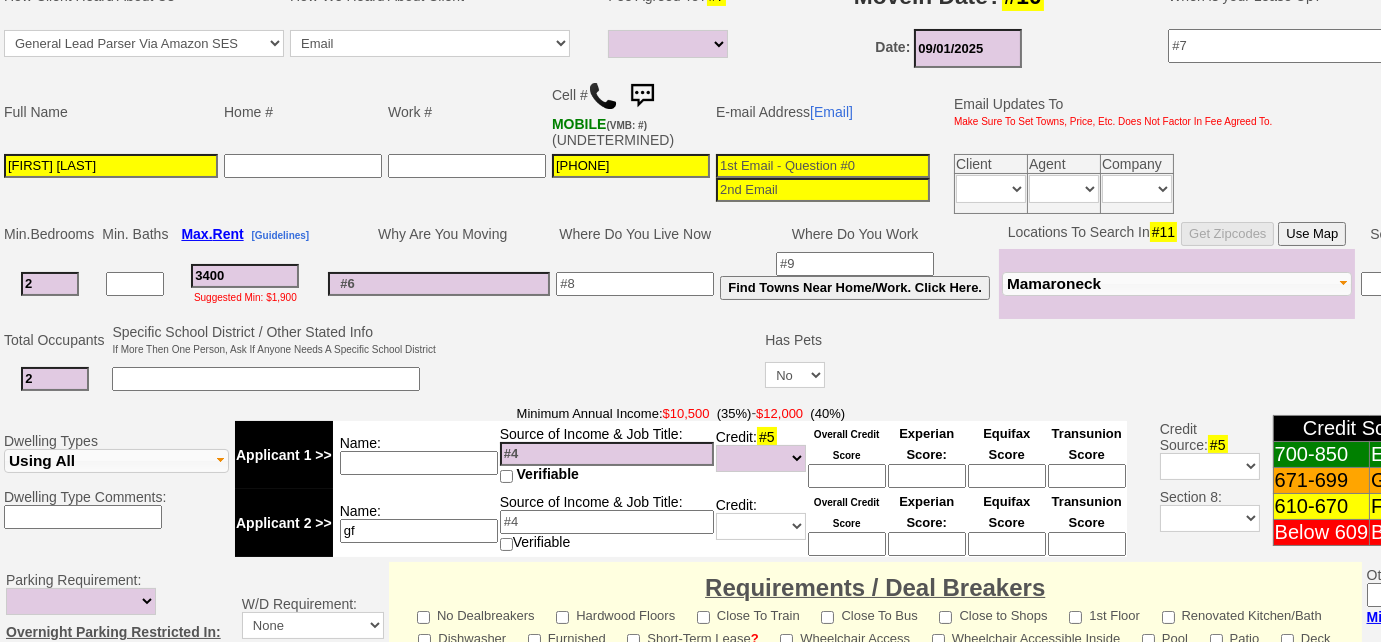 select 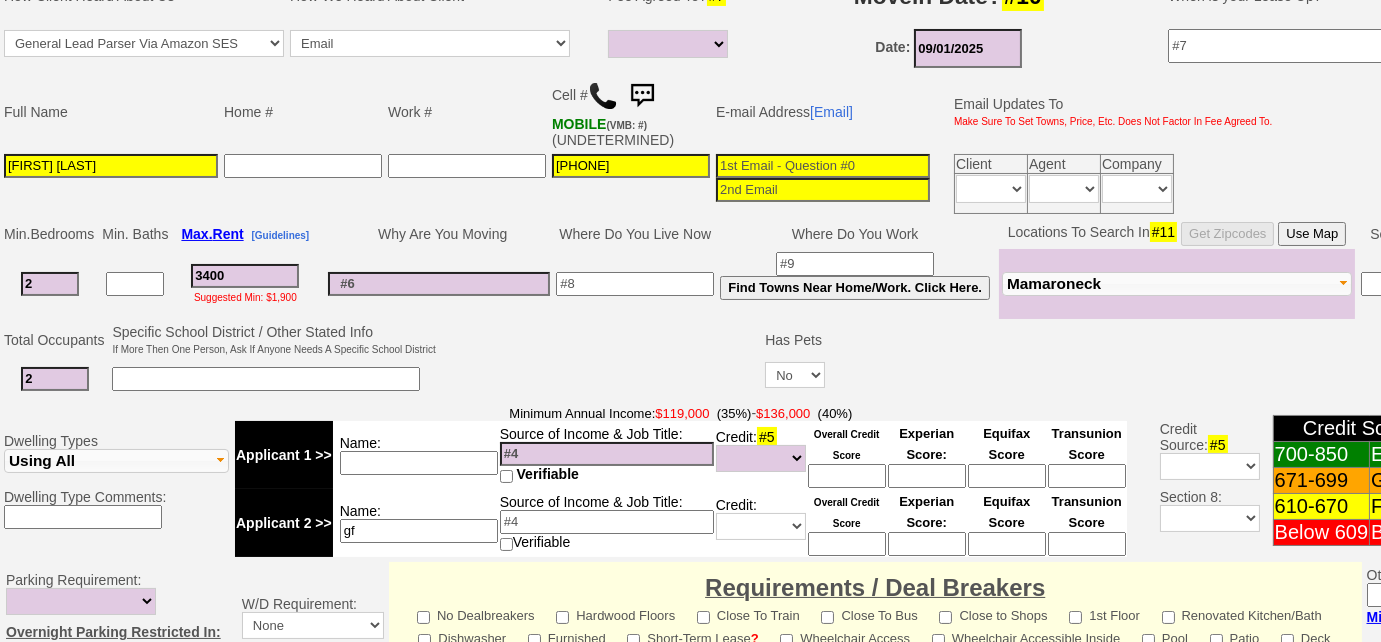 type on "3400" 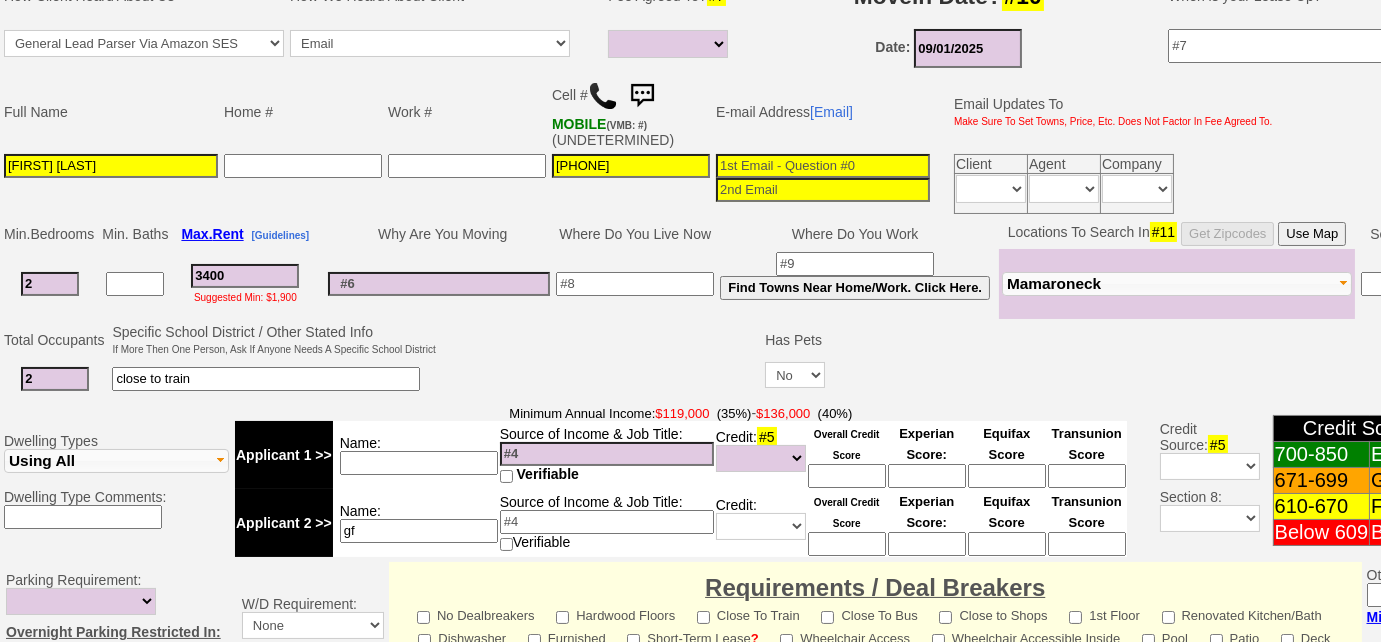 type on "close to train" 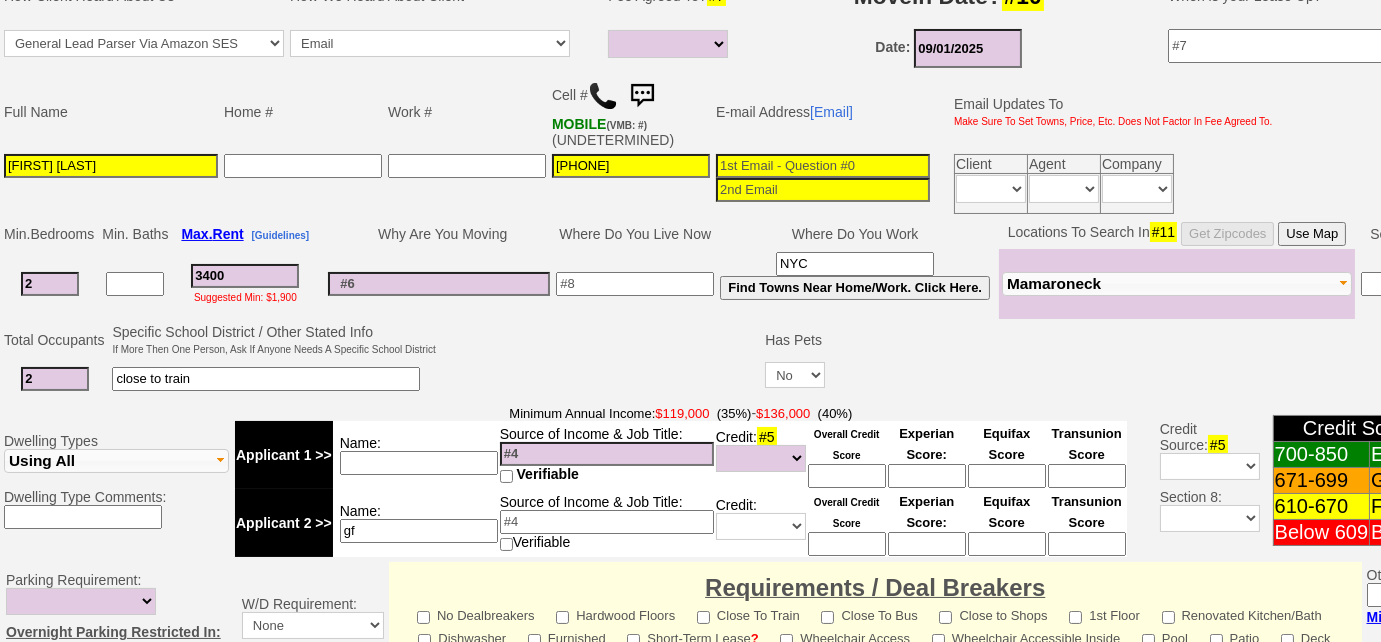 type on "NYC" 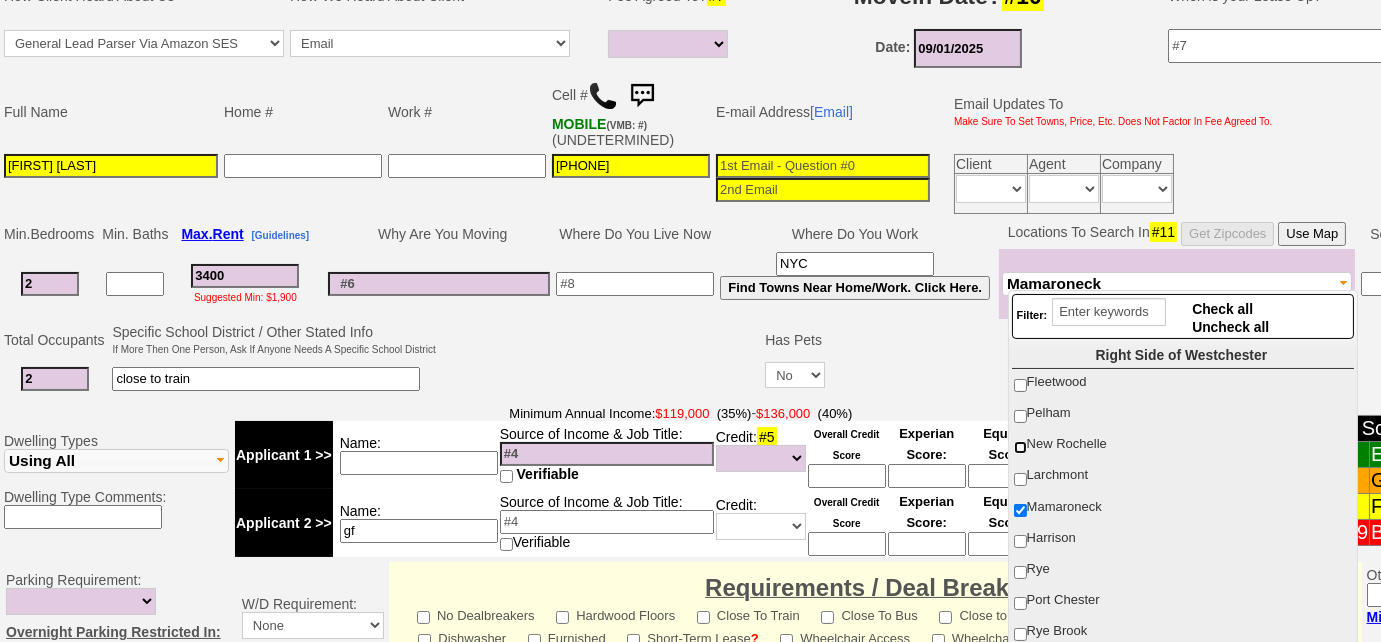 scroll, scrollTop: 181, scrollLeft: 0, axis: vertical 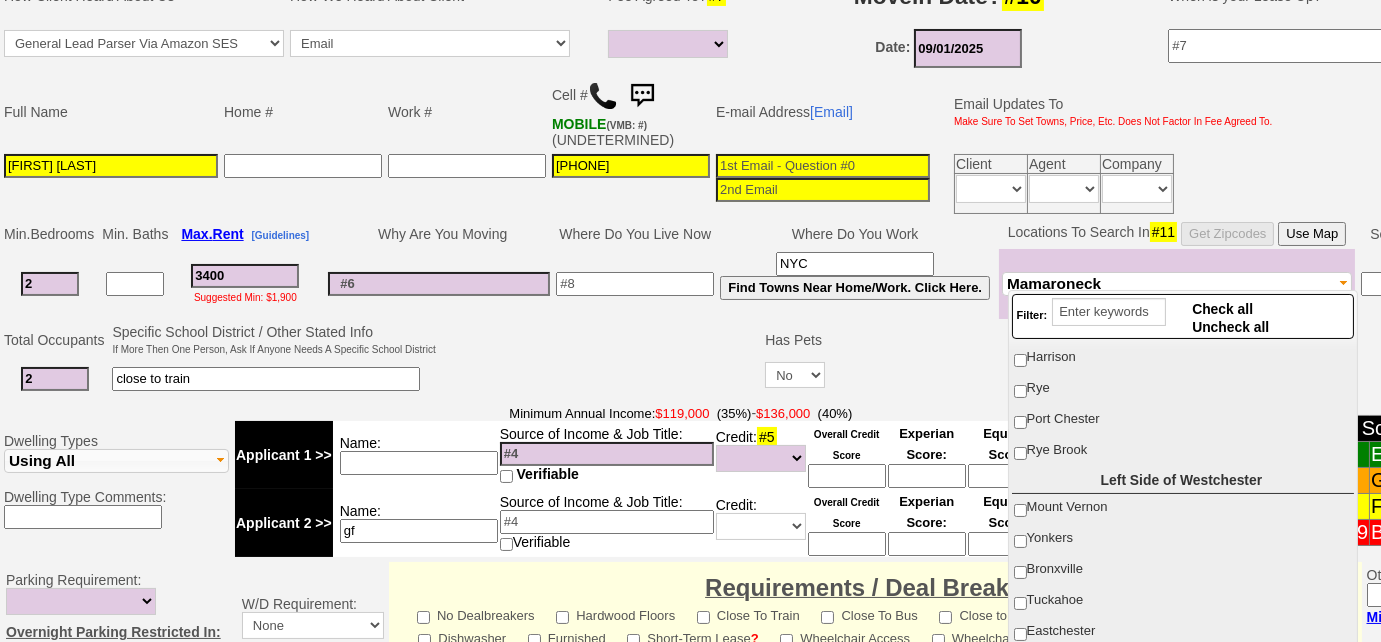 click on "Yonkers" at bounding box center [1182, 538] 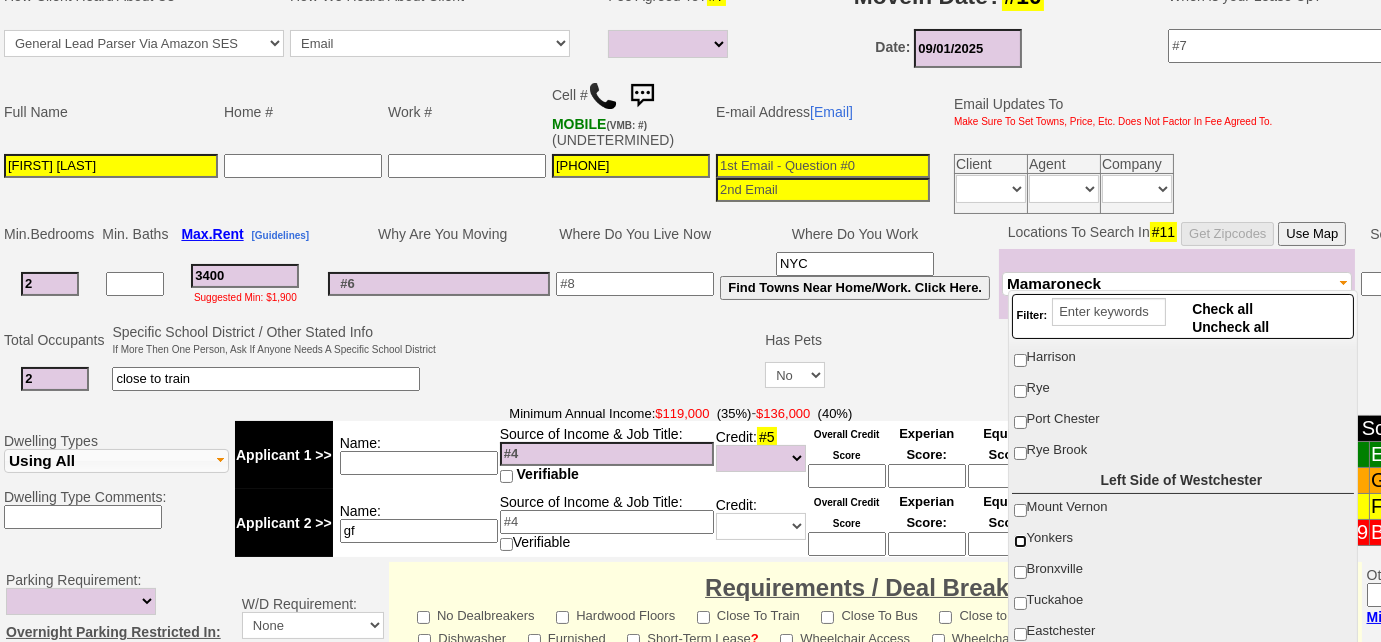 click on "Yonkers" at bounding box center [1020, 541] 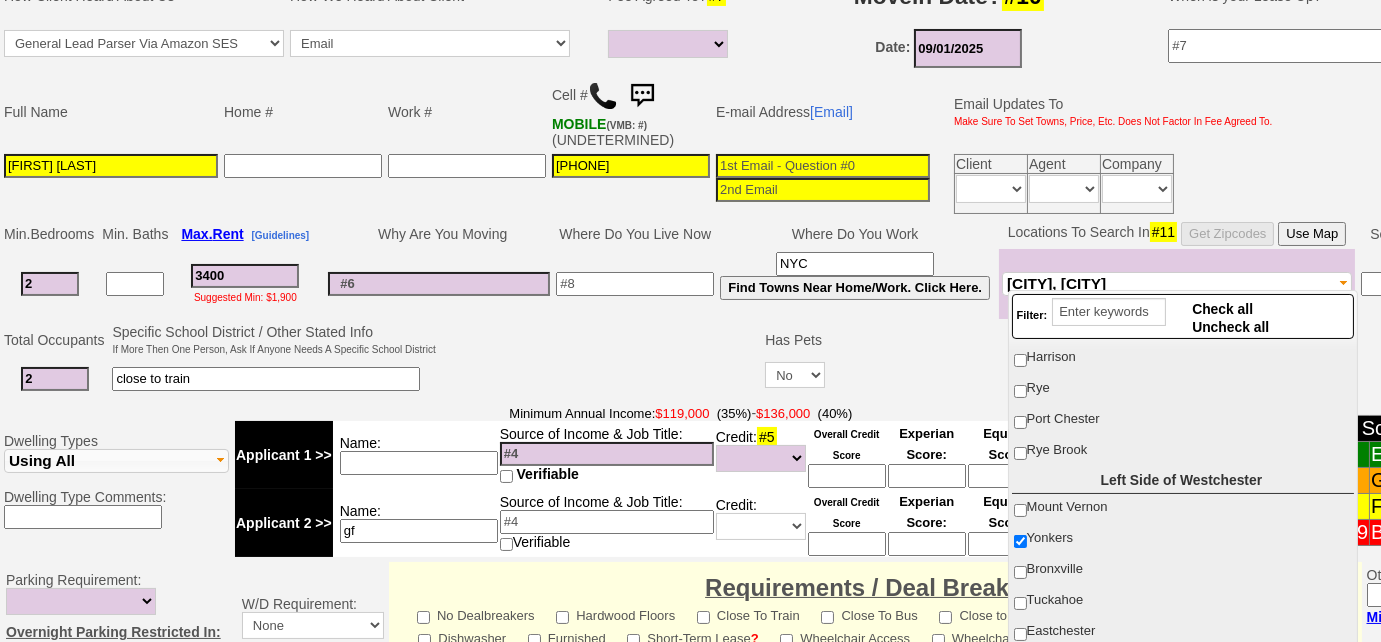 click at bounding box center (635, 284) 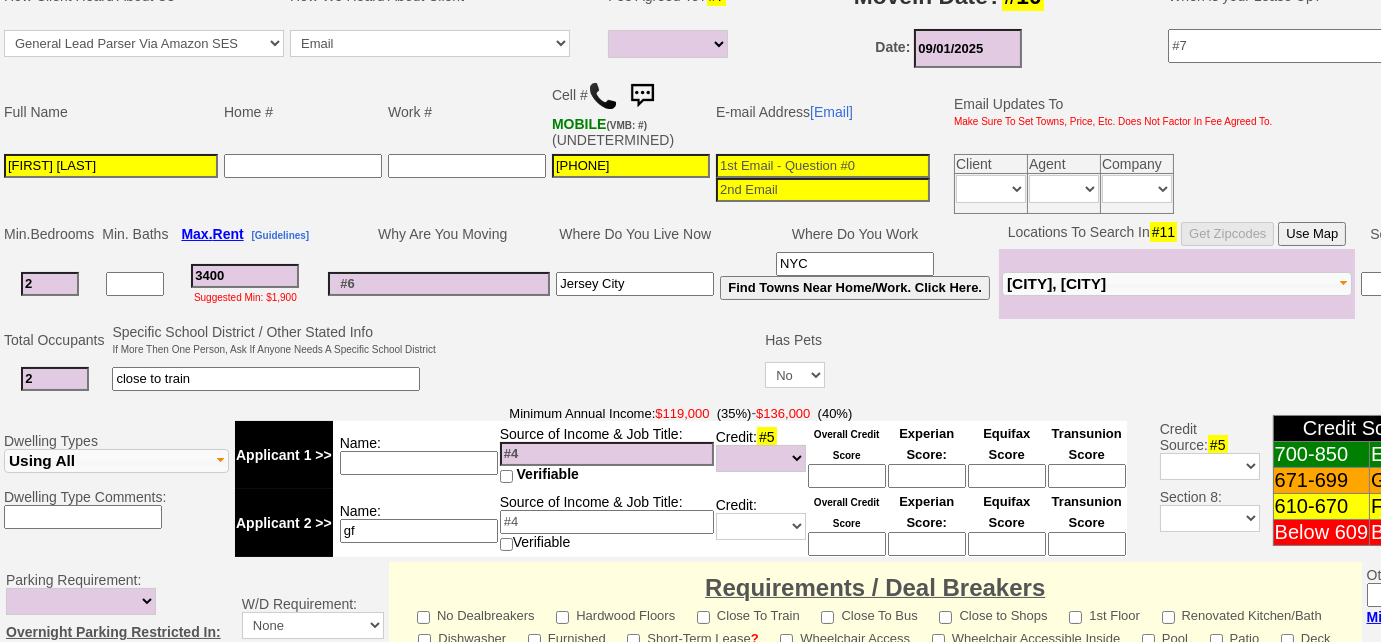 type on "Jersey City" 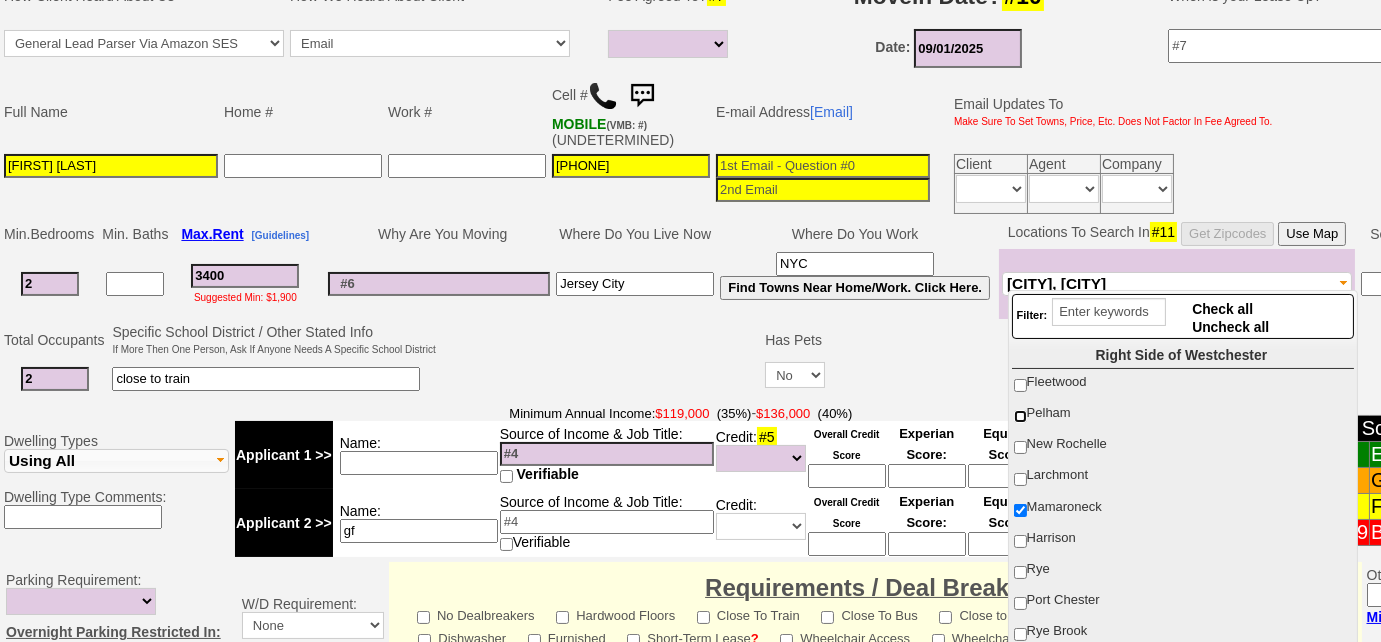 click on "Pelham" at bounding box center [1020, 416] 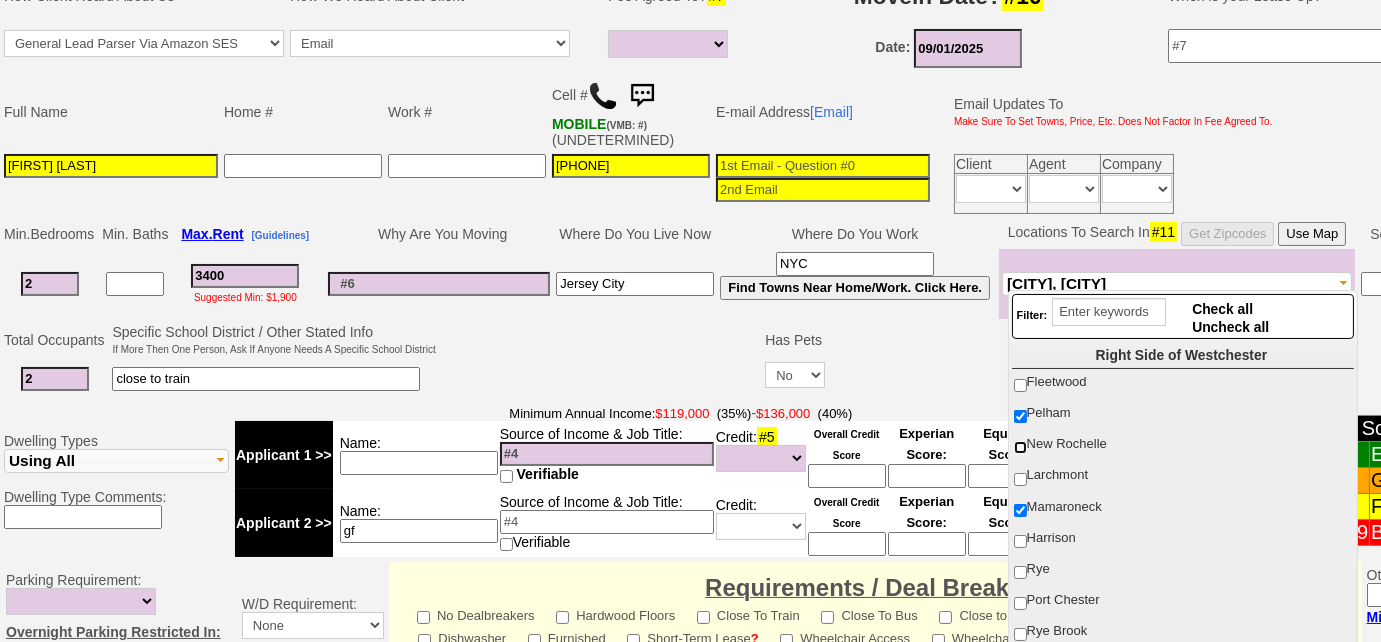 click on "New Rochelle" at bounding box center (1020, 447) 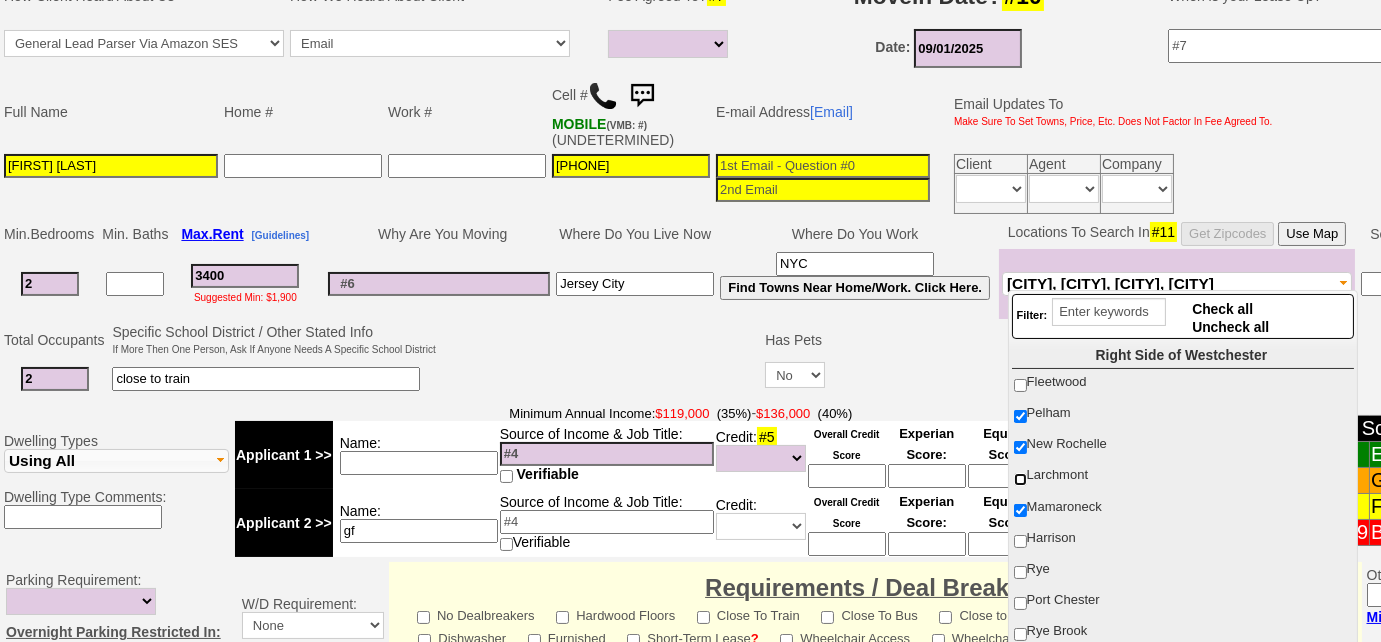 click on "Larchmont" at bounding box center [1020, 479] 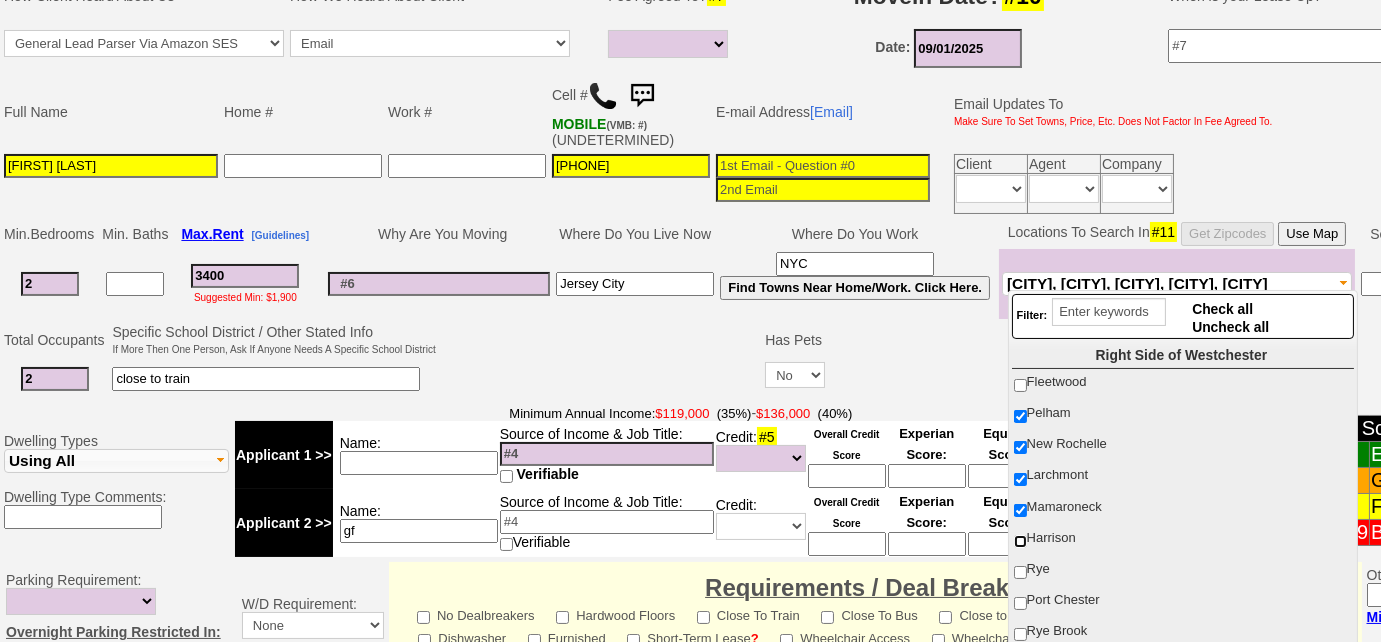 click on "Harrison" at bounding box center [1020, 541] 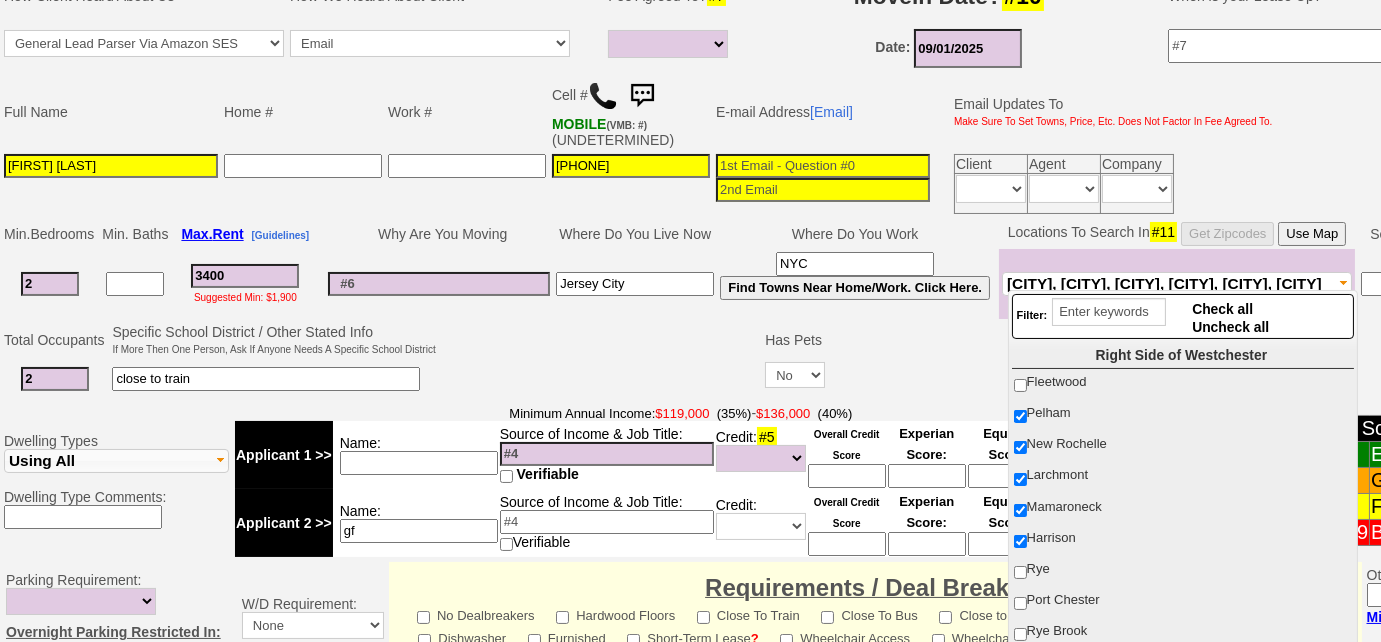 click on "close to train" at bounding box center (266, 379) 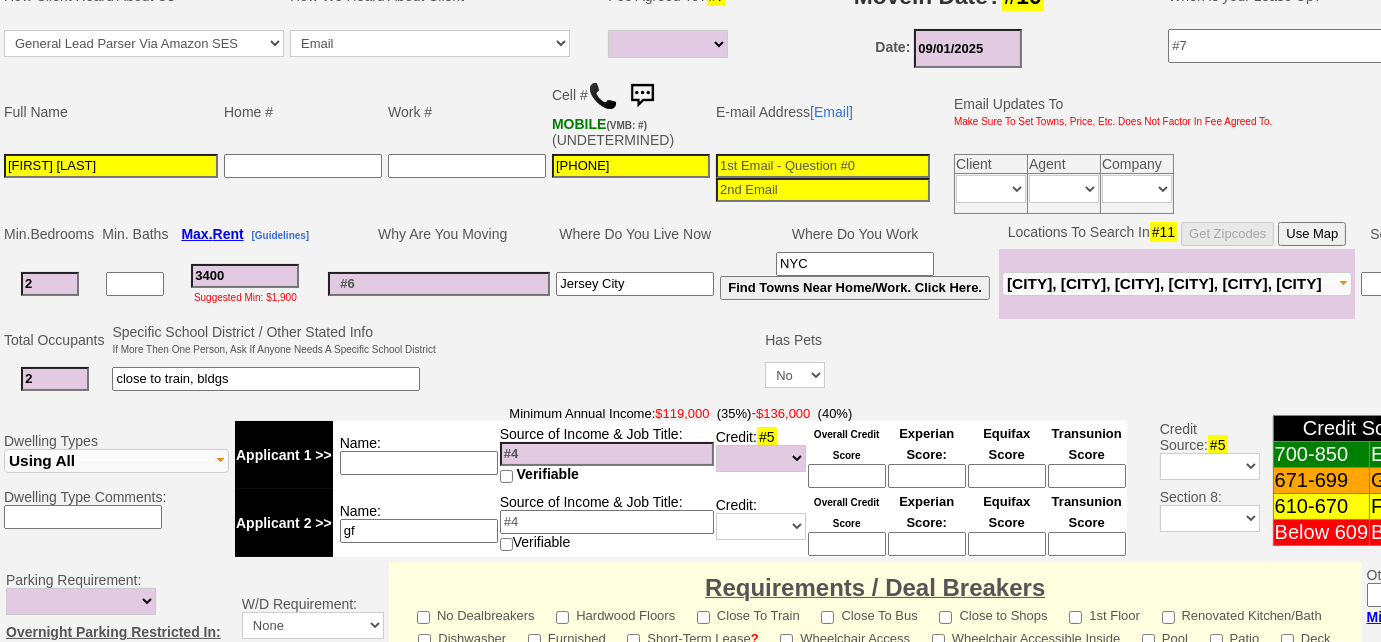 type on "close to train, bldgs" 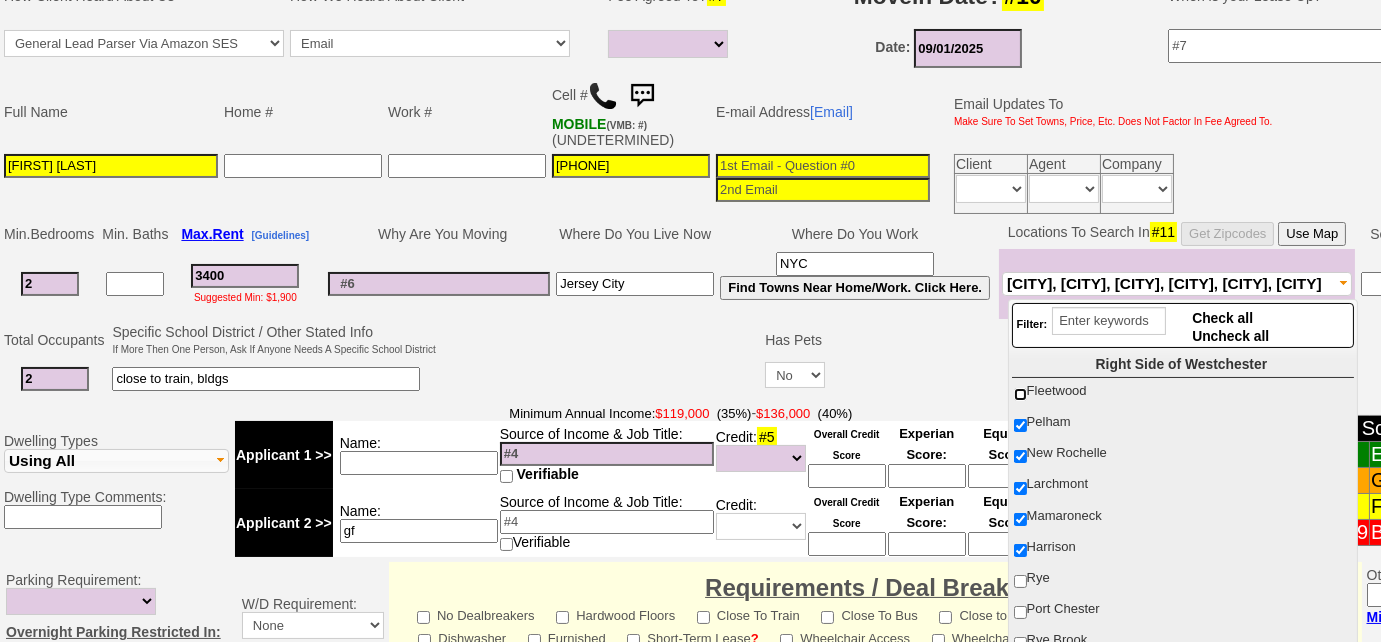 click on "Fleetwood" at bounding box center [1020, 394] 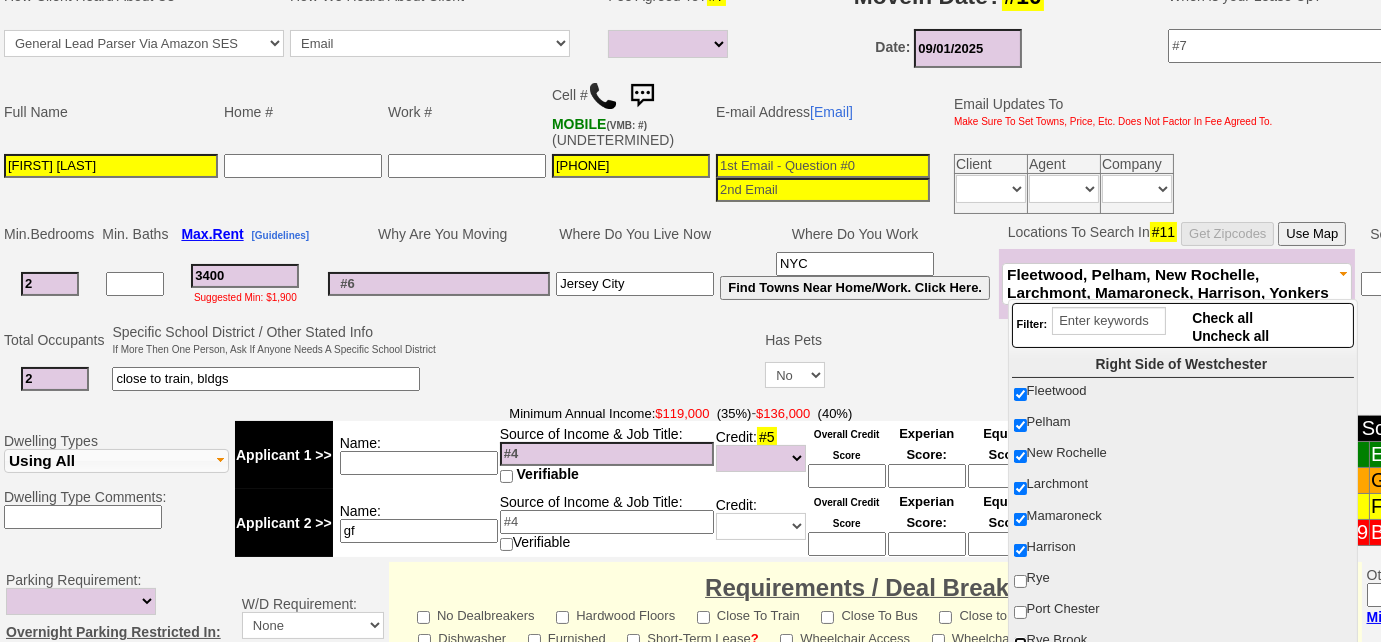 scroll, scrollTop: 415, scrollLeft: 0, axis: vertical 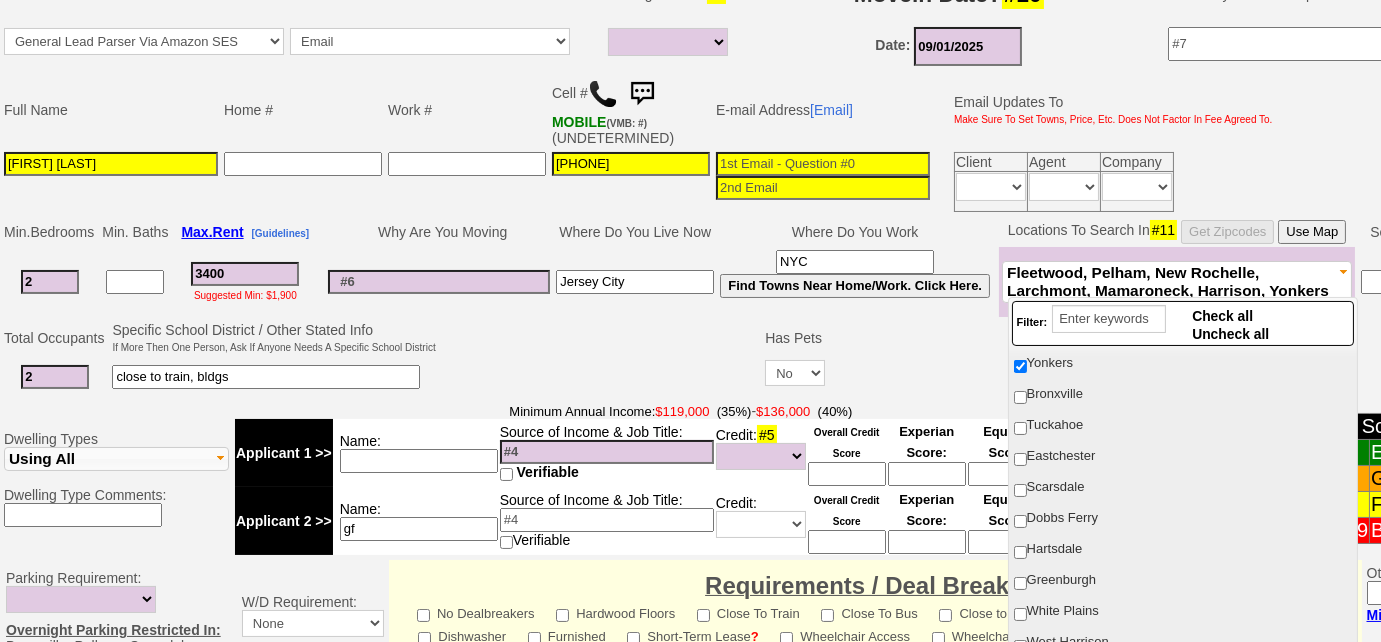 click at bounding box center [607, 452] 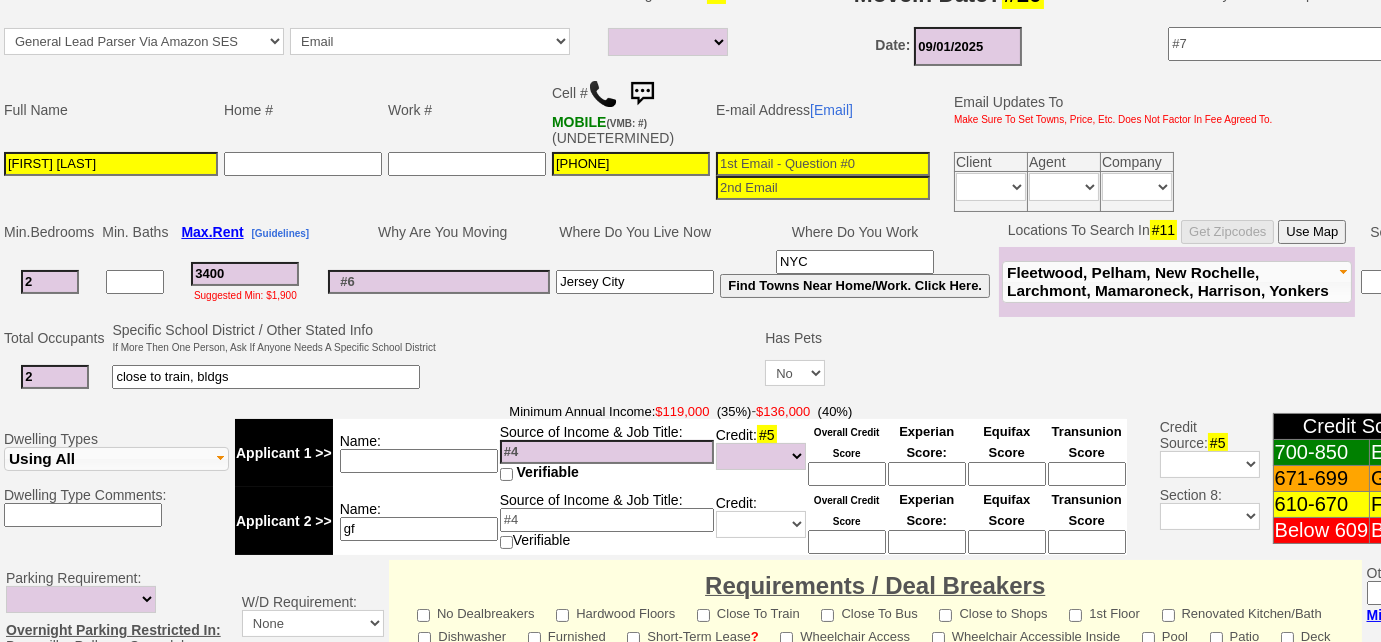 click at bounding box center (419, 461) 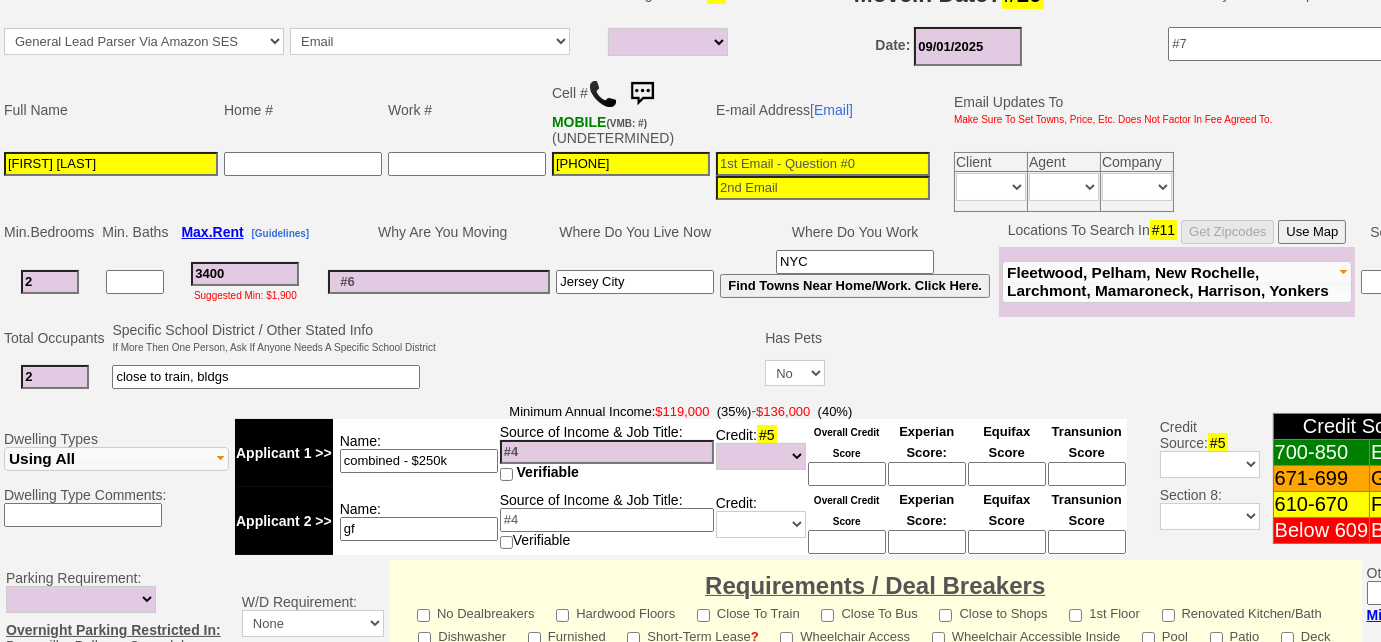 type on "combined - $250k" 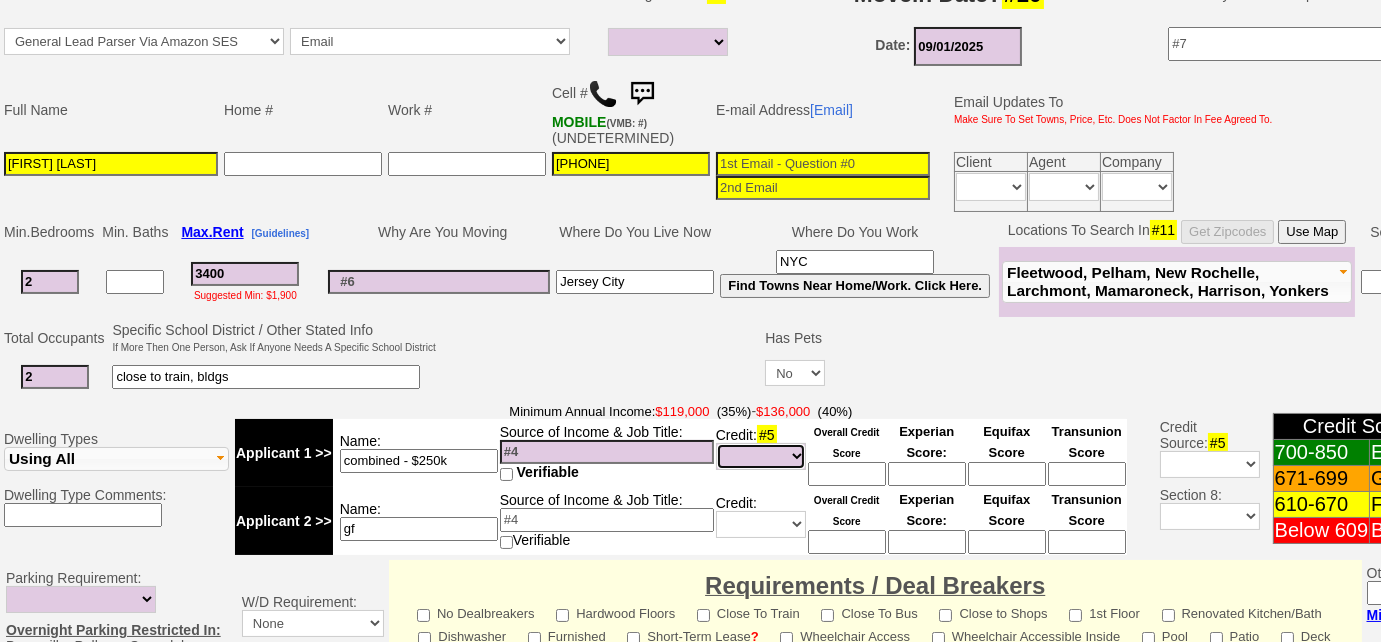 click on "Unknown Bad (Below 609) Fair (610-670) Good (671-699) Excellent (700-850) None" at bounding box center (761, 456) 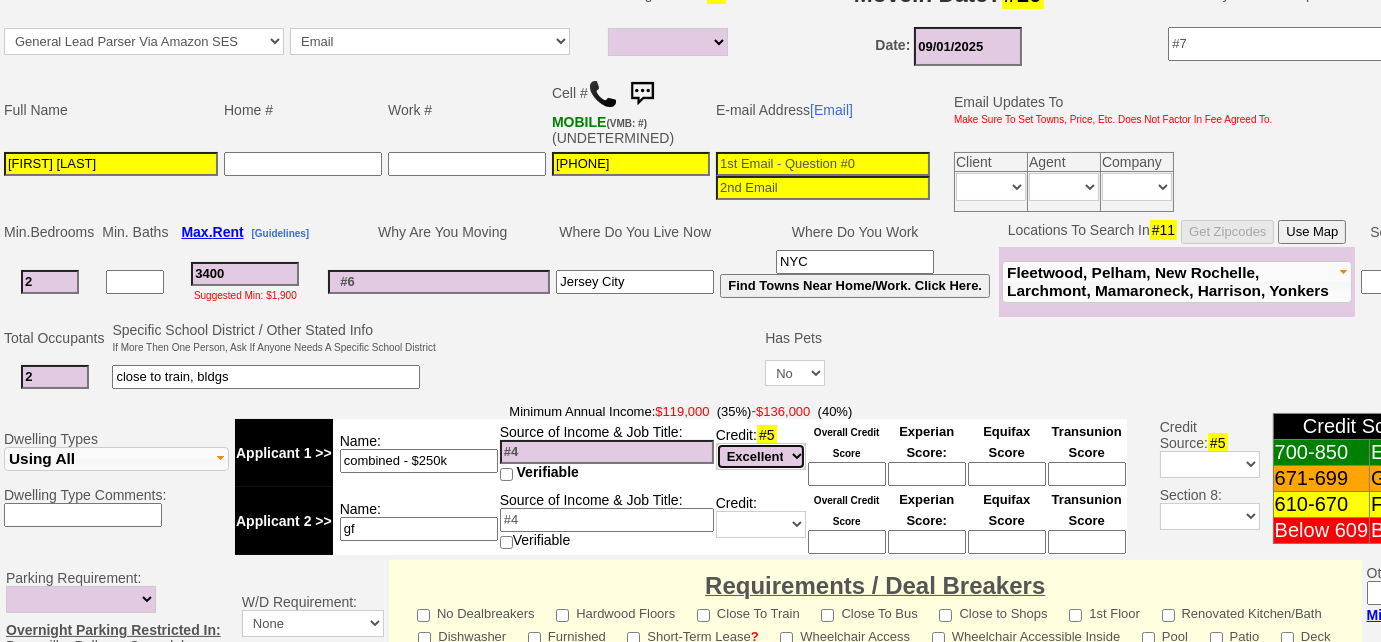 click on "Unknown Bad (Below 609) Fair (610-670) Good (671-699) Excellent (700-850) None" at bounding box center [761, 456] 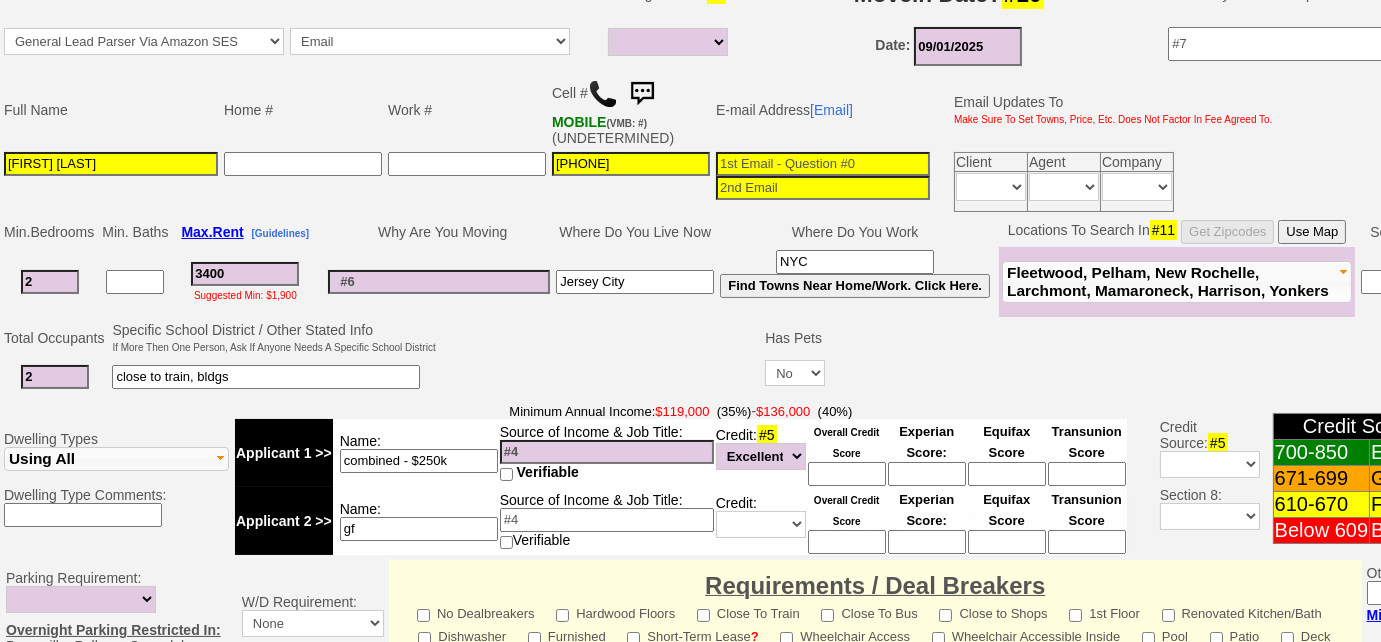 click at bounding box center (847, 474) 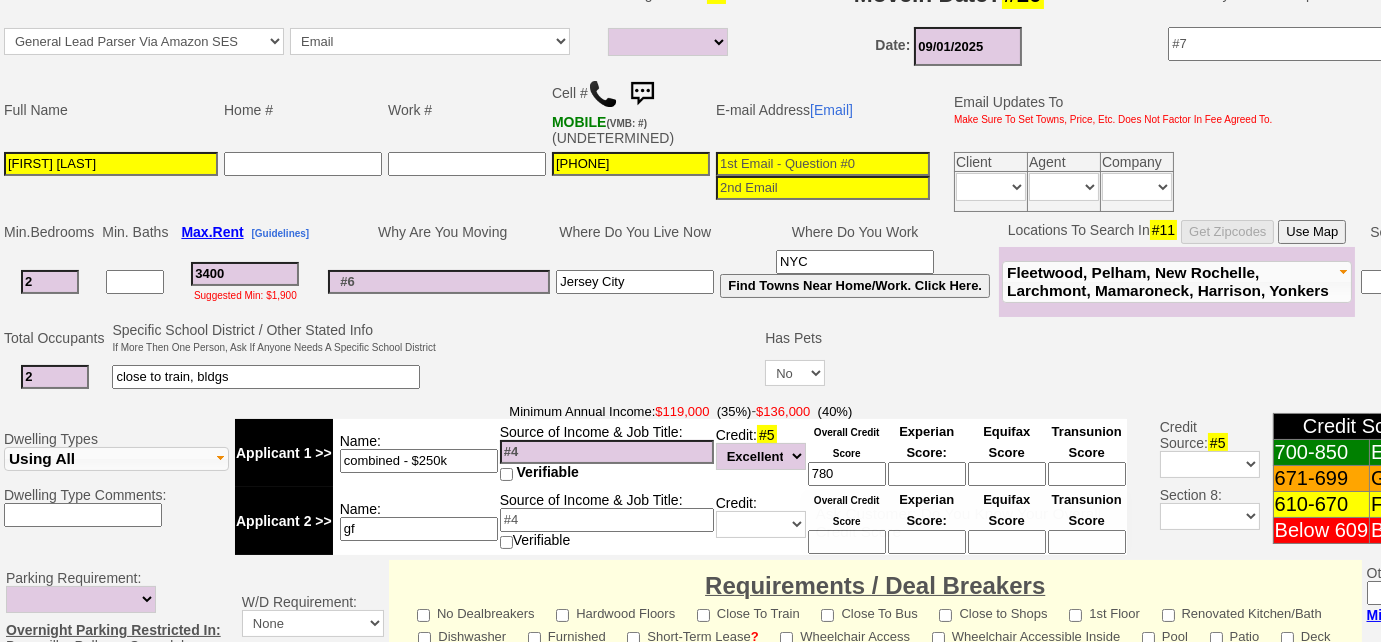 type on "780" 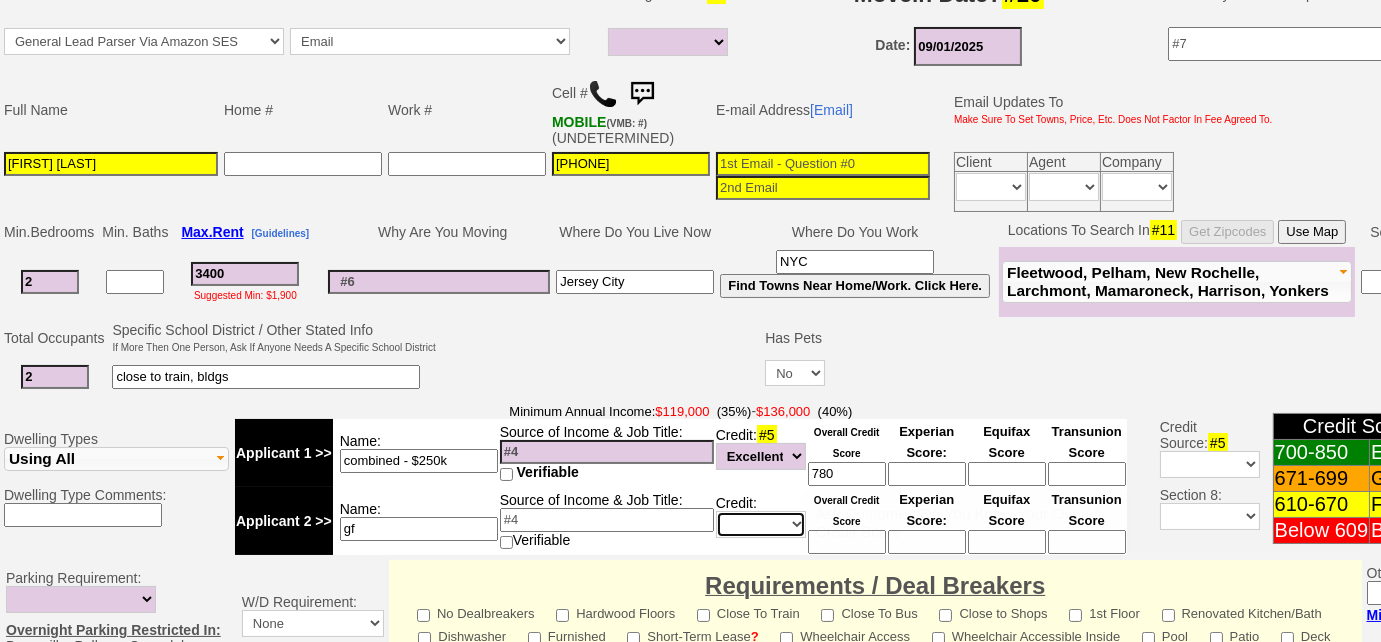 click on "Unknown Bad (Below 609) Fair (610-670) Good (671-699) Excellent (700-850) None" at bounding box center [761, 524] 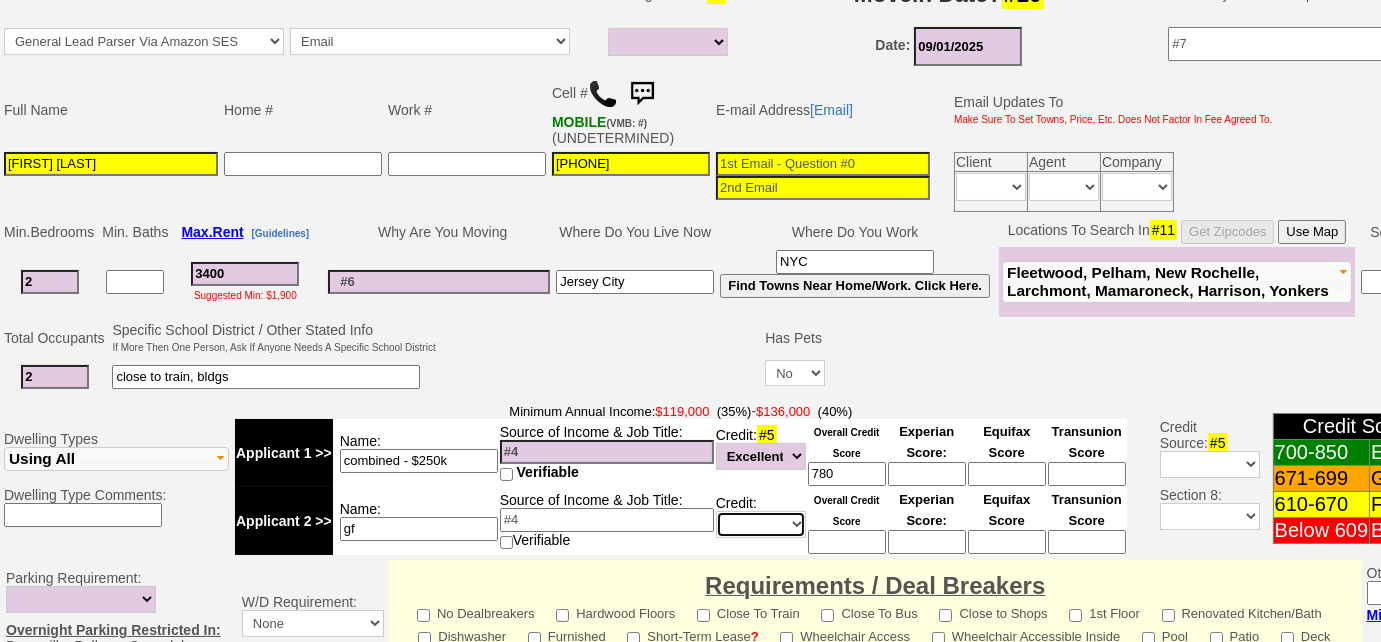 select on "Excellent" 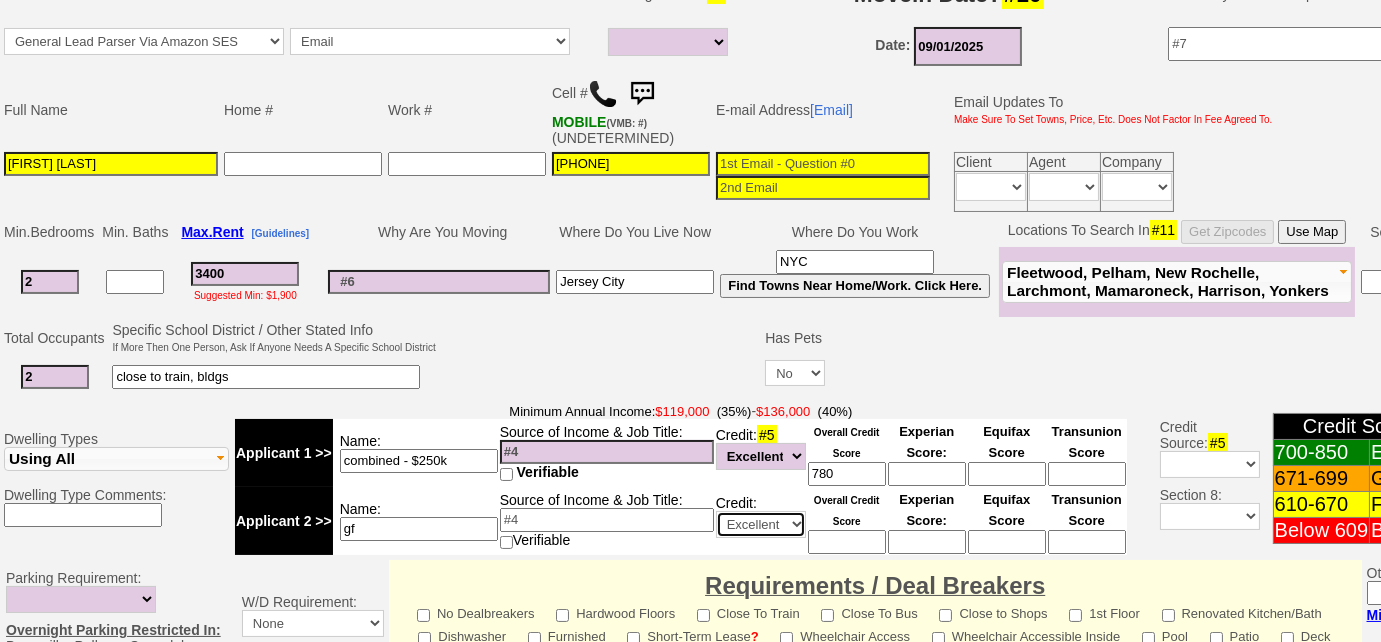 click on "Unknown Bad (Below 609) Fair (610-670) Good (671-699) Excellent (700-850) None" at bounding box center (761, 524) 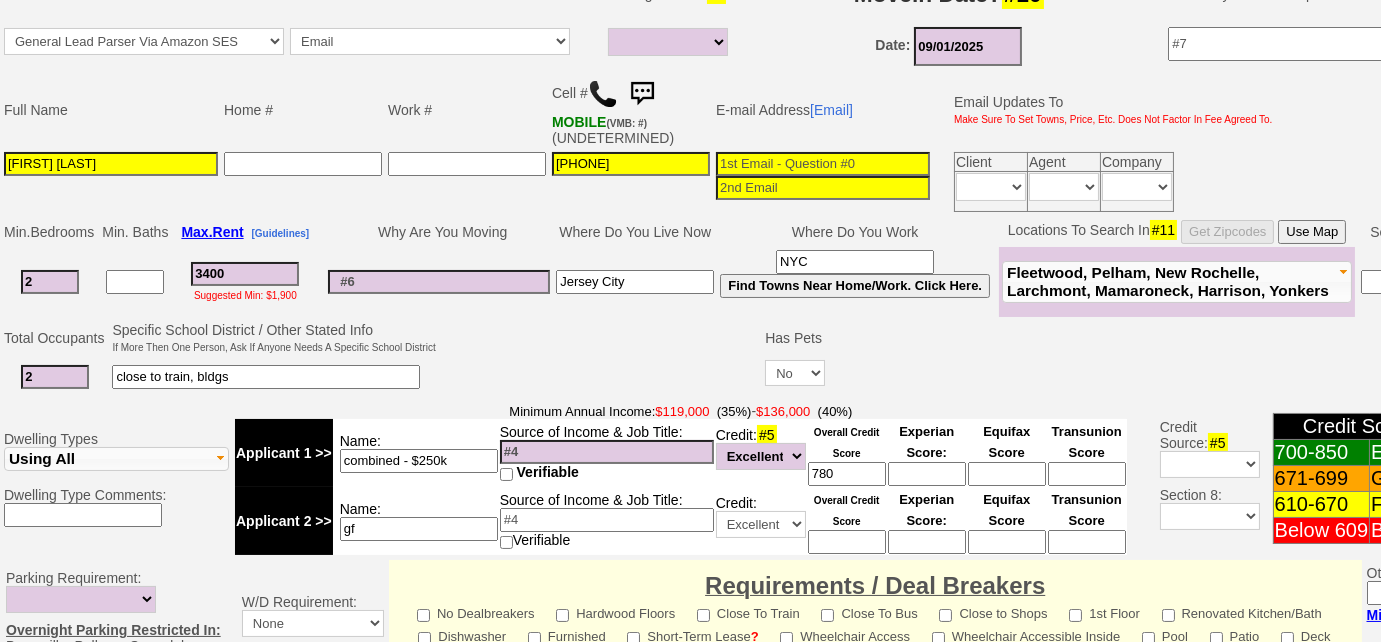 click at bounding box center (601, 358) 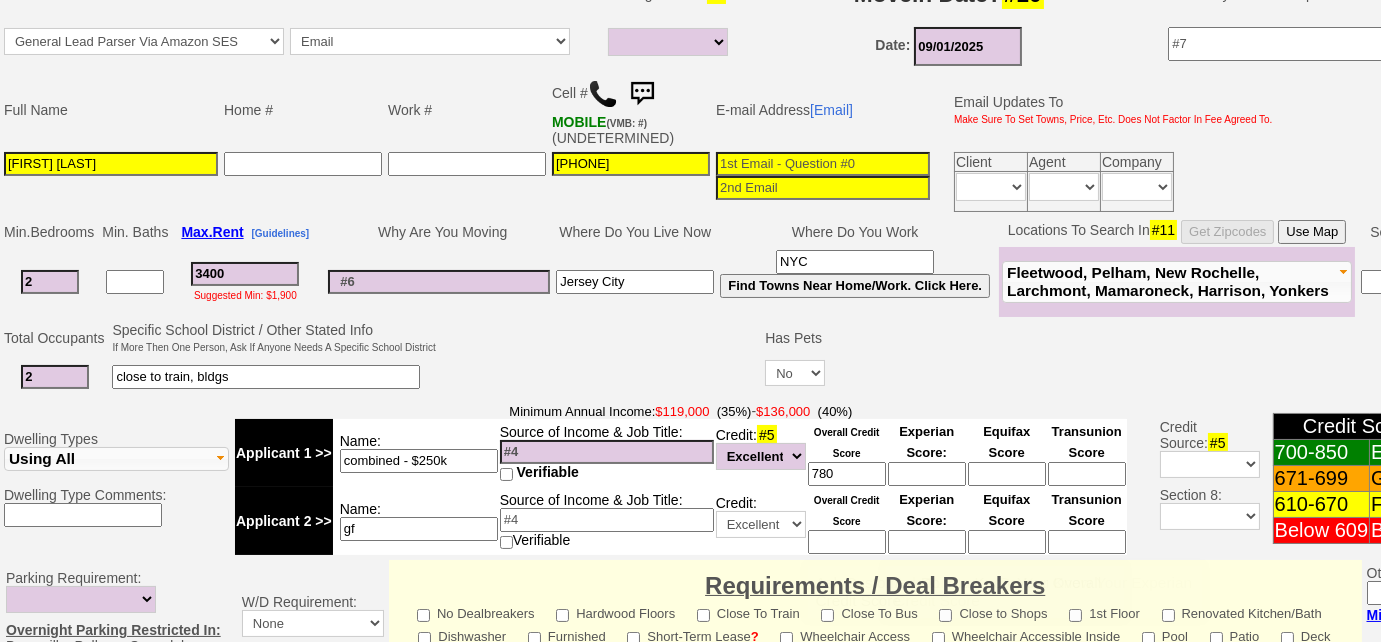 click at bounding box center [847, 542] 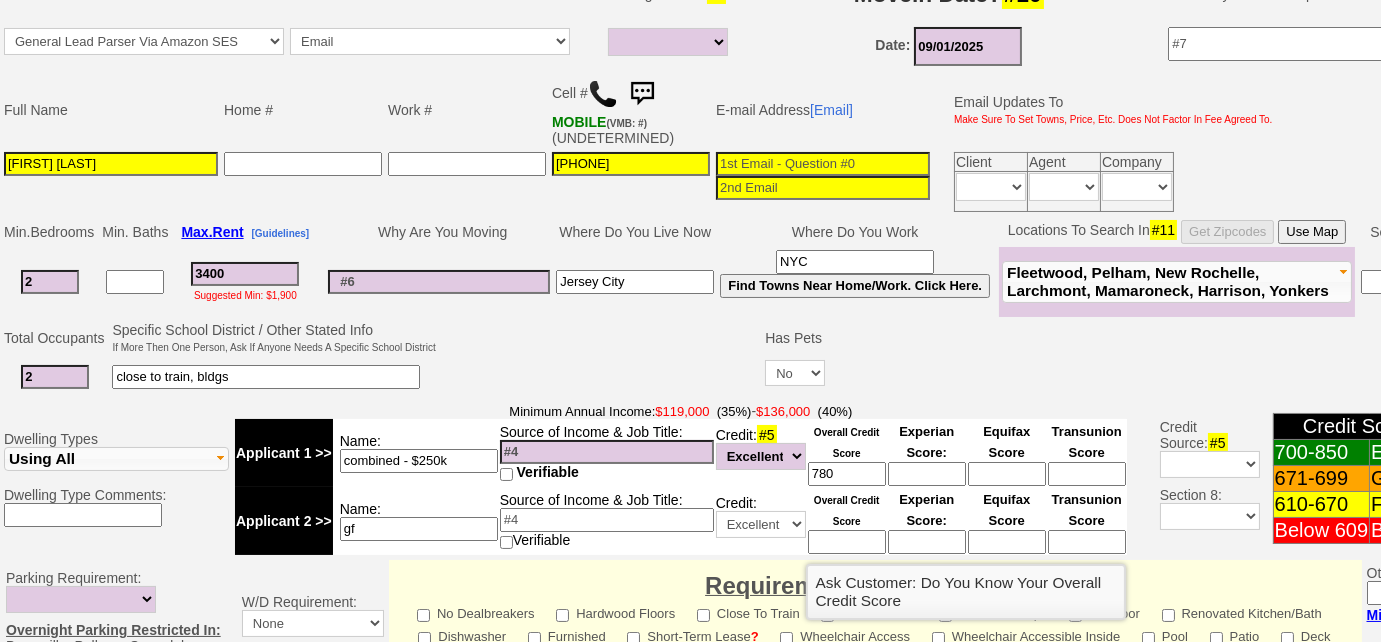 type on "8" 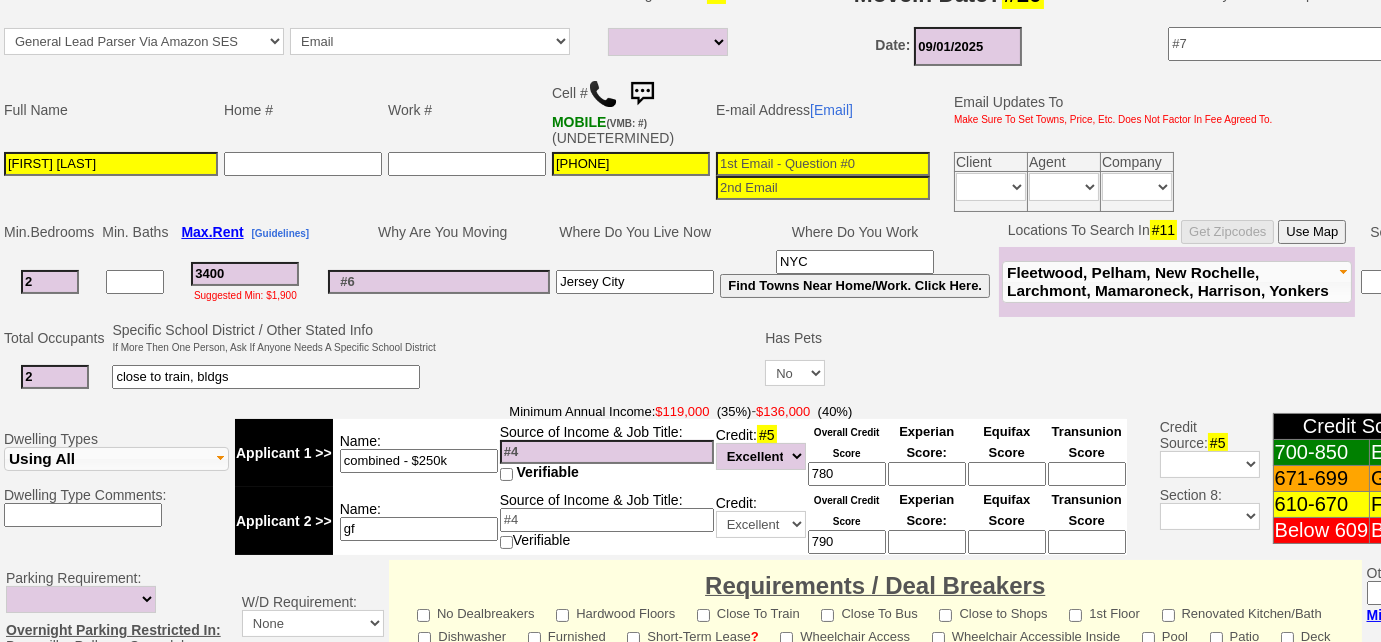 type on "790" 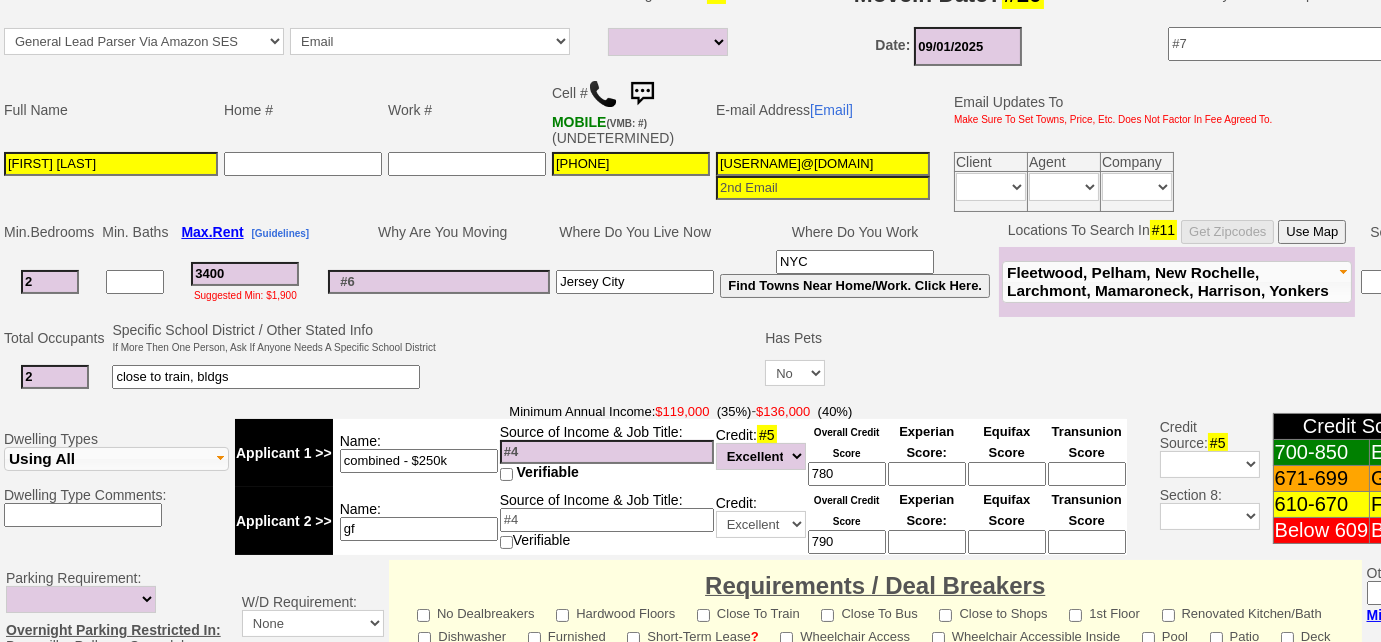 type on "[EMAIL]" 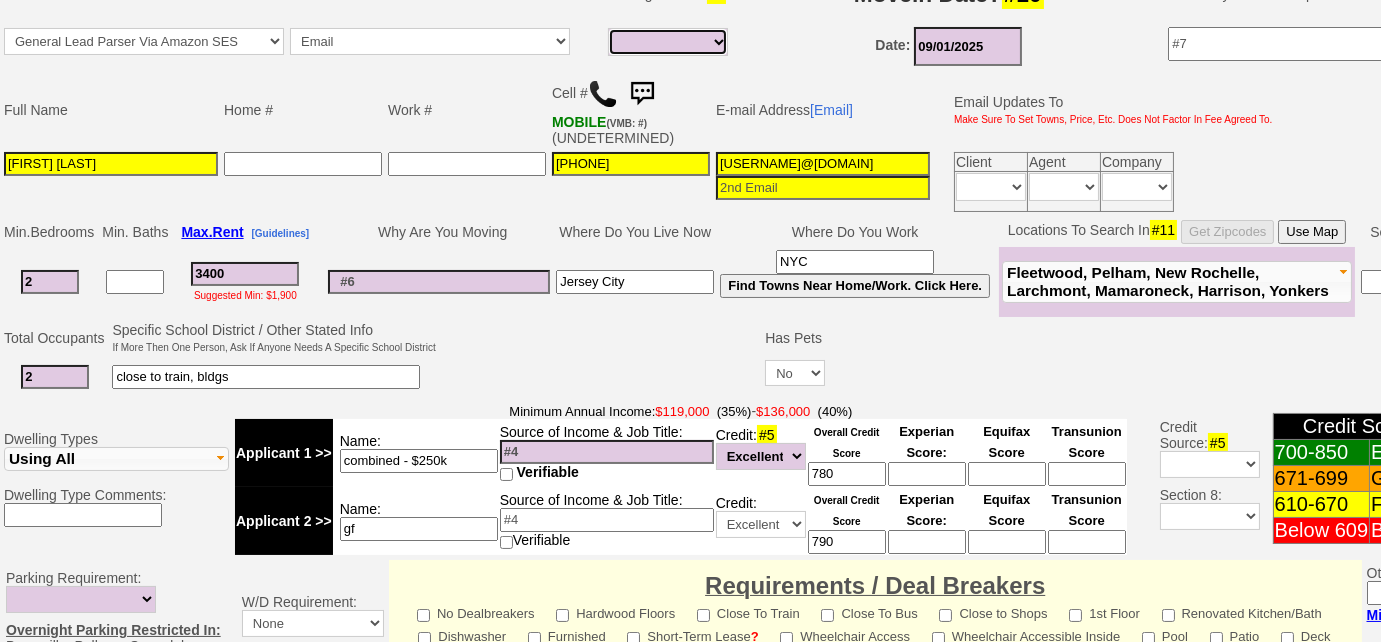 click on "Full Fee                       Fee: $4,896.00          Total Move in Costs: $11,696.00 1 Month                        Fee: $3,400.00          Total Move in Costs: $10,200.00 1/2 Month                      Fee: $1,700.00          Total Move in Costs: $8,500.00 None                           Fee: None          Total Move in Costs: $6,800.00 Unknown                        Fee: None          Total Move in Costs: $6,800.00" at bounding box center [668, 42] 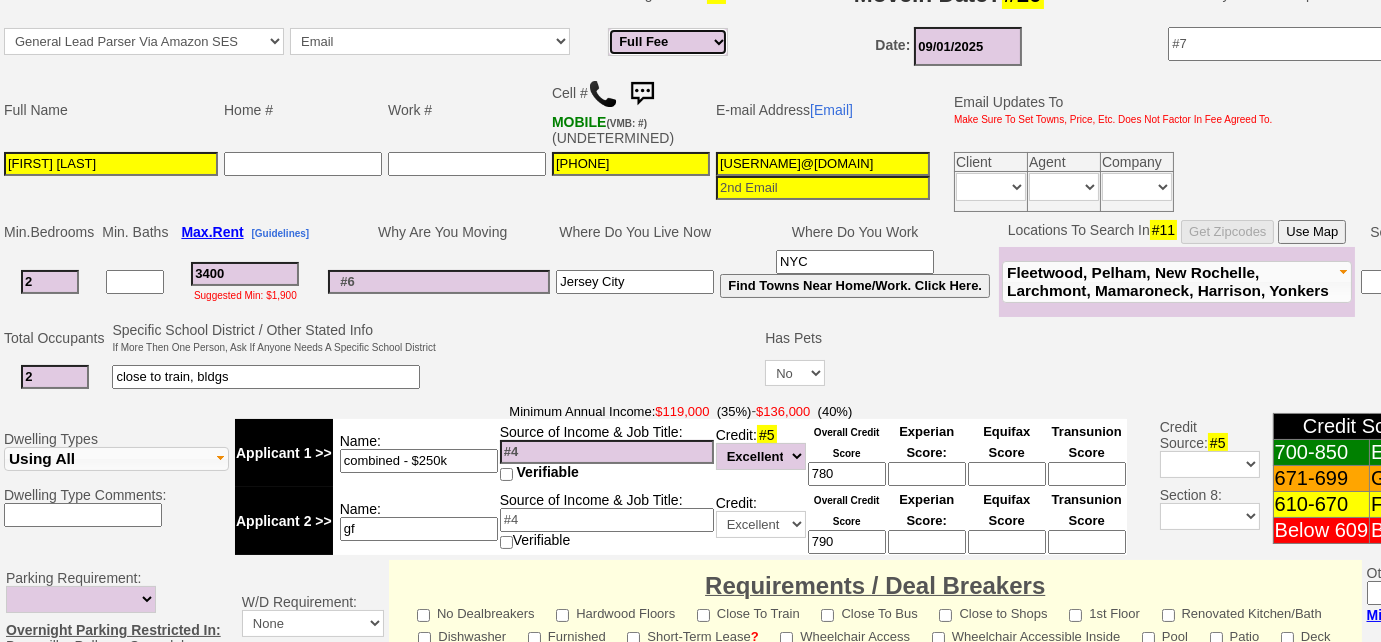 click on "Full Fee                       Fee: $4,896.00          Total Move in Costs: $11,696.00 1 Month                        Fee: $3,400.00          Total Move in Costs: $10,200.00 1/2 Month                      Fee: $1,700.00          Total Move in Costs: $8,500.00 None                           Fee: None          Total Move in Costs: $6,800.00 Unknown                        Fee: None          Total Move in Costs: $6,800.00" at bounding box center (668, 42) 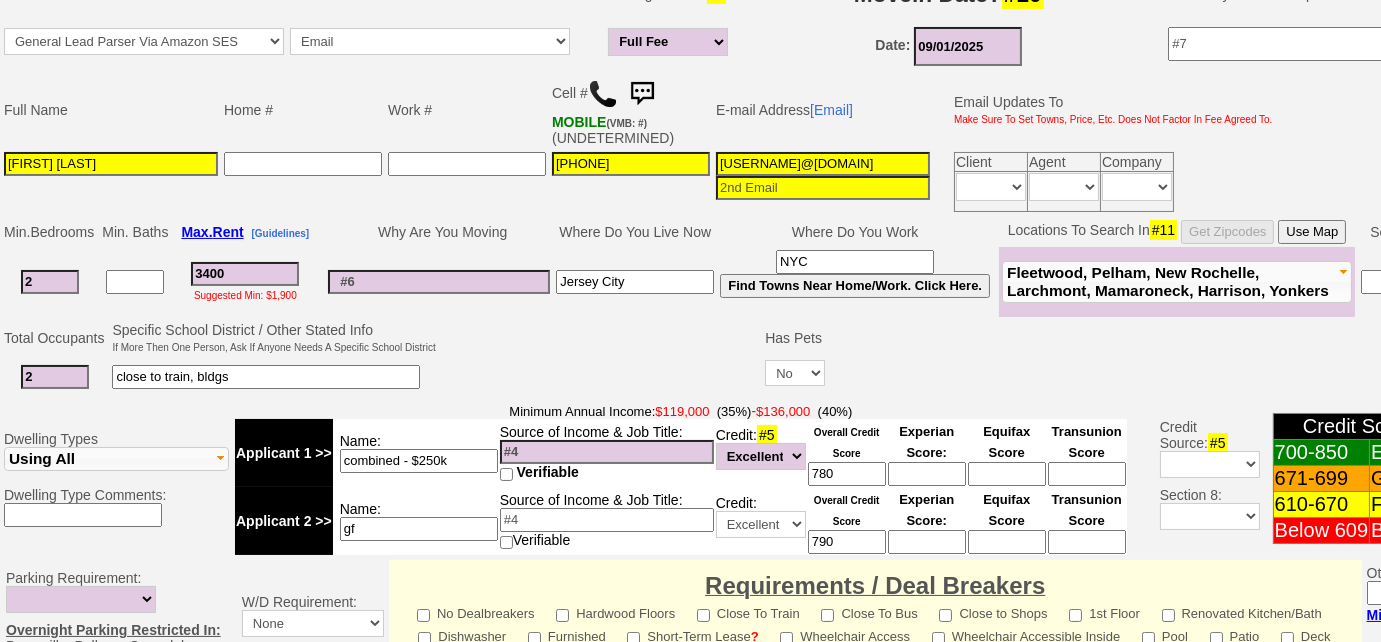 click at bounding box center (601, 358) 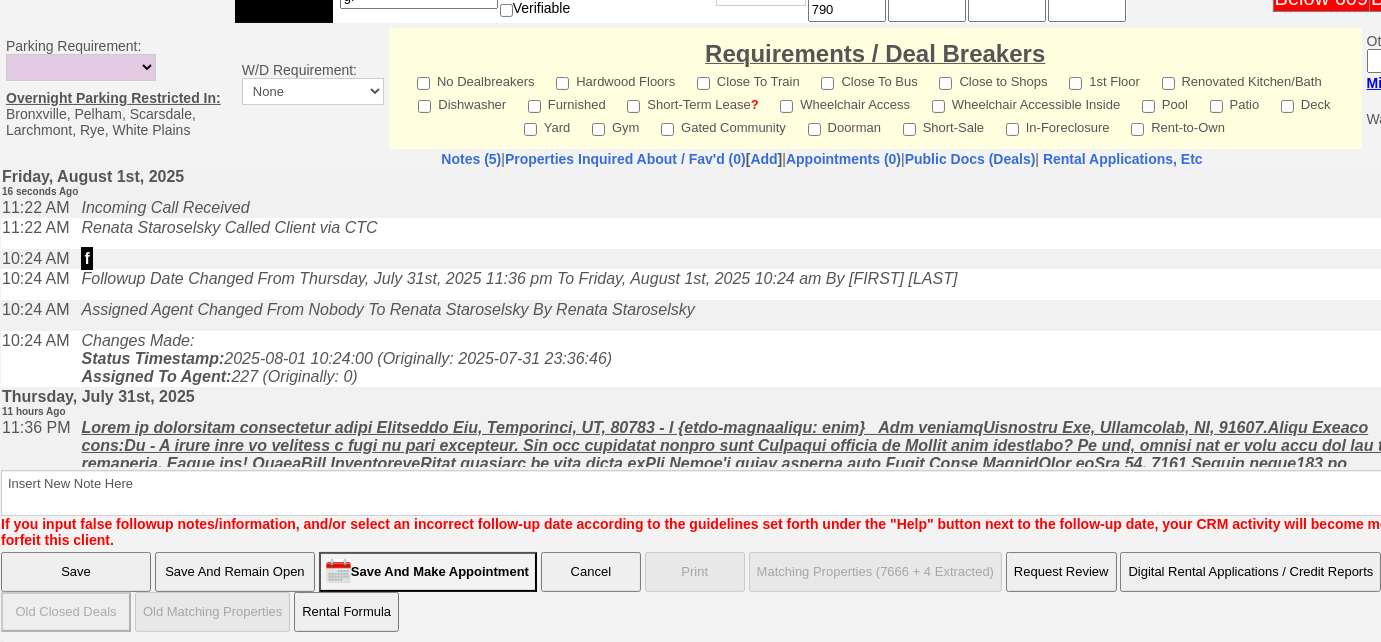click on "Save And Remain Open" at bounding box center [235, 572] 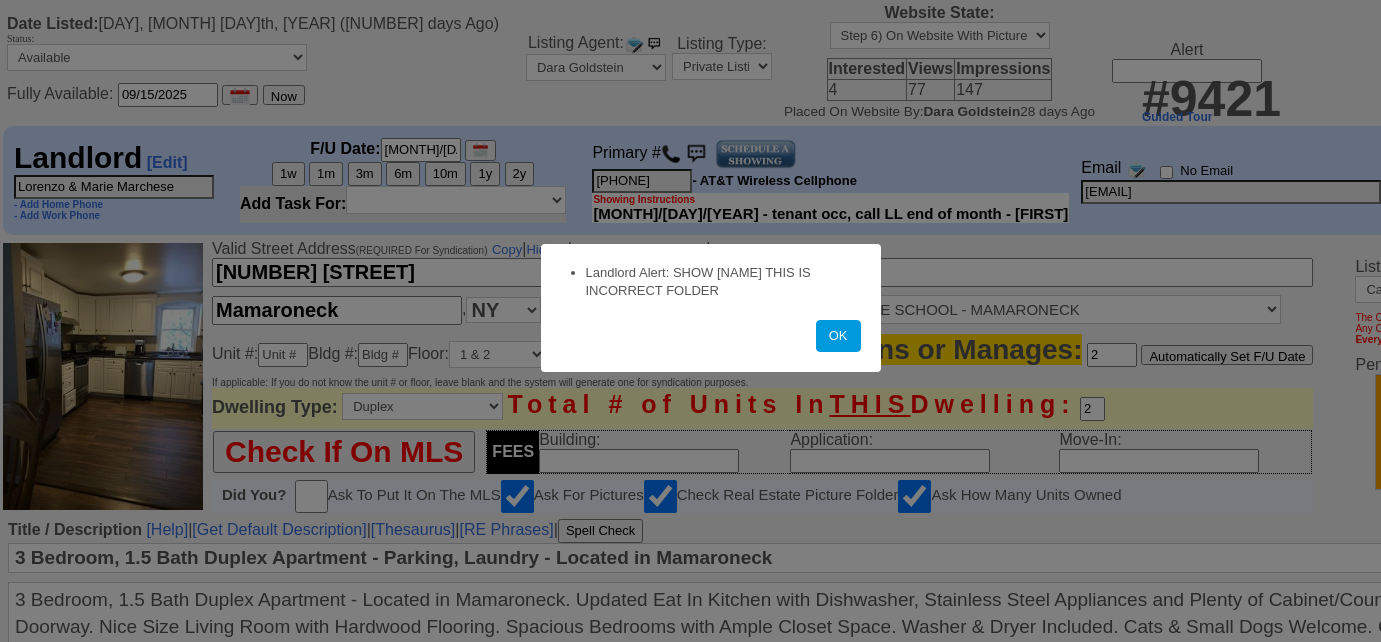 scroll, scrollTop: 0, scrollLeft: 0, axis: both 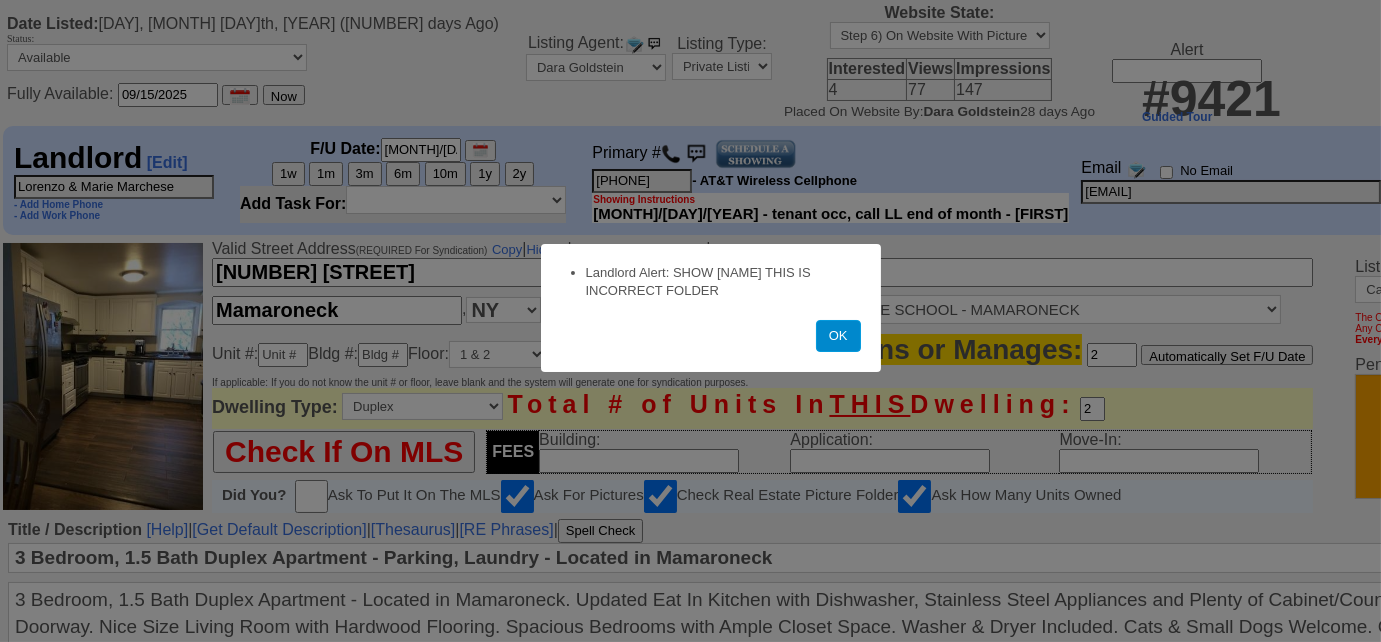 click on "OK" at bounding box center (838, 336) 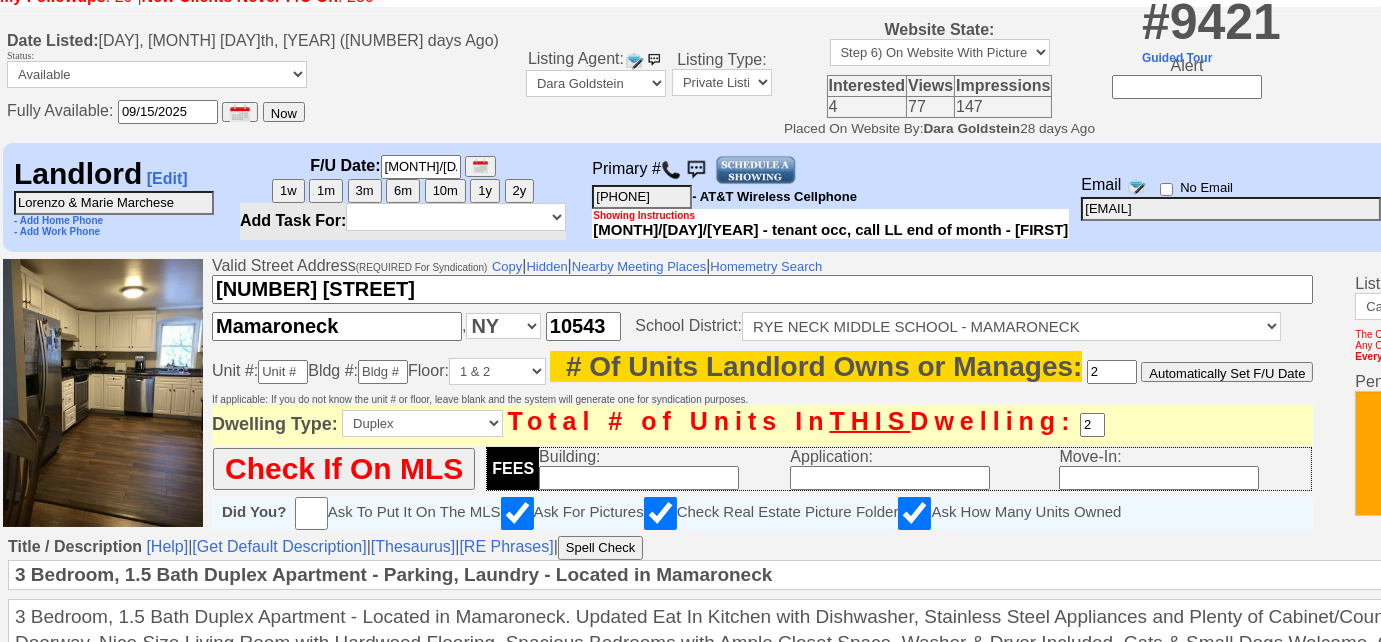 scroll, scrollTop: 0, scrollLeft: 0, axis: both 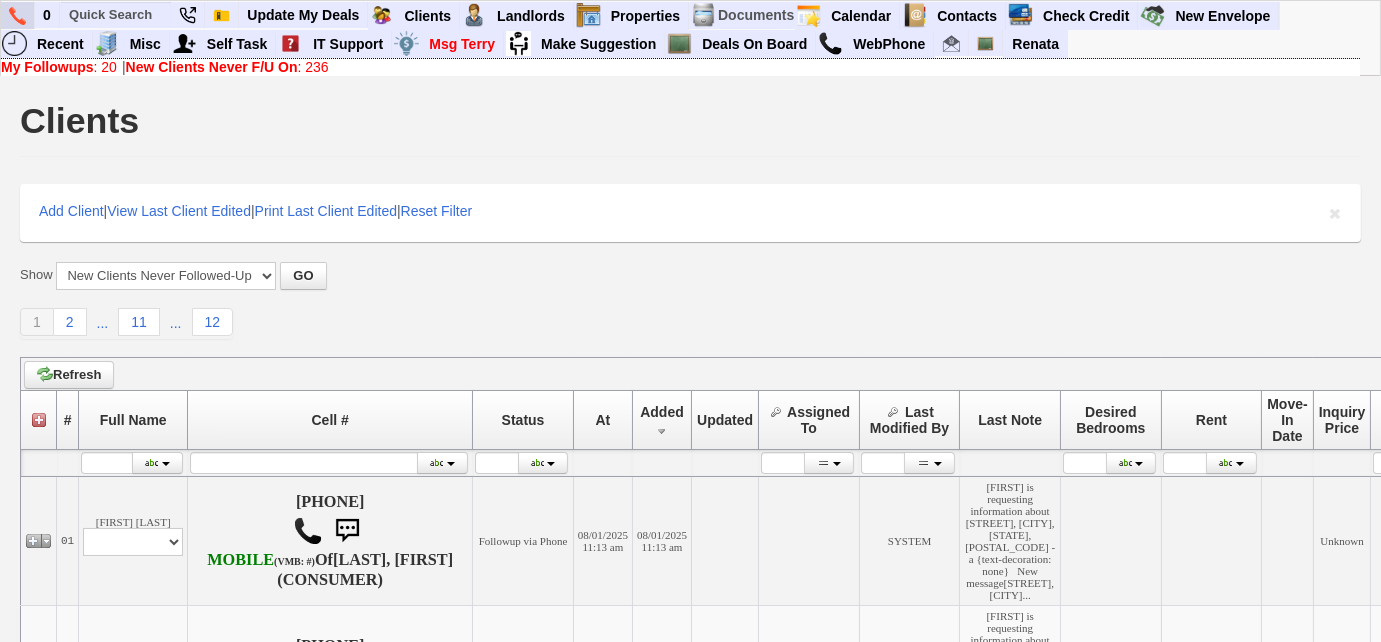 click at bounding box center [18, 15] 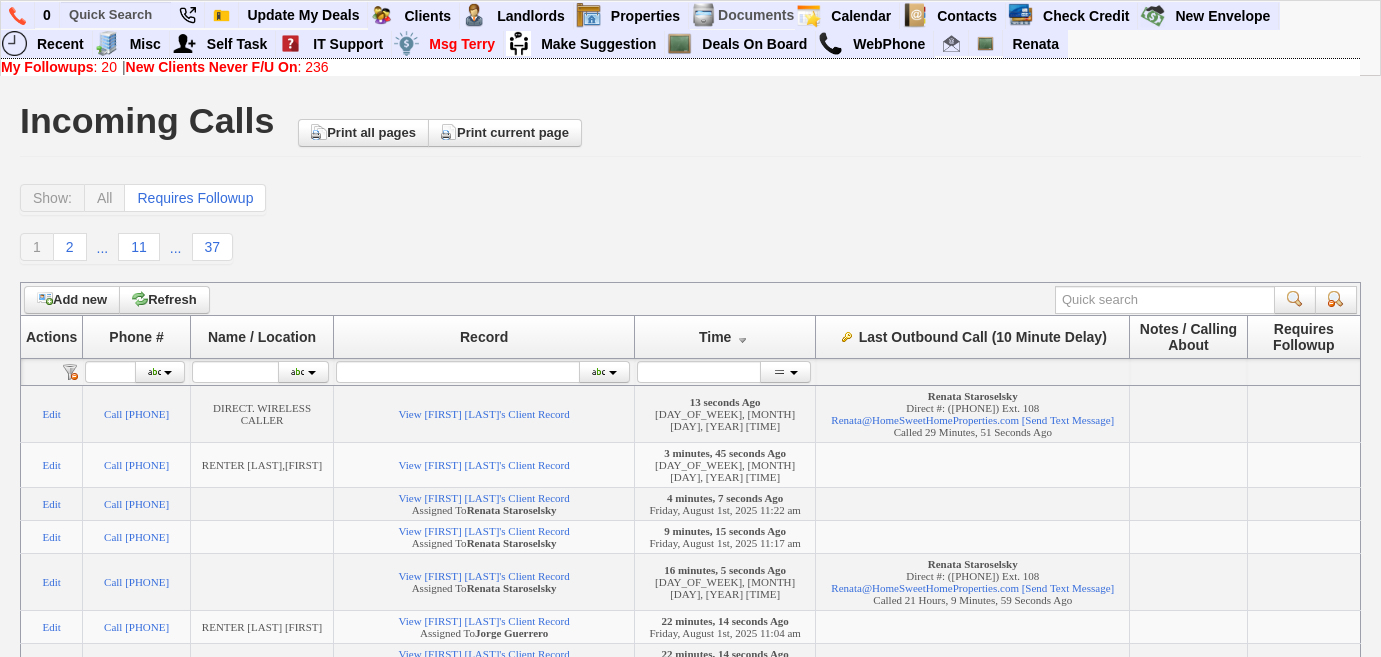 scroll, scrollTop: 0, scrollLeft: 0, axis: both 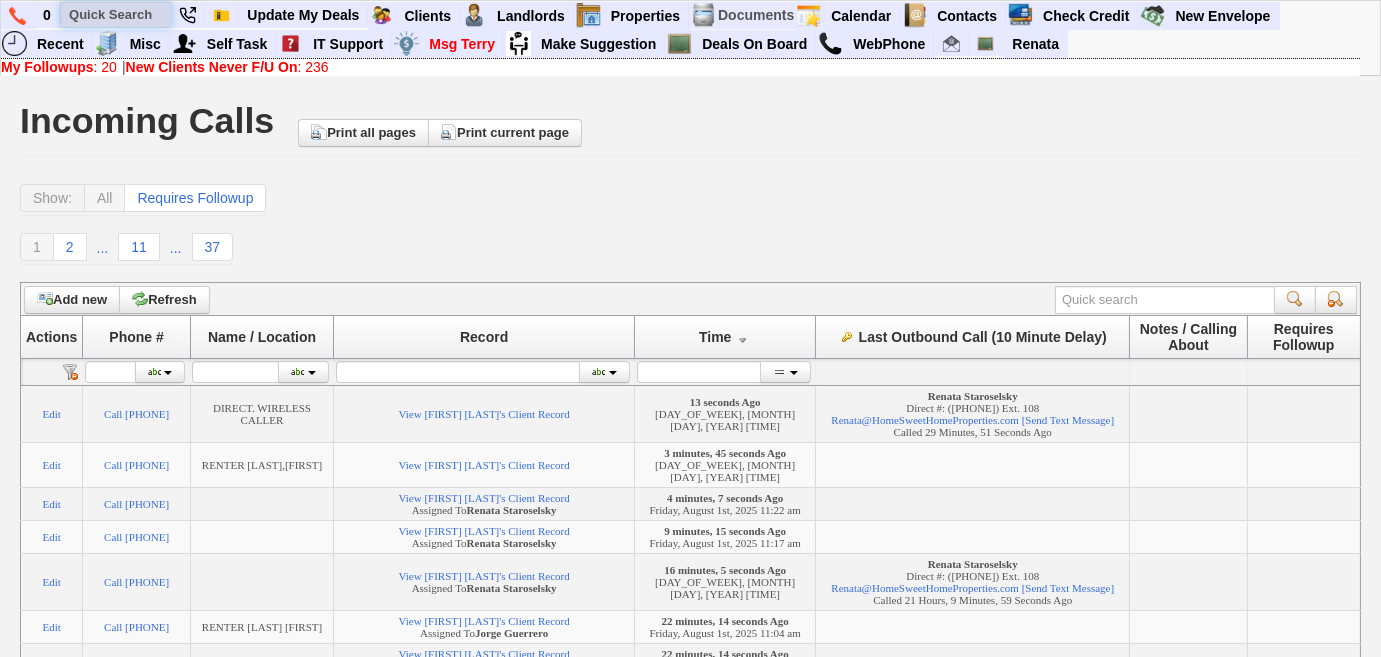 click at bounding box center [116, 14] 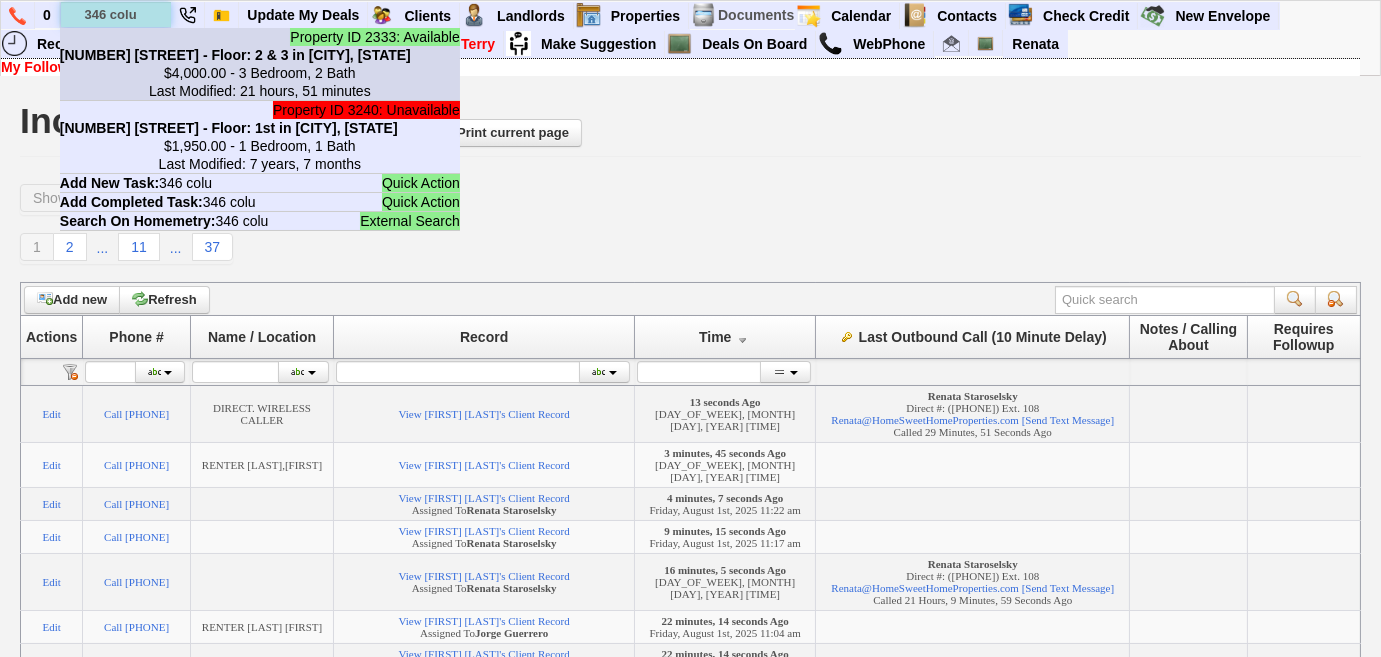type on "346 colu" 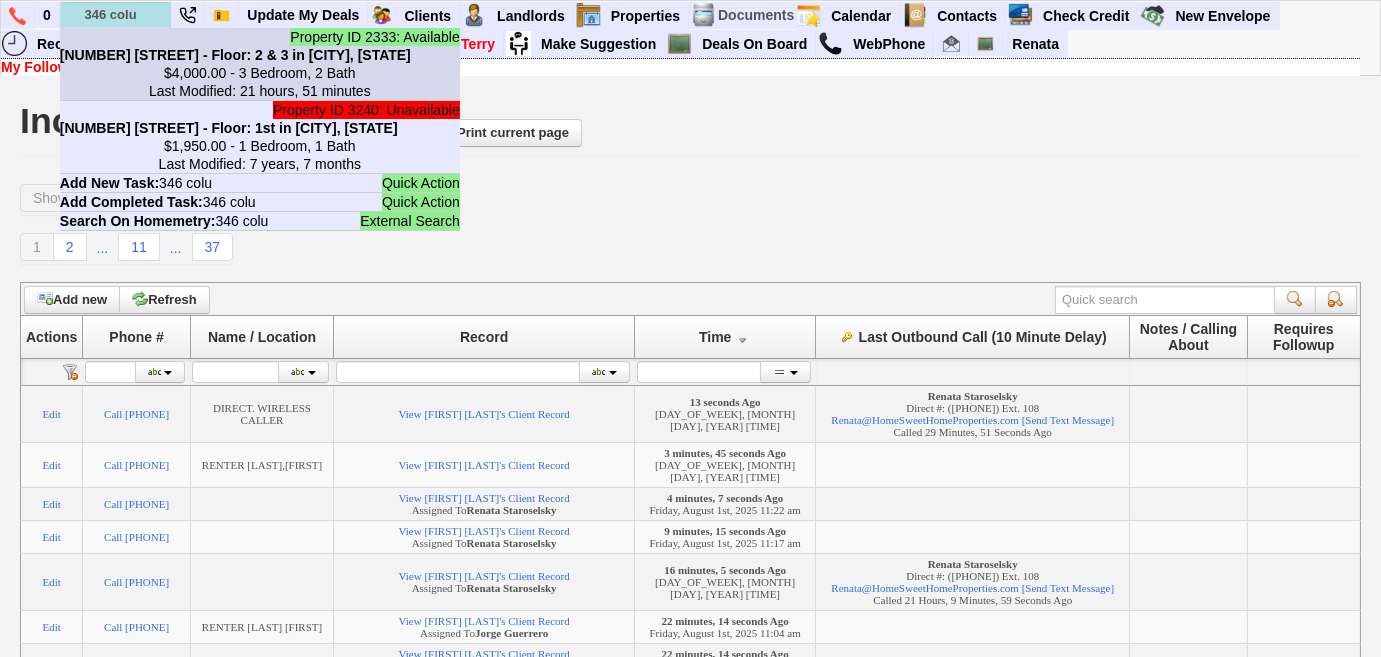 click on "[NUMBER] [STREET] - Floor: 2 & 3 in [CITY], [STATE]" at bounding box center [235, 55] 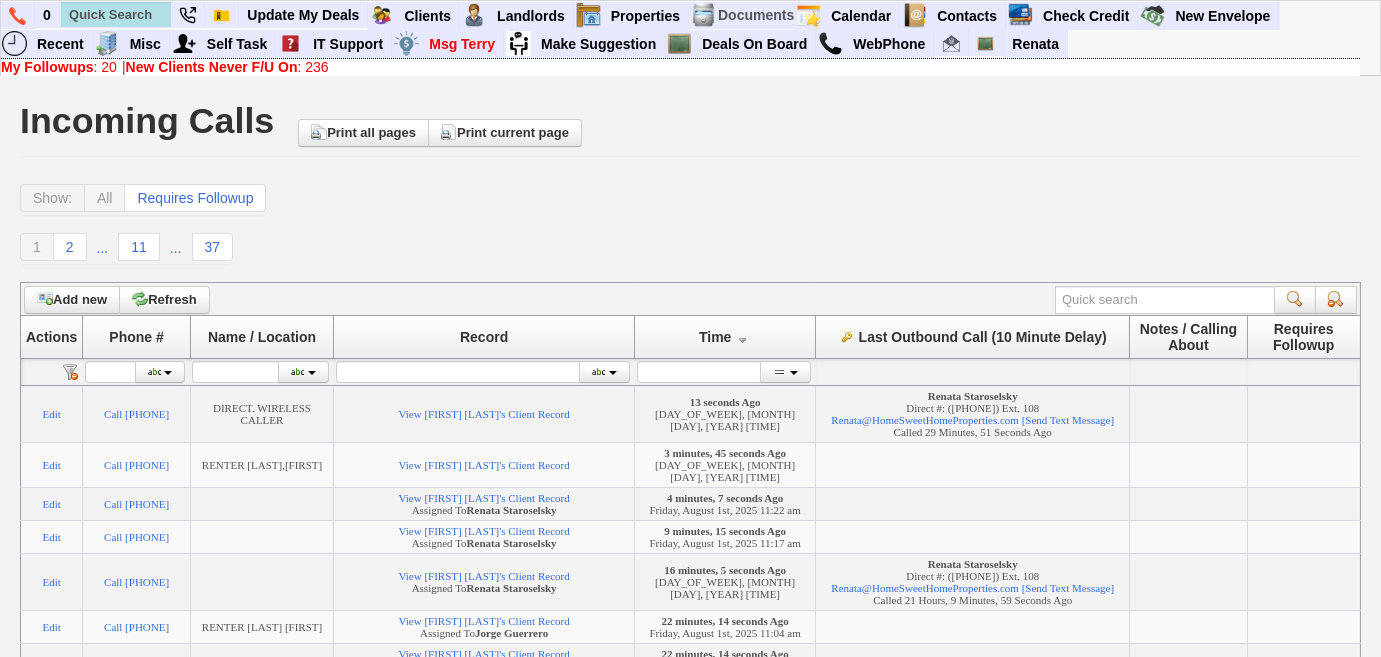 click on "My Followups : 20" at bounding box center [59, 67] 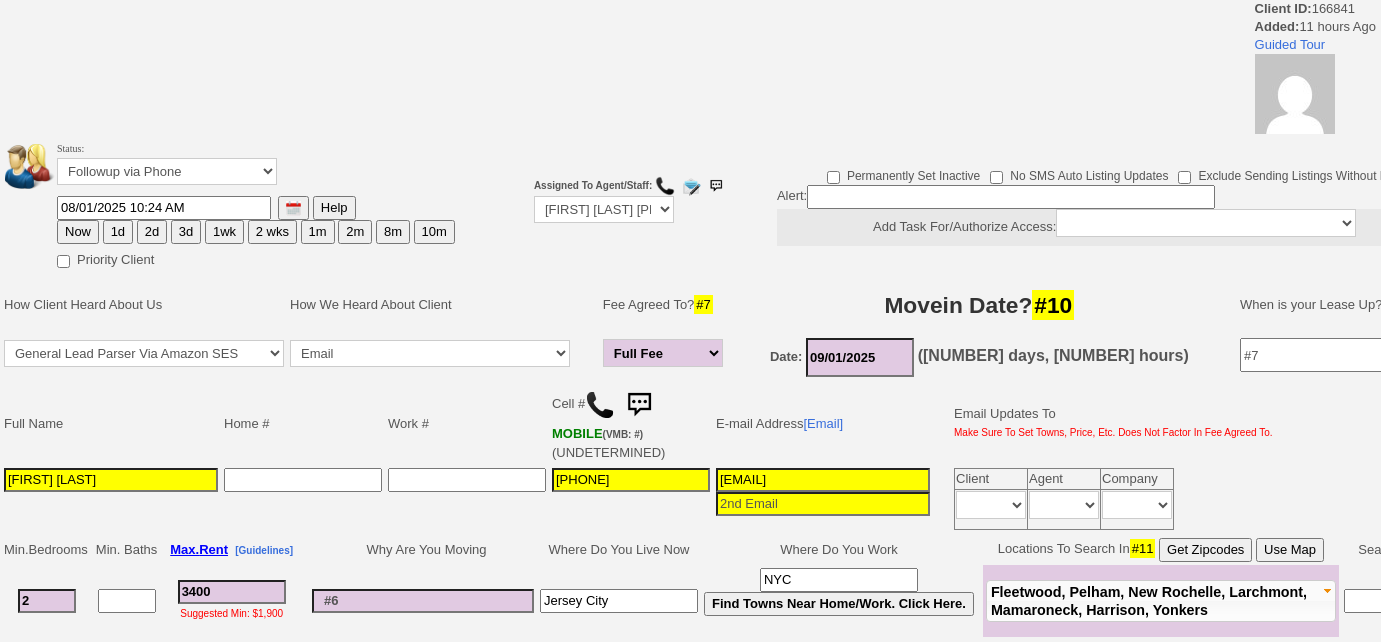 scroll, scrollTop: 0, scrollLeft: 0, axis: both 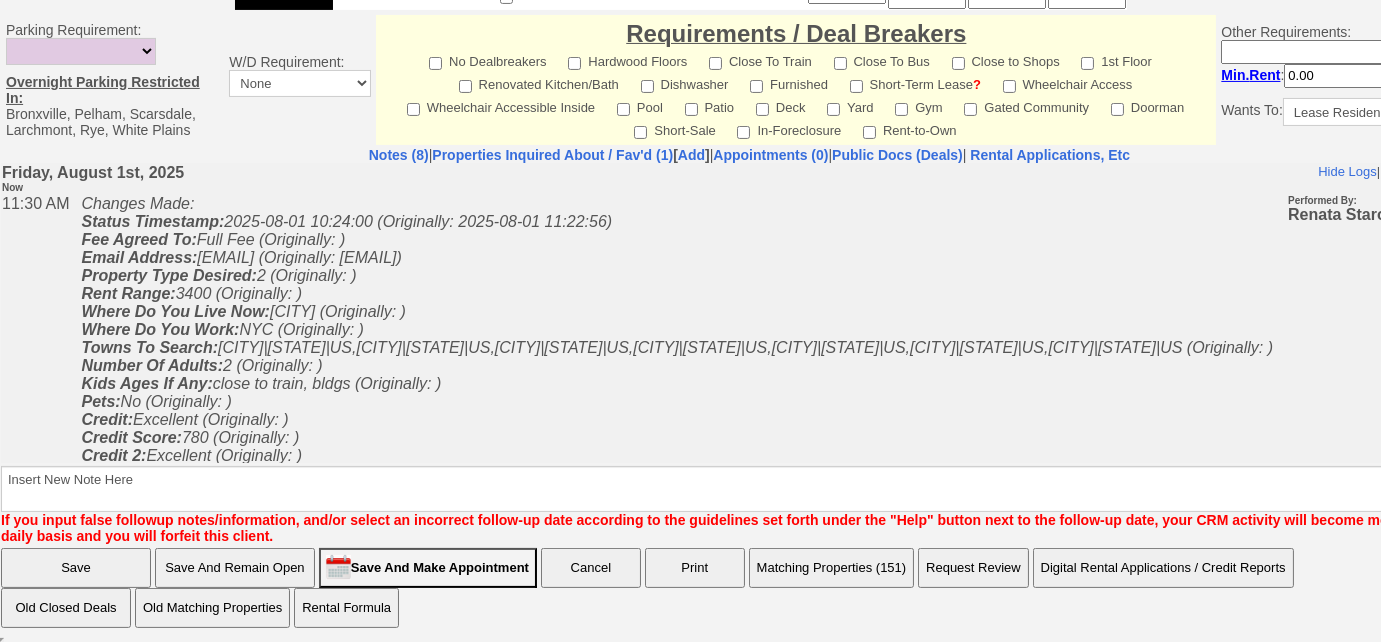 click on "Matching Properties
(151)" at bounding box center (832, 568) 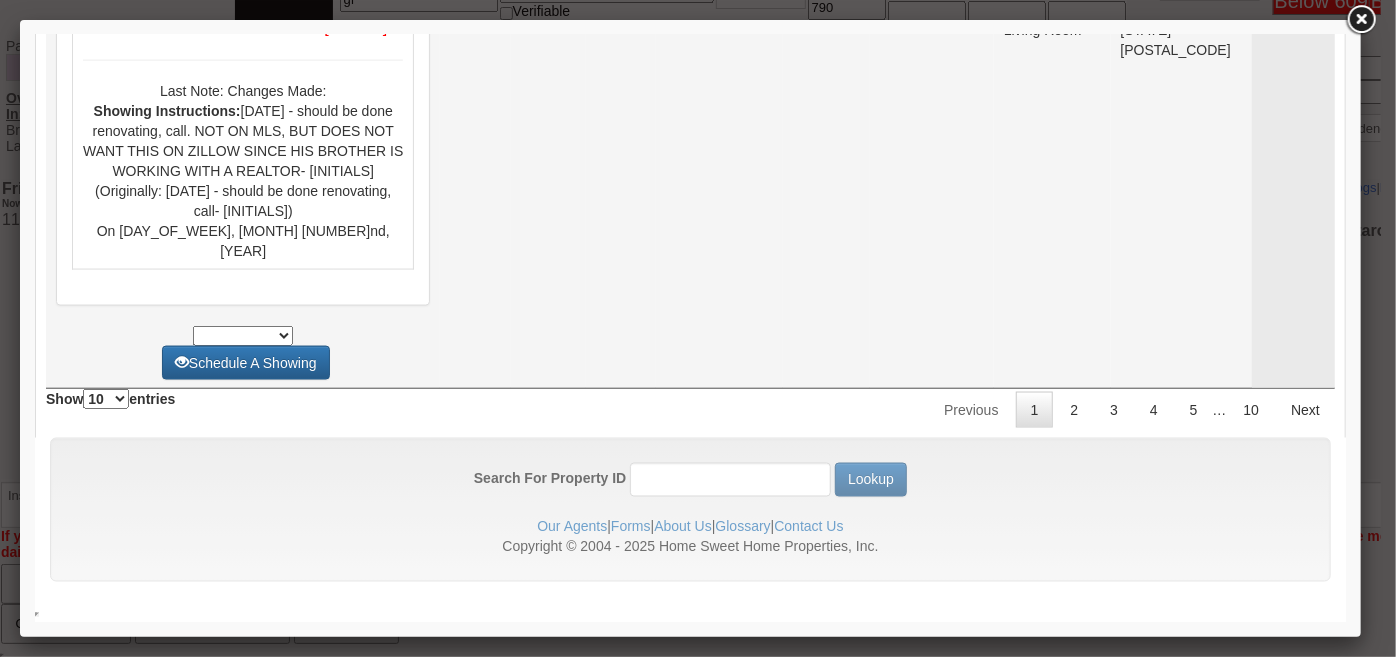 scroll, scrollTop: 9208, scrollLeft: 0, axis: vertical 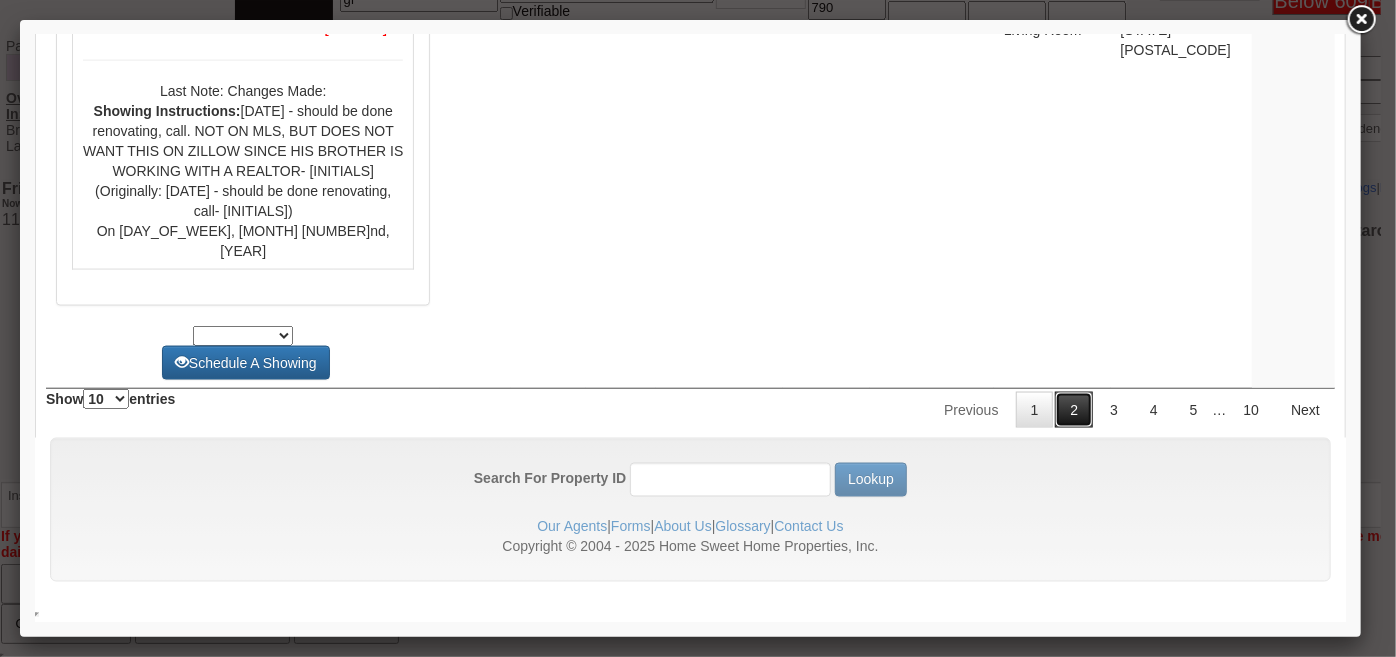 click on "2" at bounding box center [1073, 409] 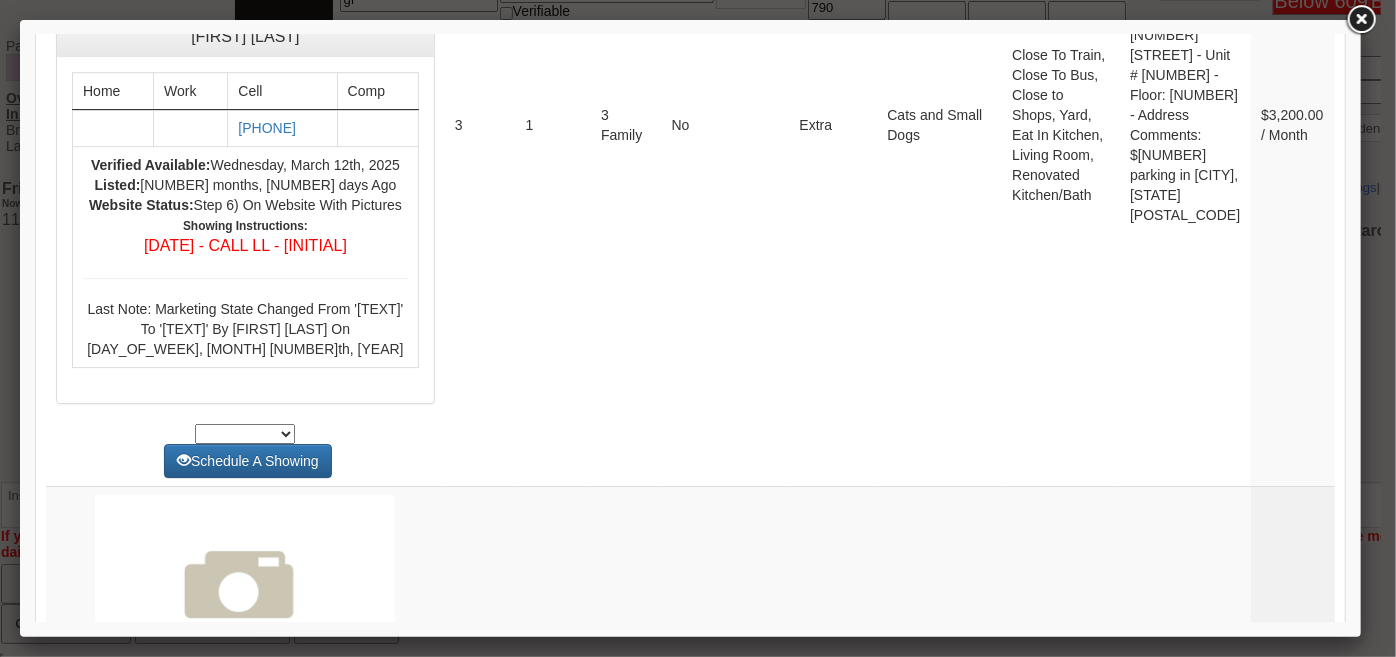 scroll, scrollTop: 7773, scrollLeft: 0, axis: vertical 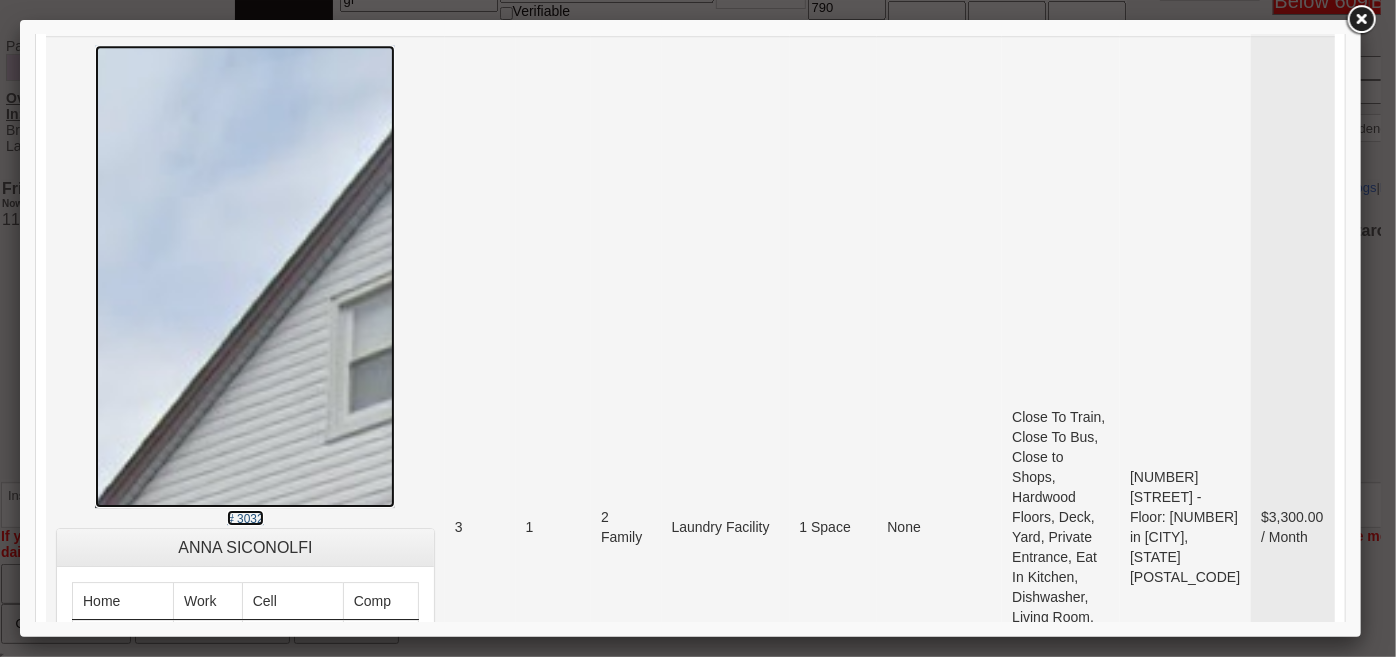 click on "# 3032" at bounding box center [244, 518] 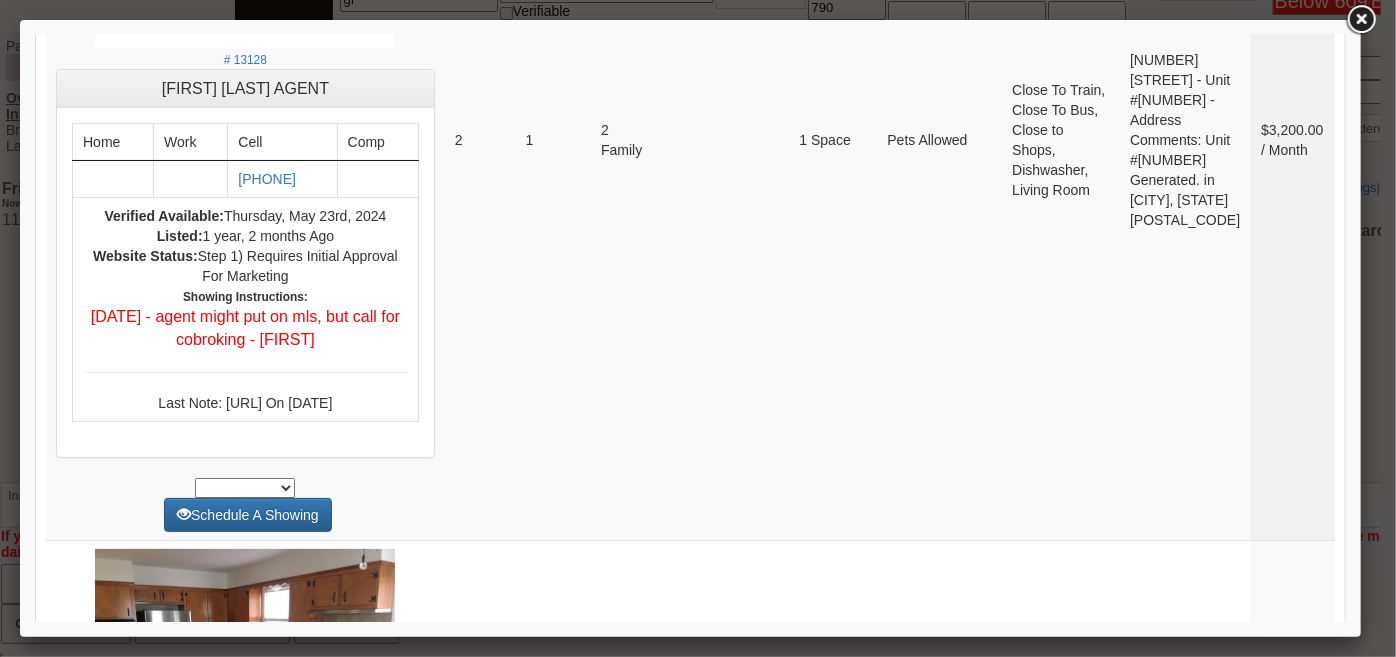 scroll, scrollTop: 7773, scrollLeft: 0, axis: vertical 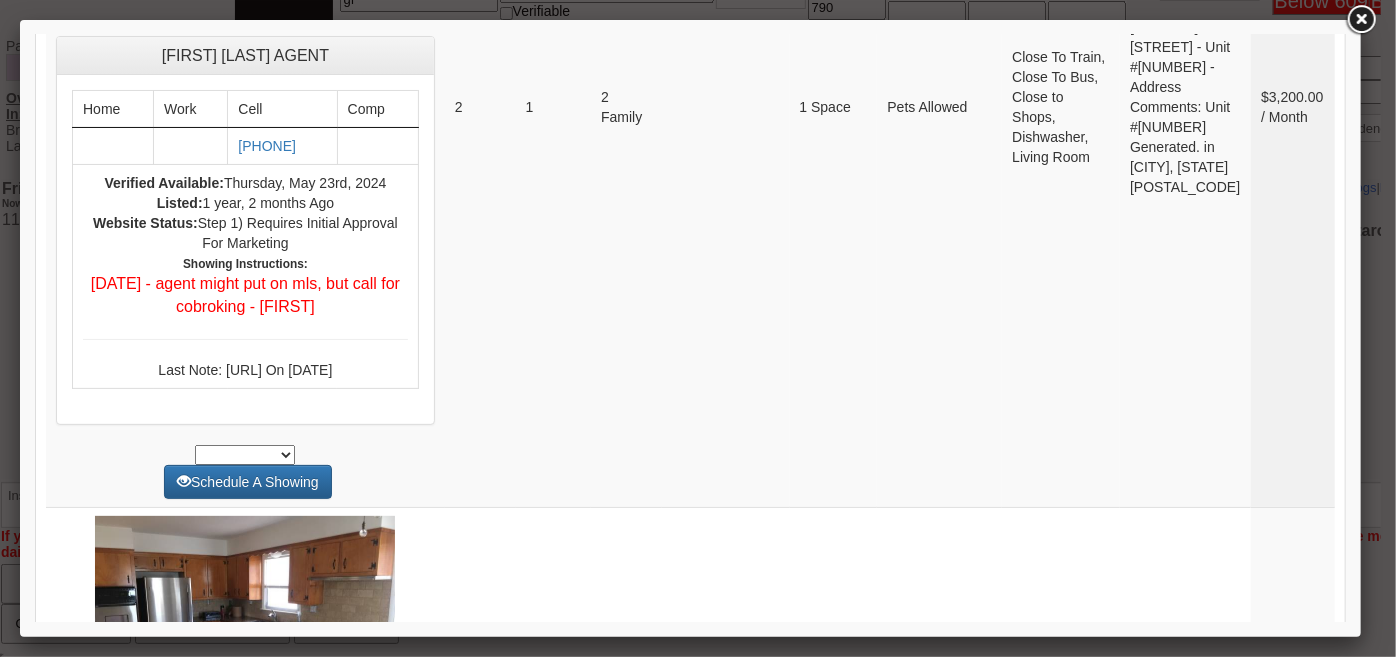 click on "3" at bounding box center [1113, 1271] 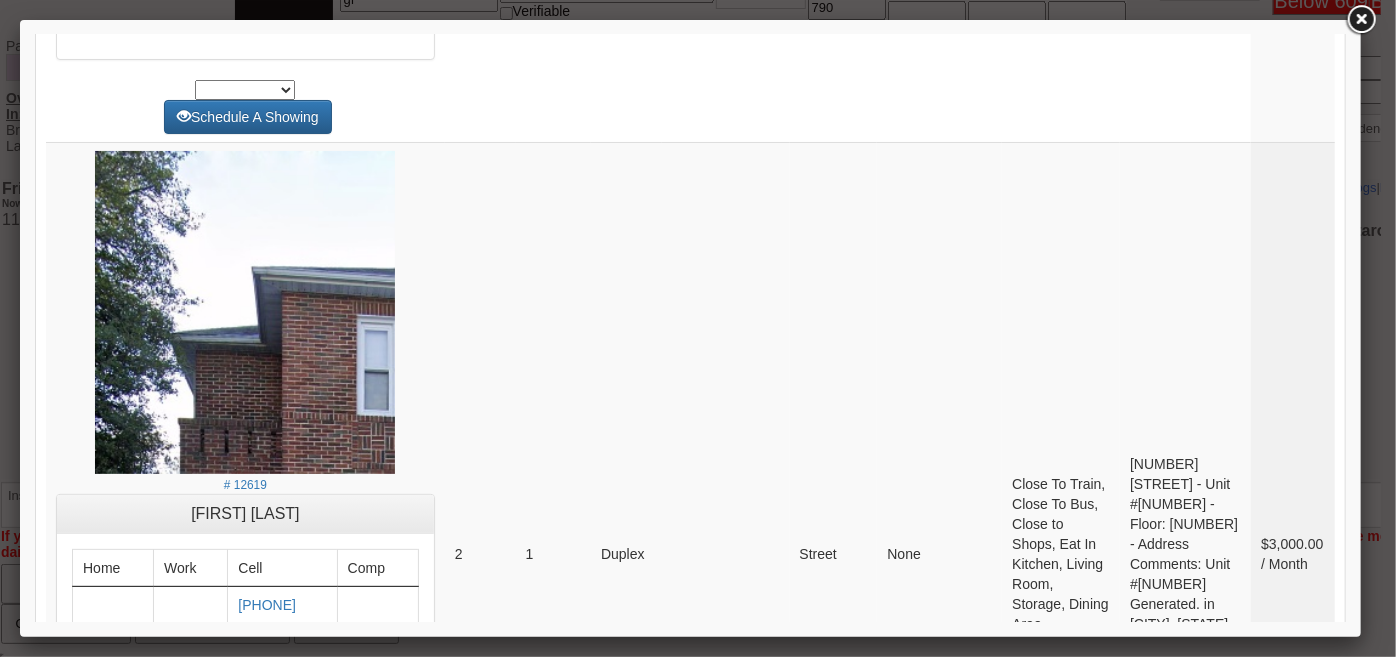 click on "See  51  Additional Properties In Our MLS Property Database
Processing...
Beds Baths Type Washer/Dryer Parking
Pets Allowed
Amenities Location Price
Favorite
# 9421
[FIRST] [LAST]
Home
Work
Cell
Comp
[PHONE]" at bounding box center [689, -2408] 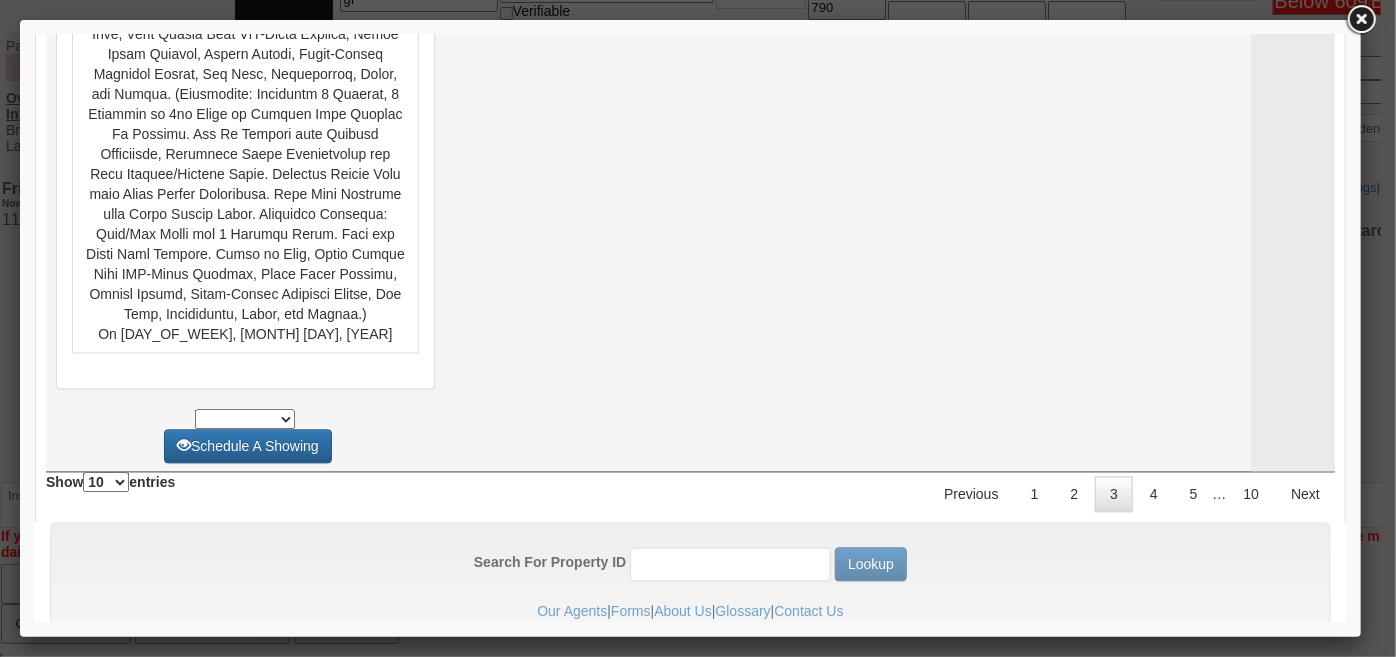 scroll, scrollTop: 10071, scrollLeft: 0, axis: vertical 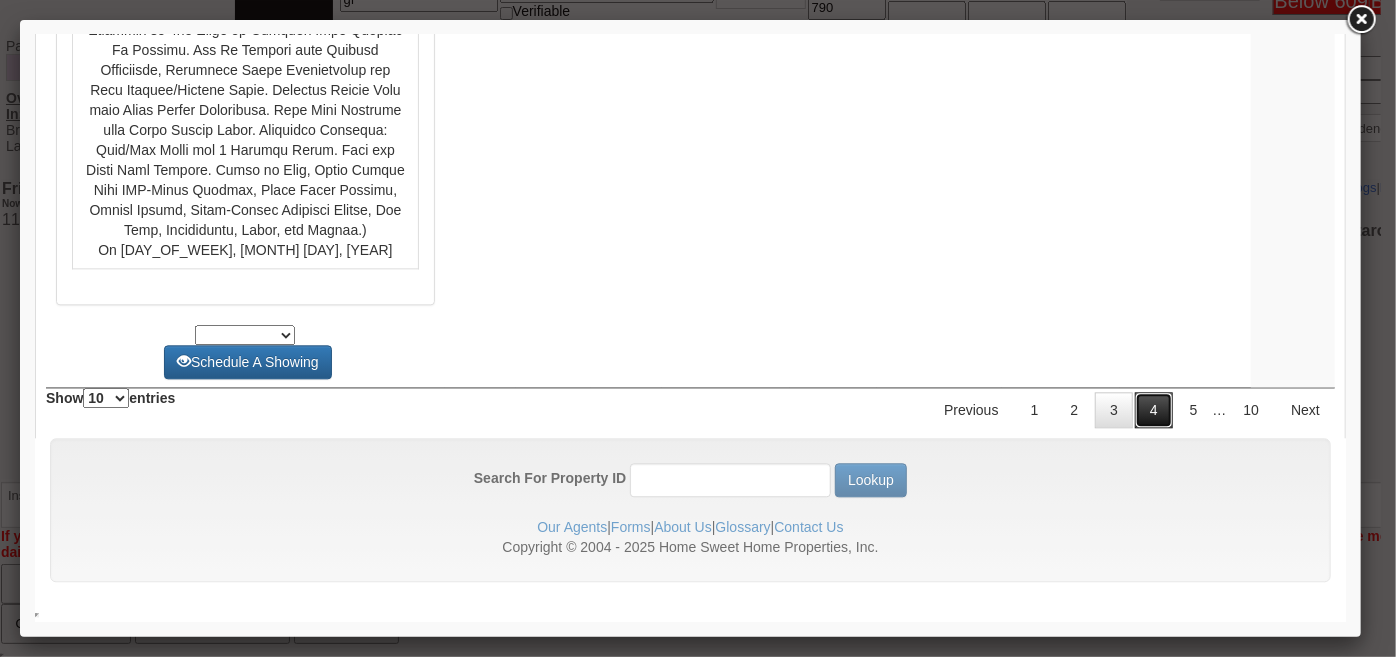click on "4" at bounding box center (1153, 409) 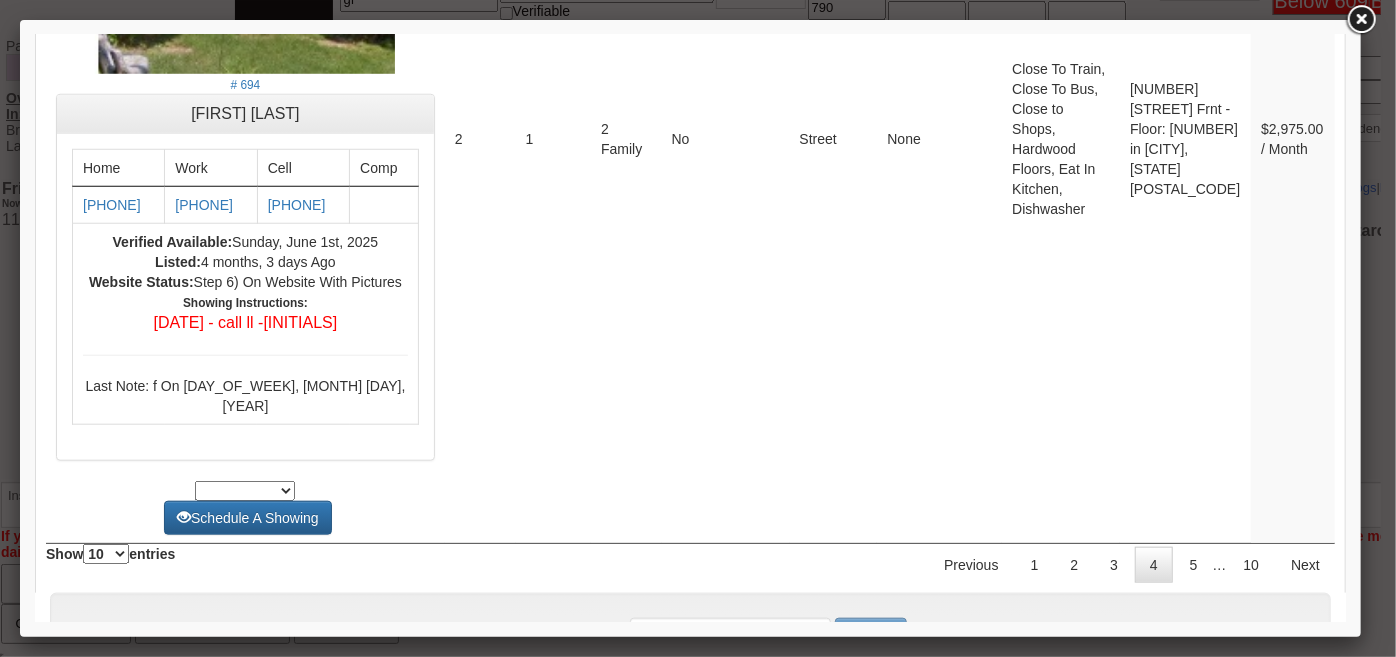 scroll, scrollTop: 8835, scrollLeft: 0, axis: vertical 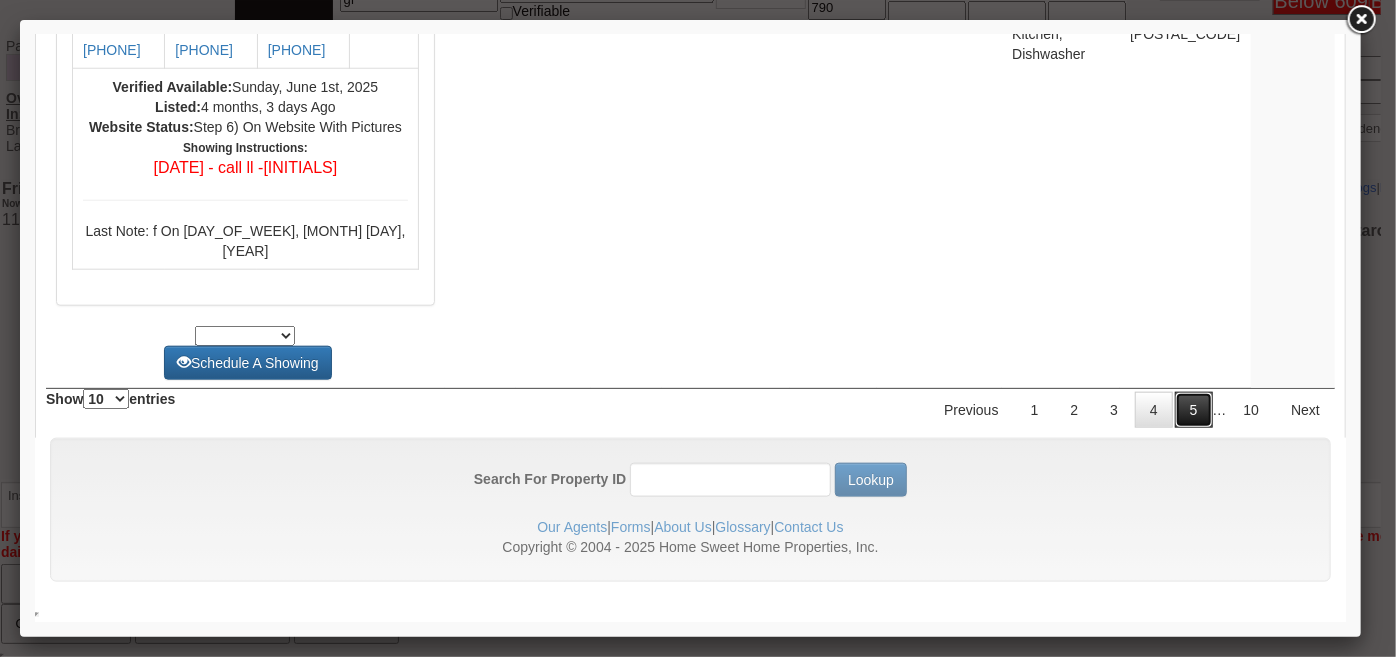 click on "5" at bounding box center [1193, 409] 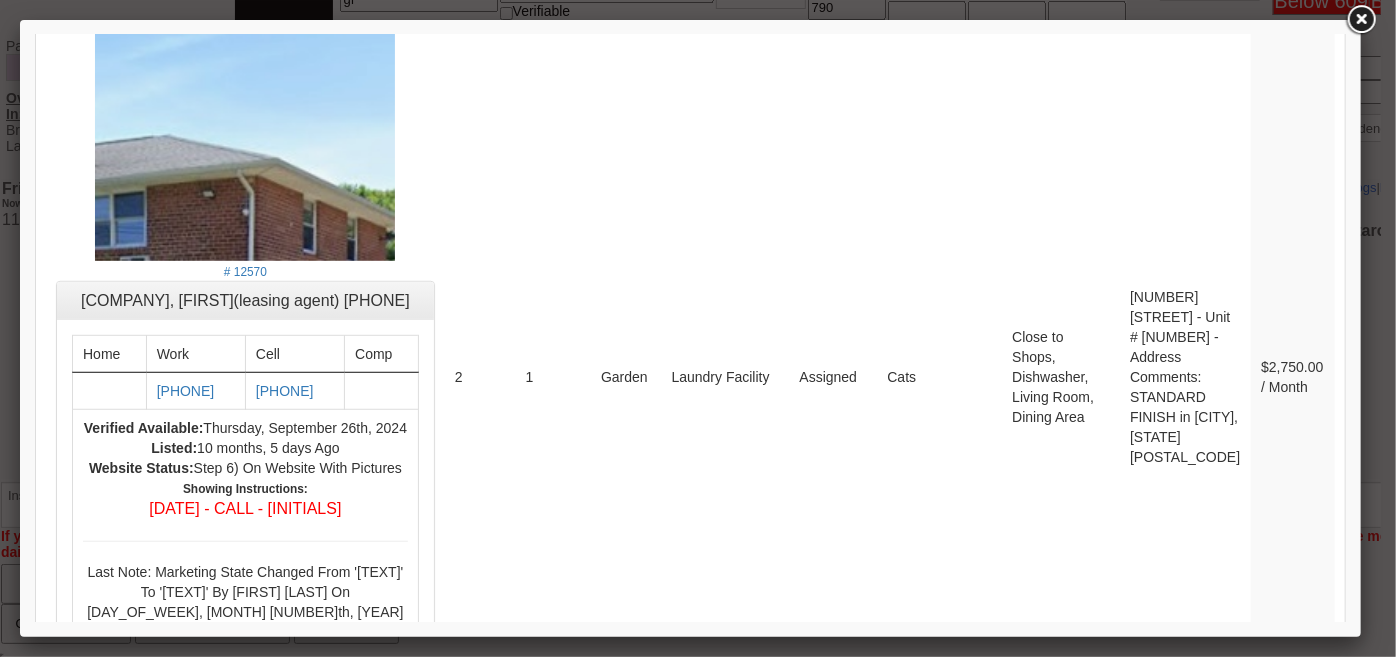 scroll, scrollTop: 8827, scrollLeft: 0, axis: vertical 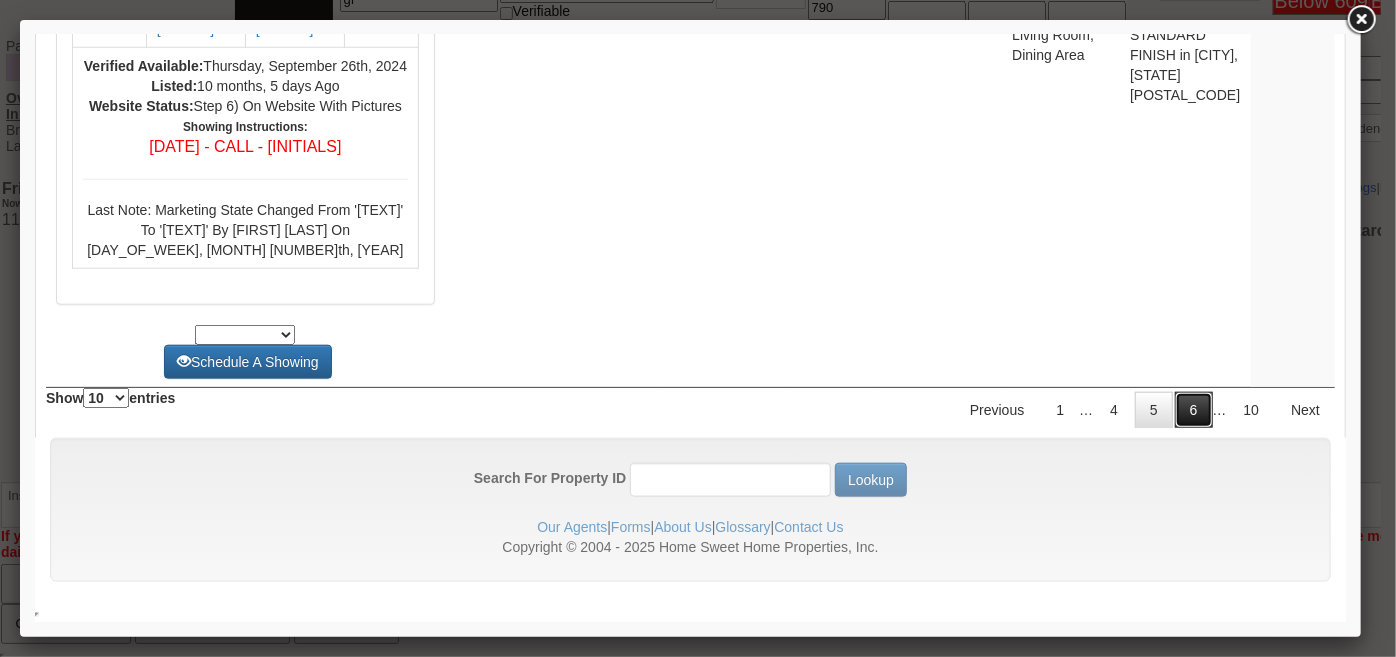 click on "6" at bounding box center [1193, 409] 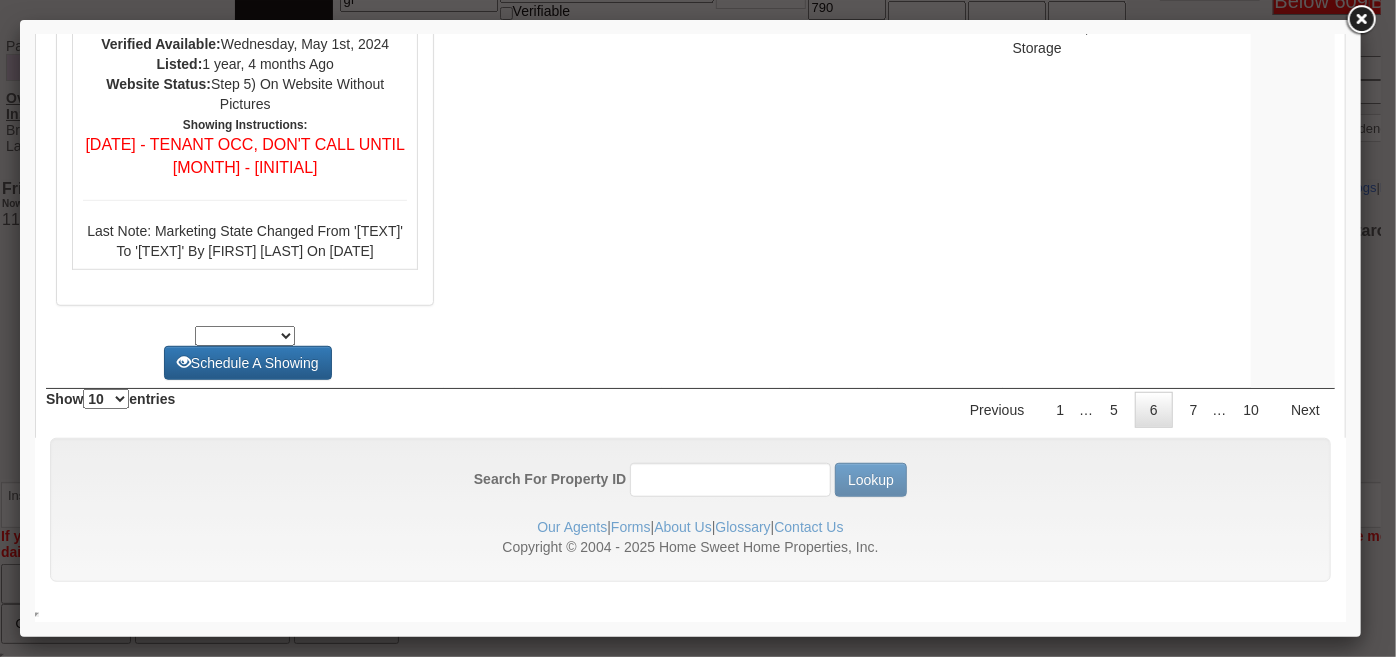 scroll, scrollTop: 8562, scrollLeft: 0, axis: vertical 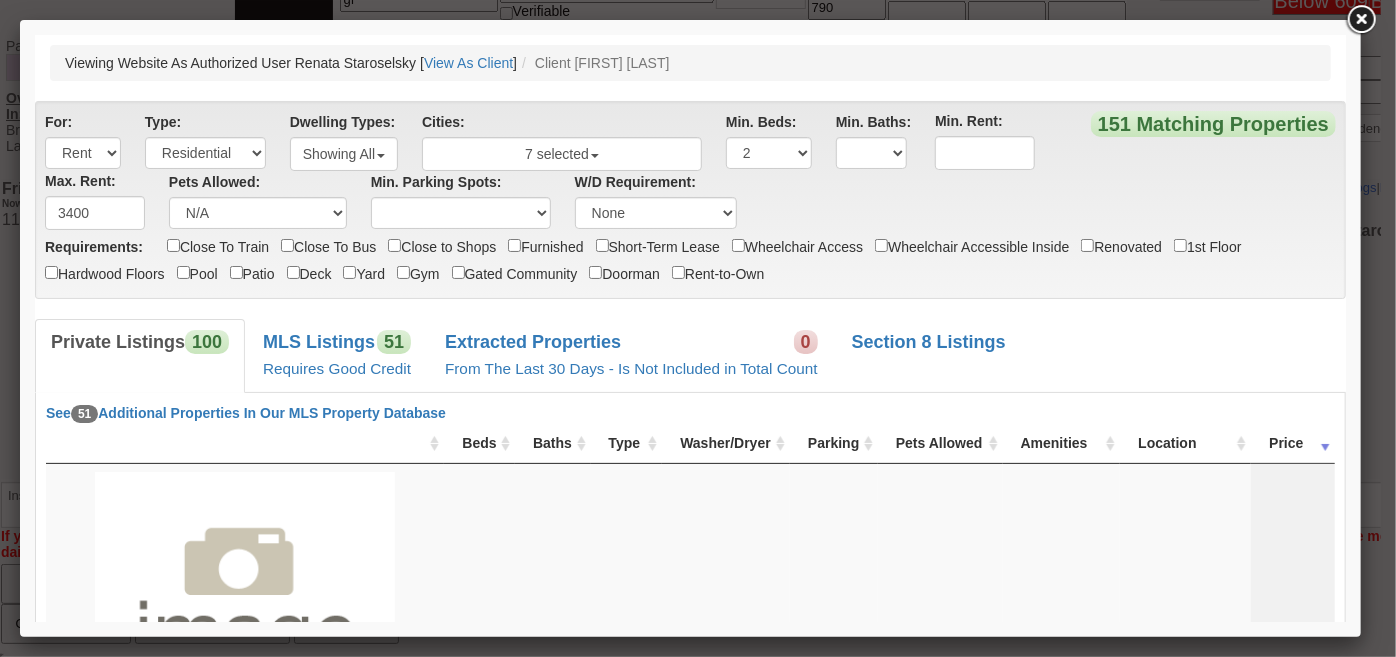 drag, startPoint x: 1339, startPoint y: 528, endPoint x: 1345, endPoint y: 54, distance: 474.03796 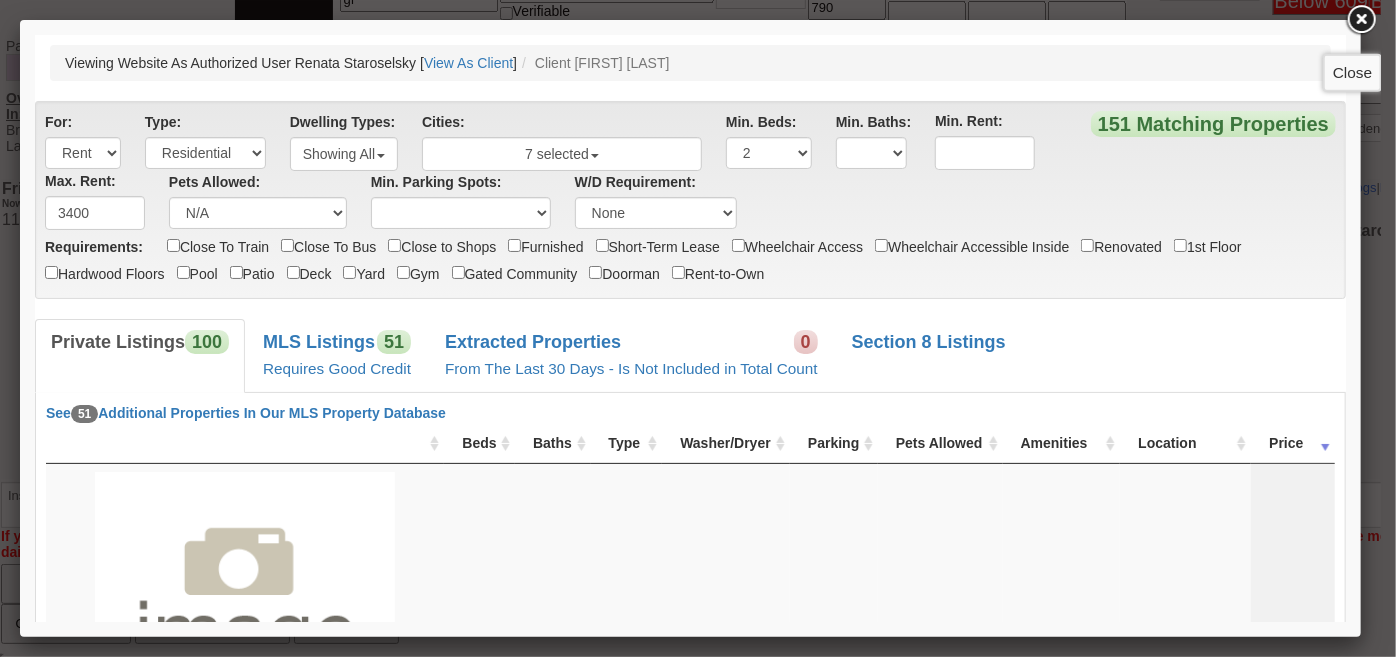 click at bounding box center (1361, 20) 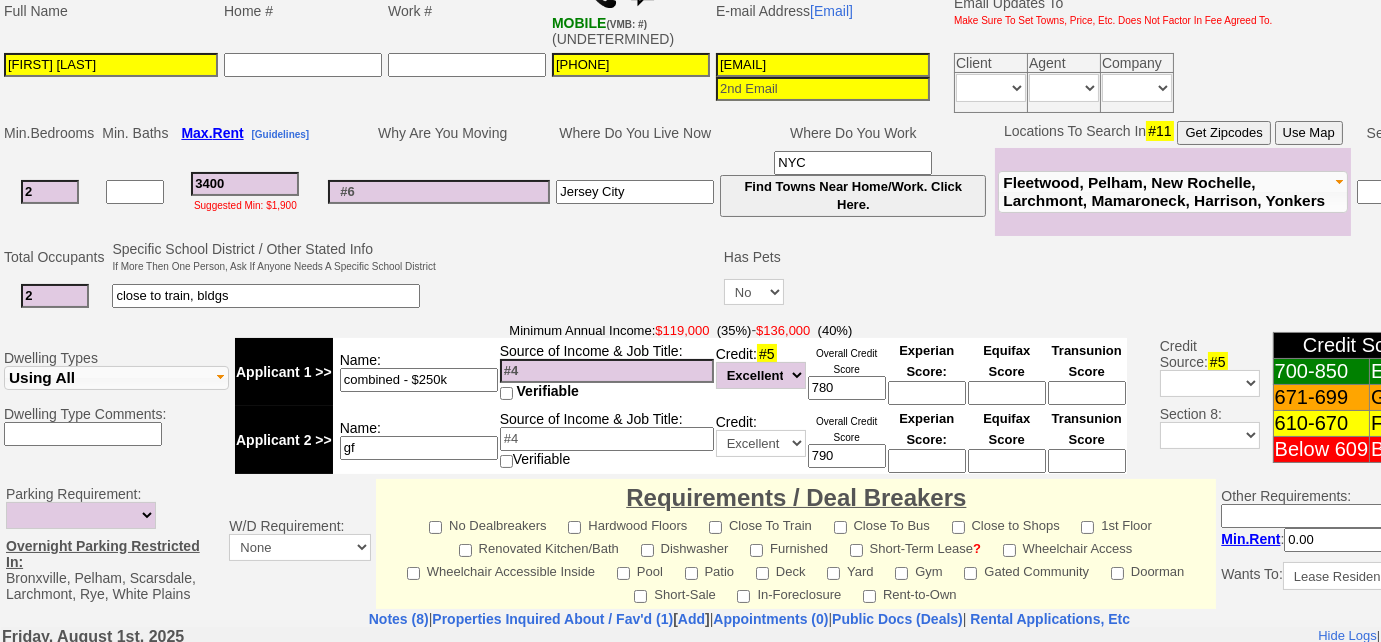scroll, scrollTop: 508, scrollLeft: 0, axis: vertical 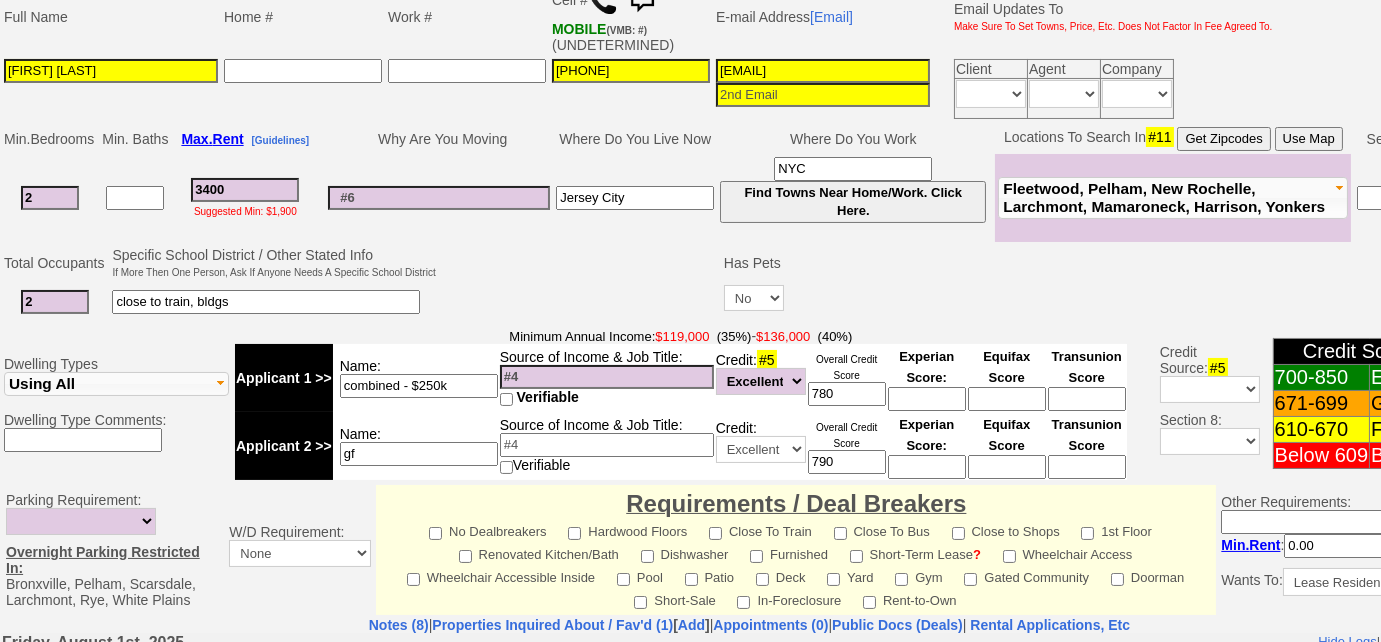 click on "Fleetwood, Pelham, New Rochelle, Larchmont, Mamaroneck, Harrison, Yonkers" at bounding box center [1164, 197] 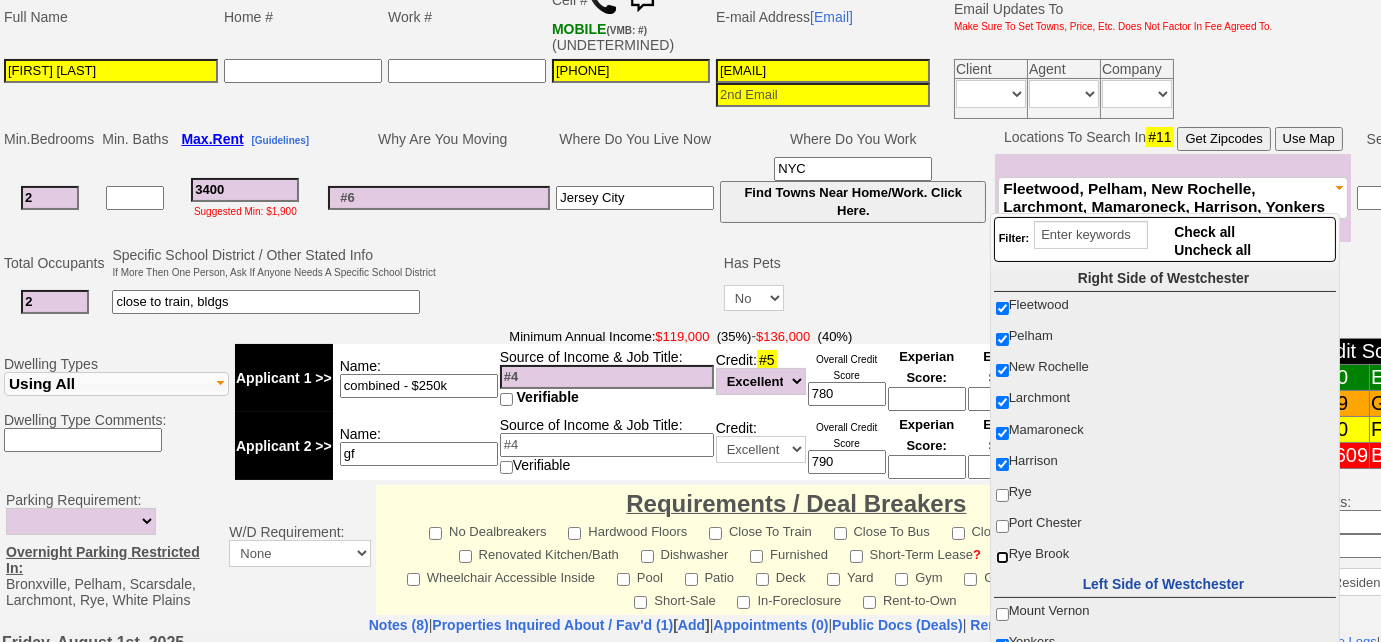 scroll, scrollTop: 181, scrollLeft: 0, axis: vertical 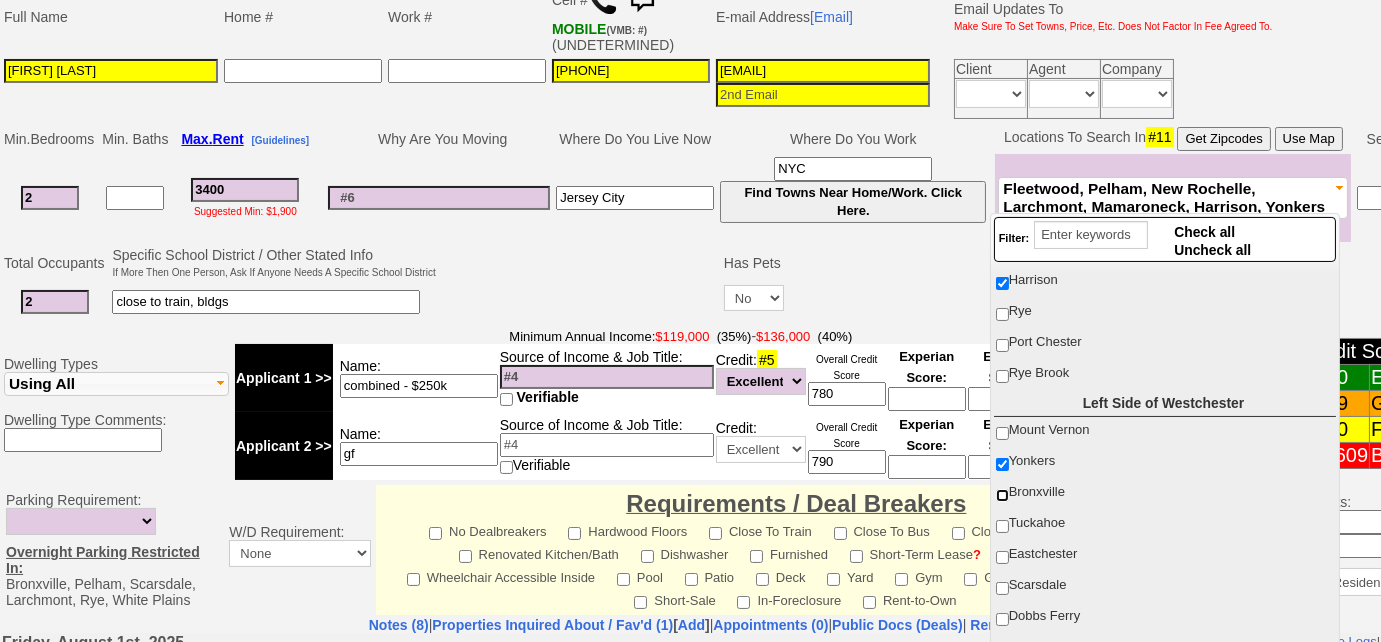 click on "Bronxville" at bounding box center [1002, 495] 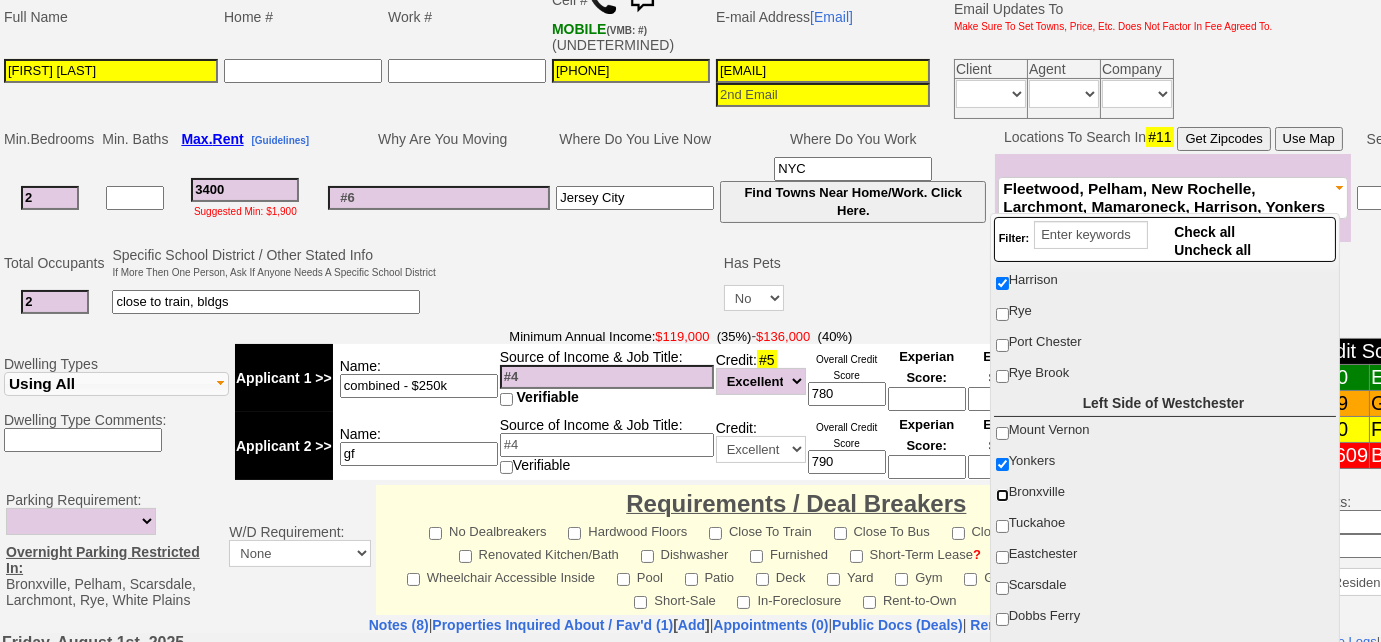 checkbox on "true" 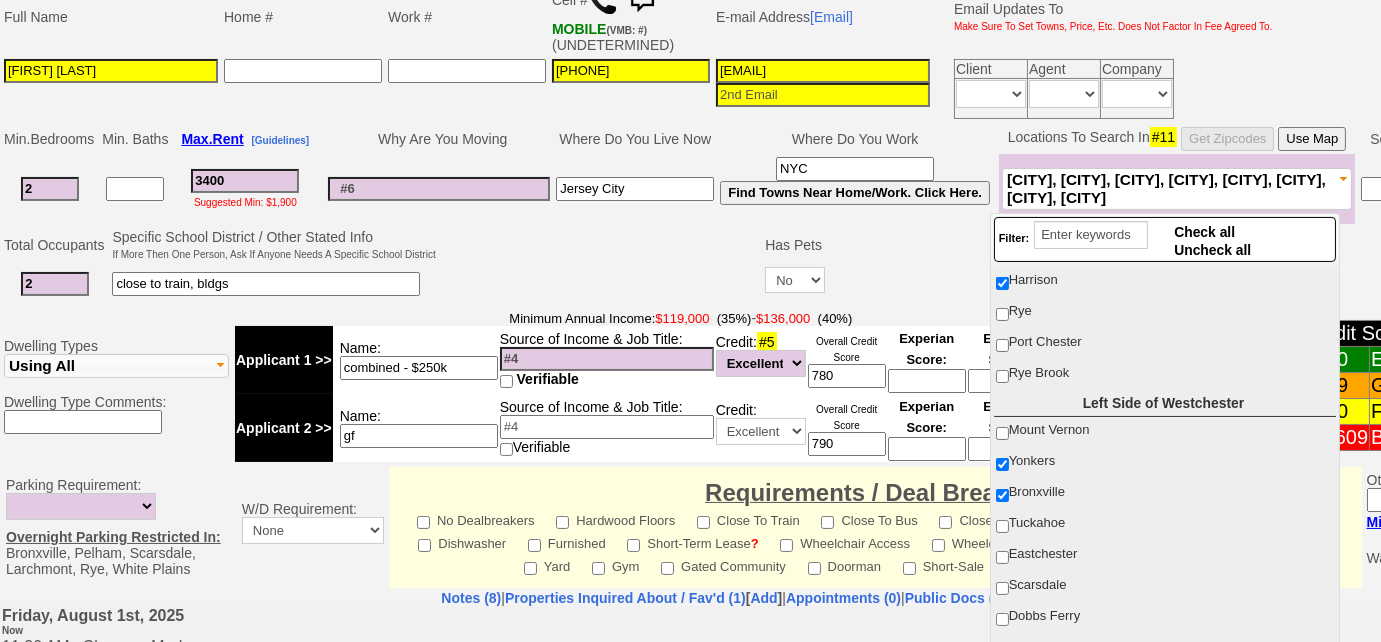 click on "Tuckahoe" at bounding box center (1164, 523) 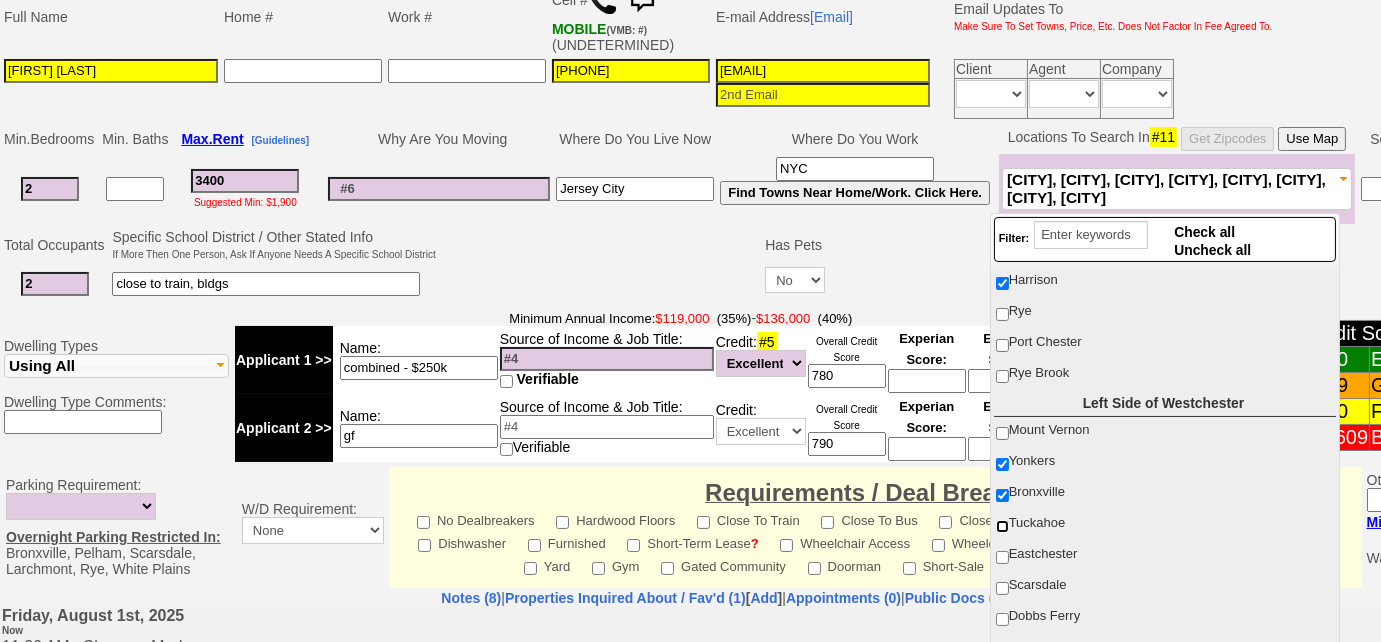 click on "Tuckahoe" at bounding box center [1002, 526] 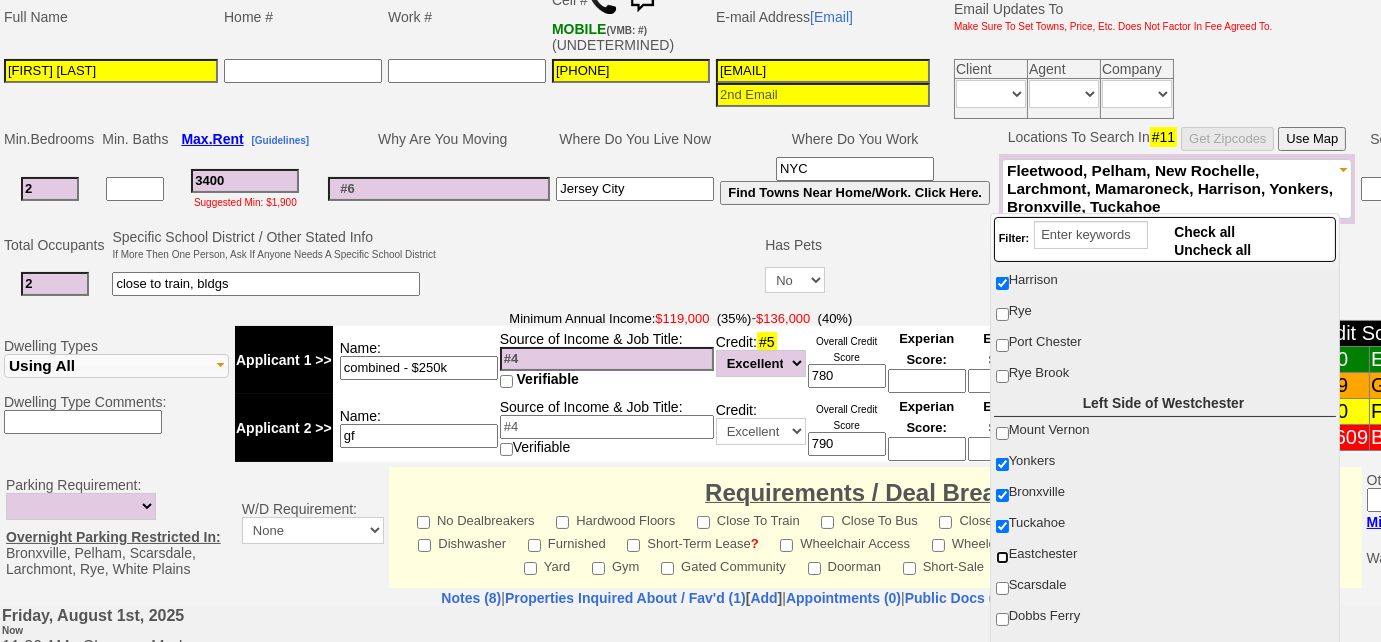 click on "Eastchester" at bounding box center (1002, 557) 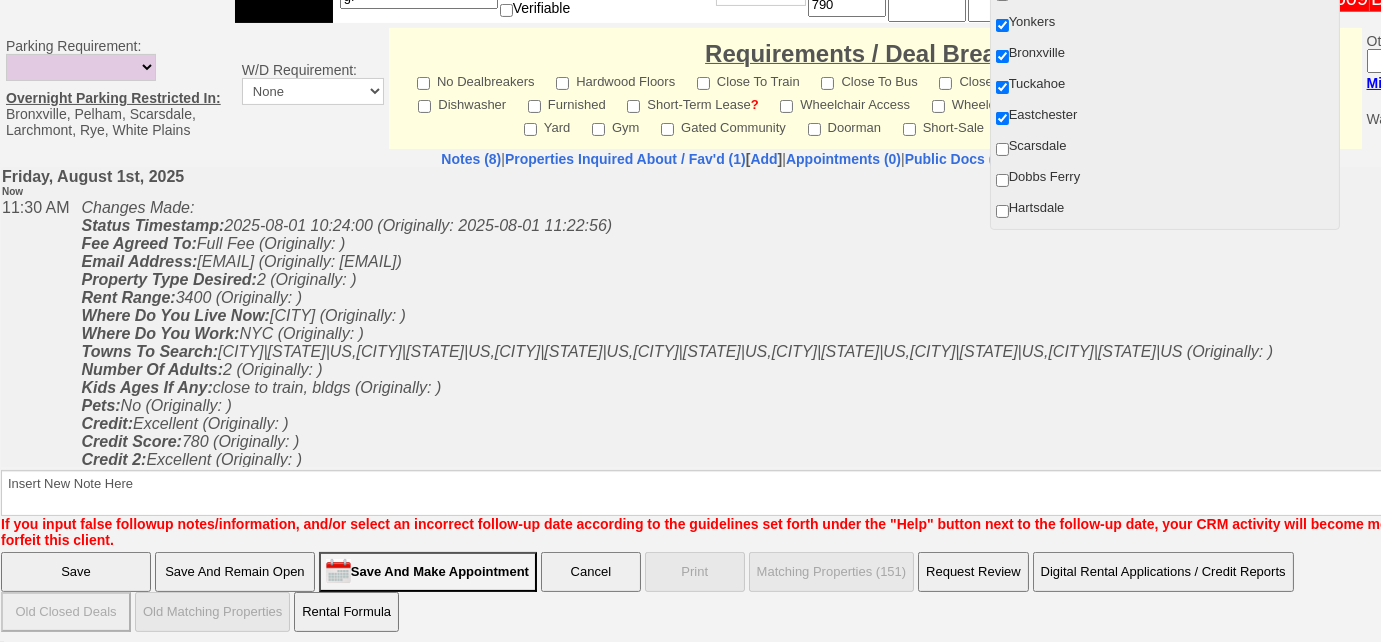 click on "Save And Remain Open" at bounding box center (235, 572) 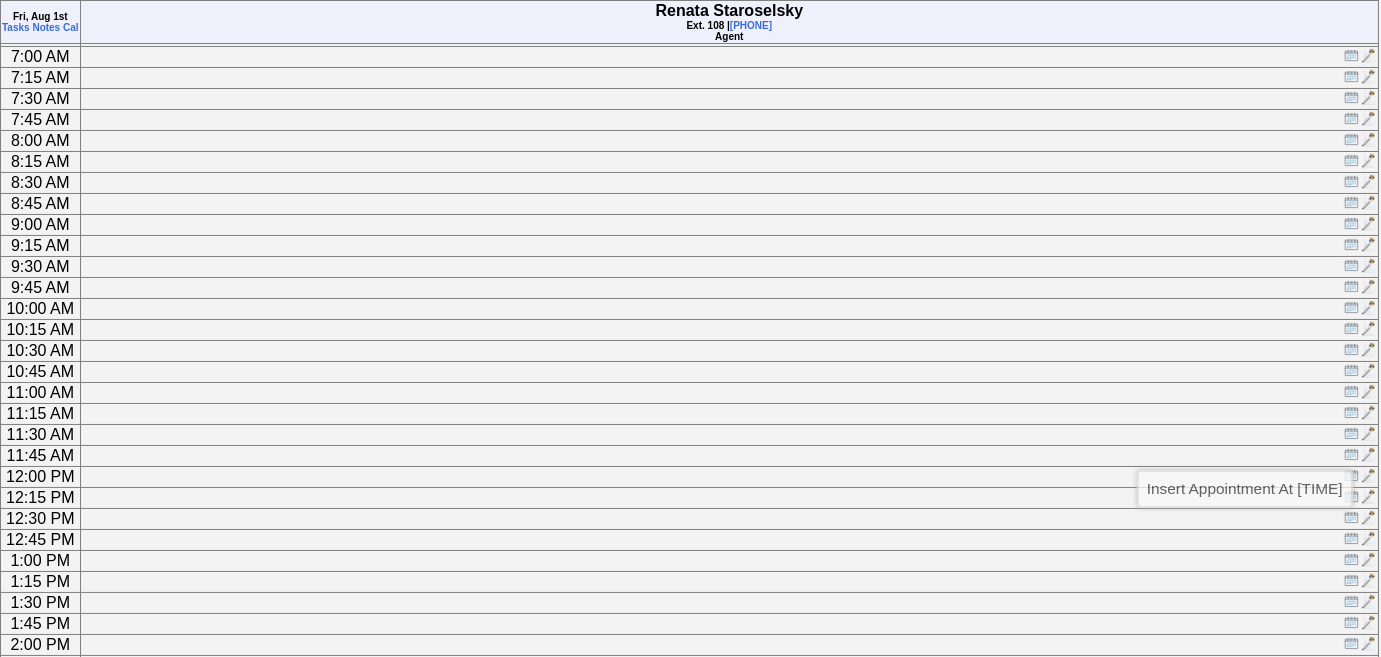 scroll, scrollTop: 338, scrollLeft: 0, axis: vertical 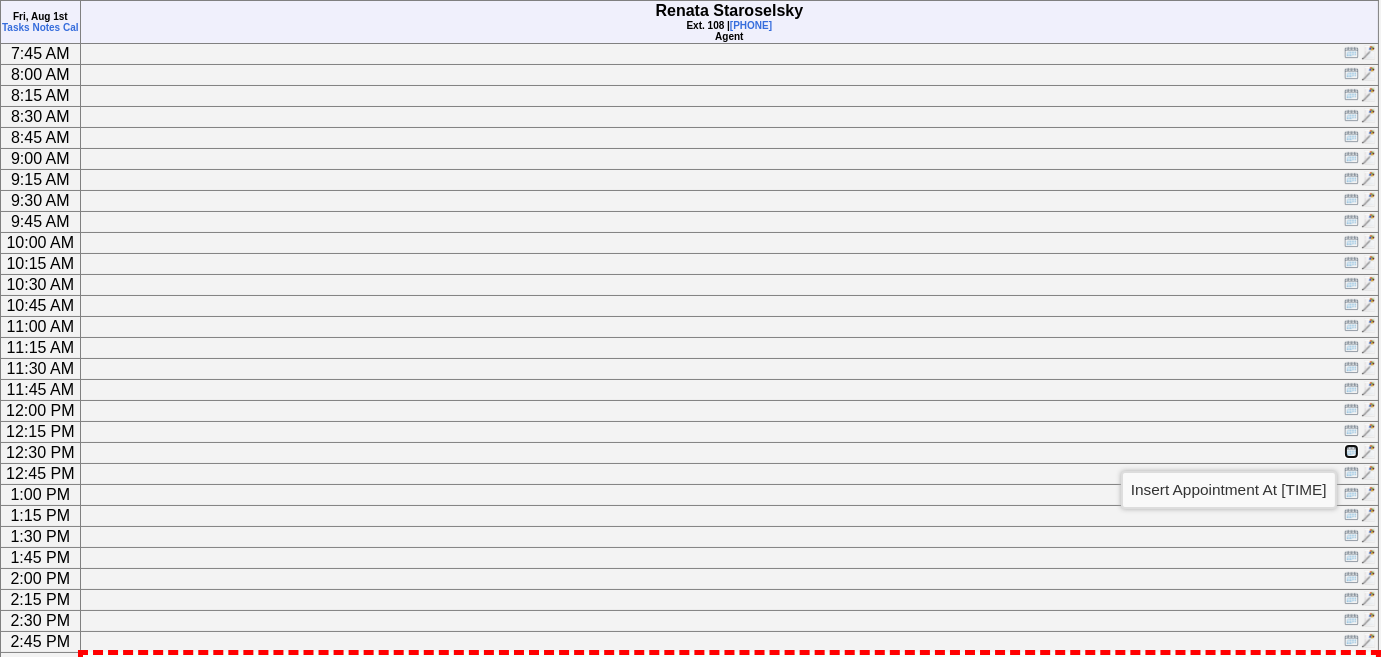 drag, startPoint x: 1349, startPoint y: 449, endPoint x: 600, endPoint y: 143, distance: 809.09644 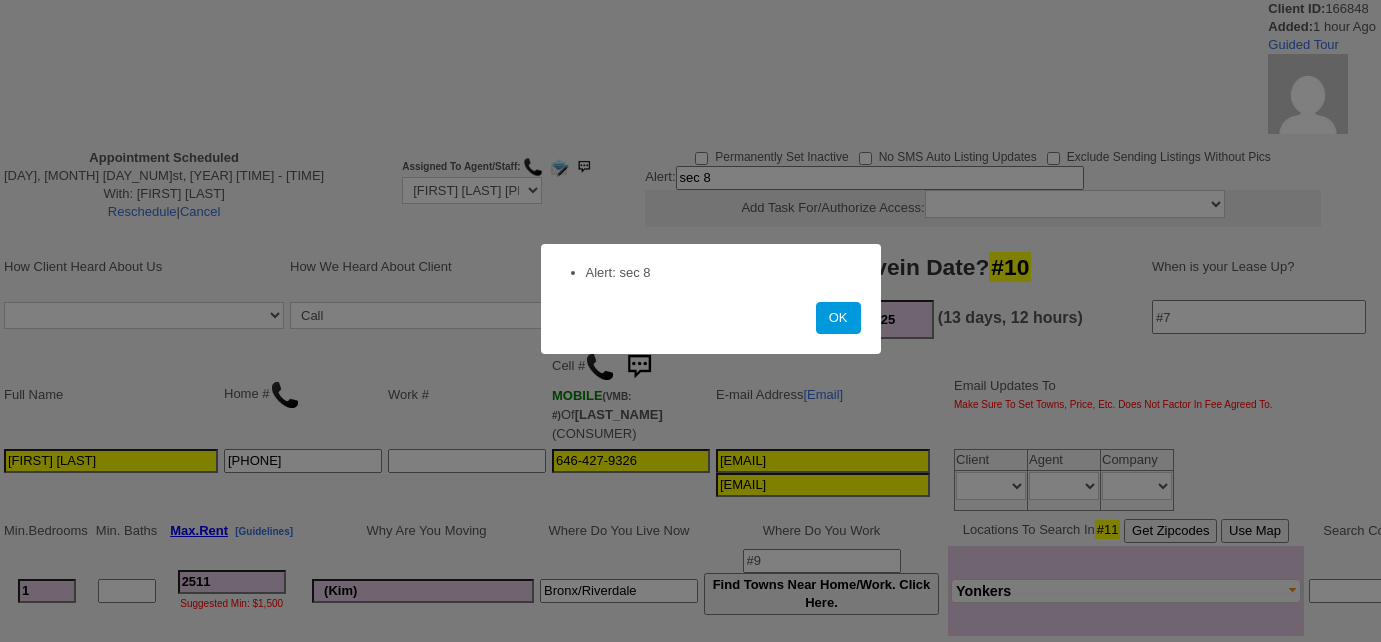 scroll, scrollTop: 0, scrollLeft: 0, axis: both 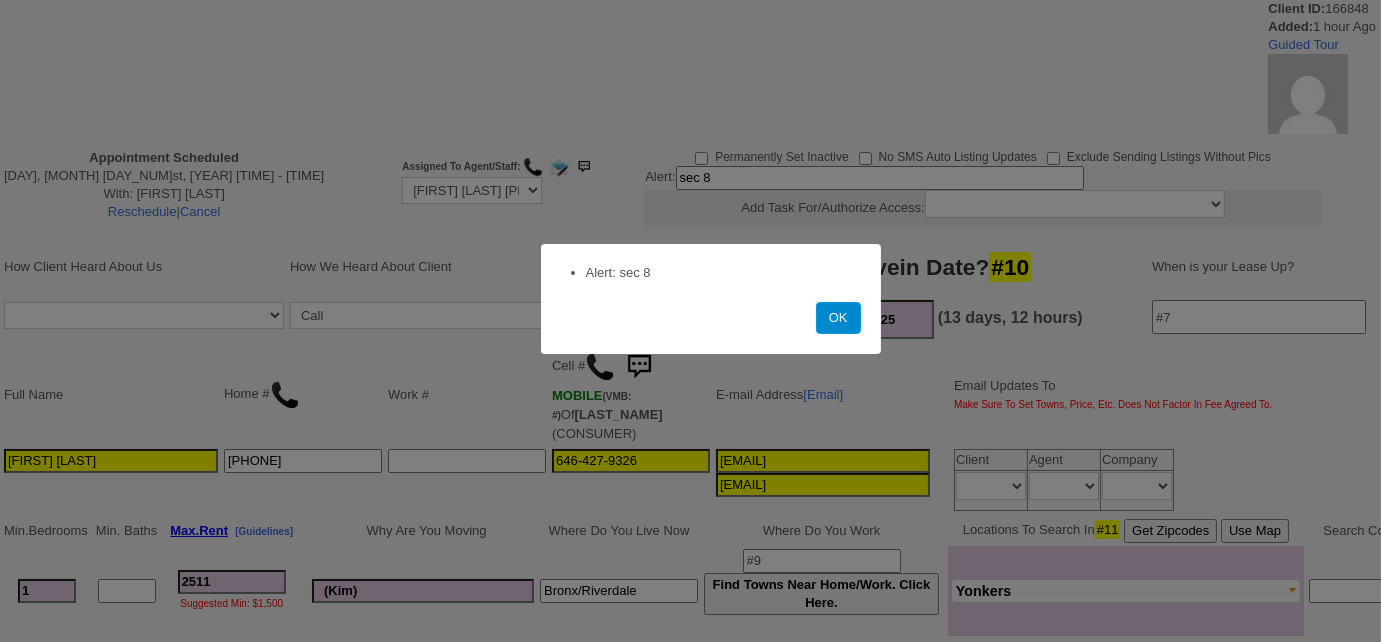 click on "OK" at bounding box center (838, 318) 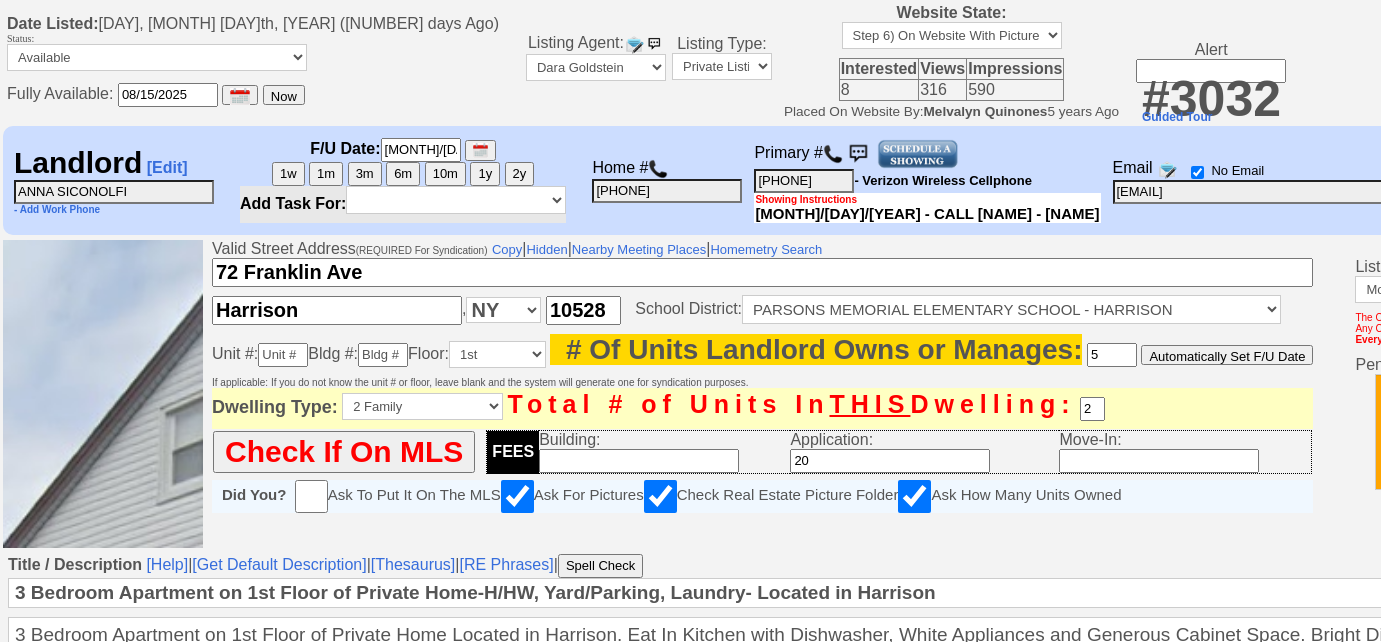 scroll, scrollTop: 0, scrollLeft: 0, axis: both 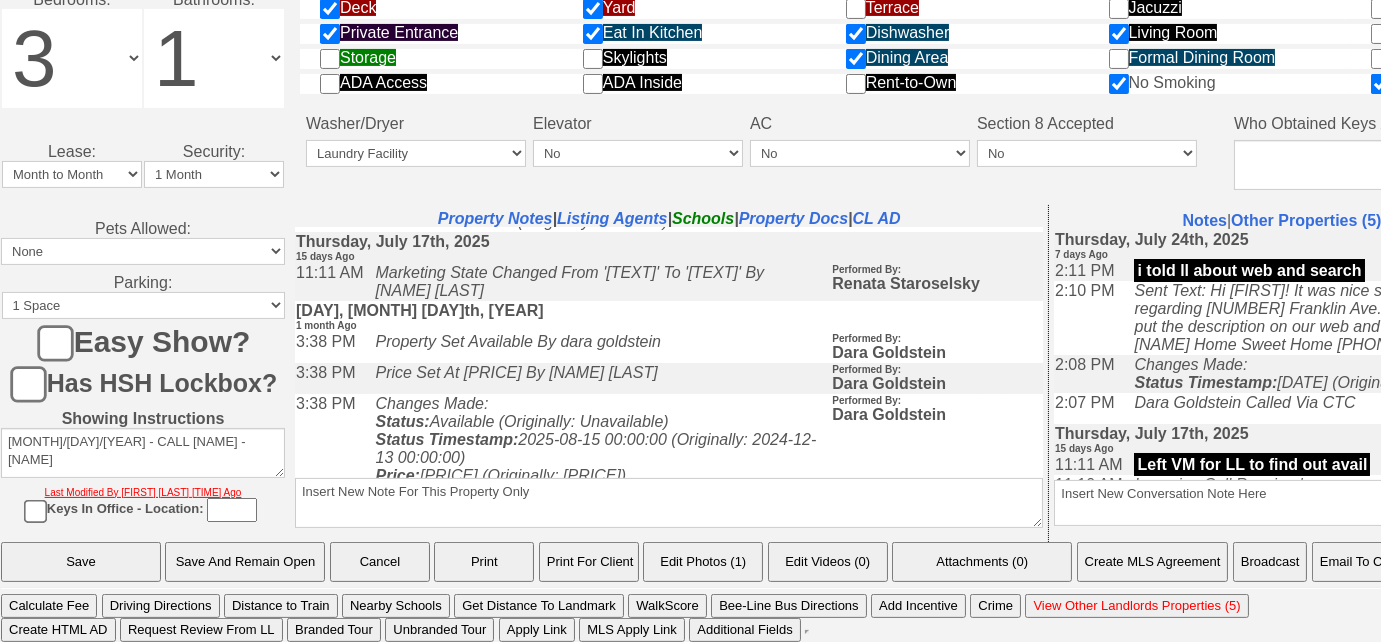 click on "Email To Client" at bounding box center [1363, 562] 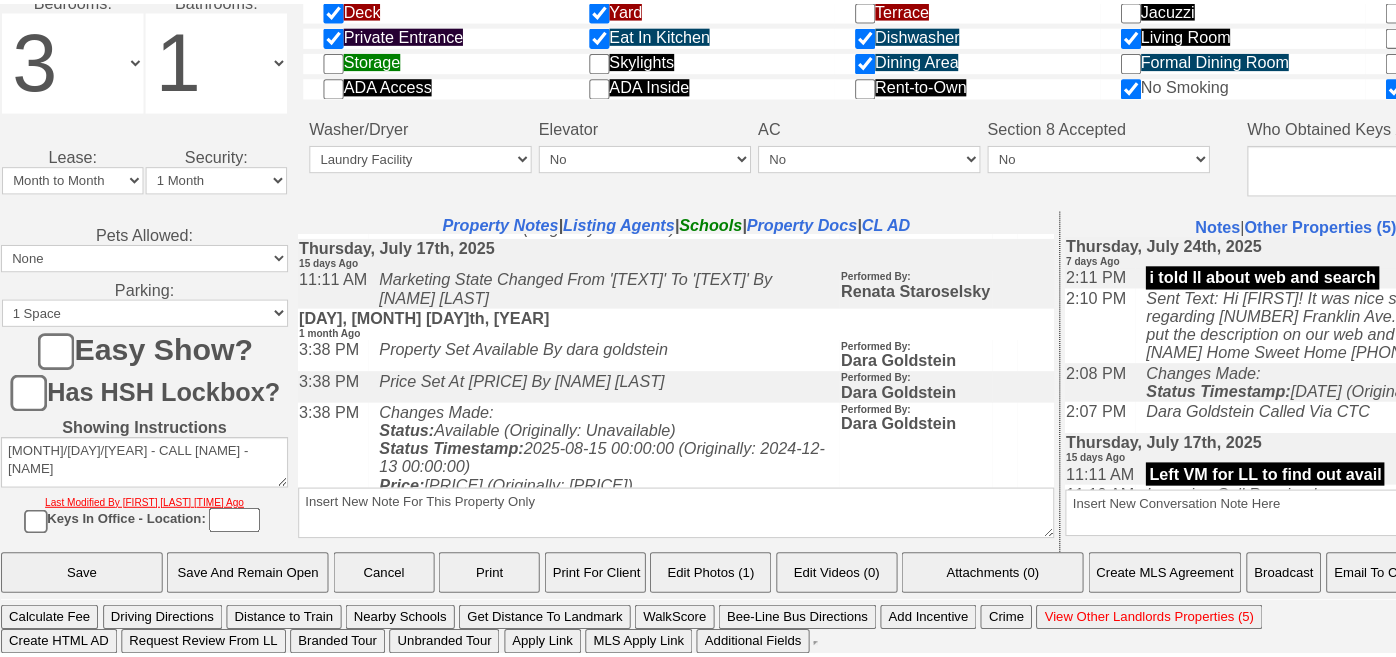 scroll, scrollTop: 1041, scrollLeft: 0, axis: vertical 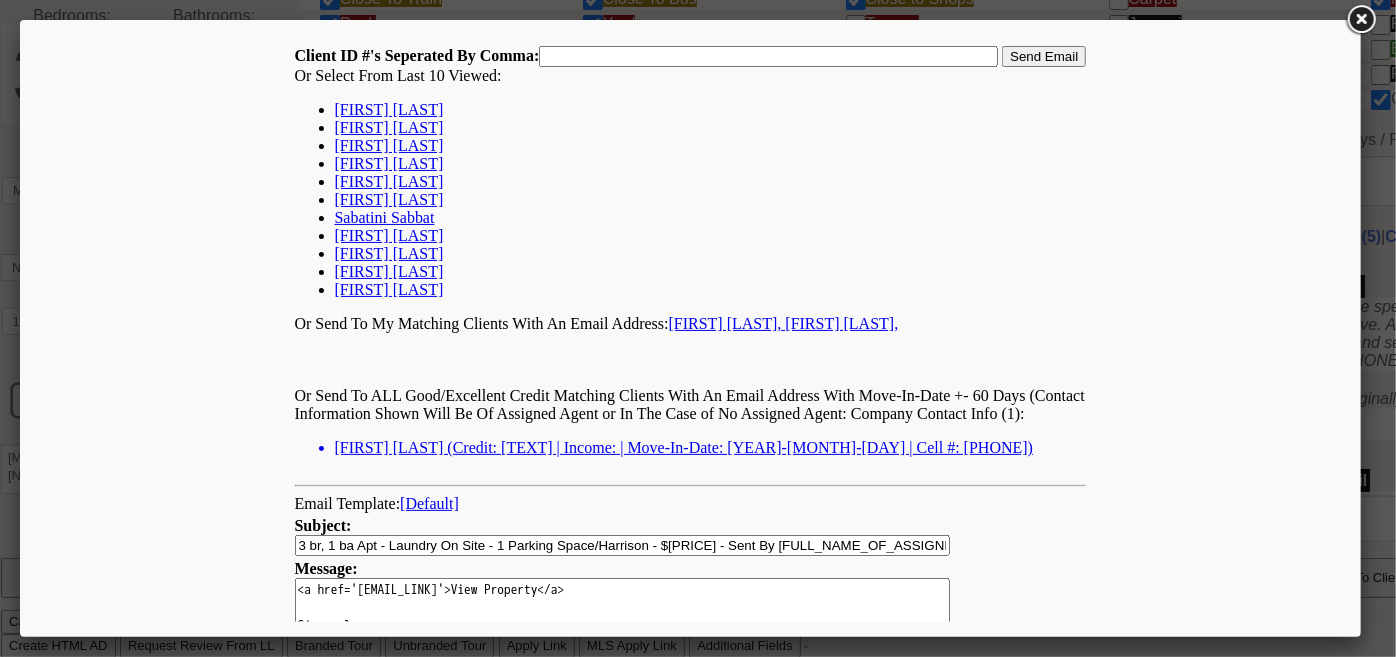 click on "[FIRST] [LAST]" at bounding box center (388, 126) 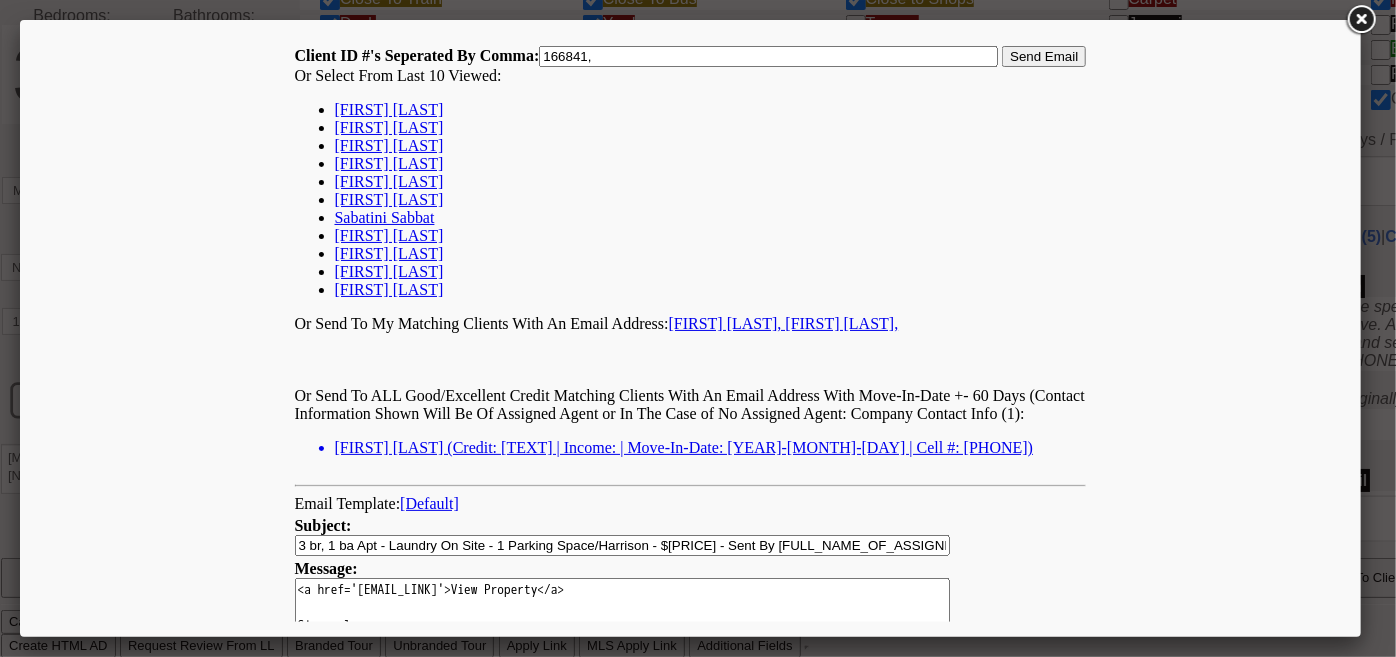 click on "Send Email" at bounding box center [1043, 55] 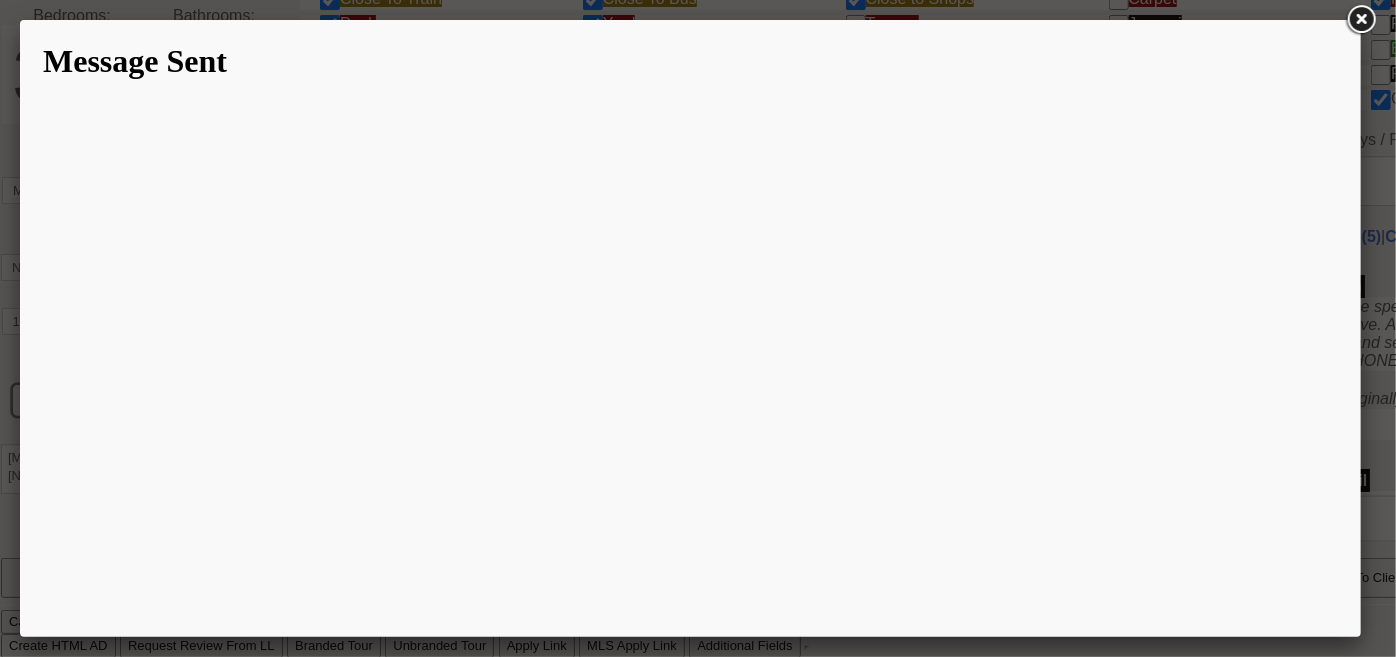 scroll, scrollTop: 0, scrollLeft: 0, axis: both 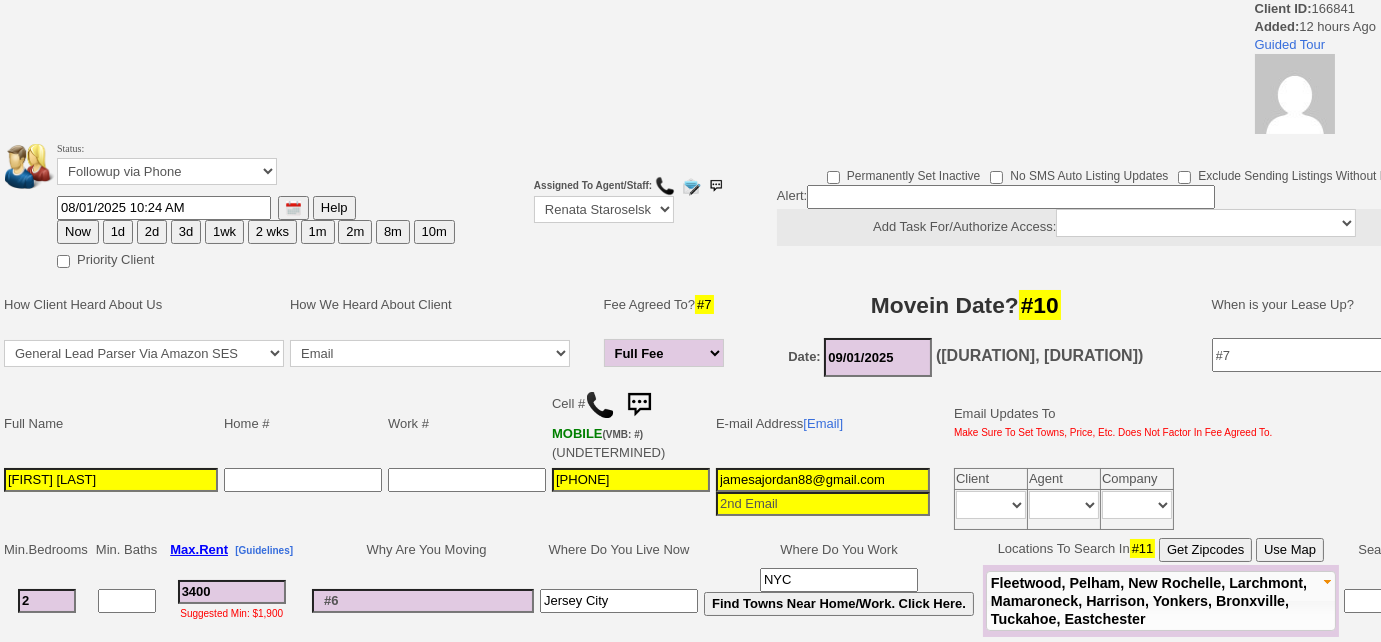 drag, startPoint x: 202, startPoint y: 590, endPoint x: 156, endPoint y: 582, distance: 46.69047 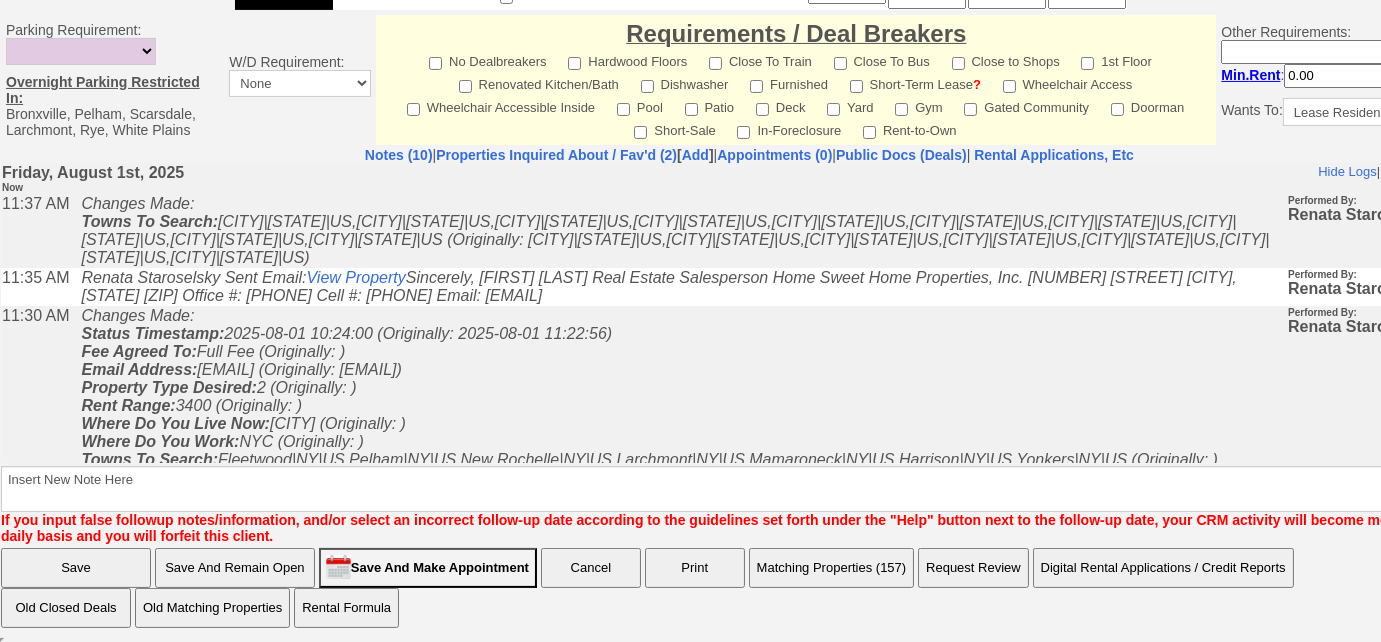 click on "Matching Properties
(157)" at bounding box center (832, 568) 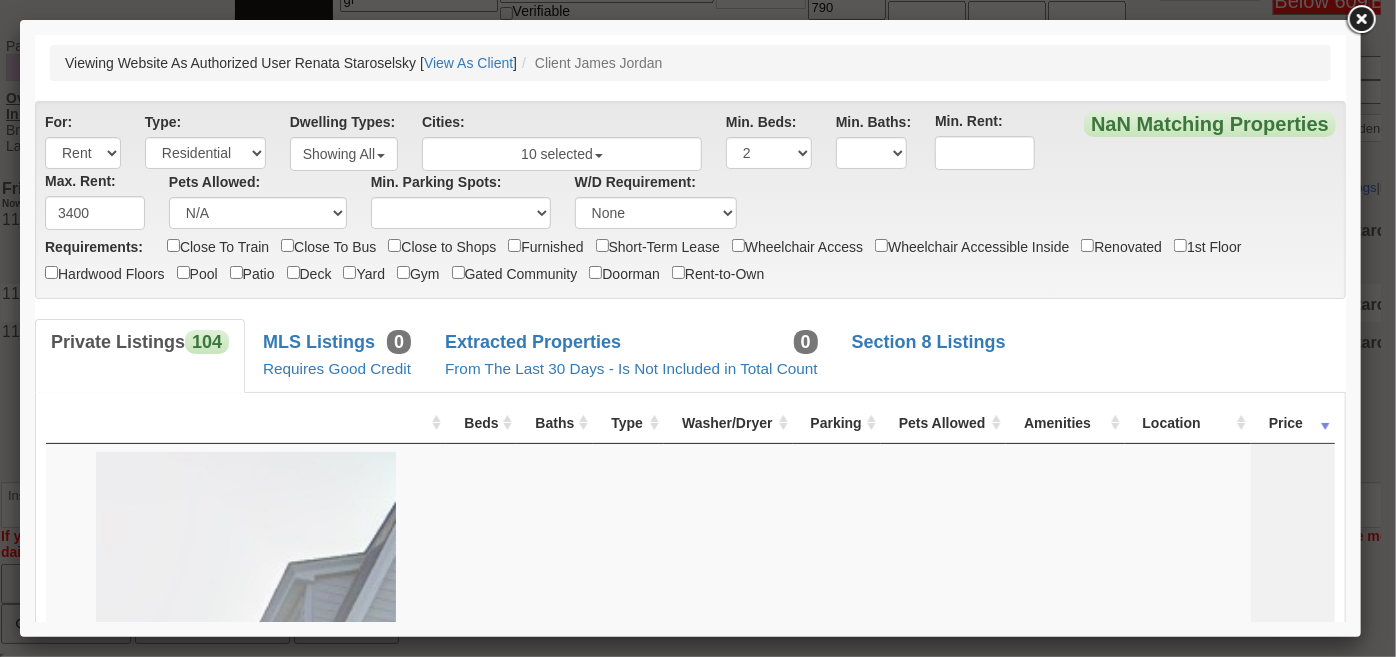 scroll, scrollTop: 0, scrollLeft: 0, axis: both 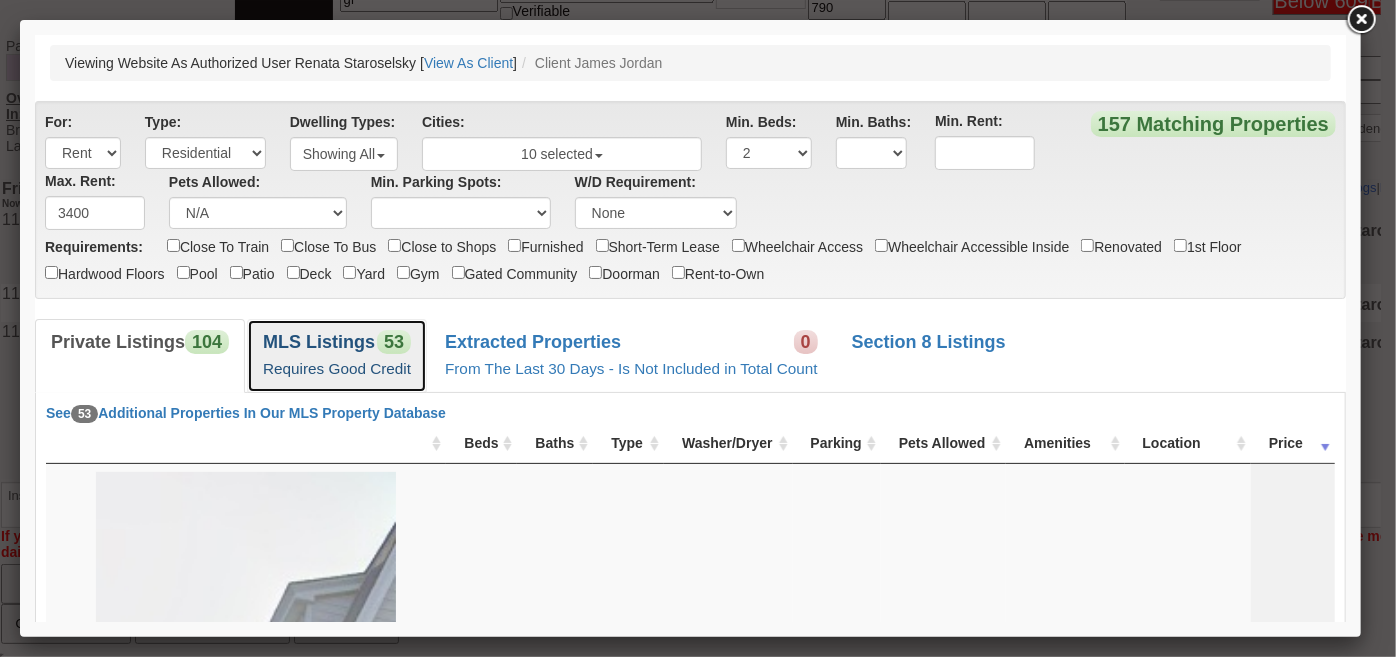 click on "Requires Good
Credit" at bounding box center [336, 367] 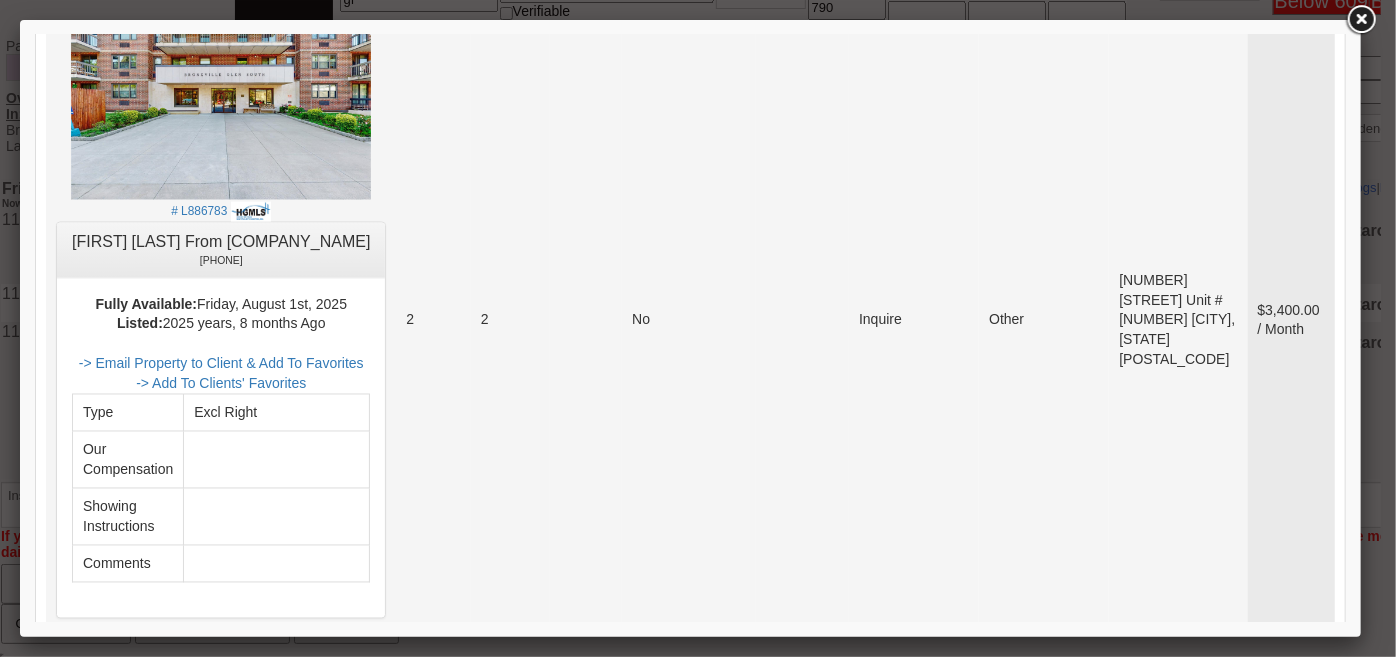 scroll, scrollTop: 1727, scrollLeft: 0, axis: vertical 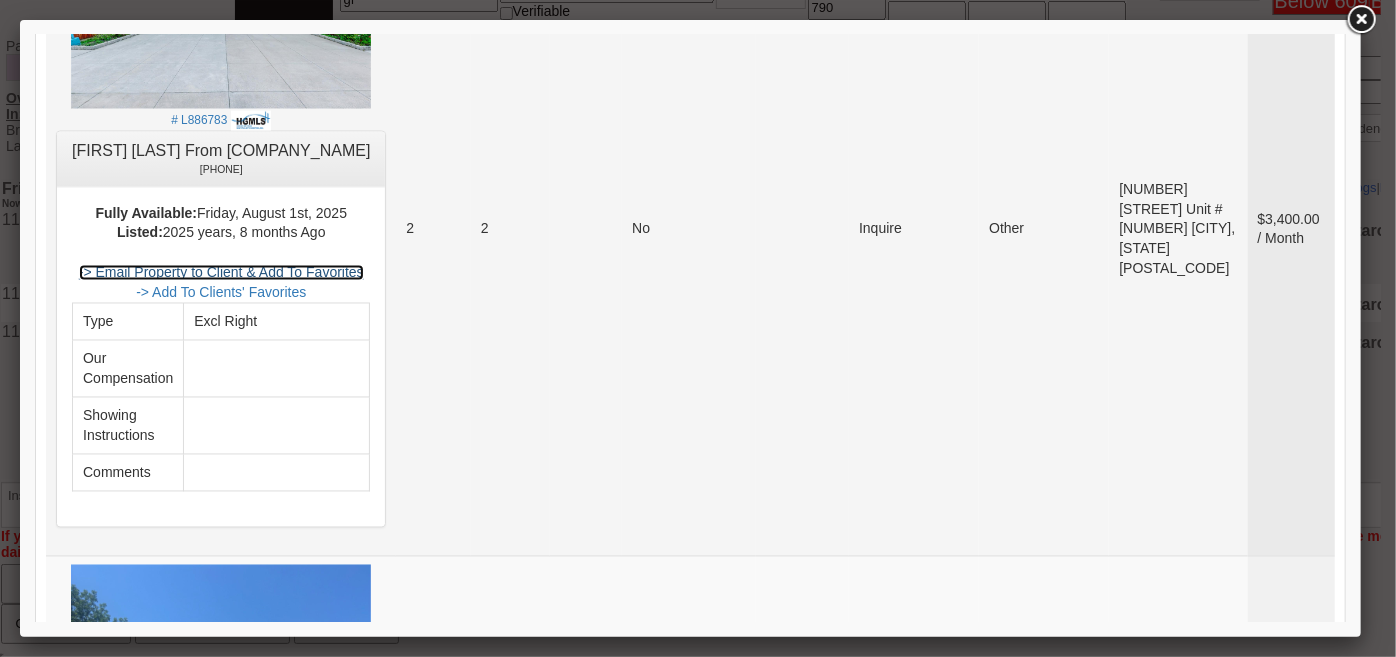 click on "-> Email Property to Client & Add To Favorites" at bounding box center (220, 272) 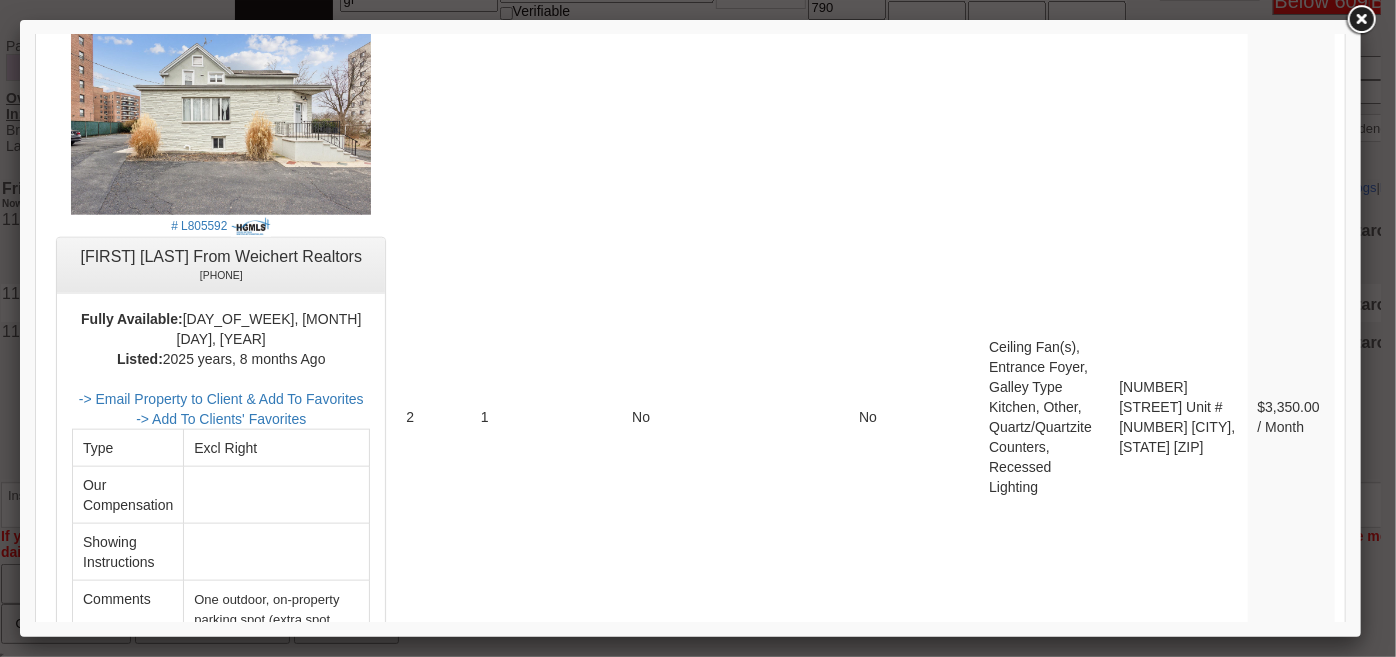 scroll, scrollTop: 4727, scrollLeft: 0, axis: vertical 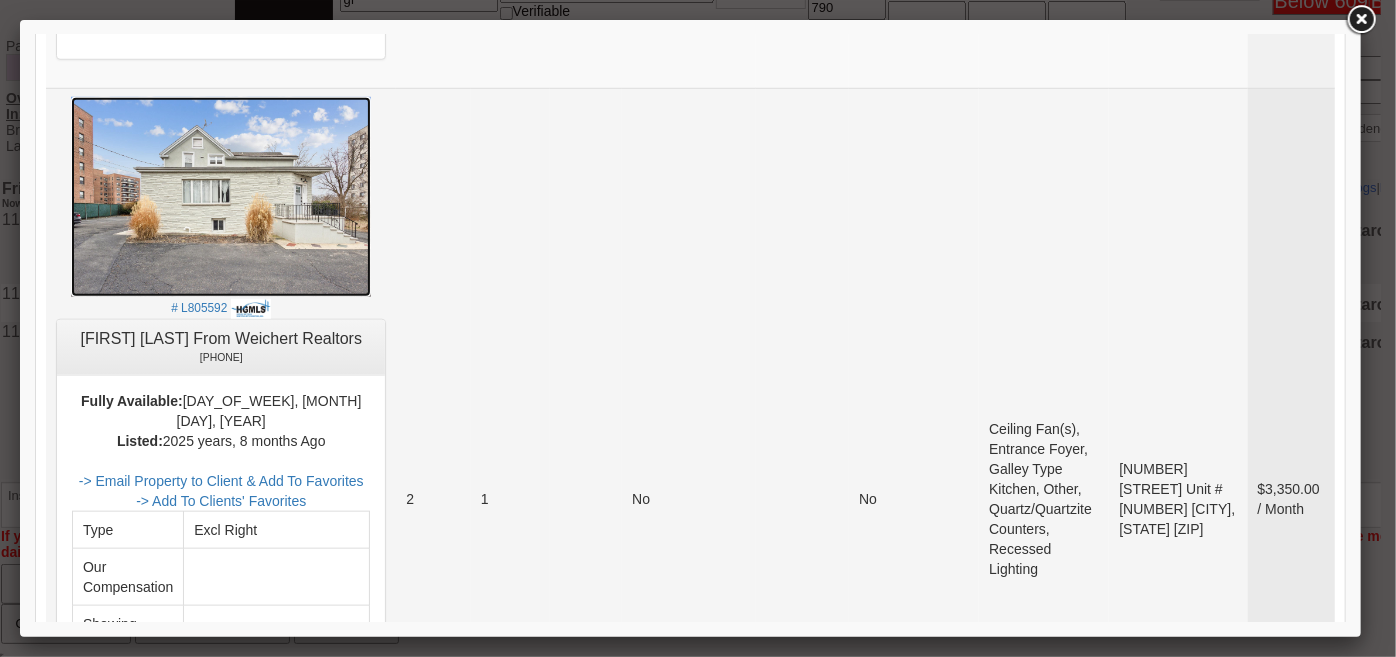 click at bounding box center [220, 196] 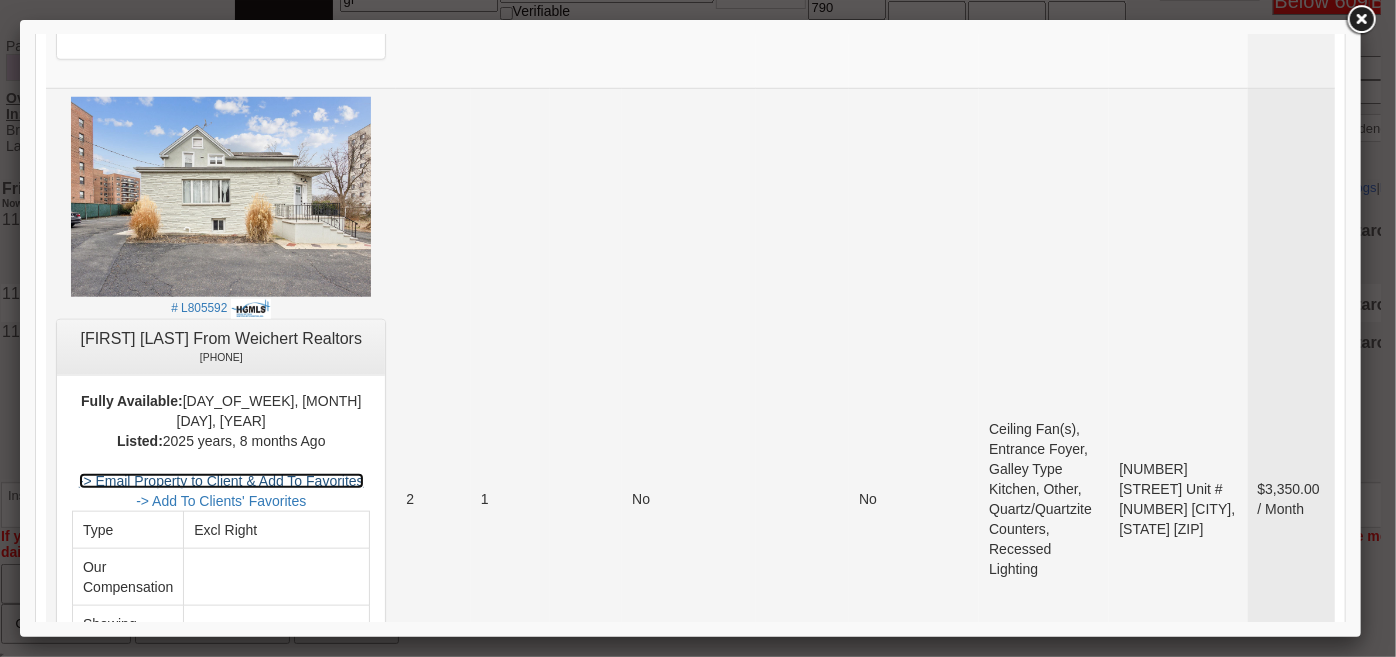 click on "-> Email Property to Client & Add To Favorites" at bounding box center [220, 480] 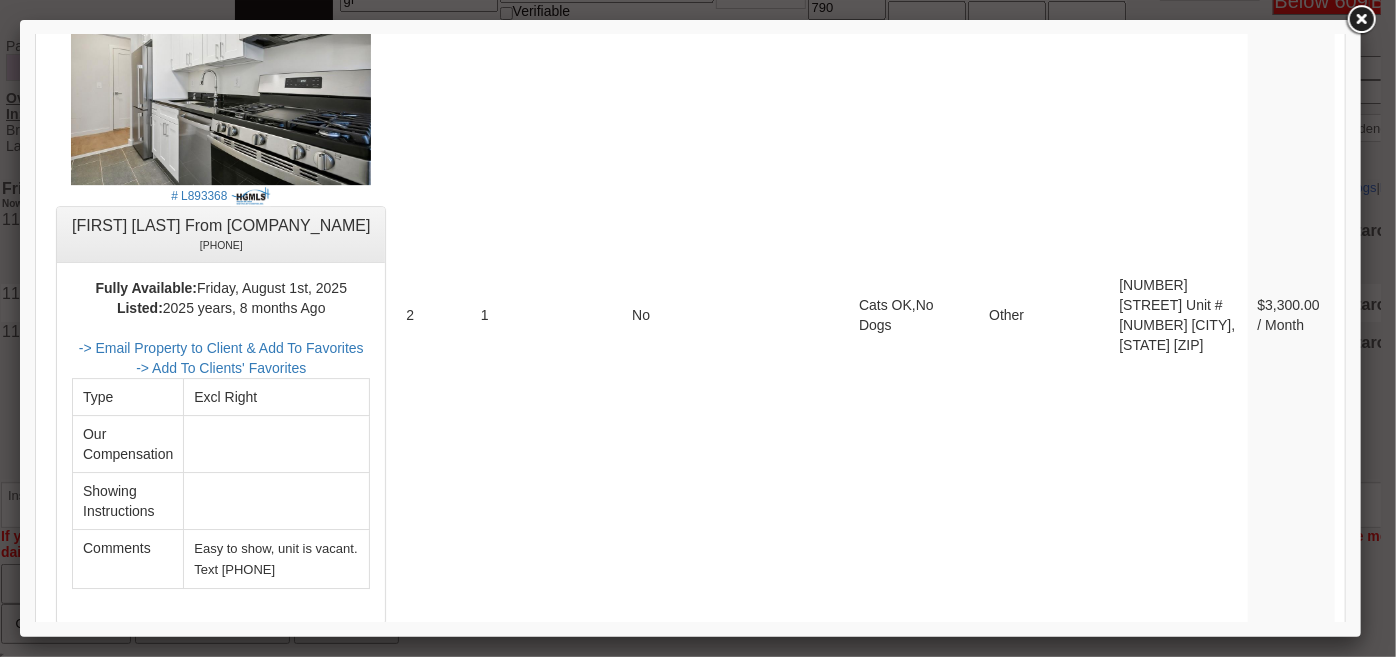 scroll, scrollTop: 7000, scrollLeft: 0, axis: vertical 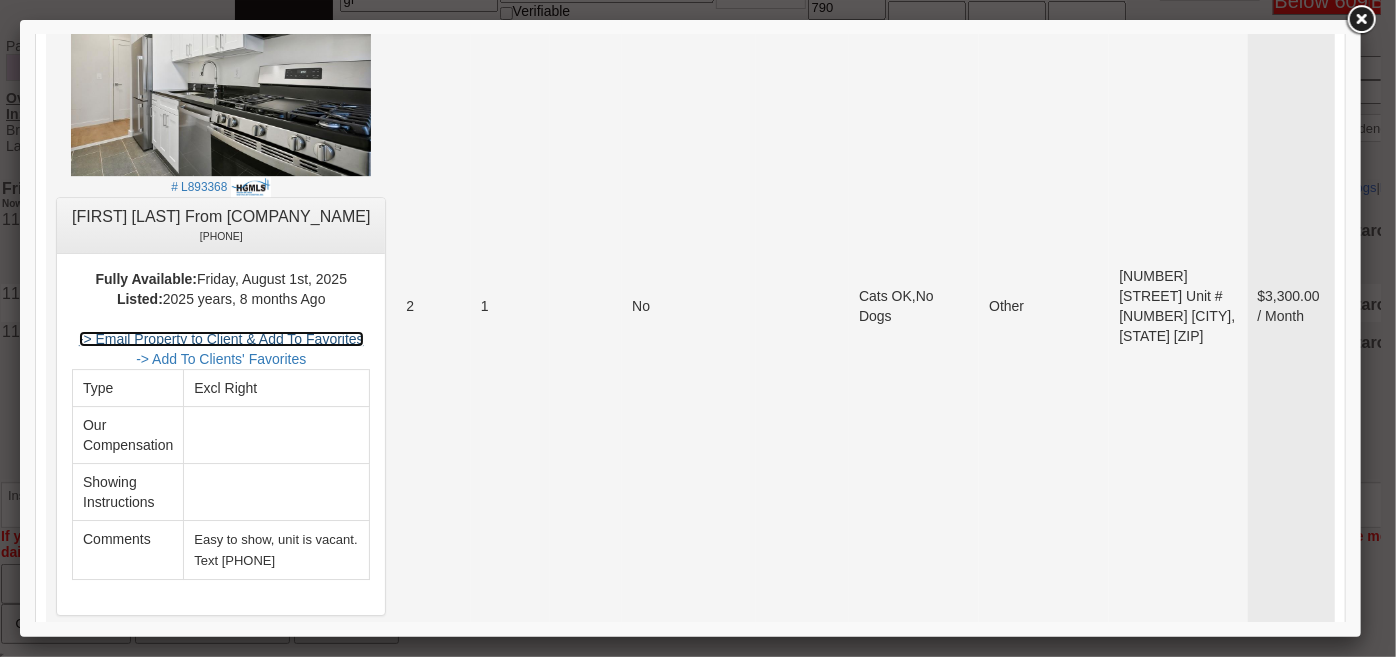 click on "-> Email Property to Client & Add To Favorites" at bounding box center [220, 338] 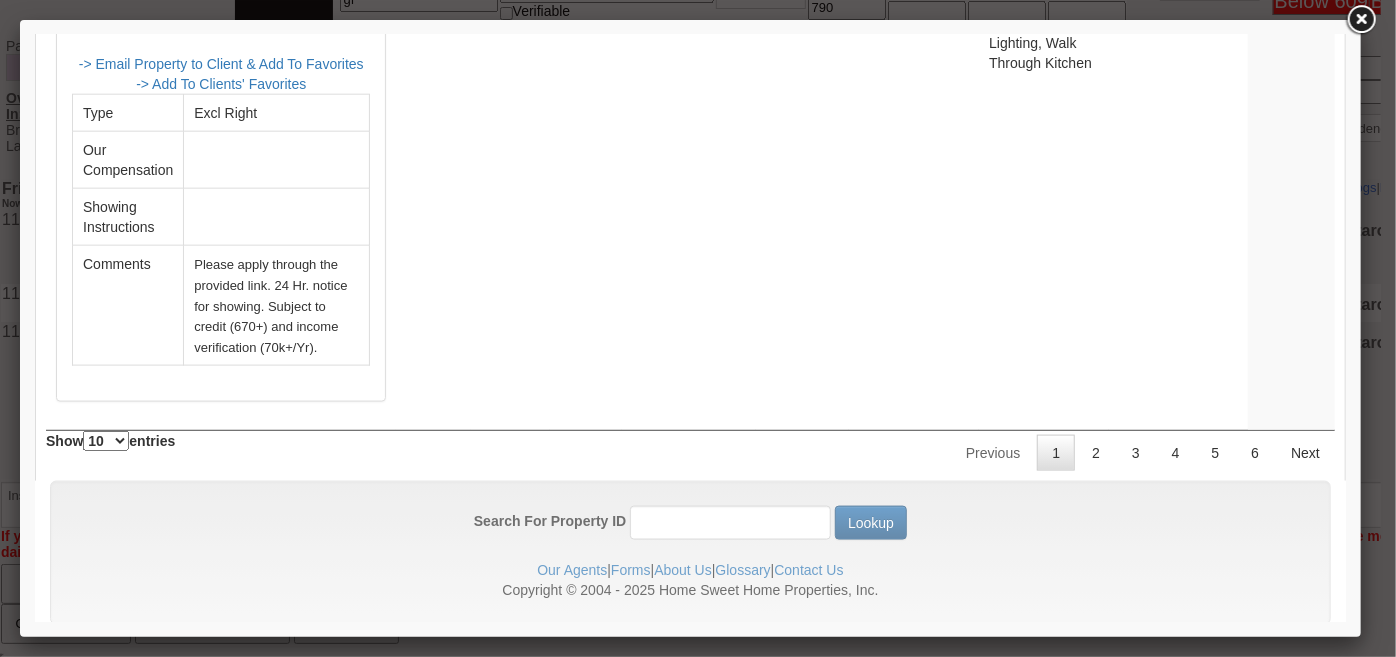 scroll, scrollTop: 8952, scrollLeft: 0, axis: vertical 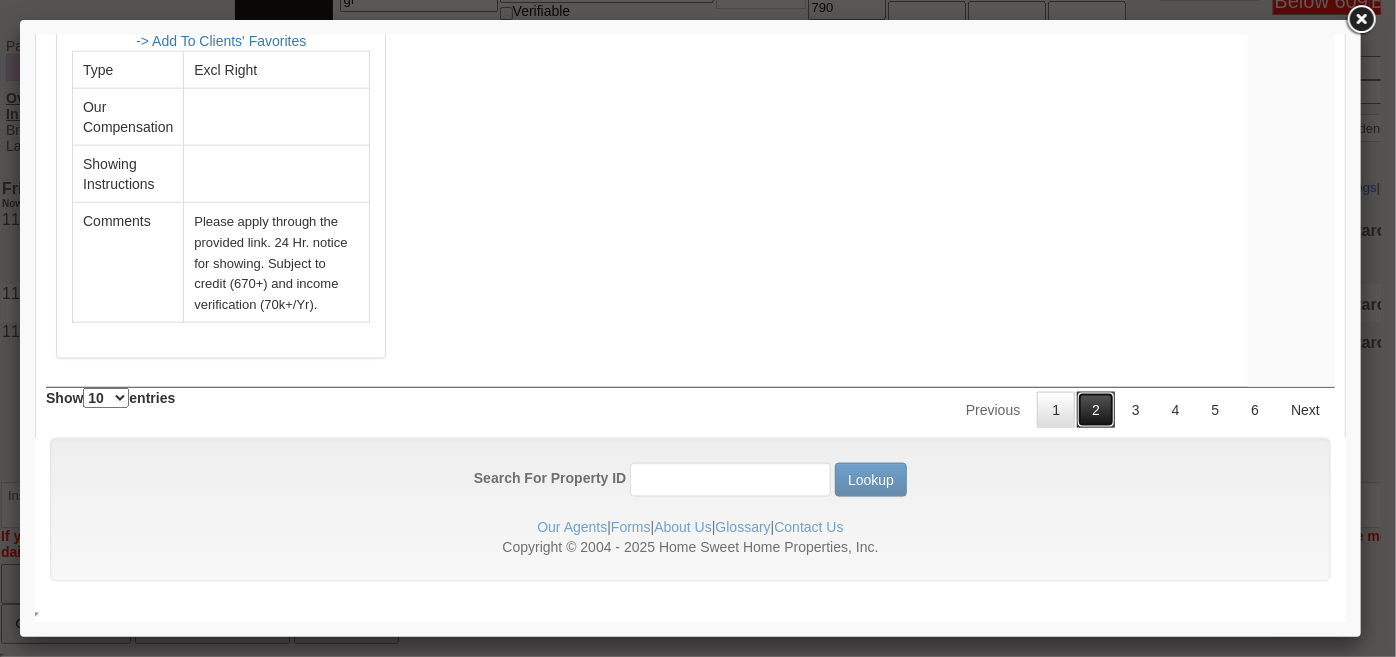 click on "2" at bounding box center (1095, 409) 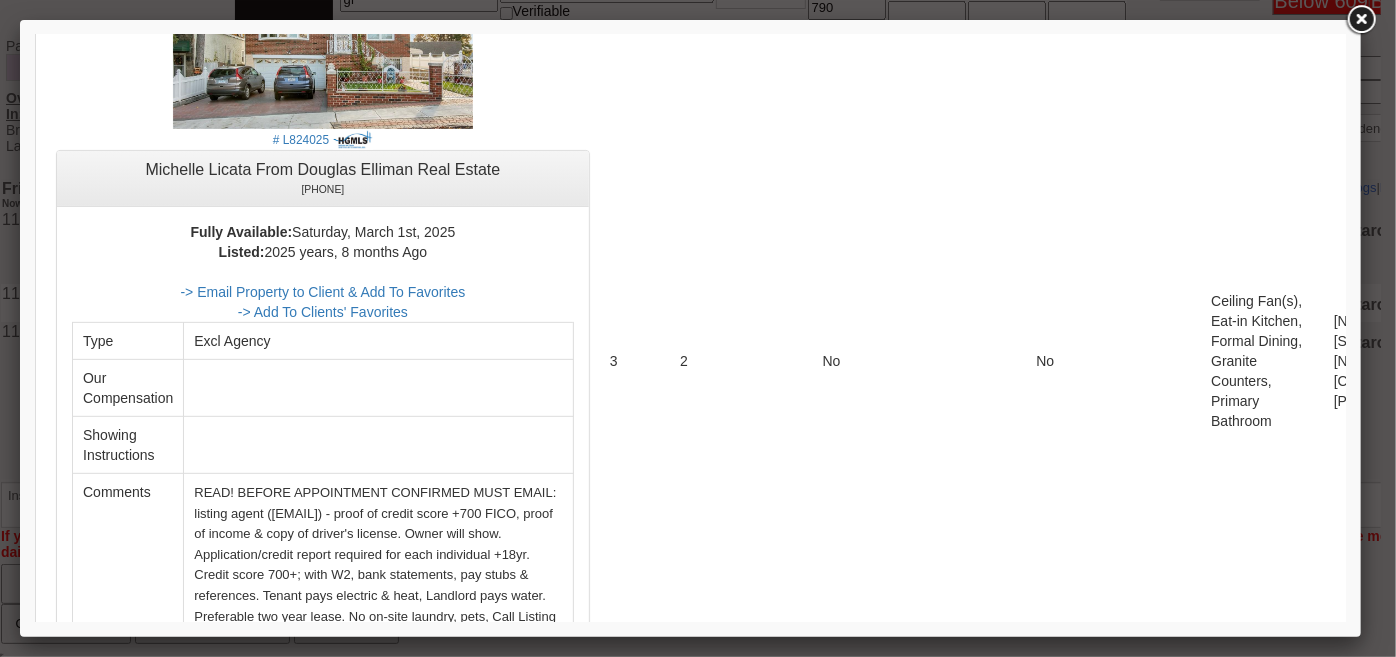 scroll, scrollTop: 8354, scrollLeft: 0, axis: vertical 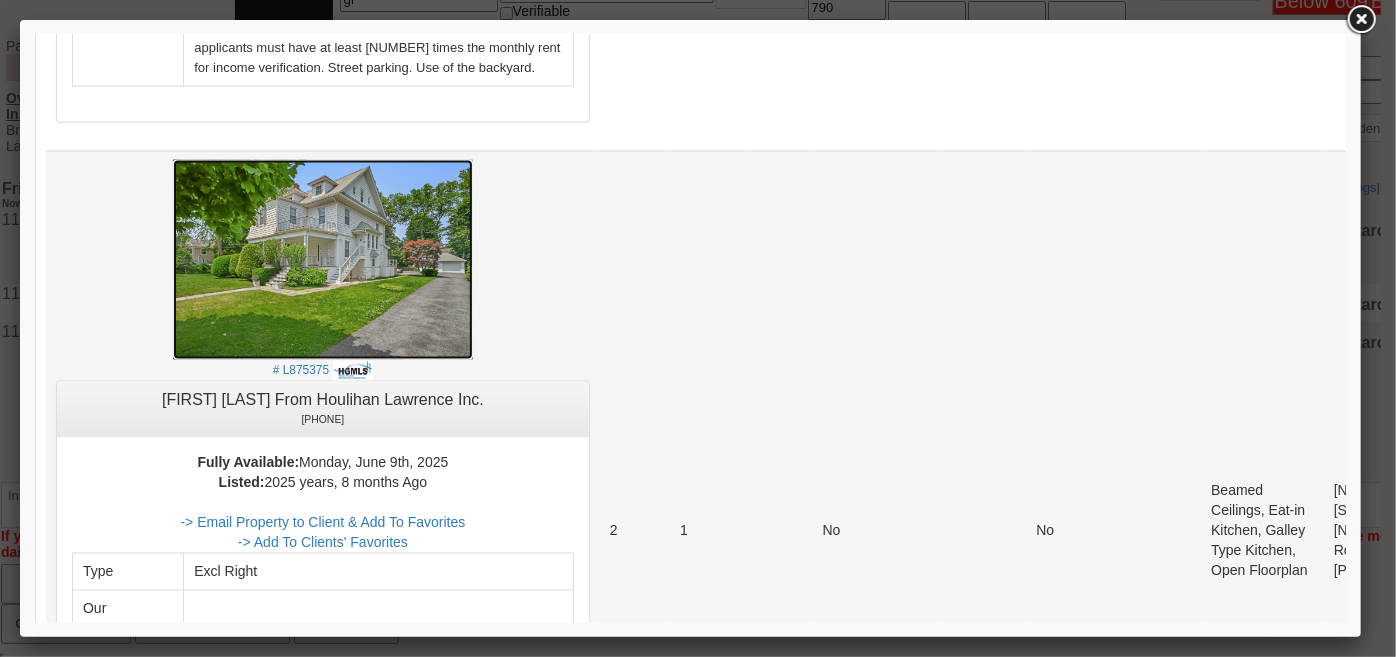 click at bounding box center [322, 259] 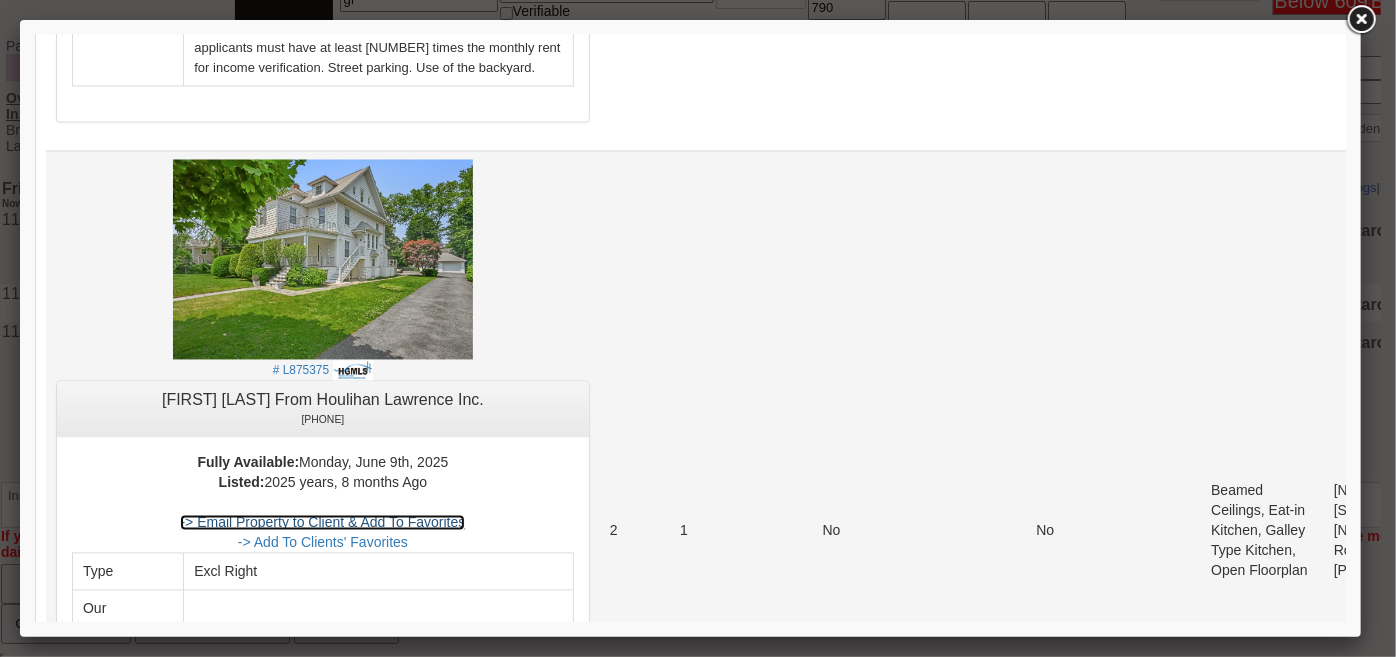 click on "-> Email Property to Client & Add To Favorites" at bounding box center (321, 522) 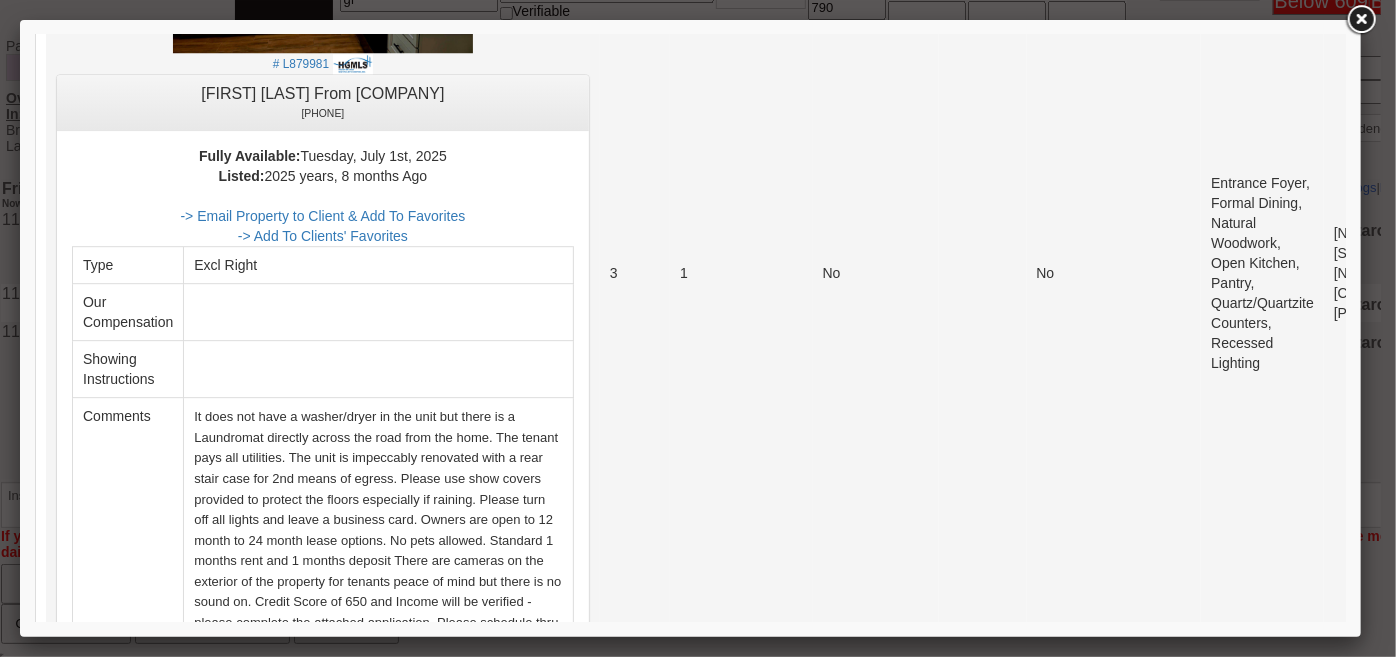 scroll, scrollTop: 2545, scrollLeft: 0, axis: vertical 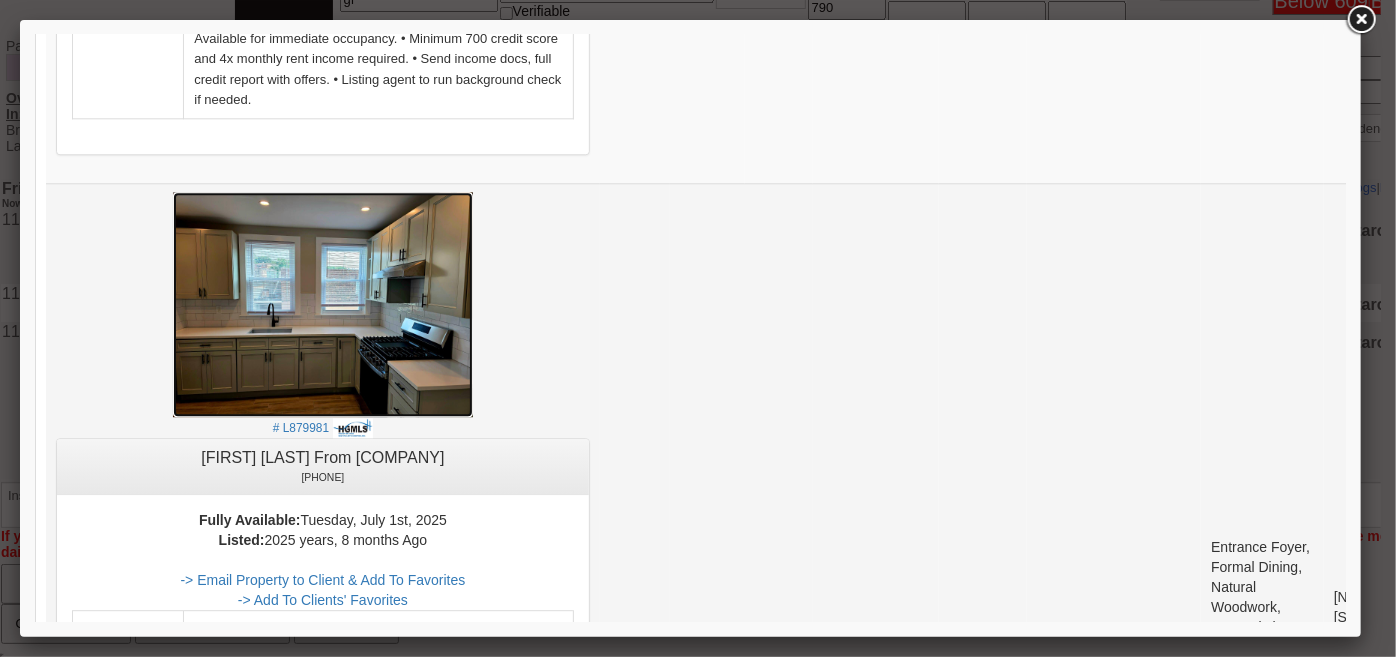 click at bounding box center [322, 303] 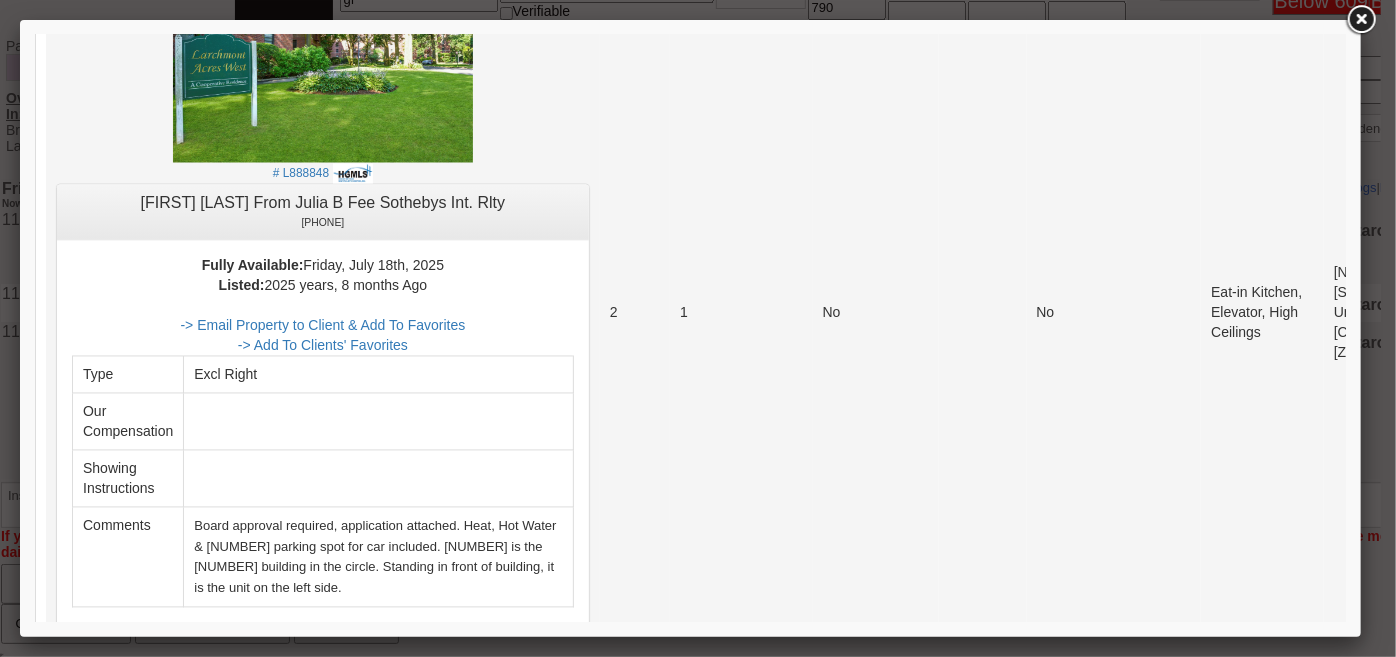 scroll, scrollTop: 5727, scrollLeft: 0, axis: vertical 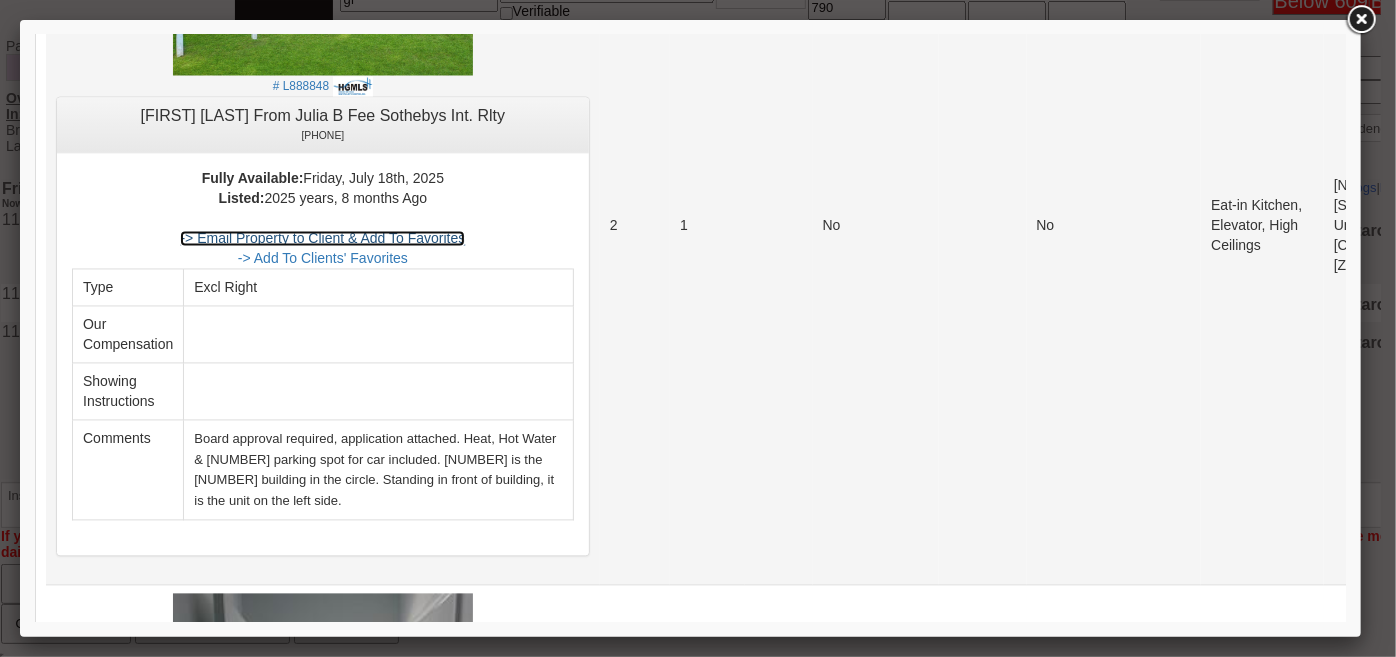 click on "-> Email Property to Client & Add To Favorites" at bounding box center [321, 238] 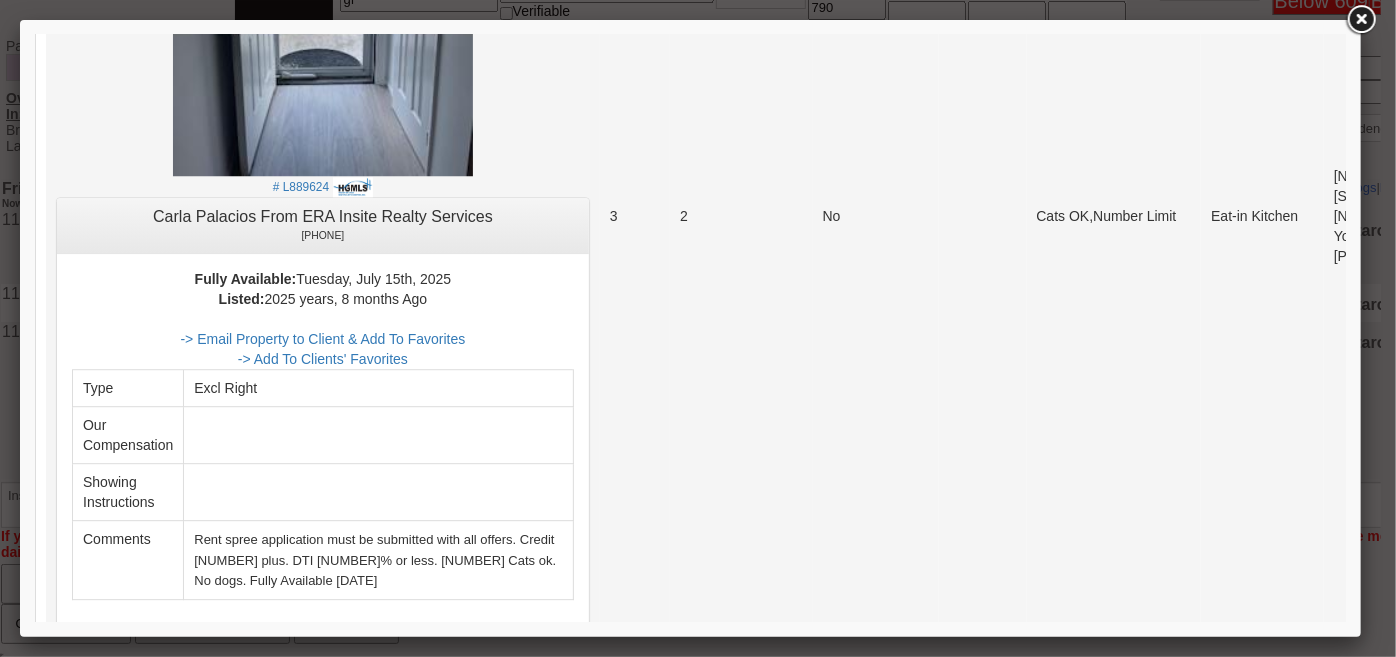 scroll, scrollTop: 6363, scrollLeft: 0, axis: vertical 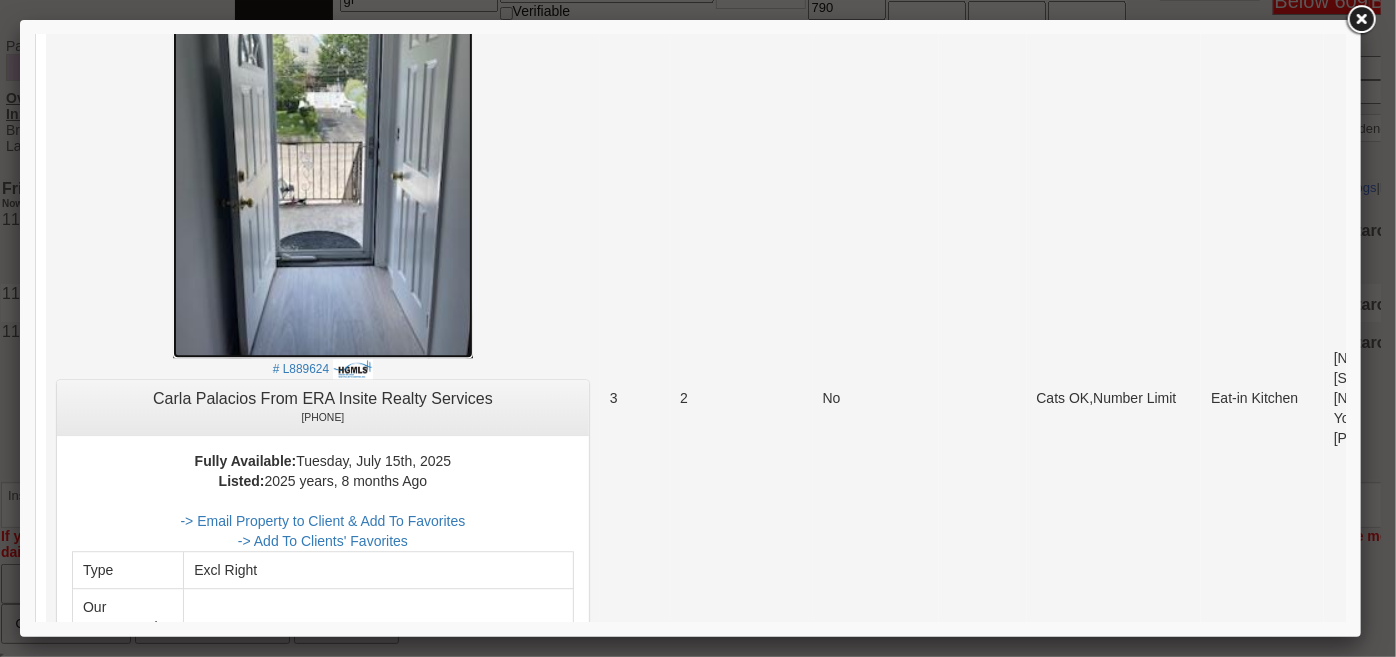 click at bounding box center [322, 157] 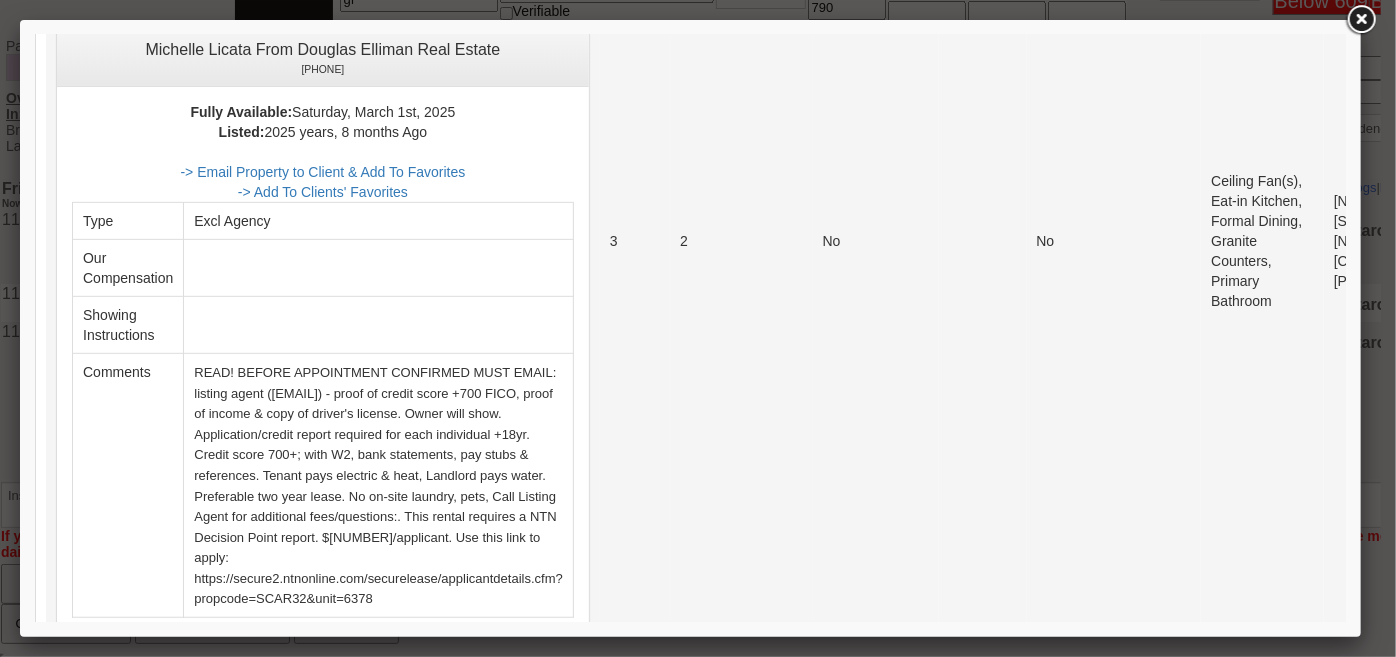 scroll, scrollTop: 8354, scrollLeft: 0, axis: vertical 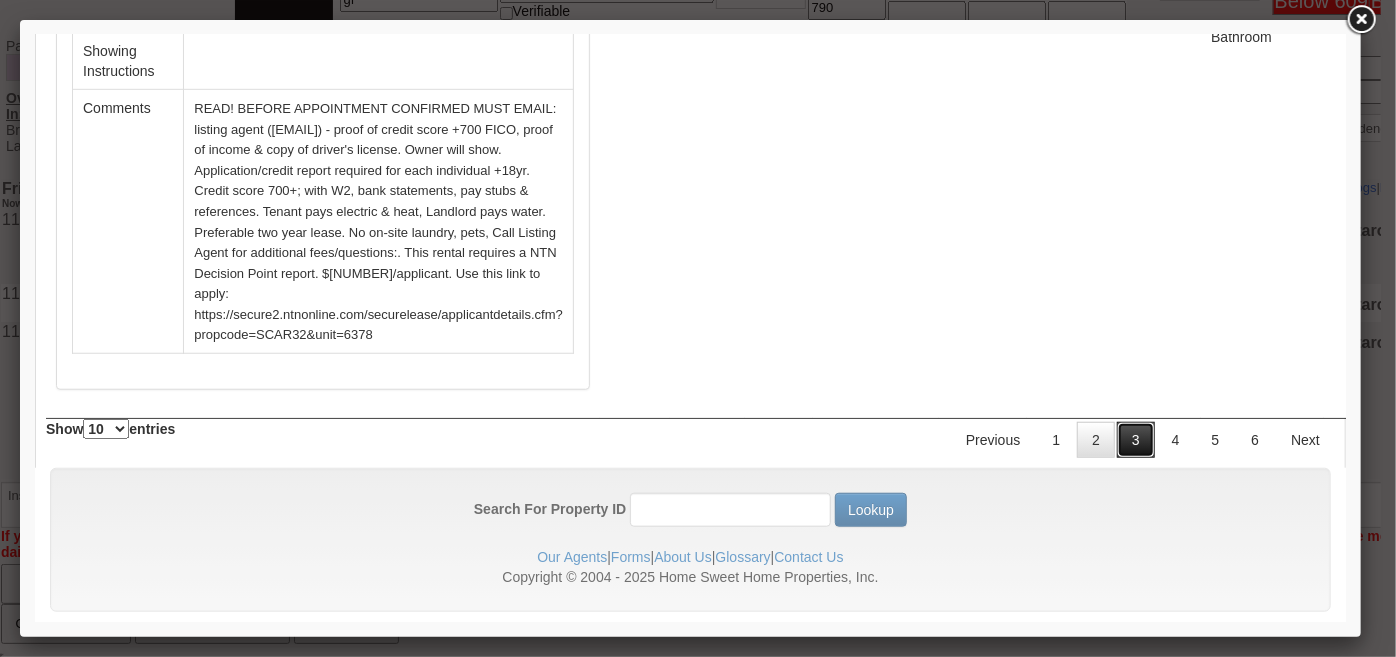 click on "3" at bounding box center (1135, 439) 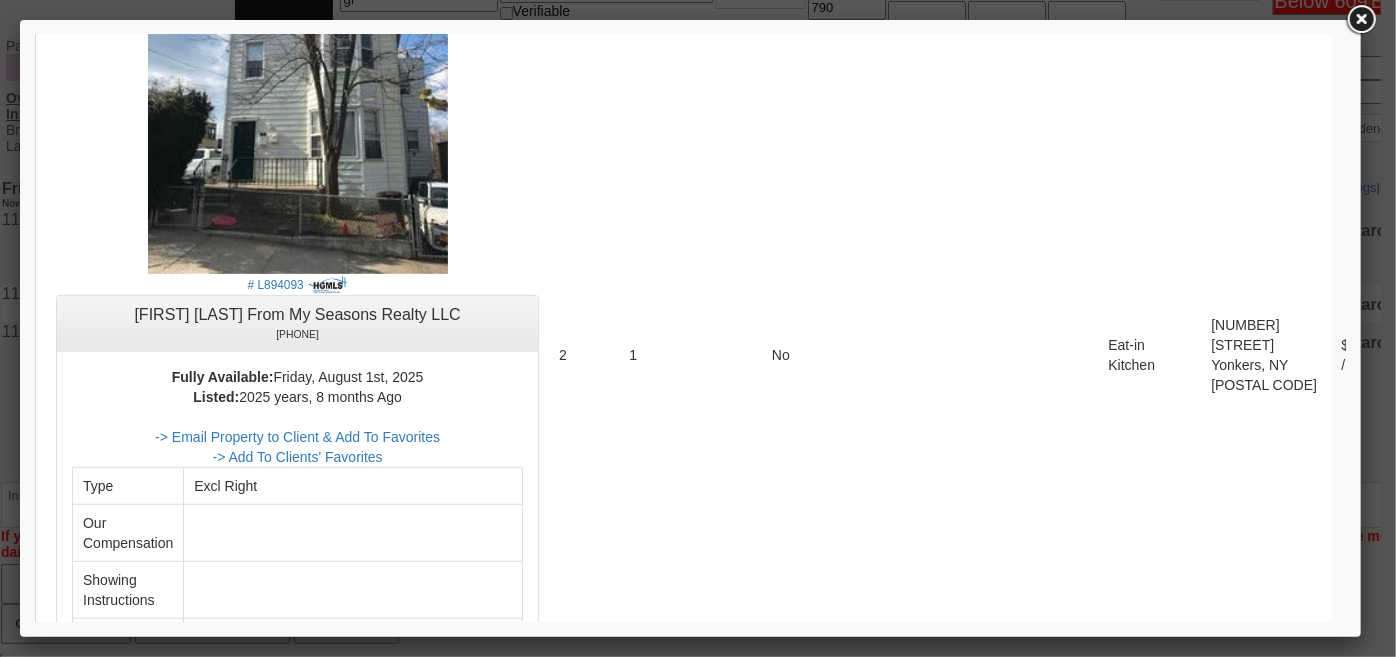 scroll, scrollTop: 0, scrollLeft: 0, axis: both 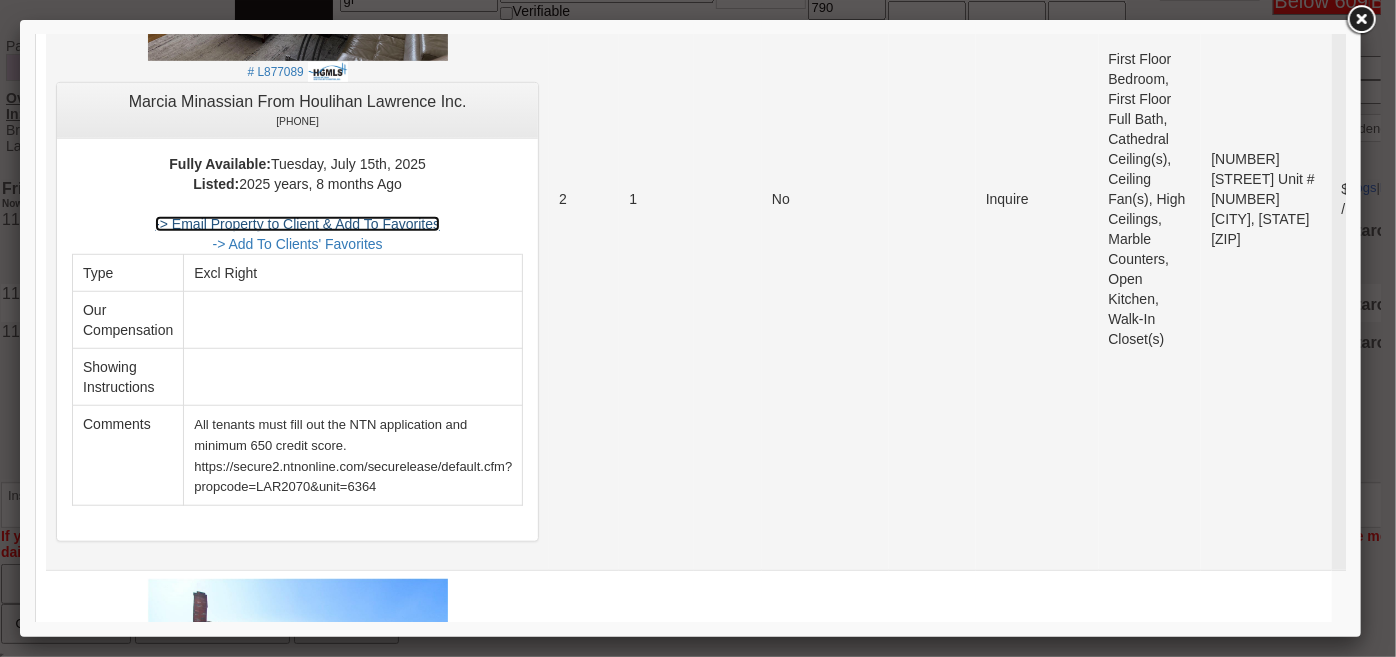 click on "-> Email Property to Client & Add To Favorites" at bounding box center (296, 223) 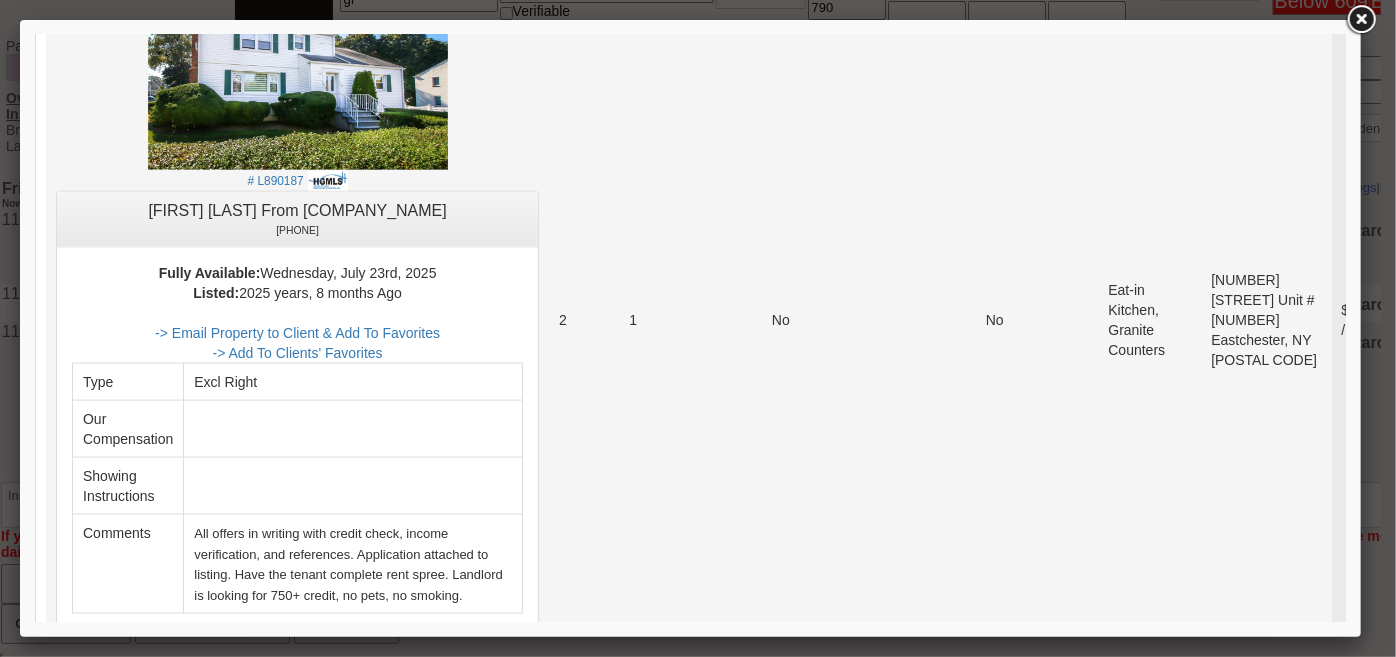 scroll, scrollTop: 1272, scrollLeft: 0, axis: vertical 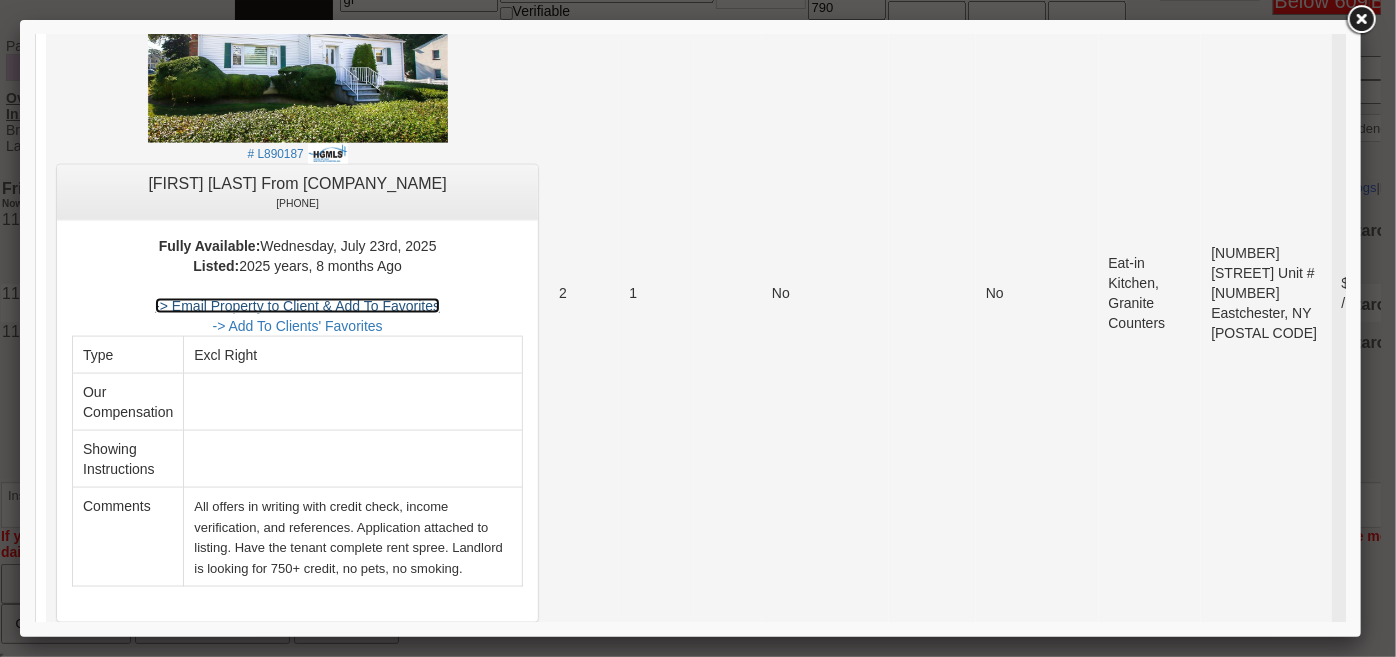 click on "-> Email Property to Client & Add To Favorites" at bounding box center [296, 305] 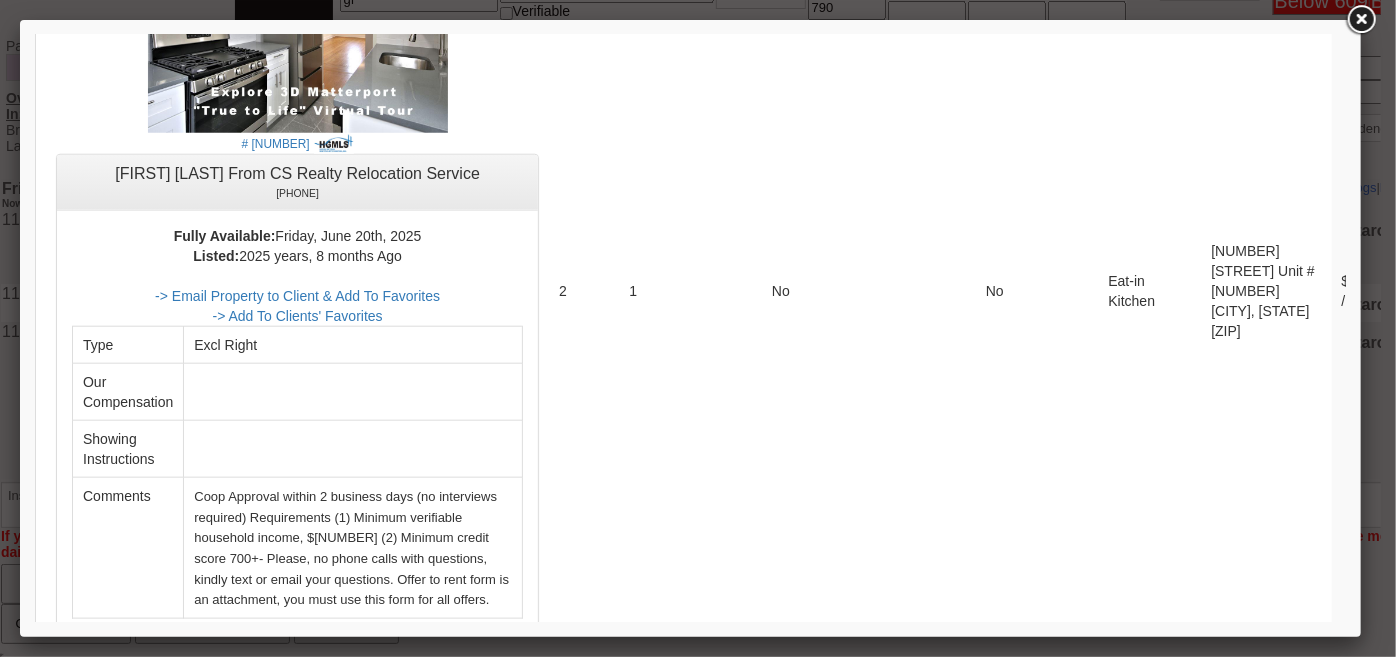 scroll, scrollTop: 4818, scrollLeft: 0, axis: vertical 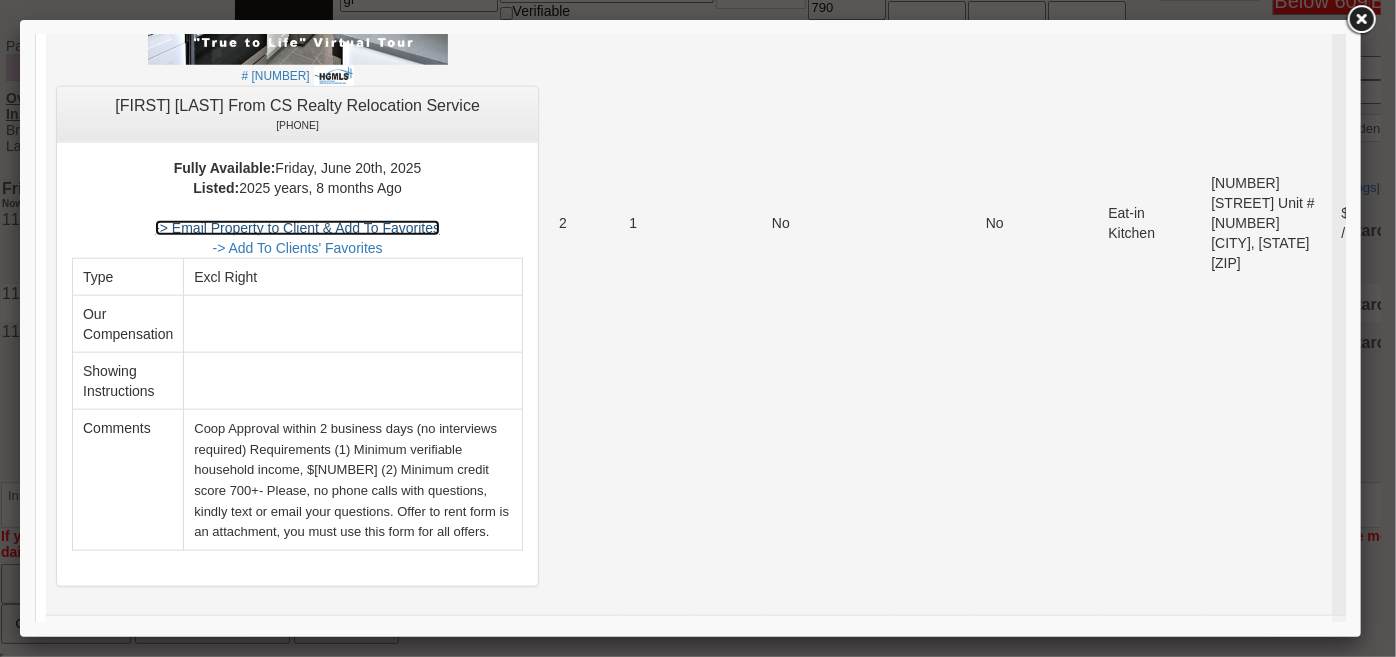 click on "-> Email Property to Client & Add To Favorites" at bounding box center [296, 227] 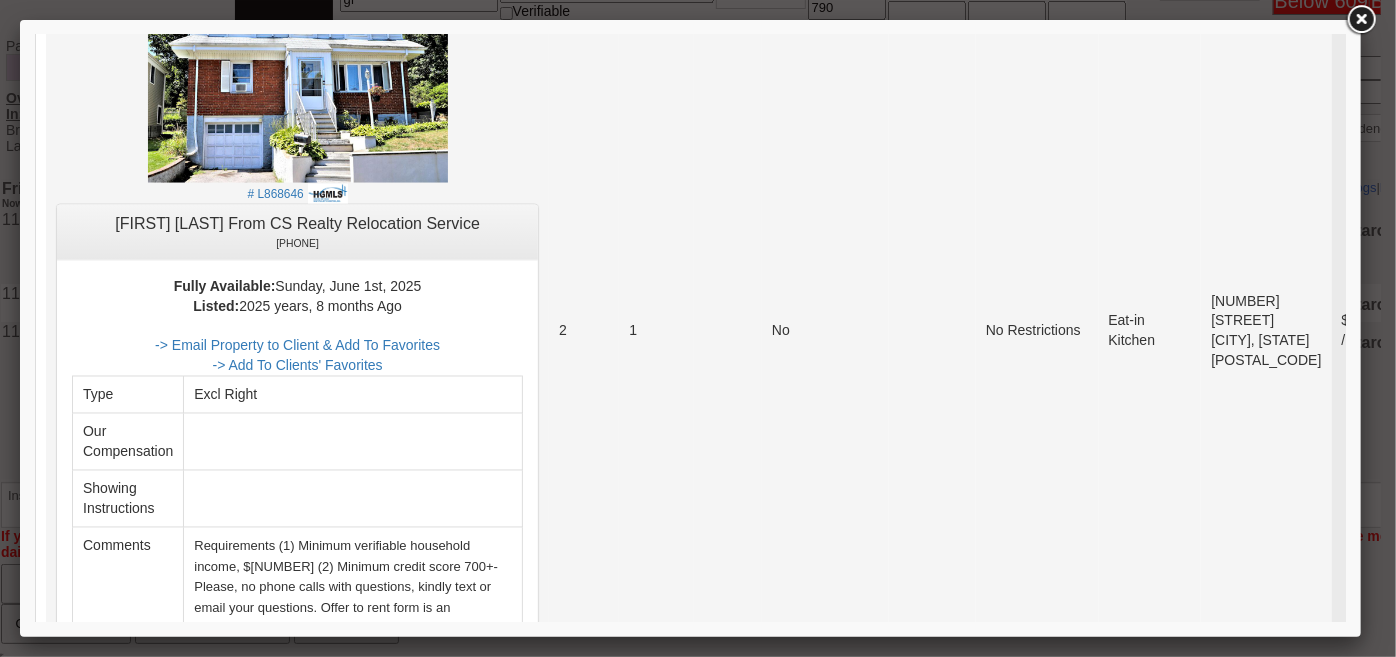 scroll, scrollTop: 5545, scrollLeft: 0, axis: vertical 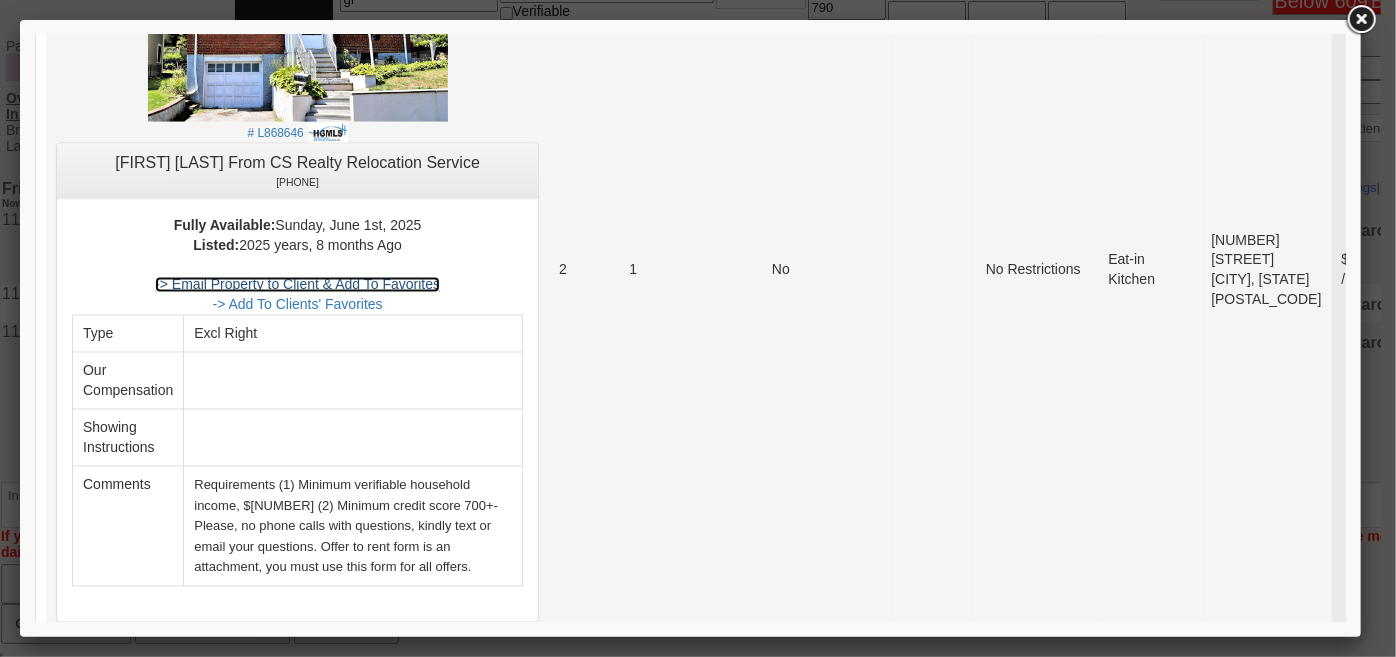 click on "-> Email Property to Client & Add To Favorites" at bounding box center (296, 284) 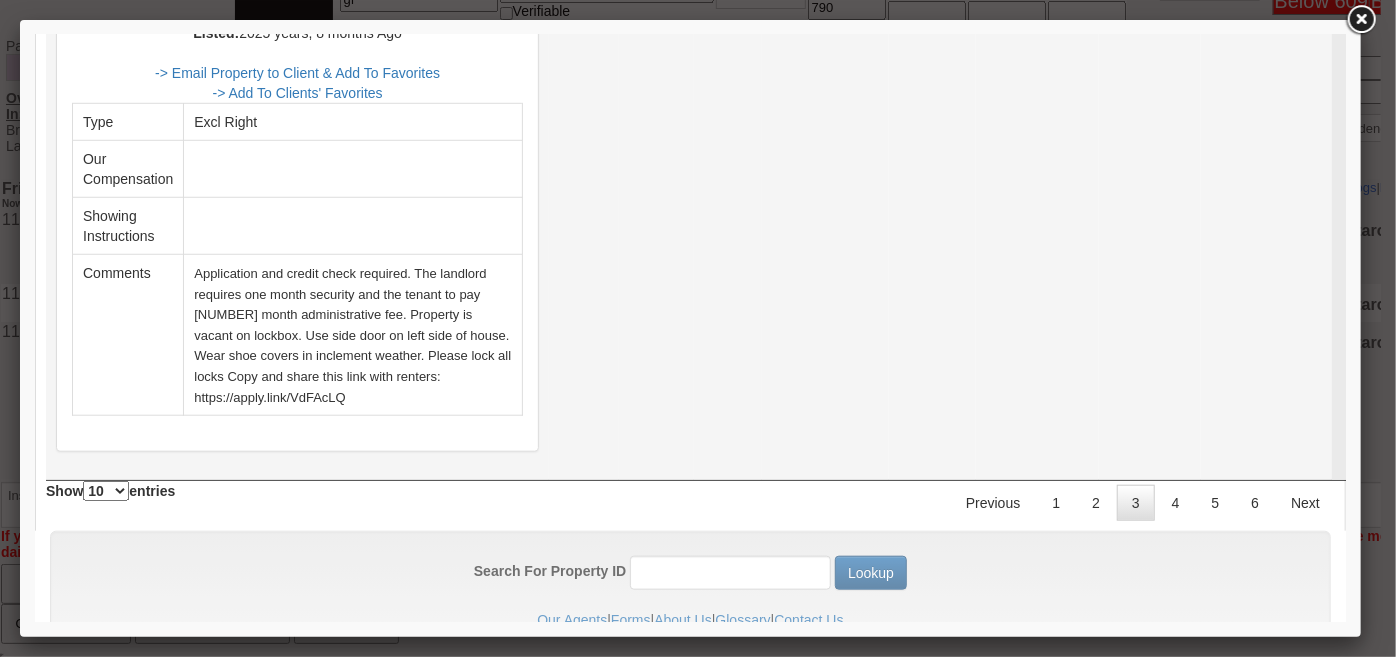 scroll, scrollTop: 8501, scrollLeft: 0, axis: vertical 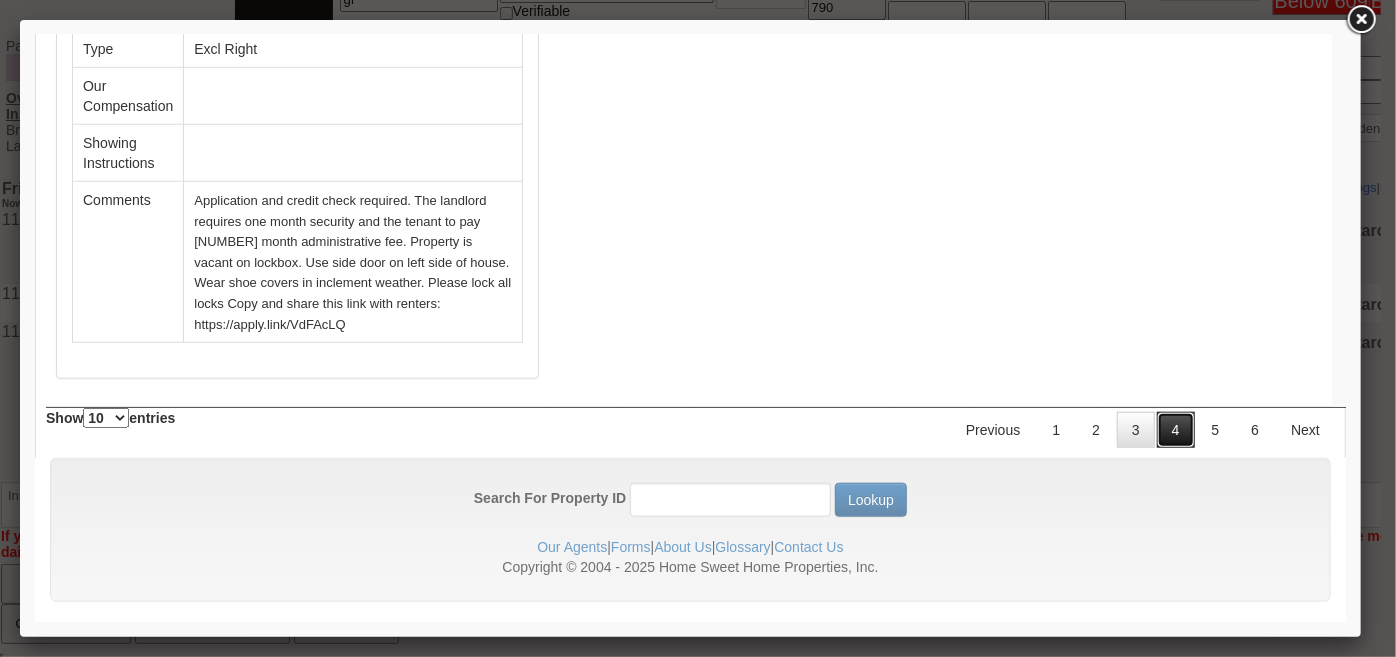 click on "4" at bounding box center (1175, 429) 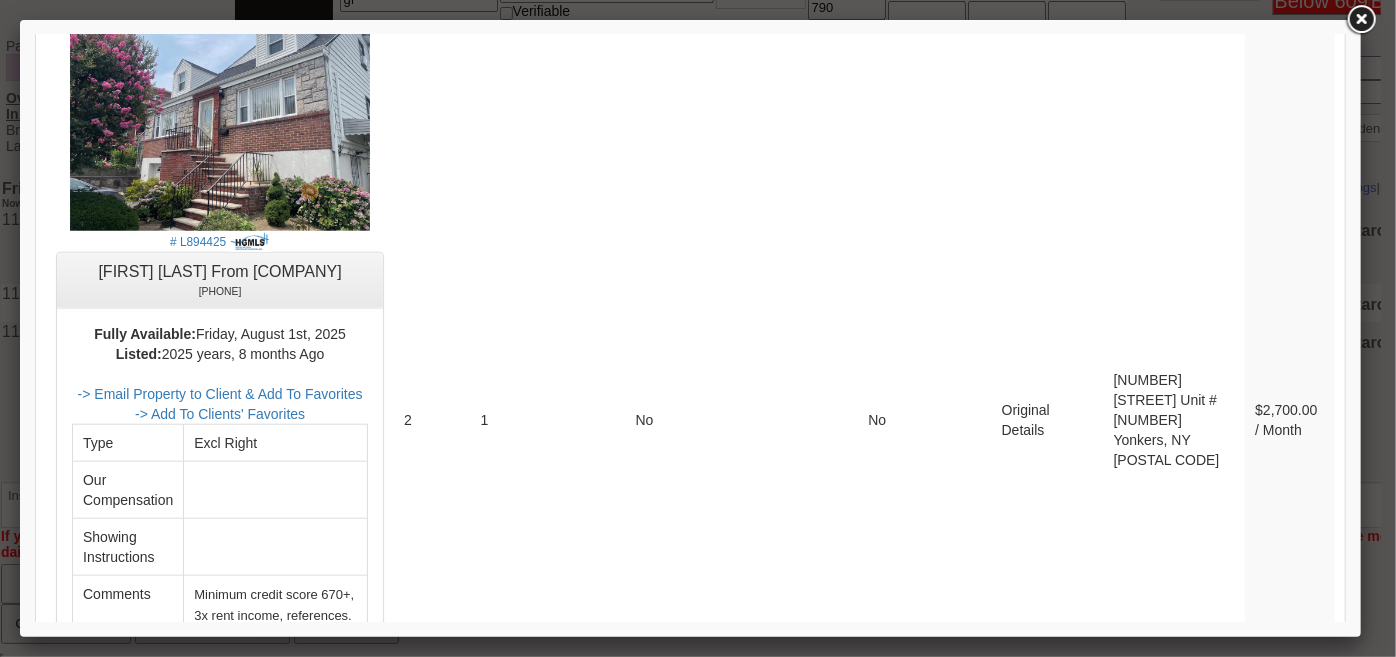 scroll, scrollTop: 0, scrollLeft: 0, axis: both 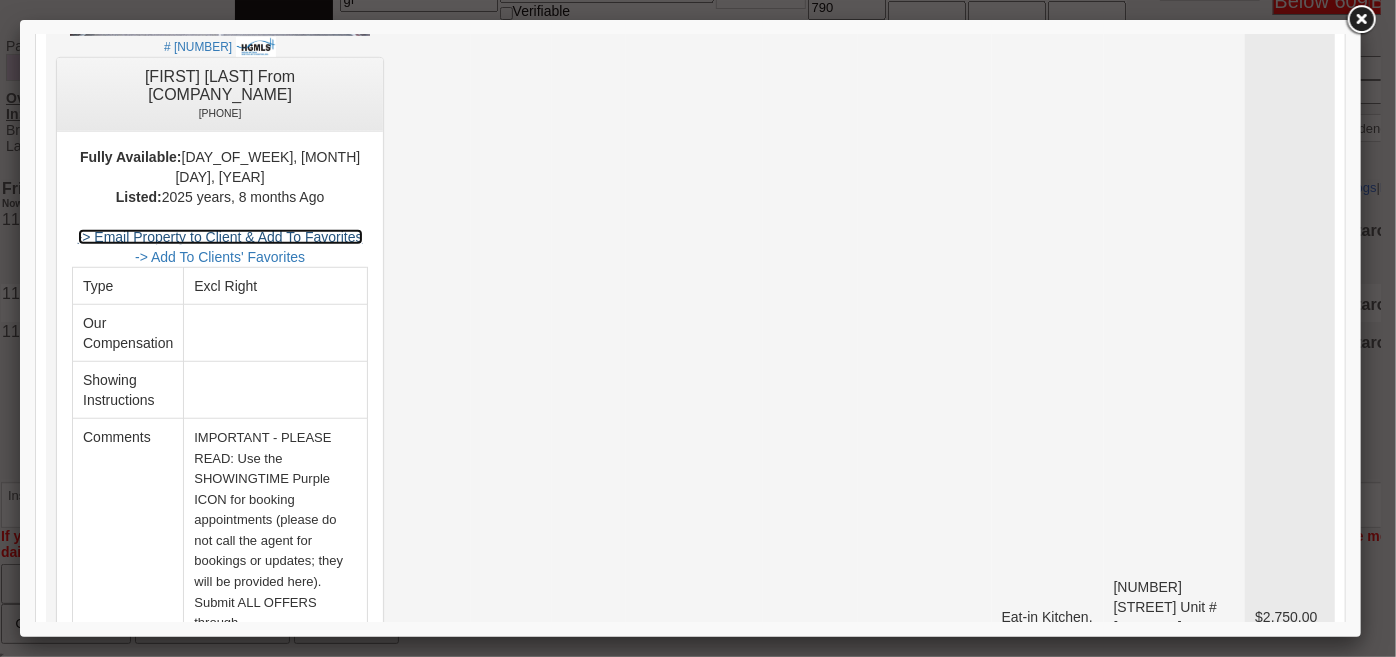 click on "-> Email Property to Client & Add To Favorites" at bounding box center [219, 236] 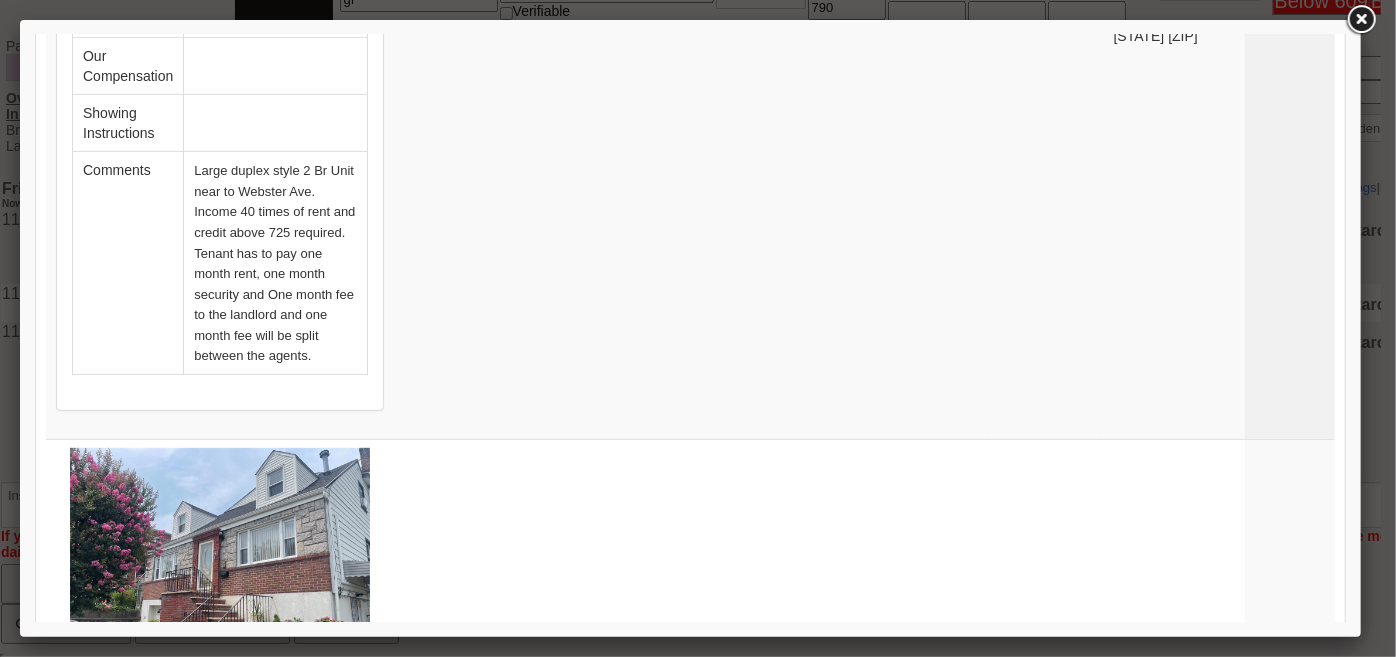 scroll, scrollTop: 8181, scrollLeft: 0, axis: vertical 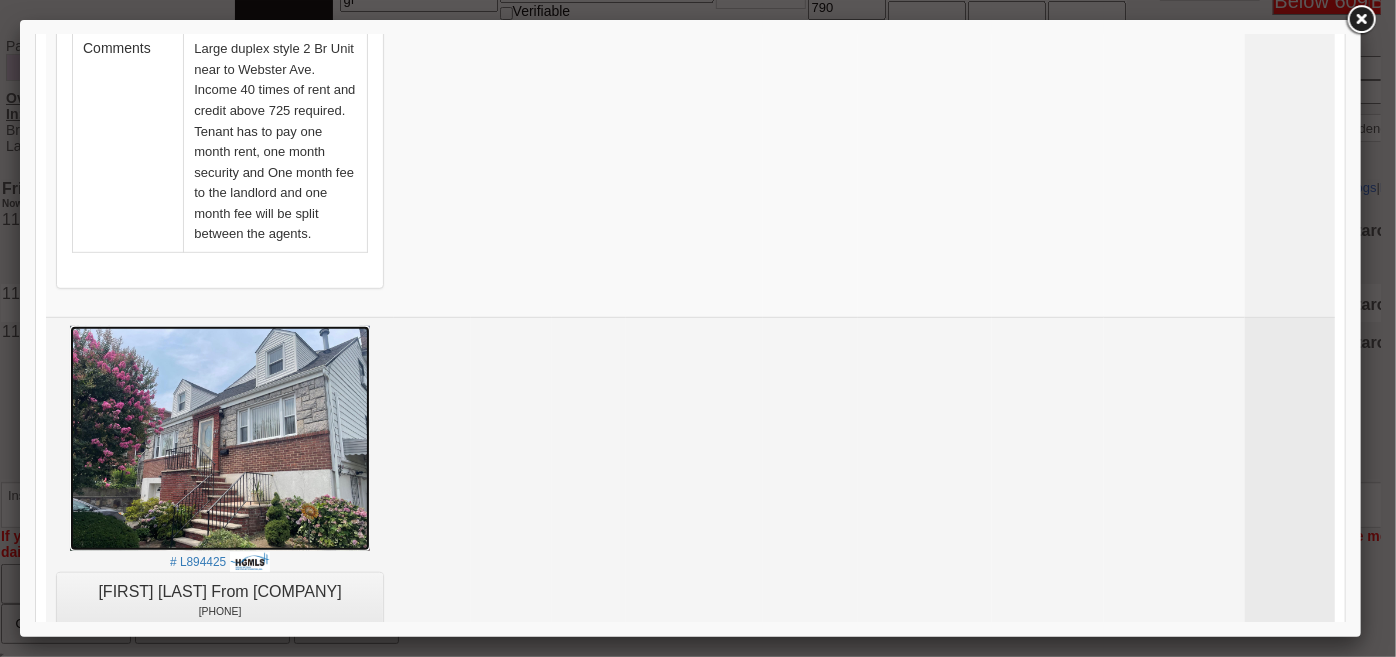 click at bounding box center [219, 437] 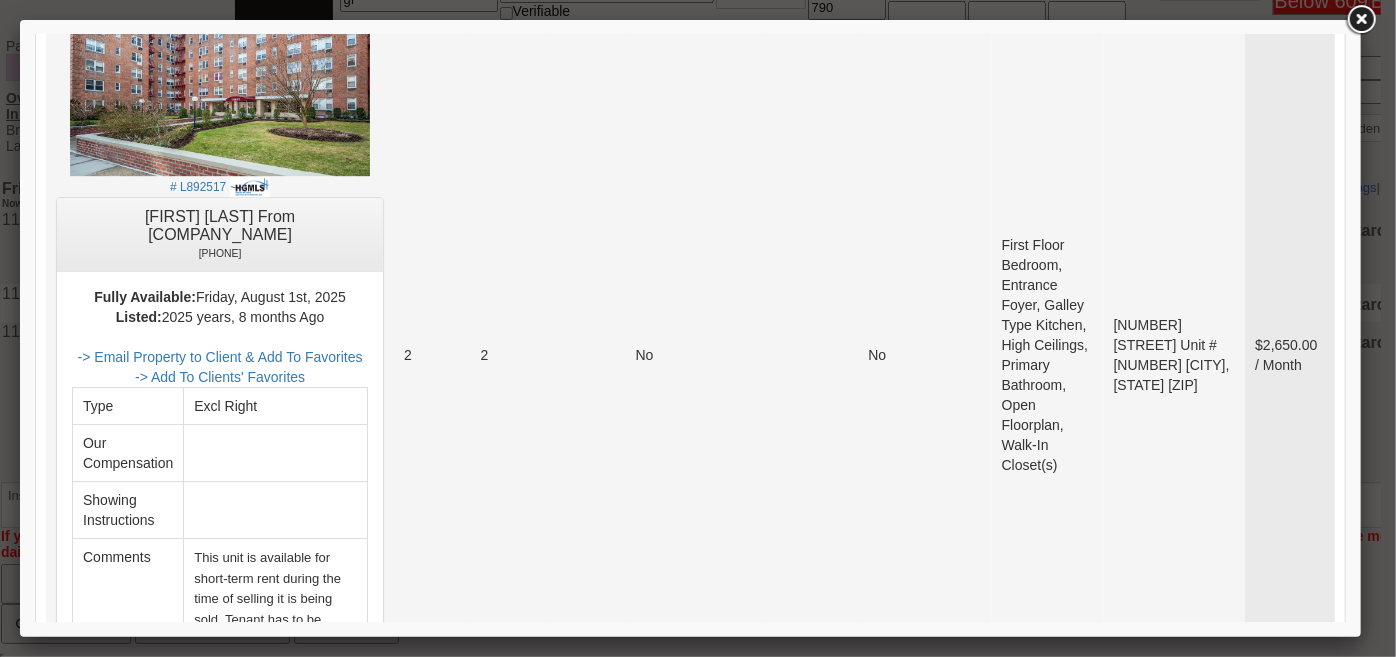 scroll, scrollTop: 10806, scrollLeft: 0, axis: vertical 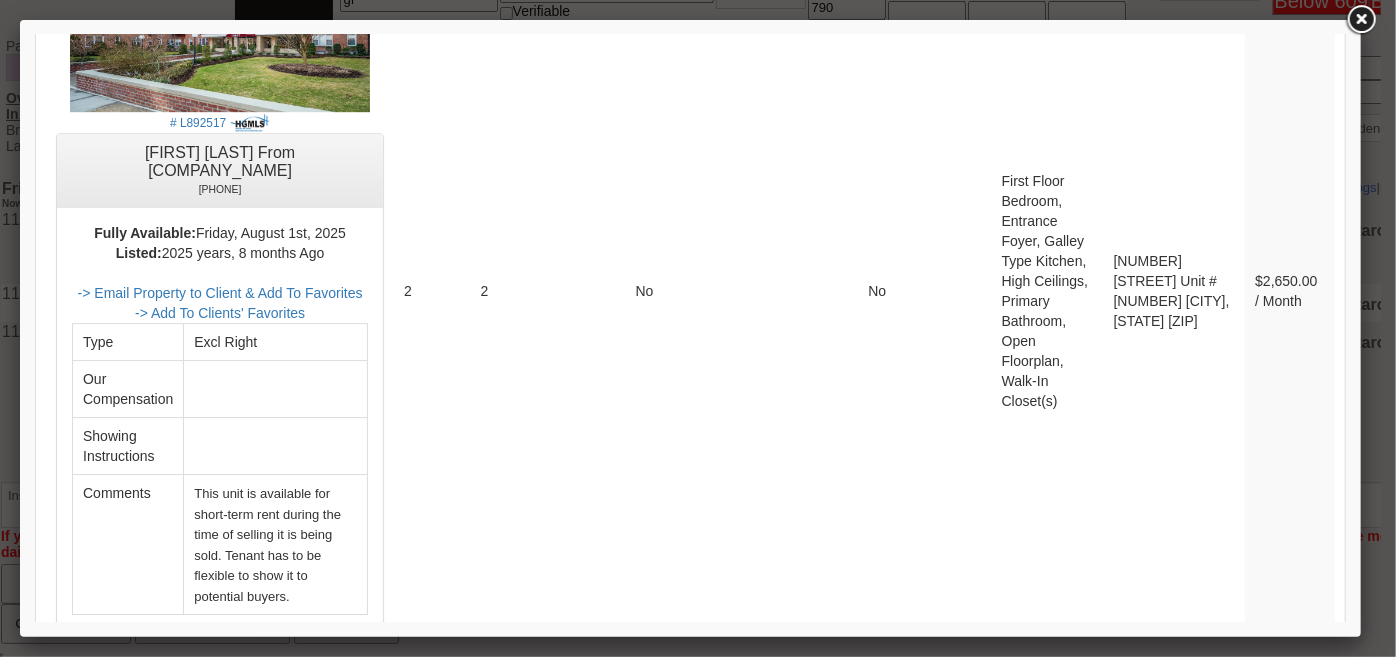 click on "5" at bounding box center (1215, 701) 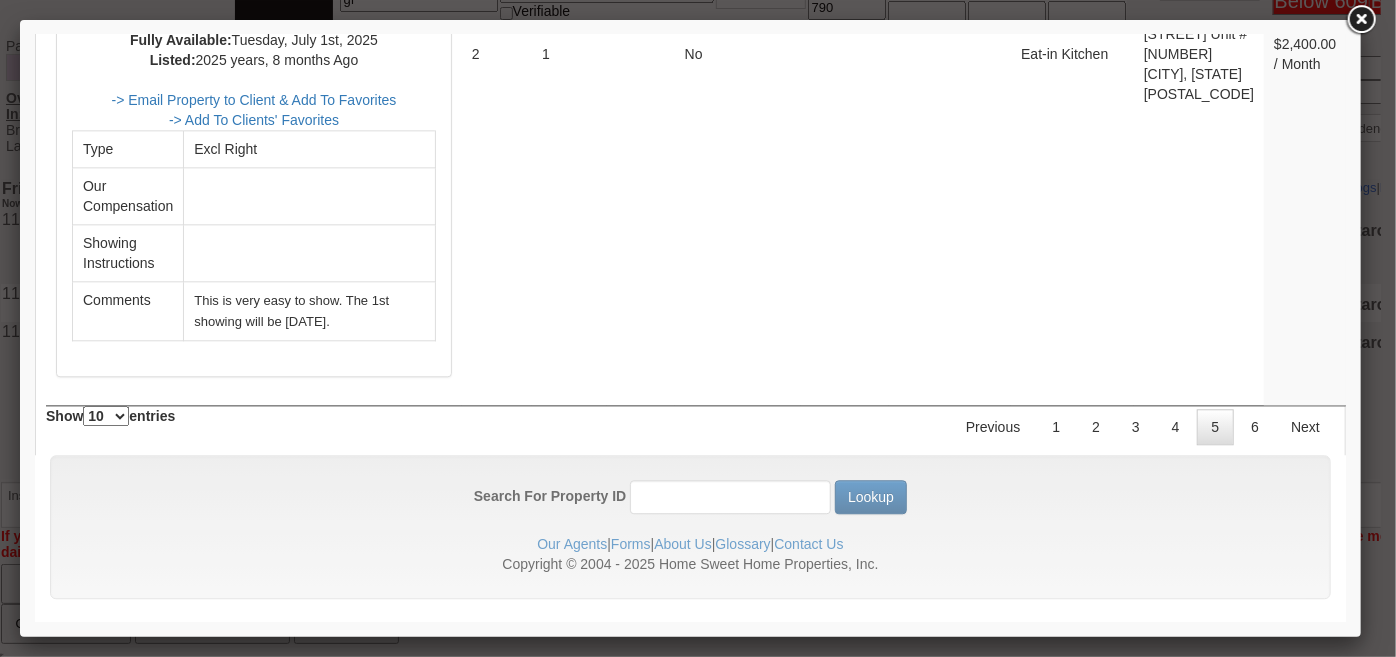 scroll, scrollTop: 9515, scrollLeft: 0, axis: vertical 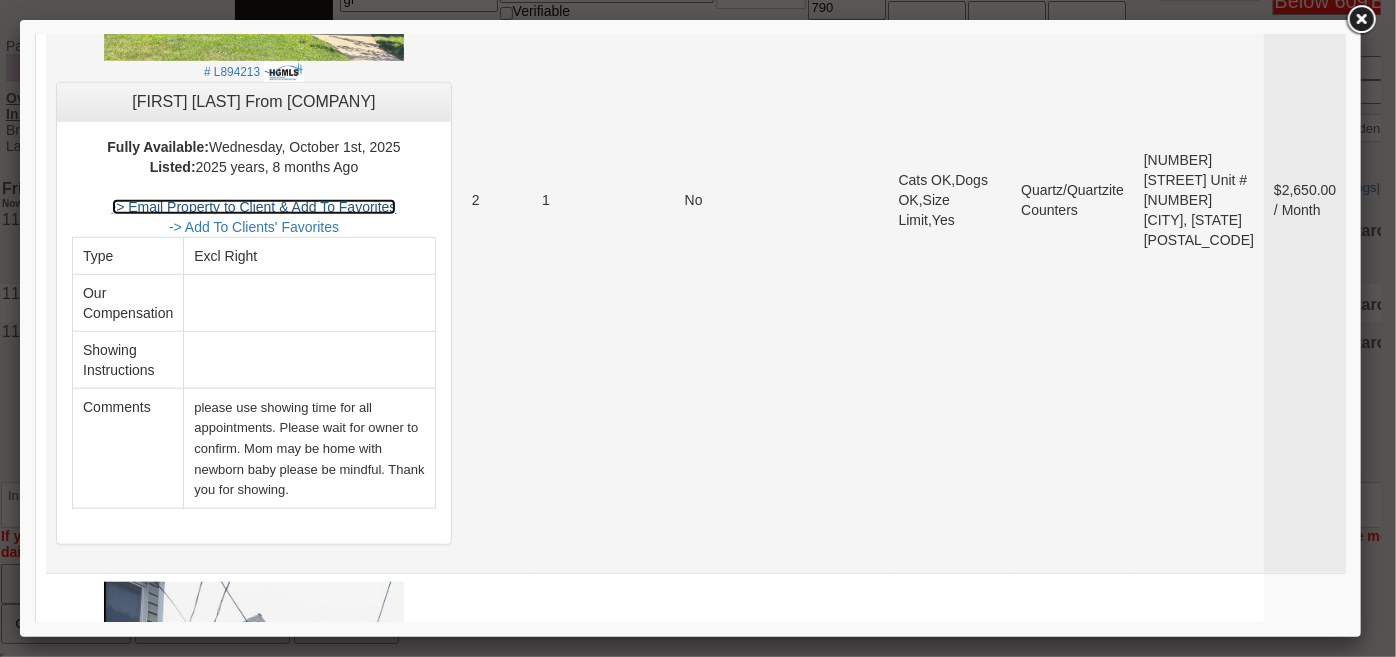 click on "-> Email Property to Client & Add To Favorites" at bounding box center (253, 206) 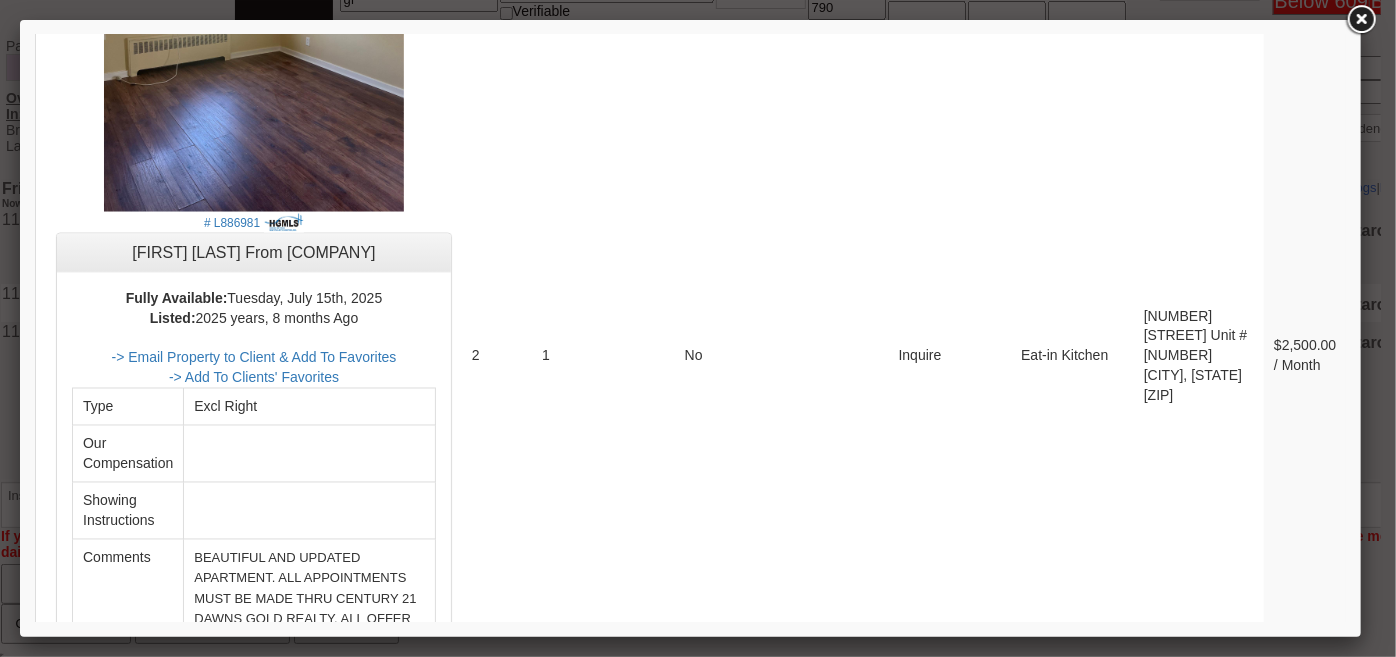 scroll, scrollTop: 5454, scrollLeft: 0, axis: vertical 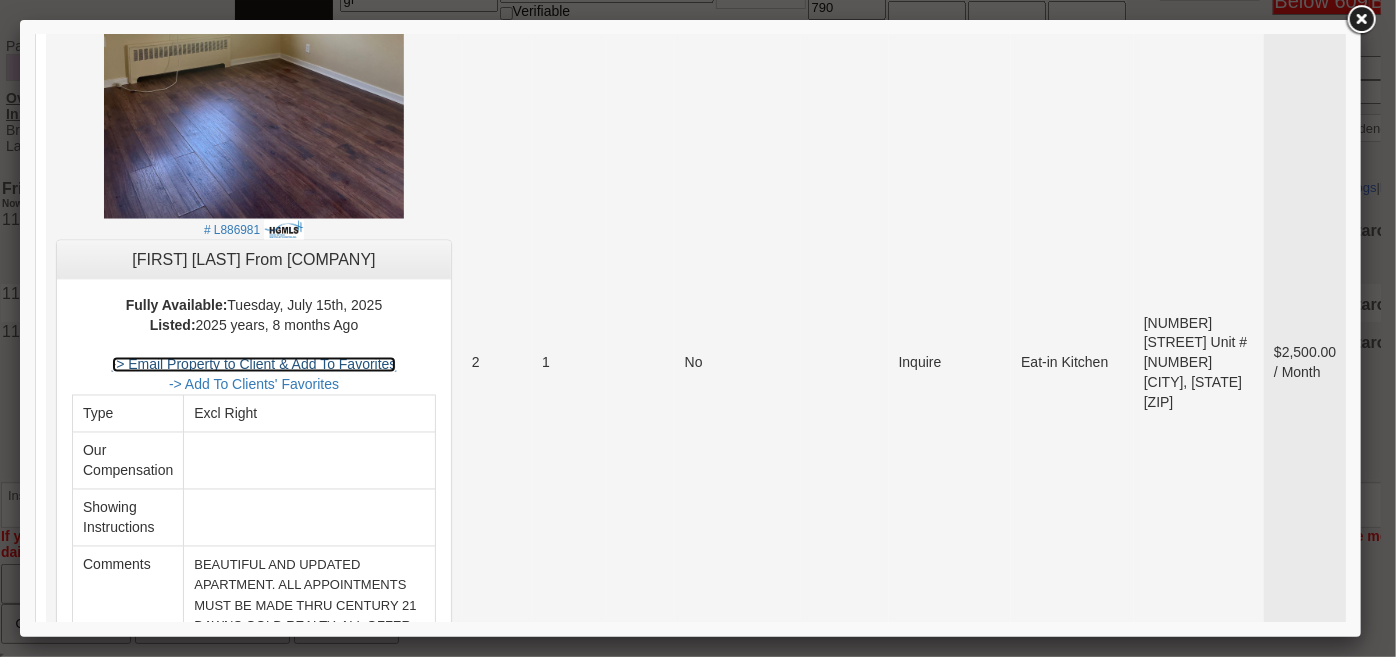 click on "-> Email Property to Client & Add To Favorites" at bounding box center [253, 364] 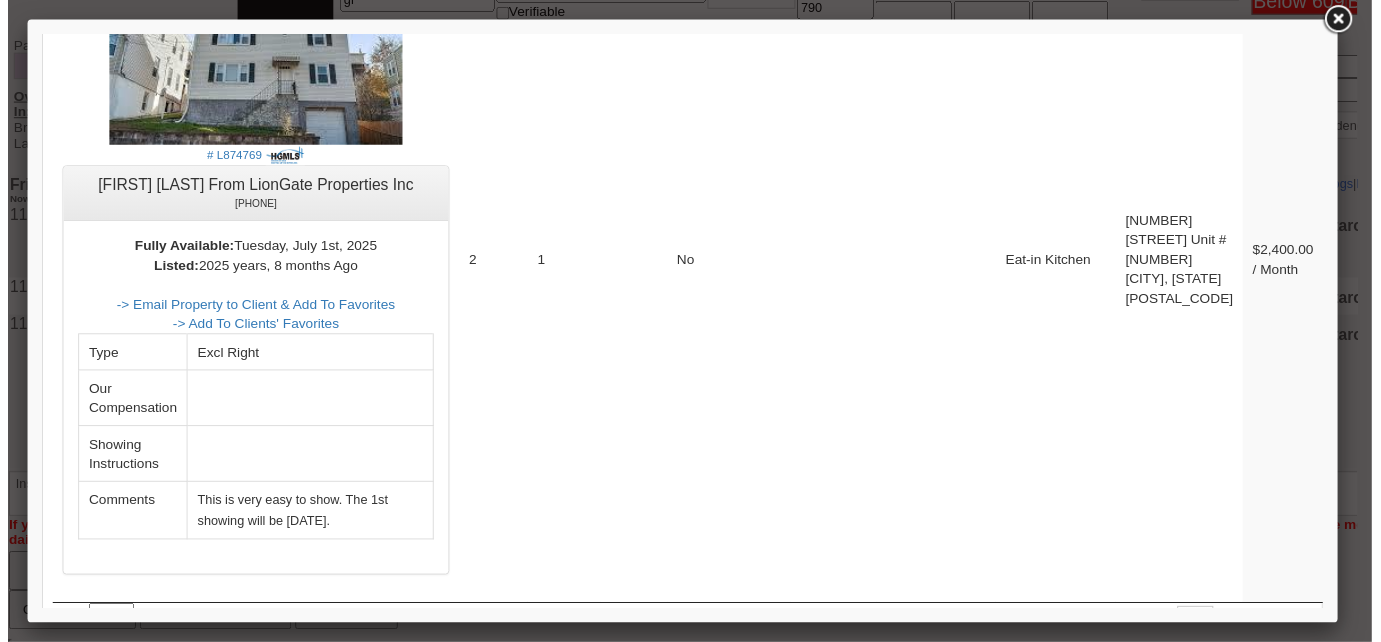 scroll, scrollTop: 10029, scrollLeft: 0, axis: vertical 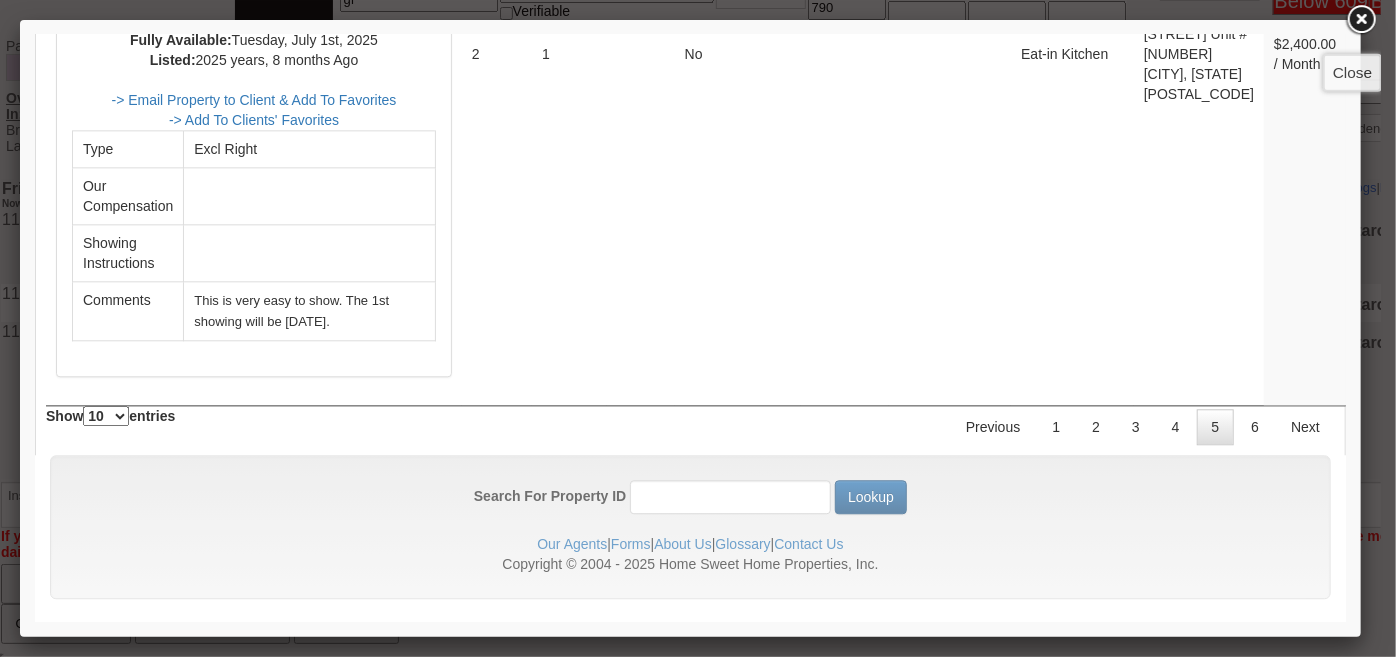 click at bounding box center [1361, 20] 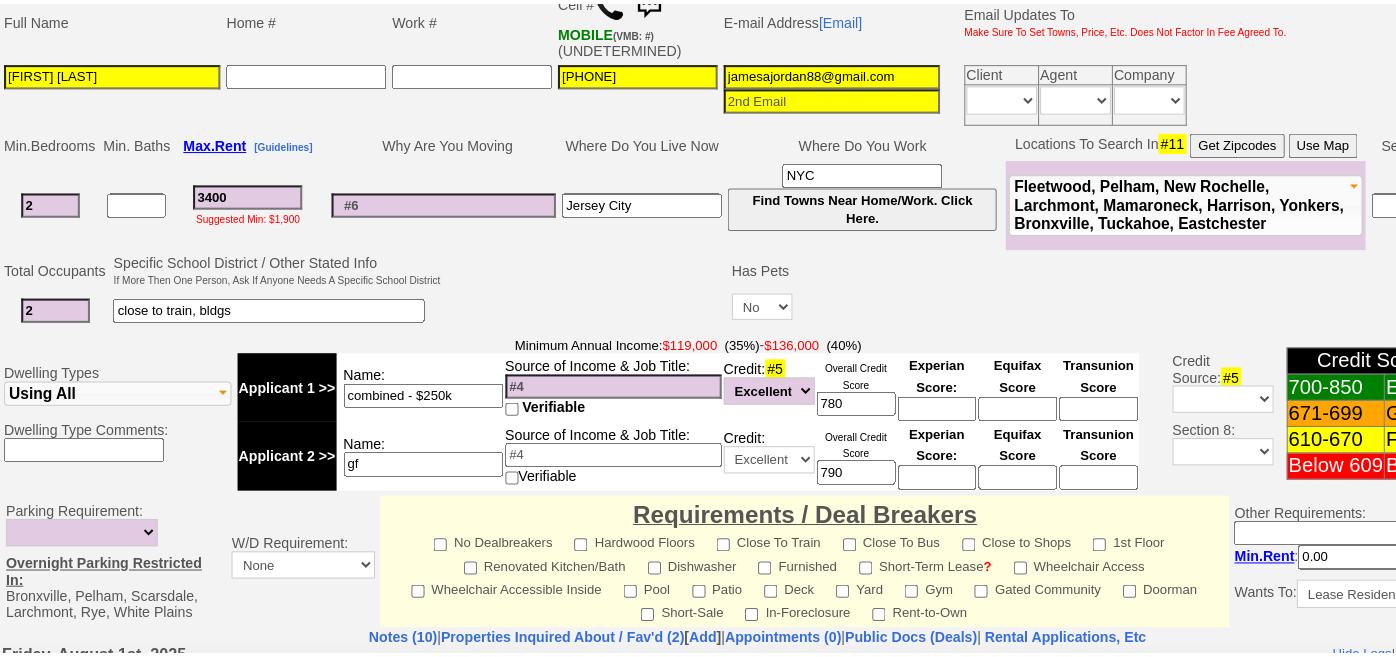 scroll, scrollTop: 417, scrollLeft: 0, axis: vertical 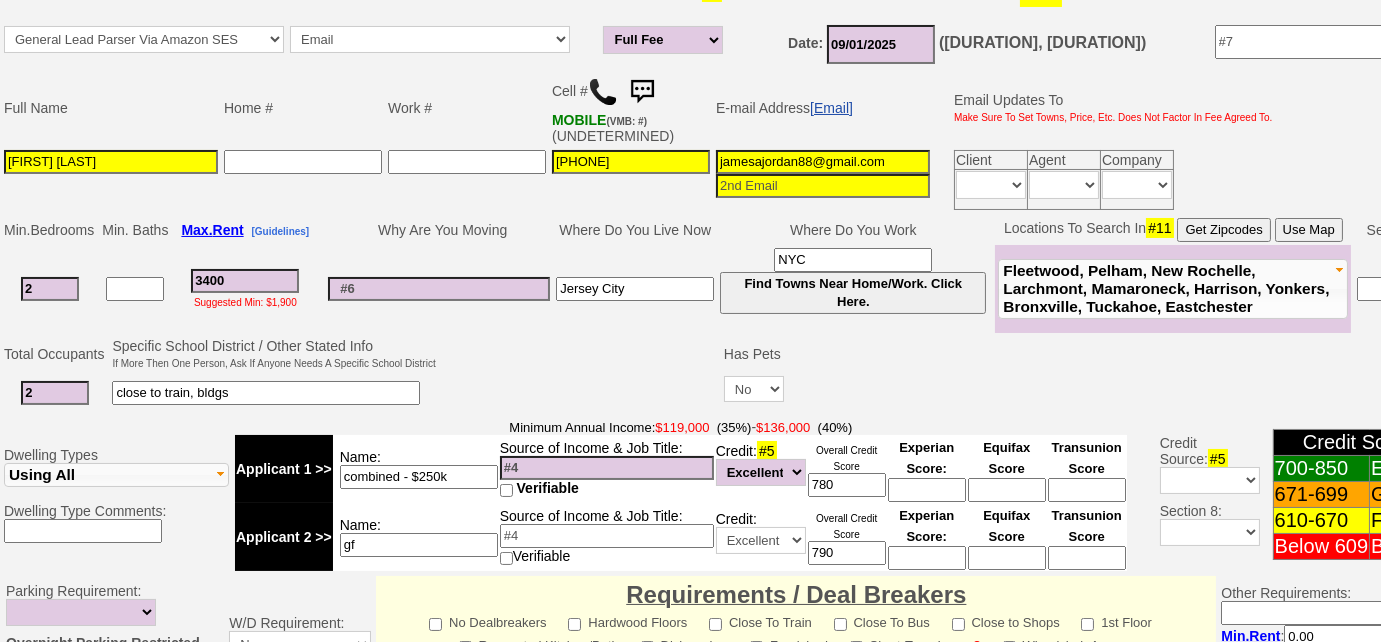 click on "[Email]" at bounding box center [831, 108] 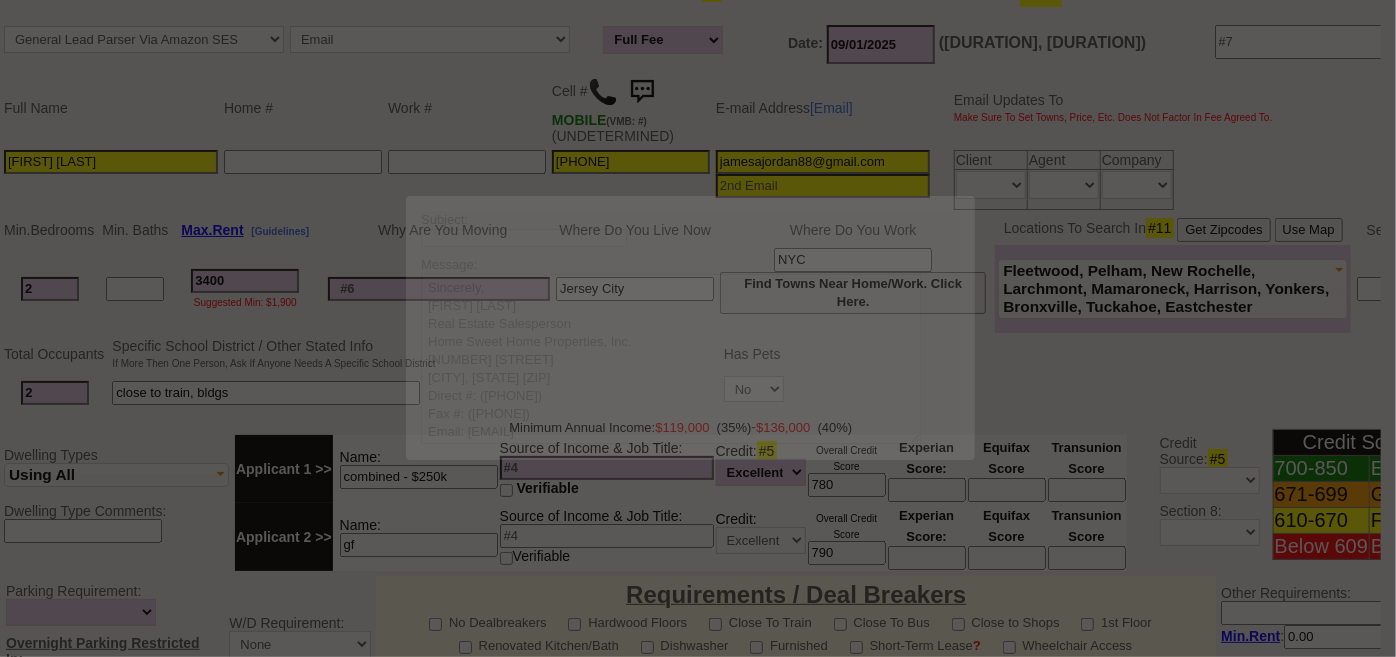 scroll, scrollTop: 0, scrollLeft: 0, axis: both 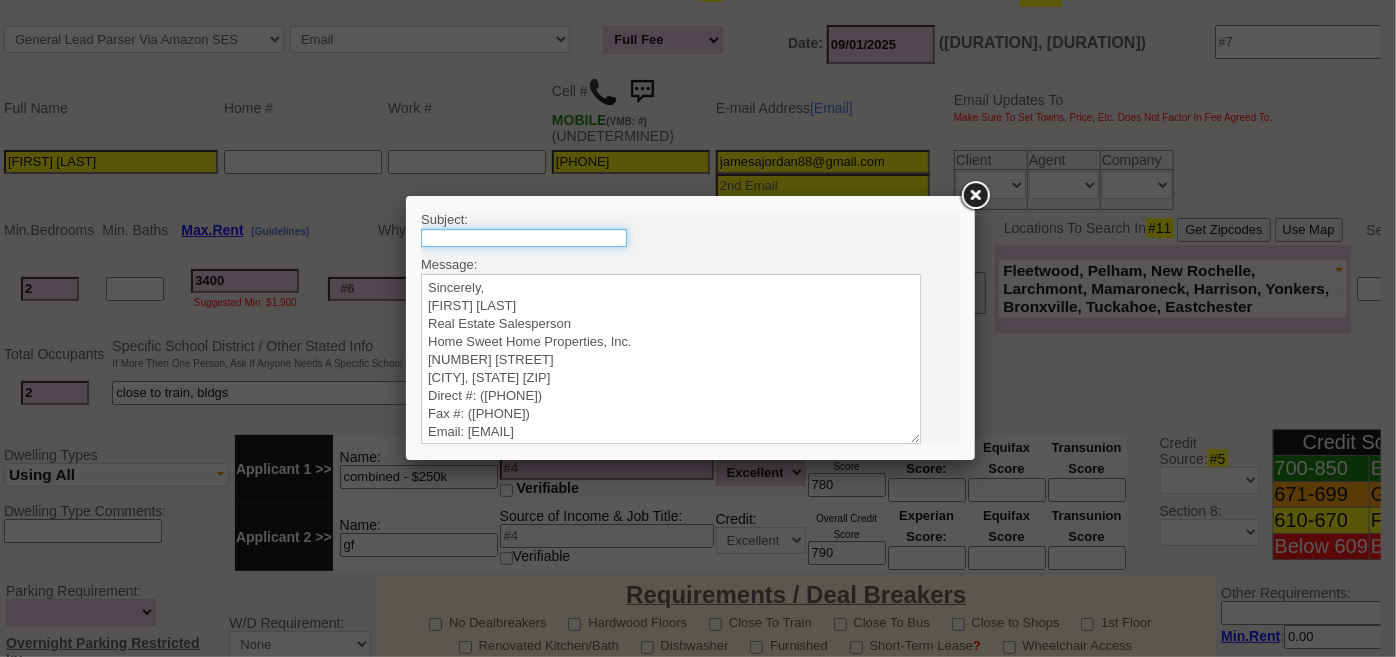 click at bounding box center [523, 237] 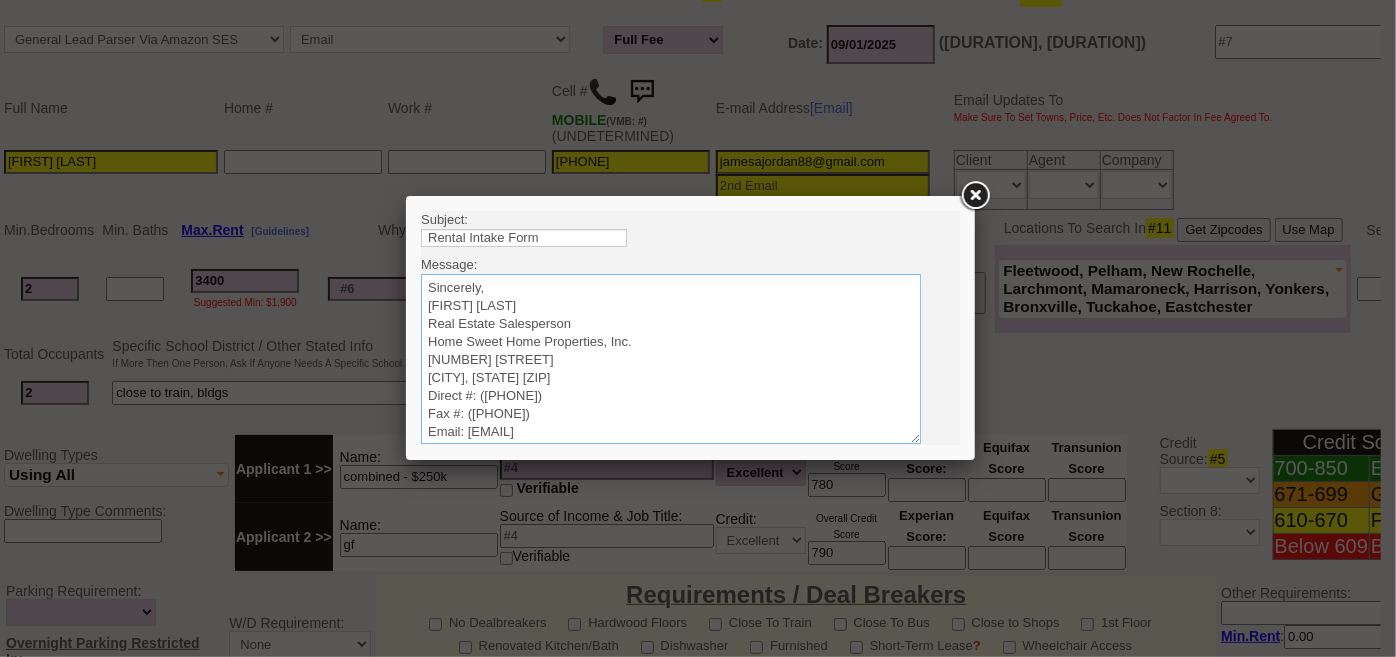 click on "Sincerely,
Renata Staroselsky
Real Estate Salesperson
Home Sweet Home Properties, Inc.
200 West Boston Post Road
Mamaroneck, NY 10543
Direct #: (914) 670-8936
Fax #: (914) 777-5901
Email: Renata@HomeSweetHomeProperties.com" at bounding box center [670, 358] 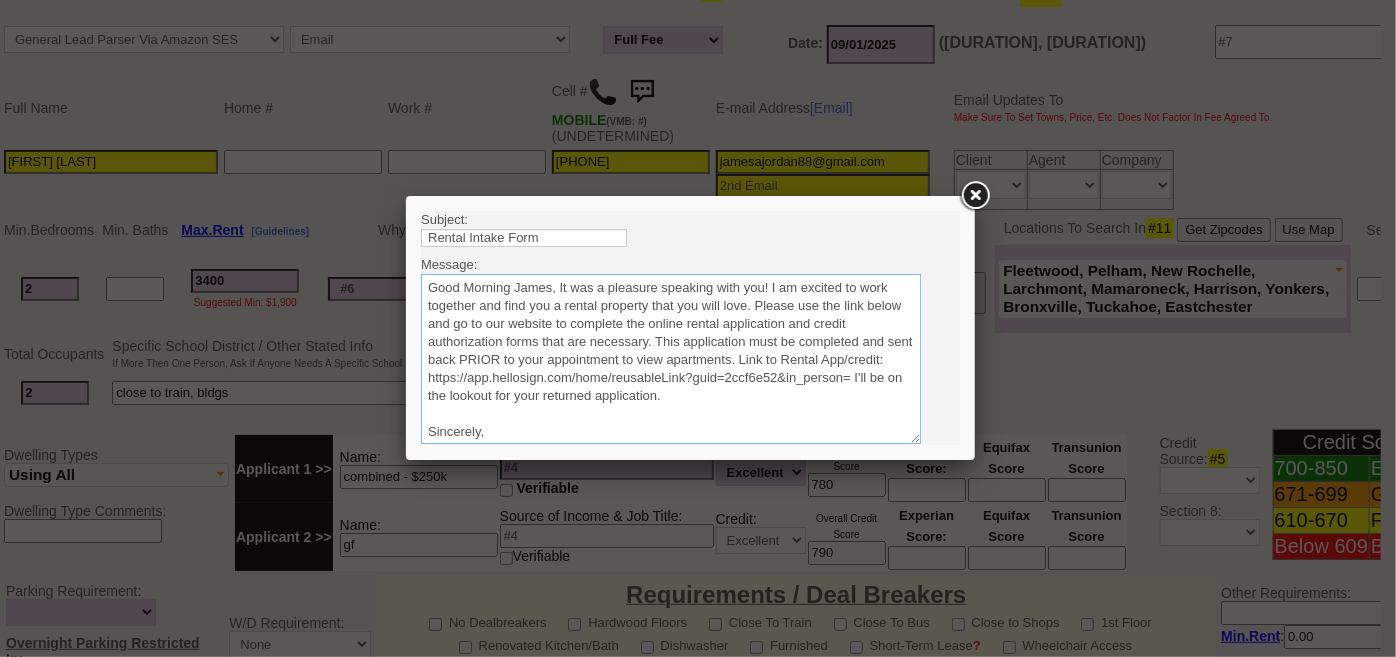 click on "Sincerely,
Renata Staroselsky
Real Estate Salesperson
Home Sweet Home Properties, Inc.
200 West Boston Post Road
Mamaroneck, NY 10543
Direct #: (914) 670-8936
Fax #: (914) 777-5901
Email: Renata@HomeSweetHomeProperties.com" at bounding box center (670, 358) 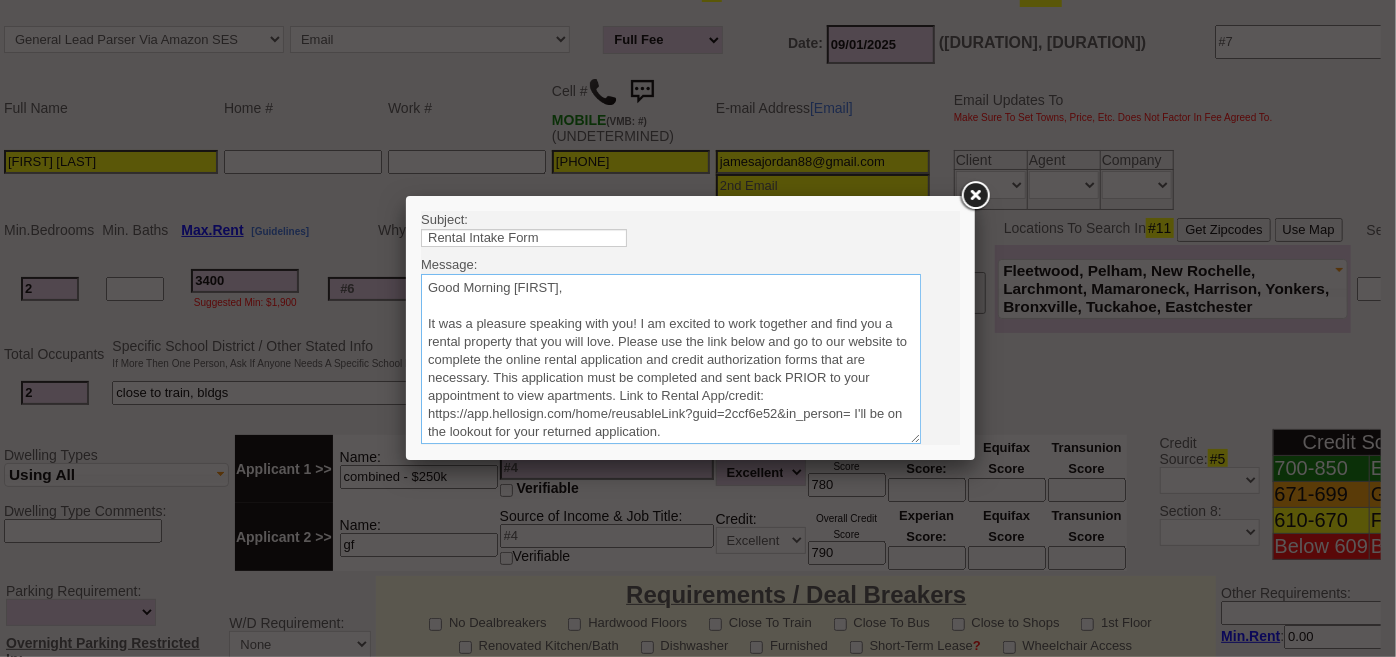 click on "Sincerely,
Renata Staroselsky
Real Estate Salesperson
Home Sweet Home Properties, Inc.
200 West Boston Post Road
Mamaroneck, NY 10543
Direct #: (914) 670-8936
Fax #: (914) 777-5901
Email: Renata@HomeSweetHomeProperties.com" at bounding box center (670, 358) 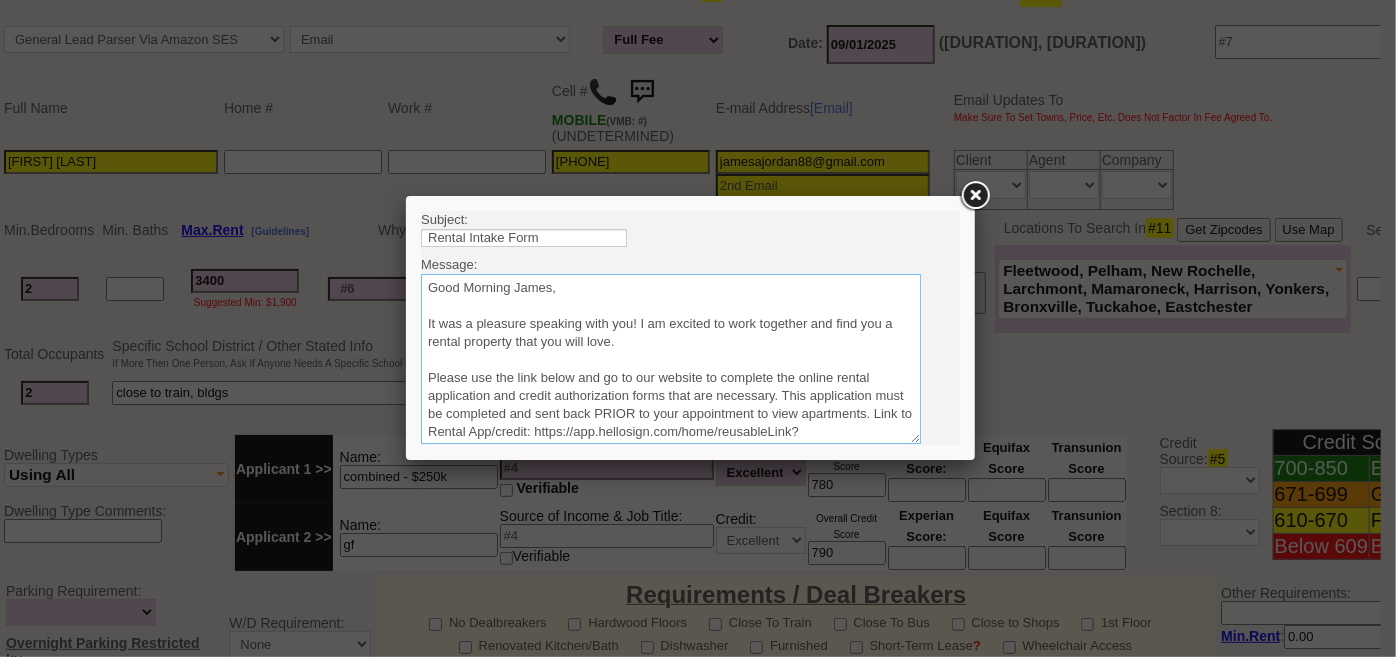 scroll, scrollTop: 90, scrollLeft: 0, axis: vertical 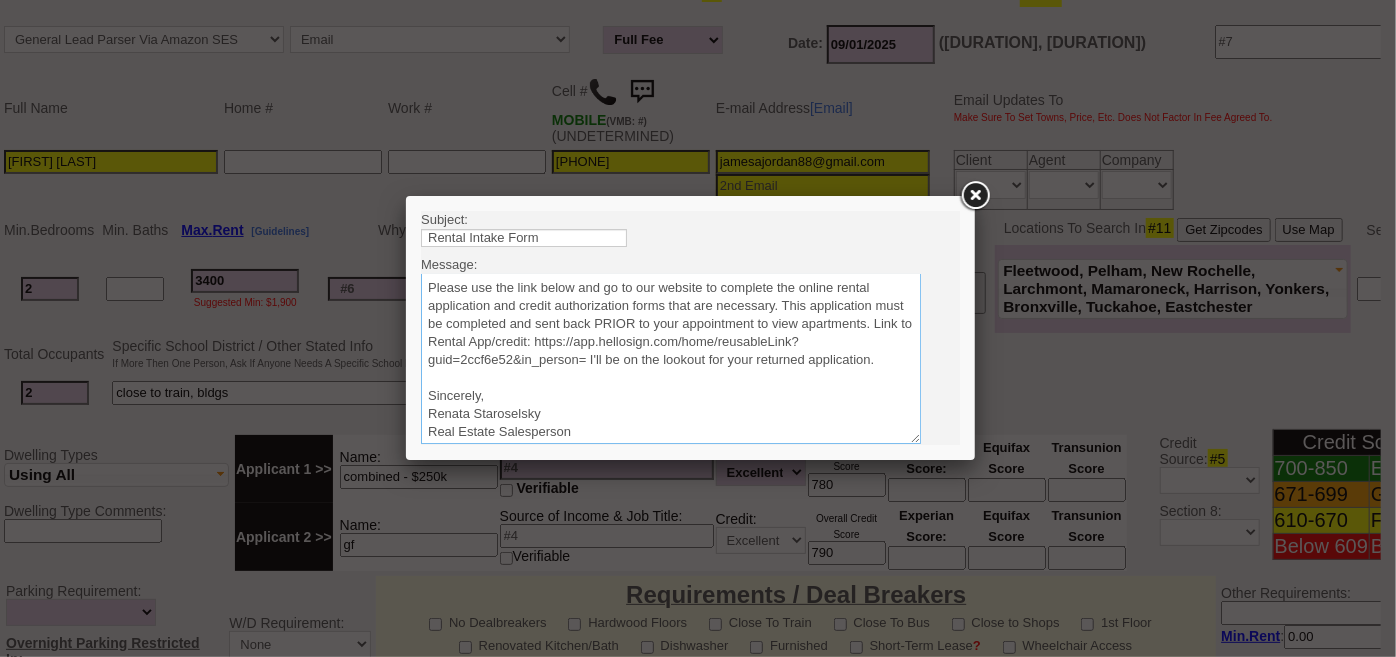 click on "Sincerely,
Renata Staroselsky
Real Estate Salesperson
Home Sweet Home Properties, Inc.
200 West Boston Post Road
Mamaroneck, NY 10543
Direct #: (914) 670-8936
Fax #: (914) 777-5901
Email: Renata@HomeSweetHomeProperties.com" at bounding box center [670, 358] 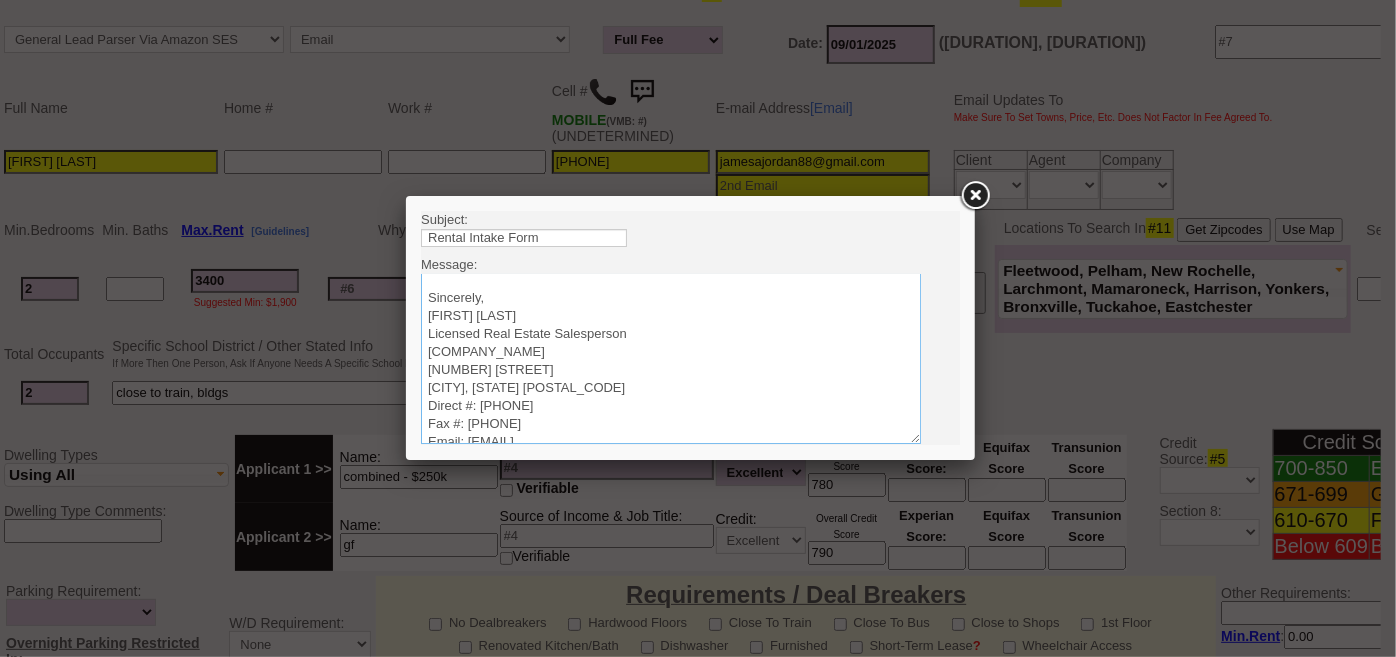scroll, scrollTop: 235, scrollLeft: 0, axis: vertical 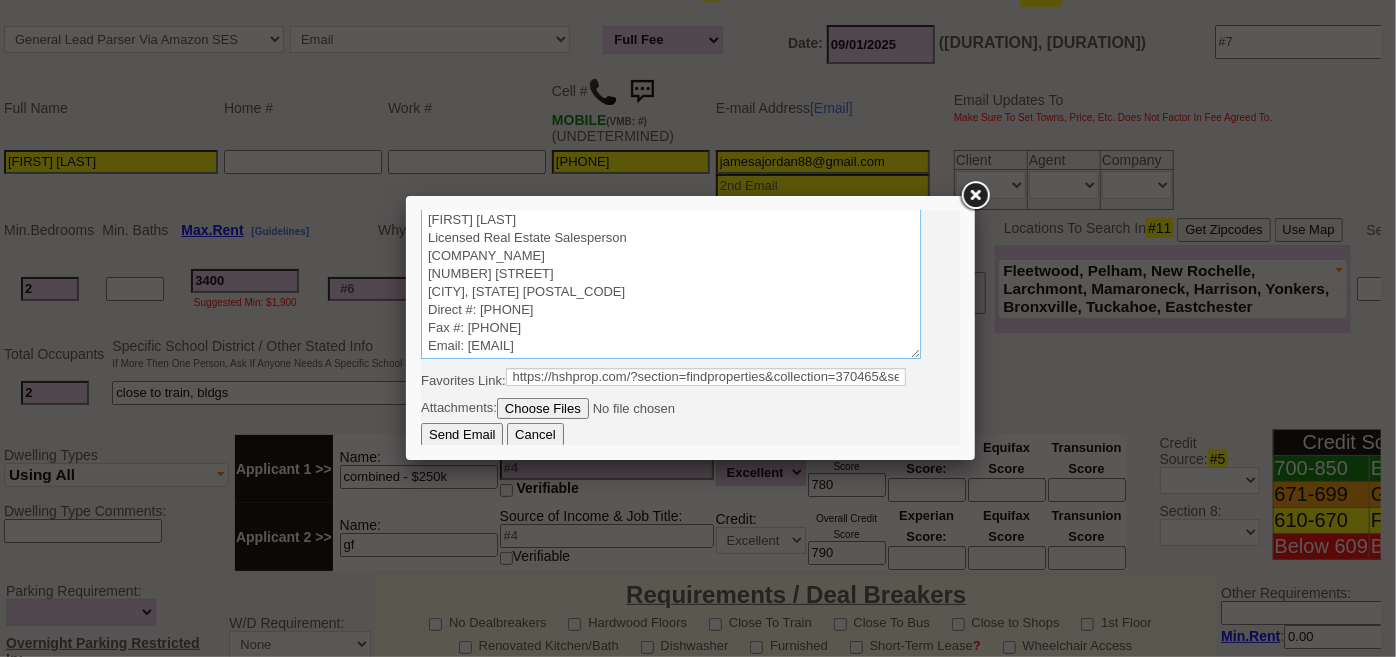 type on "Good Morning James,
It was a pleasure speaking with you! I am excited to work together and find you a rental property that you will love.
Please use the link below and go to our website to complete the online rental application and credit authorization forms that are necessary. This application must be completed and sent back PRIOR to your appointment to view apartments. Link to Rental App/credit: https://app.hellosign.com/home/reusableLink?guid=2ccf6e52&in_person=
I'll be on the lookout for your returned application.
Sincerely,
Renata Staroselsky
Licensed Real Estate Salesperson
Home Sweet Home Properties, Inc.
200 West Boston Post Road
Mamaroneck, NY 10543
Direct #: (914) 670-8936
Fax #: (914) 777-5901
Email: Renata@HomeSweetHomeProperties.com" 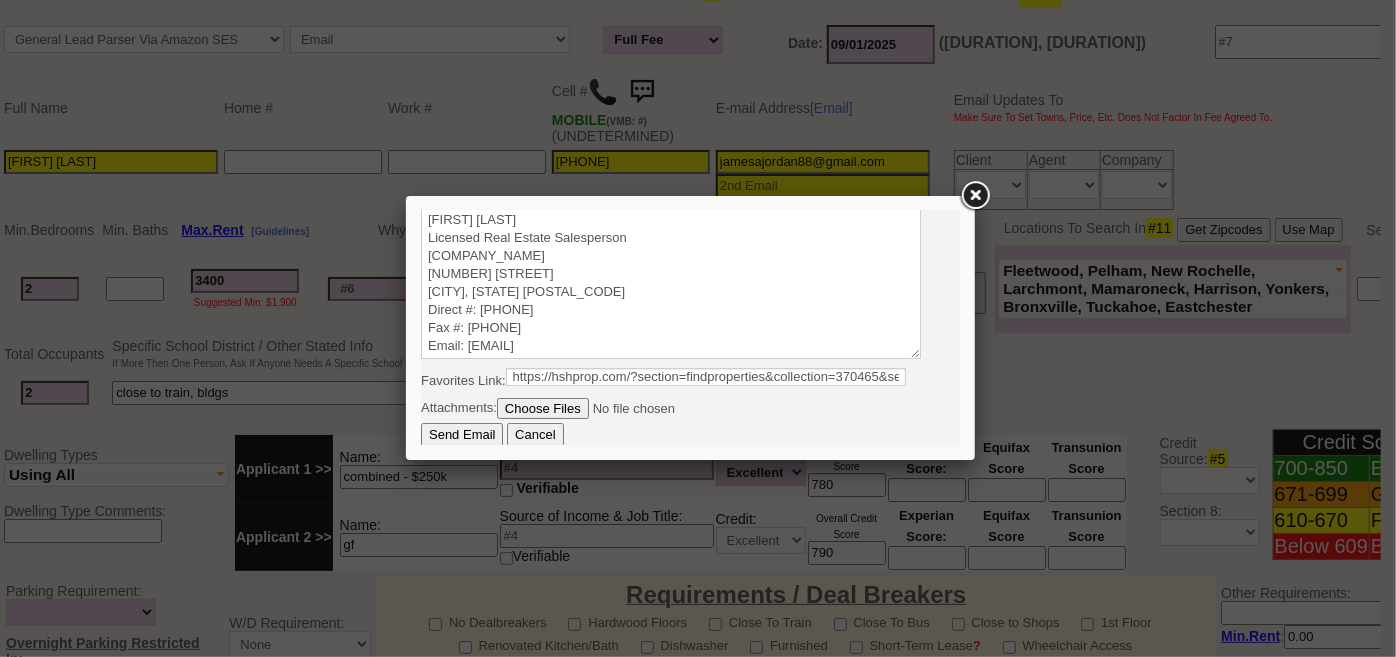 click on "Send Email" at bounding box center [461, 434] 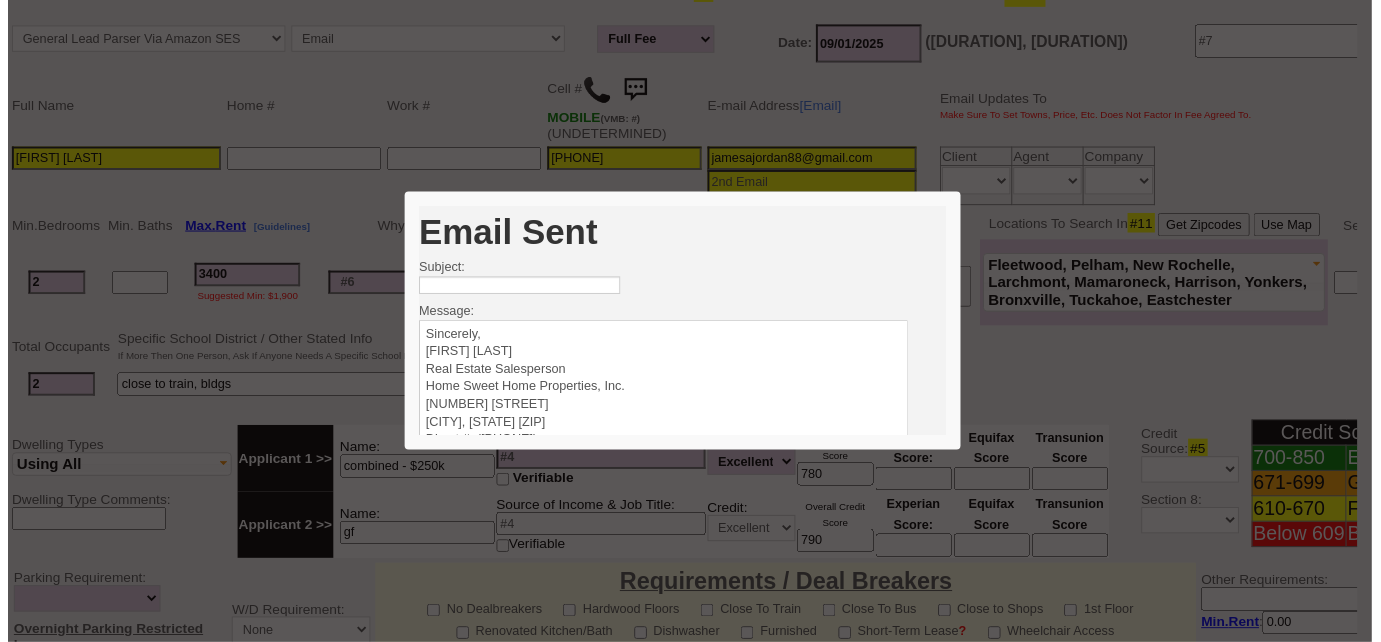 scroll, scrollTop: 0, scrollLeft: 0, axis: both 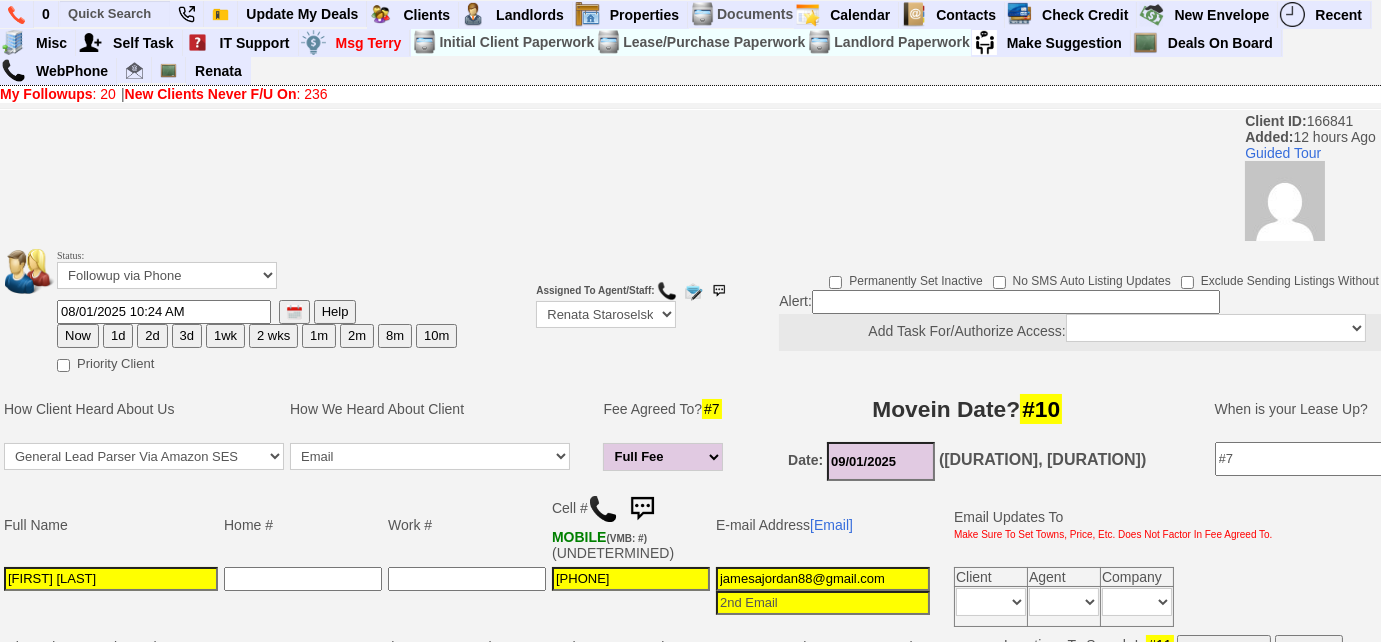 click on "3d" at bounding box center (187, 336) 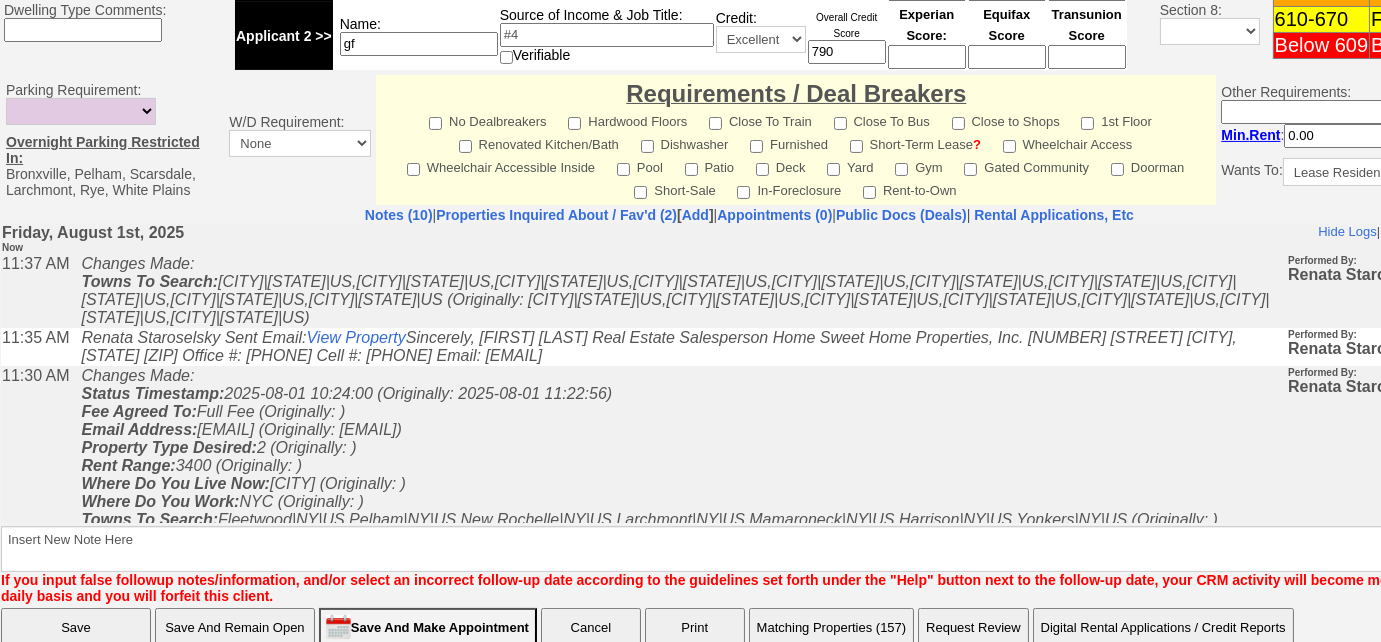 scroll, scrollTop: 978, scrollLeft: 0, axis: vertical 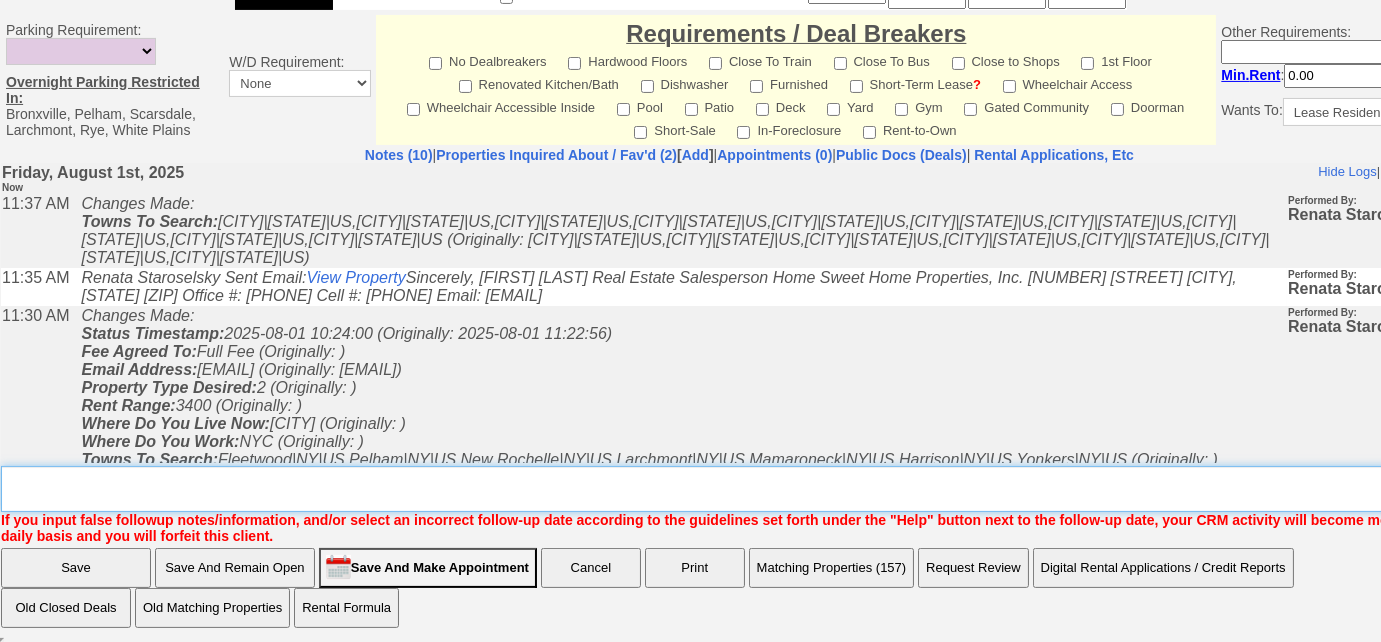 click on "Insert New Note Here" at bounding box center (756, 489) 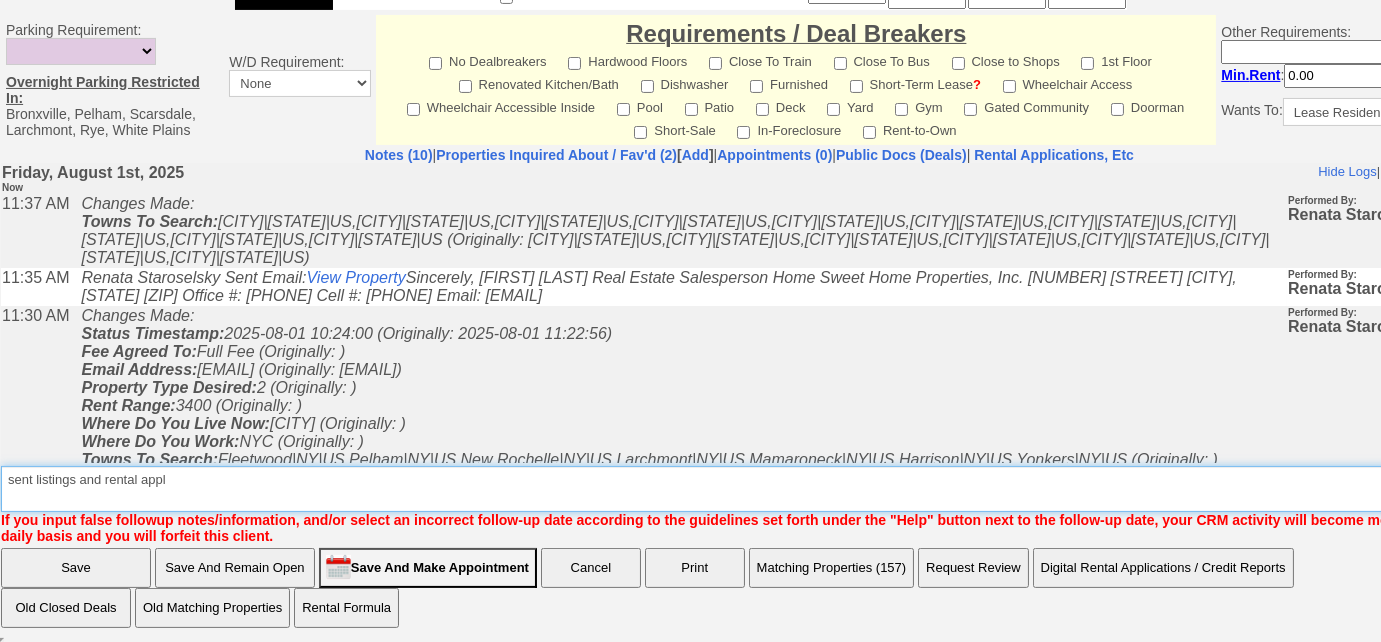 type on "sent listings and rental appl" 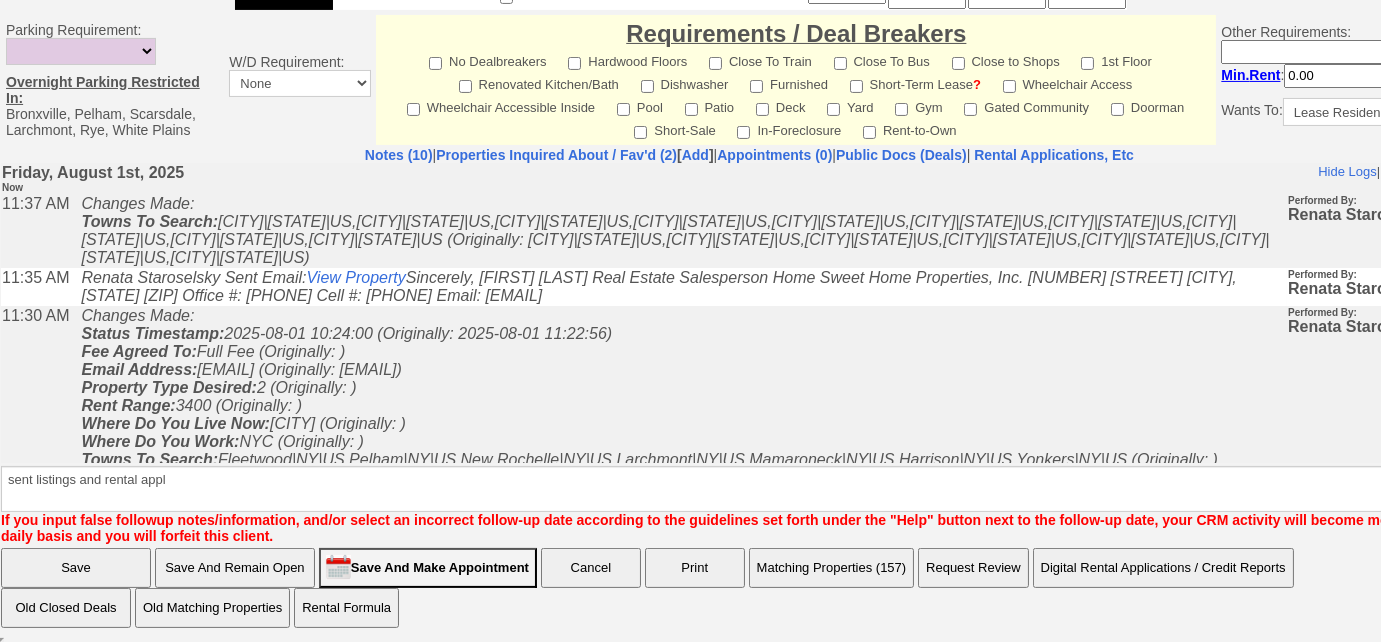 scroll, scrollTop: 877, scrollLeft: 0, axis: vertical 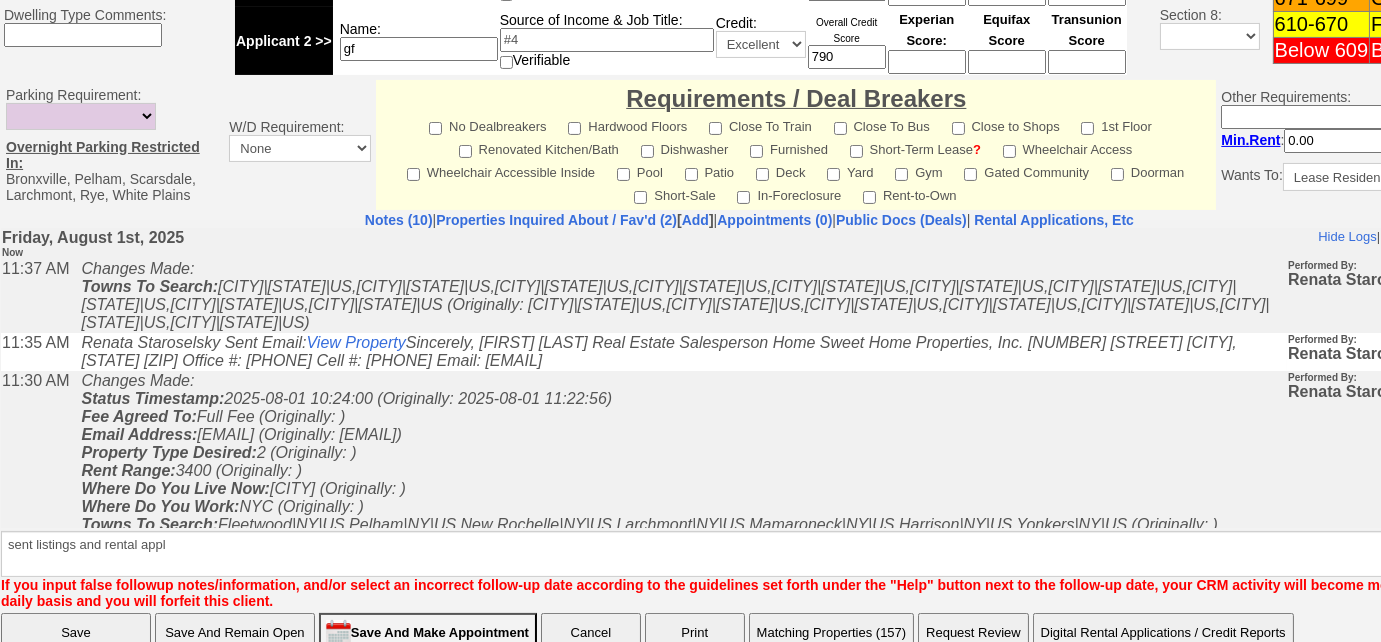 click on "Save" at bounding box center [76, 633] 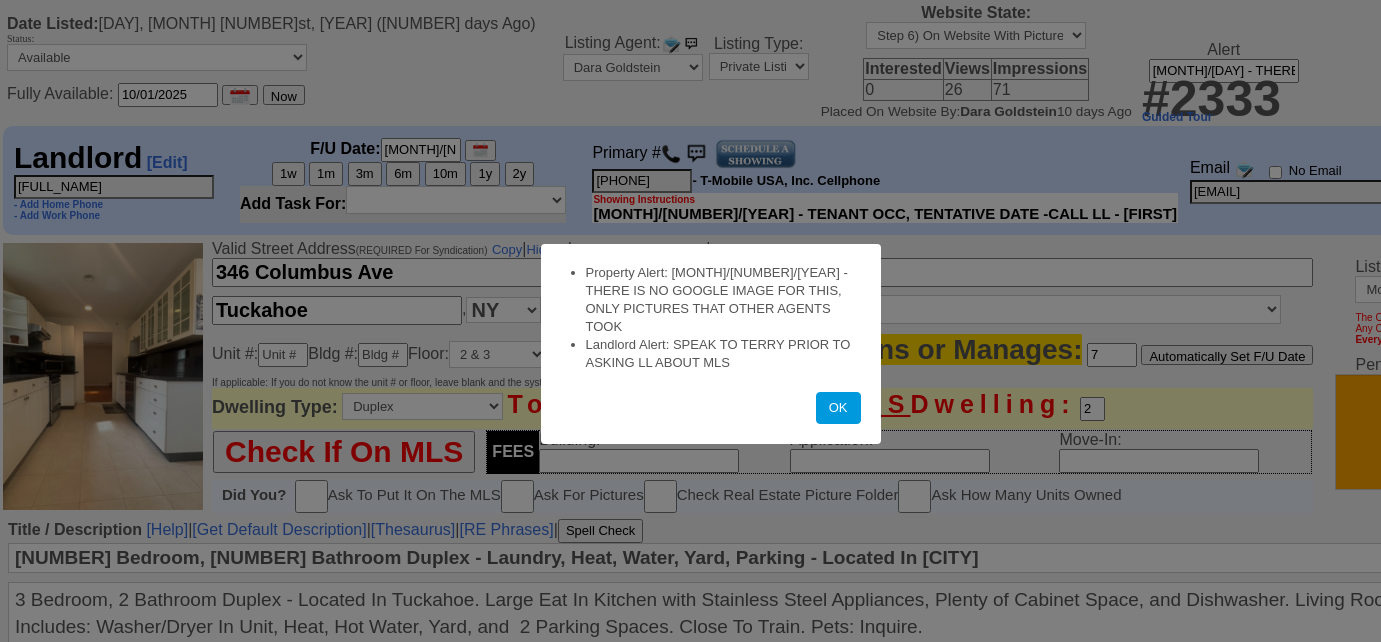 scroll, scrollTop: 636, scrollLeft: 0, axis: vertical 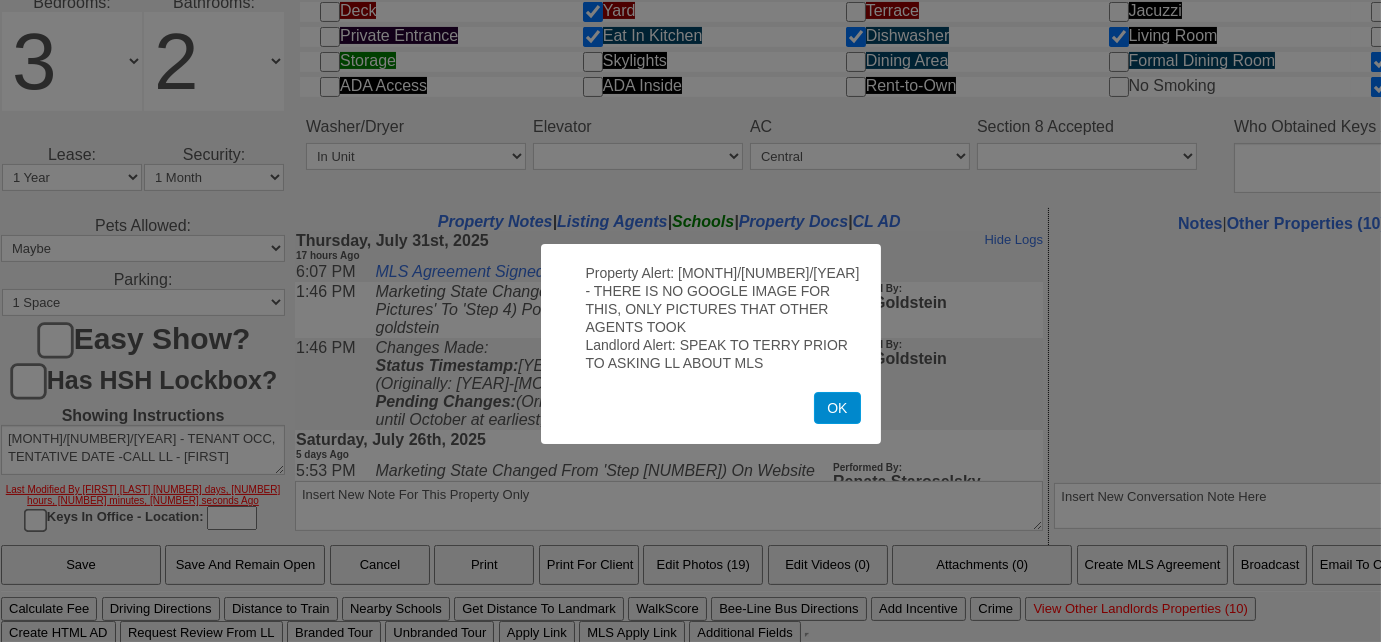 click on "OK" at bounding box center (837, 408) 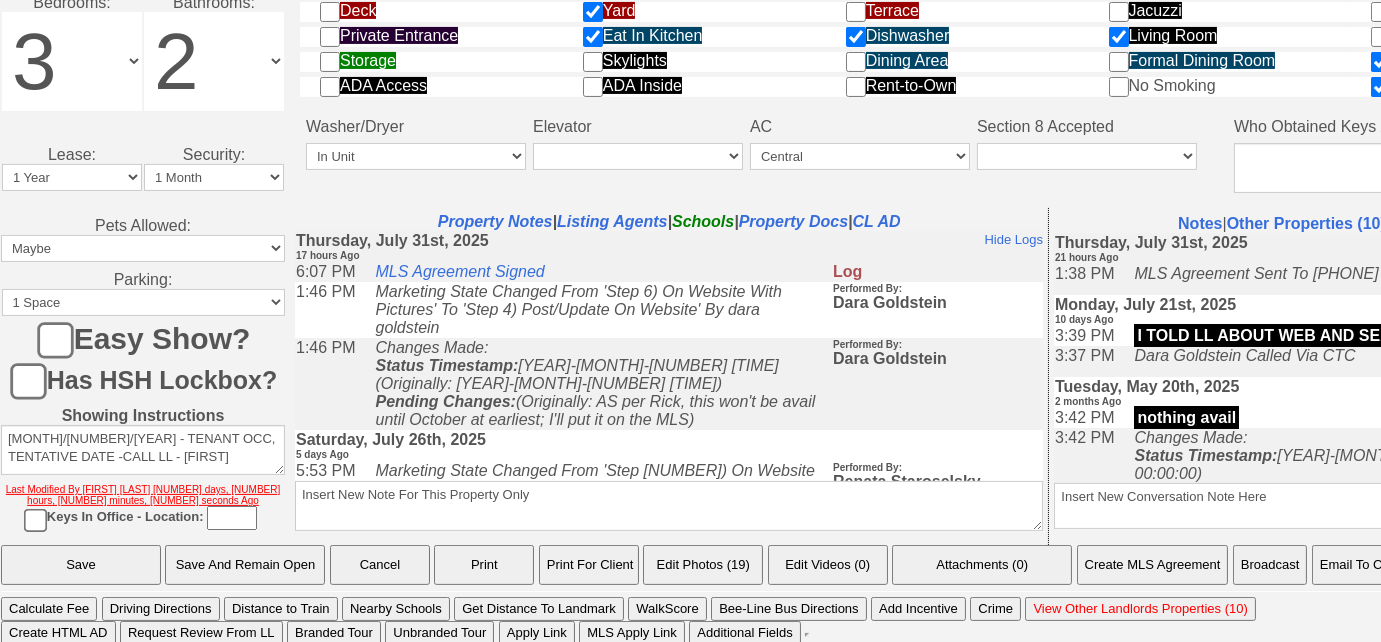 scroll, scrollTop: 0, scrollLeft: 0, axis: both 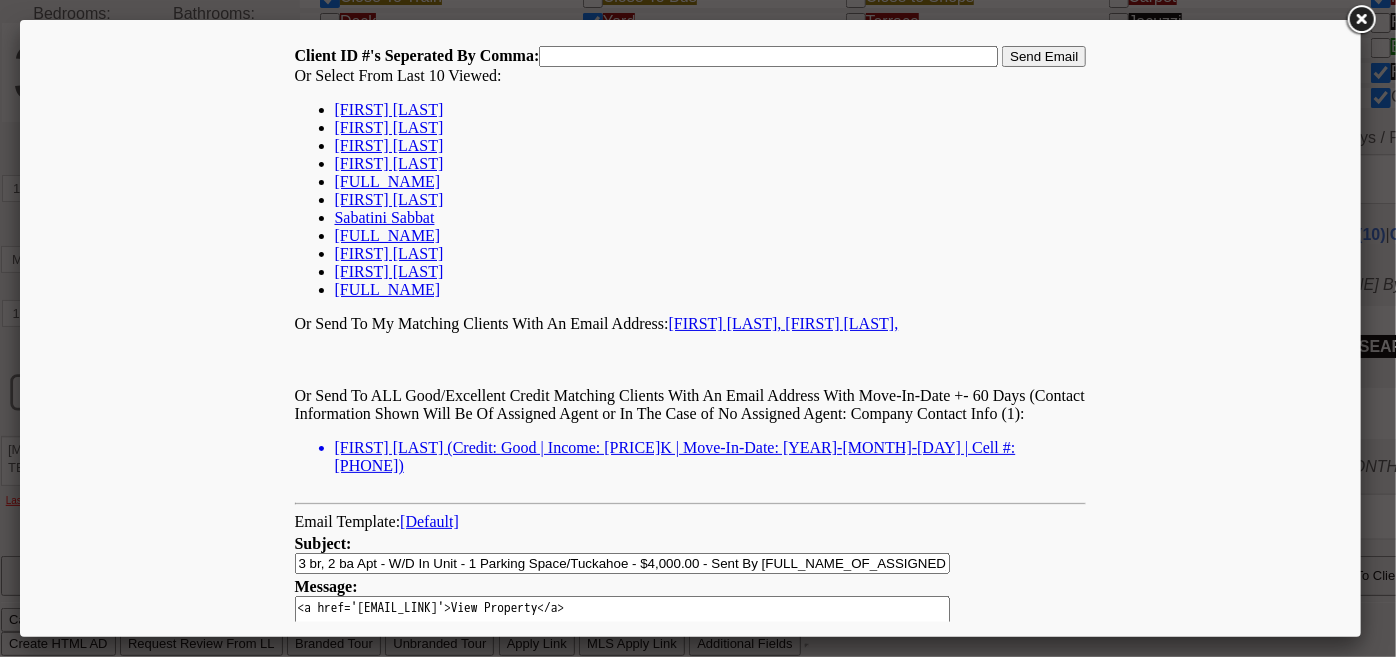 click on "James Jordan" at bounding box center (388, 126) 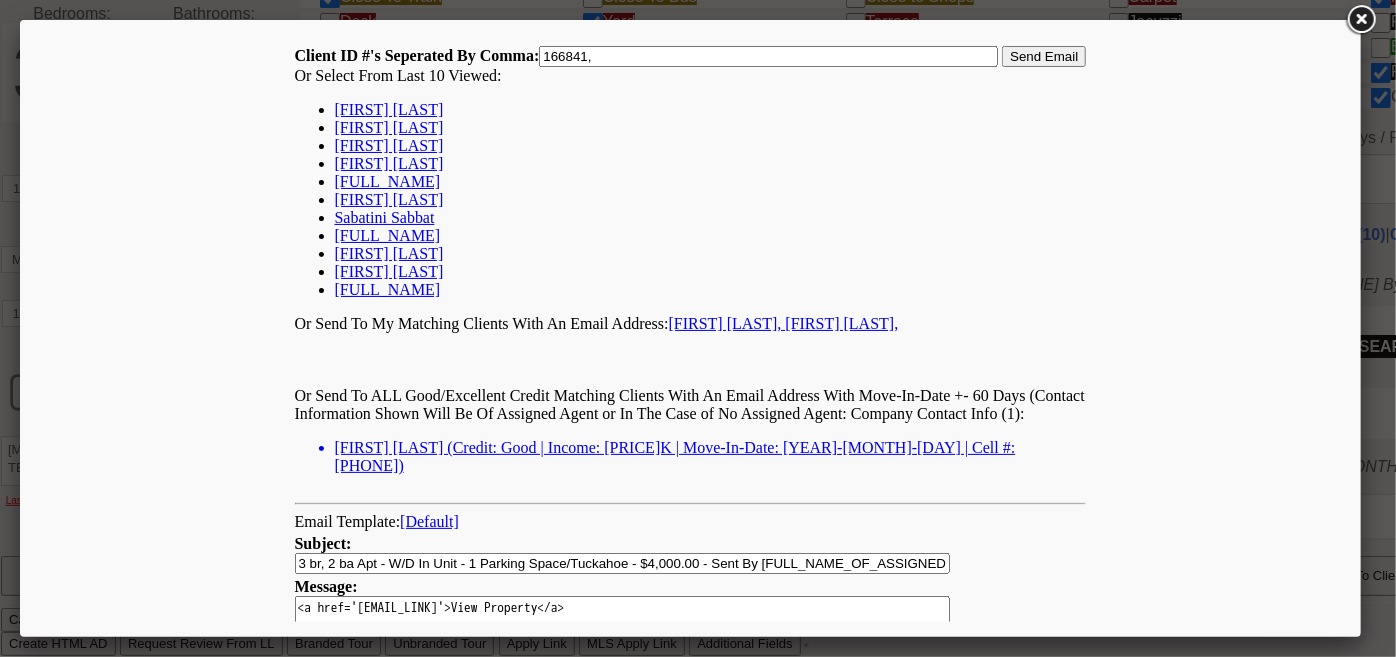 click on "3 br, 2 ba Apt - W/D In Unit - 1 Parking Space/Tuckahoe - $4,000.00 - Sent By [FULL_NAME_OF_ASSIGNED_AGENT]" at bounding box center (622, 562) 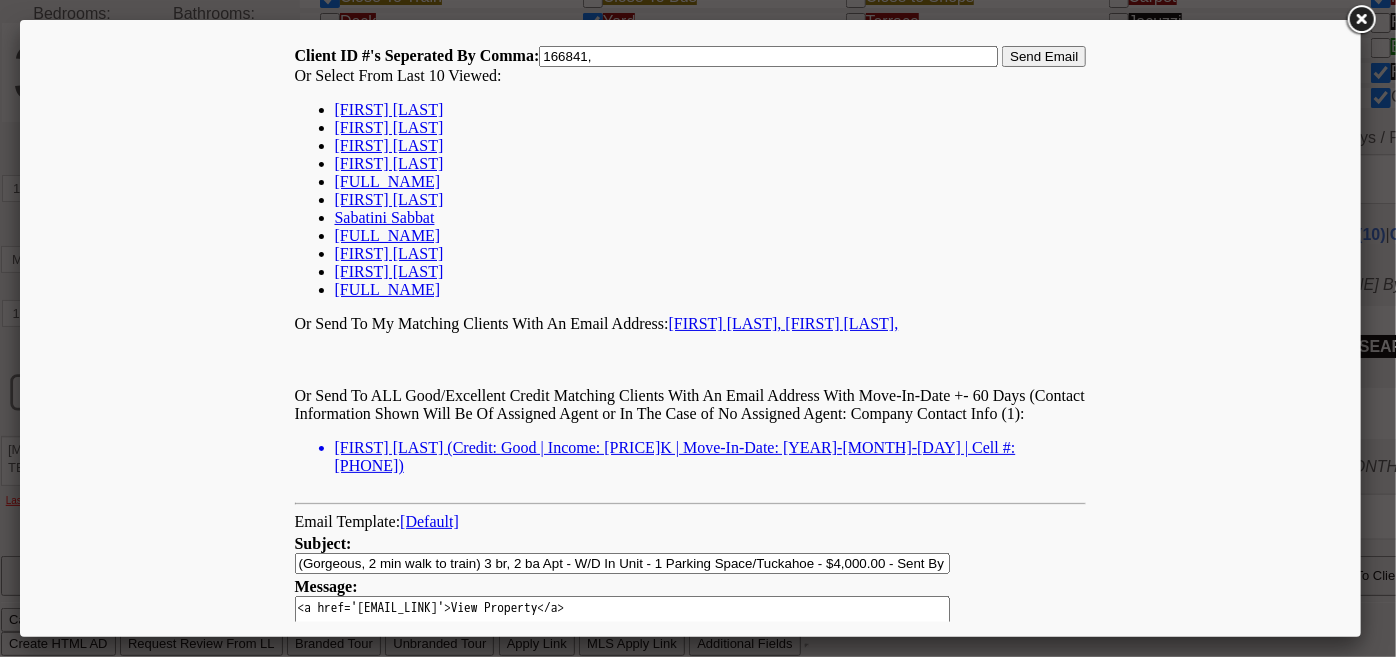type on "(Gorgeous, 2 min walk to train) 3 br, 2 ba Apt - W/D In Unit - 1 Parking Space/Tuckahoe - $4,000.00 - Sent By [FULL_NAME_OF_ASSIGNED_AGENT]" 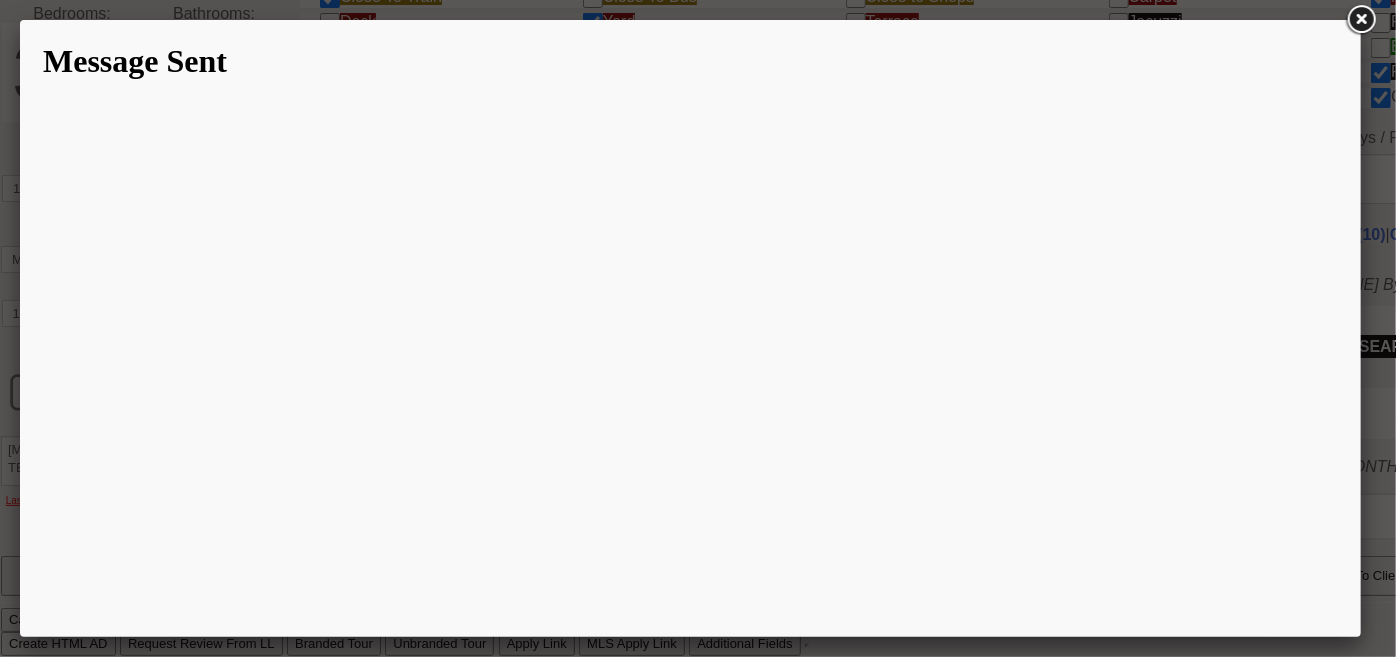 scroll, scrollTop: 0, scrollLeft: 0, axis: both 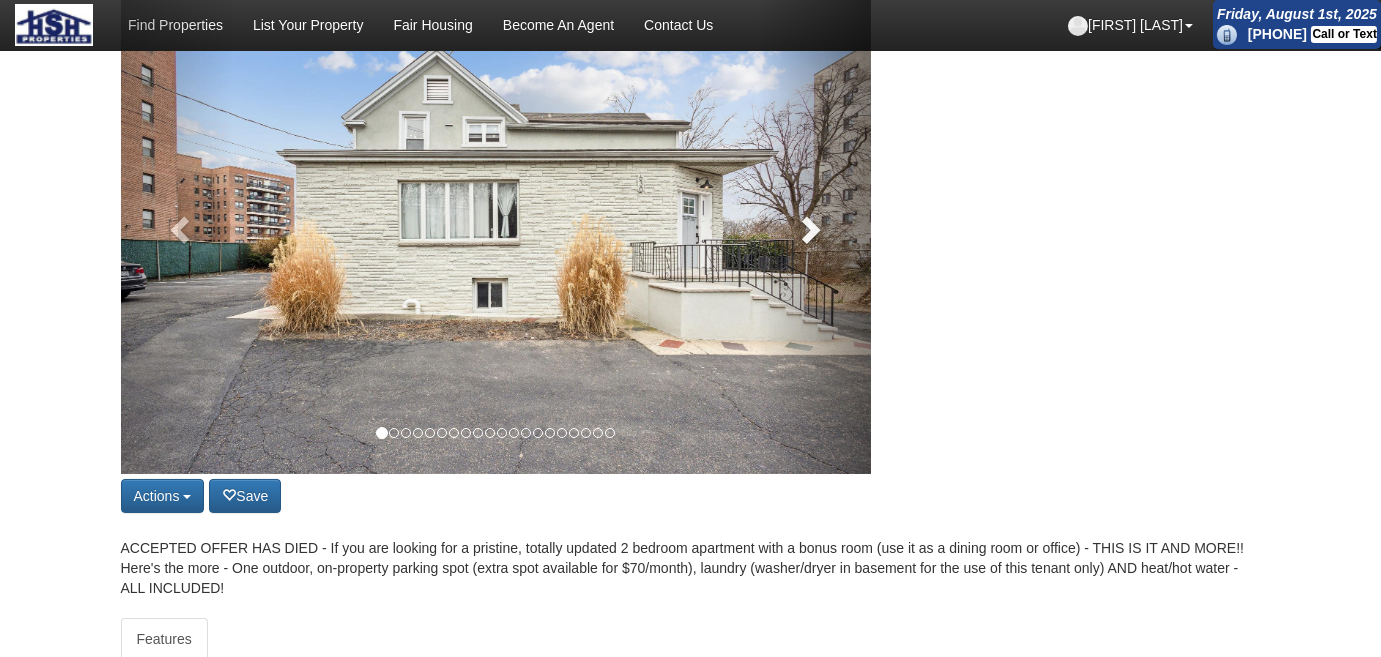 click at bounding box center (809, 229) 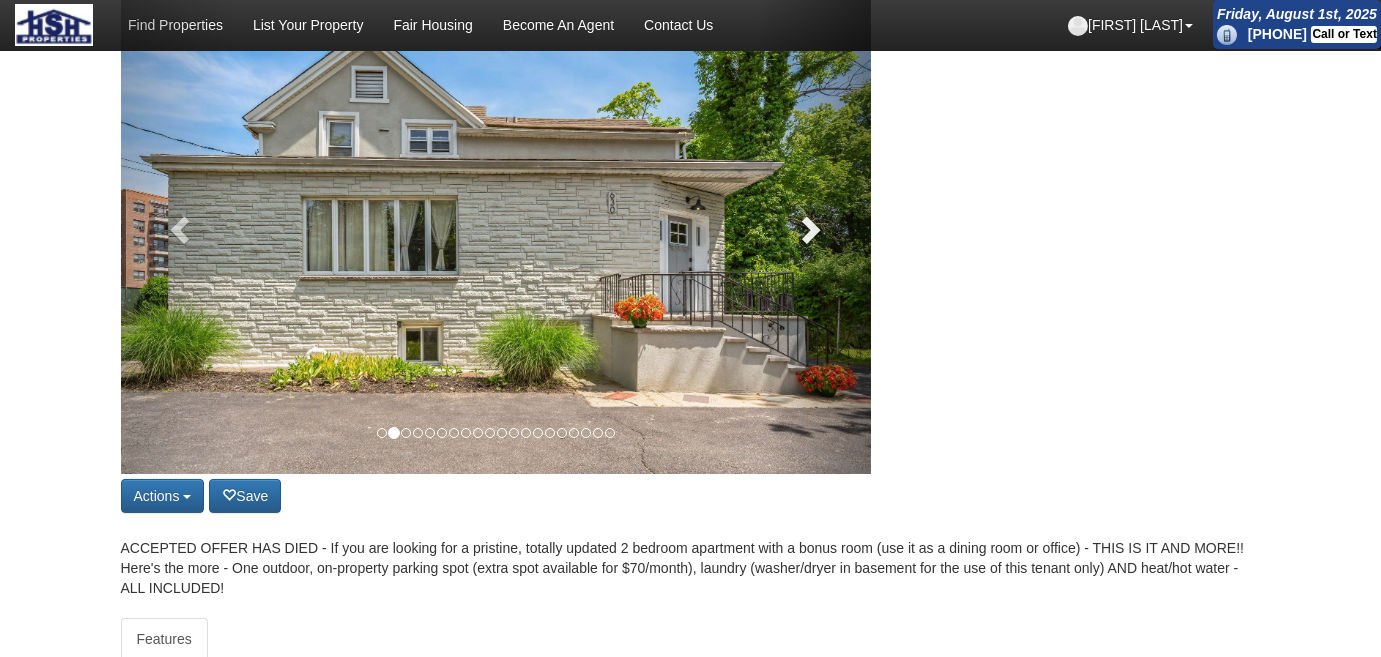 click at bounding box center (809, 229) 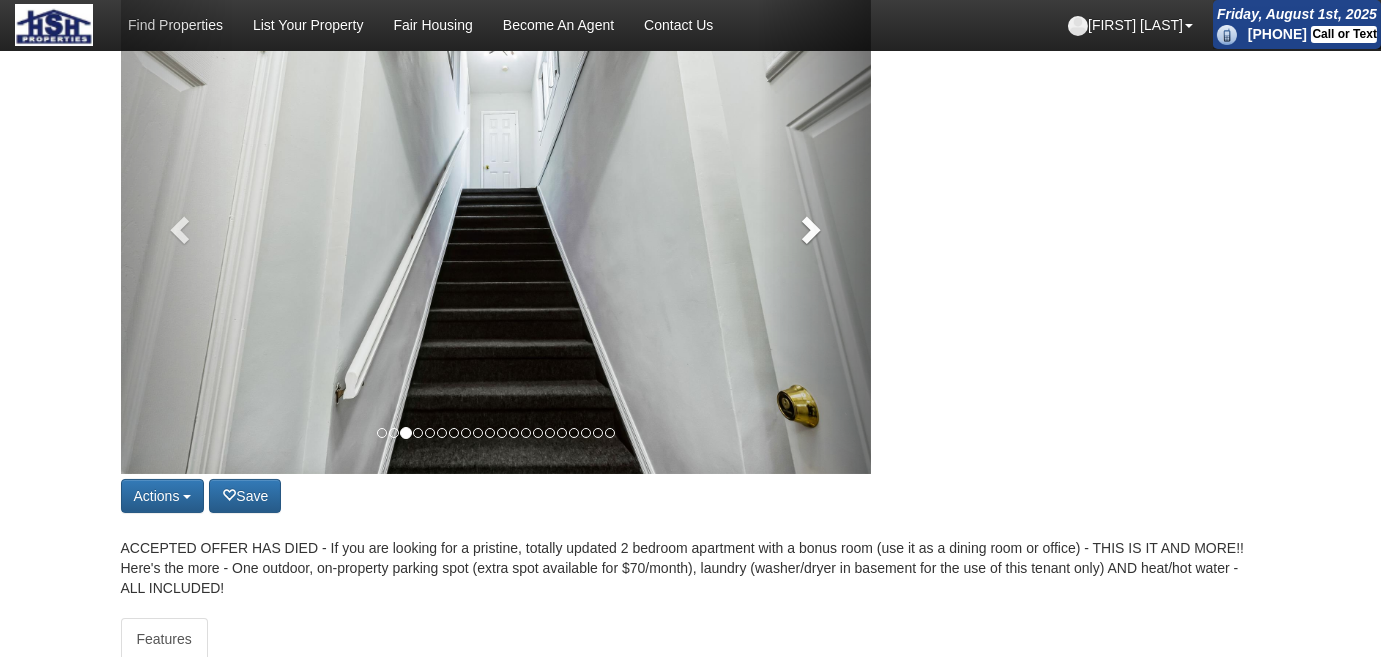 click at bounding box center [809, 229] 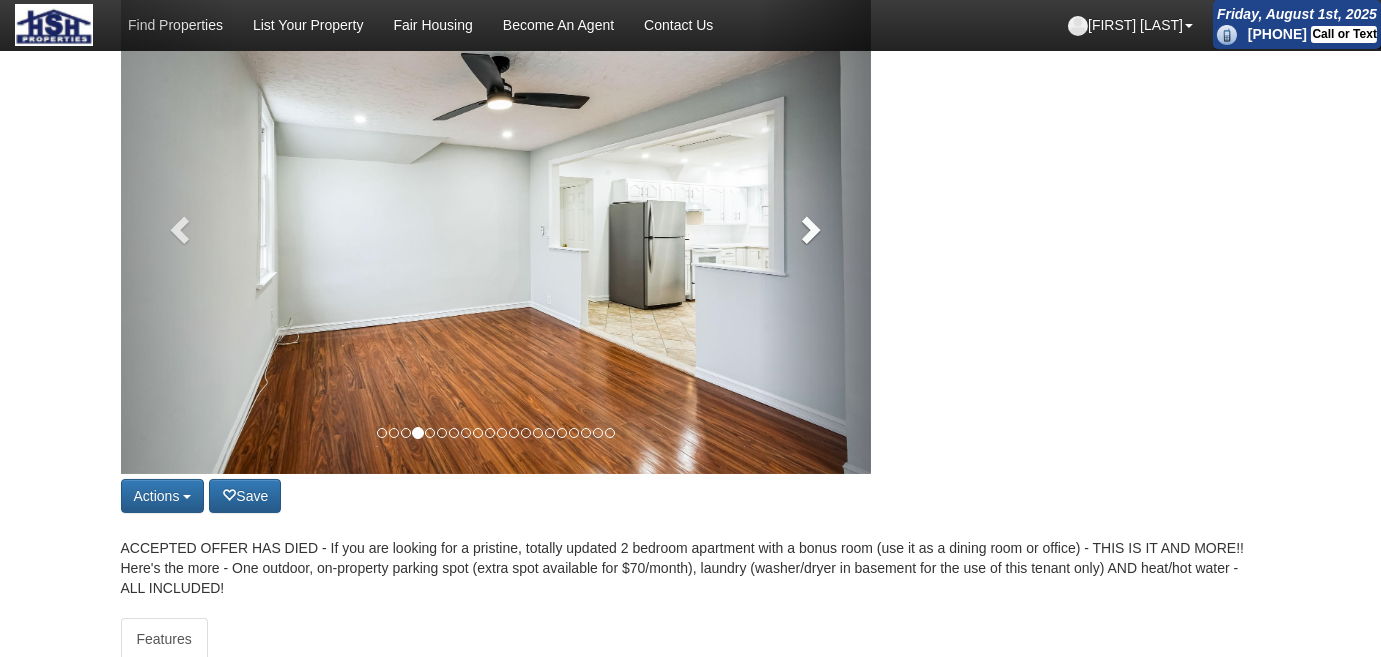 click at bounding box center [809, 229] 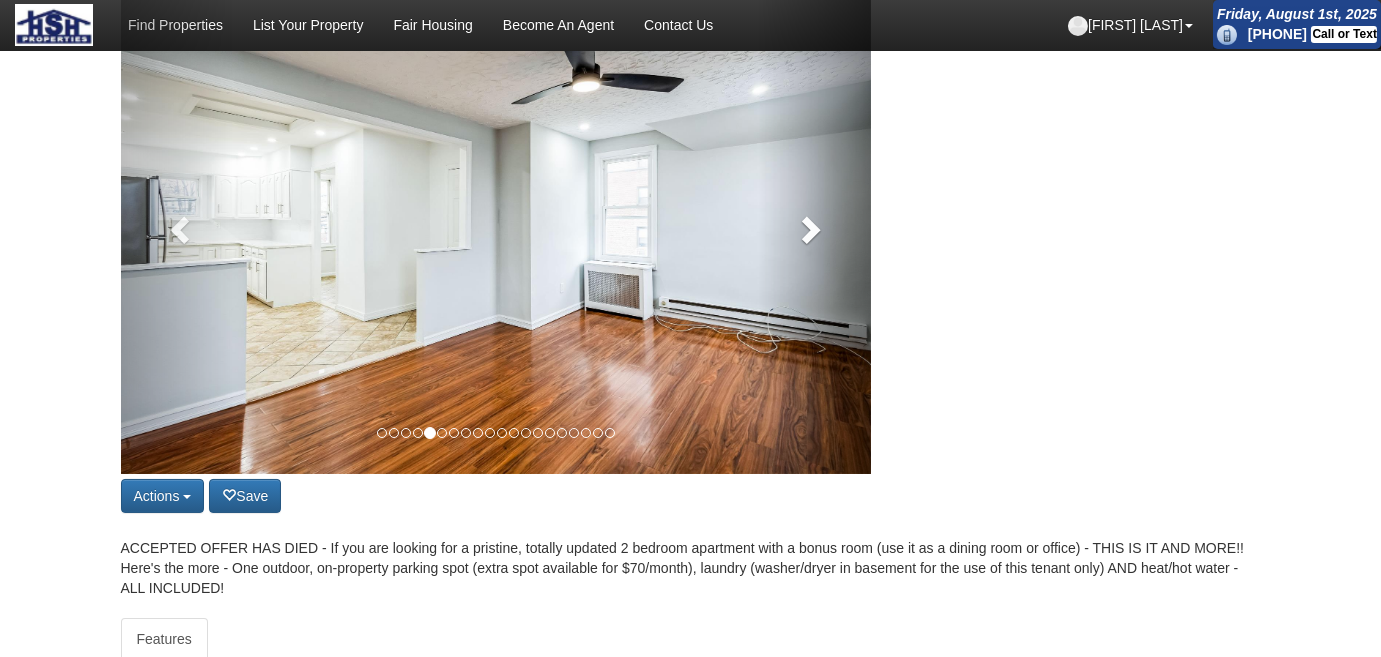 click at bounding box center (809, 229) 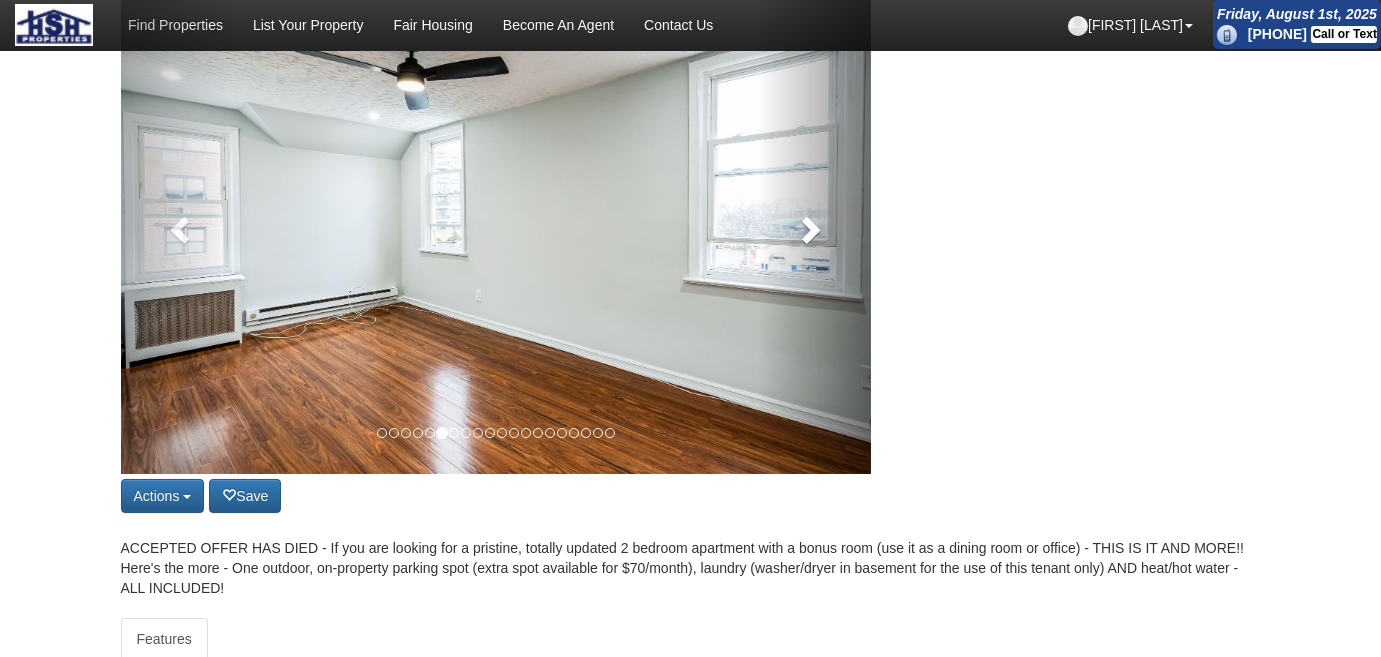 click at bounding box center (809, 229) 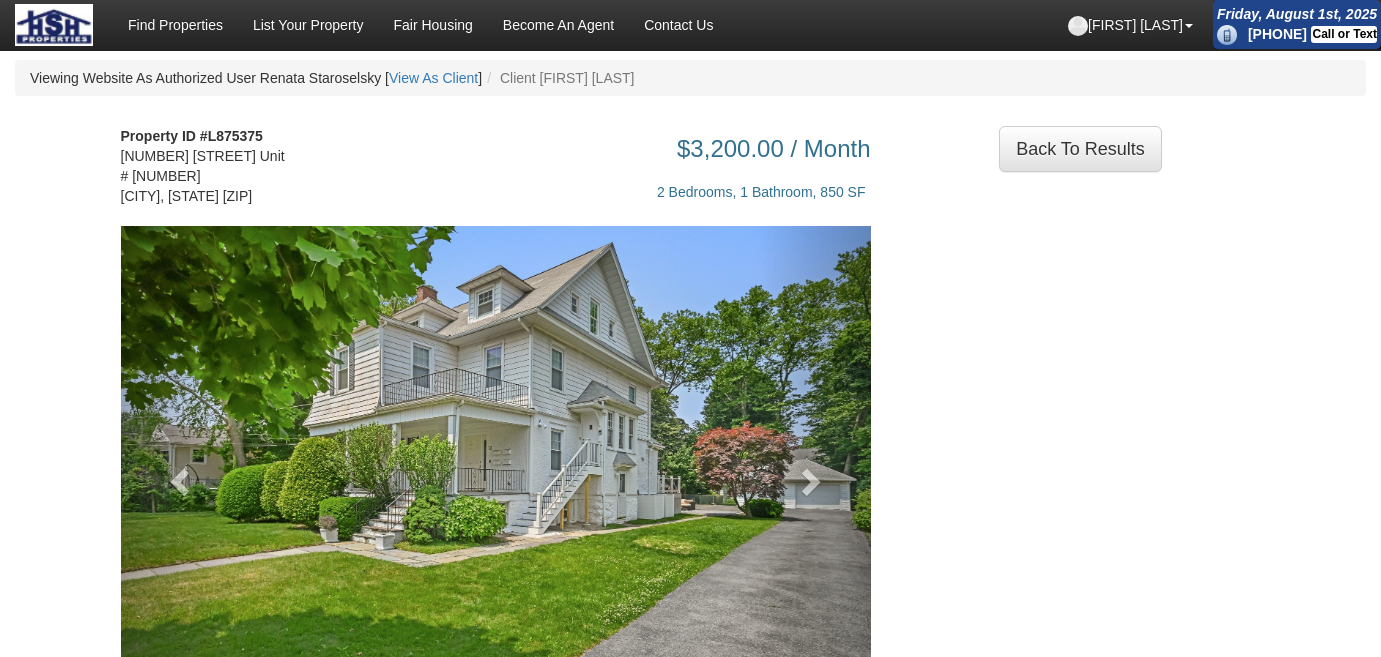 scroll, scrollTop: 0, scrollLeft: 0, axis: both 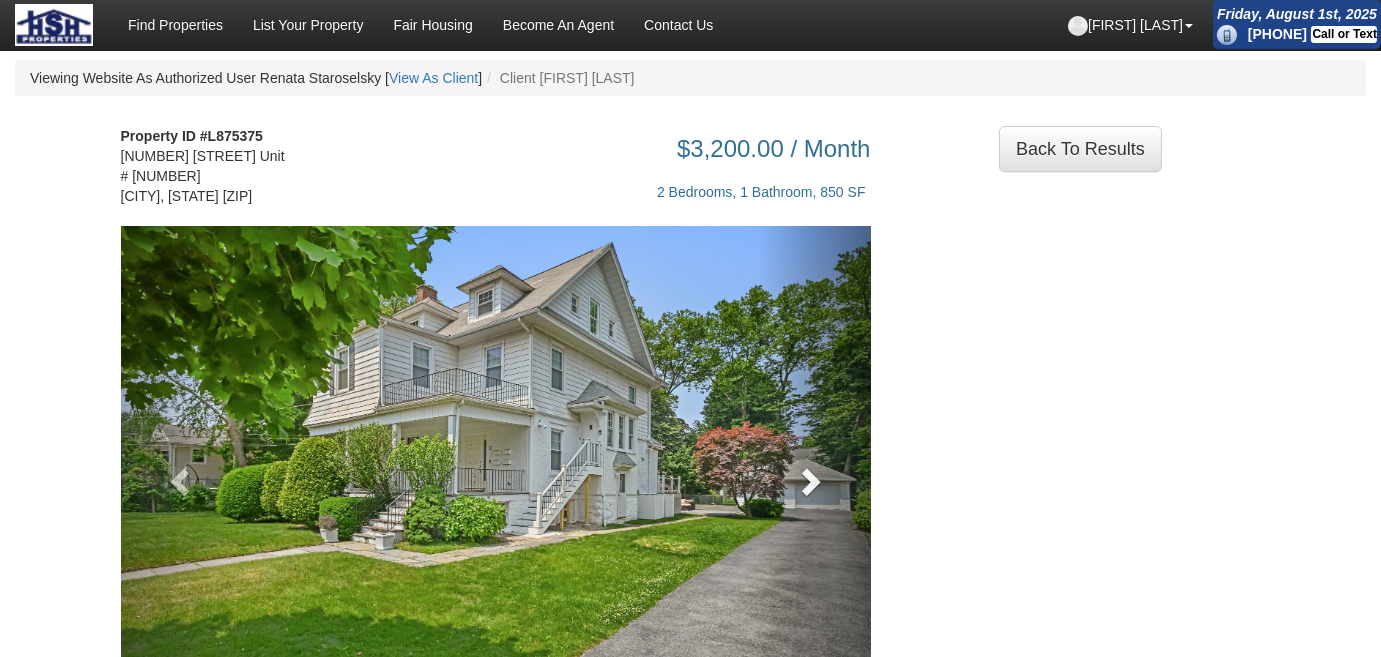 click at bounding box center [809, 481] 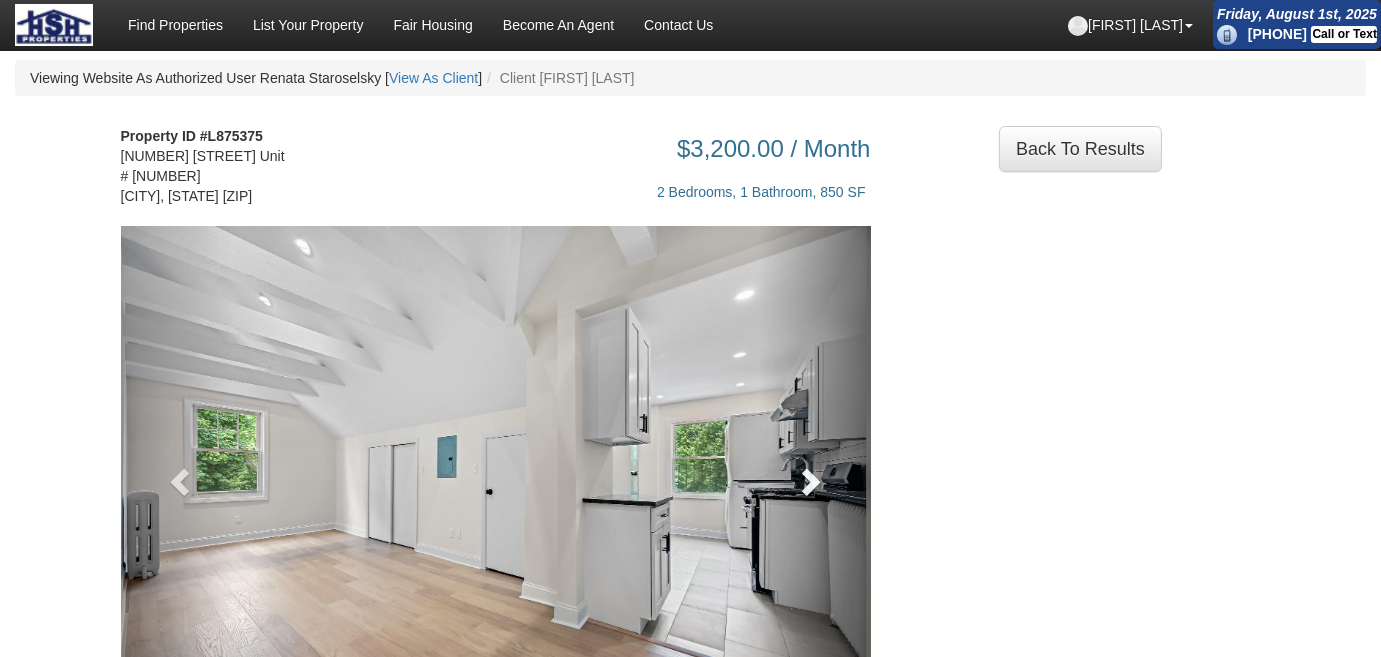 click at bounding box center [809, 481] 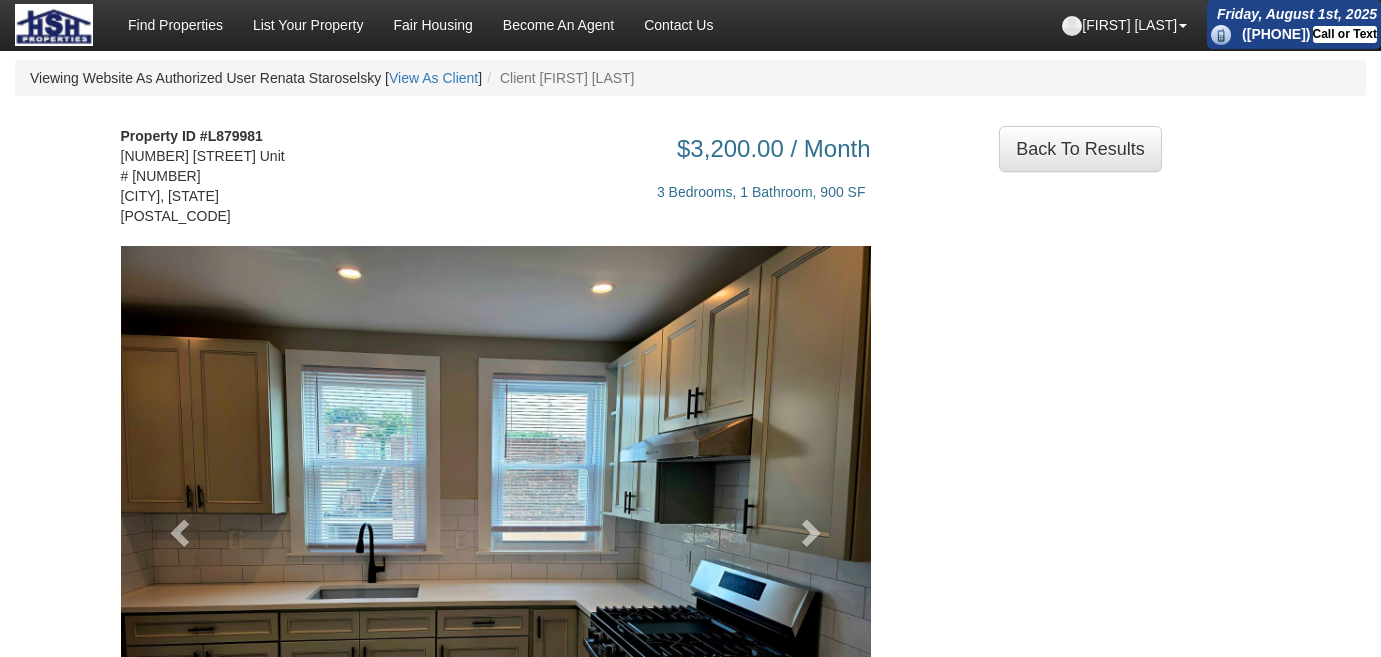 scroll, scrollTop: 0, scrollLeft: 0, axis: both 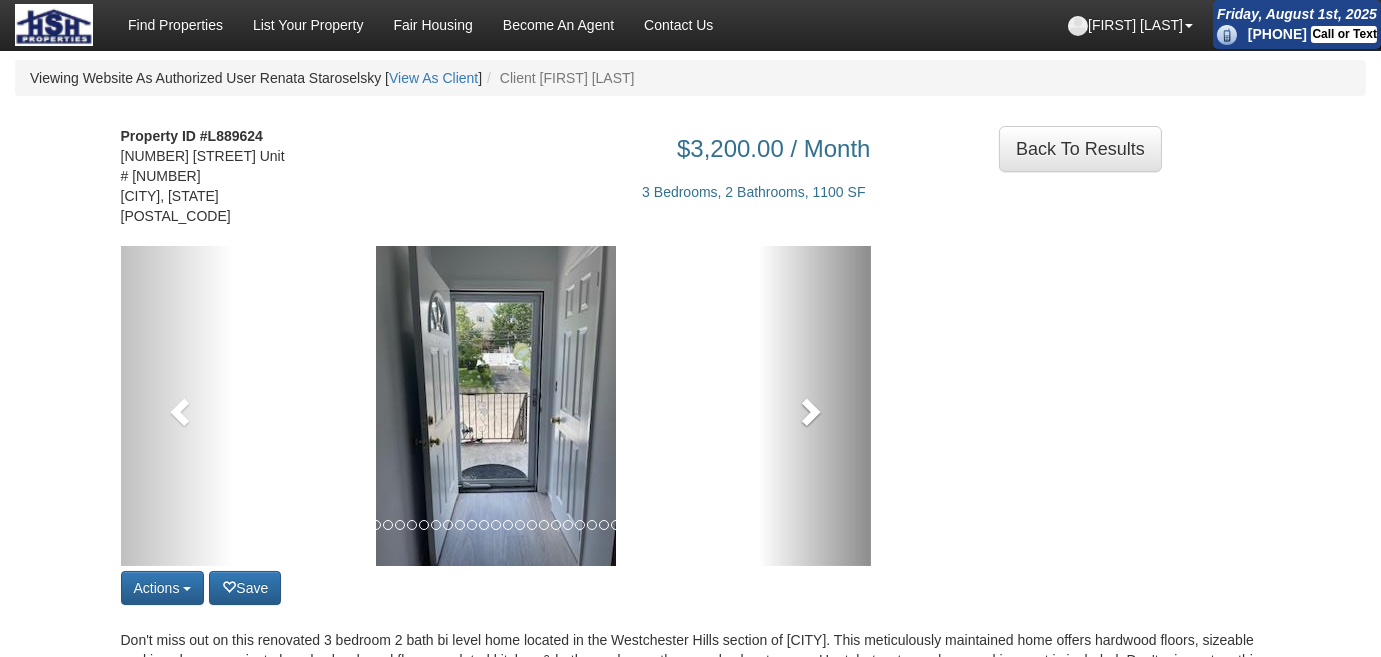 click at bounding box center [809, 411] 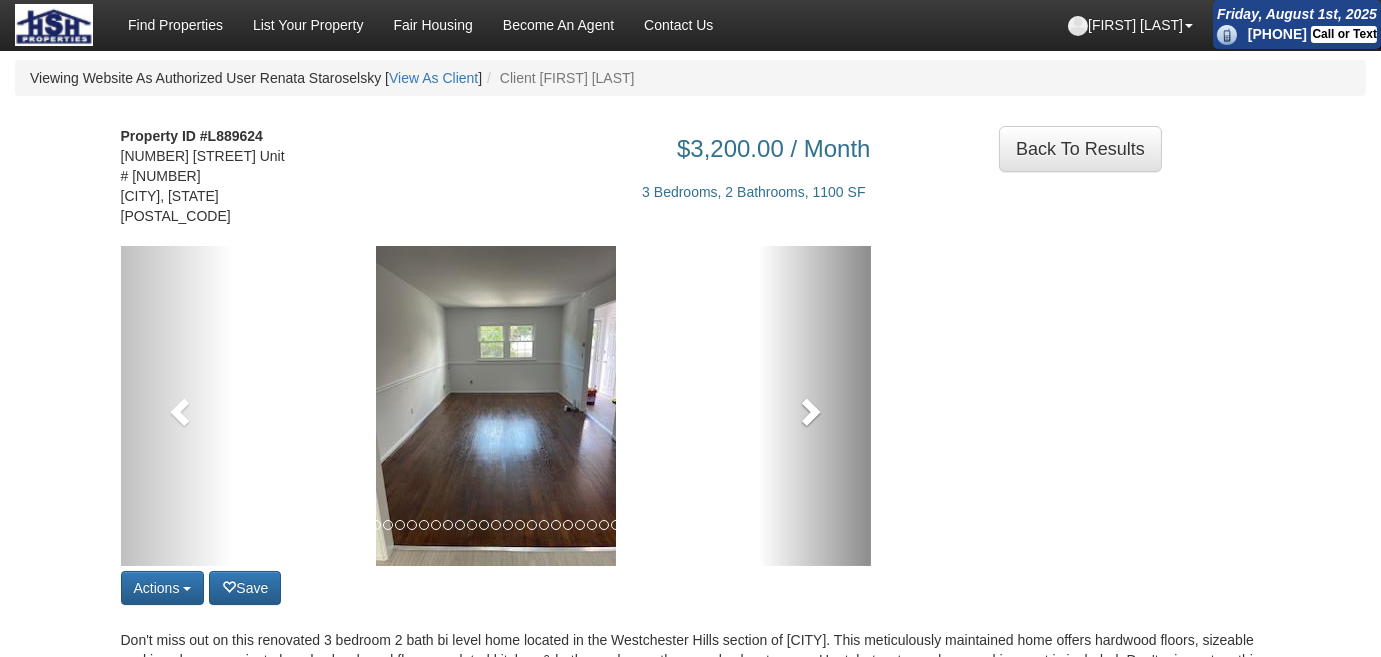 click at bounding box center (809, 411) 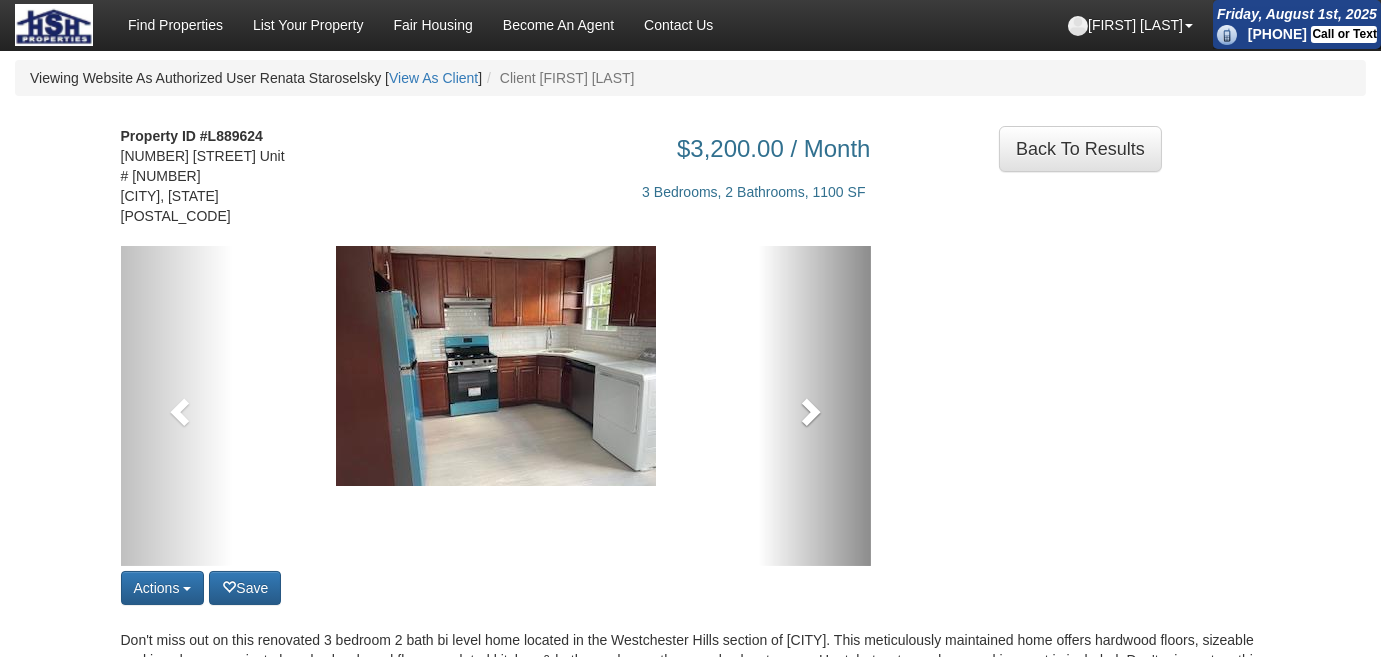 click at bounding box center (814, 406) 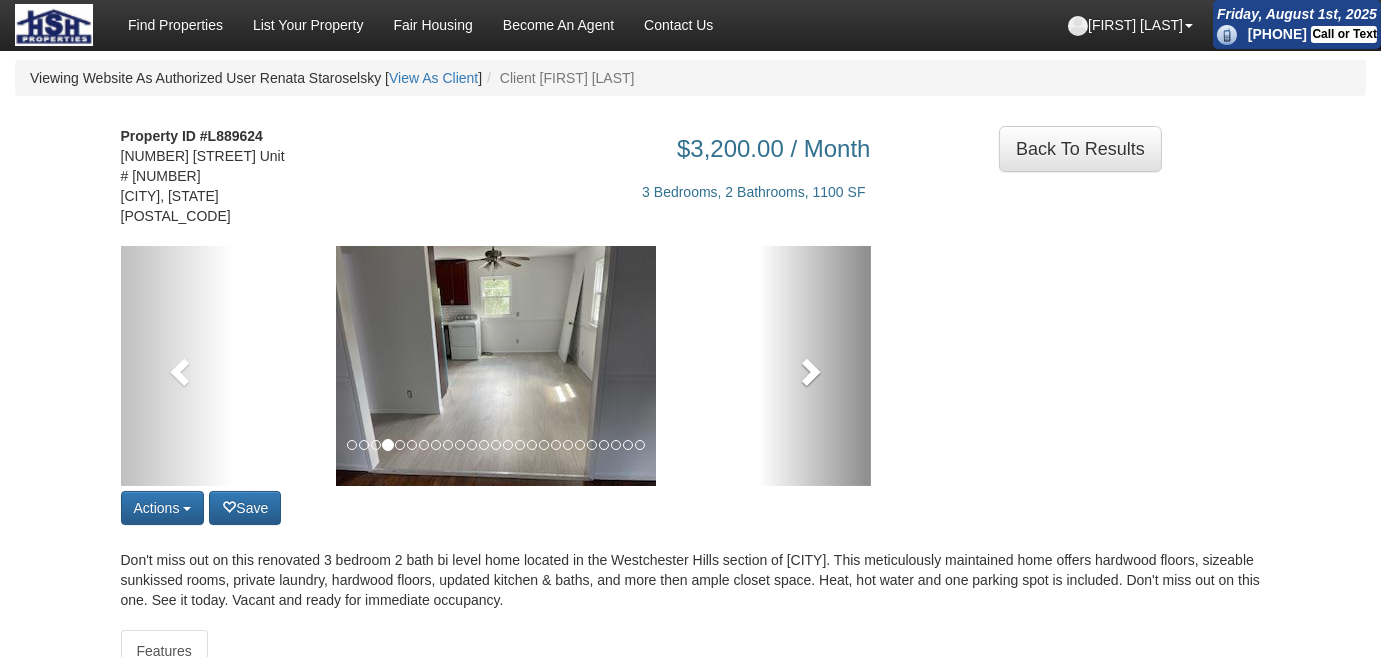 click at bounding box center (814, 366) 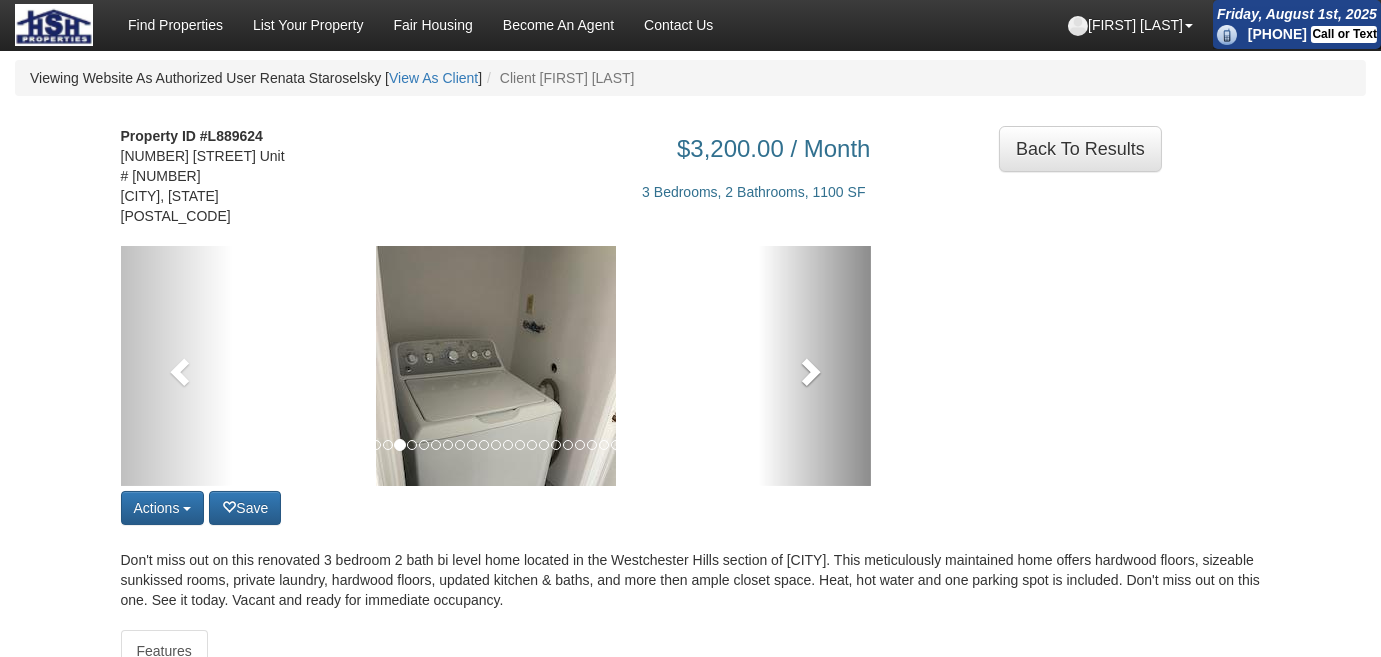 click at bounding box center (814, 366) 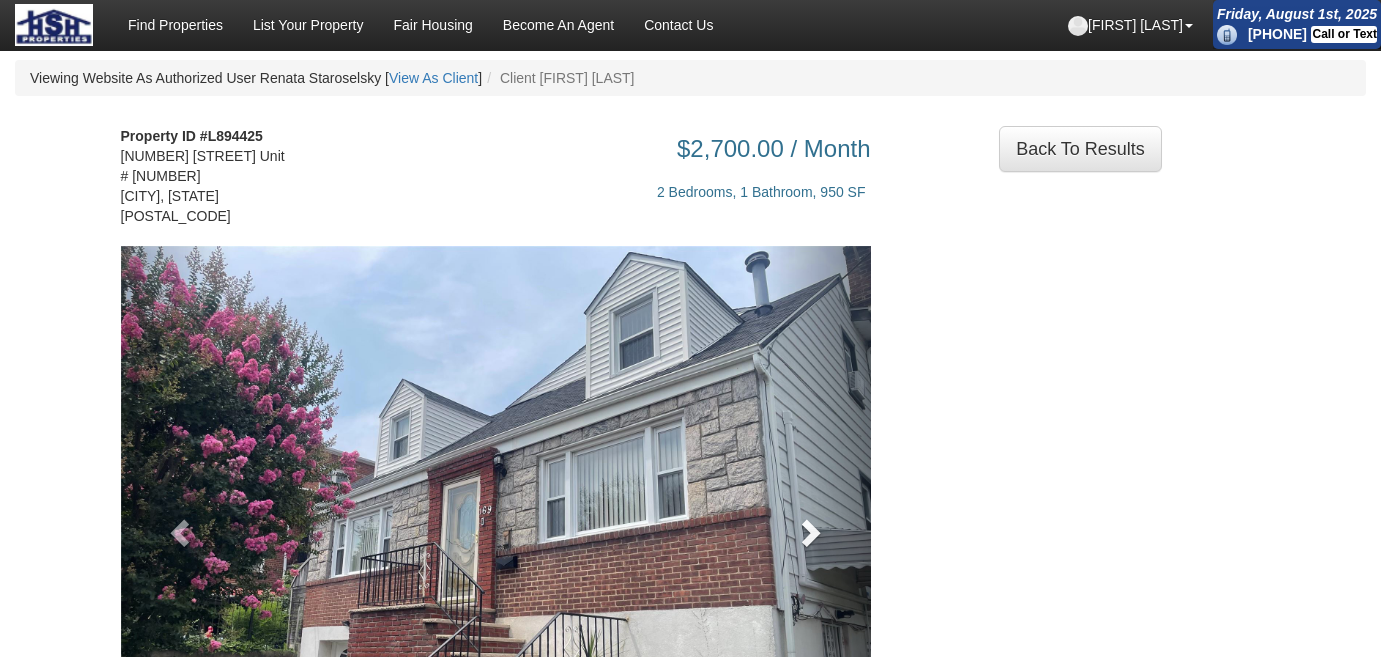 scroll, scrollTop: 272, scrollLeft: 0, axis: vertical 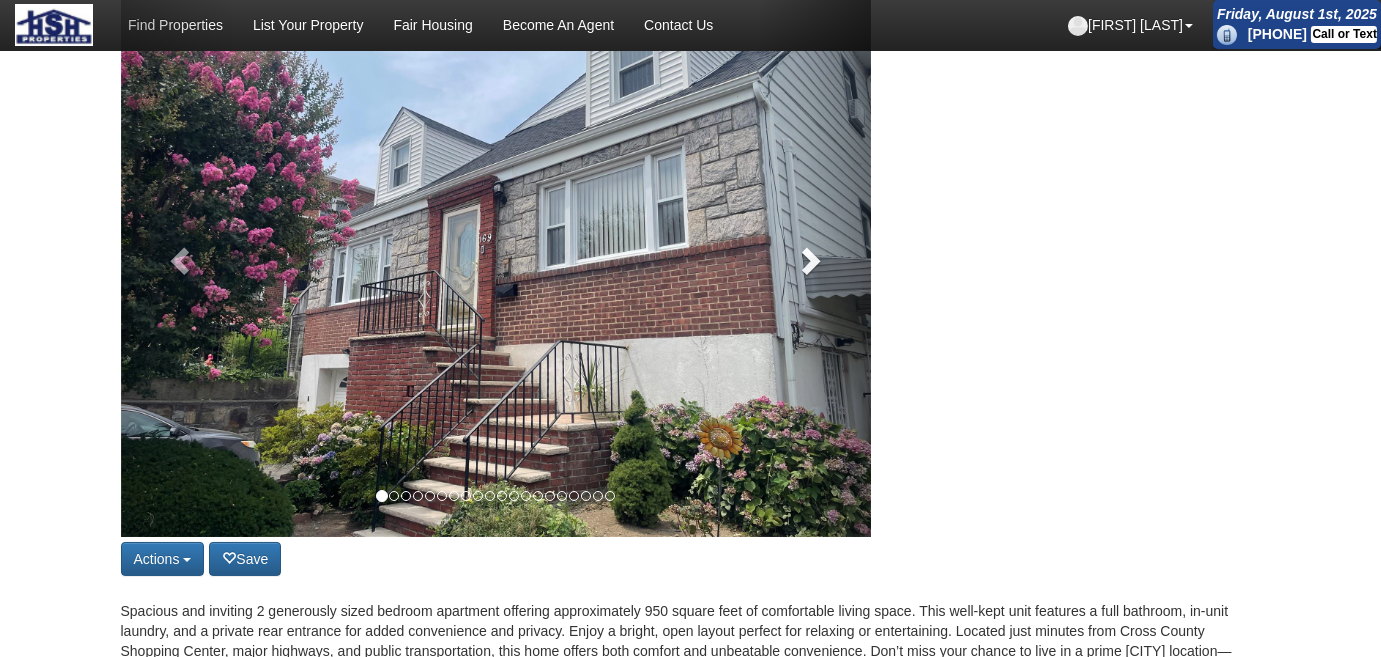 click at bounding box center [809, 260] 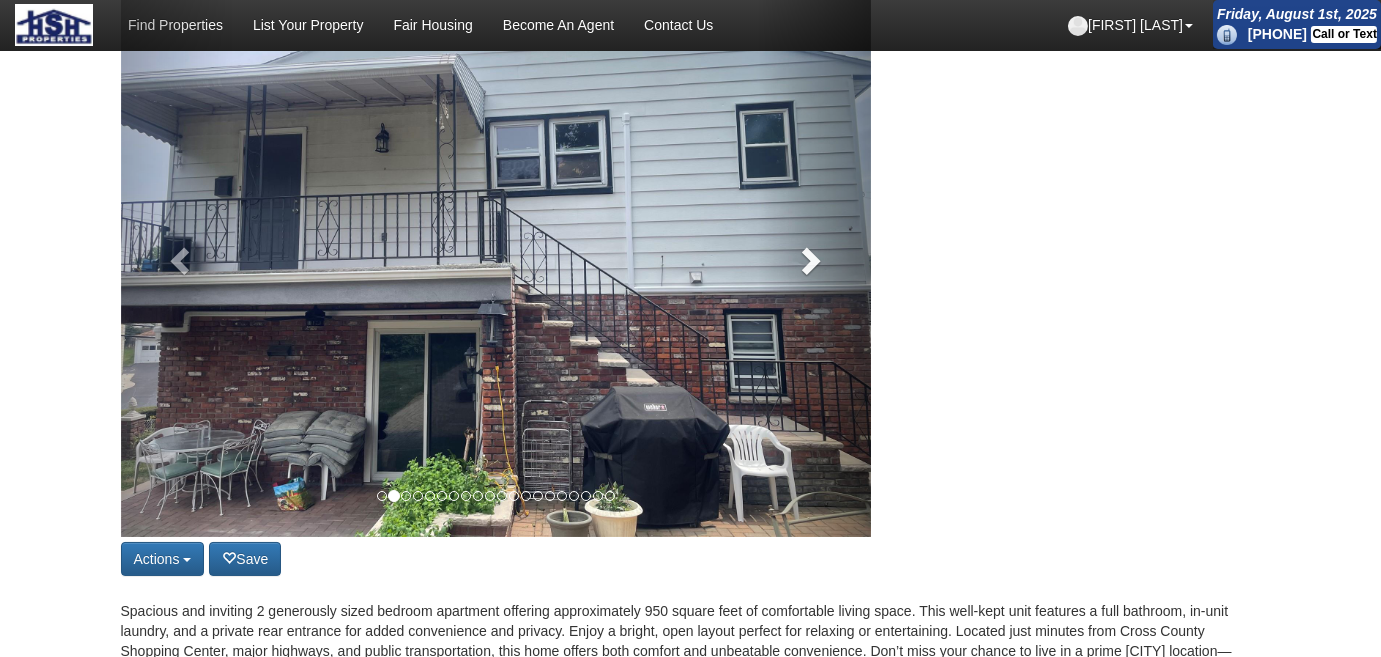 click at bounding box center (809, 260) 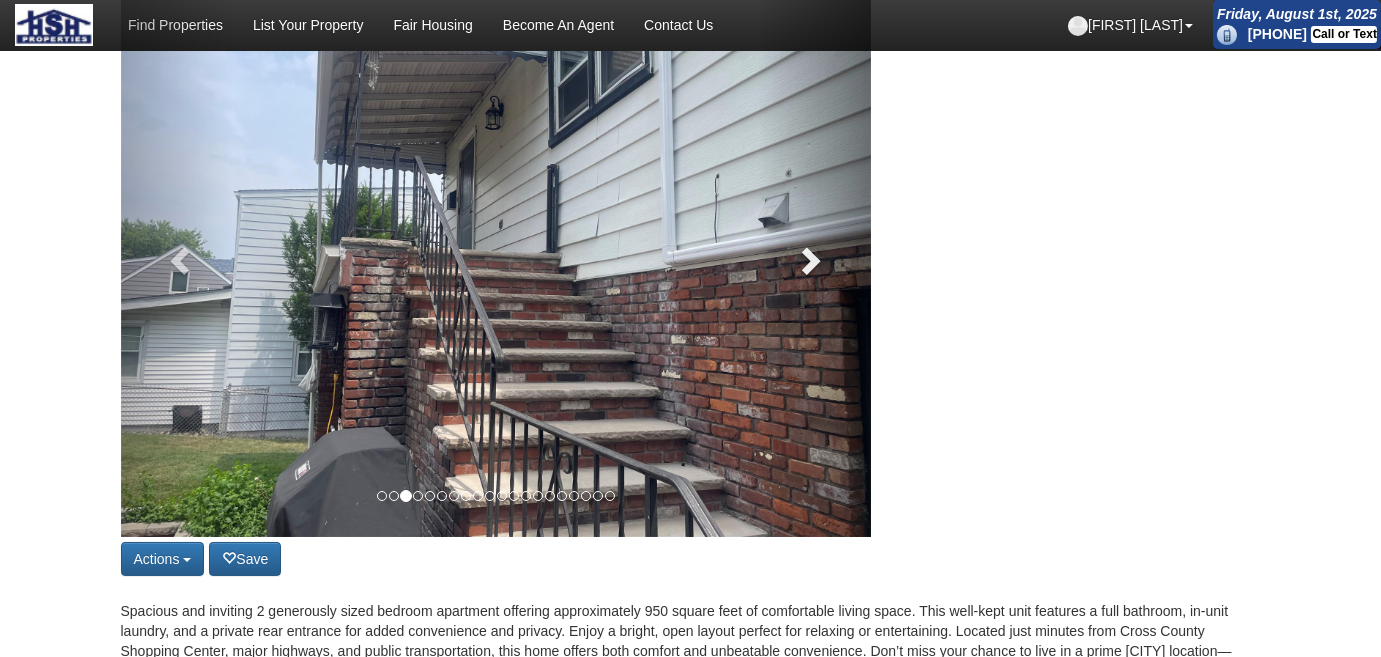click at bounding box center (809, 260) 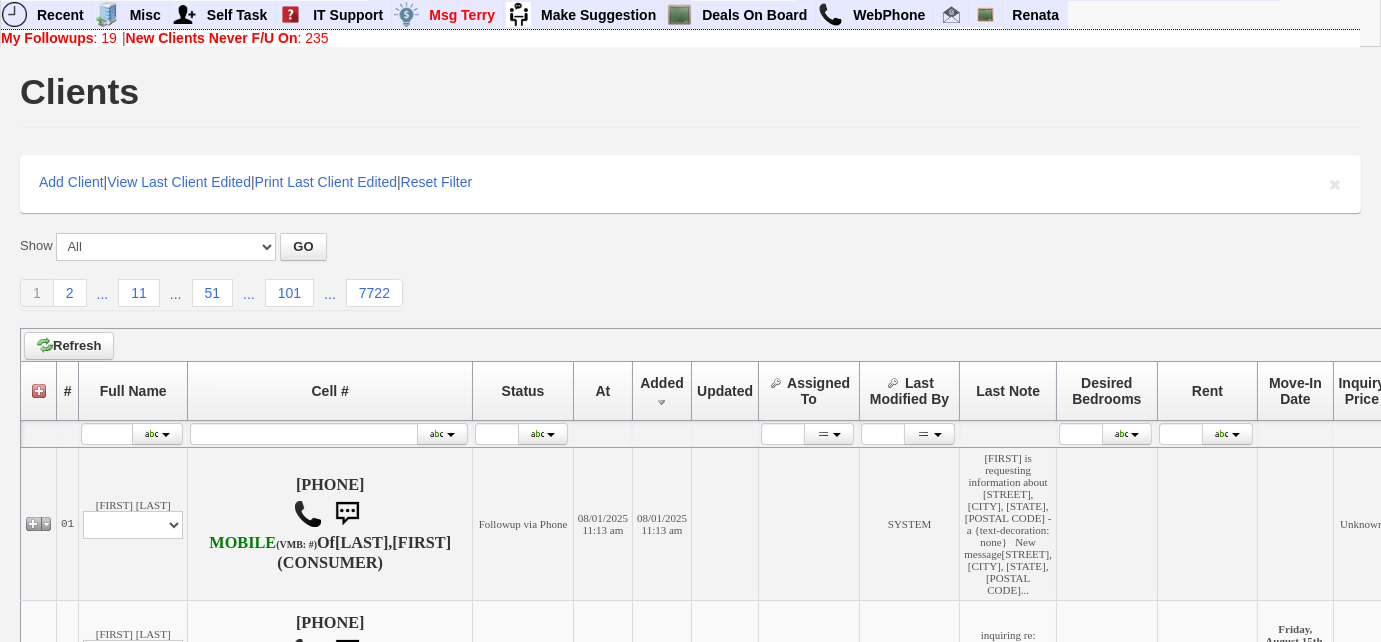 scroll, scrollTop: 0, scrollLeft: 0, axis: both 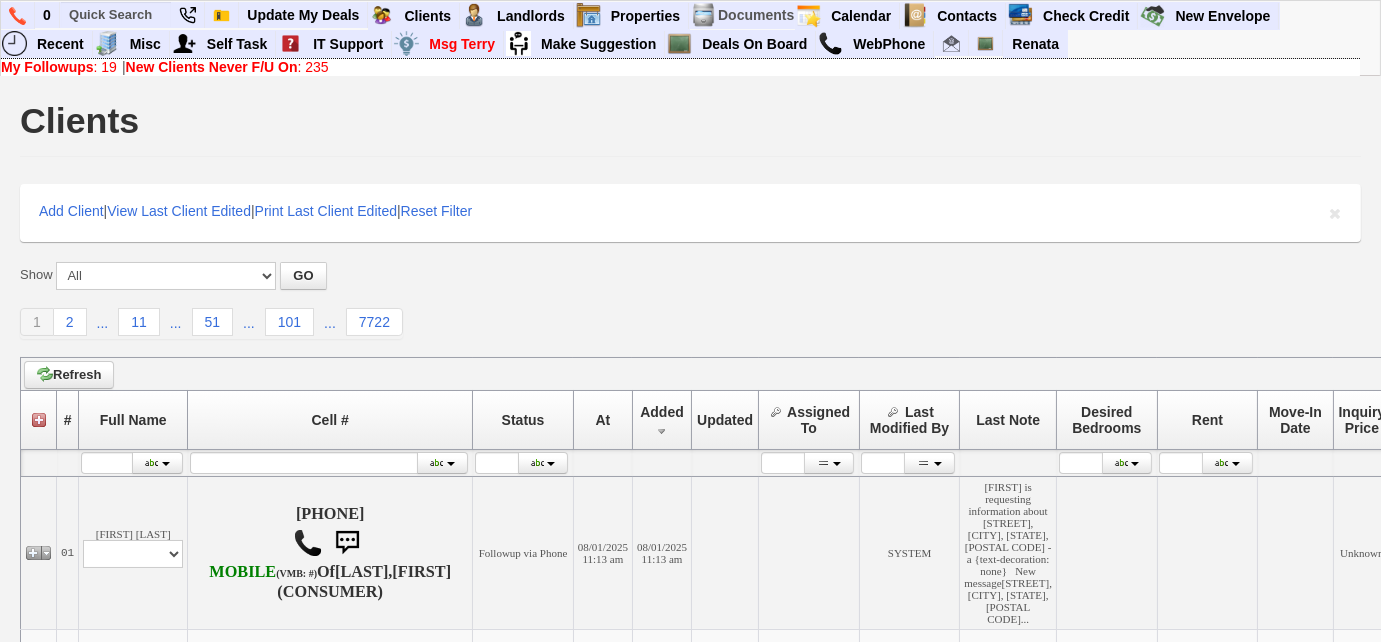 click on "My Followups : 19" at bounding box center (59, 67) 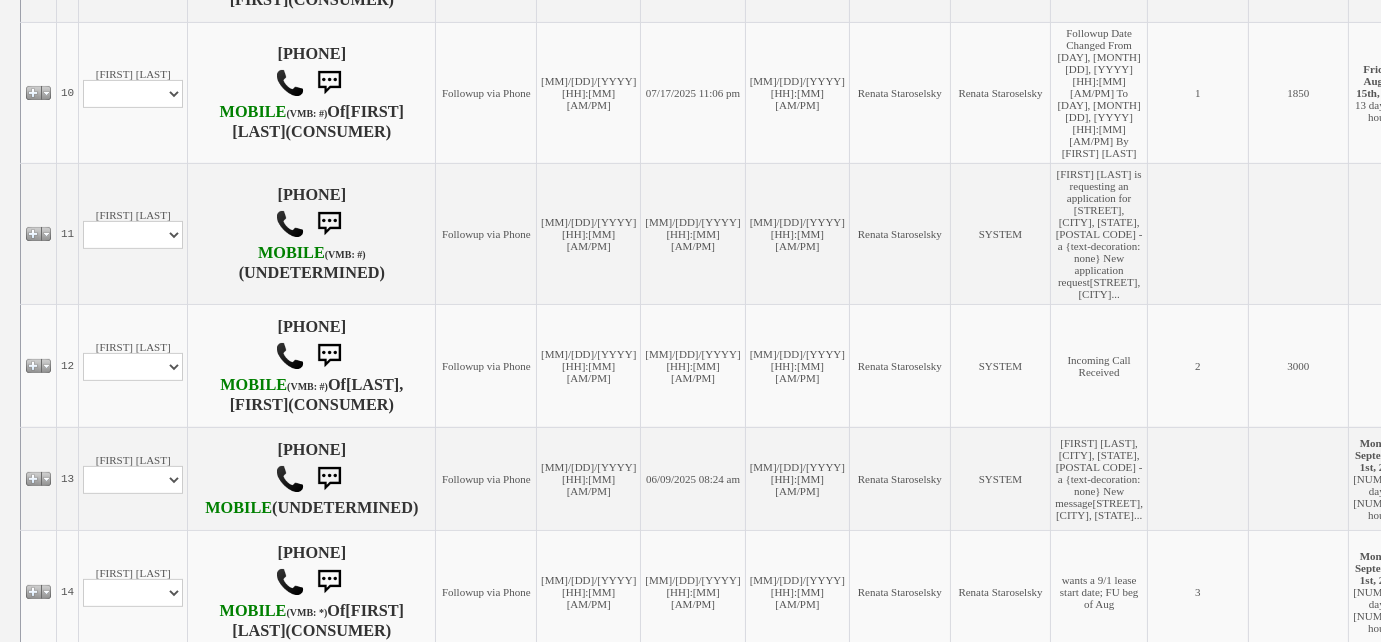 scroll, scrollTop: 1818, scrollLeft: 0, axis: vertical 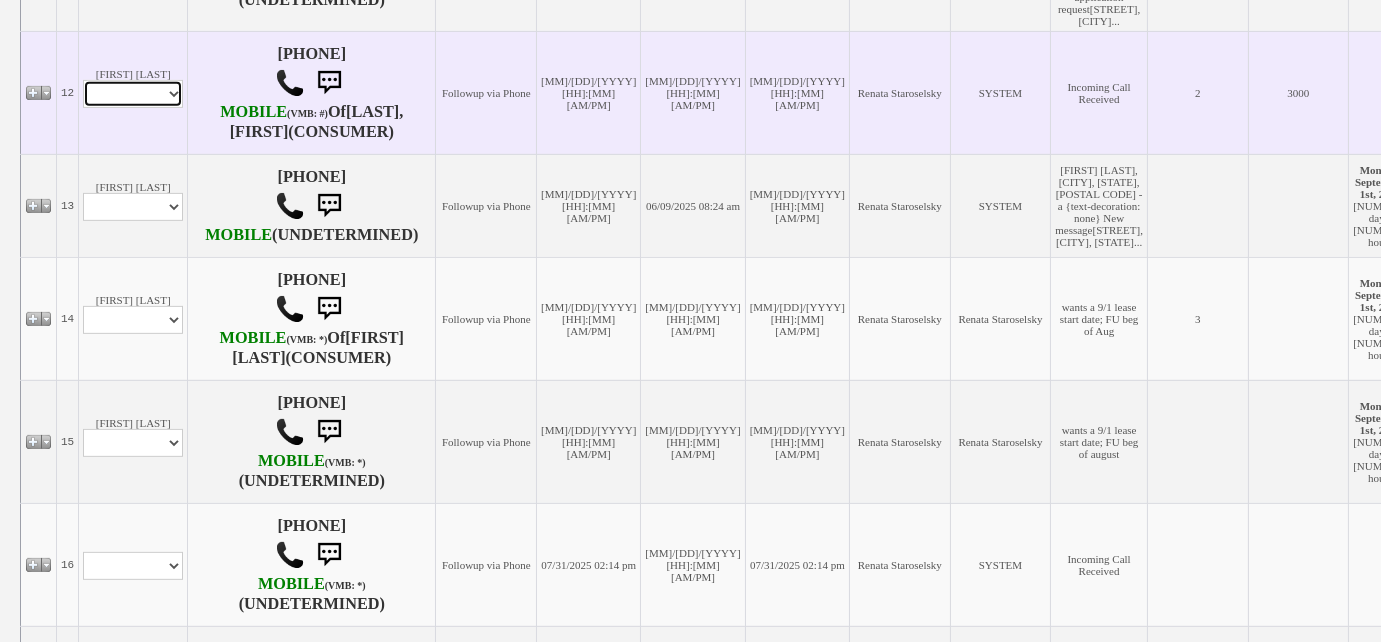 drag, startPoint x: 171, startPoint y: 284, endPoint x: 171, endPoint y: 297, distance: 13 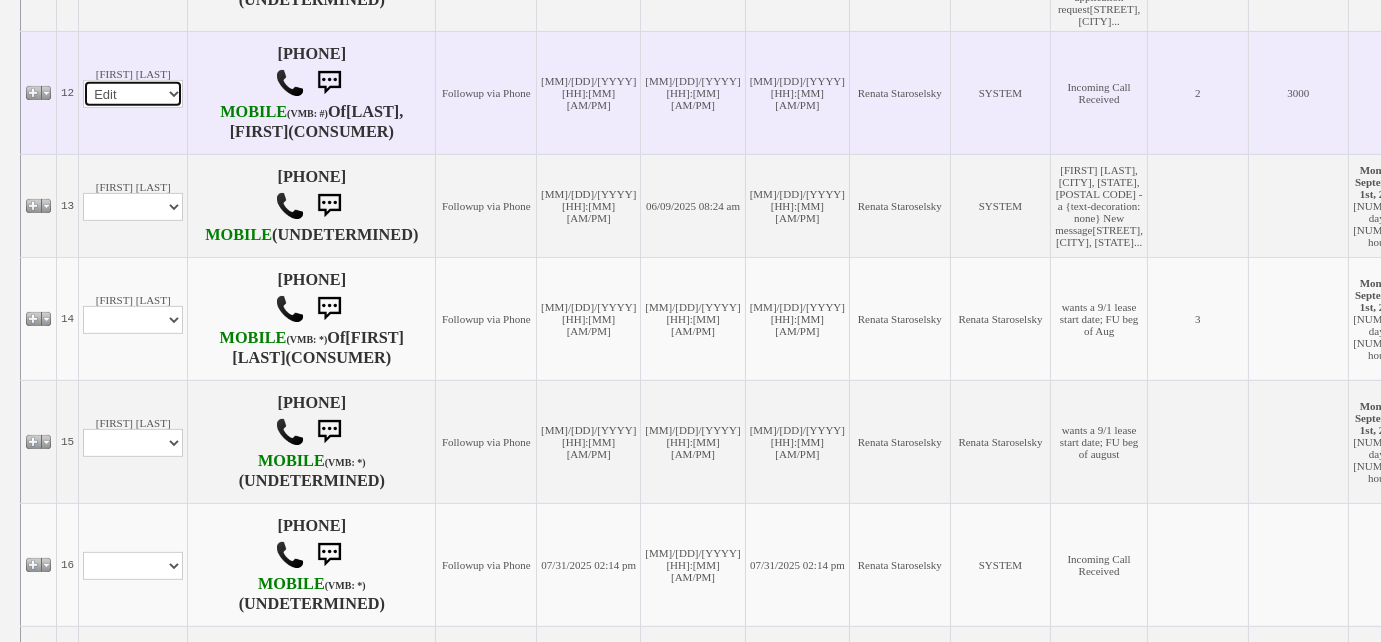 click on "Profile
Edit
Print
Closed Deals" at bounding box center [133, 94] 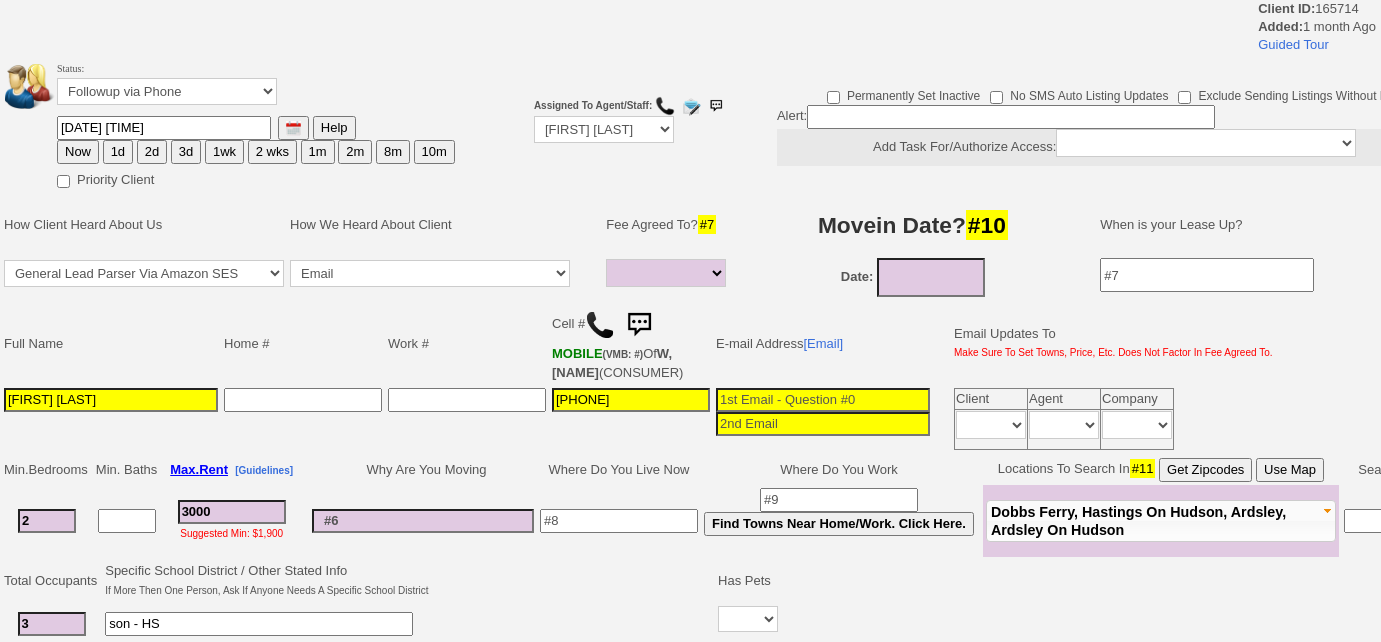 select 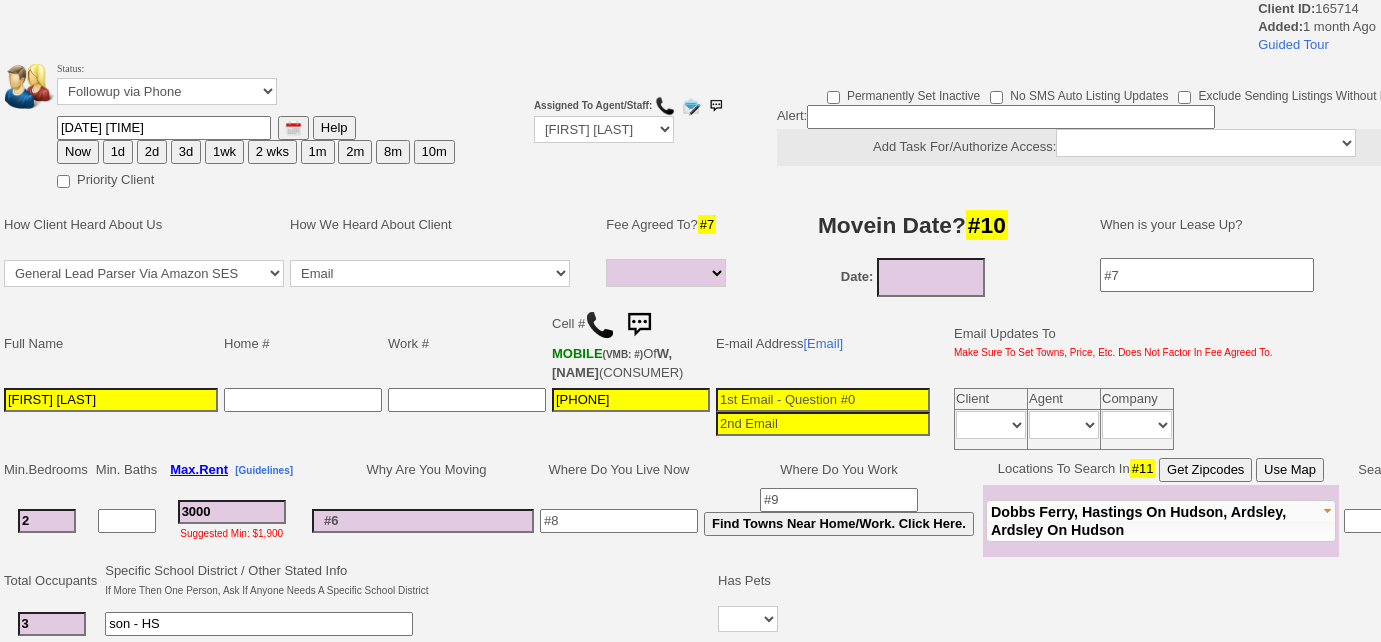 scroll, scrollTop: 0, scrollLeft: 0, axis: both 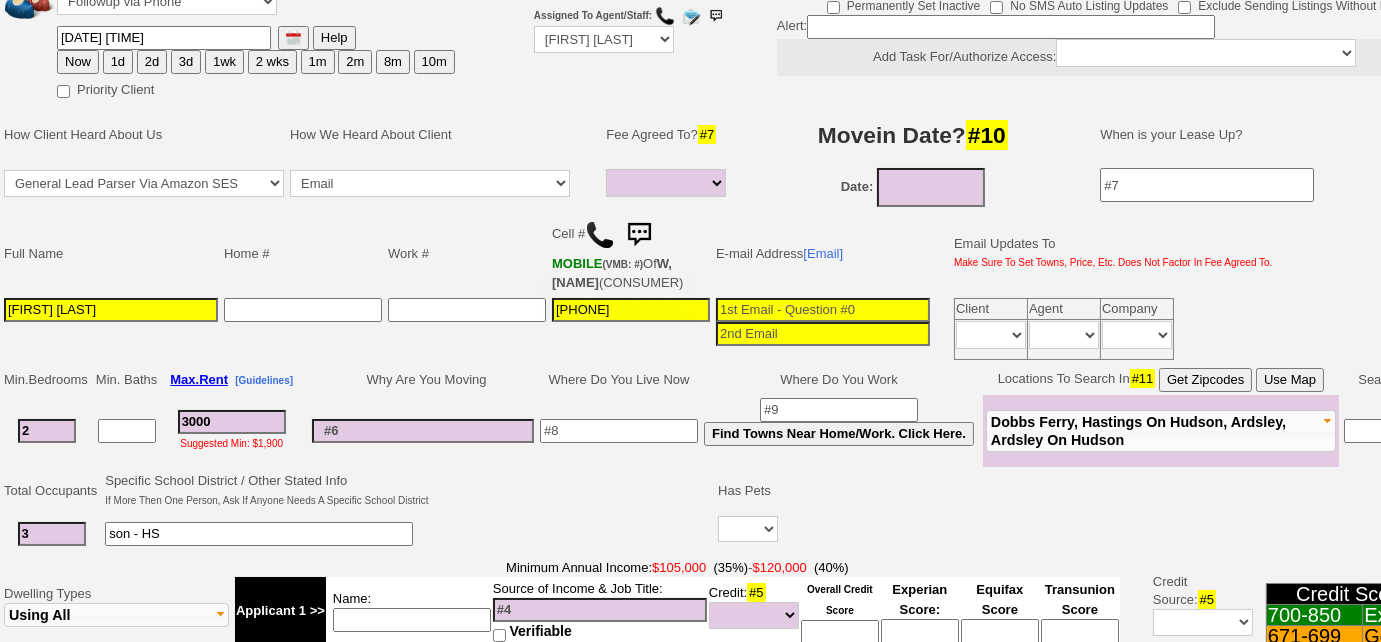 click at bounding box center (600, 235) 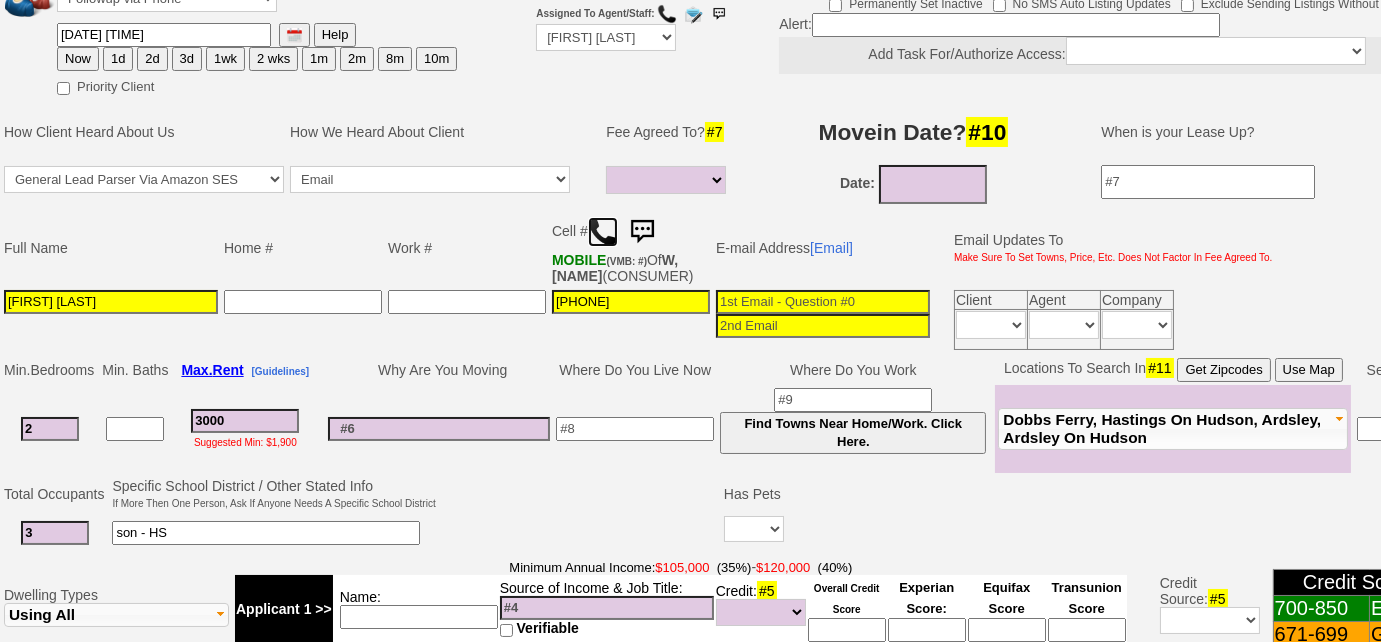 scroll, scrollTop: 651, scrollLeft: 0, axis: vertical 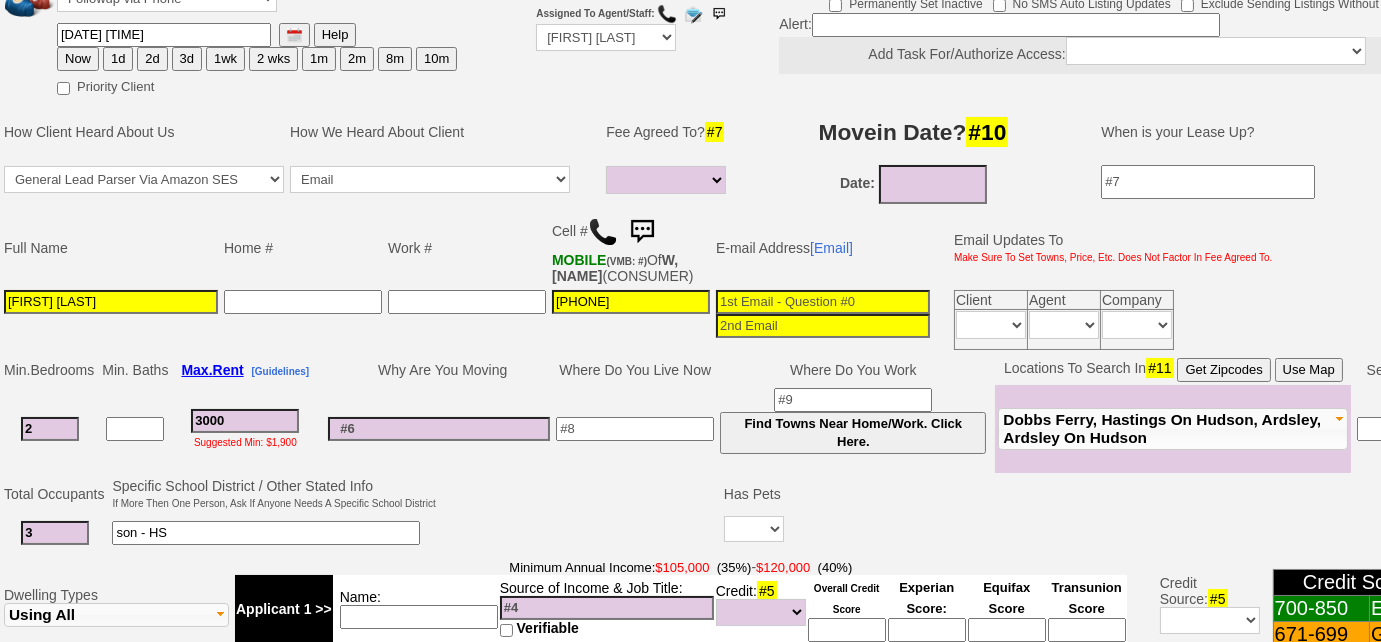click on "3d" at bounding box center (187, 59) 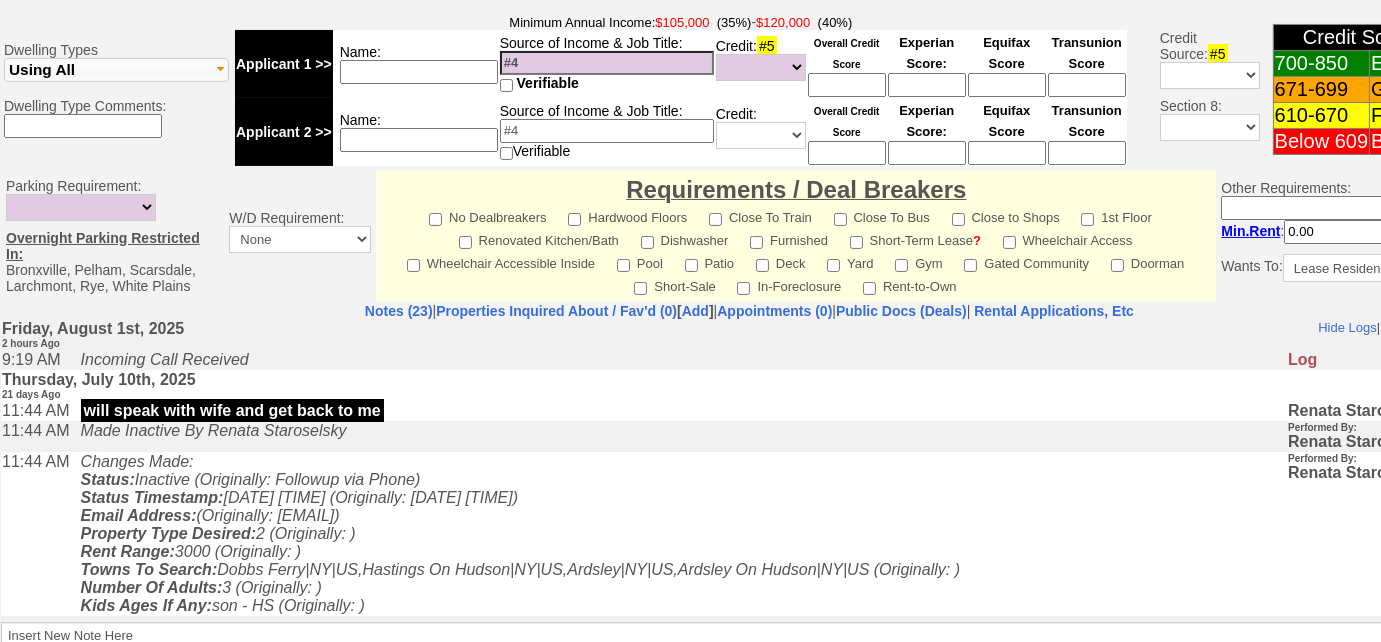 scroll, scrollTop: 898, scrollLeft: 0, axis: vertical 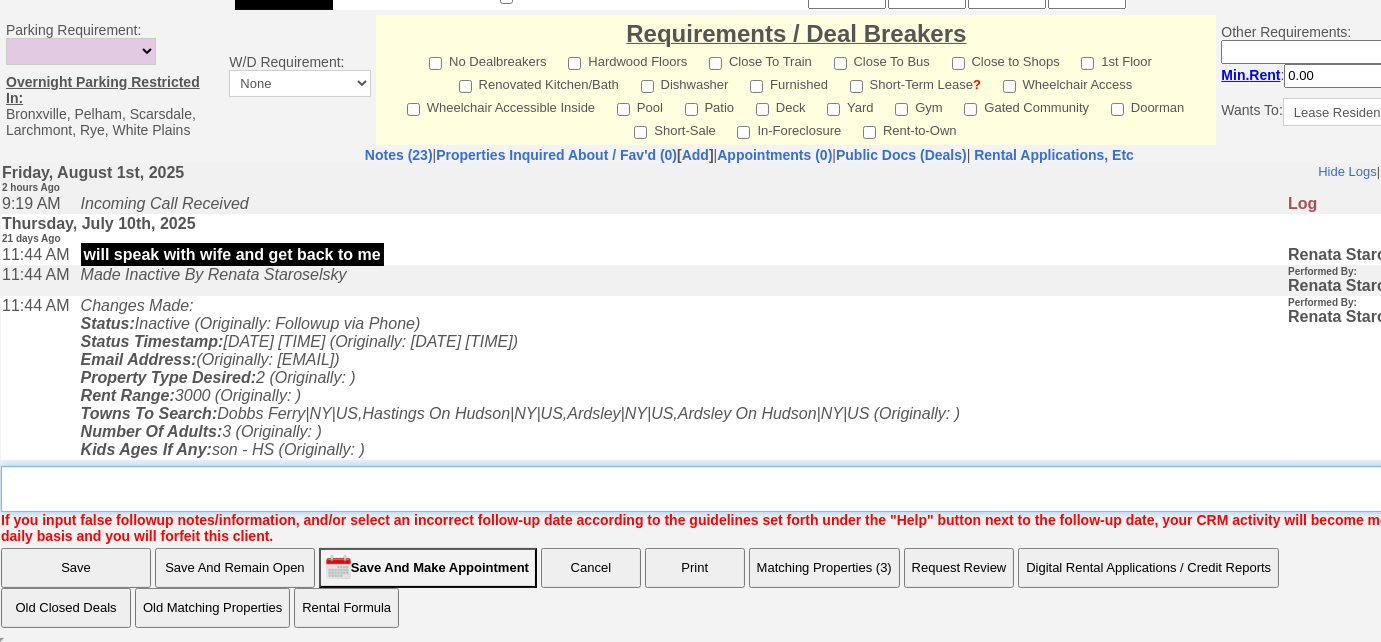 click on "Insert New Note Here" at bounding box center (756, 489) 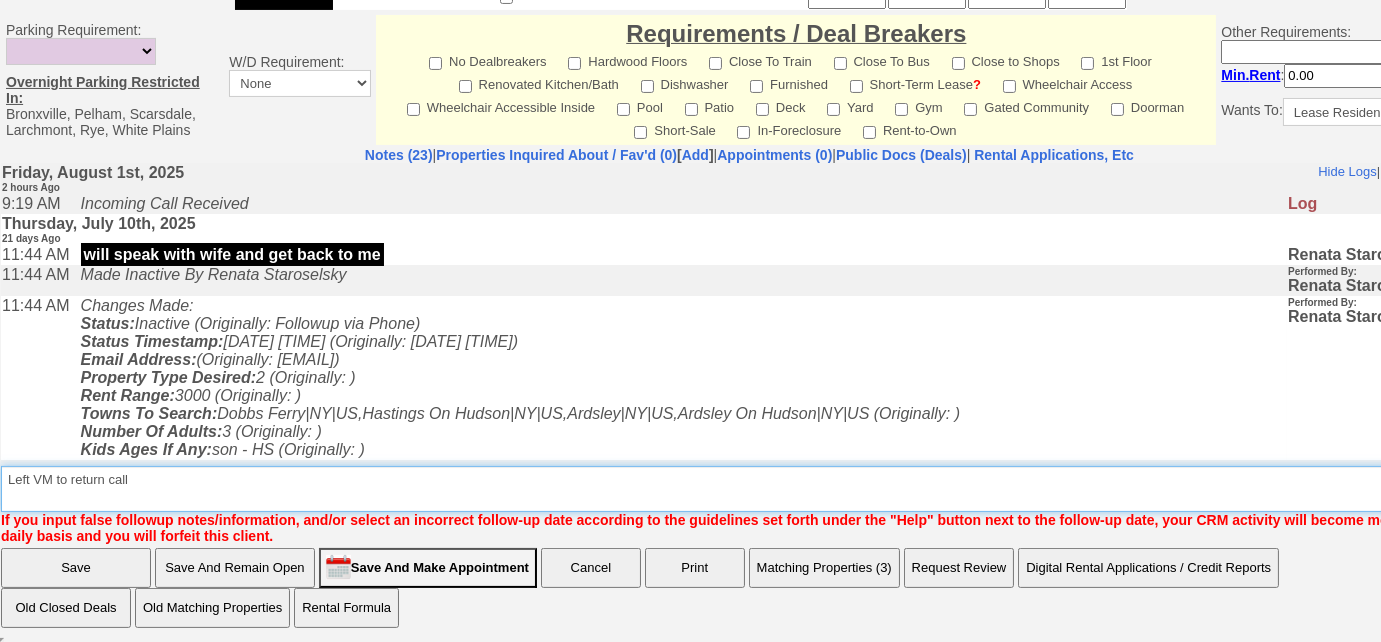 type on "Left VM to return call" 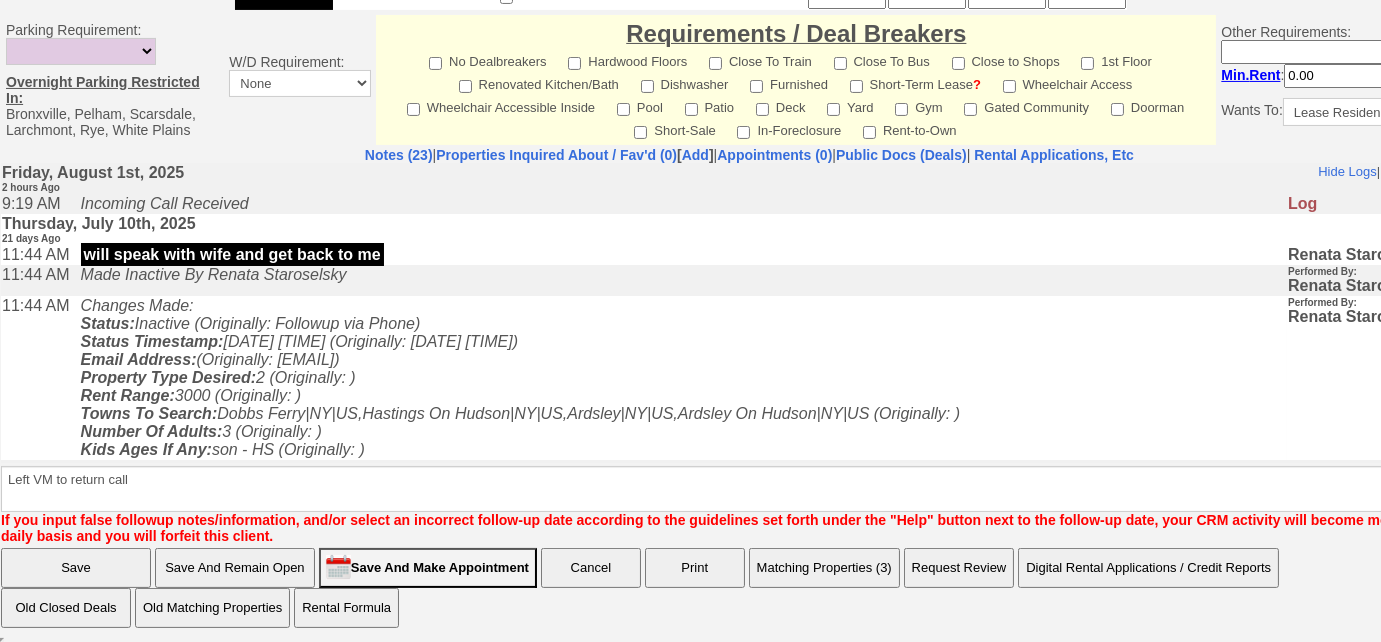 click on "Save" at bounding box center (76, 568) 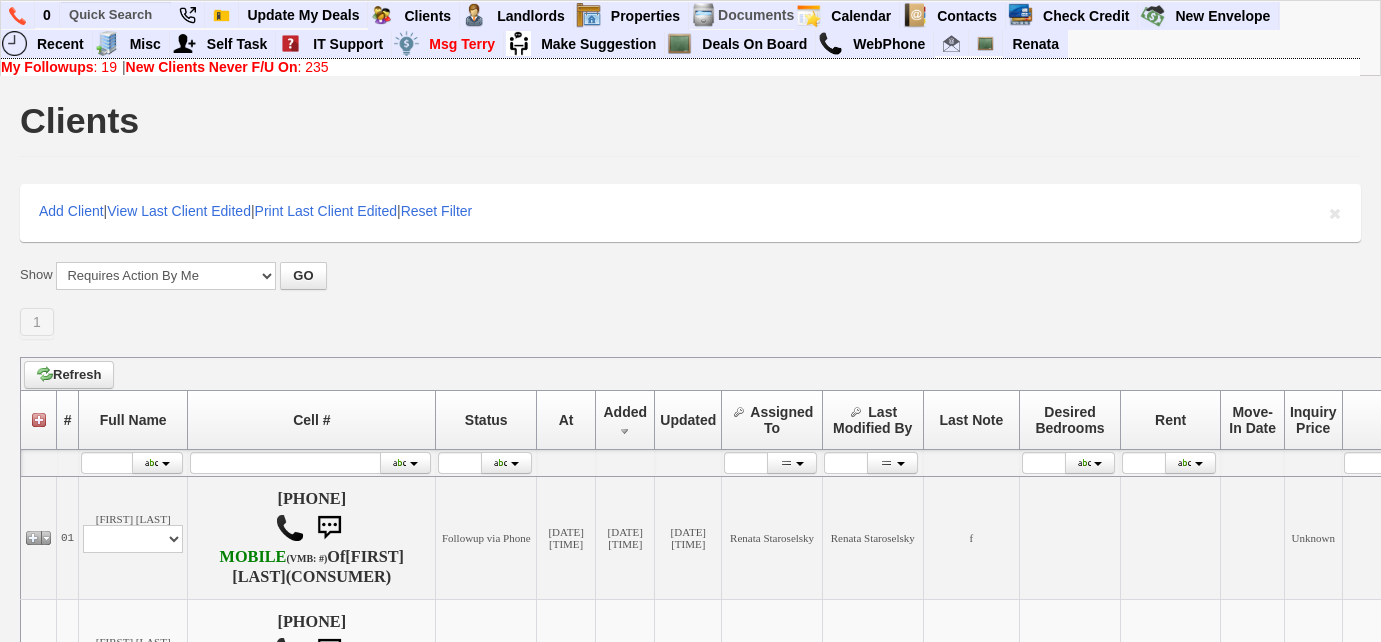 scroll, scrollTop: 0, scrollLeft: 0, axis: both 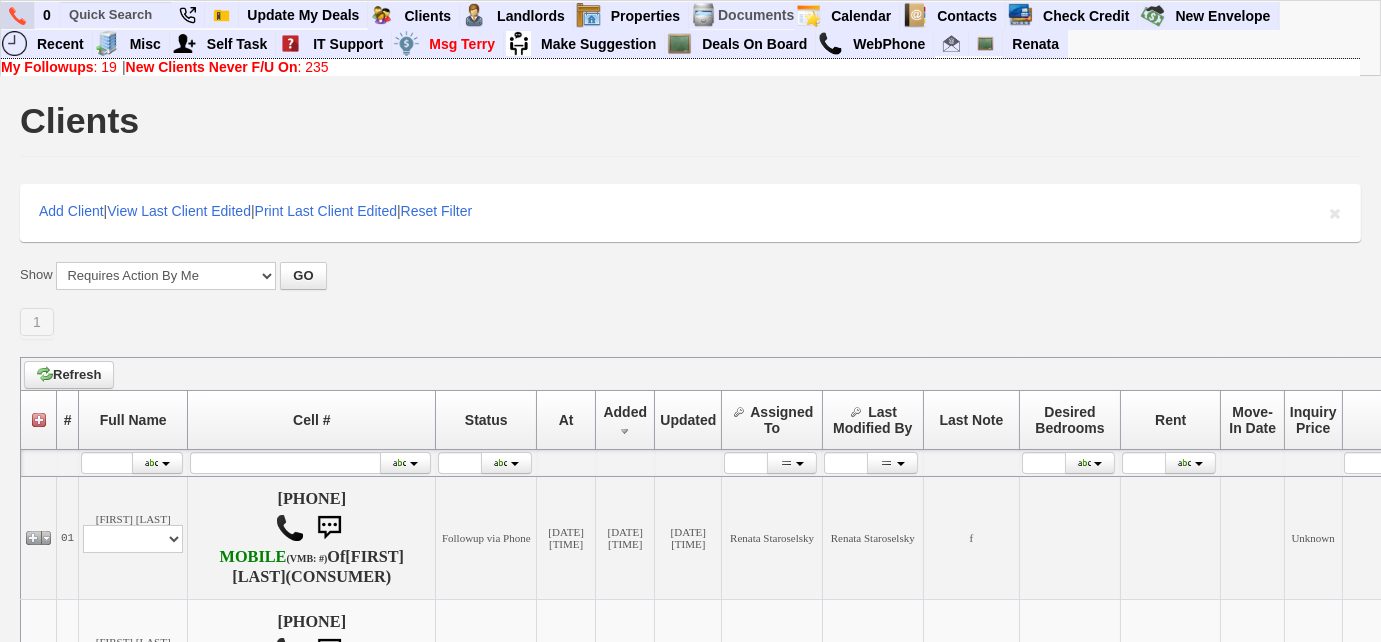 click at bounding box center [17, 16] 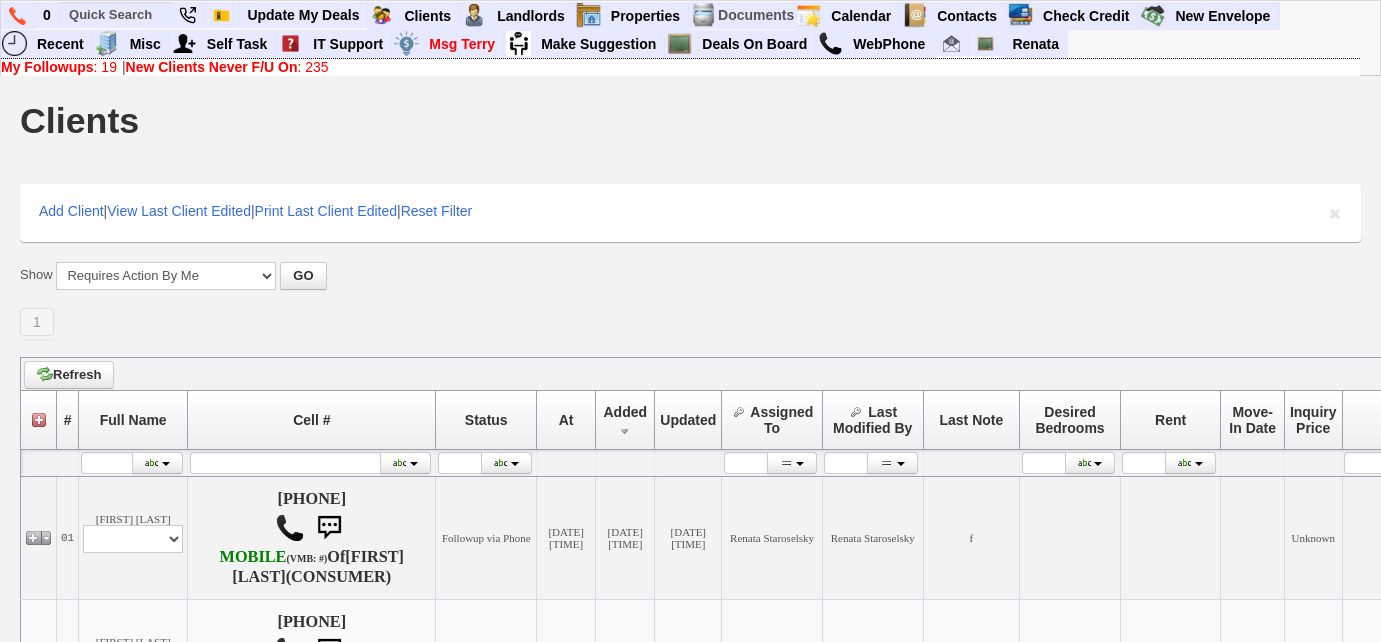 scroll, scrollTop: 0, scrollLeft: 0, axis: both 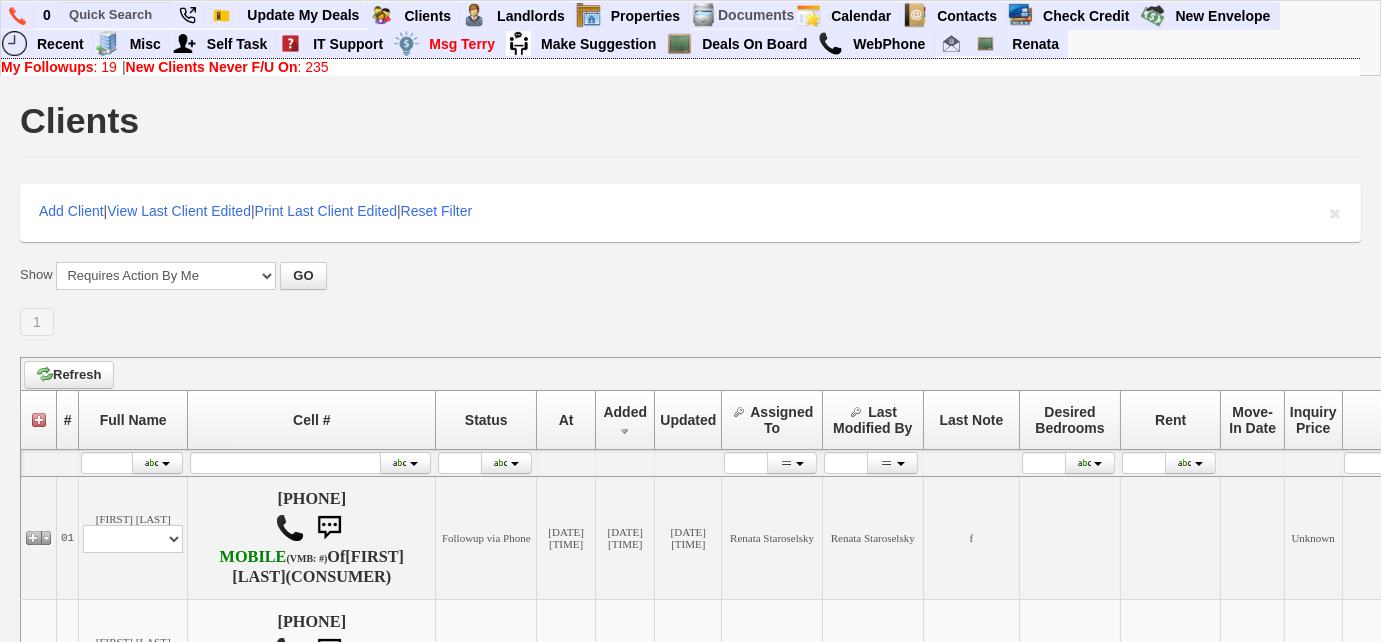 click on "My Followups : 19" at bounding box center [59, 67] 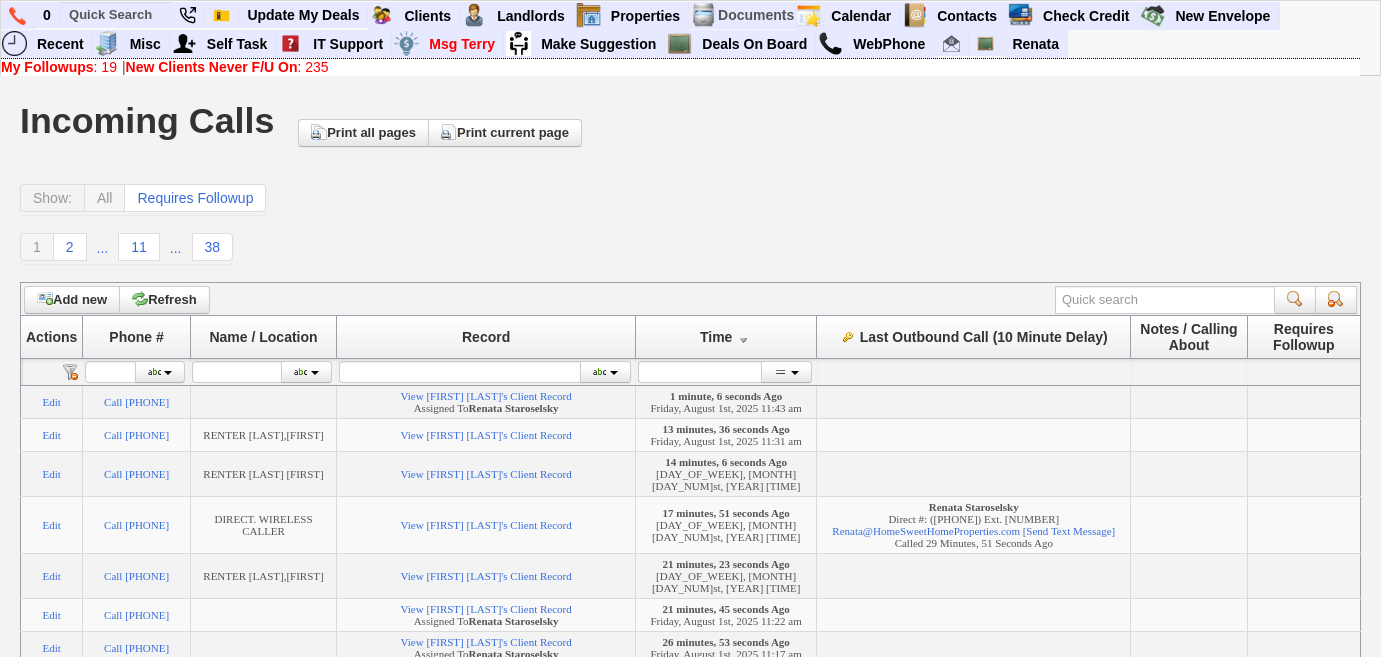 scroll, scrollTop: 0, scrollLeft: 0, axis: both 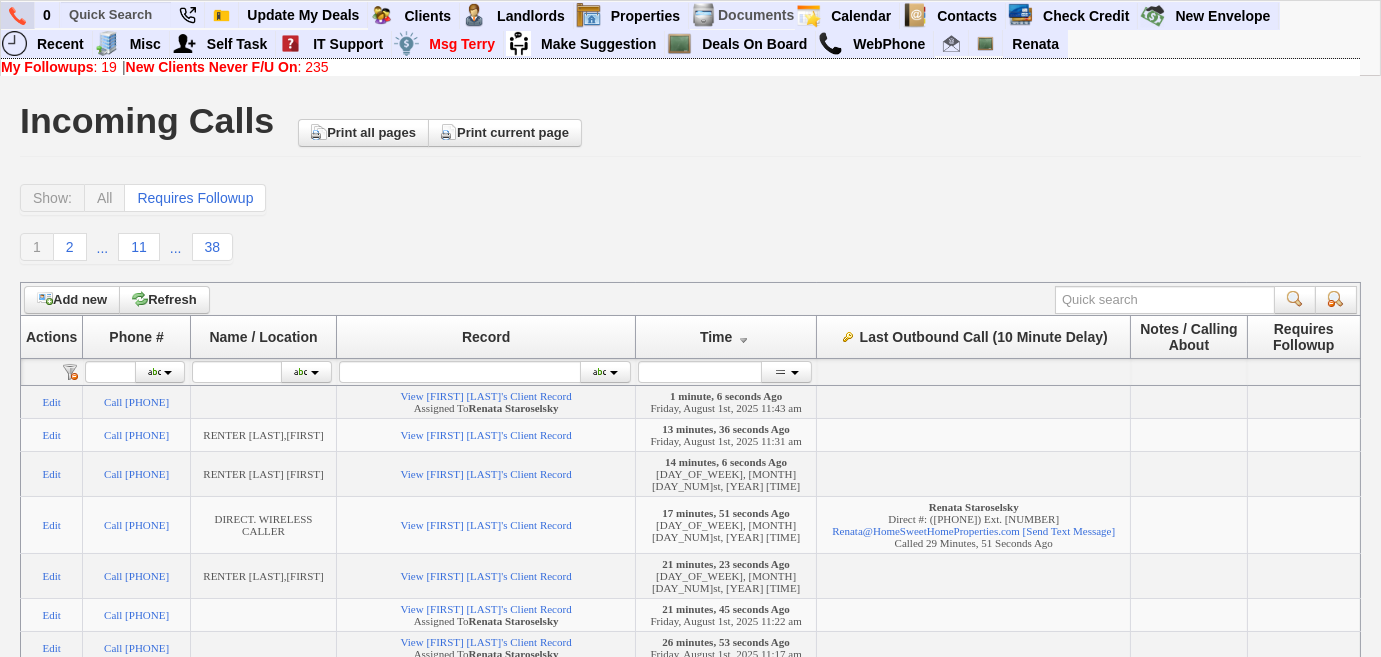 click at bounding box center (17, 16) 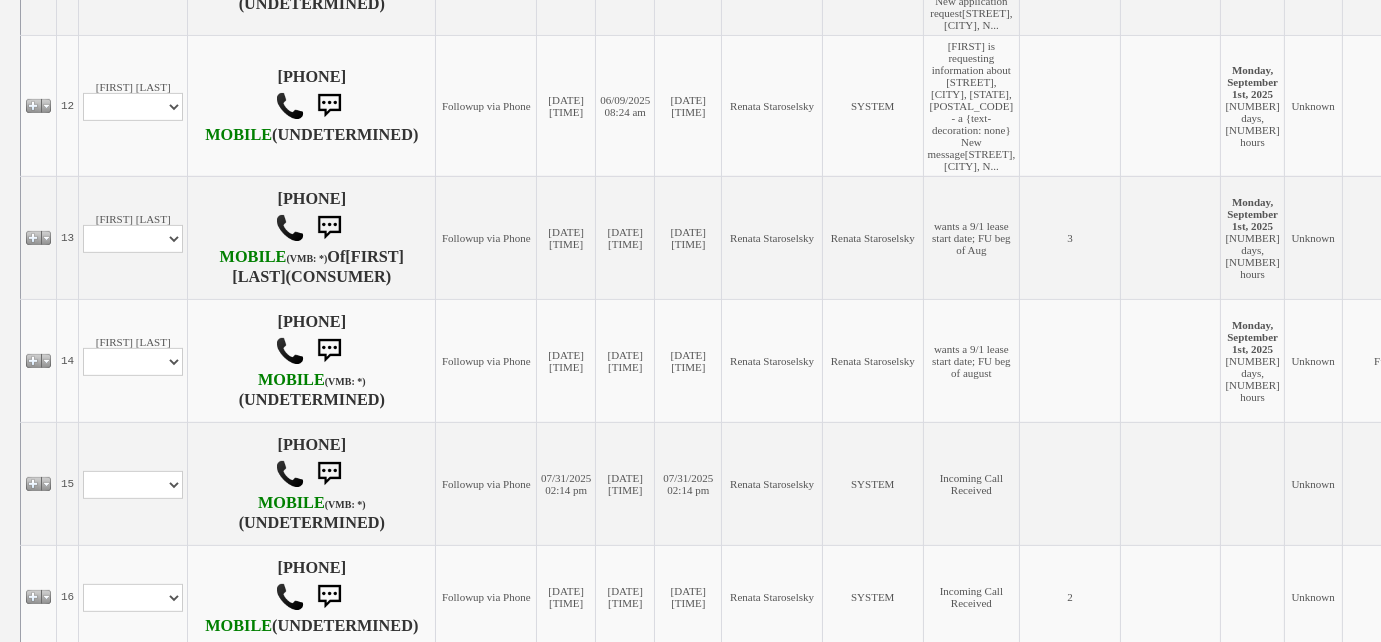 scroll, scrollTop: 1909, scrollLeft: 0, axis: vertical 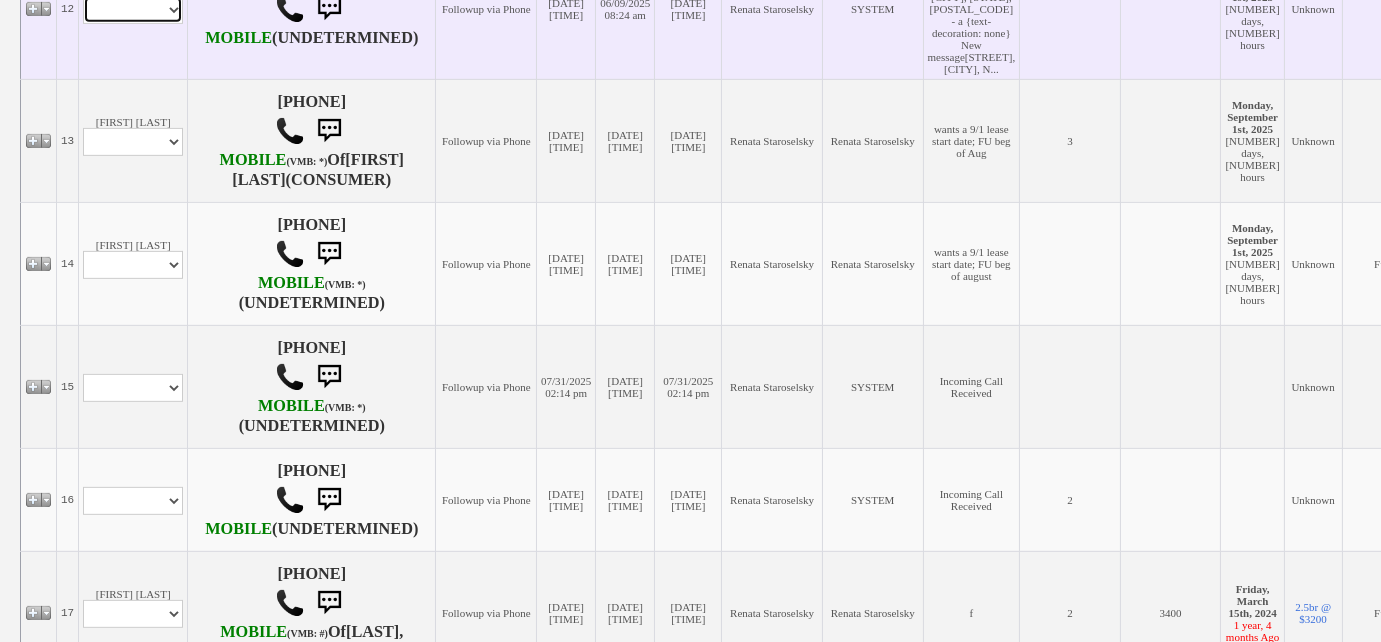 click on "Profile
Edit
Print
Email Externally (Will Not Be Tracked In CRM)
Closed Deals" at bounding box center (133, 10) 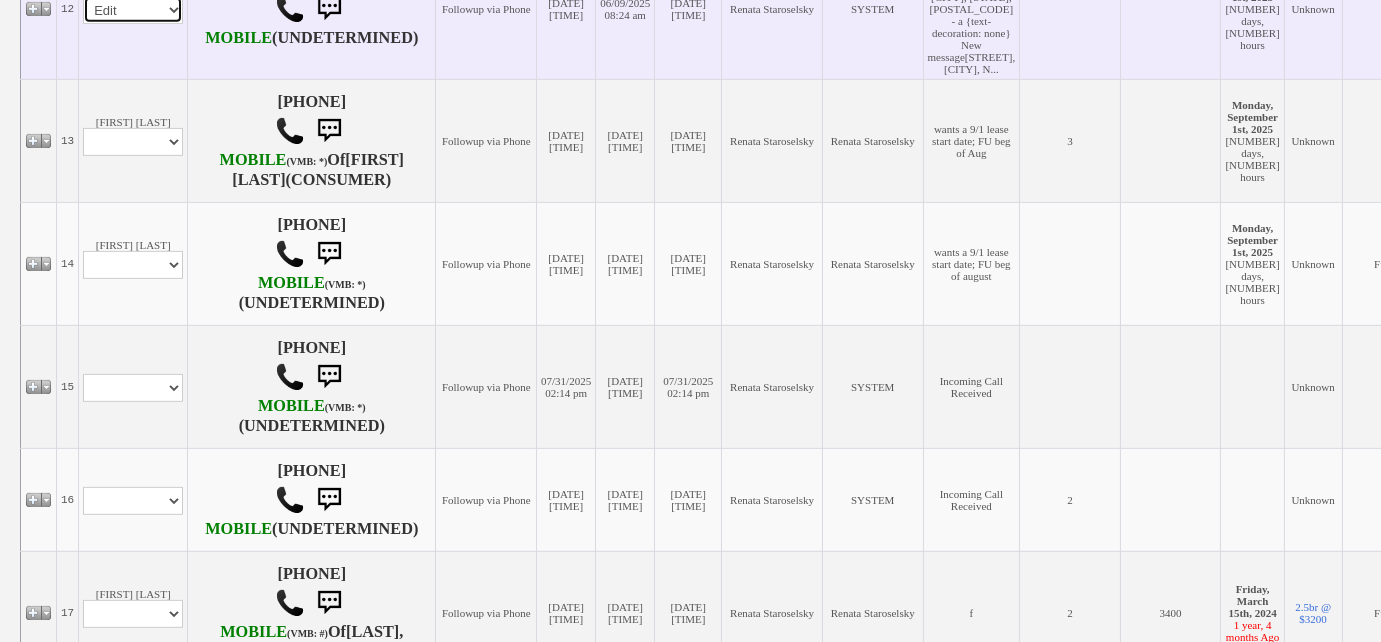 click on "Profile
Edit
Print
Email Externally (Will Not Be Tracked In CRM)
Closed Deals" at bounding box center (133, 10) 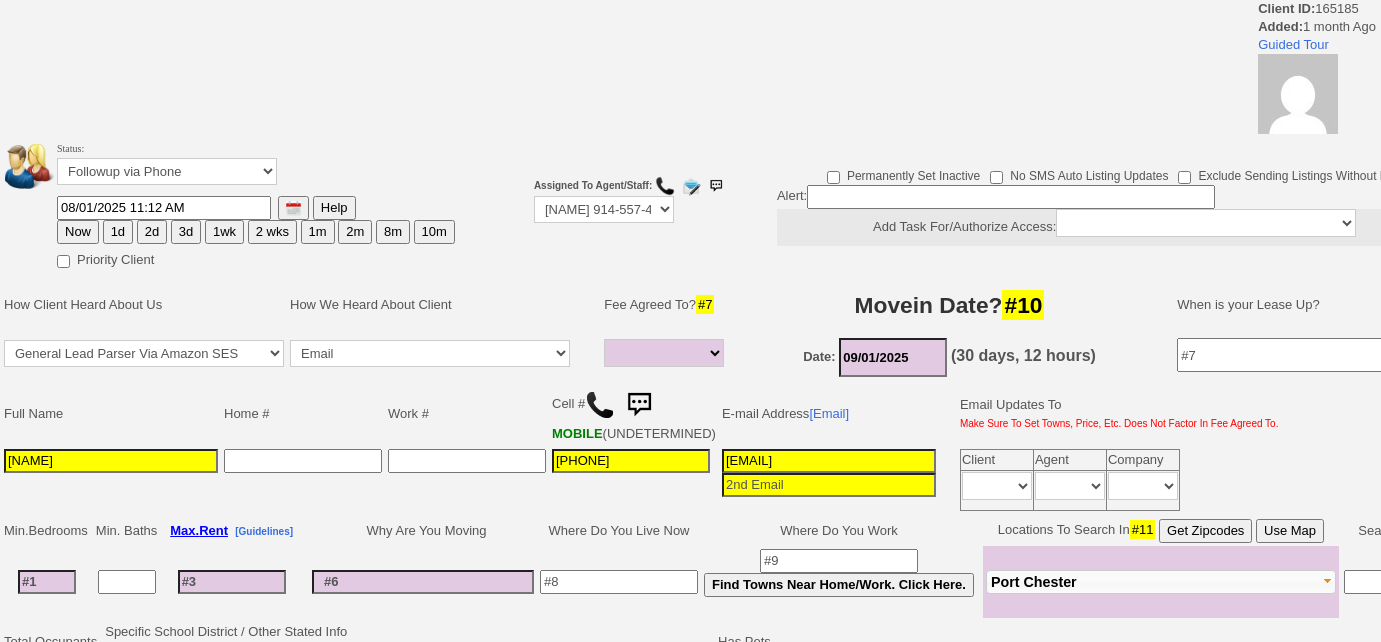 select 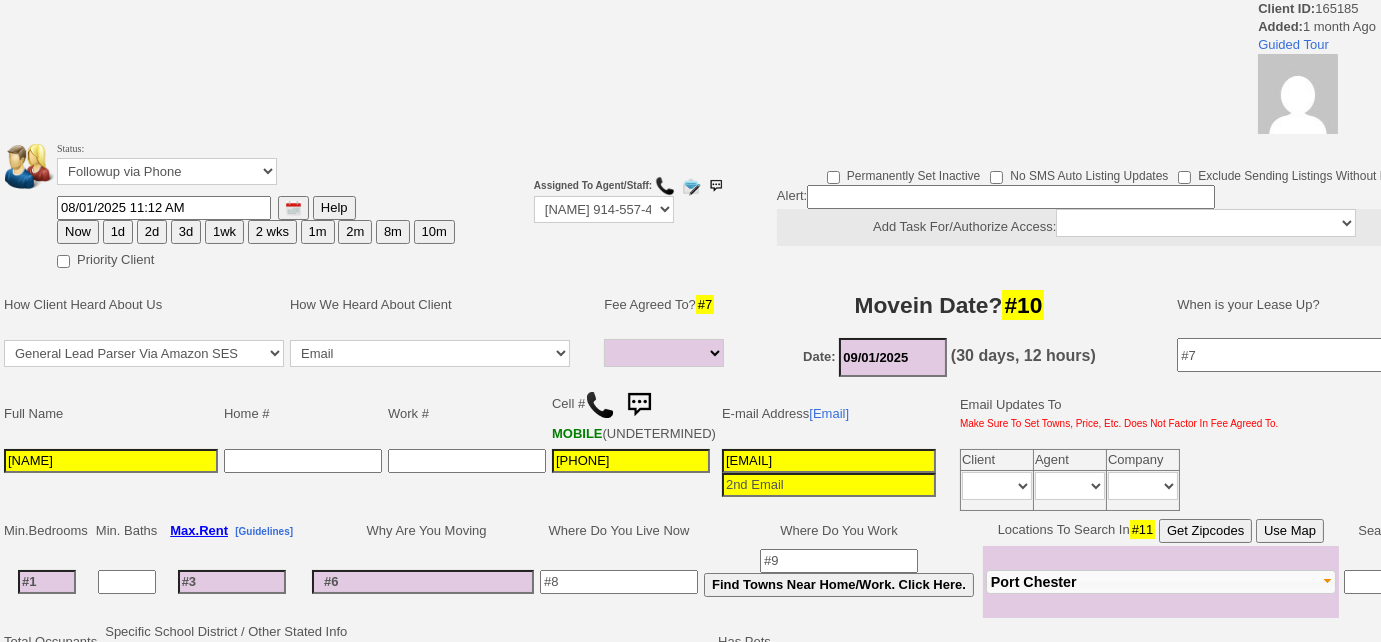 scroll, scrollTop: 0, scrollLeft: 0, axis: both 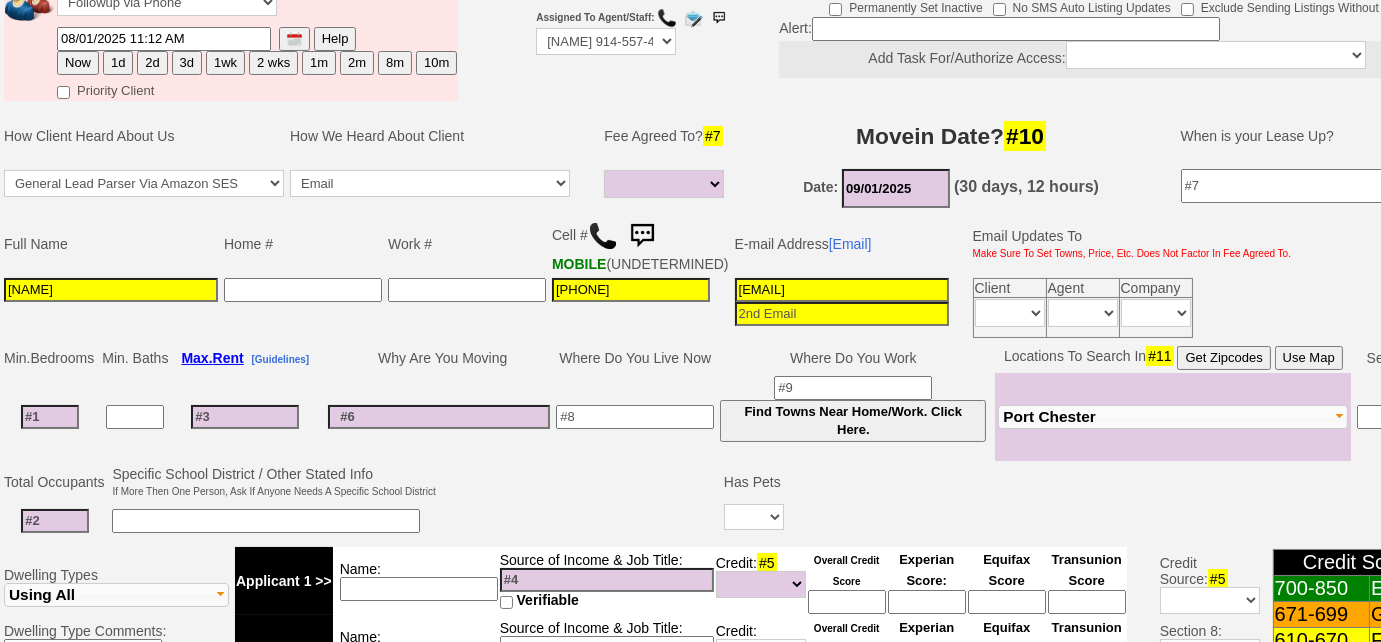 click at bounding box center [603, 236] 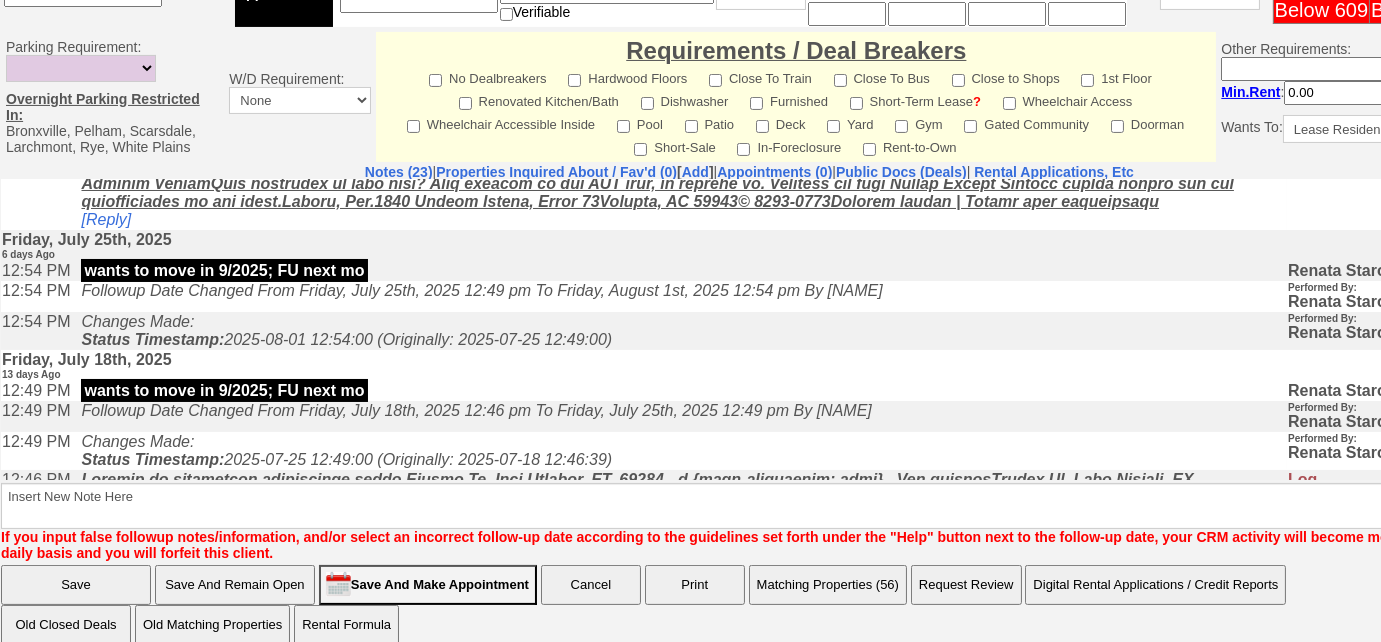 scroll, scrollTop: 962, scrollLeft: 0, axis: vertical 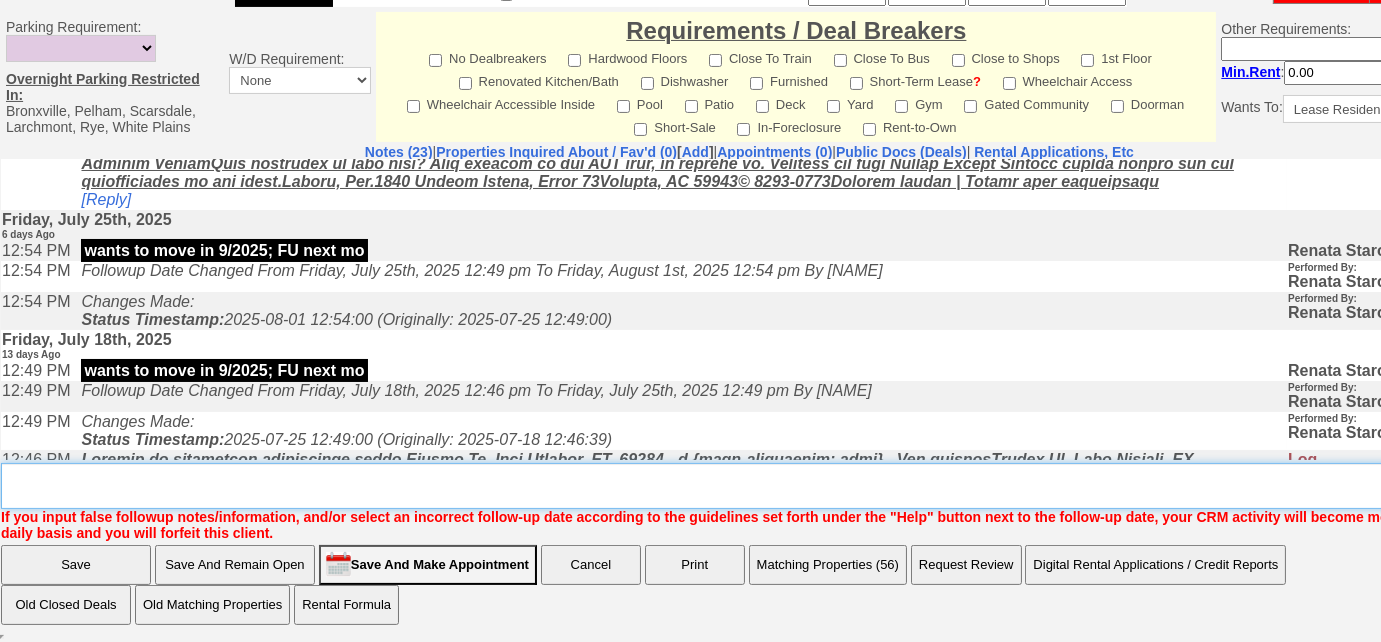 click on "Insert New Note Here" at bounding box center [756, 486] 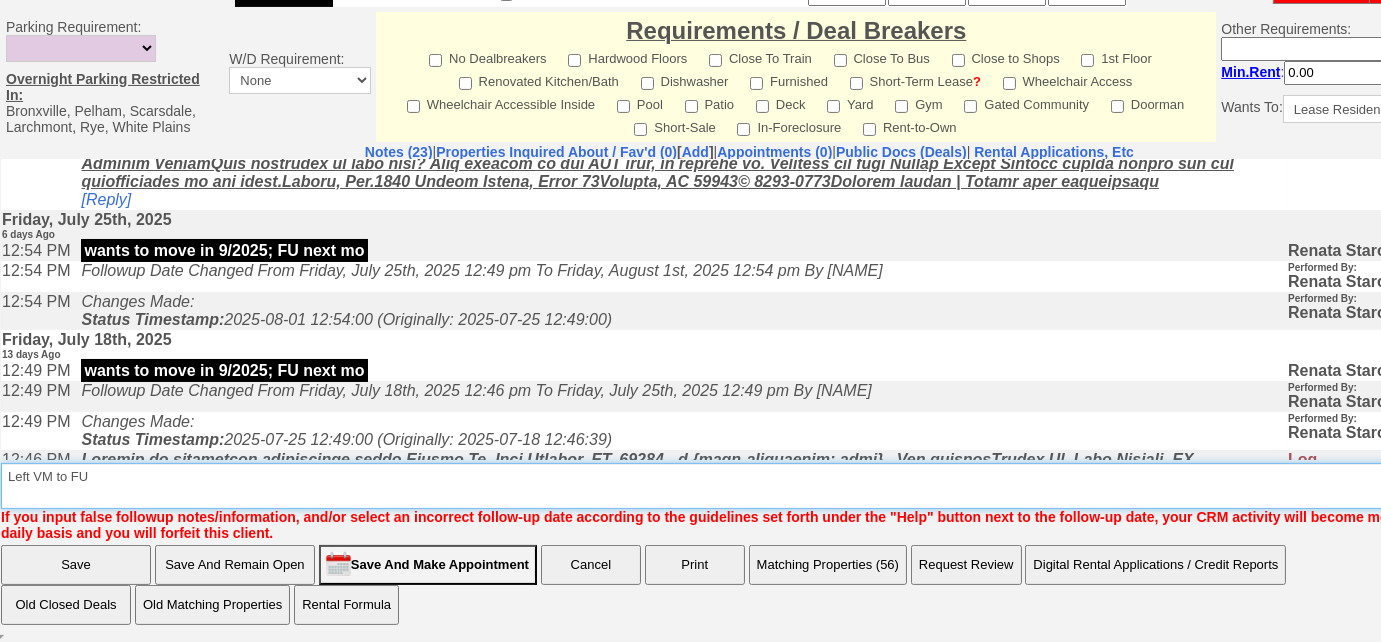 type on "Left VM to FU" 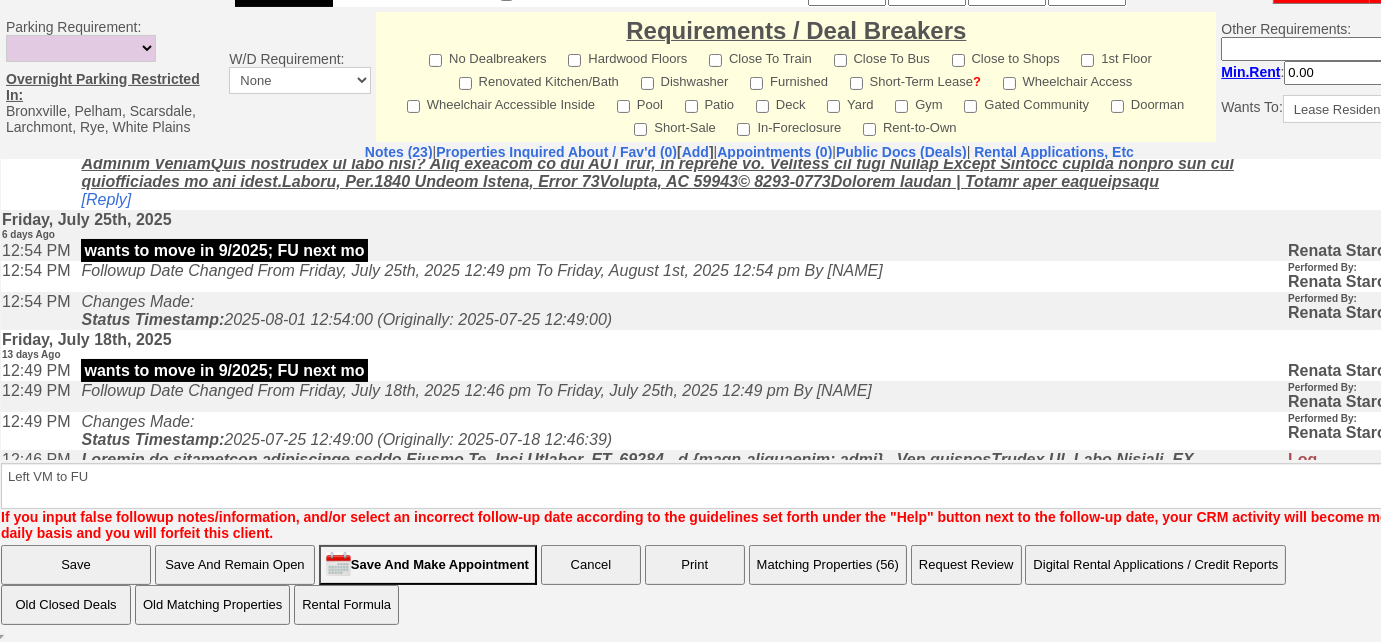 scroll, scrollTop: 861, scrollLeft: 0, axis: vertical 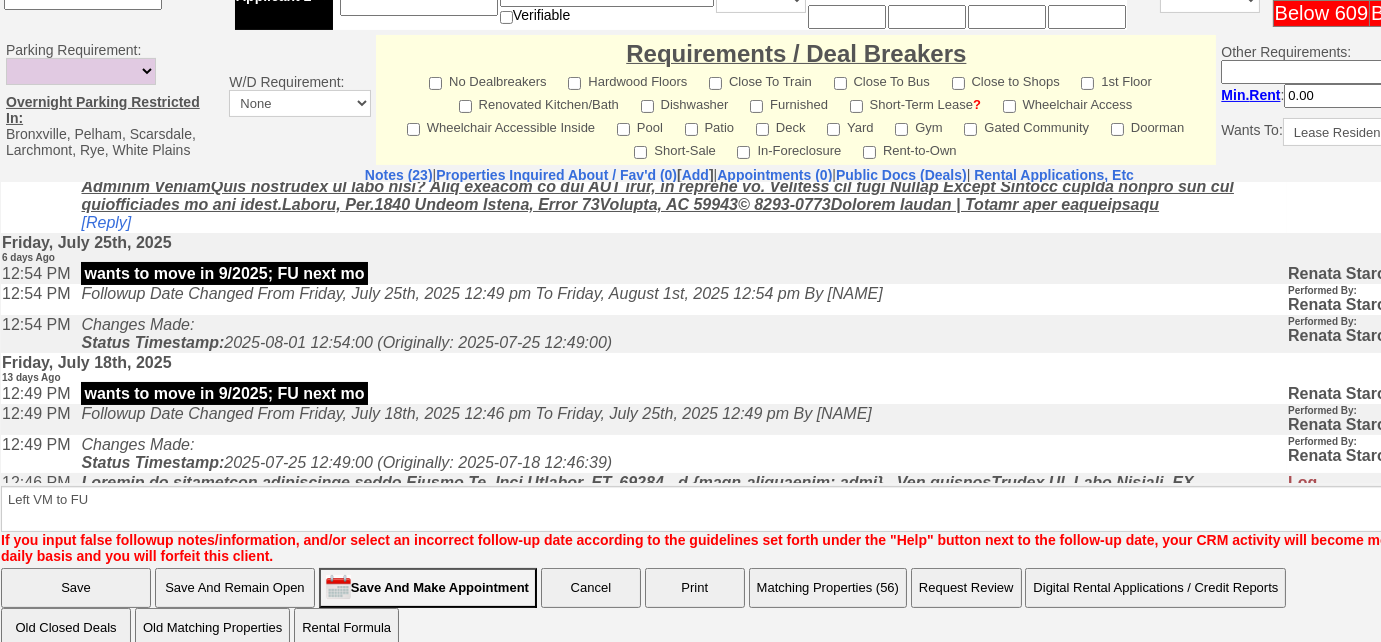 click on "Save" at bounding box center [76, 588] 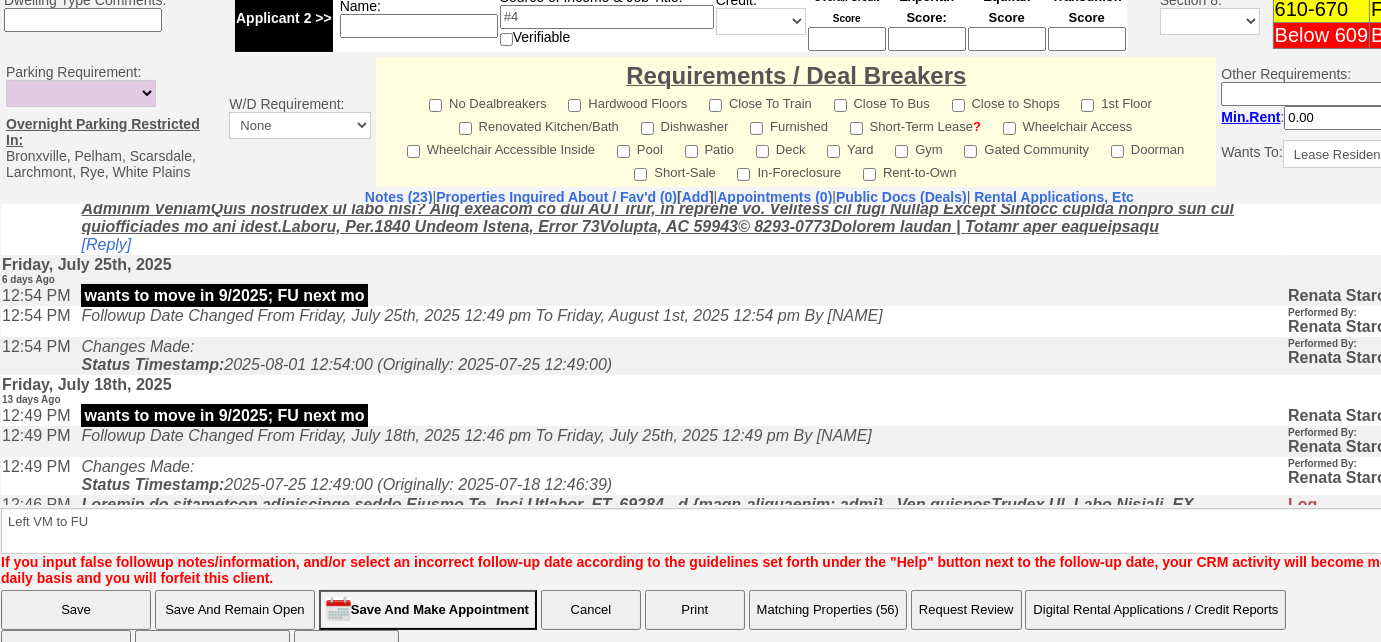 scroll, scrollTop: 344, scrollLeft: 0, axis: vertical 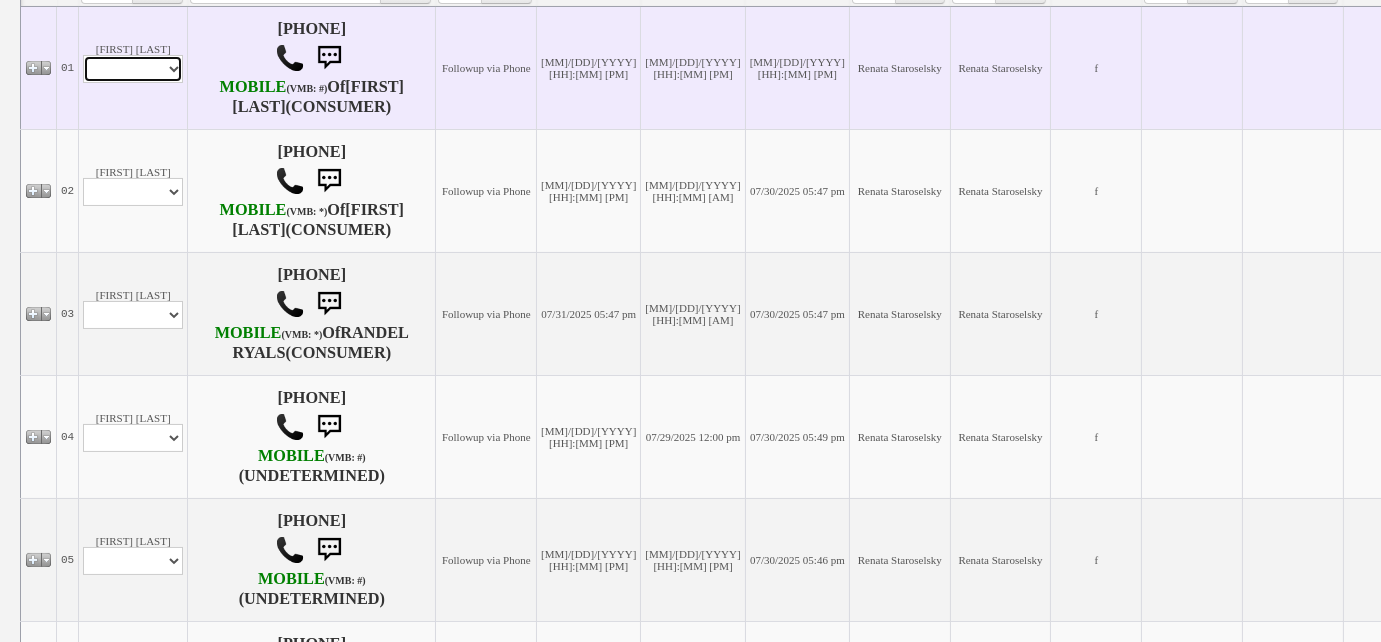 click on "Profile
Edit
Print
Email Externally (Will Not Be Tracked In CRM)
Closed Deals" at bounding box center (133, 69) 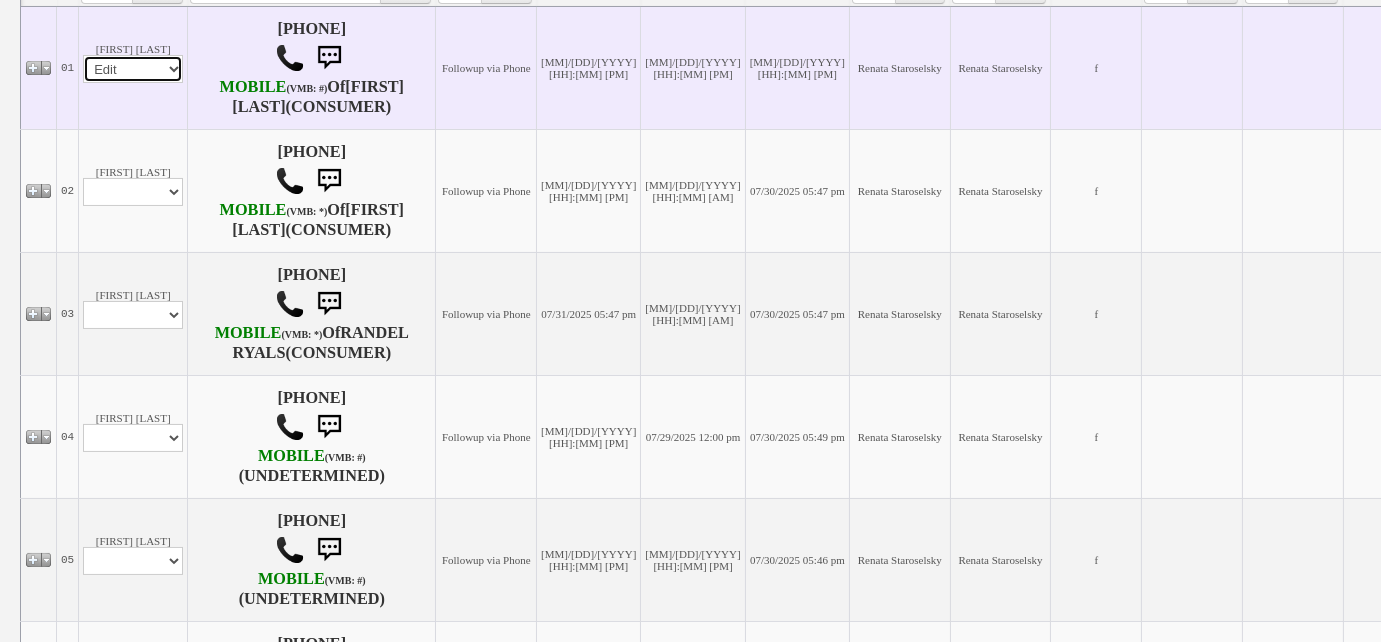 click on "Profile
Edit
Print
Email Externally (Will Not Be Tracked In CRM)
Closed Deals" at bounding box center (133, 69) 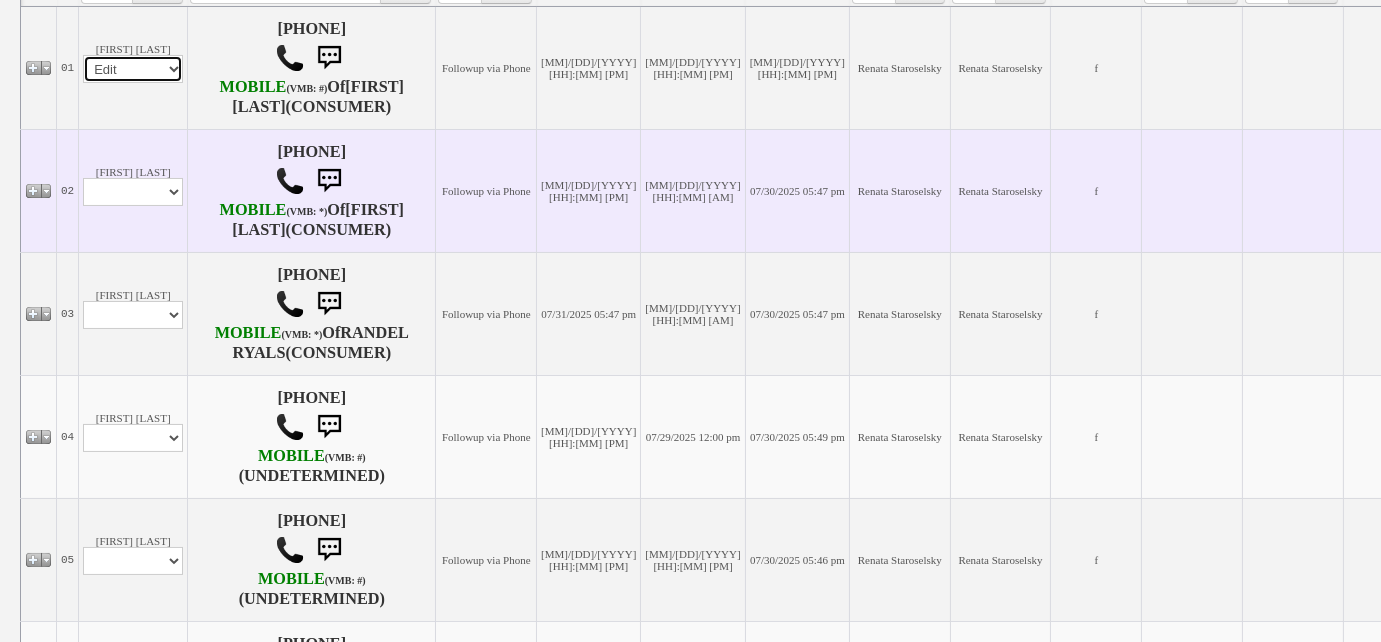 select 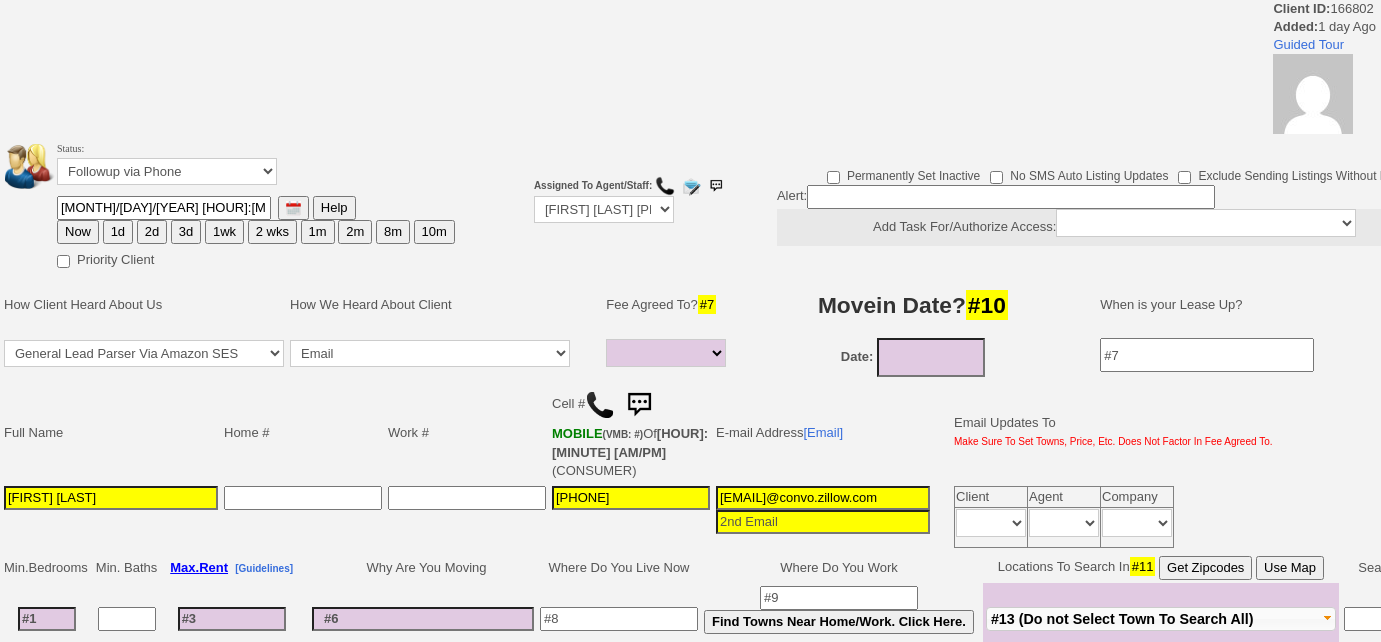 select 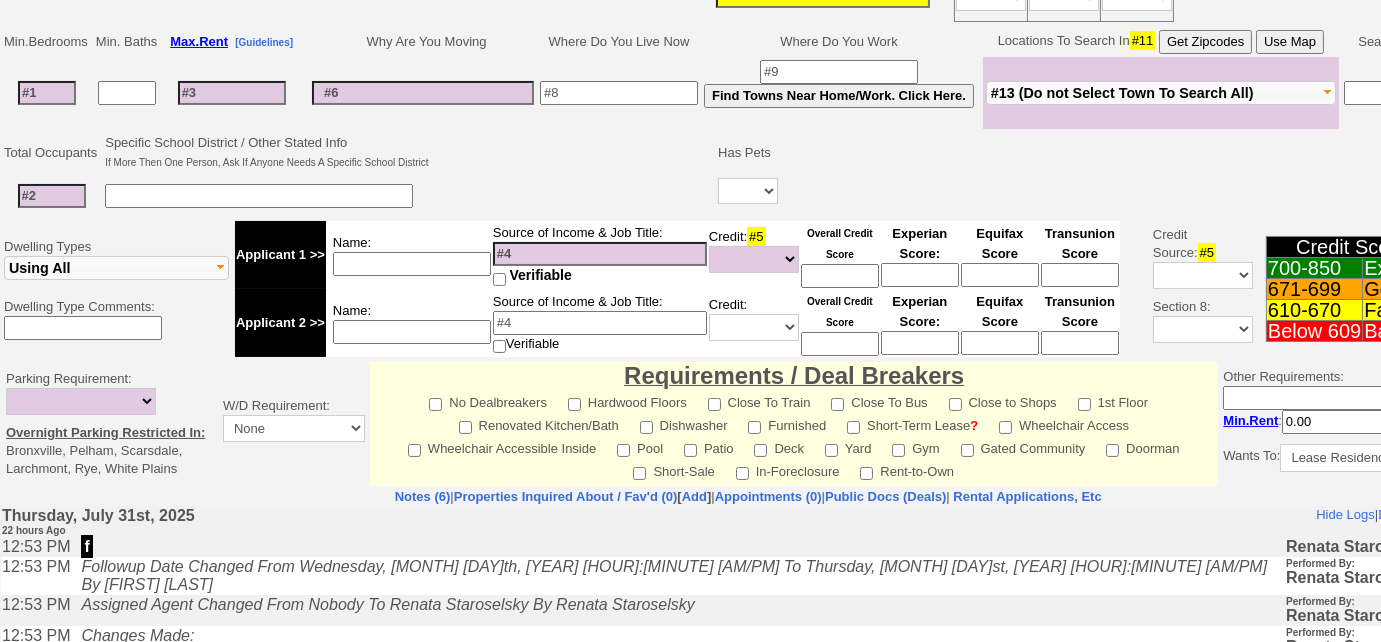scroll, scrollTop: 0, scrollLeft: 0, axis: both 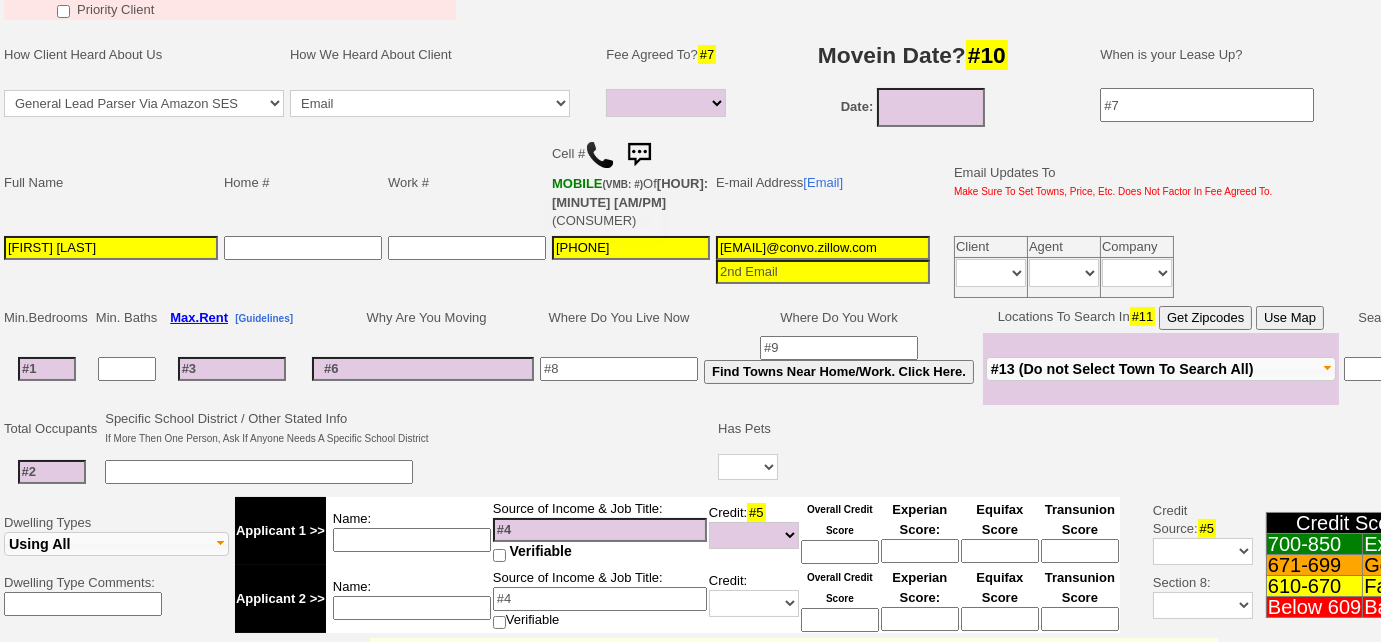 click at bounding box center [600, 155] 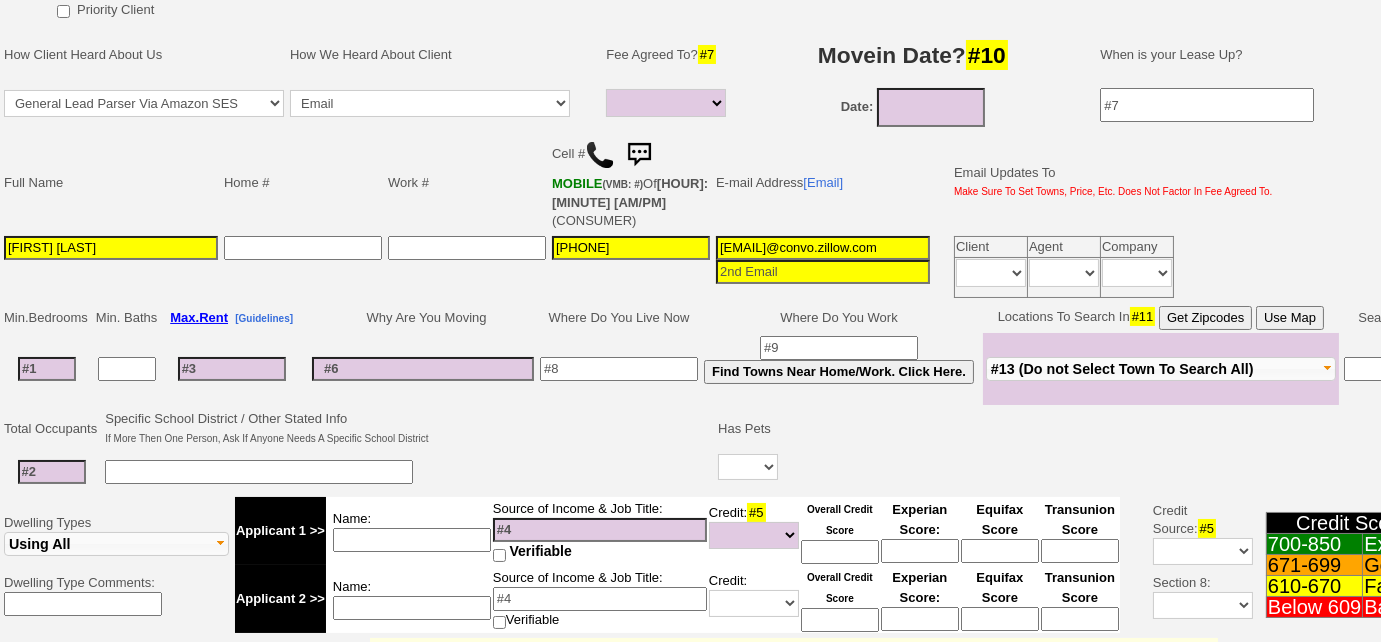 scroll, scrollTop: 354, scrollLeft: 0, axis: vertical 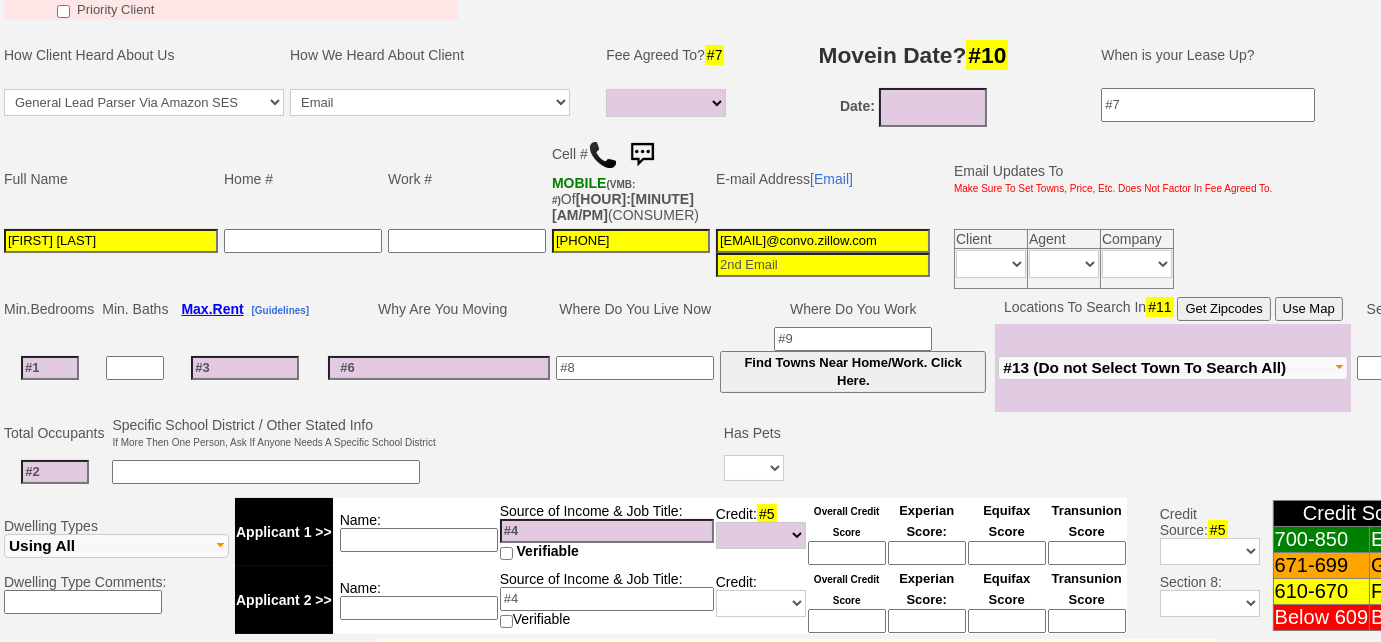 click at bounding box center (642, 155) 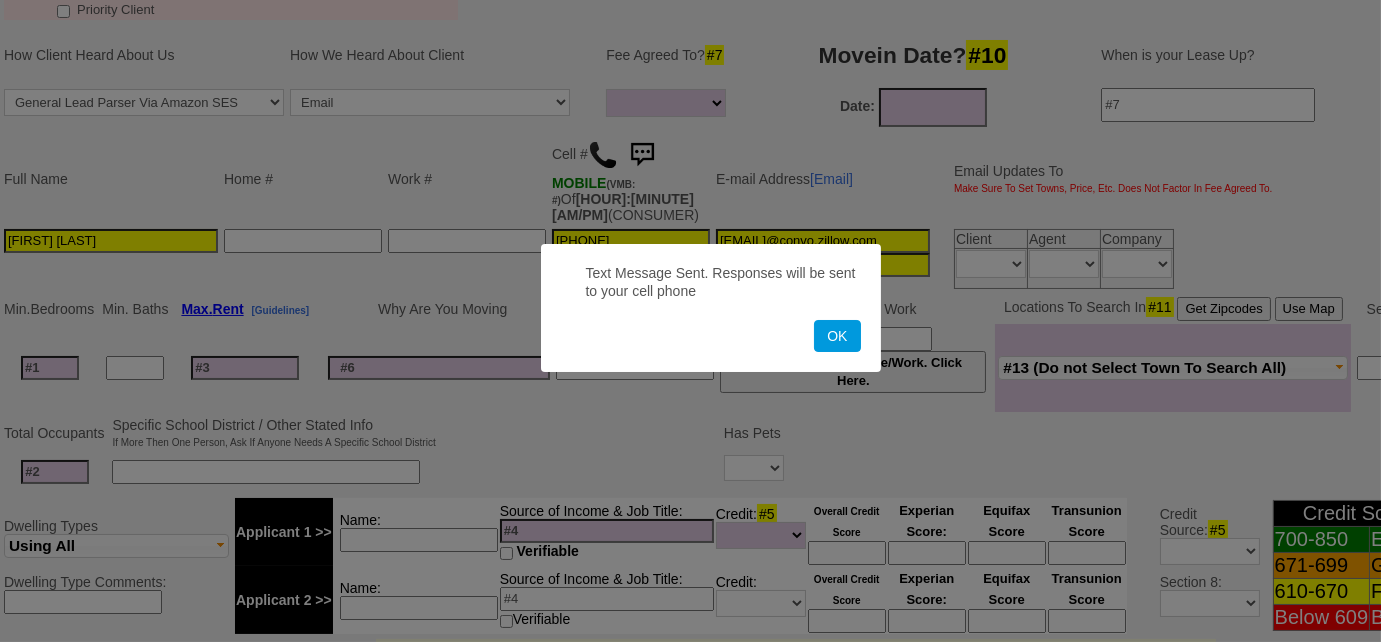type 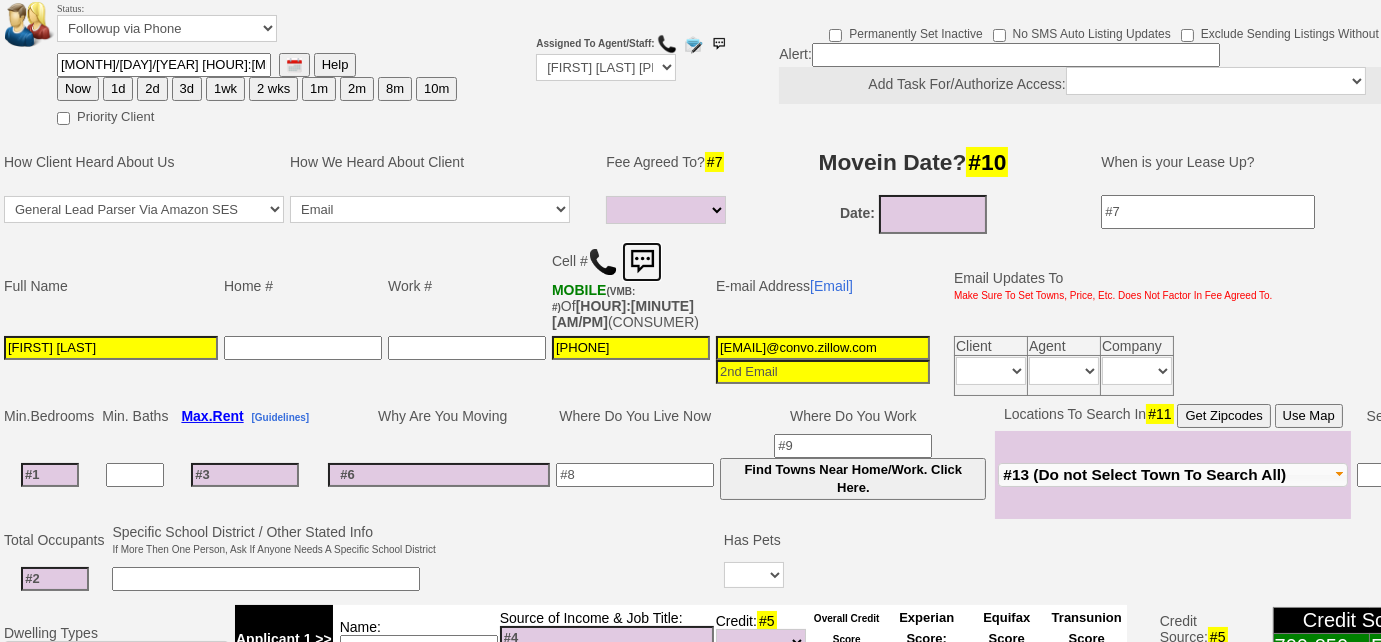 scroll, scrollTop: 82, scrollLeft: 0, axis: vertical 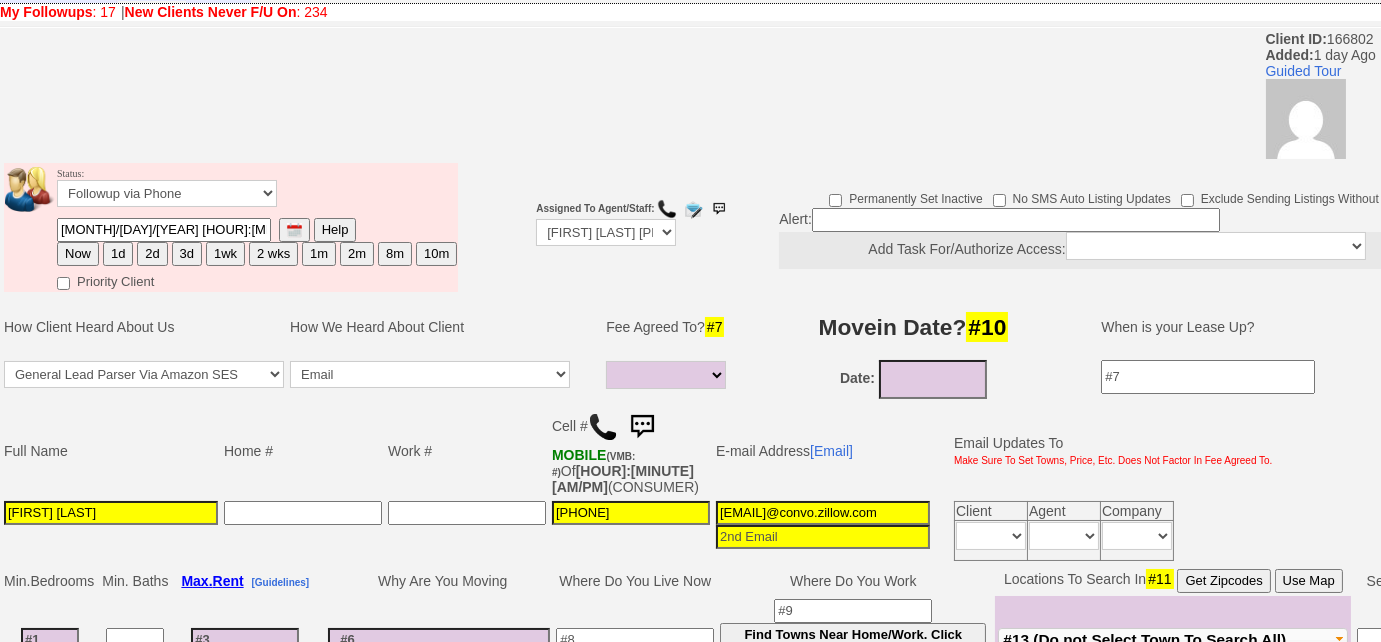 click on "3d" at bounding box center [187, 254] 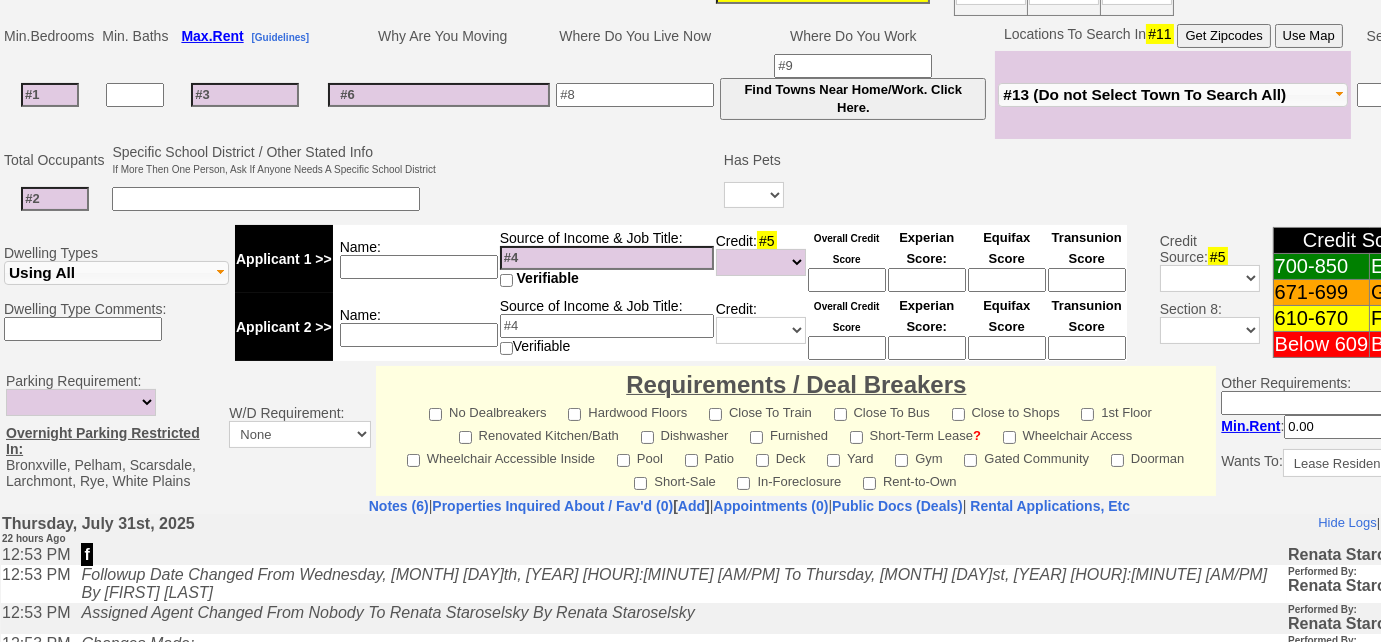 scroll, scrollTop: 978, scrollLeft: 0, axis: vertical 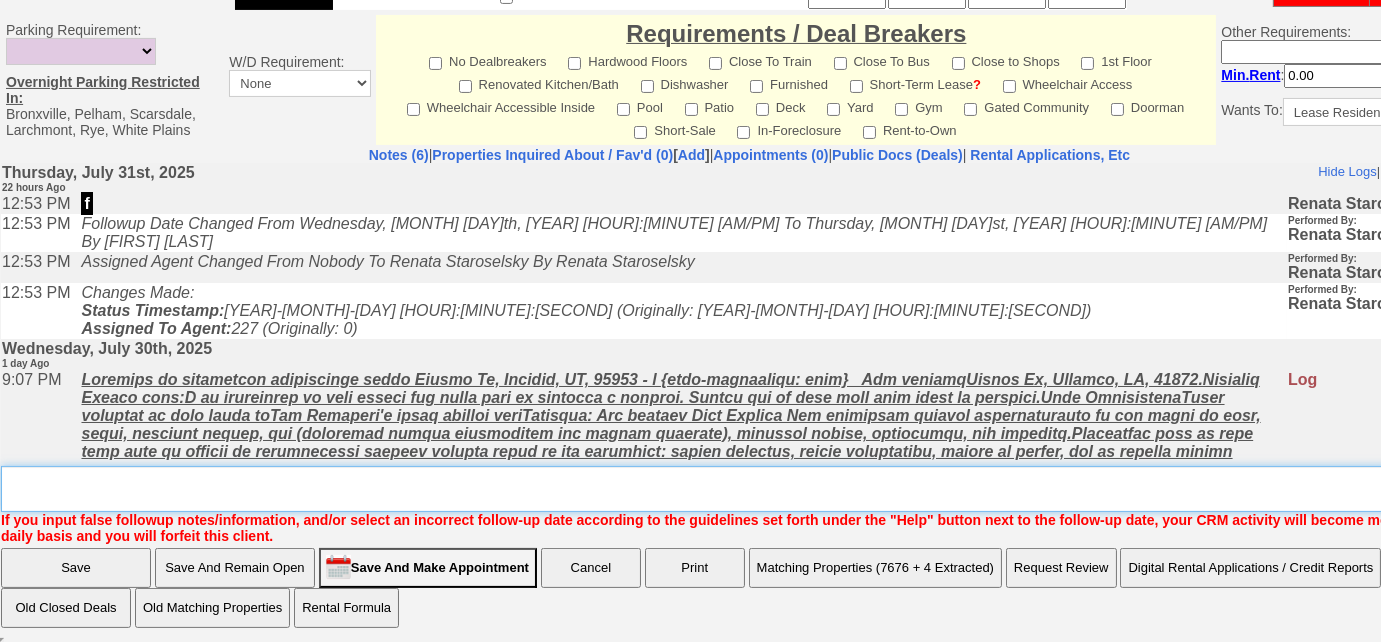 click on "Insert New Note Here" at bounding box center (756, 489) 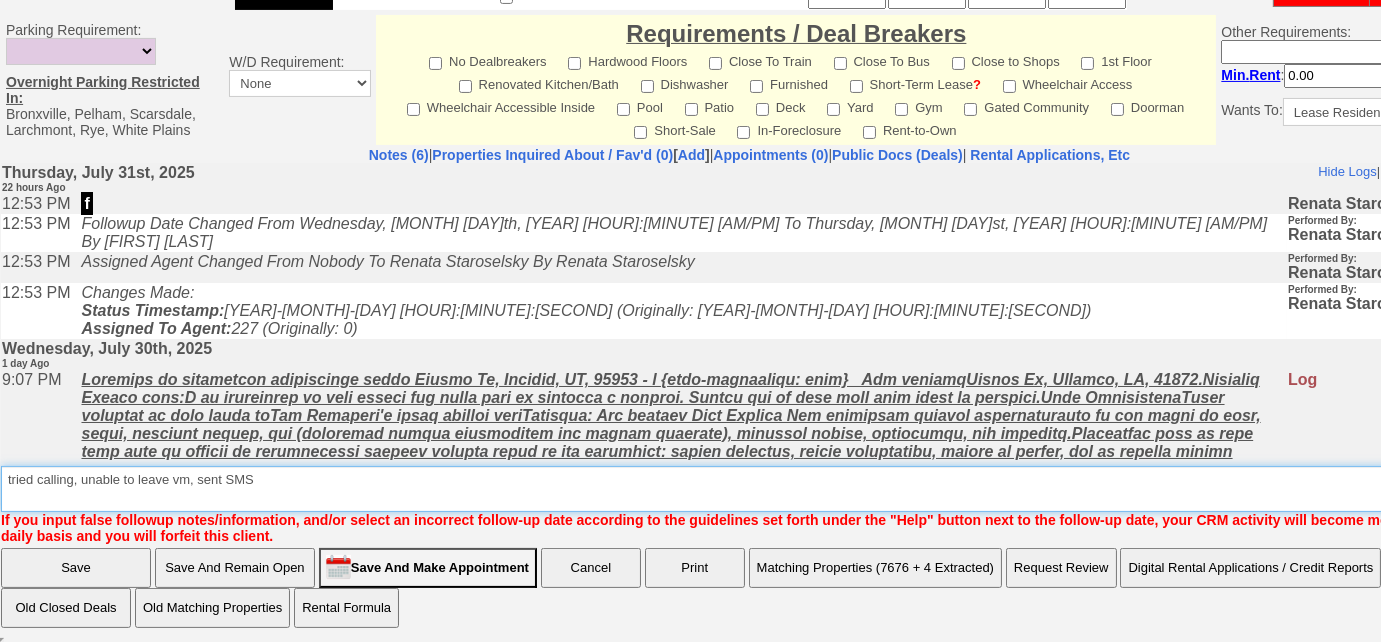 type on "tried calling, unable to leave vm, sent SMS" 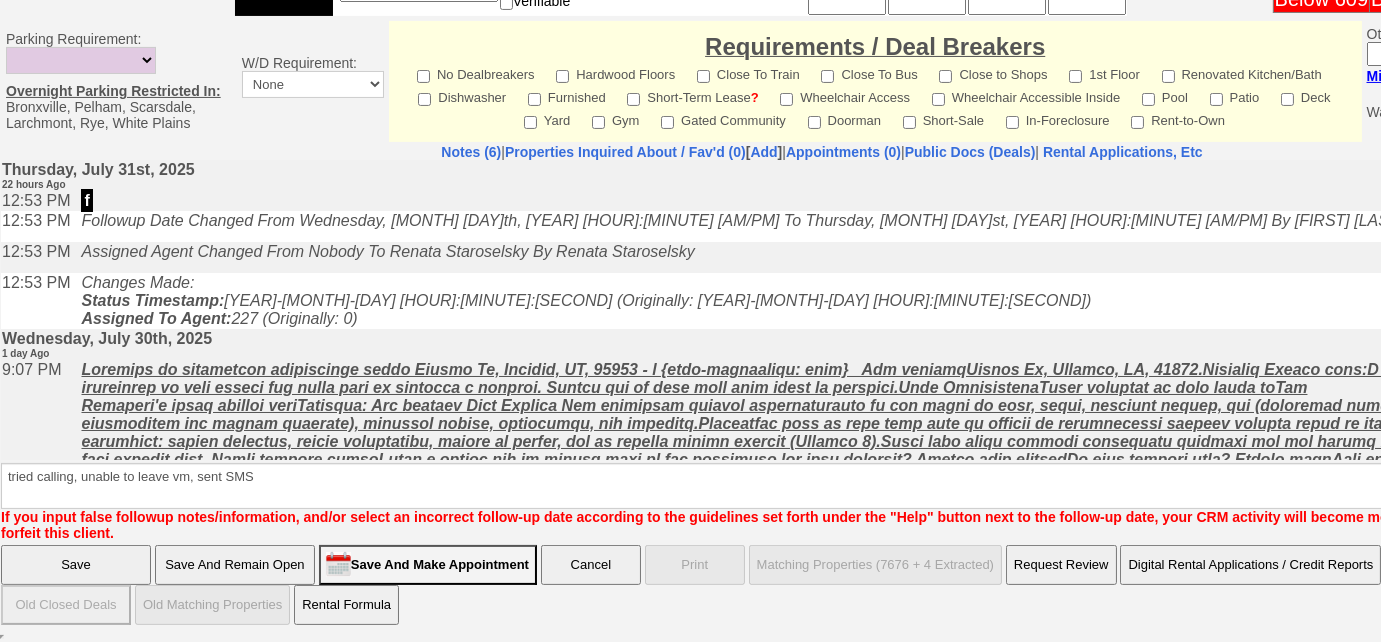 click on "Save" at bounding box center (76, 565) 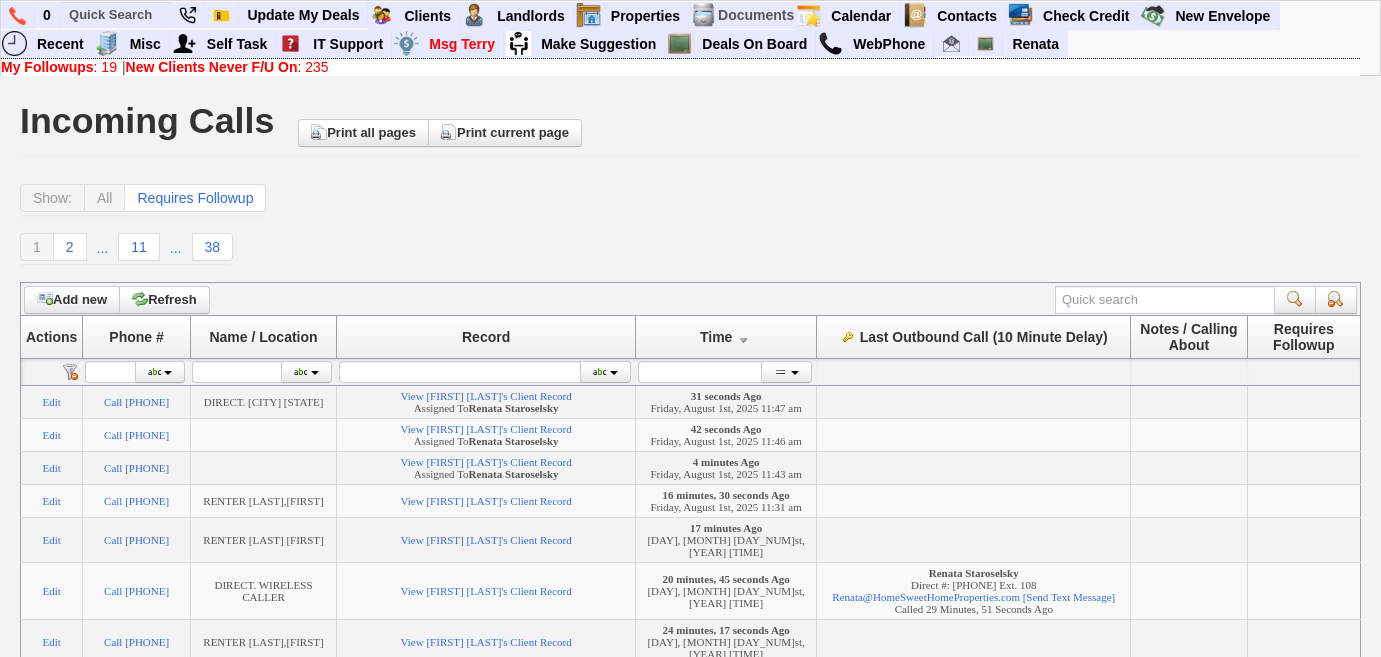 scroll, scrollTop: 0, scrollLeft: 0, axis: both 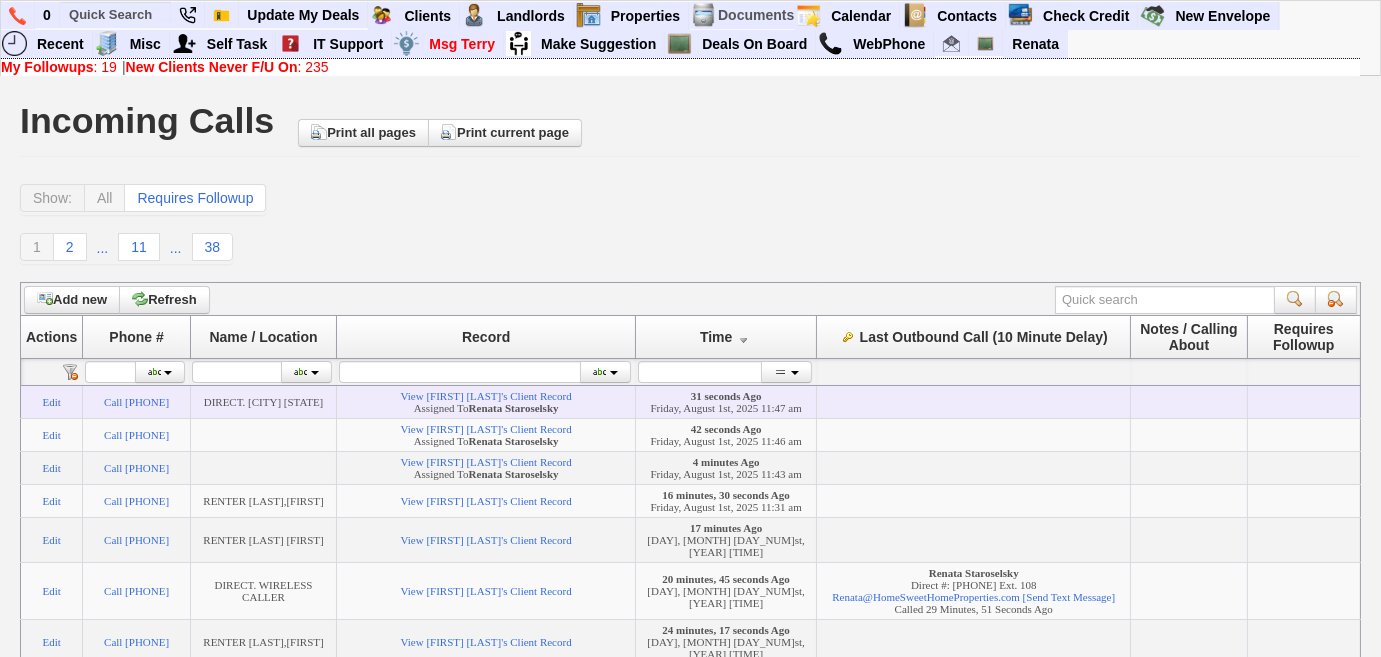 click on "Renata Staroselsky" at bounding box center [514, 408] 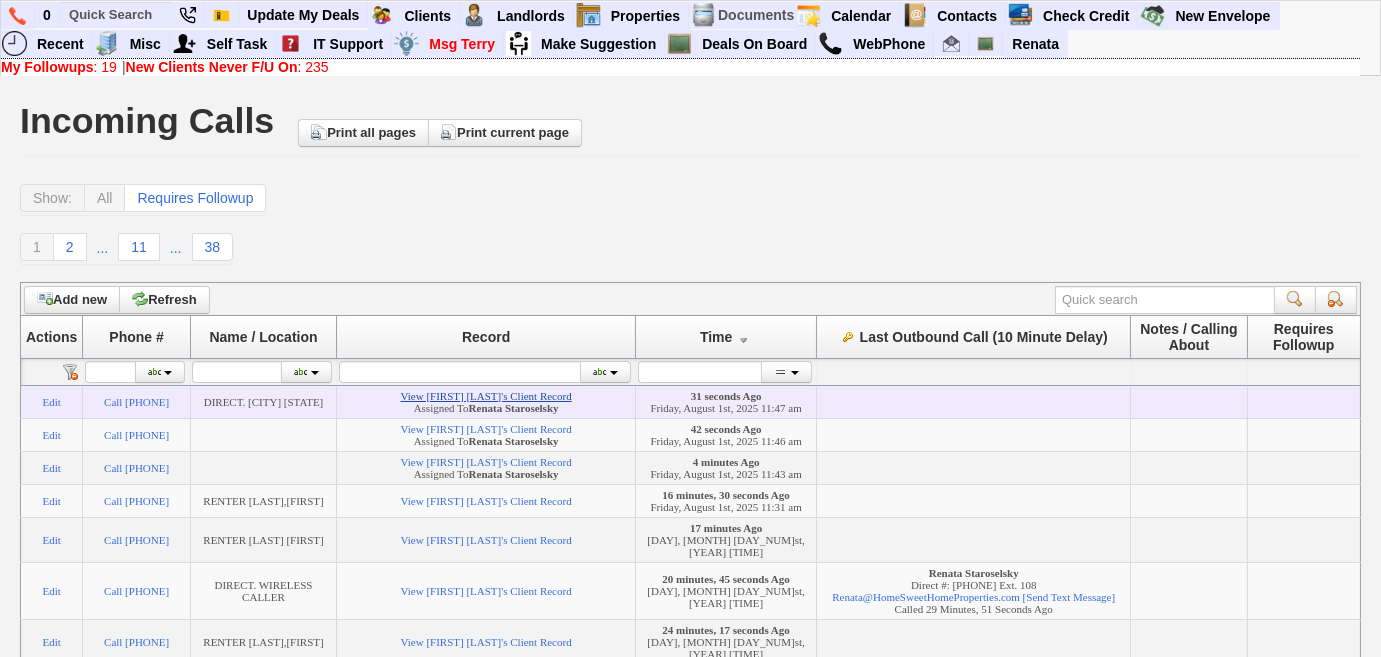 click on "View Roberto Marques's Client Record" at bounding box center [486, 396] 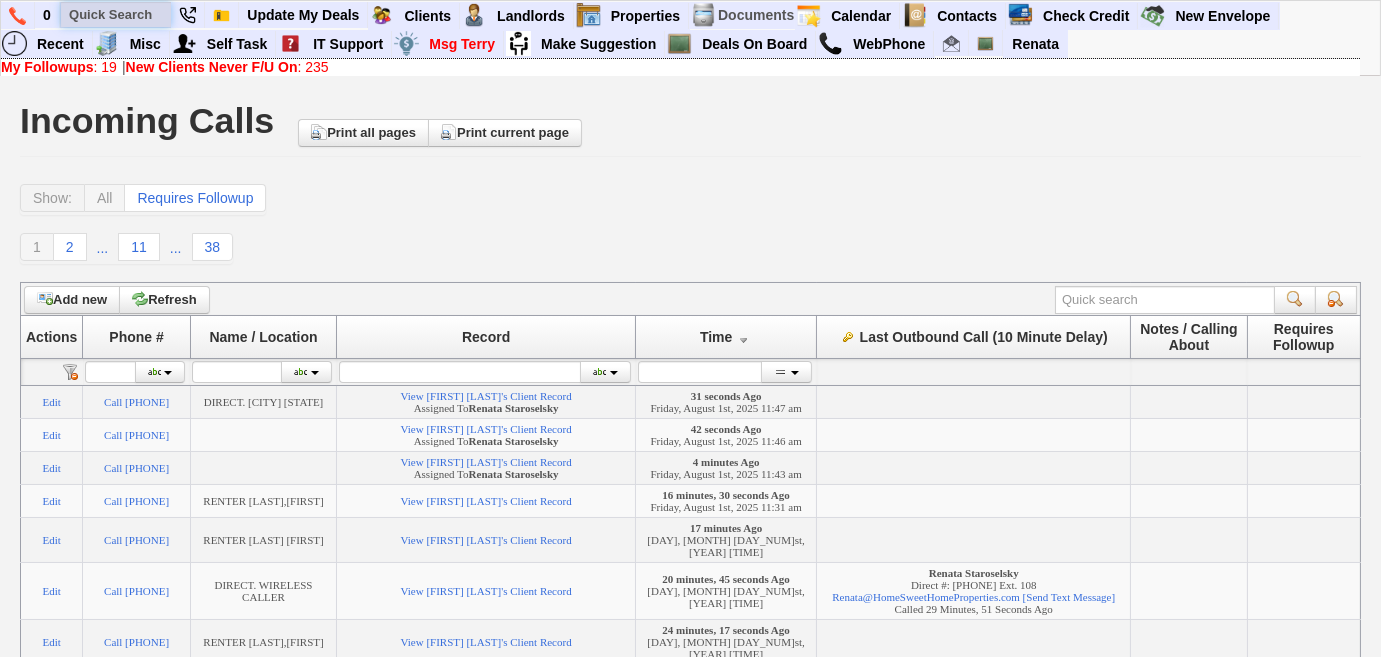 click at bounding box center (116, 14) 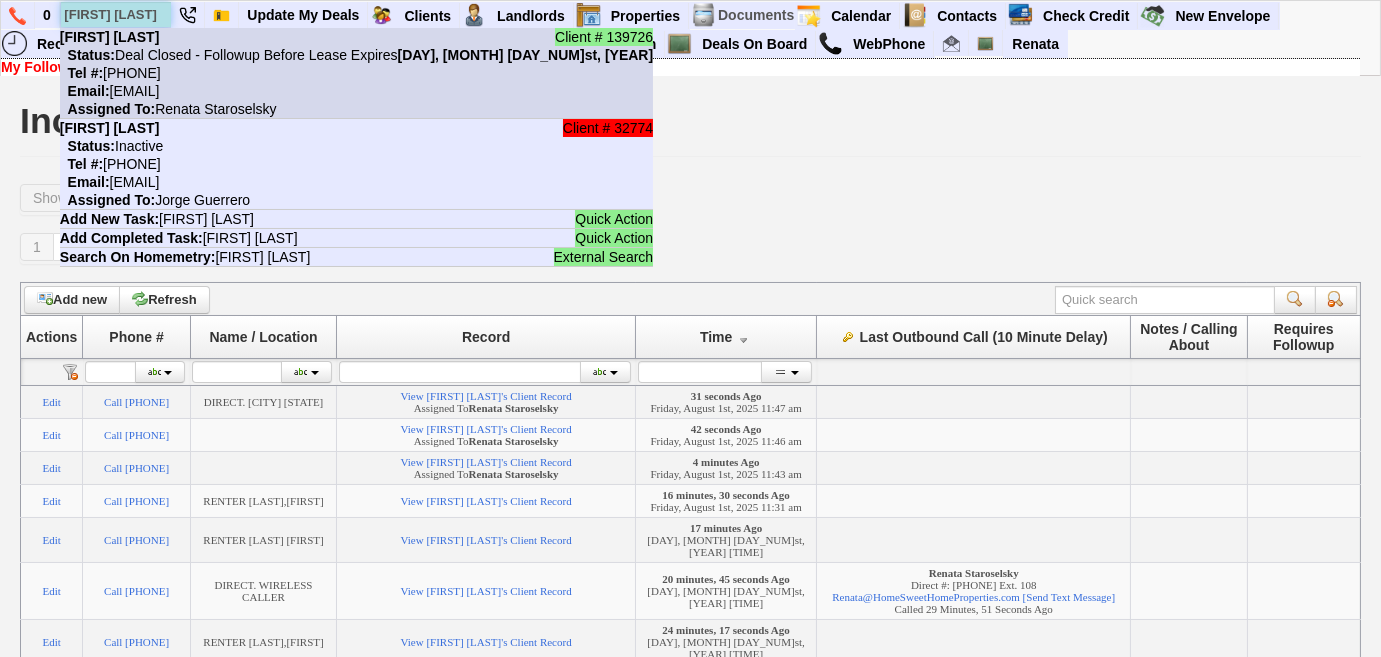 type on "erin donovan" 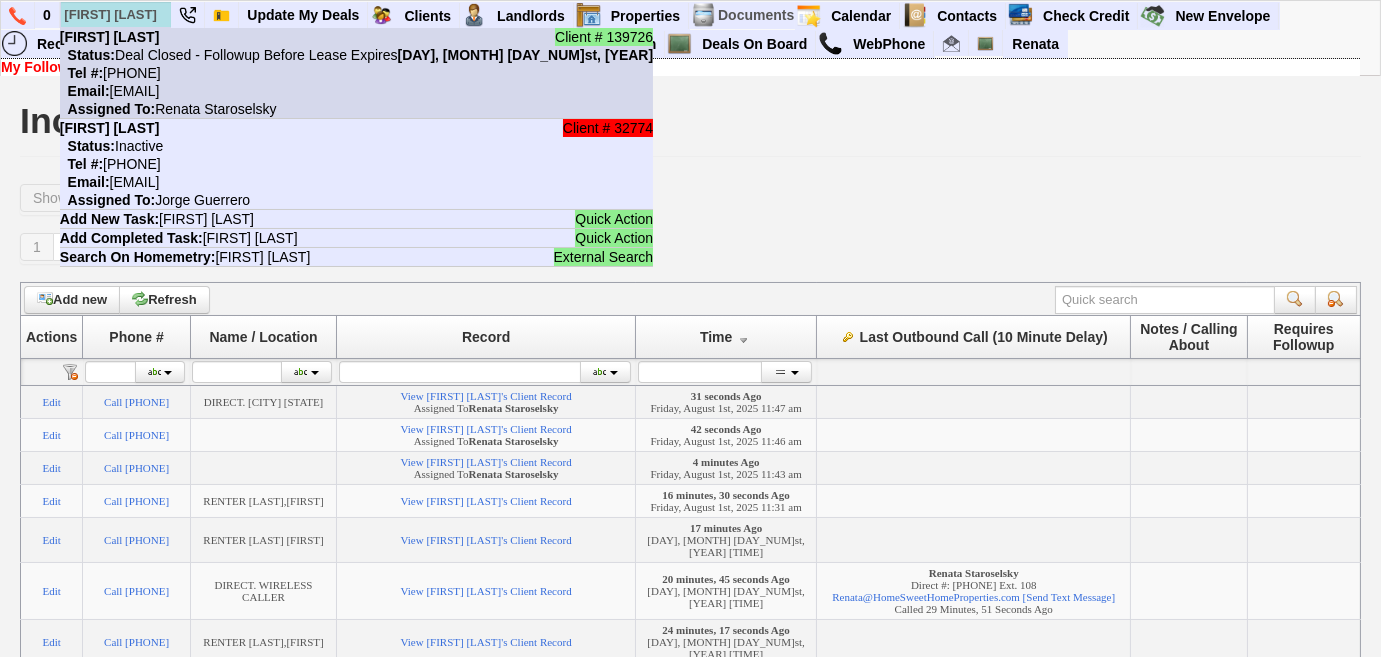 click on "Tel #:  845-494-4927" at bounding box center [110, 73] 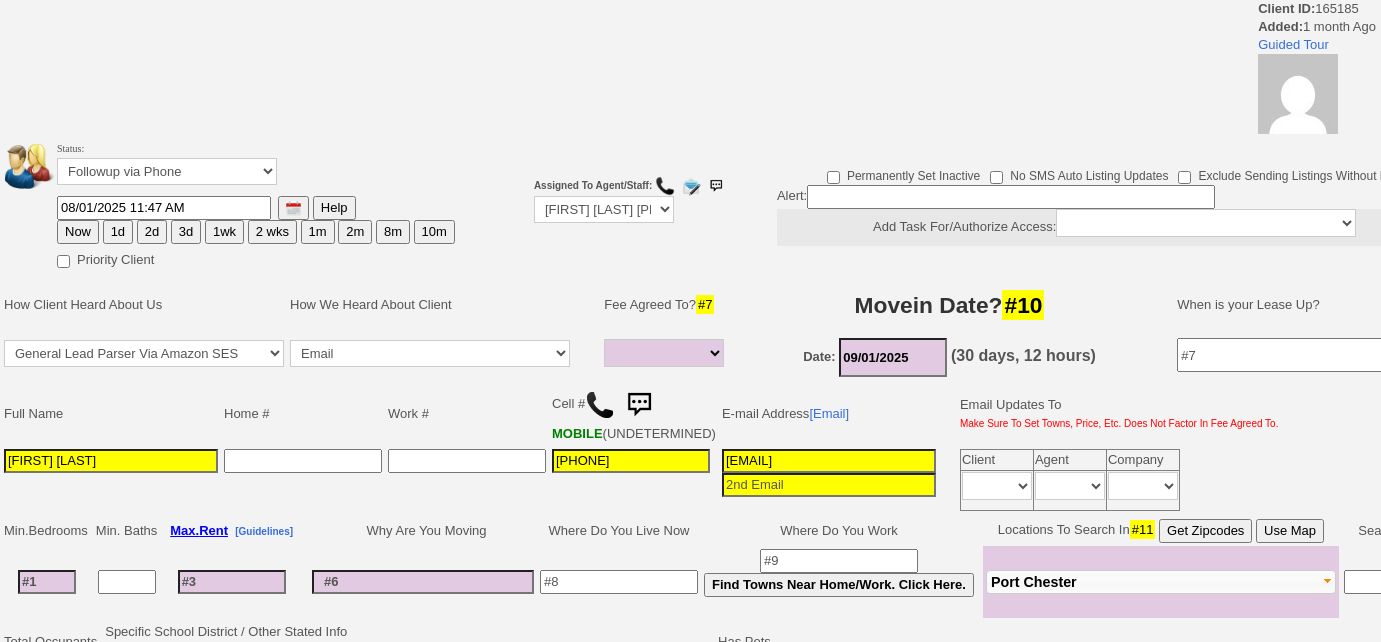 select 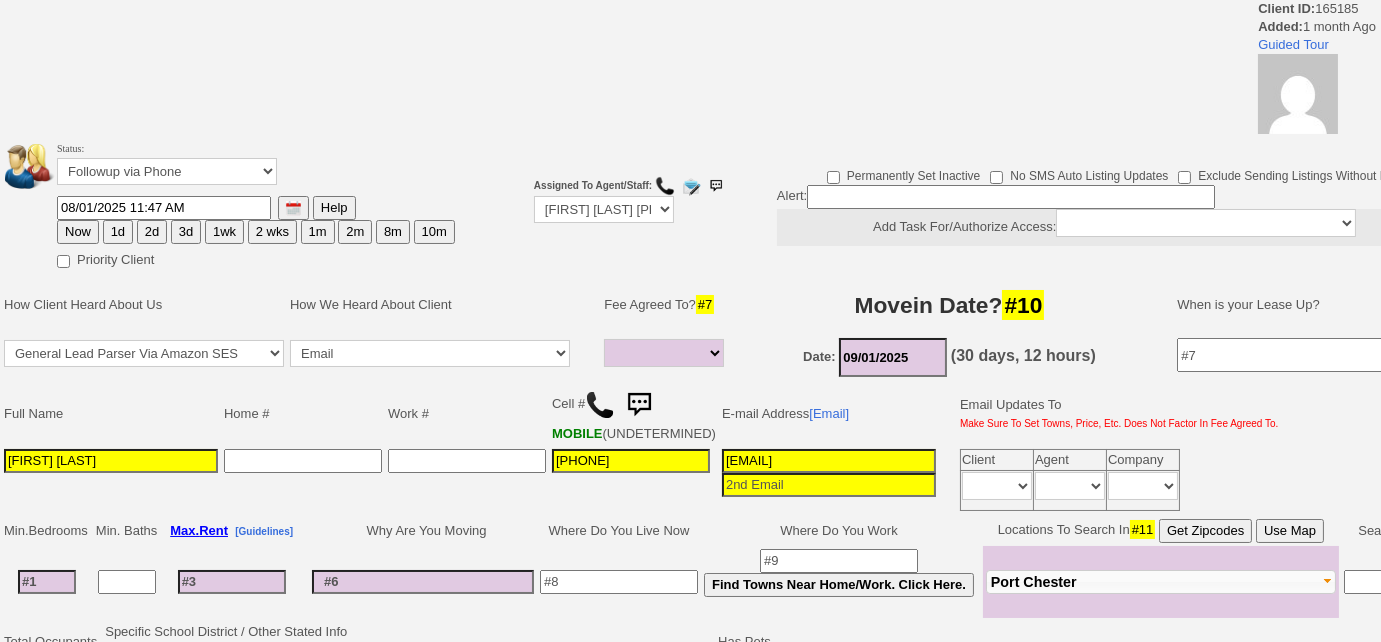 scroll, scrollTop: 0, scrollLeft: 0, axis: both 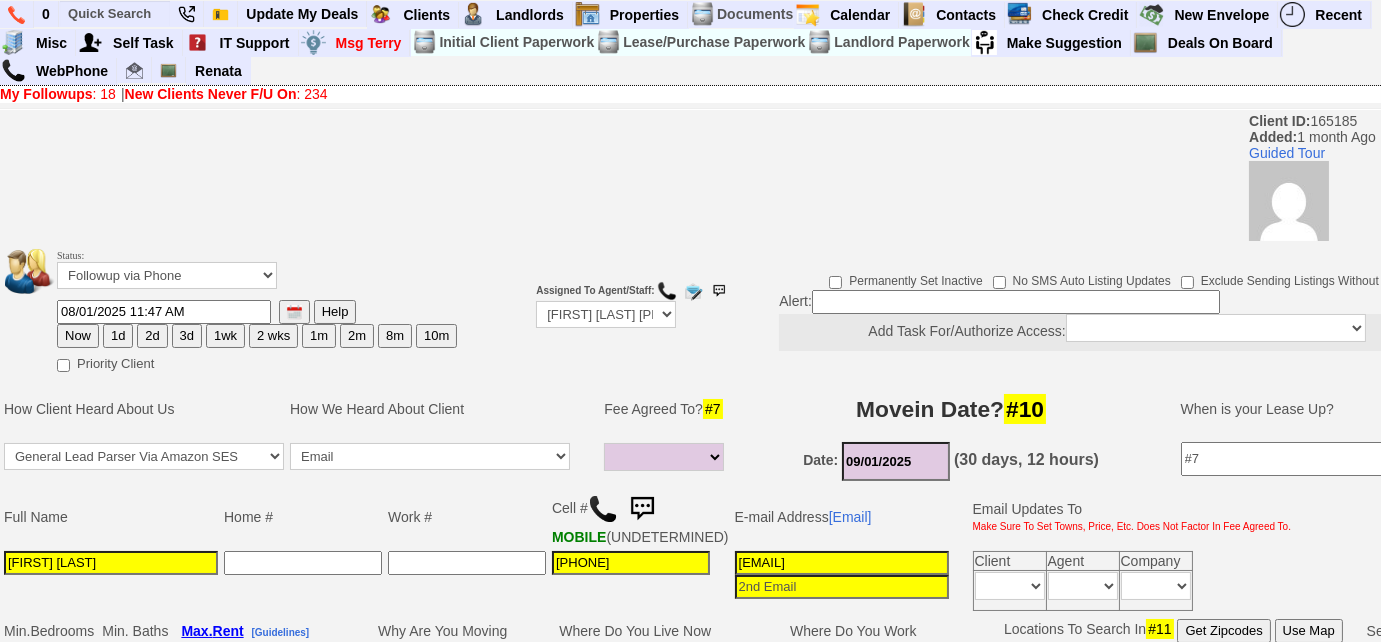 click on "3d" at bounding box center (187, 336) 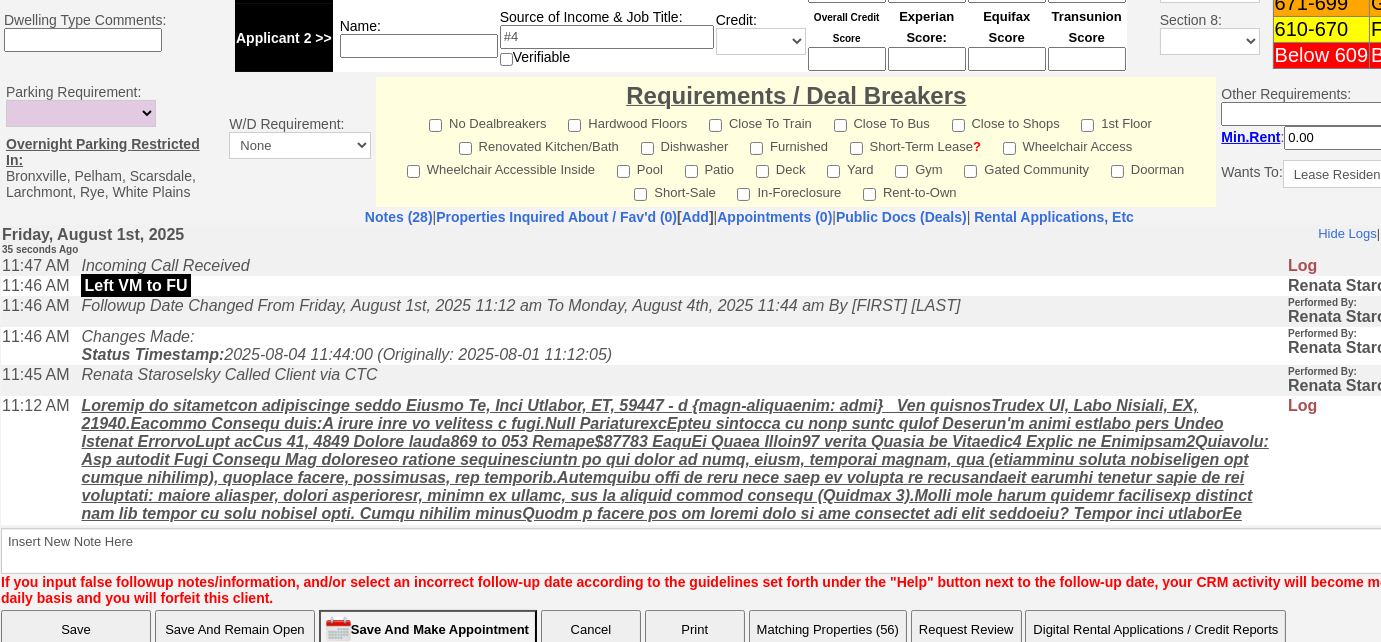 scroll, scrollTop: 962, scrollLeft: 0, axis: vertical 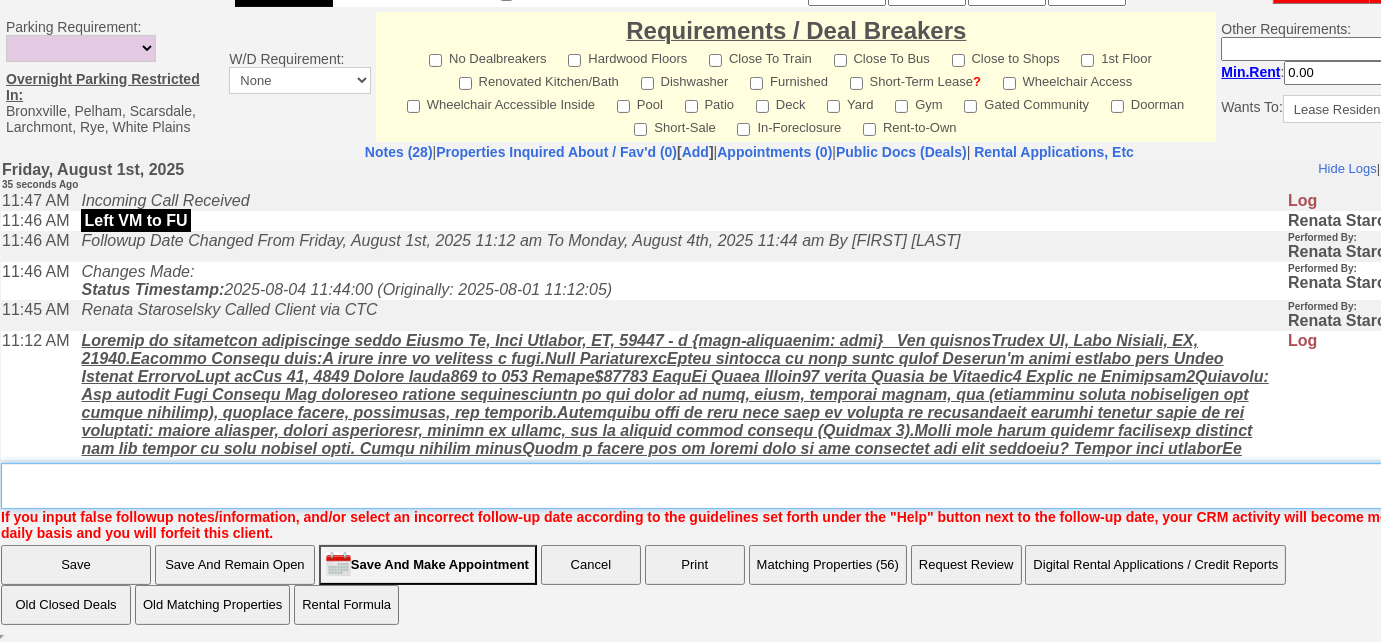 click on "Insert New Note Here" at bounding box center [756, 486] 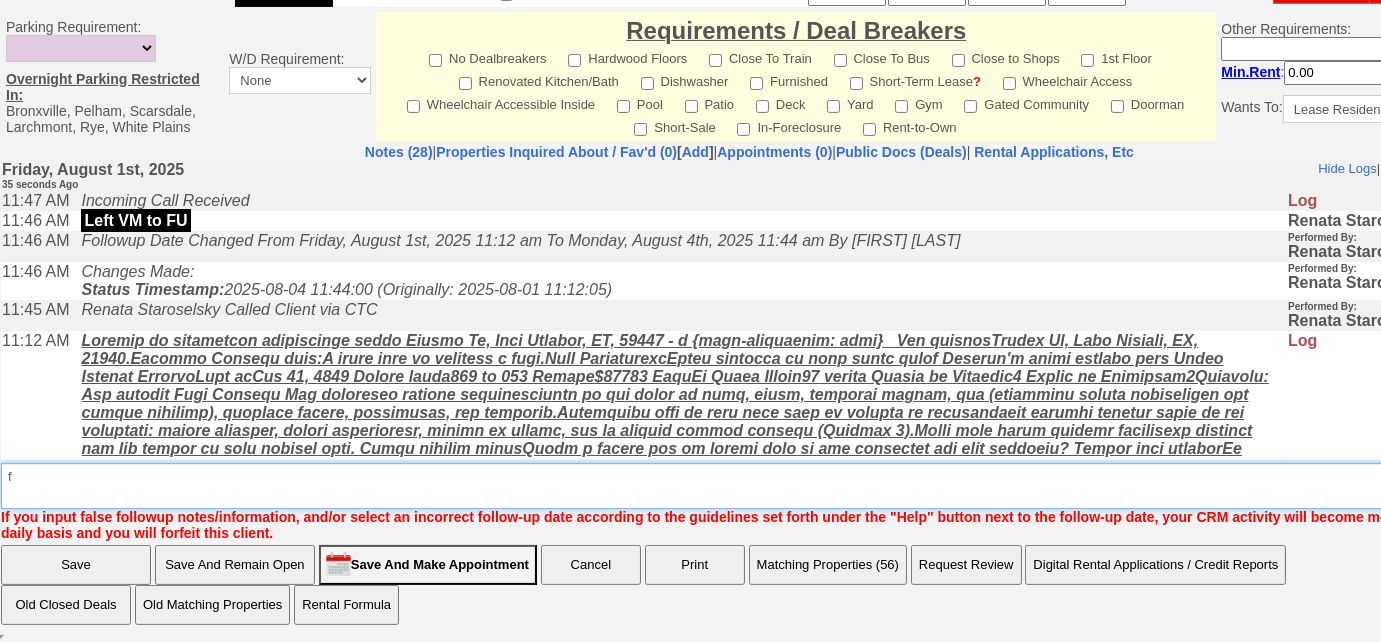 type on "f" 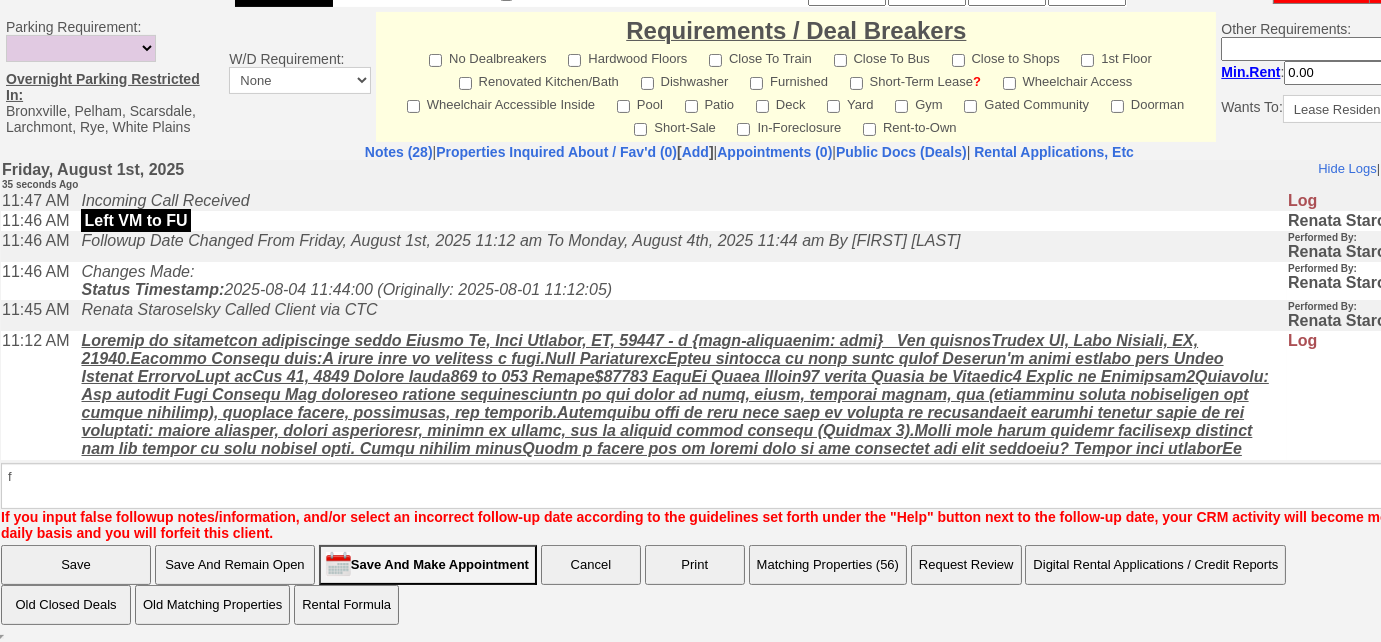 scroll, scrollTop: 861, scrollLeft: 0, axis: vertical 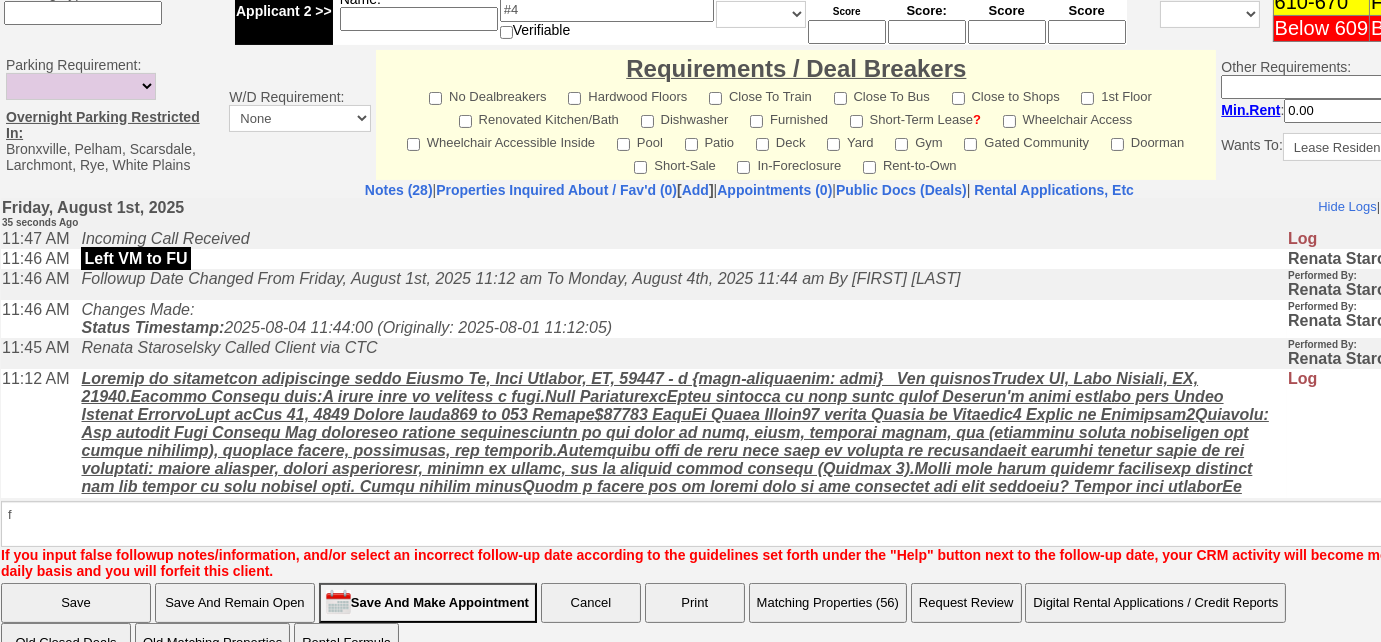 click on "Save" at bounding box center (76, 603) 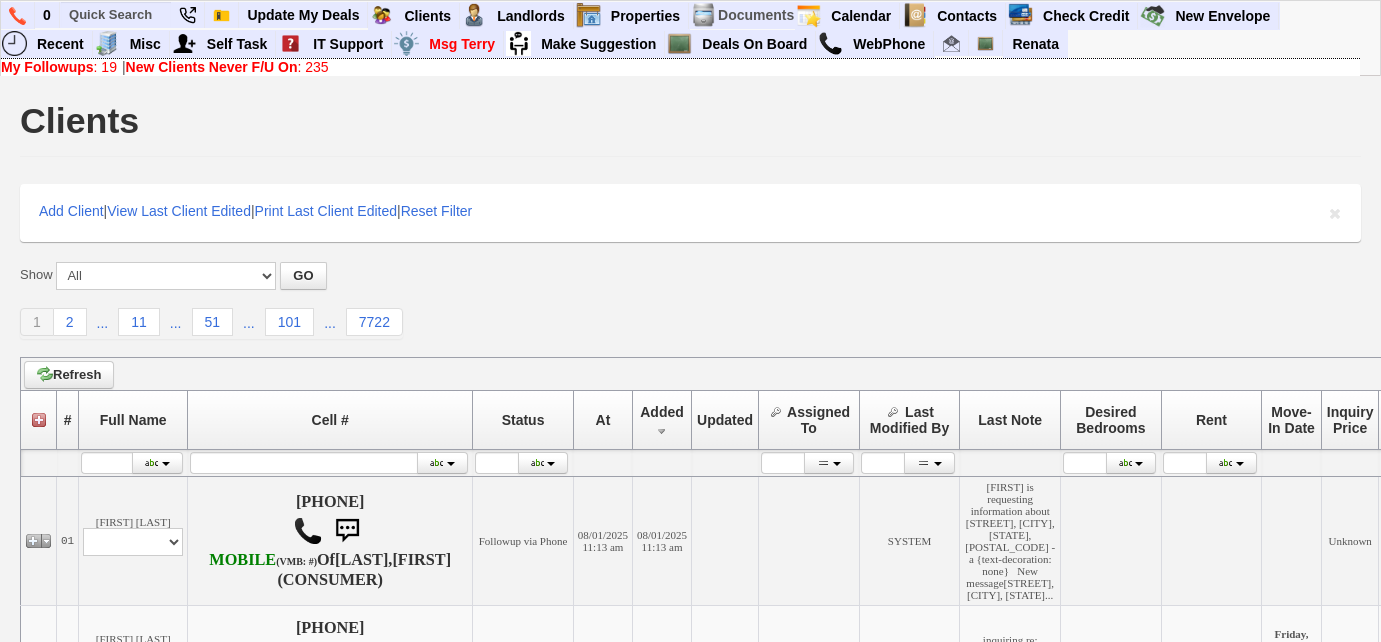 scroll, scrollTop: 0, scrollLeft: 0, axis: both 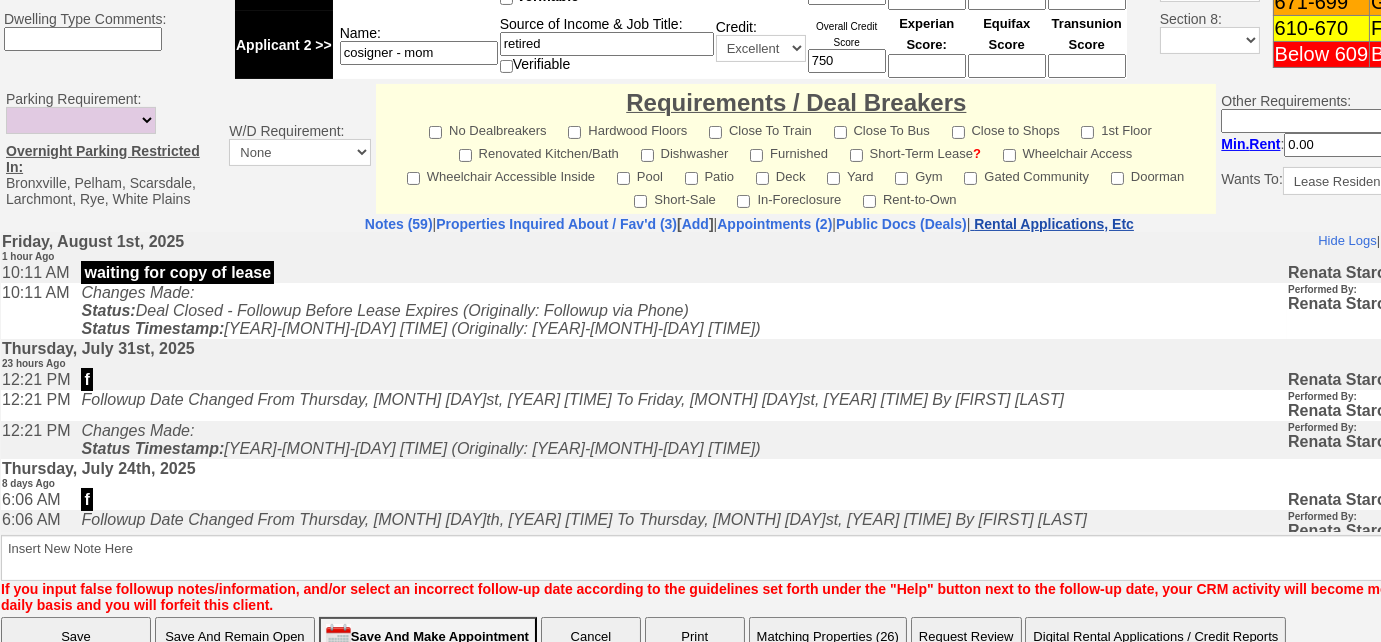 click on "Rental Applications, Etc" at bounding box center [1054, 224] 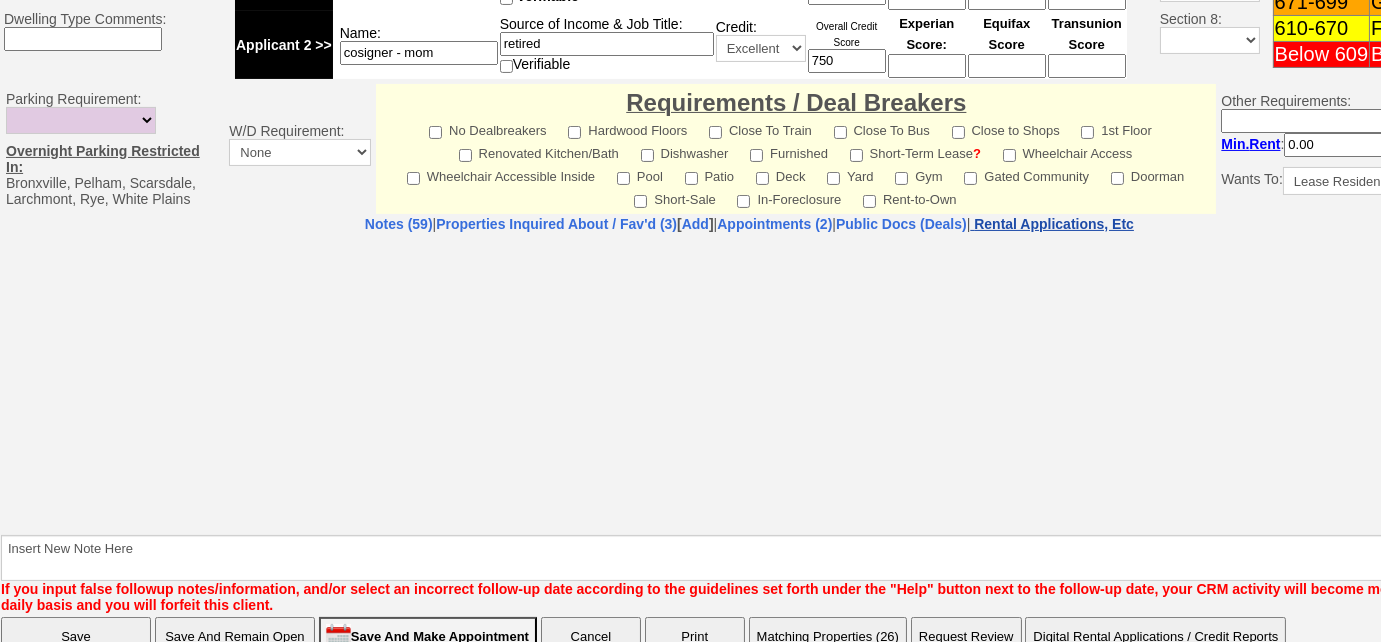 select on "100" 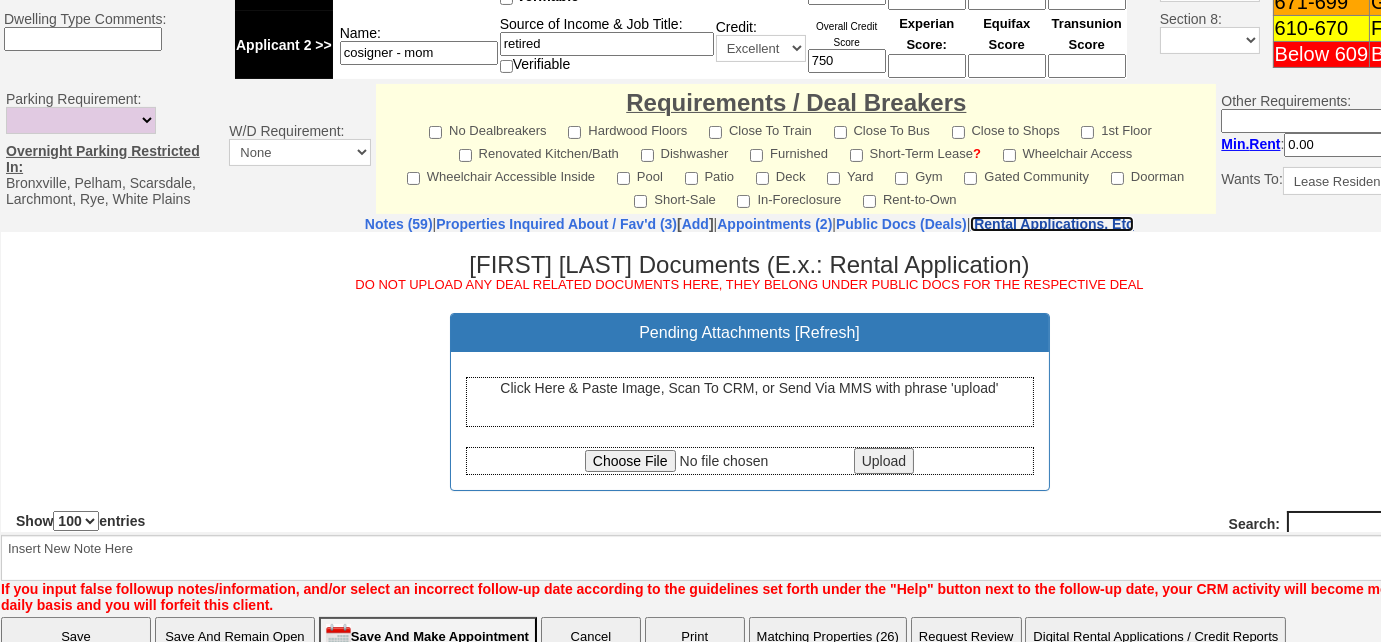 scroll, scrollTop: 0, scrollLeft: 0, axis: both 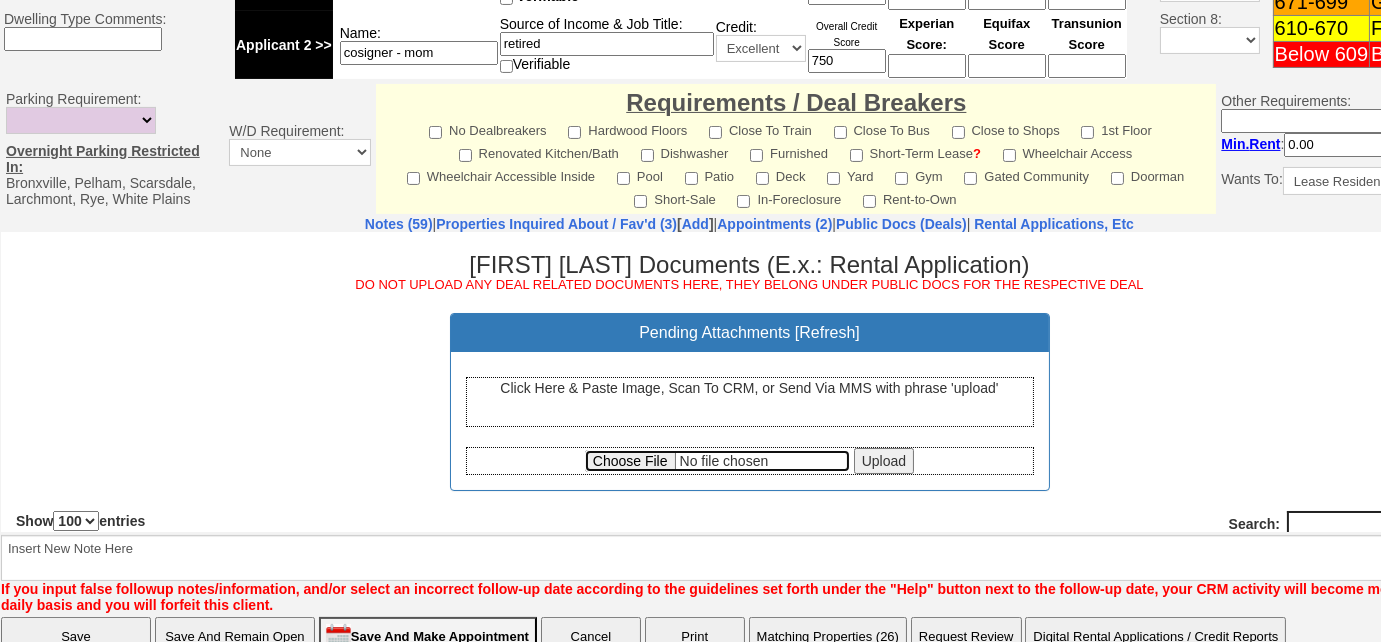 click at bounding box center (717, 460) 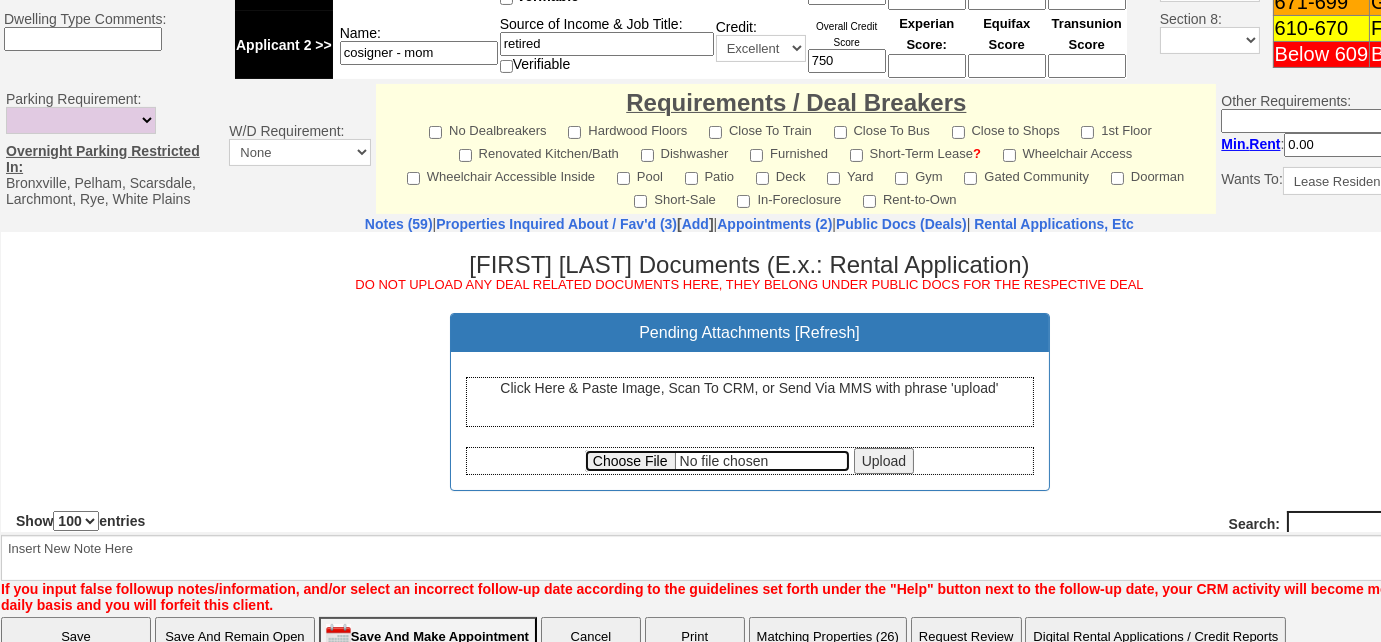 type on "C:\fakepath\Erin Donovan Fully Executed Lease.pdf" 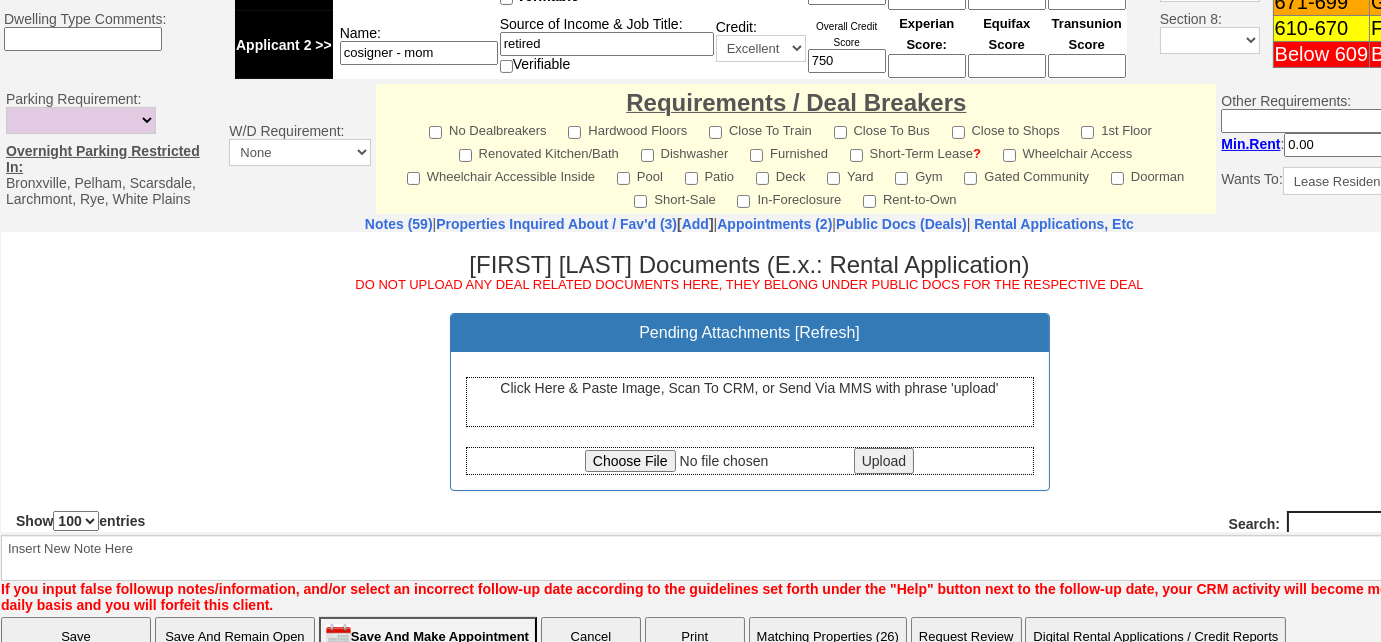 click on "Upload" at bounding box center (884, 460) 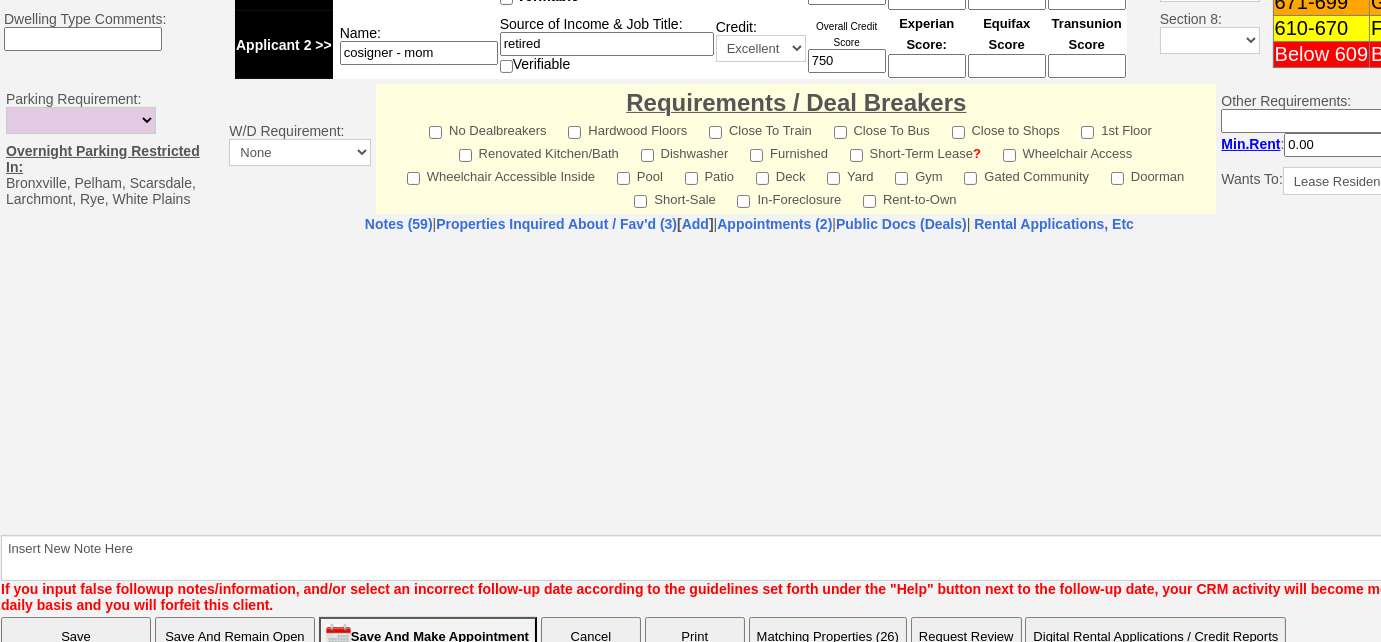 select on "100" 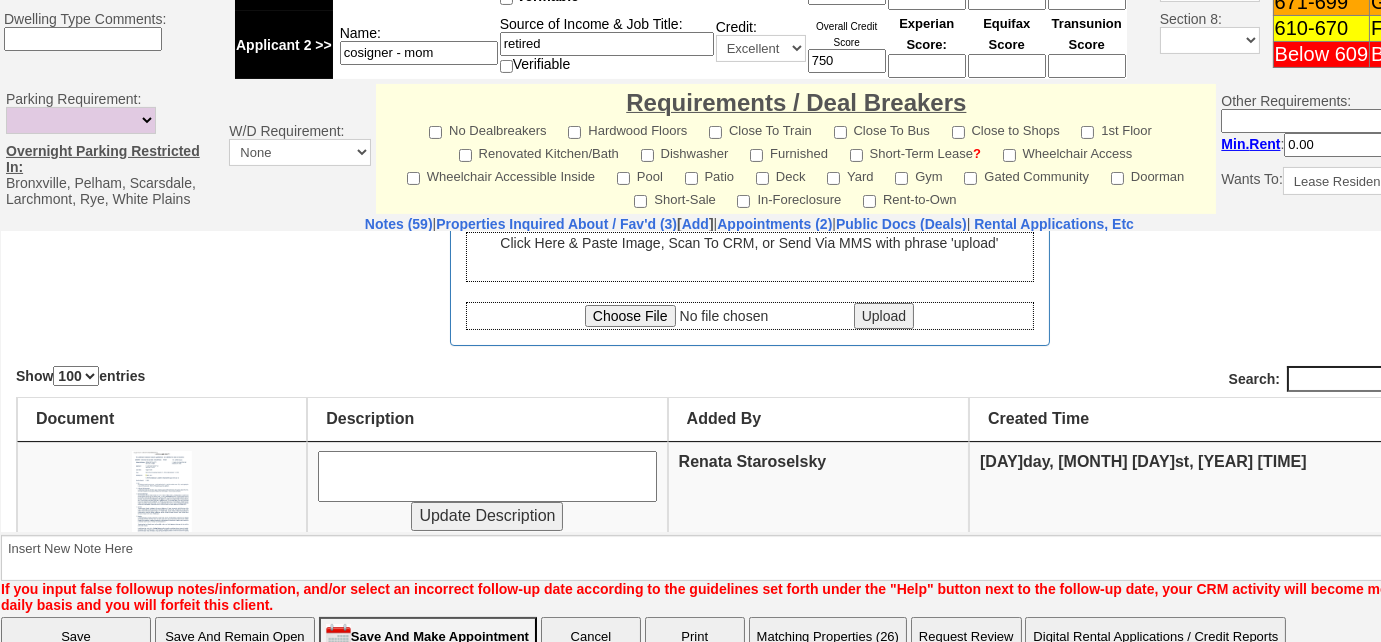 scroll, scrollTop: 272, scrollLeft: 0, axis: vertical 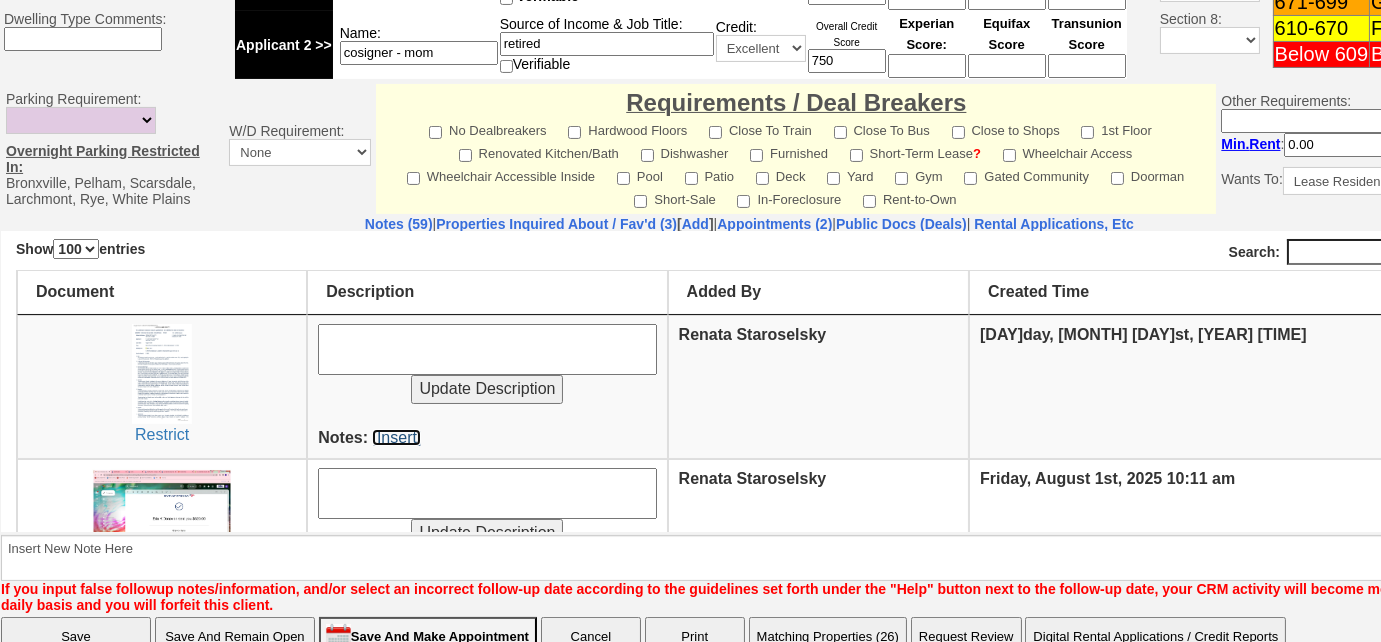 click on "[Insert]" at bounding box center [396, 436] 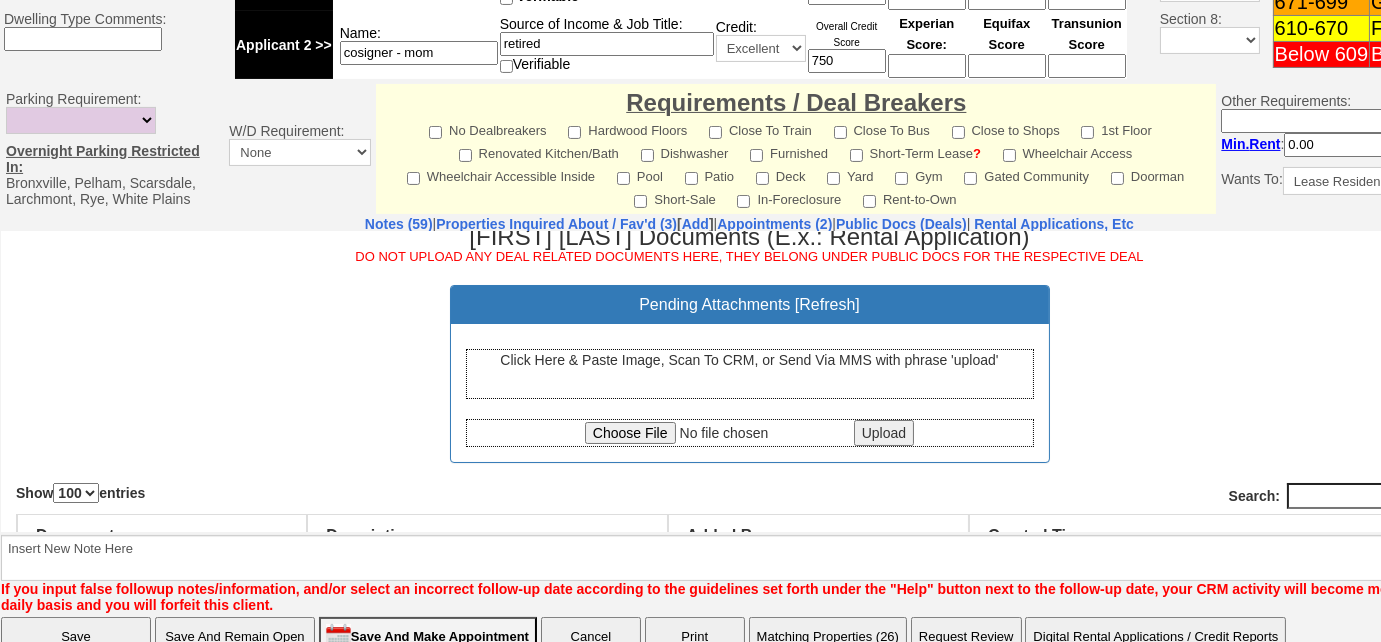 scroll, scrollTop: 0, scrollLeft: 0, axis: both 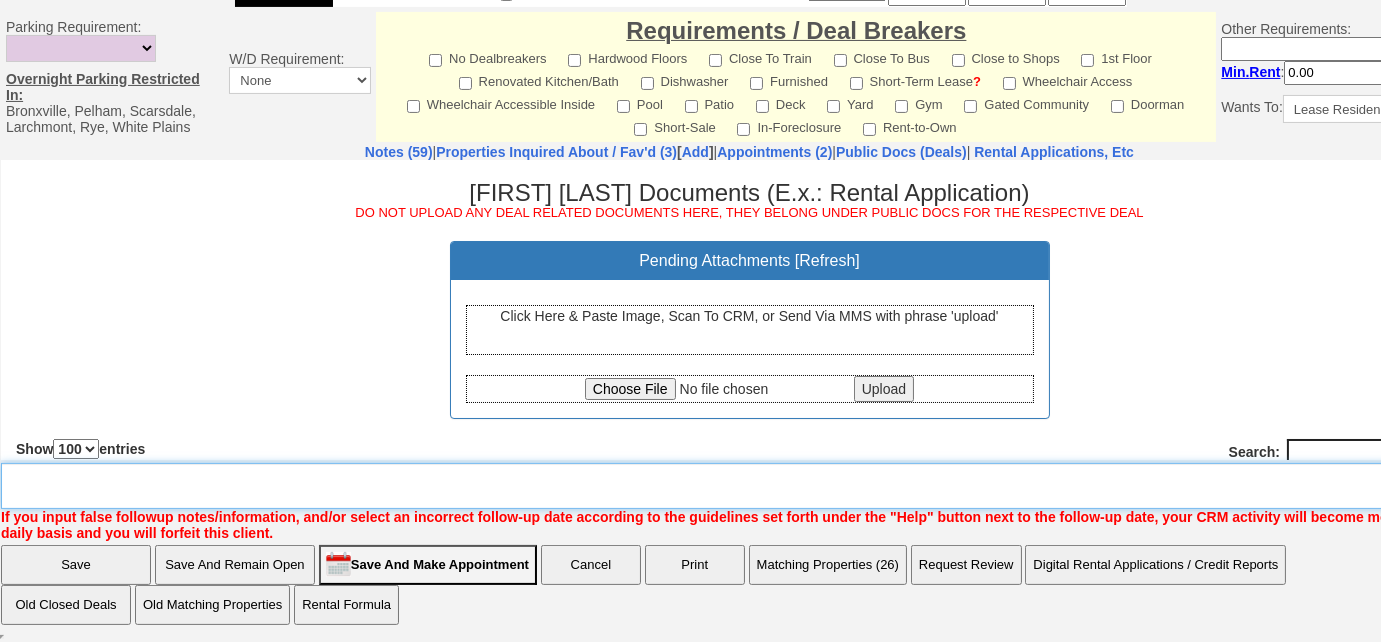 click on "Insert New Note Here" at bounding box center (756, 486) 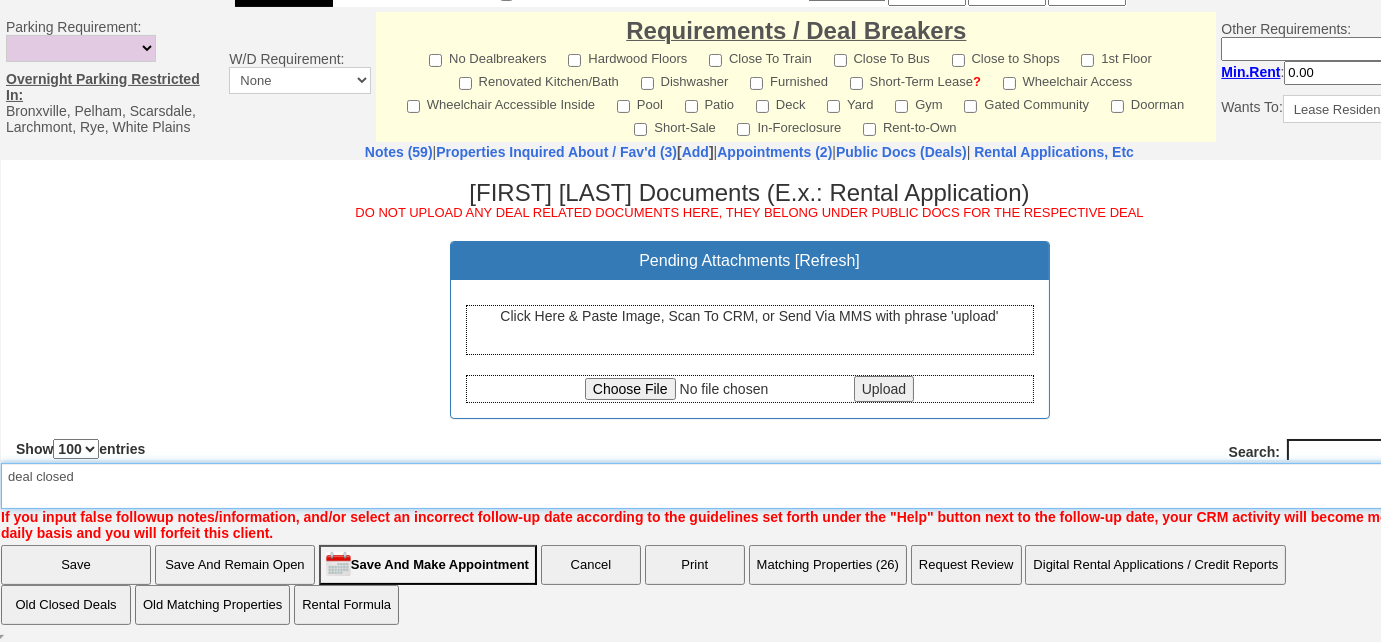 type on "deal closed" 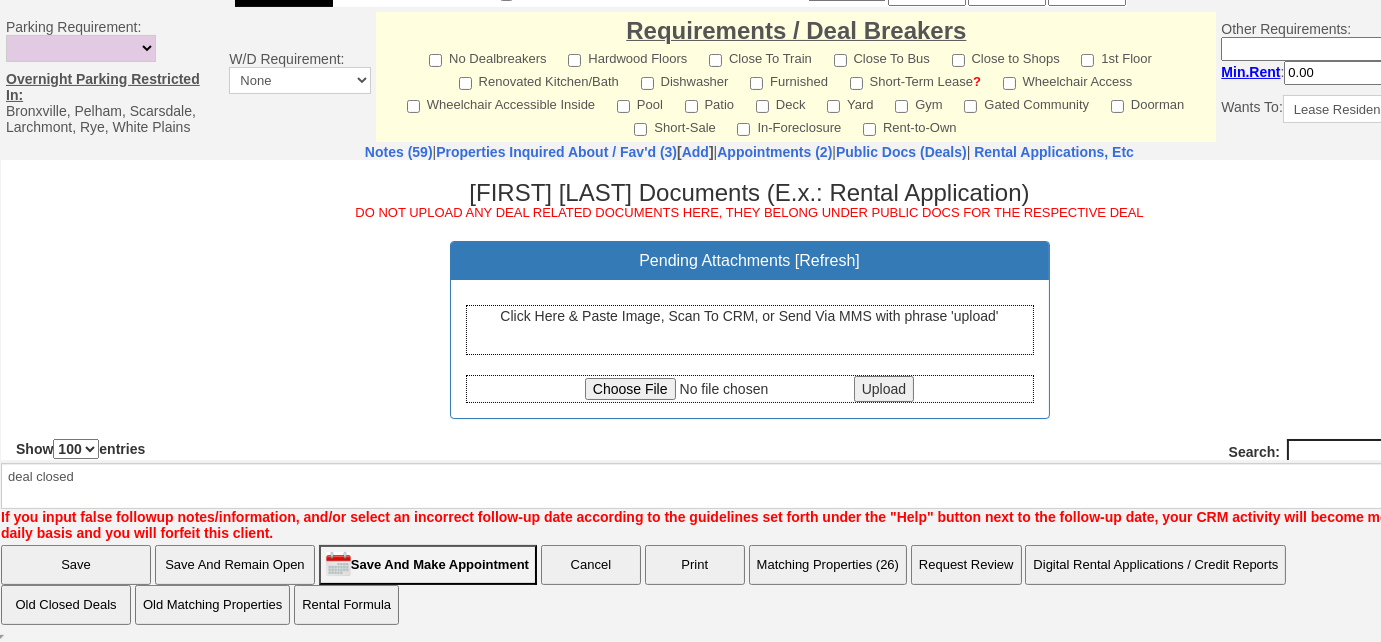 click on "Save" at bounding box center (76, 565) 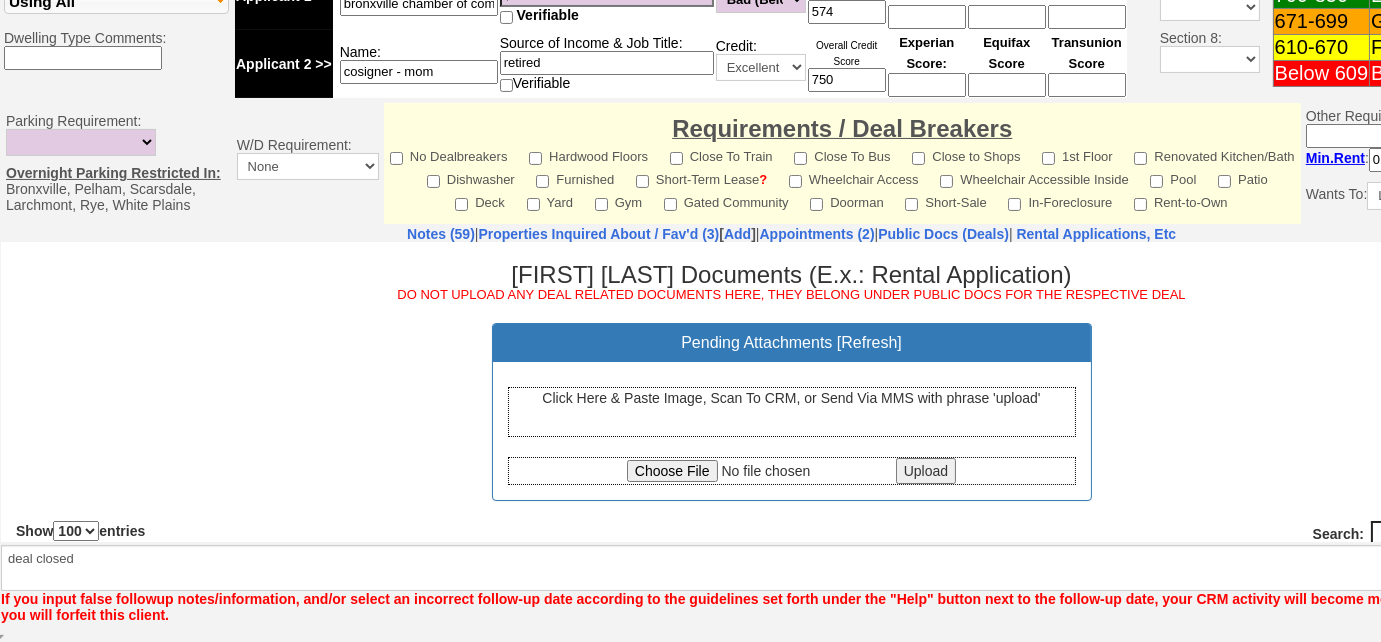 scroll, scrollTop: 894, scrollLeft: 0, axis: vertical 